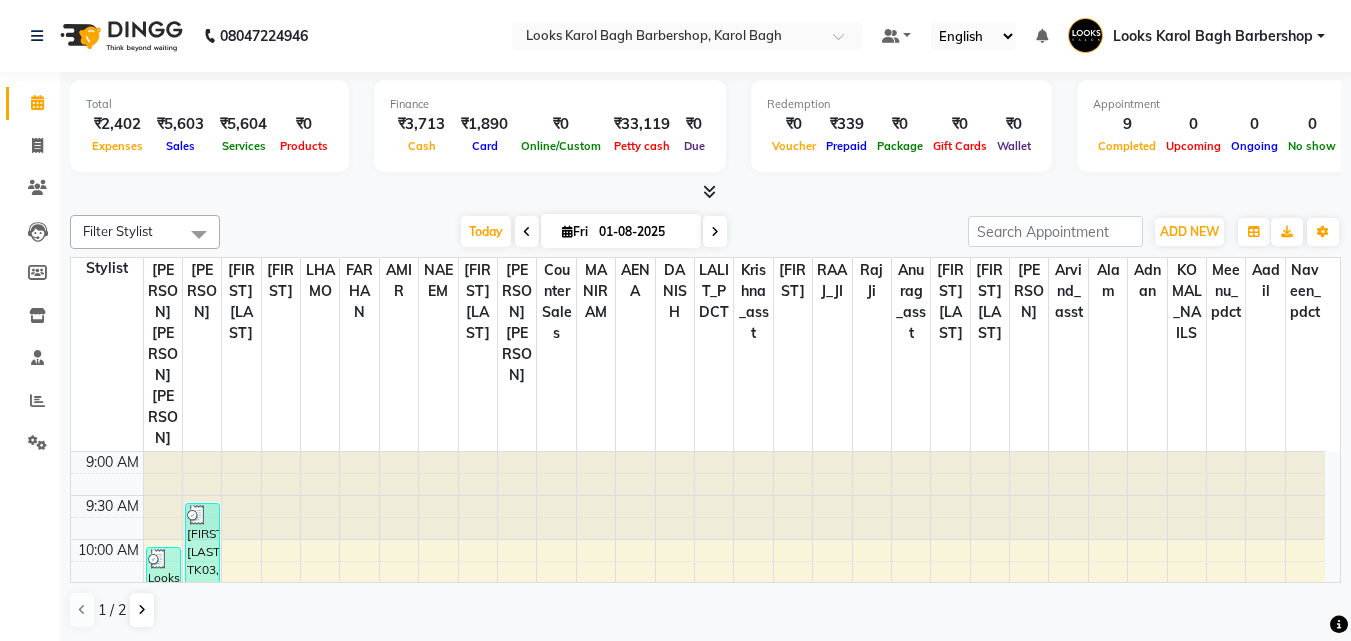 scroll, scrollTop: 0, scrollLeft: 0, axis: both 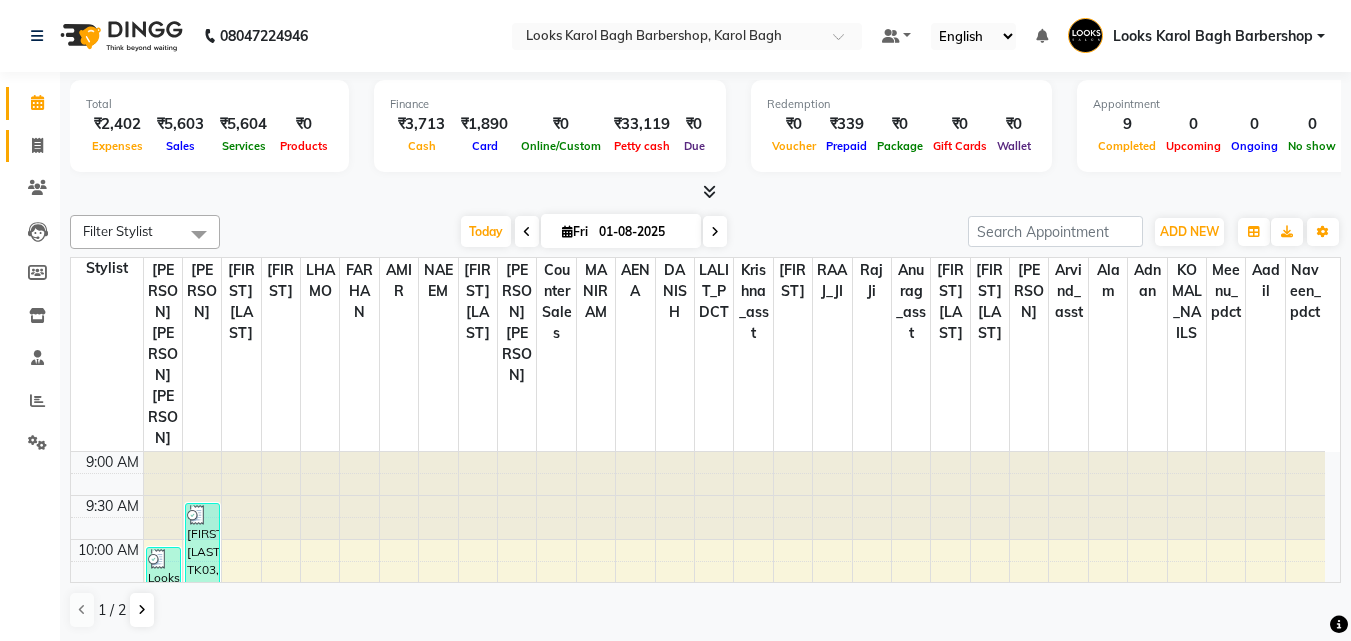 click on "Invoice" 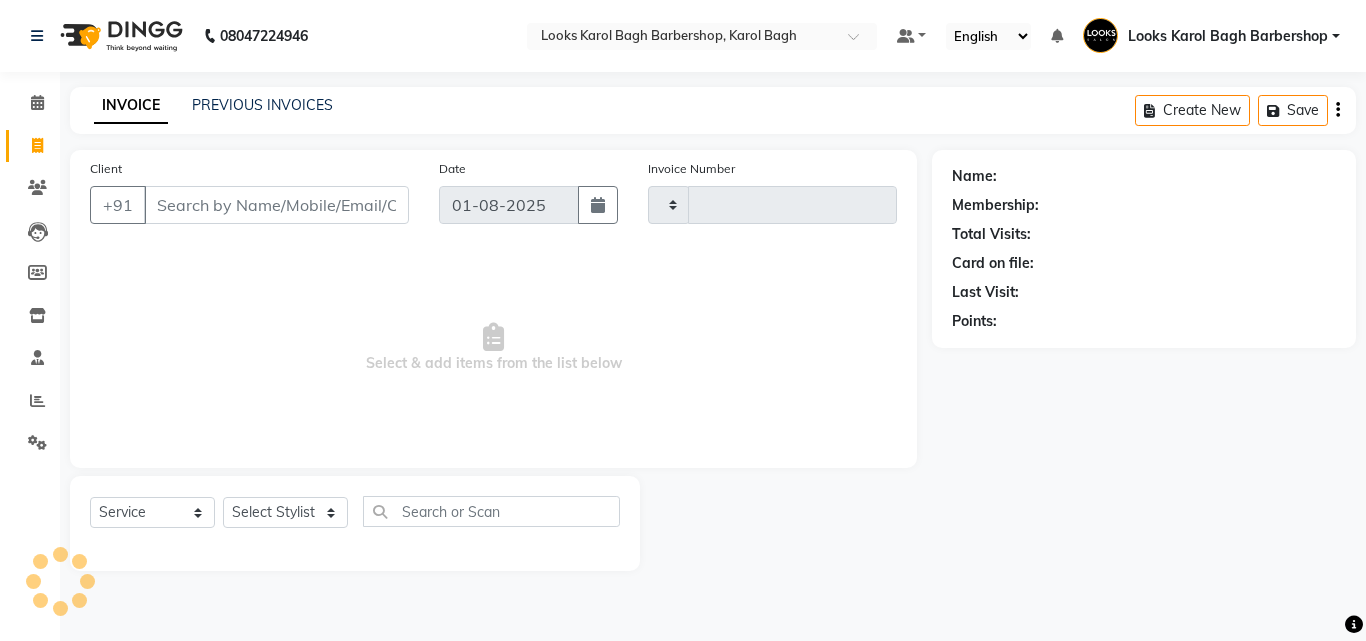 type on "3018" 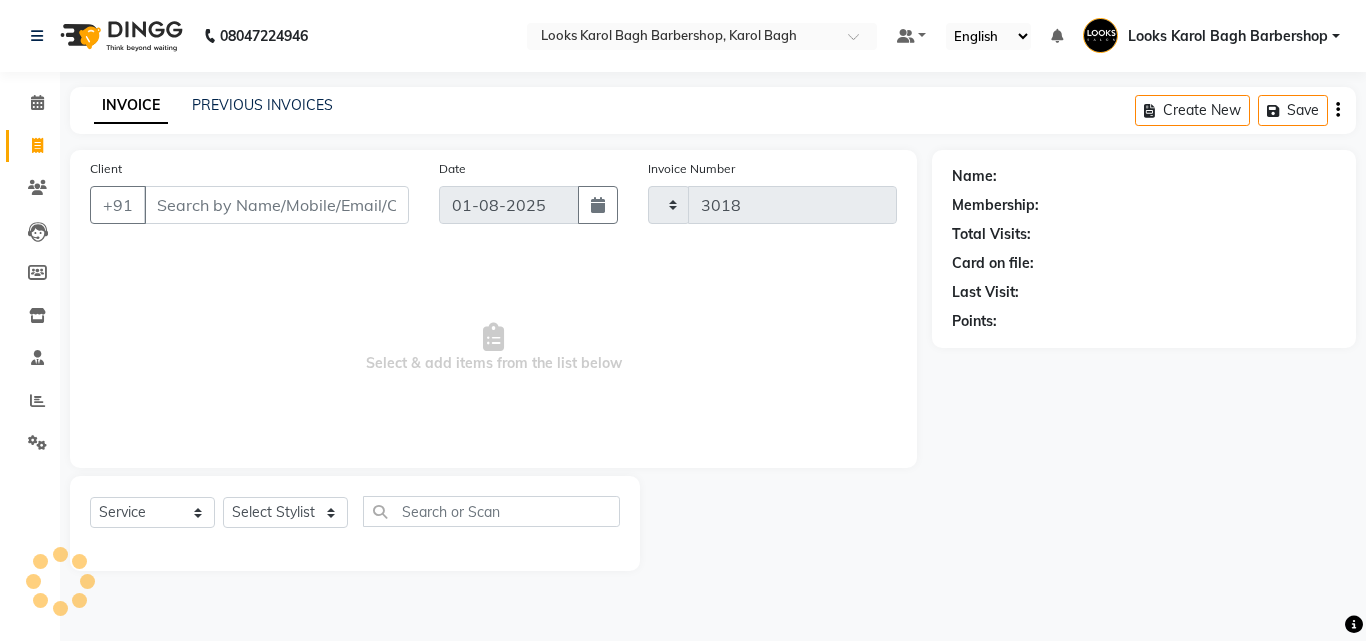 select on "4323" 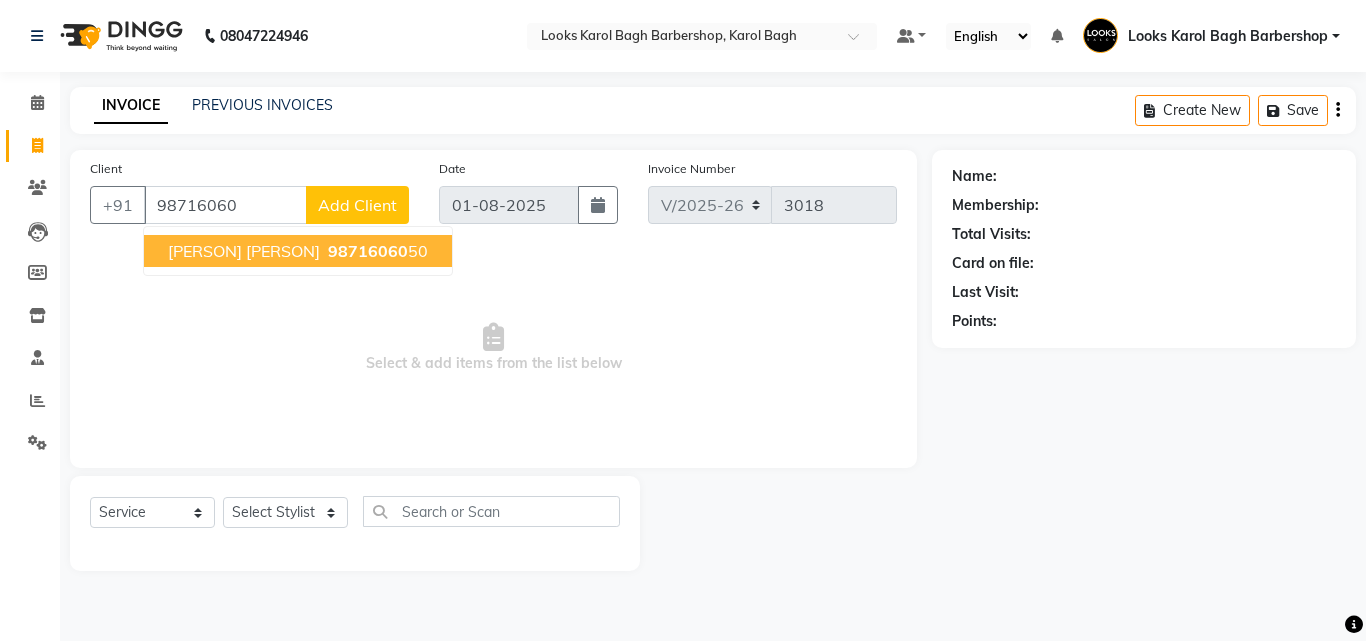 click on "[PERSON] [PERSON]" at bounding box center [244, 251] 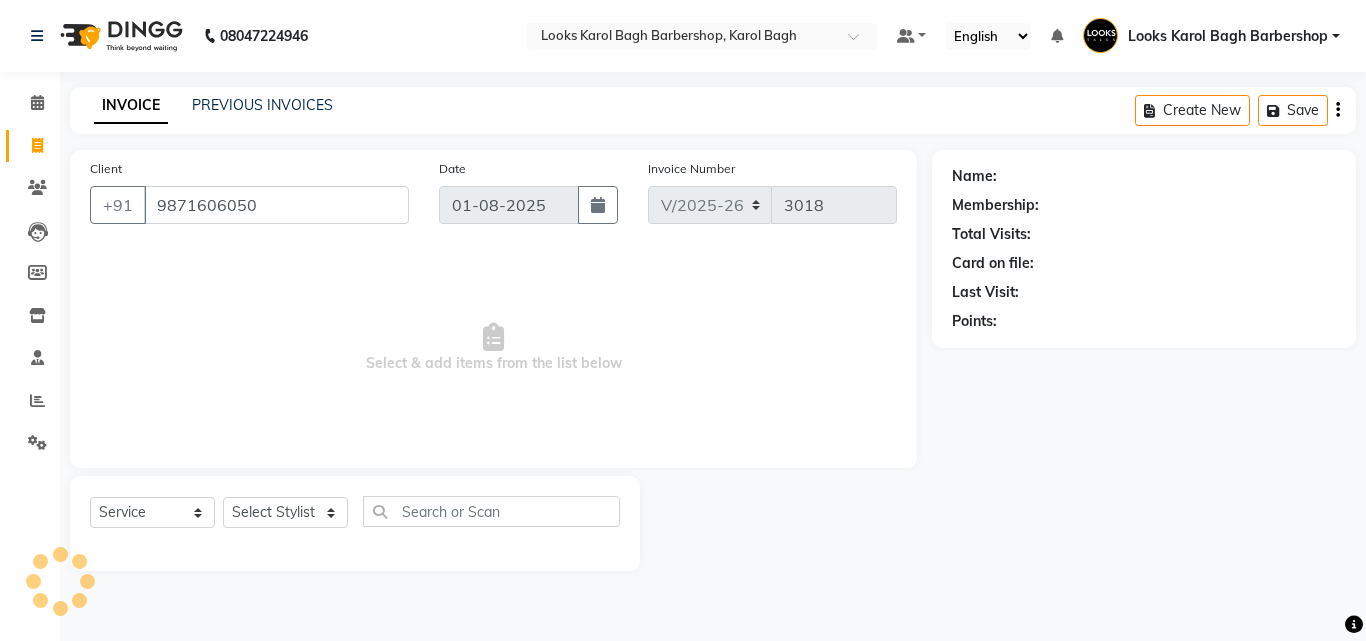 type on "9871606050" 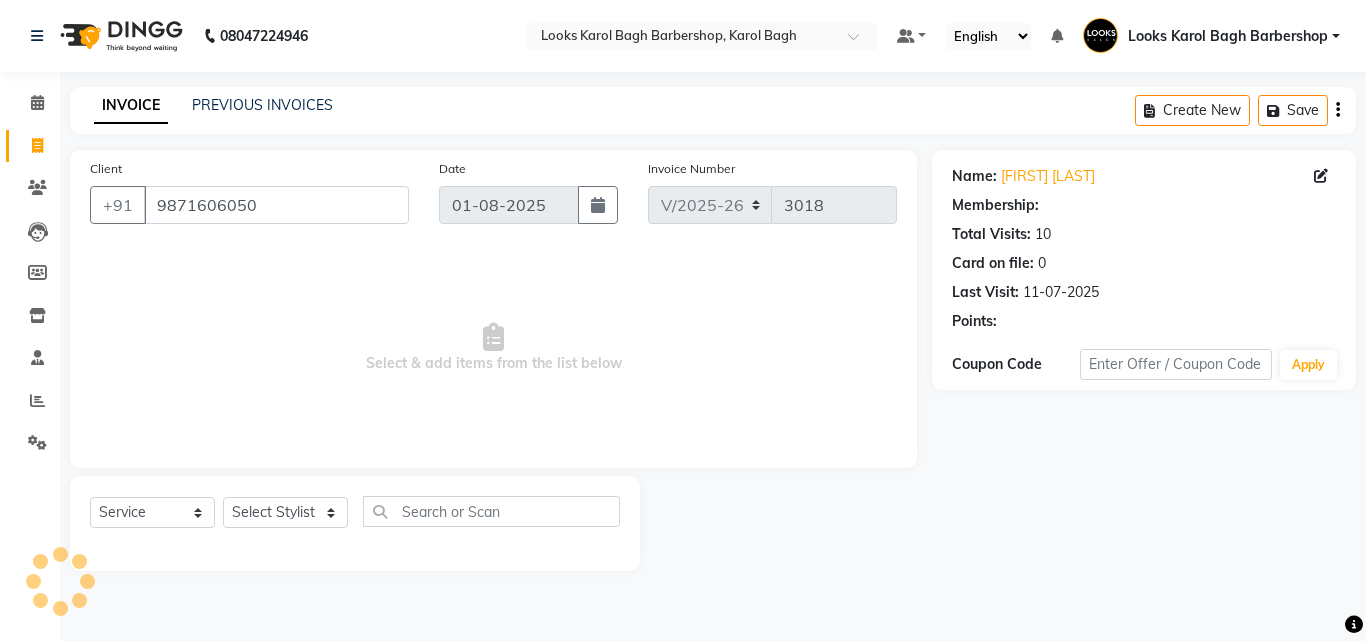 select on "1: Object" 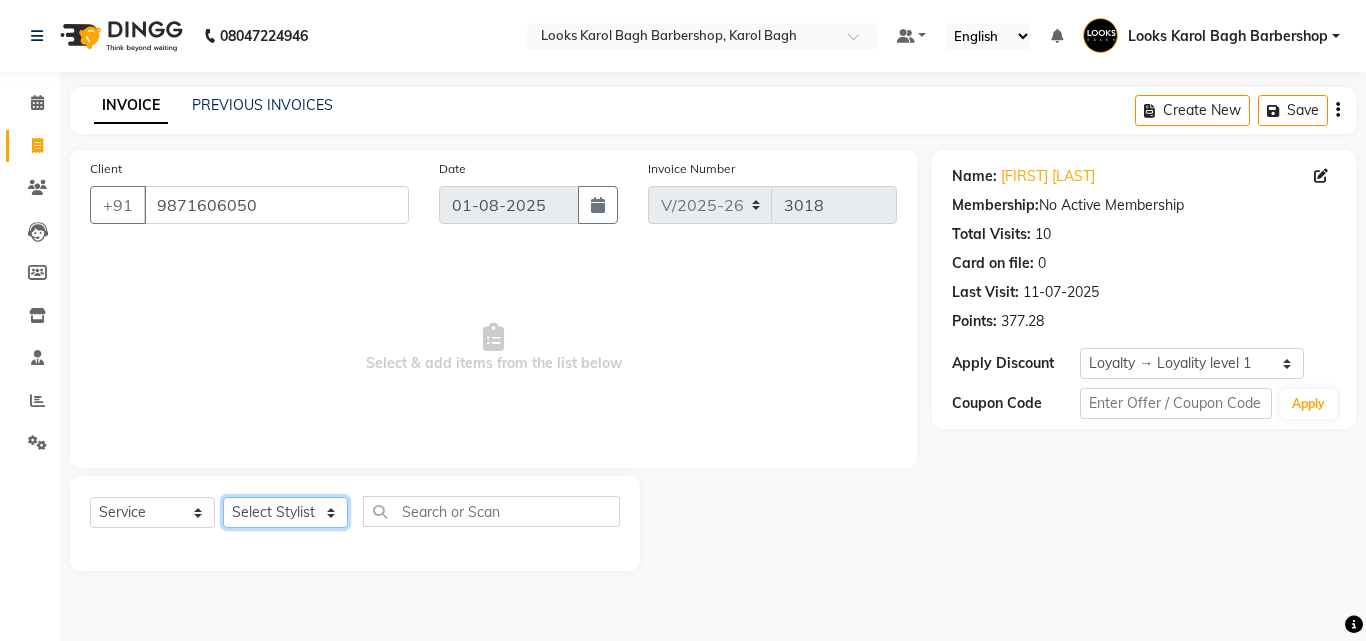 click on "Select Stylist Aadil Adnan AENA Aijaz Alam Amazon_Kart AMIR  Anurag _asst Arvind_asst BIJENDER  Counter Sales DANISH DHARAMVEER Eshan FARHAN KARAN RAI  KOMAL_NAILS Krishna_asst LALIT_PDCT LHAMO Looks_Female_Section Looks_H.O_Store Looks Karol Bagh Barbershop Looks_Kart MANIRAM Meenu_pdct Mohammad Sajid NAEEM  NARENDER DEOL  Naveen_pdct Prabhakar Kumar_PDCT RAAJ GUPTA RAAJ_JI raj ji RAM MURTI NARYAL ROHIT  Rohit Seth Rohit Thakur SACHIN sahil Shabina Shakir SIMRAN Sonia Sunny VIKRAM VIKRANT SINGH  Vishal_Asst YOGESH ASSISTANT" 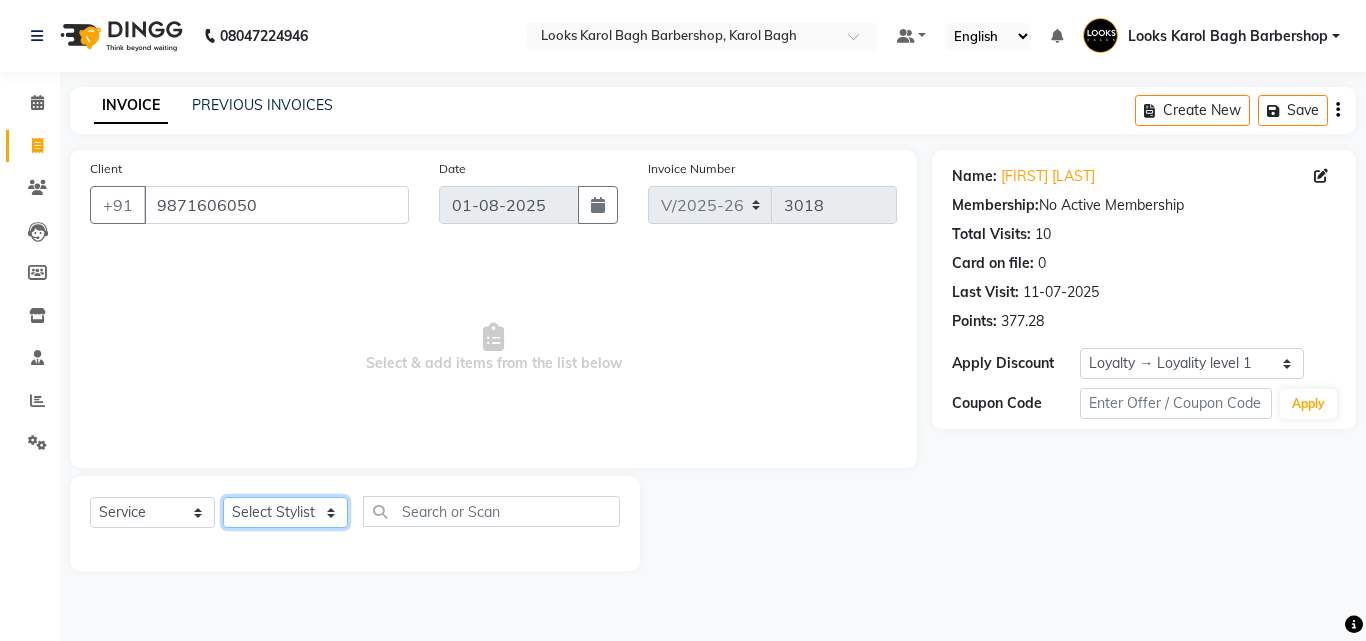 click on "Select Stylist Aadil Adnan AENA Aijaz Alam Amazon_Kart AMIR  Anurag _asst Arvind_asst BIJENDER  Counter Sales DANISH DHARAMVEER Eshan FARHAN KARAN RAI  KOMAL_NAILS Krishna_asst LALIT_PDCT LHAMO Looks_Female_Section Looks_H.O_Store Looks Karol Bagh Barbershop Looks_Kart MANIRAM Meenu_pdct Mohammad Sajid NAEEM  NARENDER DEOL  Naveen_pdct Prabhakar Kumar_PDCT RAAJ GUPTA RAAJ_JI raj ji RAM MURTI NARYAL ROHIT  Rohit Seth Rohit Thakur SACHIN sahil Shabina Shakir SIMRAN Sonia Sunny VIKRAM VIKRANT SINGH  Vishal_Asst YOGESH ASSISTANT" 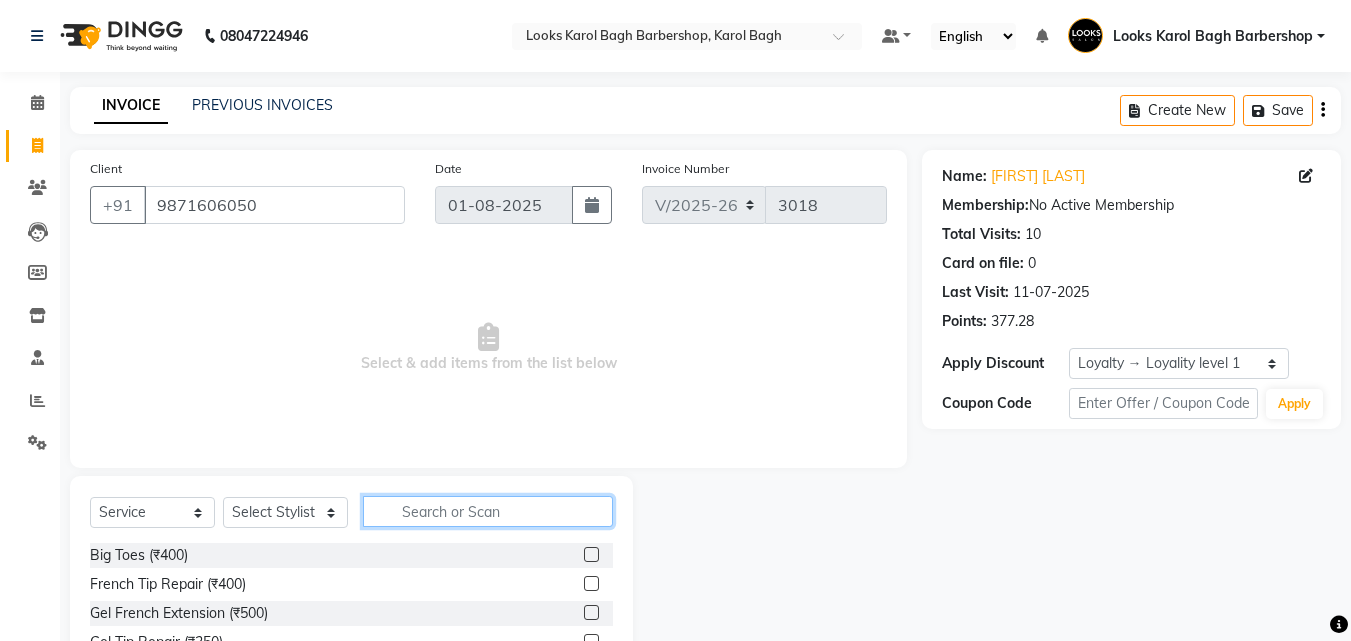 drag, startPoint x: 423, startPoint y: 502, endPoint x: 465, endPoint y: 496, distance: 42.426407 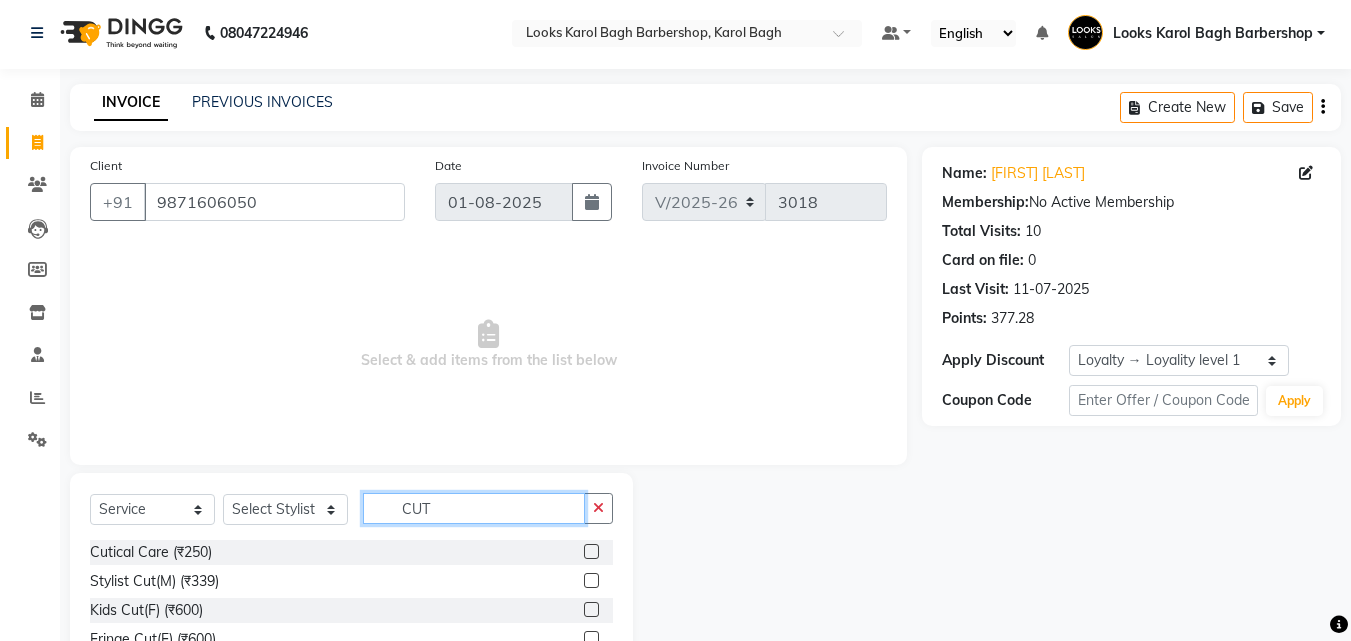scroll, scrollTop: 160, scrollLeft: 0, axis: vertical 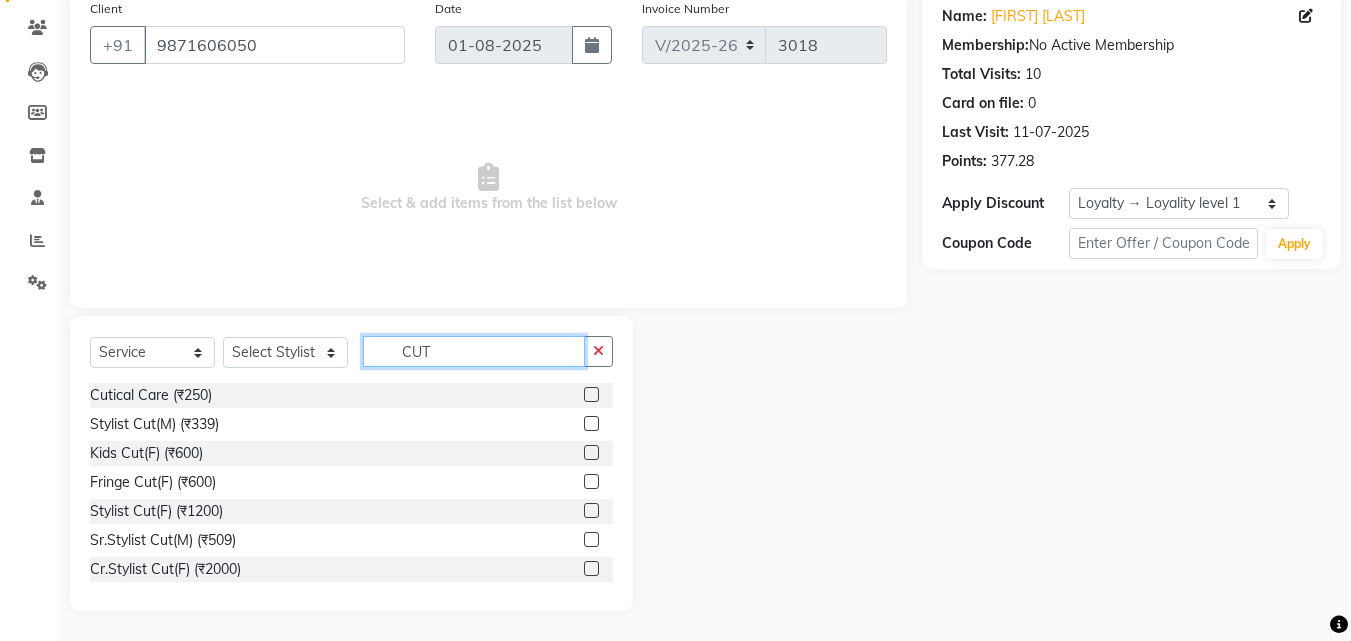 type on "CUT" 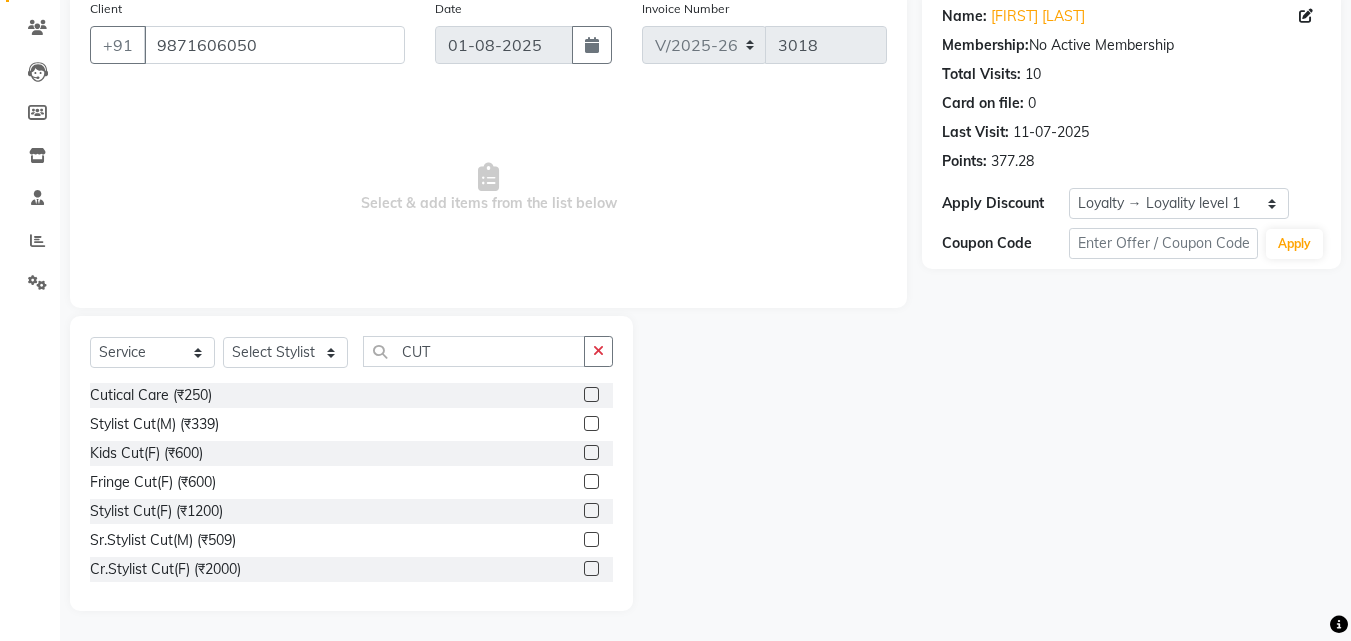 click 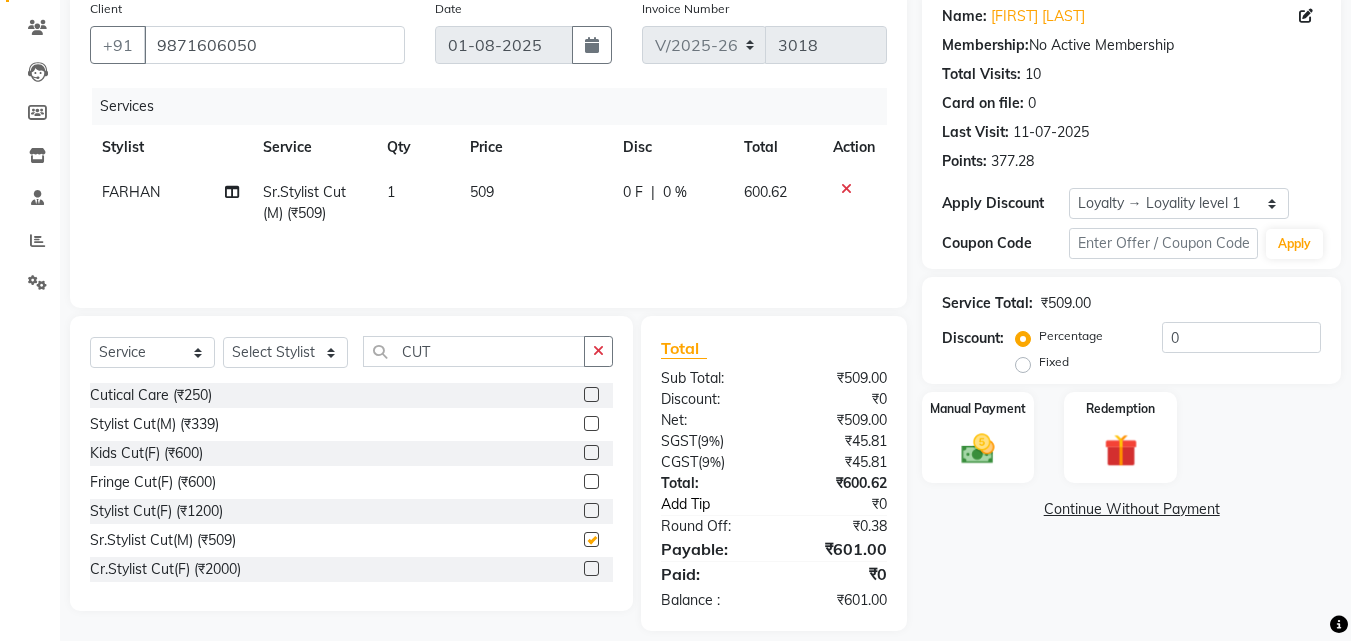 scroll, scrollTop: 180, scrollLeft: 0, axis: vertical 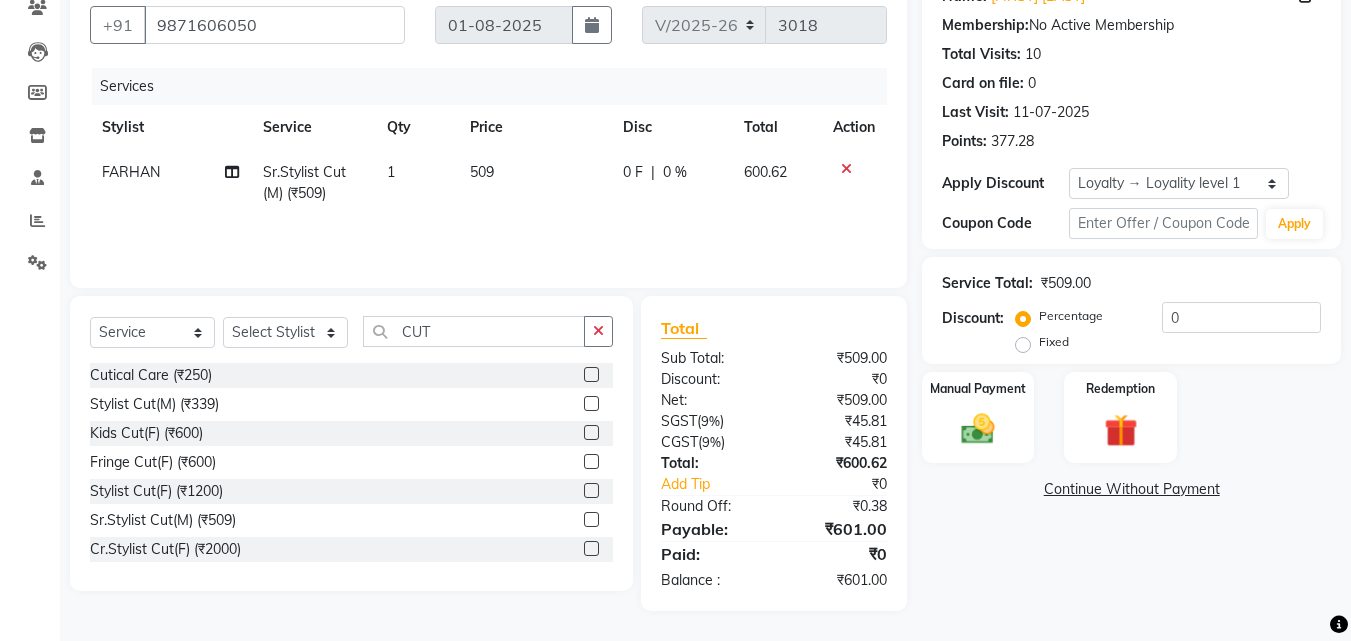 checkbox on "false" 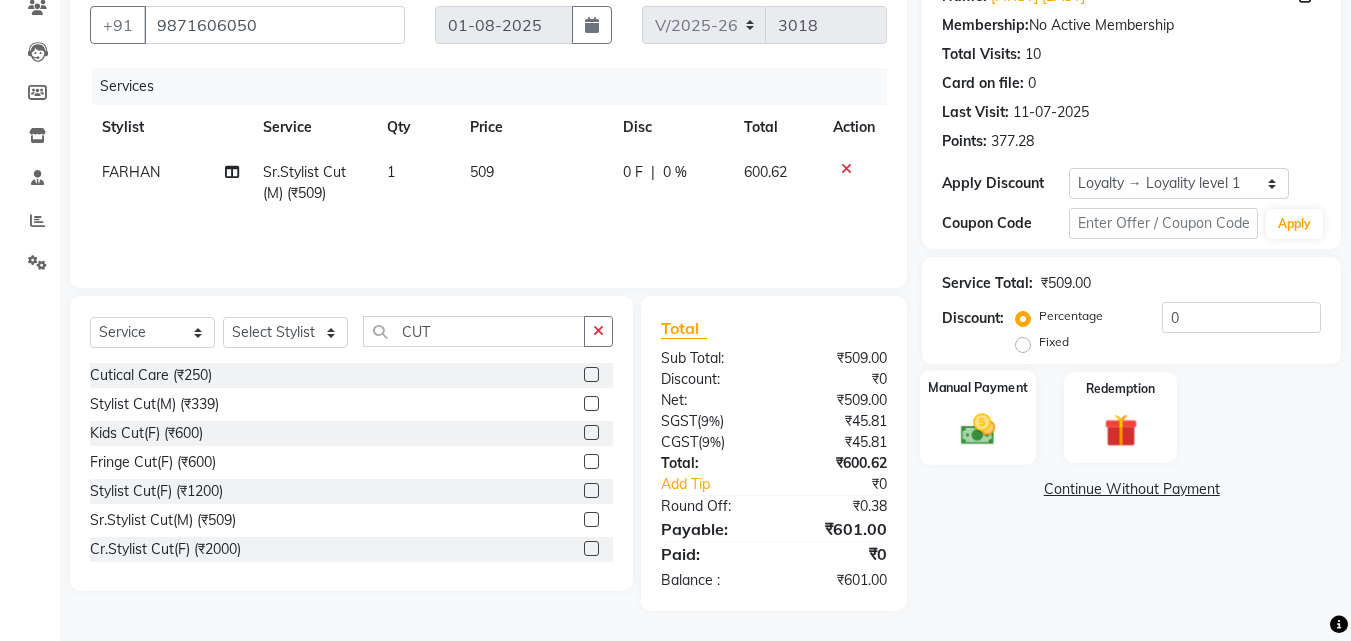 drag, startPoint x: 928, startPoint y: 446, endPoint x: 939, endPoint y: 446, distance: 11 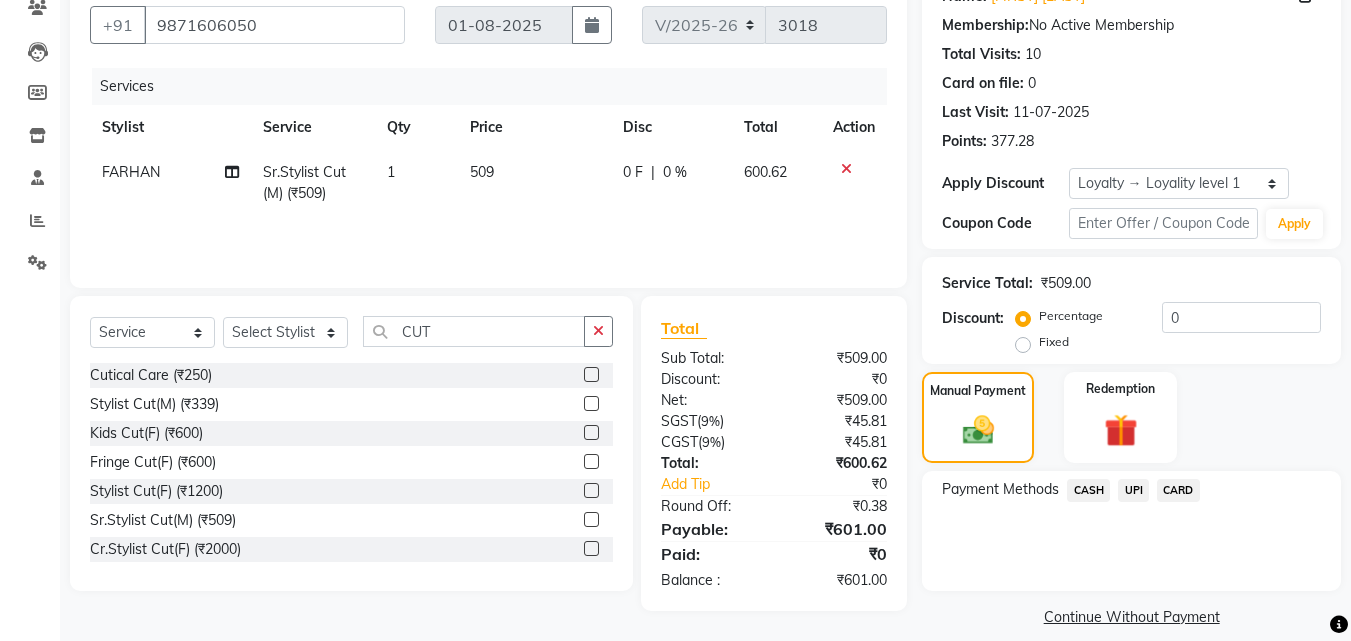 click on "CASH" 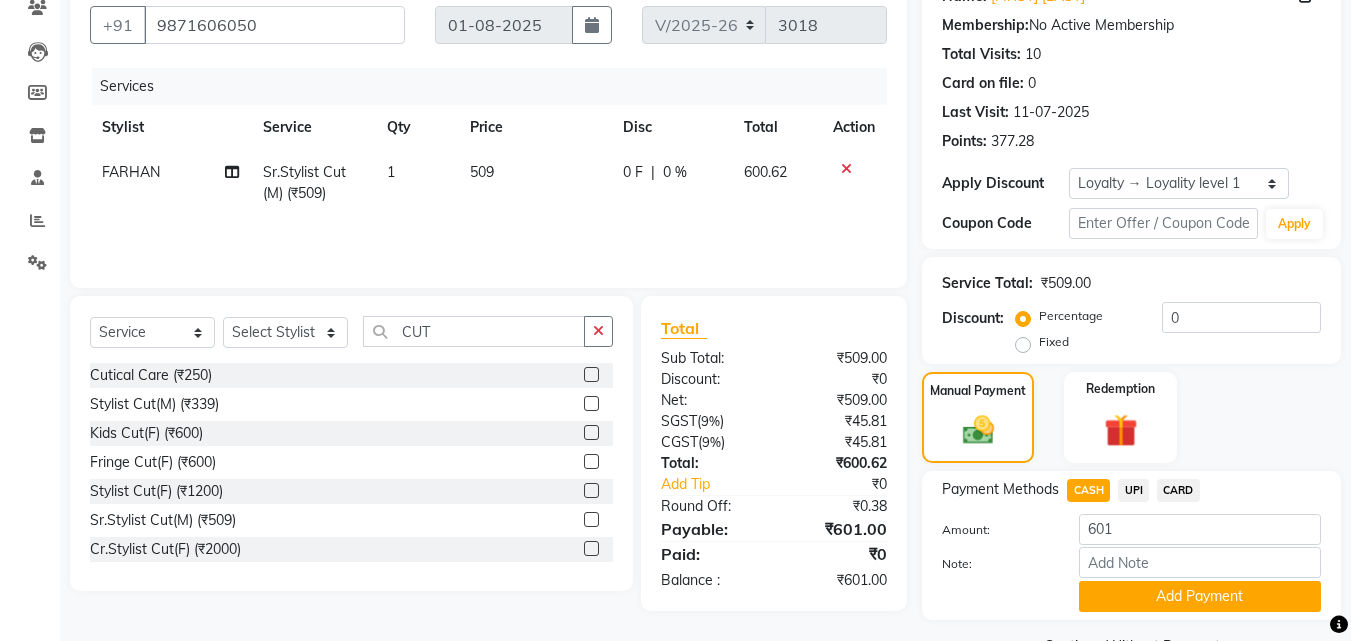click on "Add Payment" 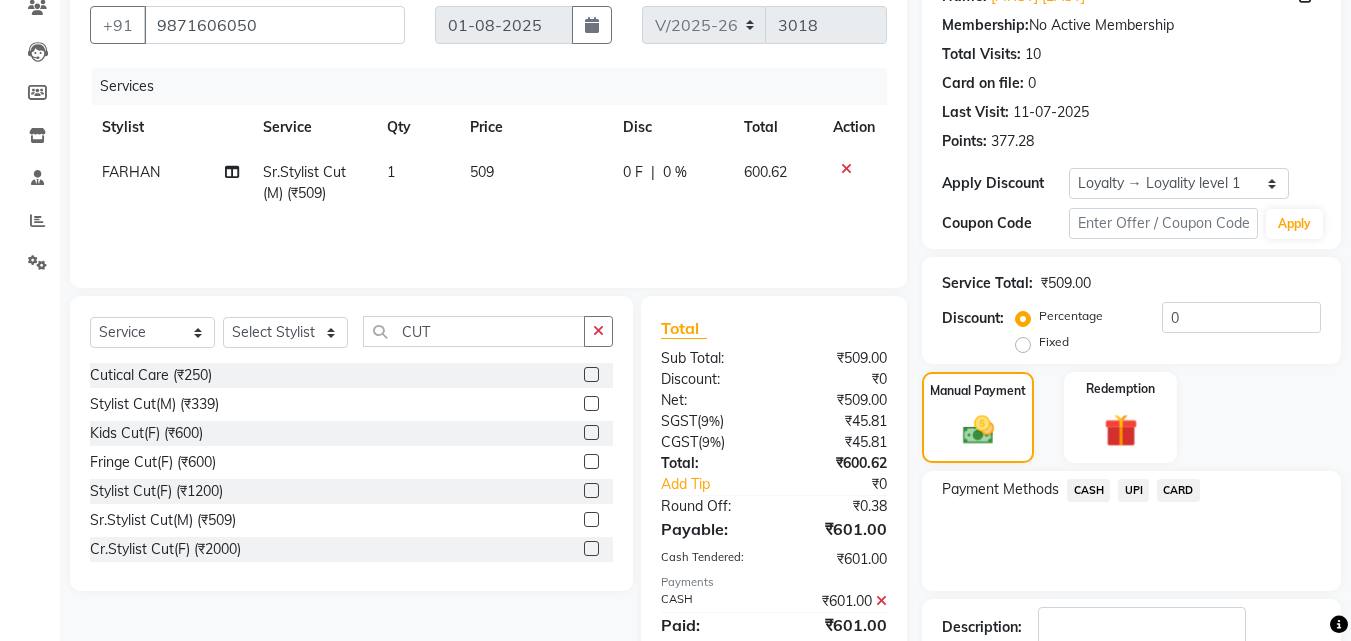 scroll, scrollTop: 350, scrollLeft: 0, axis: vertical 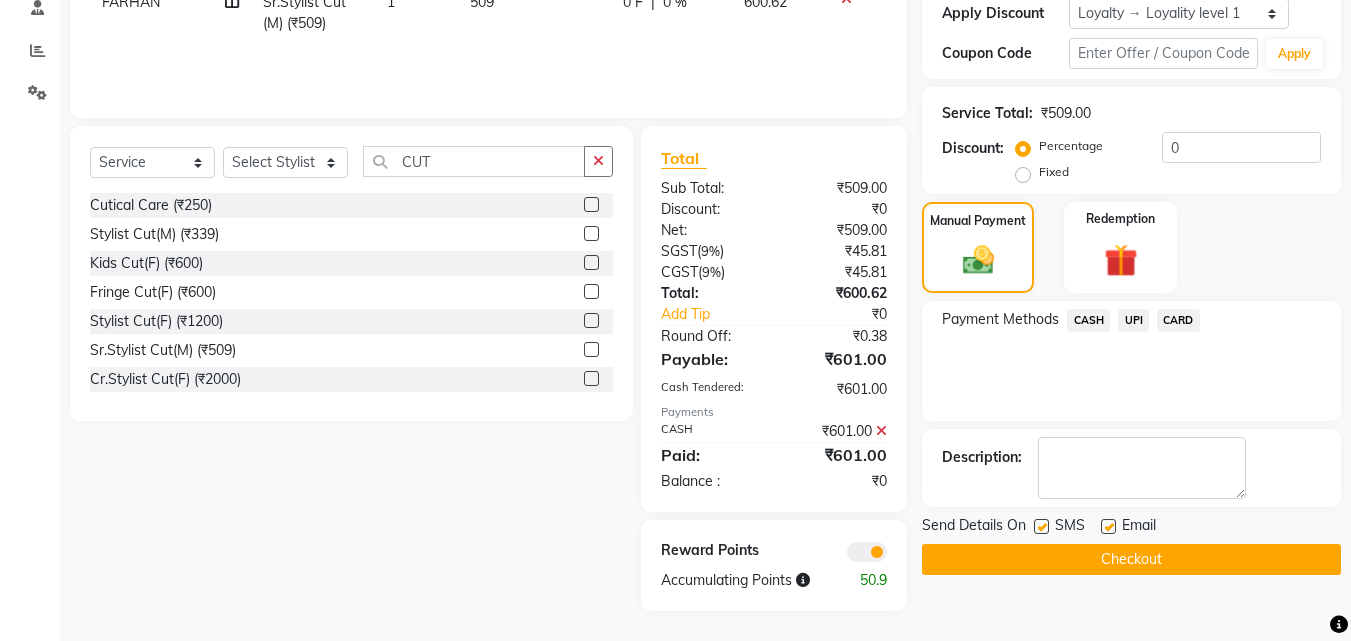 click on "Checkout" 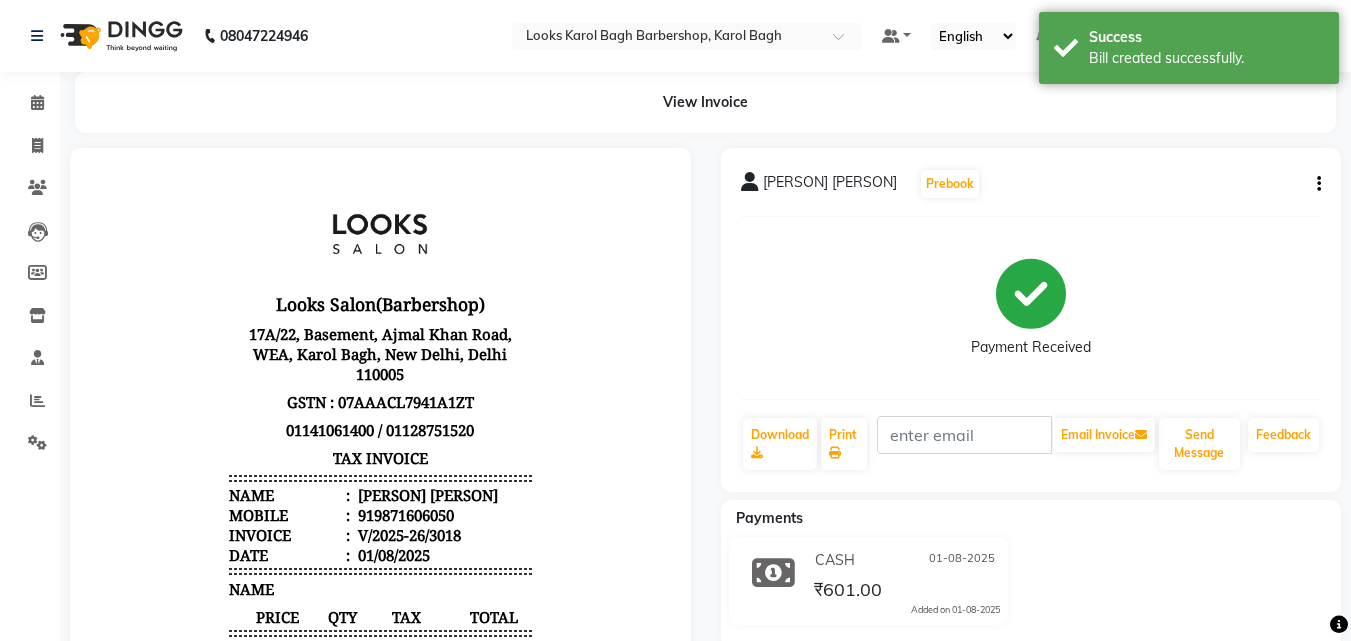 scroll, scrollTop: 0, scrollLeft: 0, axis: both 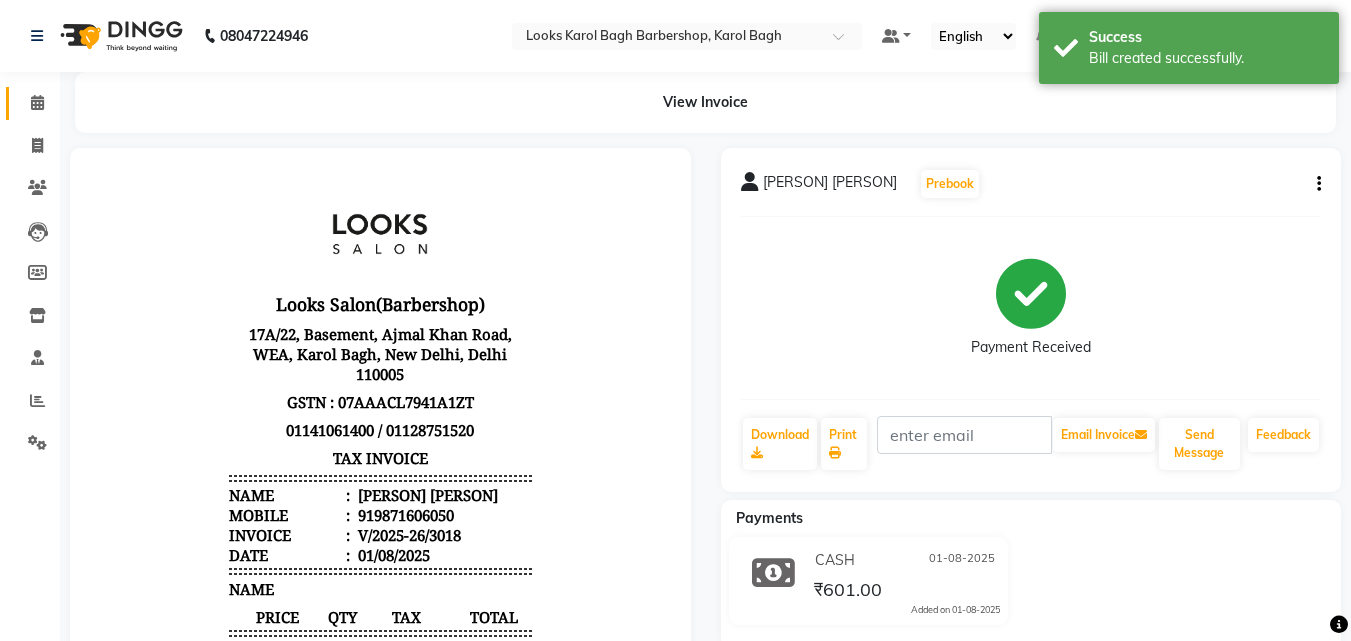 click on "Calendar" 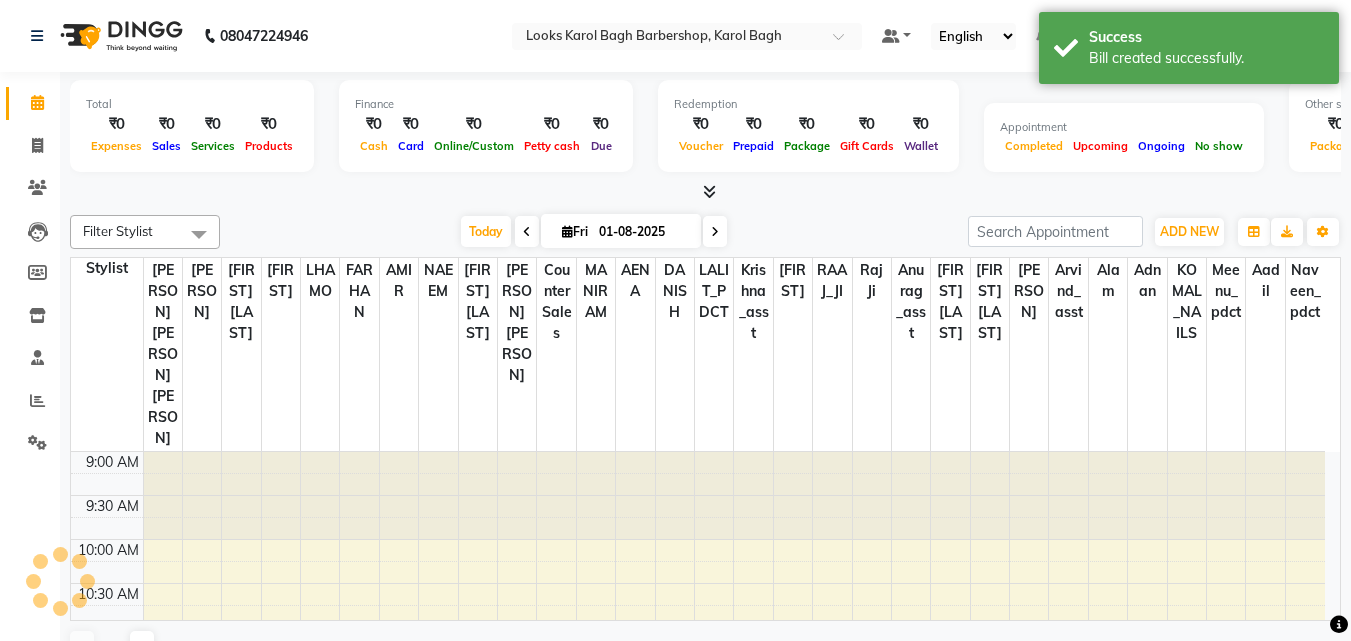 scroll, scrollTop: 0, scrollLeft: 0, axis: both 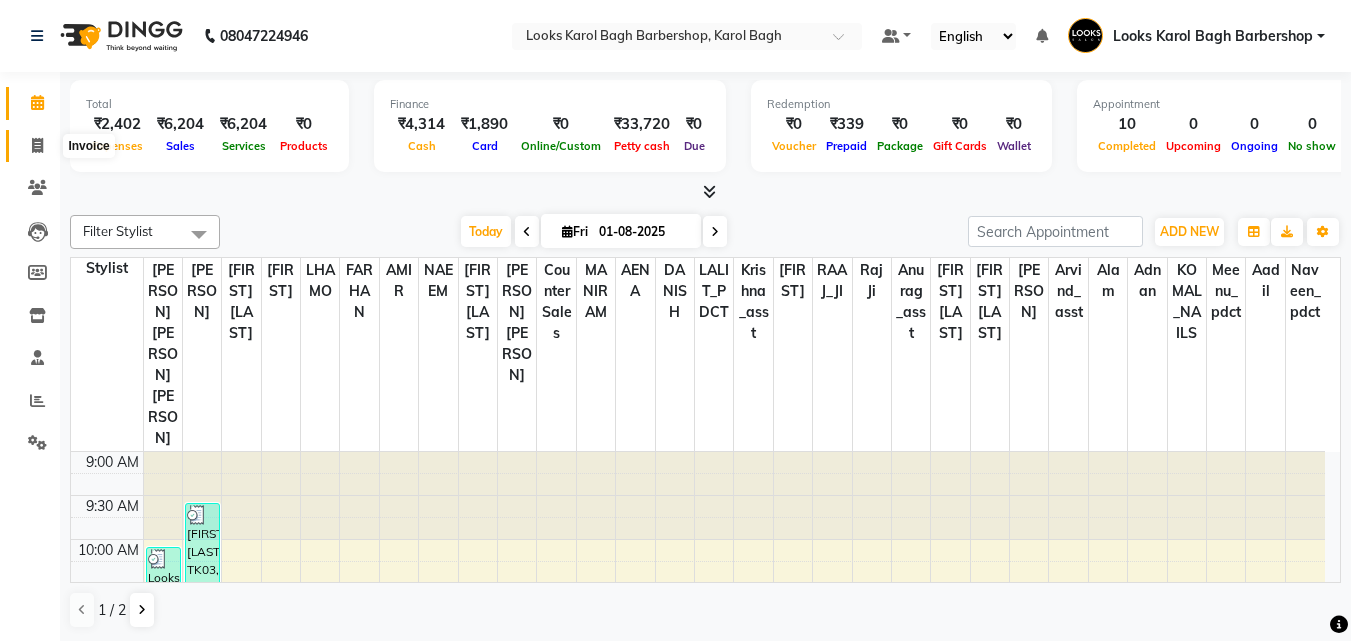 click 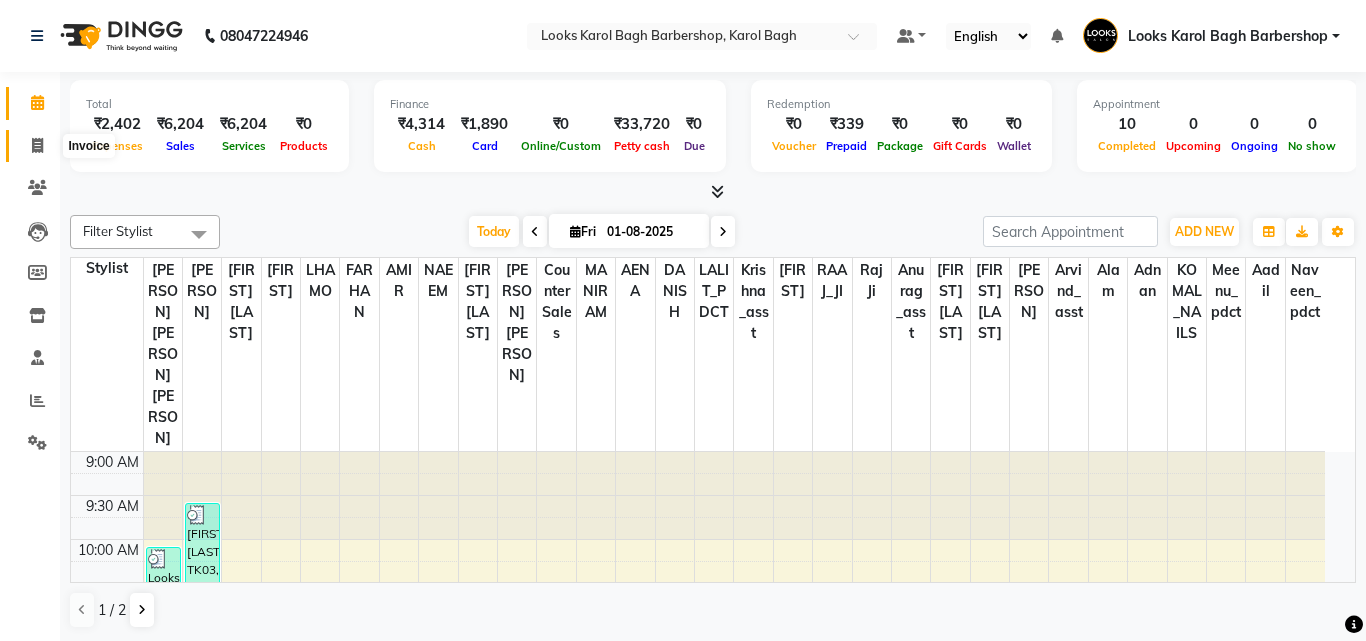 select on "service" 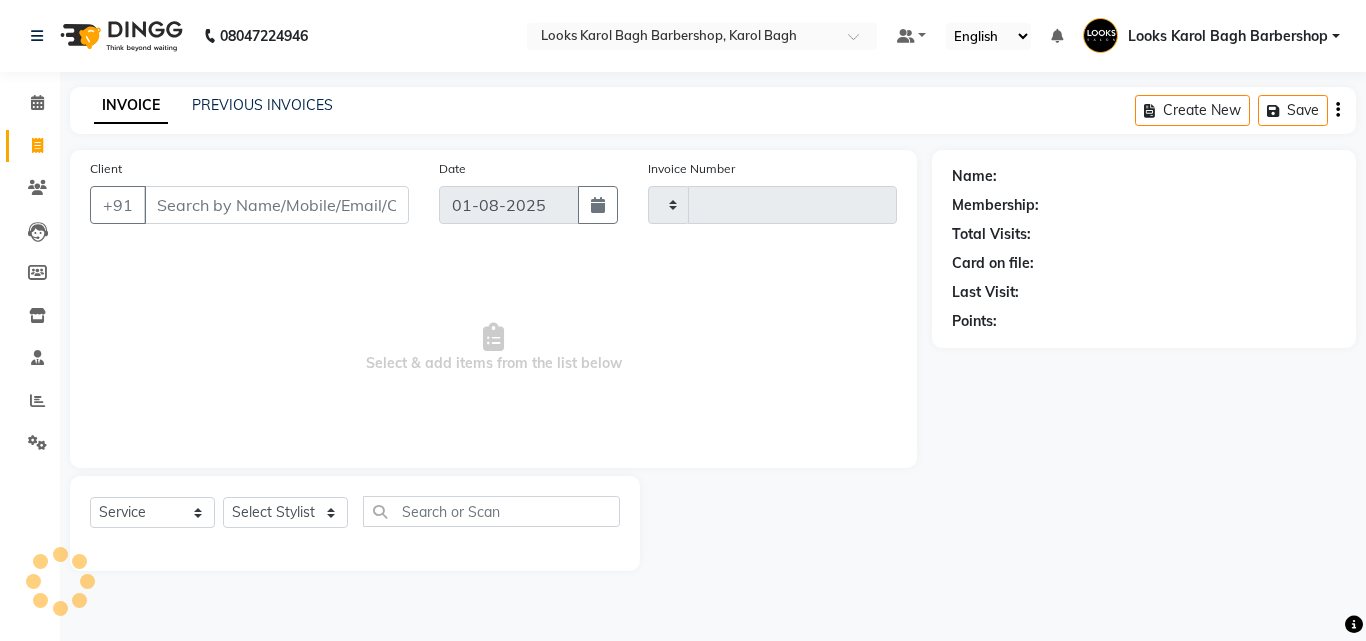 type on "3019" 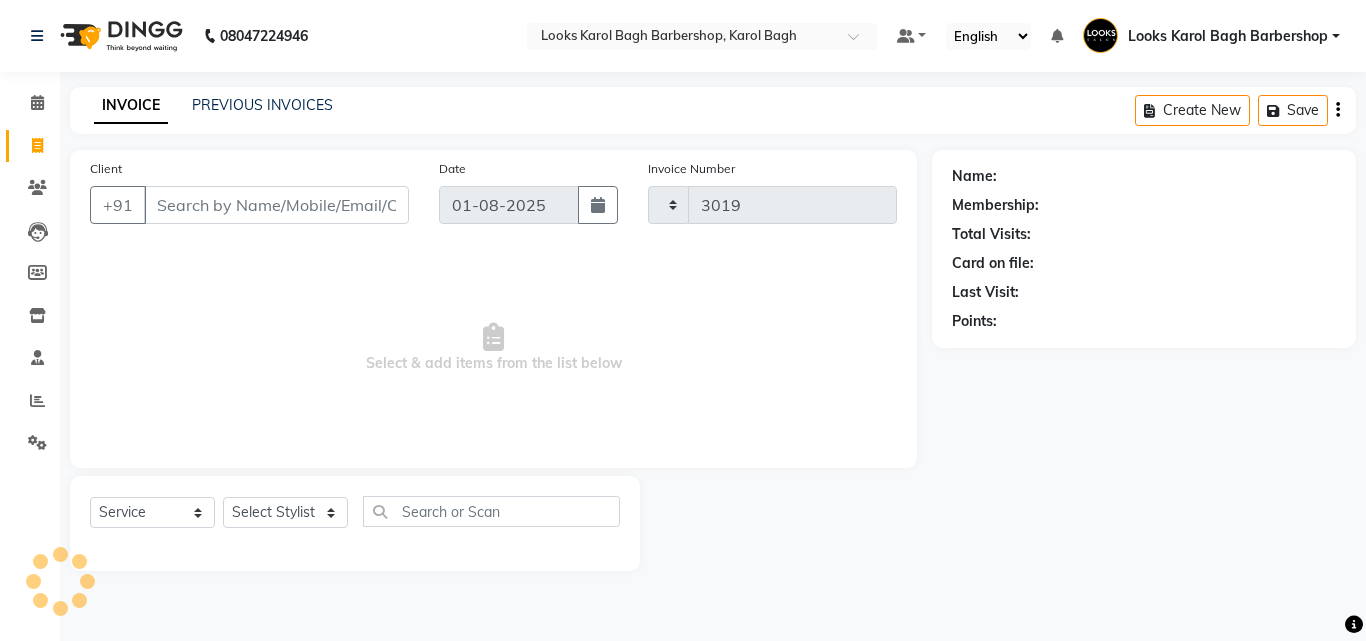 select on "4323" 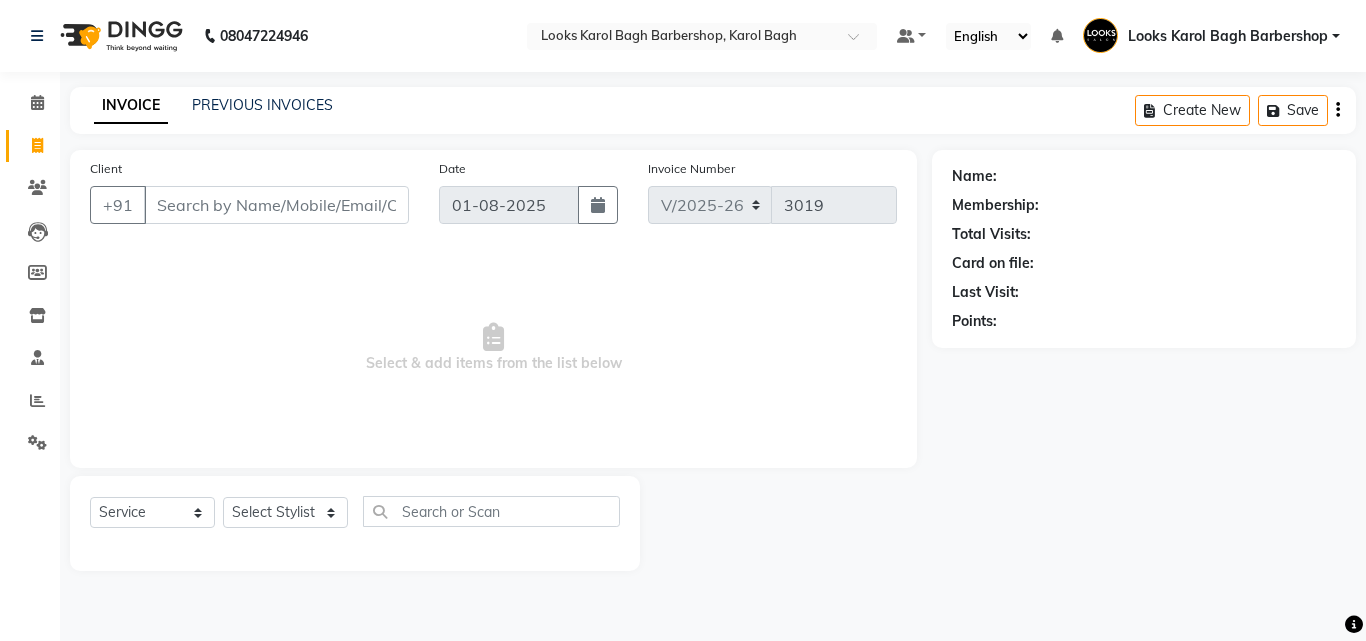 type on "6" 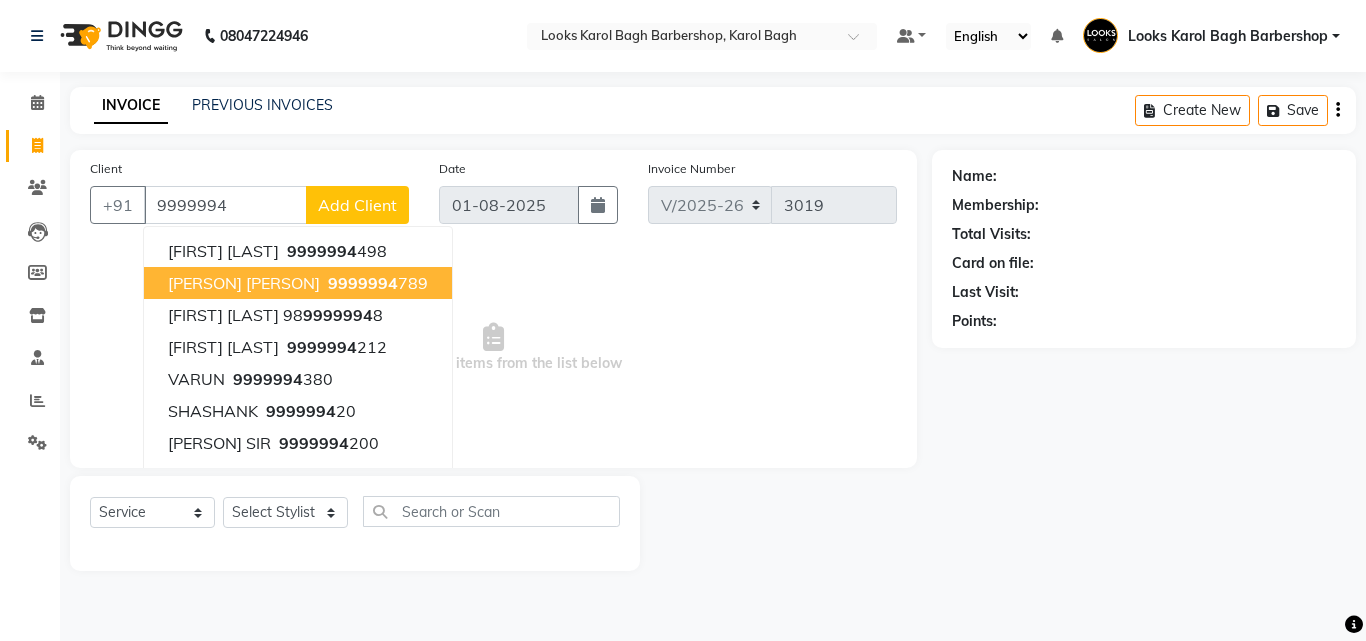 click on "[PERSON] [PERSON]" at bounding box center [244, 283] 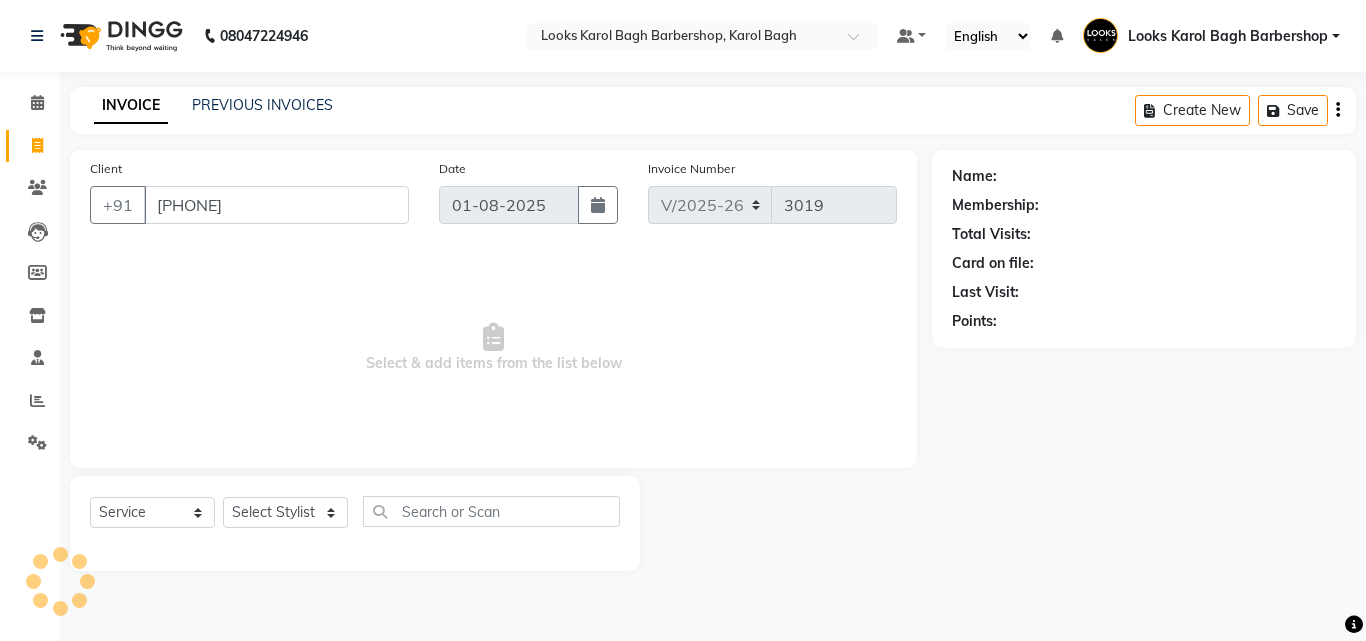type on "[PHONE]" 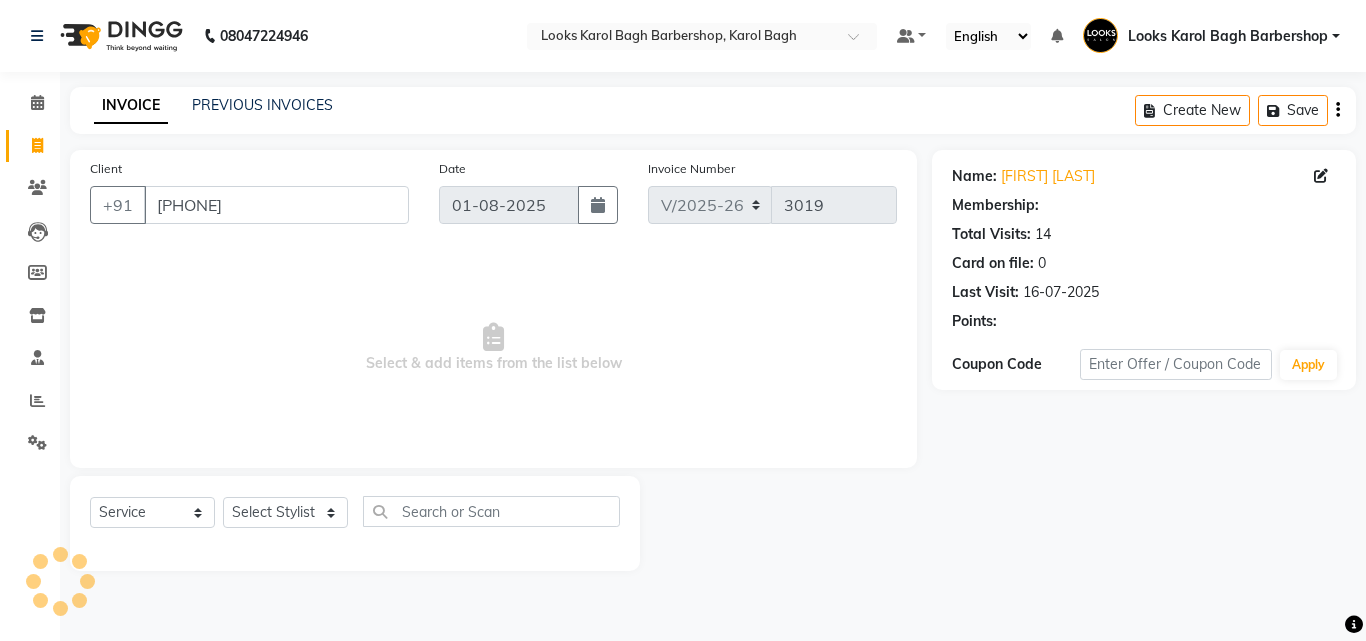 select on "1: Object" 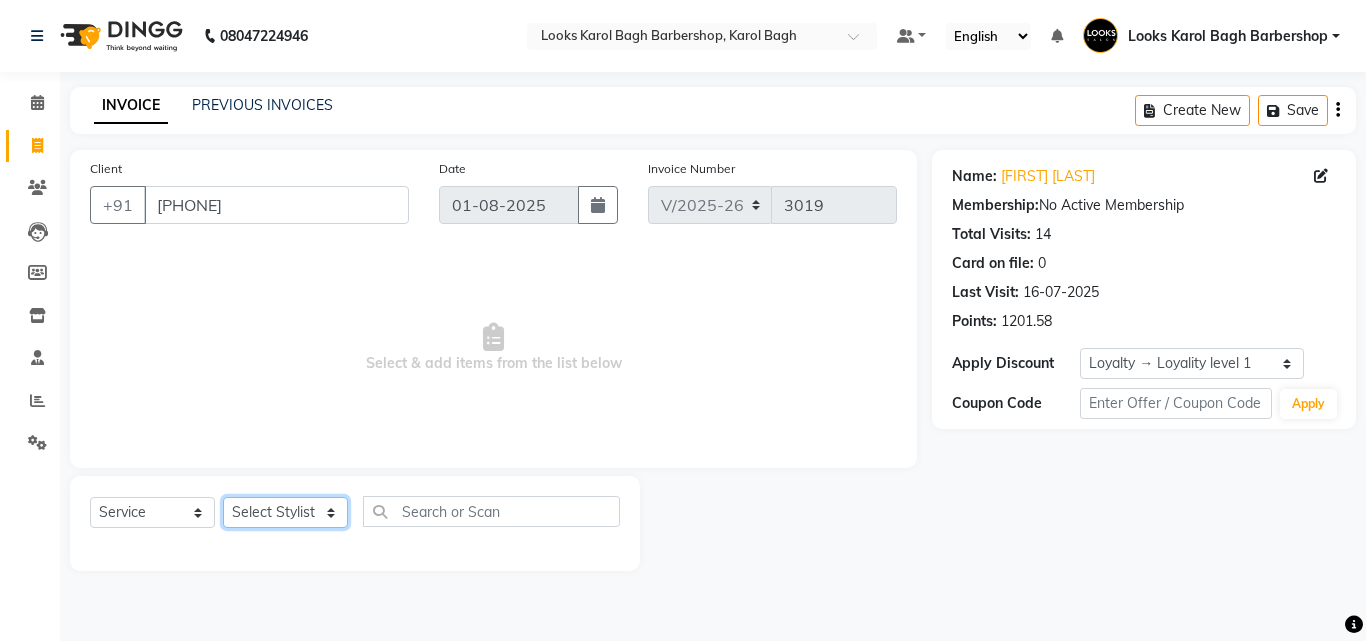 click on "Select Stylist Aadil Adnan AENA Aijaz Alam Amazon_Kart AMIR  Anurag _asst Arvind_asst BIJENDER  Counter Sales DANISH DHARAMVEER Eshan FARHAN KARAN RAI  KOMAL_NAILS Krishna_asst LALIT_PDCT LHAMO Looks_Female_Section Looks_H.O_Store Looks Karol Bagh Barbershop Looks_Kart MANIRAM Meenu_pdct Mohammad Sajid NAEEM  NARENDER DEOL  Naveen_pdct Prabhakar Kumar_PDCT RAAJ GUPTA RAAJ_JI raj ji RAM MURTI NARYAL ROHIT  Rohit Seth Rohit Thakur SACHIN sahil Shabina Shakir SIMRAN Sonia Sunny VIKRAM VIKRANT SINGH  Vishal_Asst YOGESH ASSISTANT" 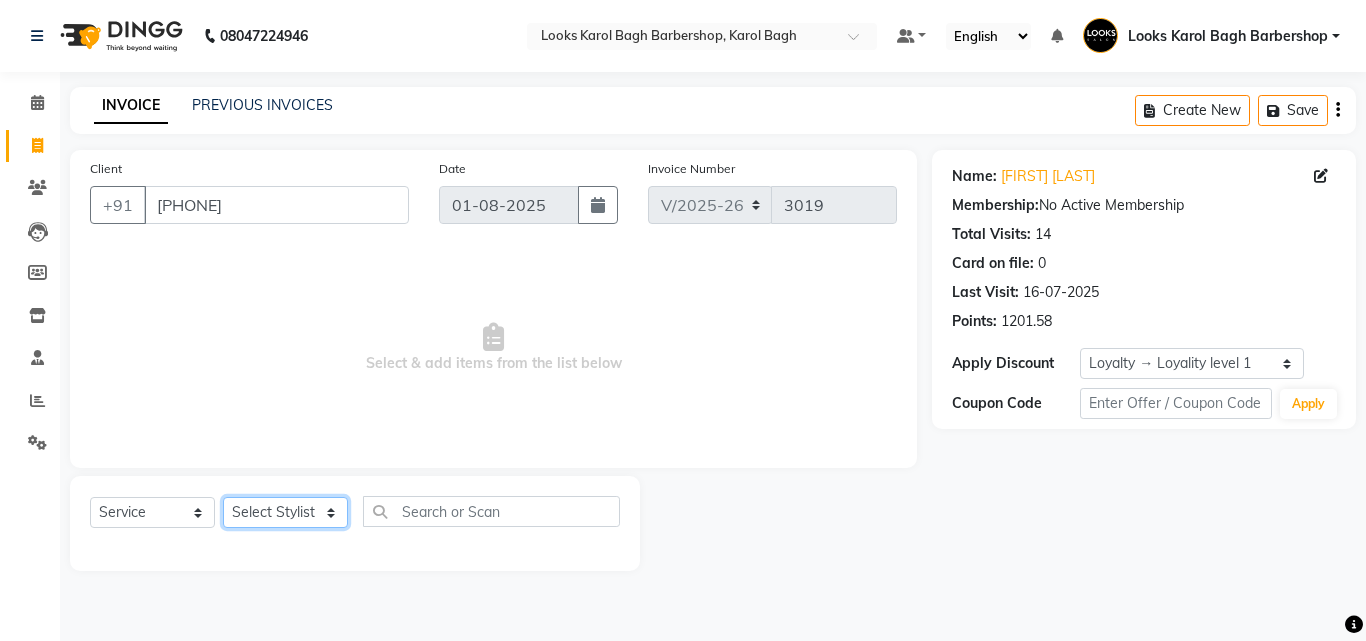 select on "[PHONE]" 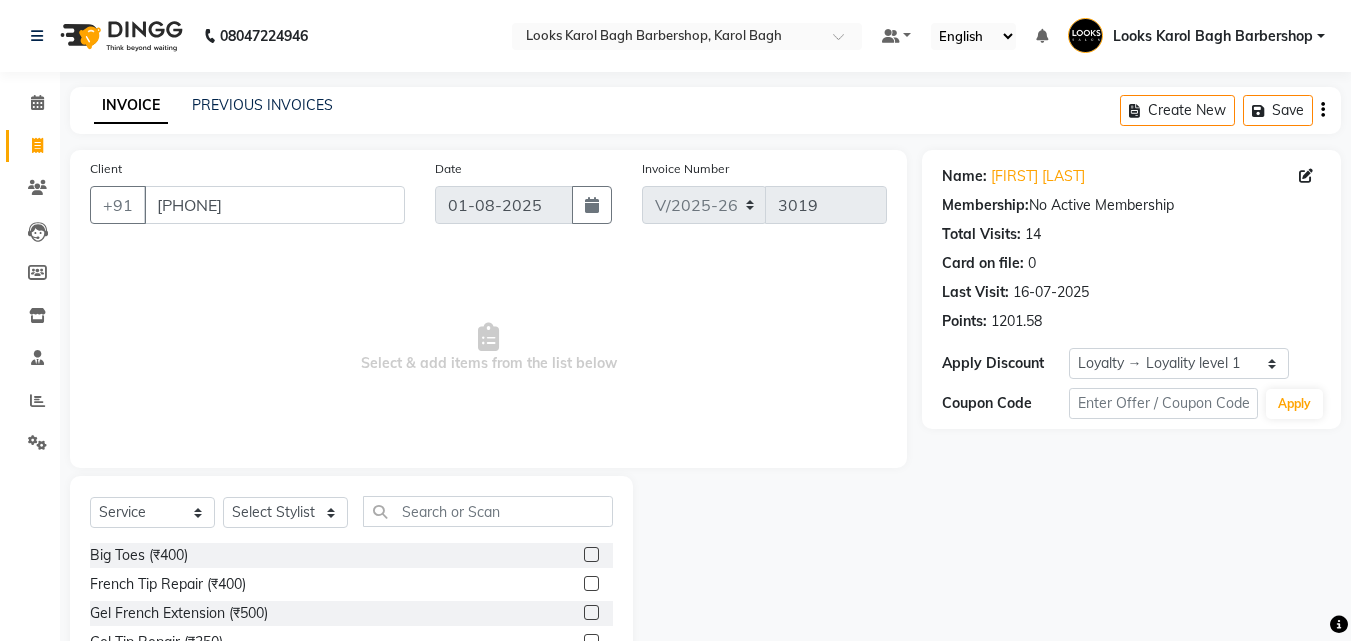 click on "Select Service Product Membership Package Voucher Prepaid Gift Card Select Stylist Aadil Adnan AENA Aijaz Alam Amazon_Kart AMIR Anurag _asst [FIRST]_asst [FIRST] Counter Sales DANISH [FIRST] Eshan [FIRST] KARAN RAI KOMAL_NAILS Krishna_asst LALIT_PDCT LHAMO Looks_Female_Section Looks_H.O_Store Looks Karol Bagh Barbershop Looks_Kart MANIRAM Meenu_pdct Mohammad Sajid NAEEM NARENDER DEOL Naveen_pdct Prabhakar Kumar_PDCT [FIRST] [LAST] [FIRST]_JI [FIRST] ji [FIRST] [LAST] NARYAL [FIRST] [FIRST] [LAST] [FIRST] [LAST] SACHIN sahil [FIRST] Shakir SIMRAN Sonia Sunny VIKRAM VIKRANT SINGH Vishal_Asst YOGESH ASSISTANT Big Toes (₹400) French Tip Repair (₹400) Gel French Extension (₹500) Gel Tip Repair (₹350) Gel Infills (₹1350) Gel Overlays (₹1800) Gel Extension (₹500) Gel Nail Removal (₹150) Natural Nail Extensions (₹3300) French Nail Extensions (₹3500) Gel Polish Removal (₹600) Extension Removal (₹1000) Nail Art Recruiter (₹500) French Ombre Gel Polish (₹2500) Nail Art Nedle (₹600)" 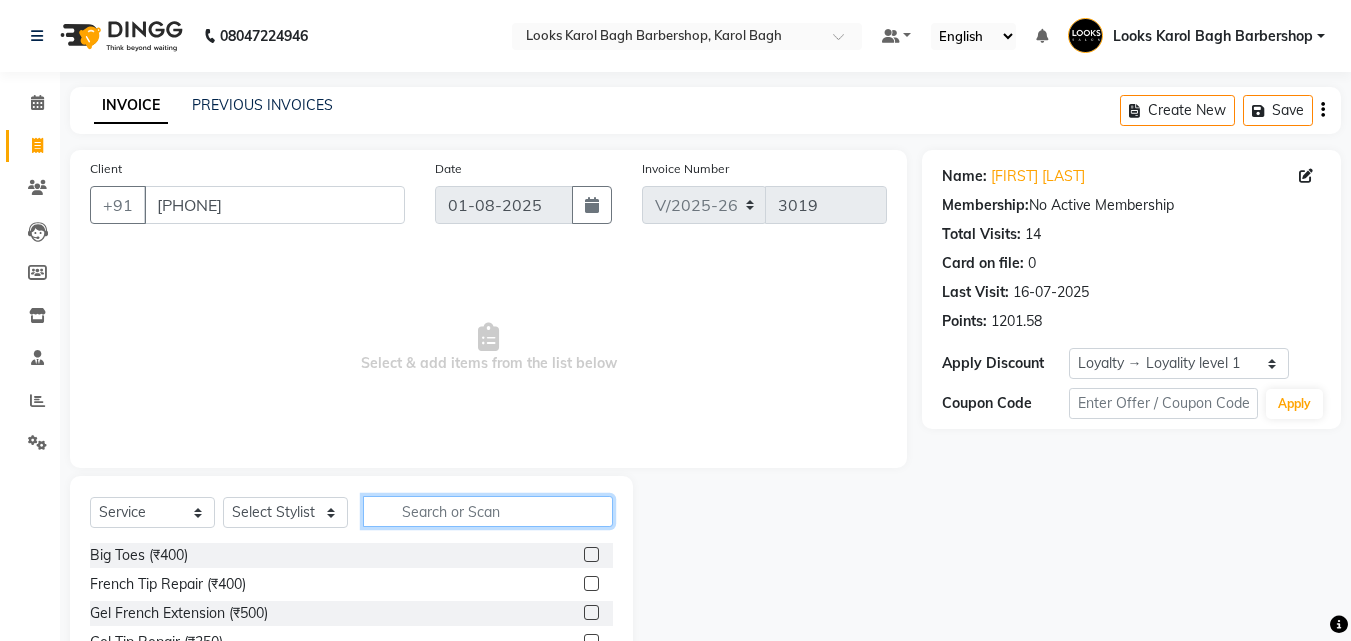 click on "Select Service Product Membership Package Voucher Prepaid Gift Card Select Stylist Aadil Adnan AENA Aijaz Alam Amazon_Kart AMIR Anurag _asst [FIRST]_asst [FIRST] Counter Sales DANISH [FIRST] Eshan [FIRST] KARAN RAI KOMAL_NAILS Krishna_asst LALIT_PDCT LHAMO Looks_Female_Section Looks_H.O_Store Looks Karol Bagh Barbershop Looks_Kart MANIRAM Meenu_pdct Mohammad Sajid NAEEM NARENDER DEOL Naveen_pdct Prabhakar Kumar_PDCT [FIRST] [LAST] [FIRST]_JI [FIRST] ji [FIRST] [LAST] NARYAL [FIRST] [FIRST] [LAST] [FIRST] [LAST] SACHIN sahil [FIRST] Shakir SIMRAN Sonia Sunny VIKRAM VIKRANT SINGH Vishal_Asst YOGESH ASSISTANT Big Toes (₹400) French Tip Repair (₹400) Gel French Extension (₹500) Gel Tip Repair (₹350) Gel Infills (₹1350) Gel Overlays (₹1800) Gel Extension (₹500) Gel Nail Removal (₹150) Natural Nail Extensions (₹3300) French Nail Extensions (₹3500) Gel Polish Removal (₹600) Extension Removal (₹1000) Nail Art Recruiter (₹500) French Ombre Gel Polish (₹2500) Nail Art Nedle (₹600)" 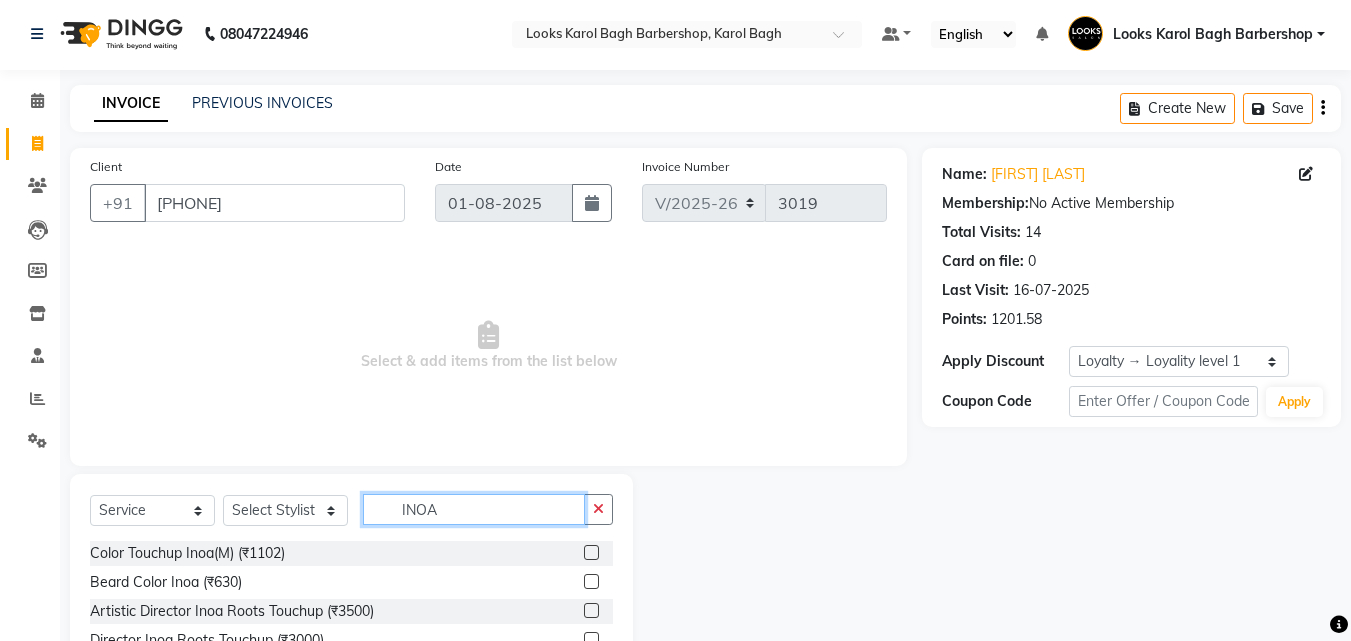 scroll, scrollTop: 134, scrollLeft: 0, axis: vertical 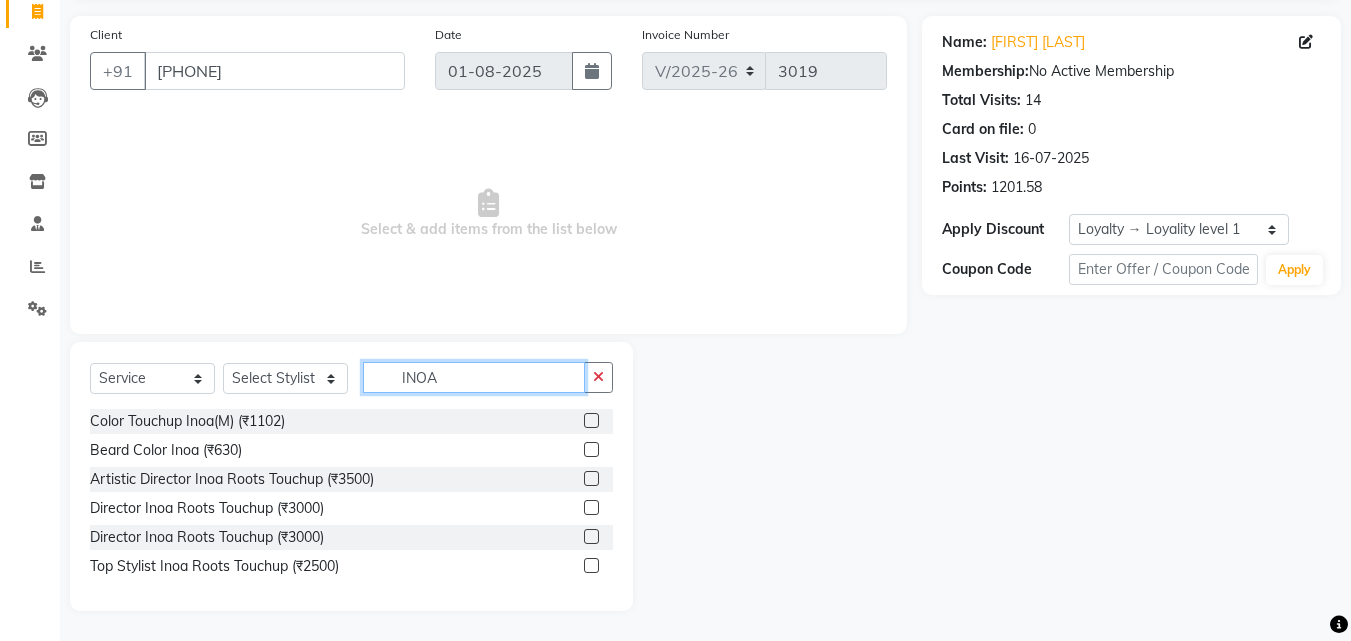 type on "INOA" 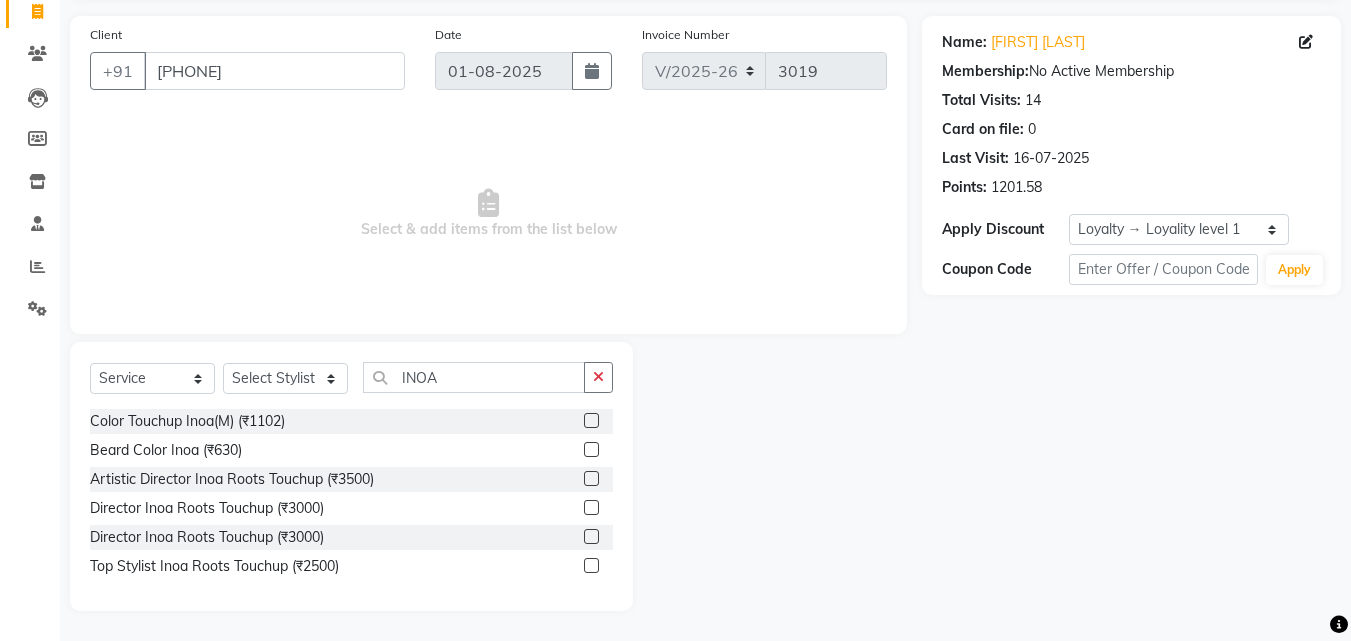 click 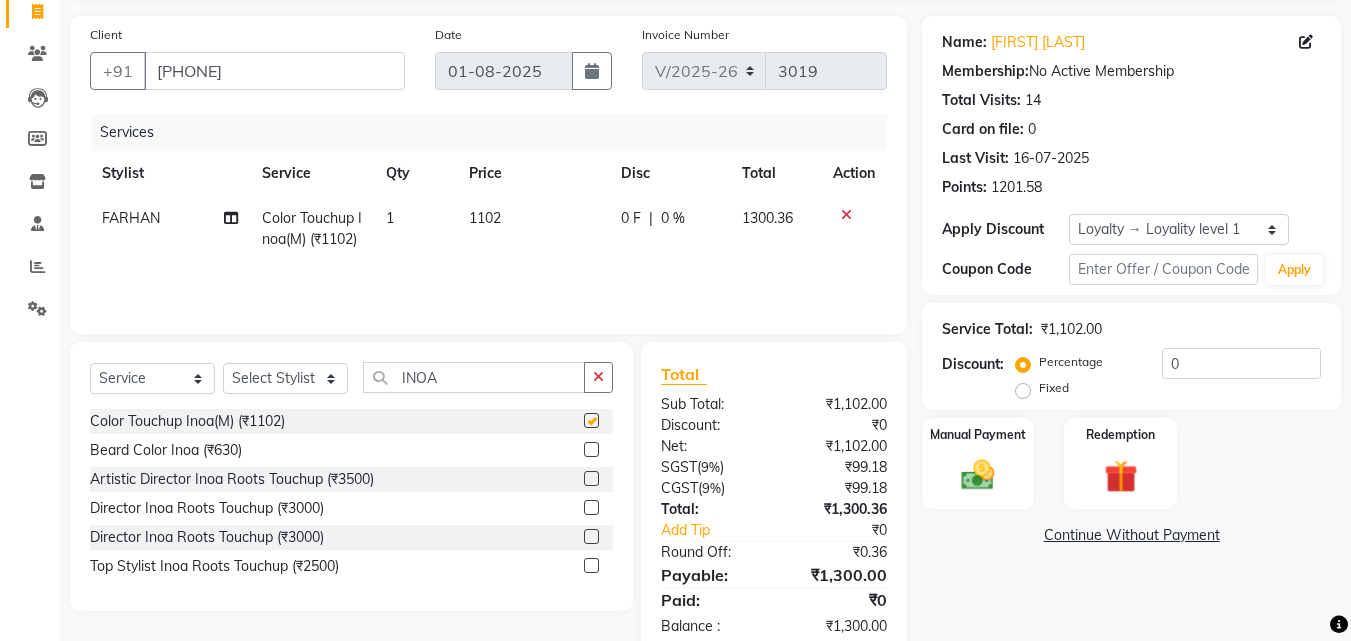 checkbox on "false" 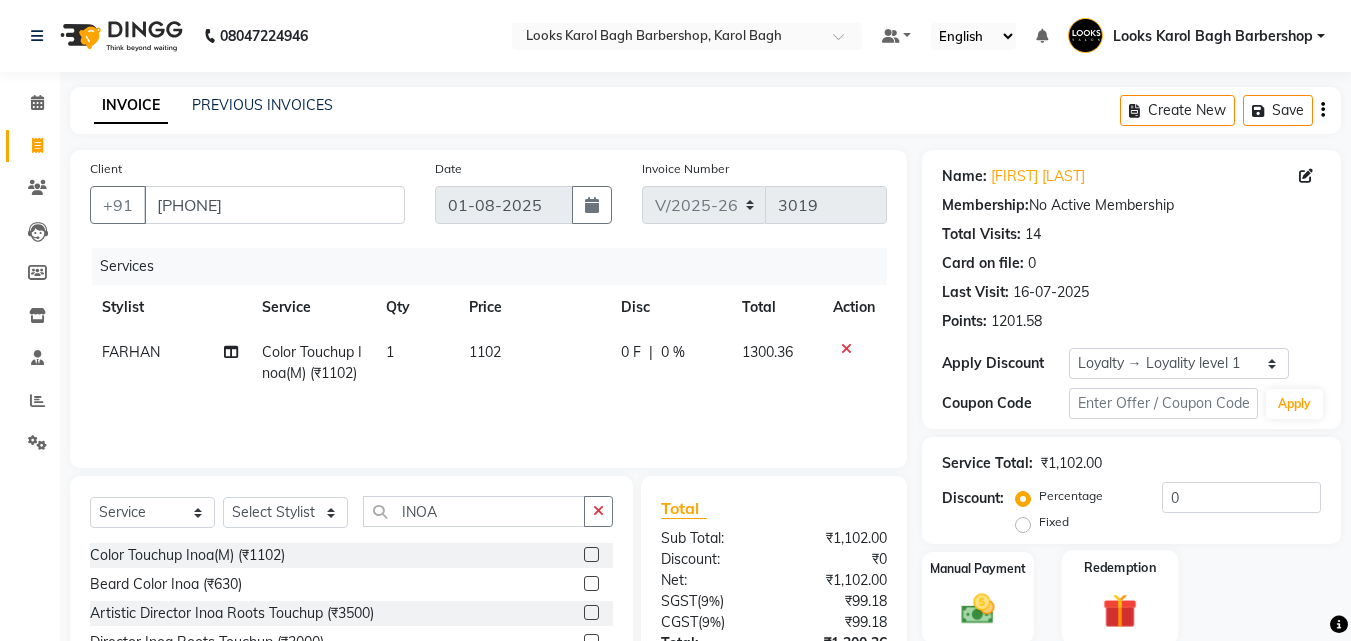 scroll, scrollTop: 180, scrollLeft: 0, axis: vertical 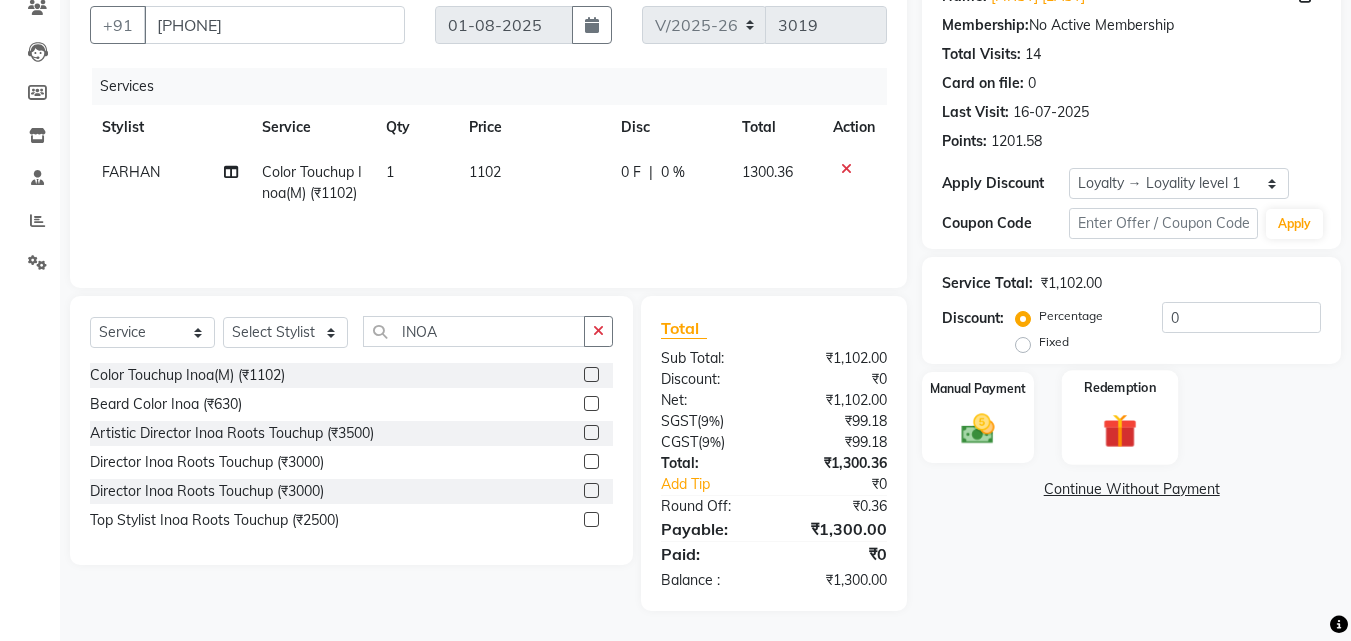 click 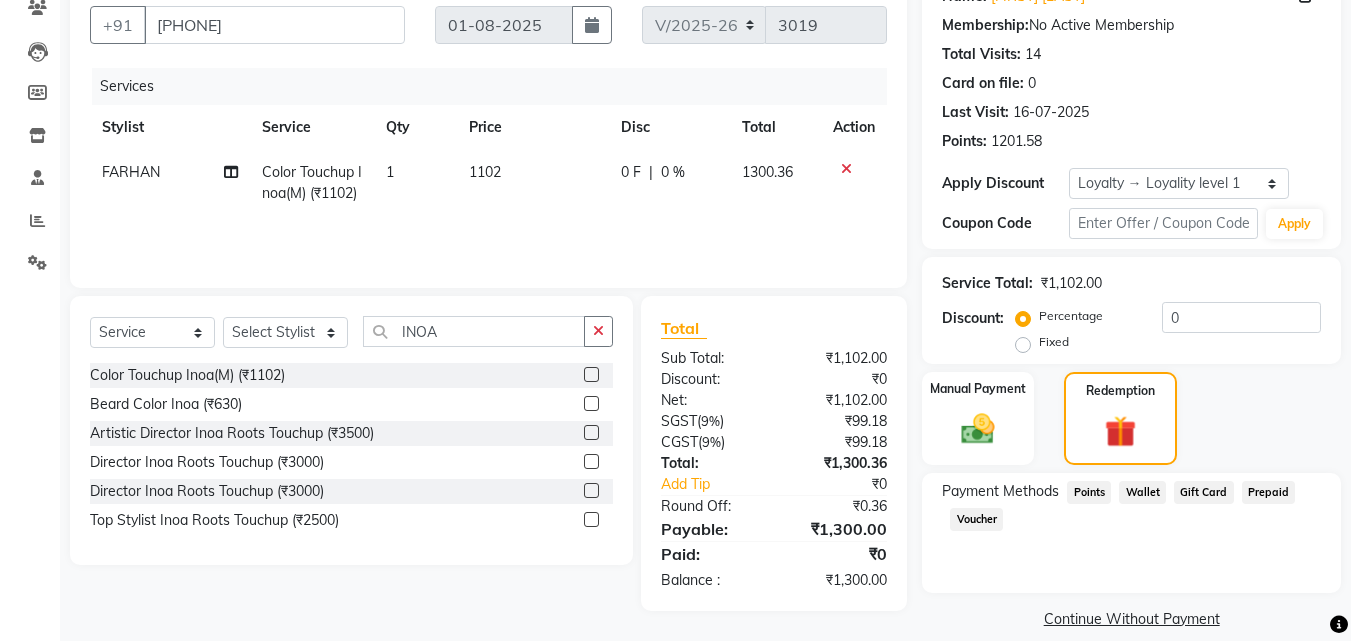 click on "Points" 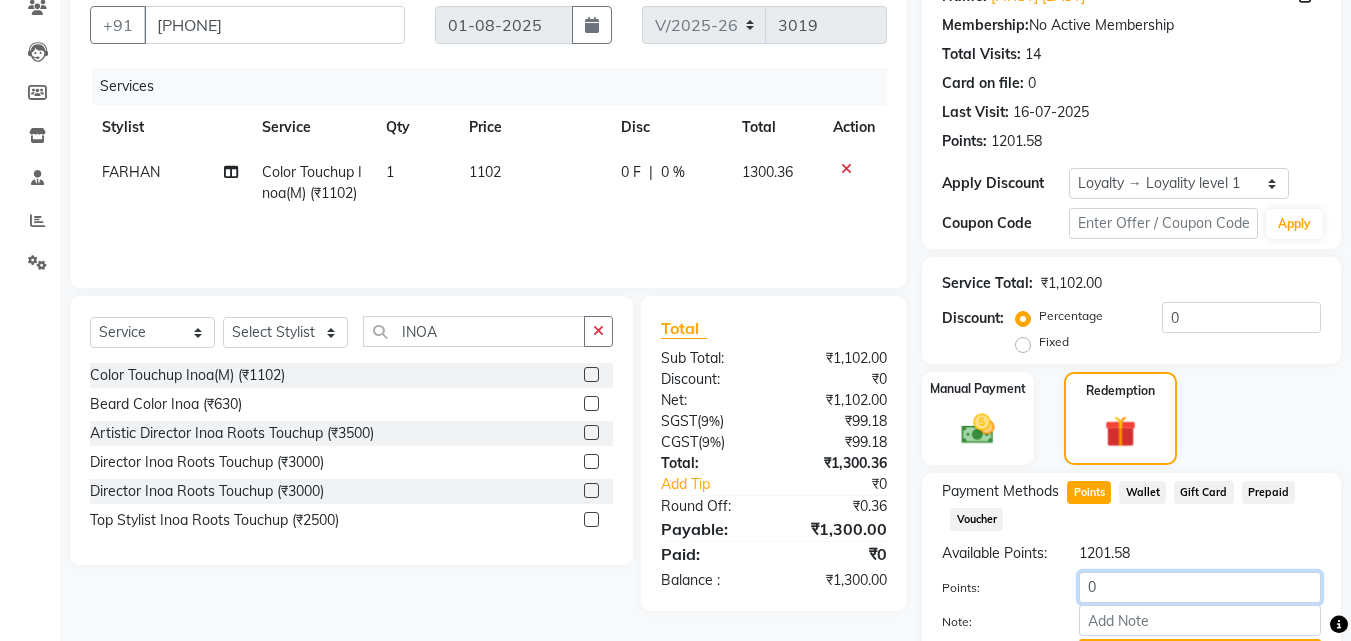 click on "0" 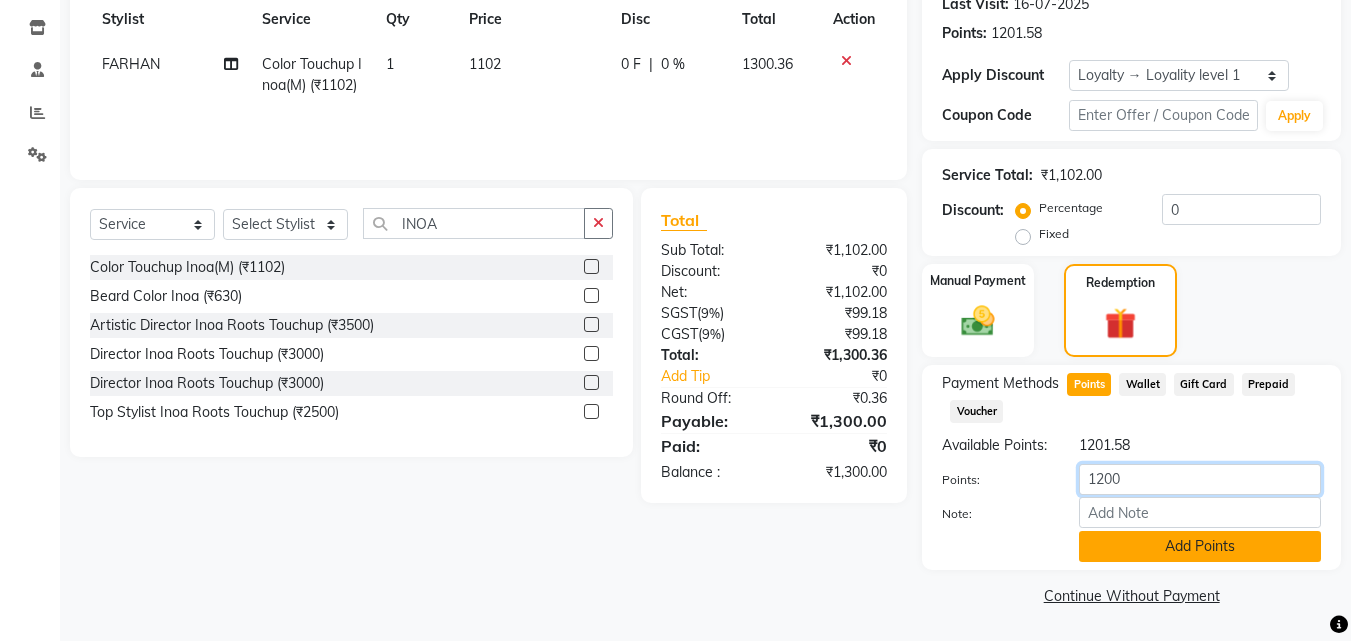 type on "1200" 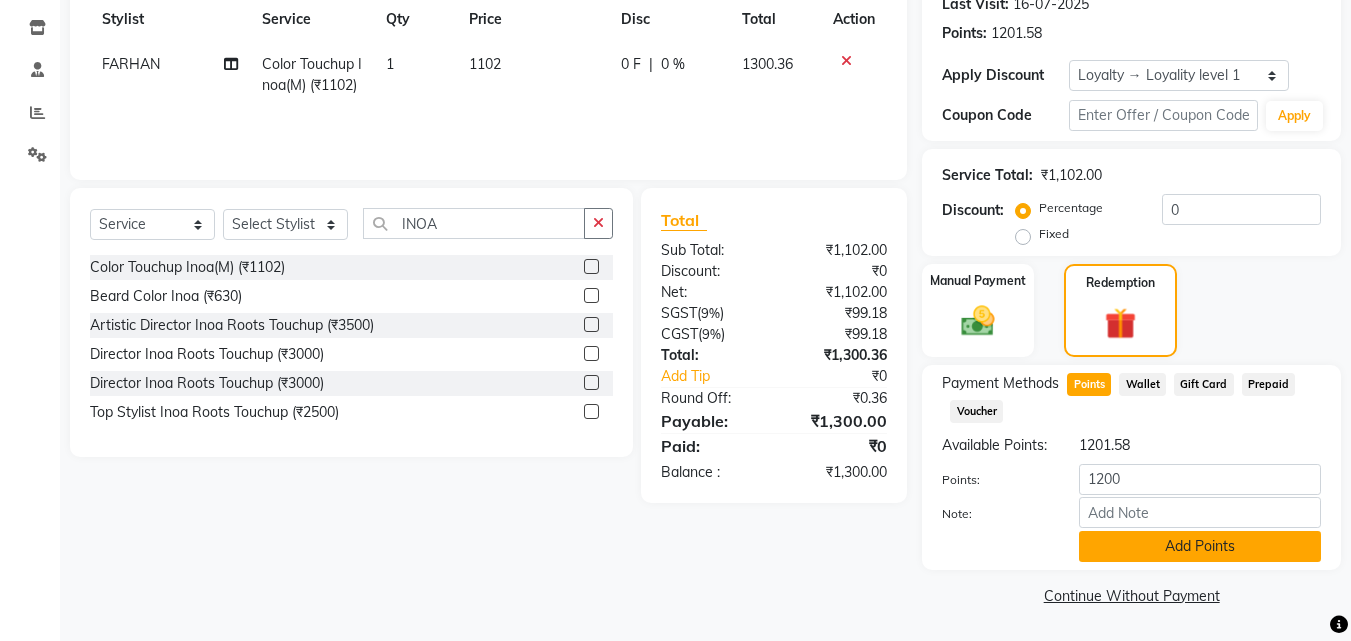 click on "Add Points" 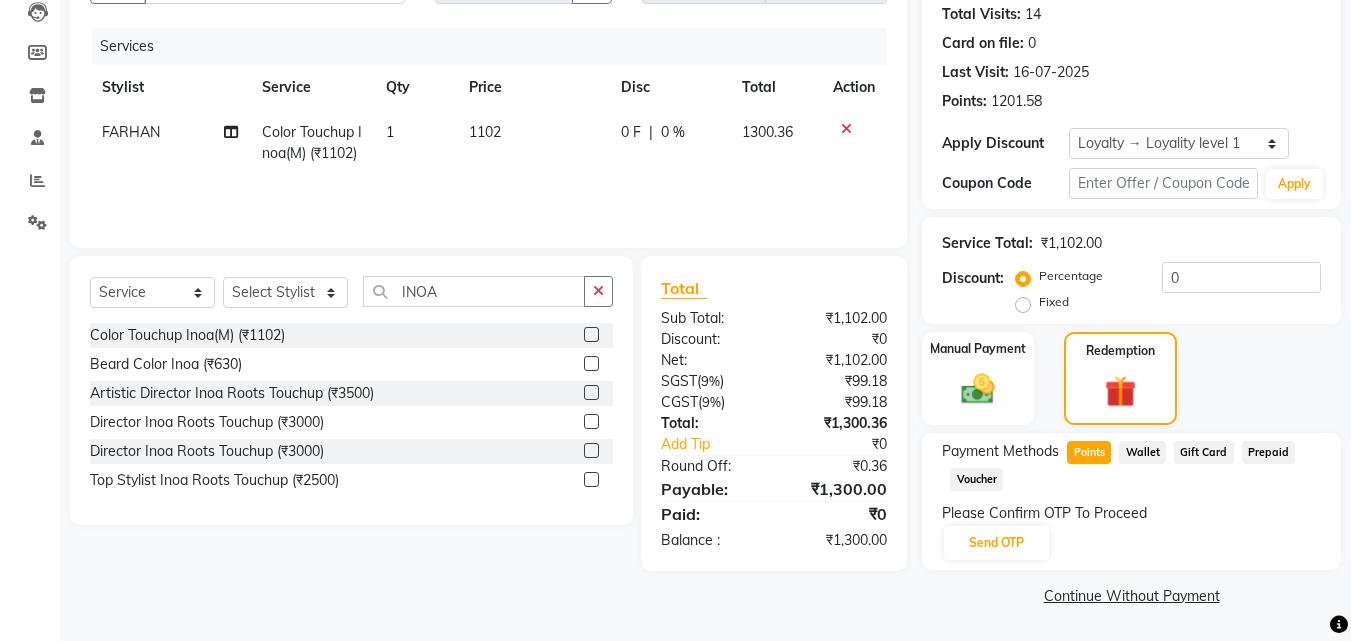 scroll, scrollTop: 220, scrollLeft: 0, axis: vertical 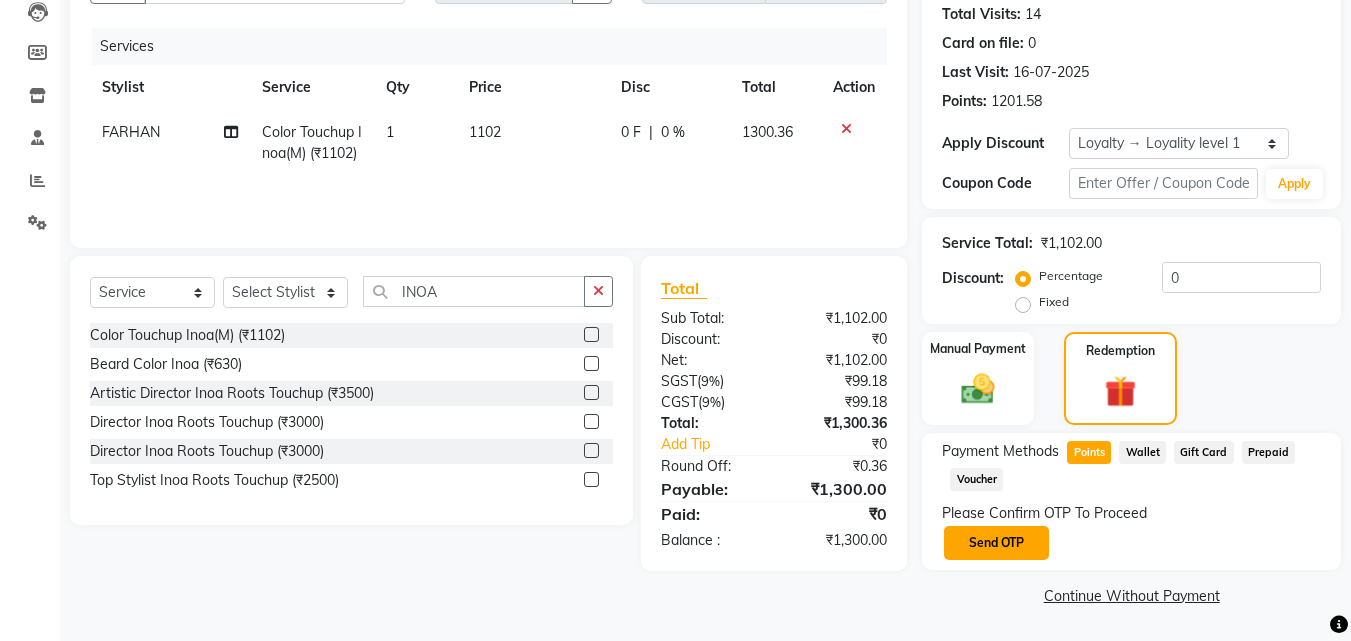 click on "Send OTP" 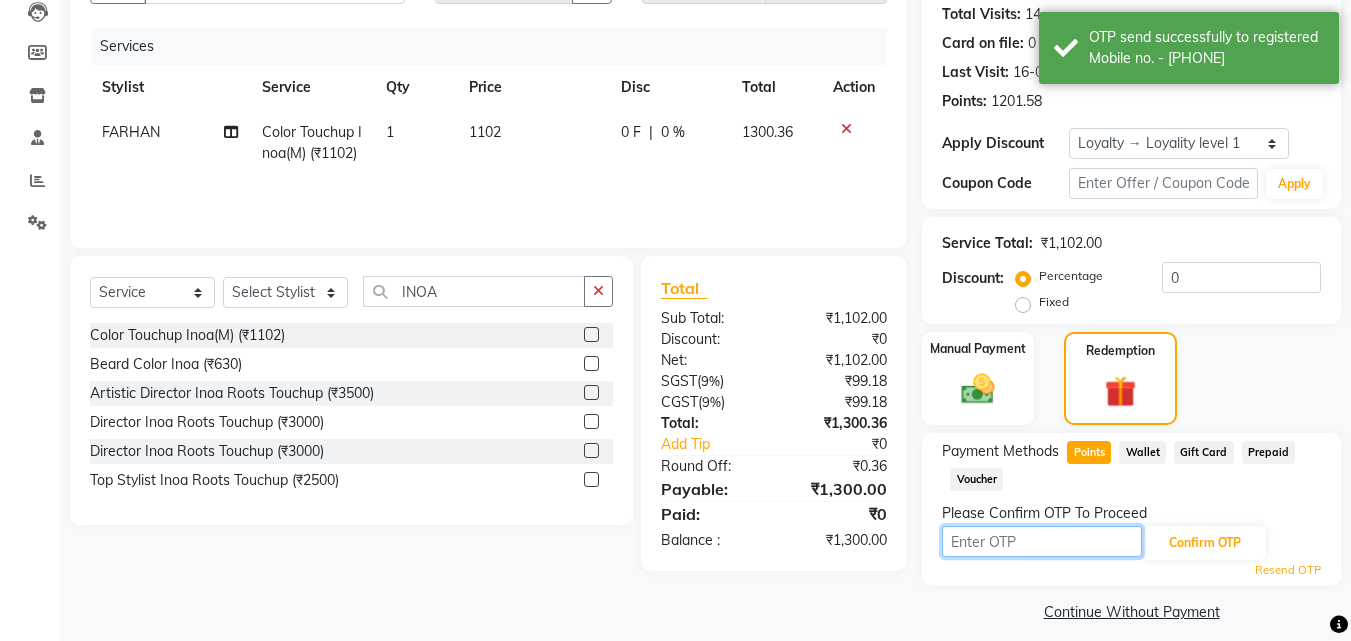 click at bounding box center (1042, 541) 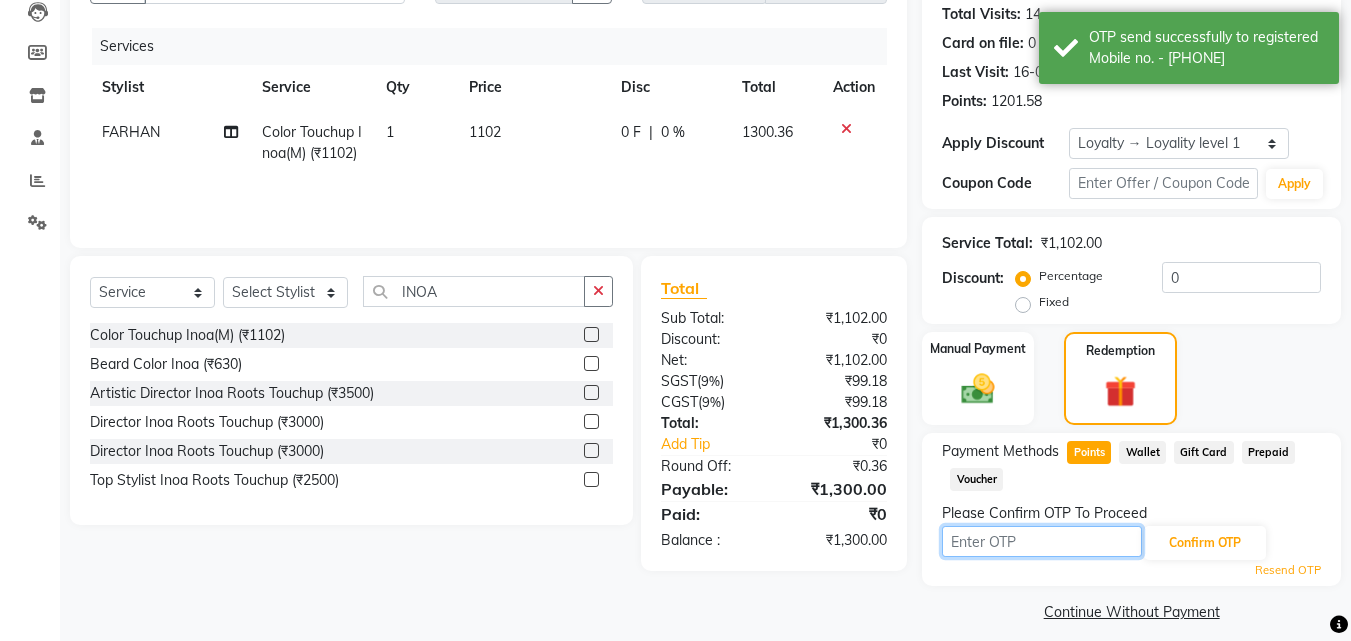 scroll, scrollTop: 236, scrollLeft: 0, axis: vertical 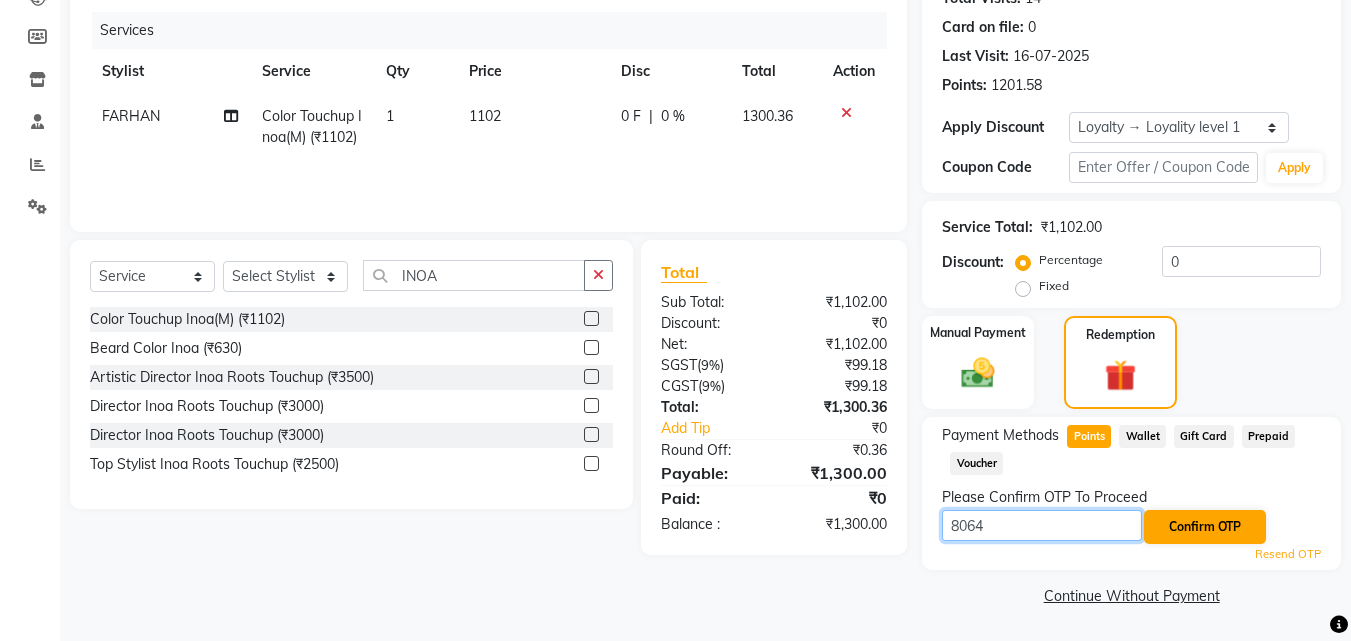 type on "8064" 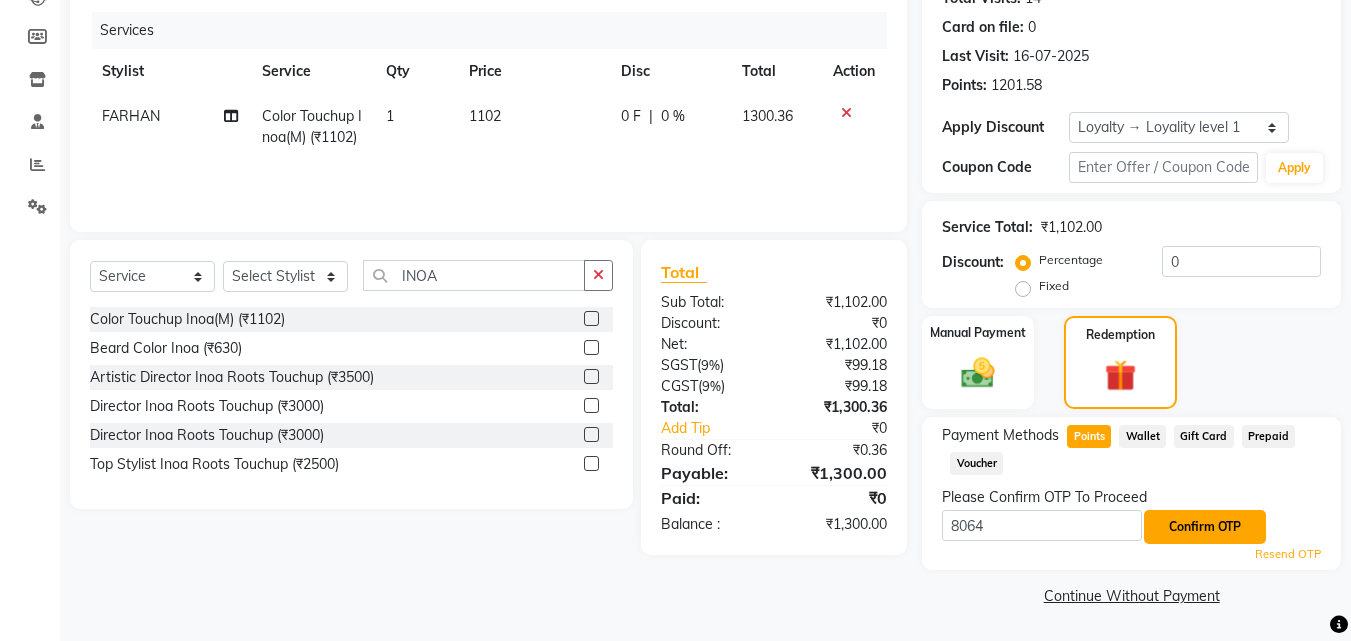 click on "Confirm OTP" 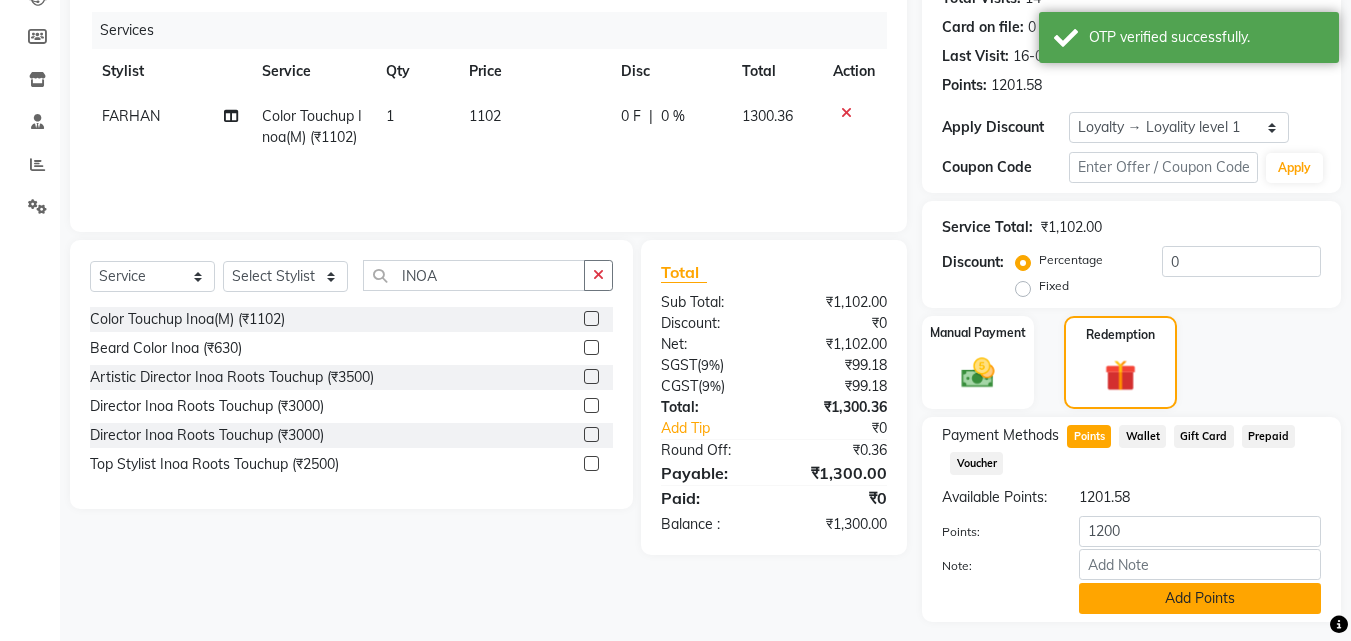click on "Add Points" 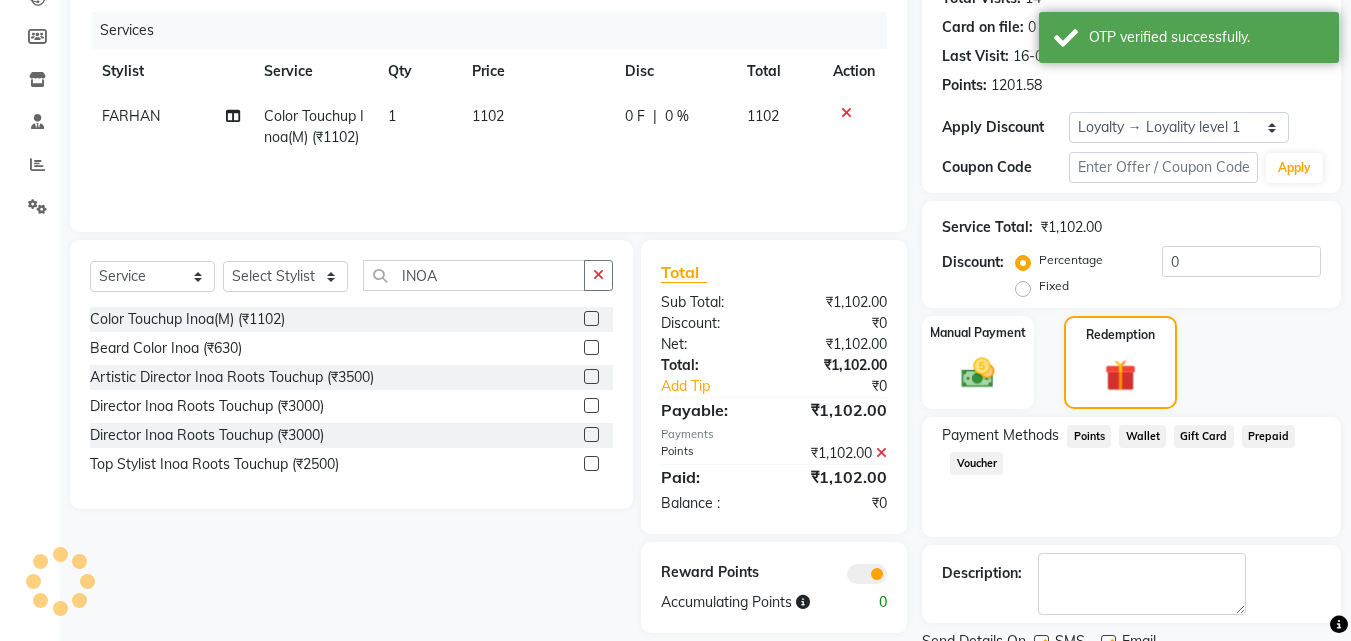 scroll, scrollTop: 316, scrollLeft: 0, axis: vertical 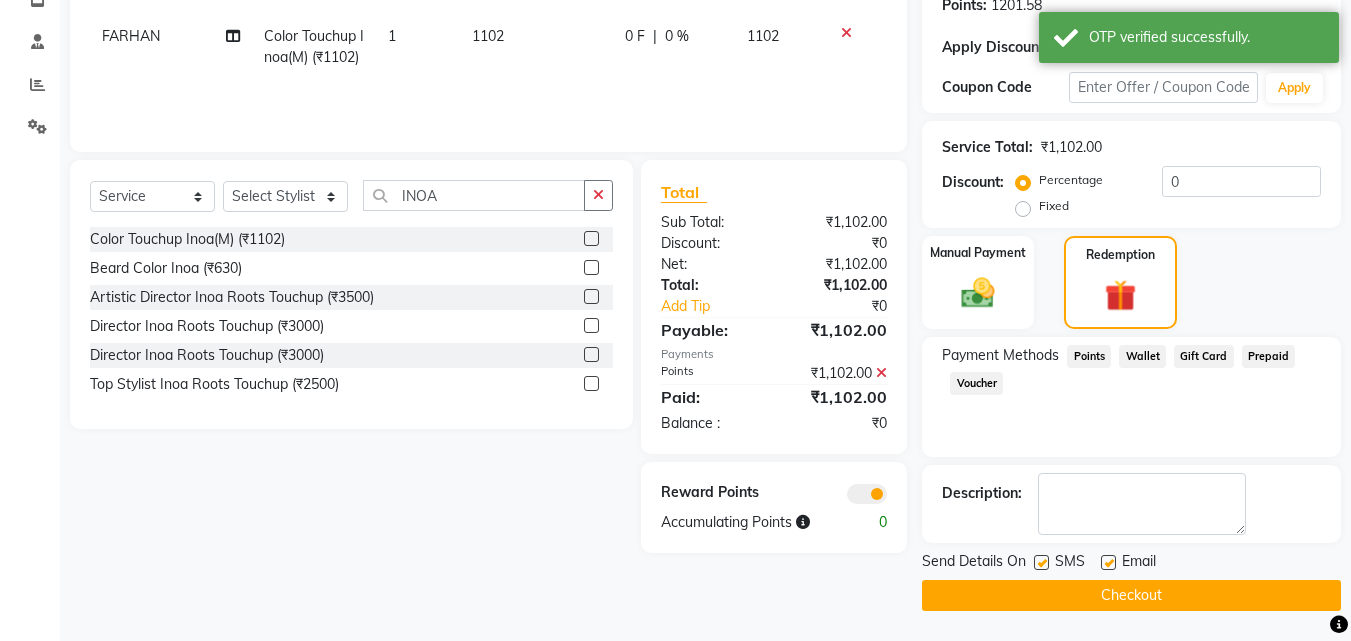 click on "INVOICE PREVIOUS INVOICES Create New   Save  Client +91 [PHONE] Date 01-08-2025 Invoice Number V/2025 V/2025-26 3019 Services Stylist Service Qty Price Disc Total Action [FIRST] Color Touchup Inoa(M) (₹1102) 1 1102 0 F | 0 % 1102 Select  Service  Product  Membership  Package Voucher Prepaid Gift Card  Select Stylist Aadil Adnan AENA Aijaz Alam Amazon_Kart AMIR  Anurag _asst [FIRST]_asst [FIRST]  Counter Sales DANISH [FIRST] Eshan [FIRST] KARAN RAI  KOMAL_NAILS Krishna_asst LALIT_PDCT LHAMO Looks_Female_Section Looks_H.O_Store Looks Karol Bagh Barbershop Looks_Kart MANIRAM Meenu_pdct Mohammad Sajid NAEEM  NARENDER DEOL  Naveen_pdct Prabhakar Kumar_PDCT [FIRST] [LAST] [FIRST]_JI [FIRST] ji [FIRST] [LAST] NARYAL [FIRST]  [FIRST] [LAST] [FIRST] [LAST] SACHIN sahil [FIRST] Shakir SIMRAN Sonia Sunny VIKRAM VIKRANT SINGH  Vishal_Asst YOGESH ASSISTANT INOA Color Touchup Inoa(M) (₹1102)  Beard Color Inoa (₹630)  Artistic Director Inoa Roots Touchup (₹3500)  Director Inoa Roots Touchup (₹3000)  Total Sub Total: ₹1,102.00 ₹0" 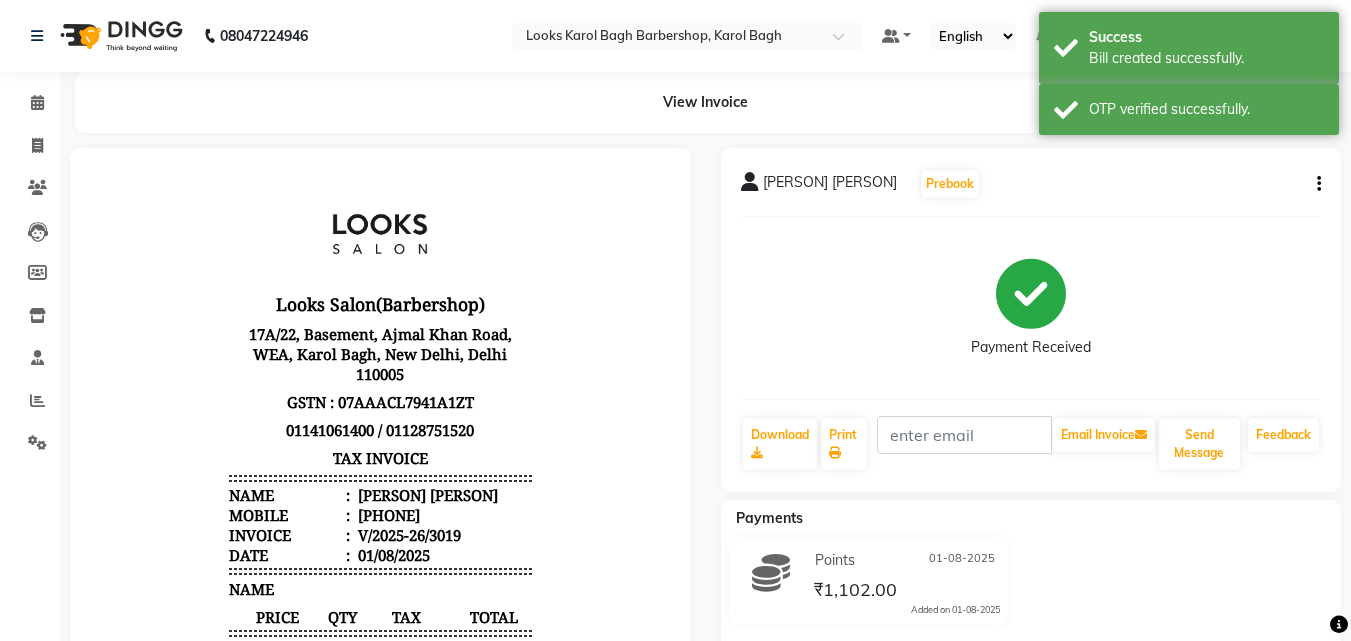 scroll, scrollTop: 0, scrollLeft: 0, axis: both 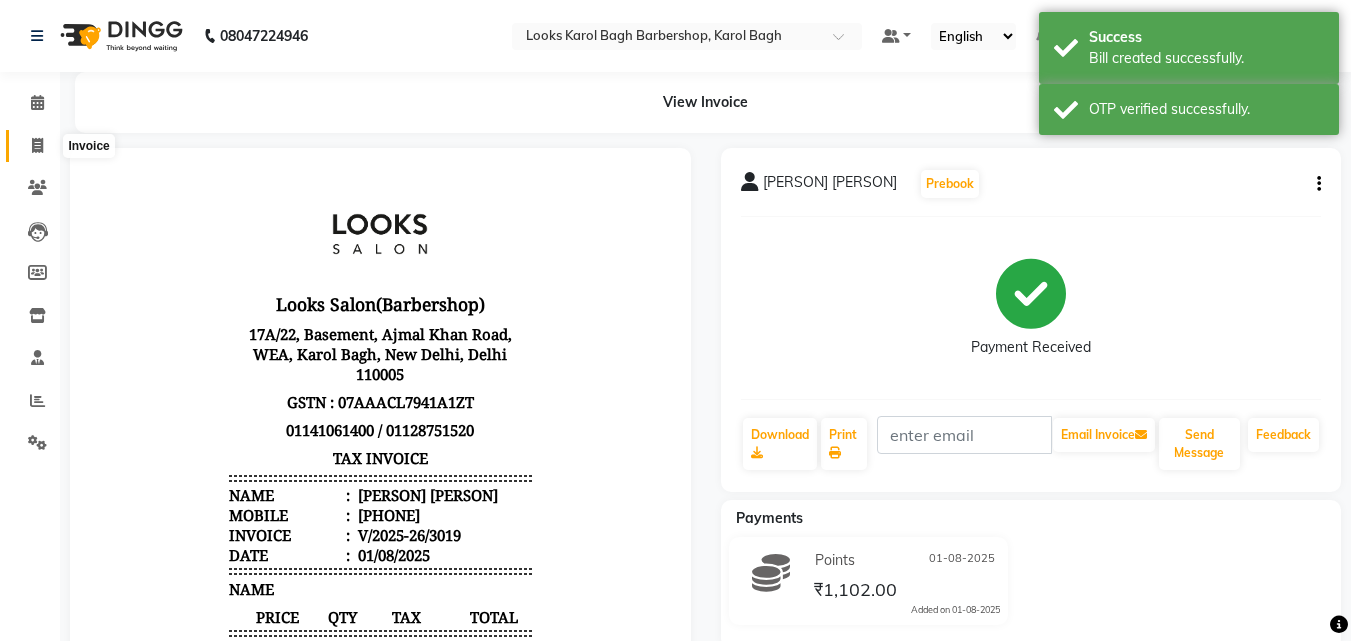 click 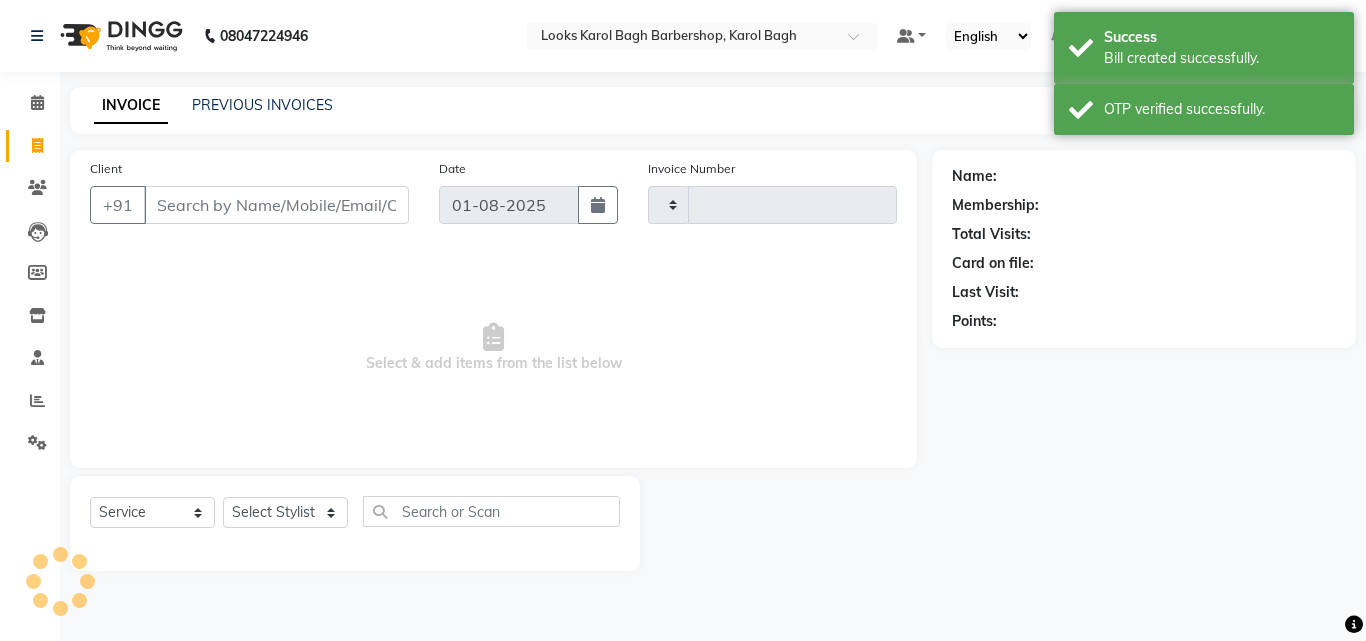 type on "3020" 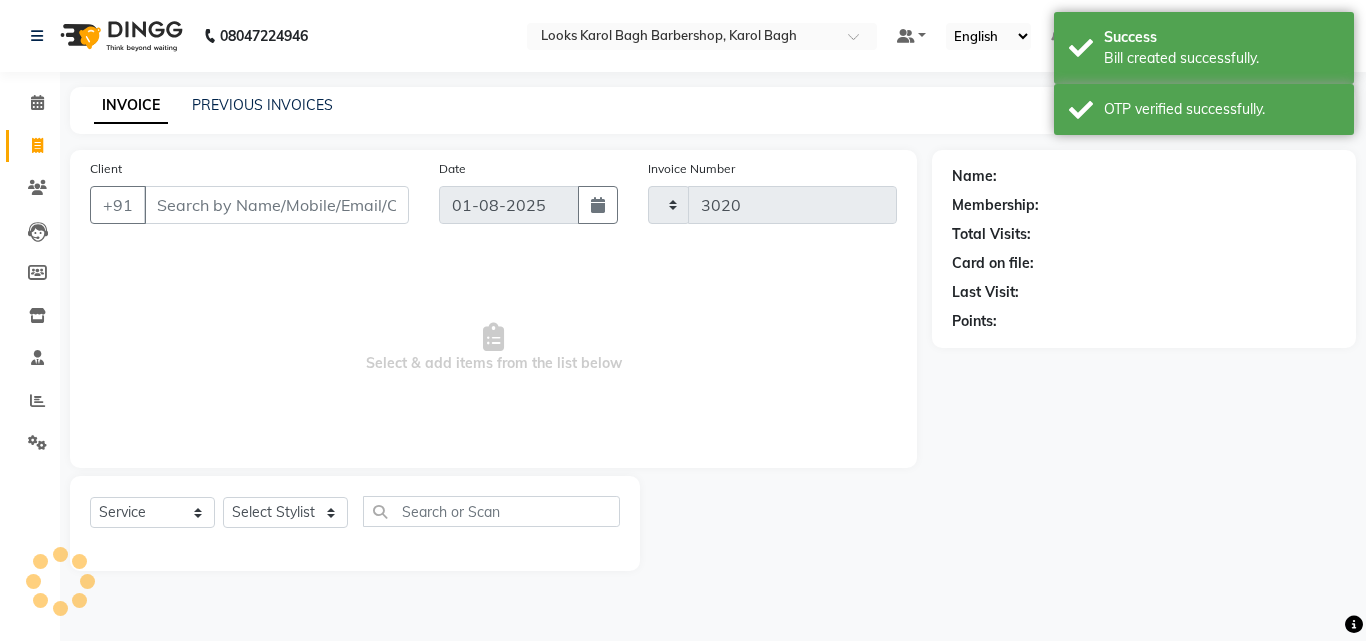 select on "4323" 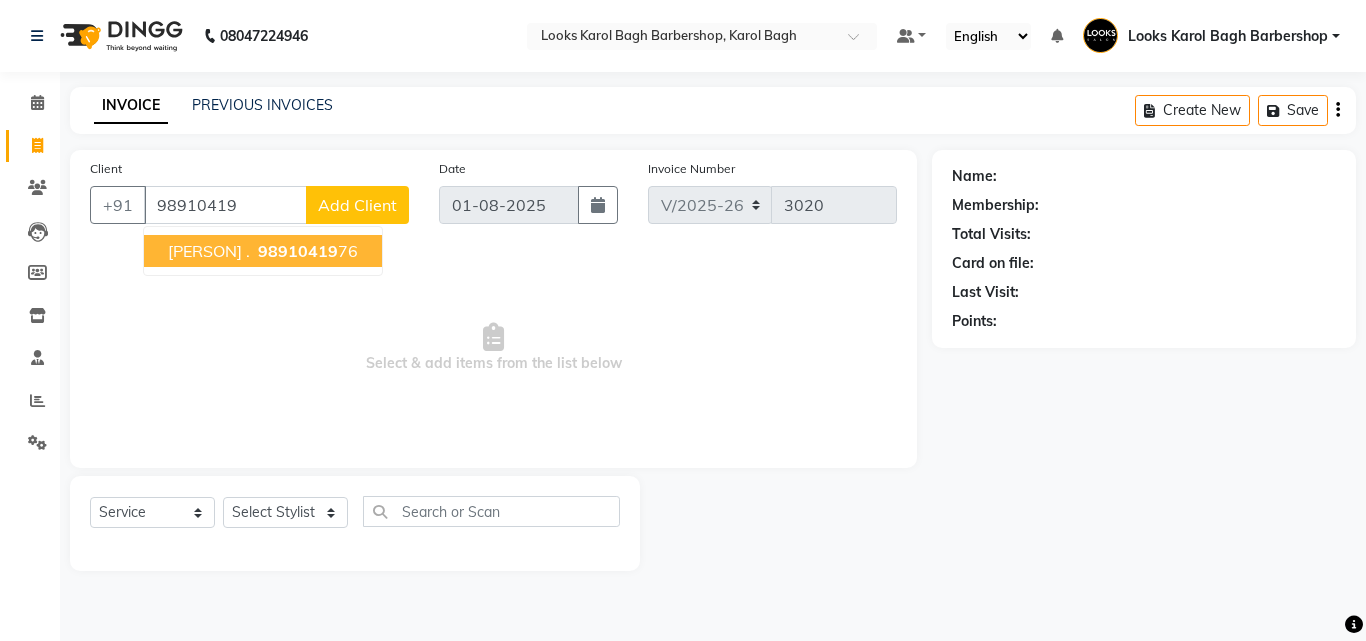 click on "[PERSON] .   [PHONE]" at bounding box center (263, 251) 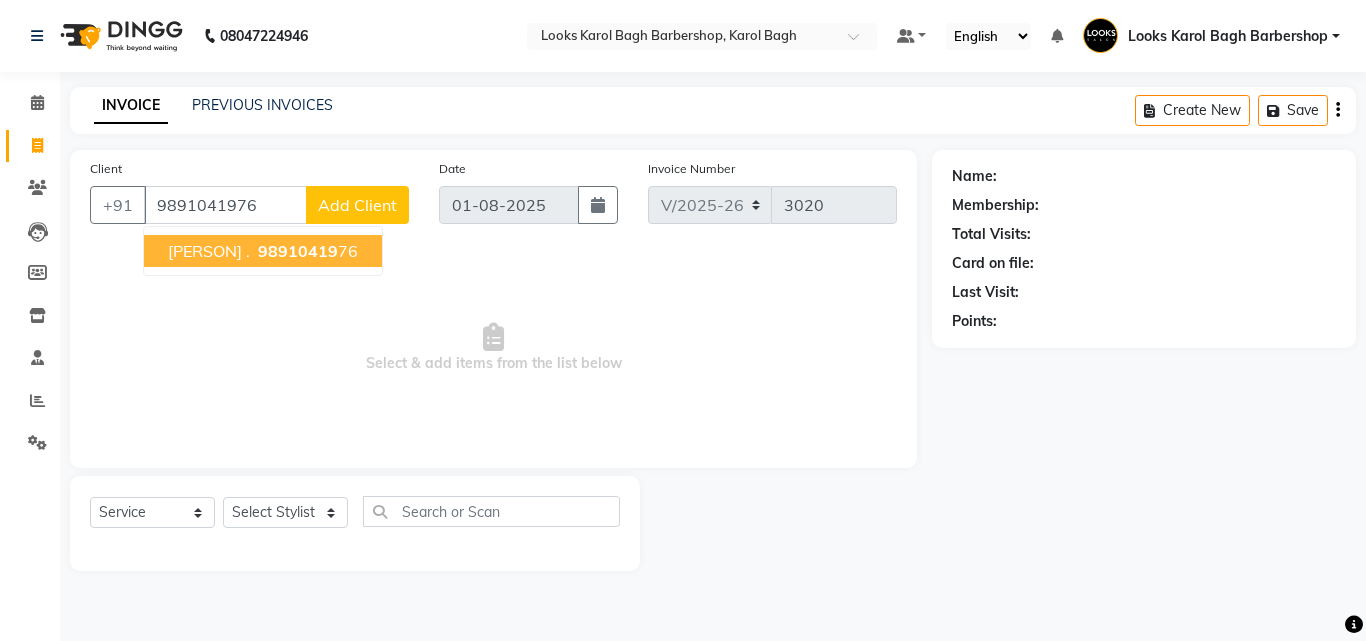type on "9891041976" 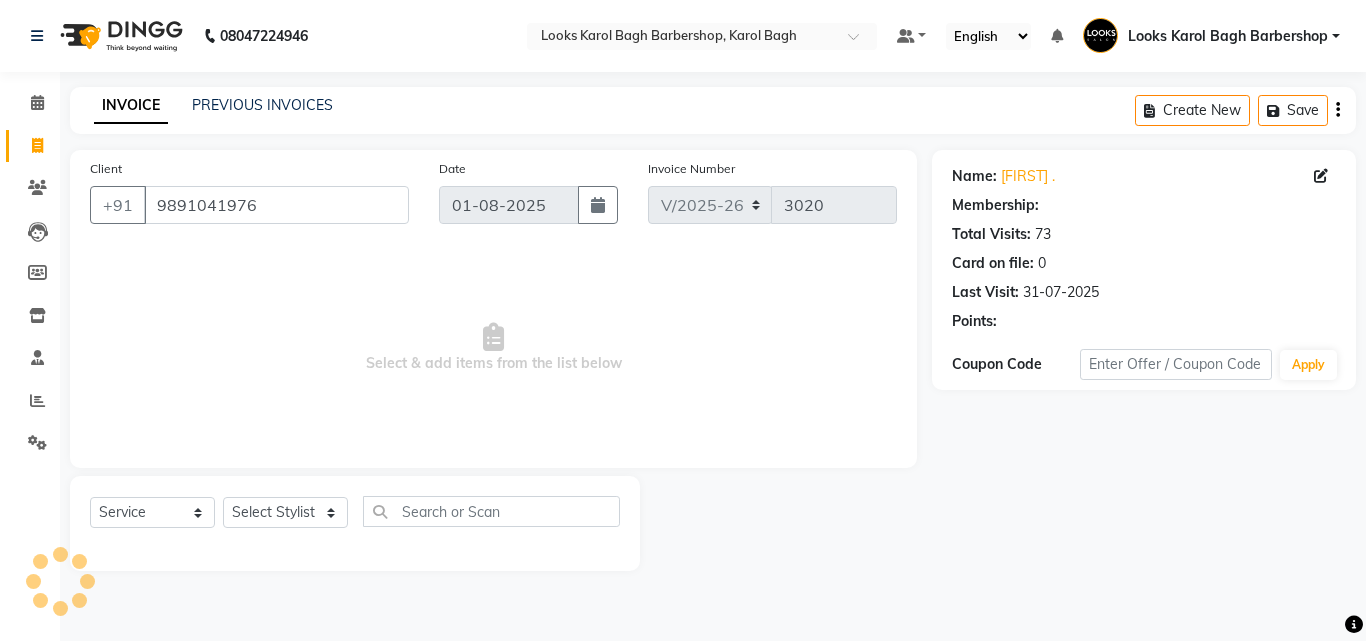 select on "1: Object" 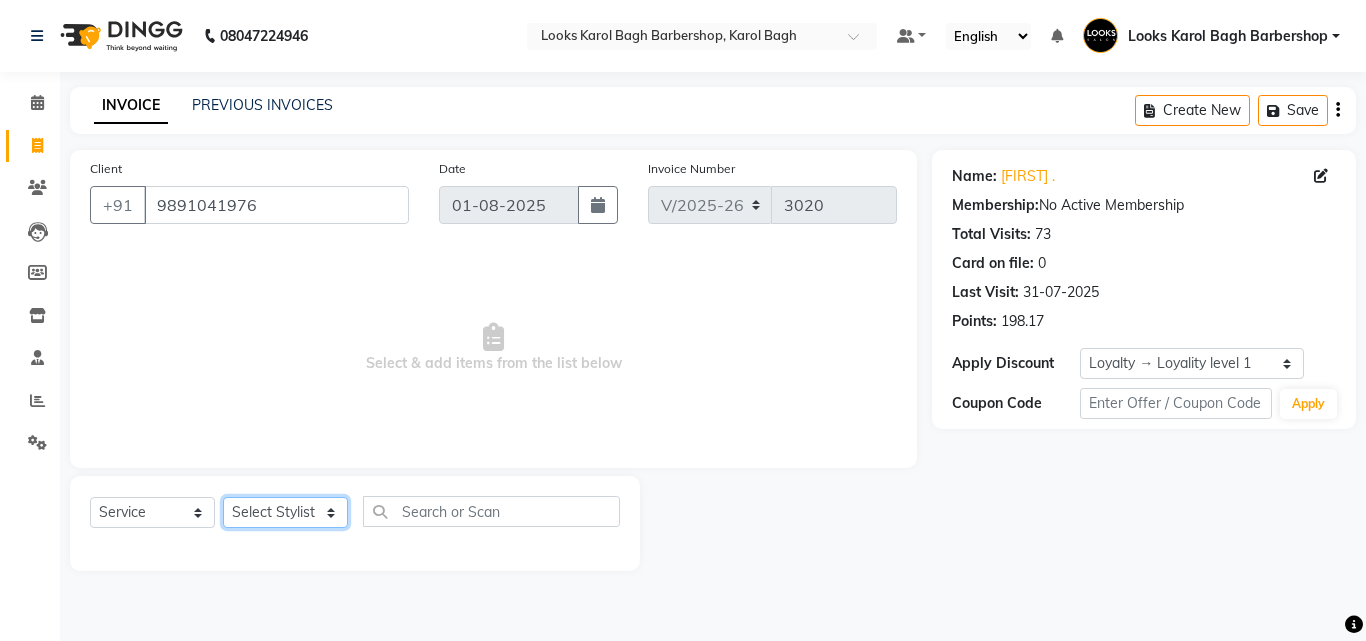 click on "Select Stylist Aadil Adnan AENA Aijaz Alam Amazon_Kart AMIR  Anurag _asst Arvind_asst BIJENDER  Counter Sales DANISH DHARAMVEER Eshan FARHAN KARAN RAI  KOMAL_NAILS Krishna_asst LALIT_PDCT LHAMO Looks_Female_Section Looks_H.O_Store Looks Karol Bagh Barbershop Looks_Kart MANIRAM Meenu_pdct Mohammad Sajid NAEEM  NARENDER DEOL  Naveen_pdct Prabhakar Kumar_PDCT RAAJ GUPTA RAAJ_JI raj ji RAM MURTI NARYAL ROHIT  Rohit Seth Rohit Thakur SACHIN sahil Shabina Shakir SIMRAN Sonia Sunny VIKRAM VIKRANT SINGH  Vishal_Asst YOGESH ASSISTANT" 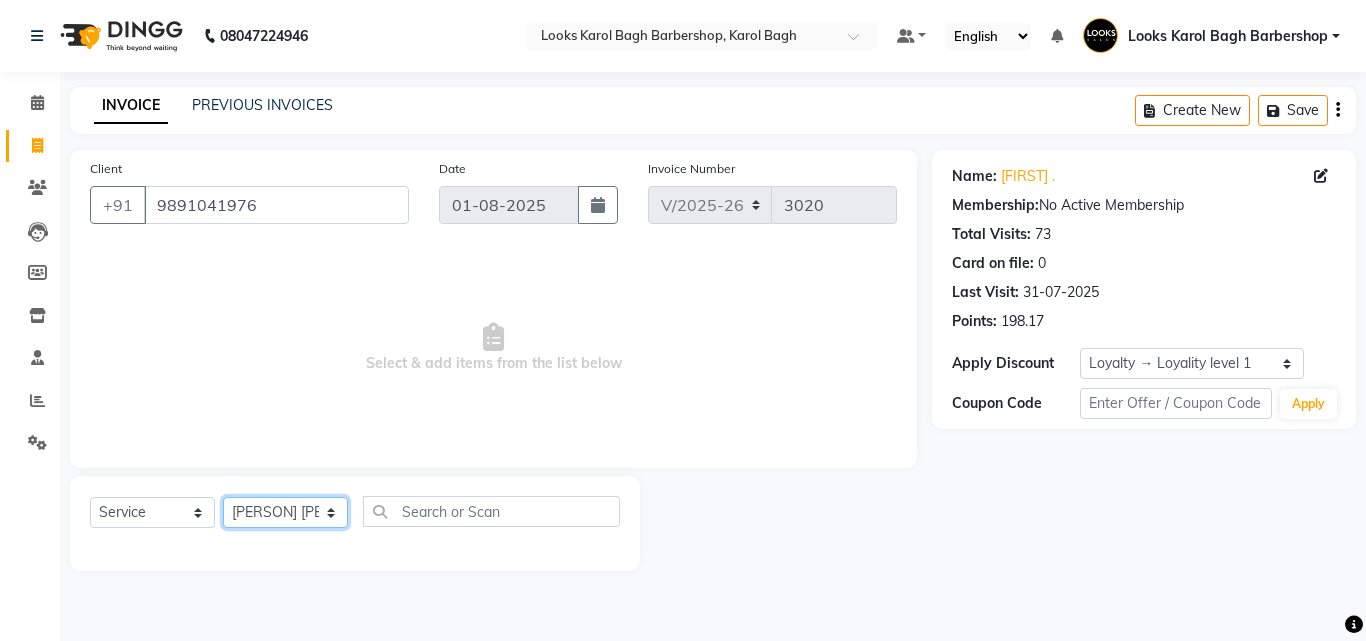 click on "Select Stylist Aadil Adnan AENA Aijaz Alam Amazon_Kart AMIR  Anurag _asst Arvind_asst BIJENDER  Counter Sales DANISH DHARAMVEER Eshan FARHAN KARAN RAI  KOMAL_NAILS Krishna_asst LALIT_PDCT LHAMO Looks_Female_Section Looks_H.O_Store Looks Karol Bagh Barbershop Looks_Kart MANIRAM Meenu_pdct Mohammad Sajid NAEEM  NARENDER DEOL  Naveen_pdct Prabhakar Kumar_PDCT RAAJ GUPTA RAAJ_JI raj ji RAM MURTI NARYAL ROHIT  Rohit Seth Rohit Thakur SACHIN sahil Shabina Shakir SIMRAN Sonia Sunny VIKRAM VIKRANT SINGH  Vishal_Asst YOGESH ASSISTANT" 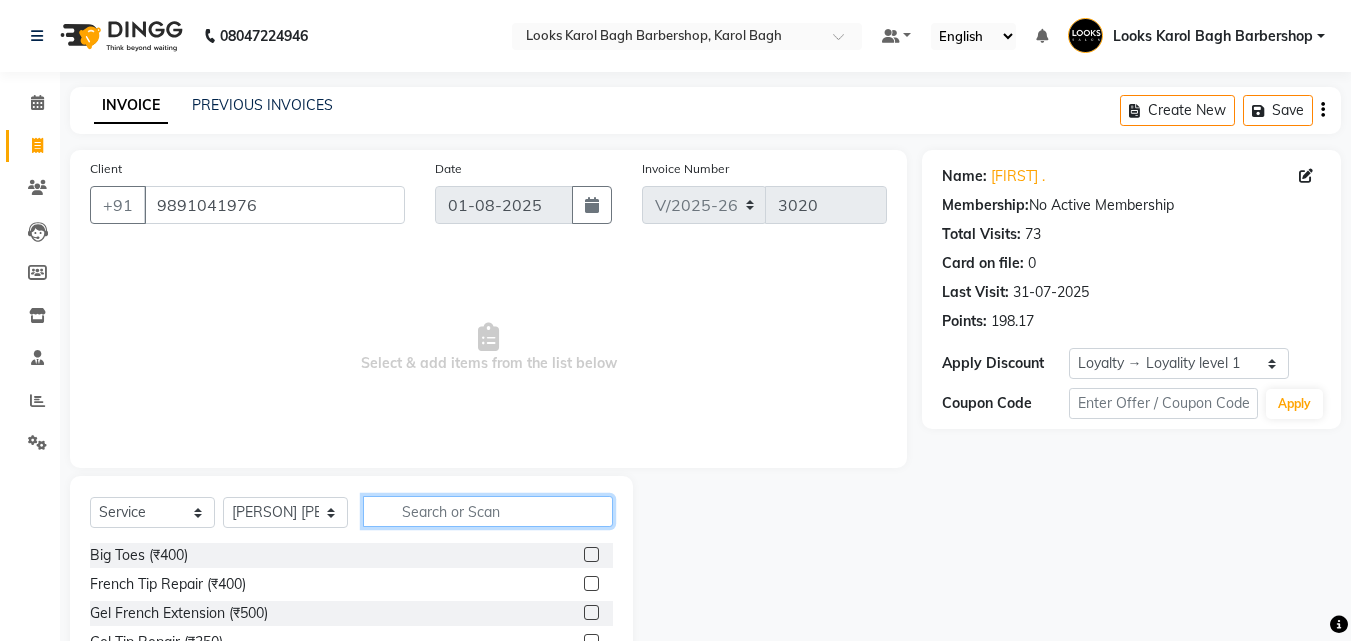 click 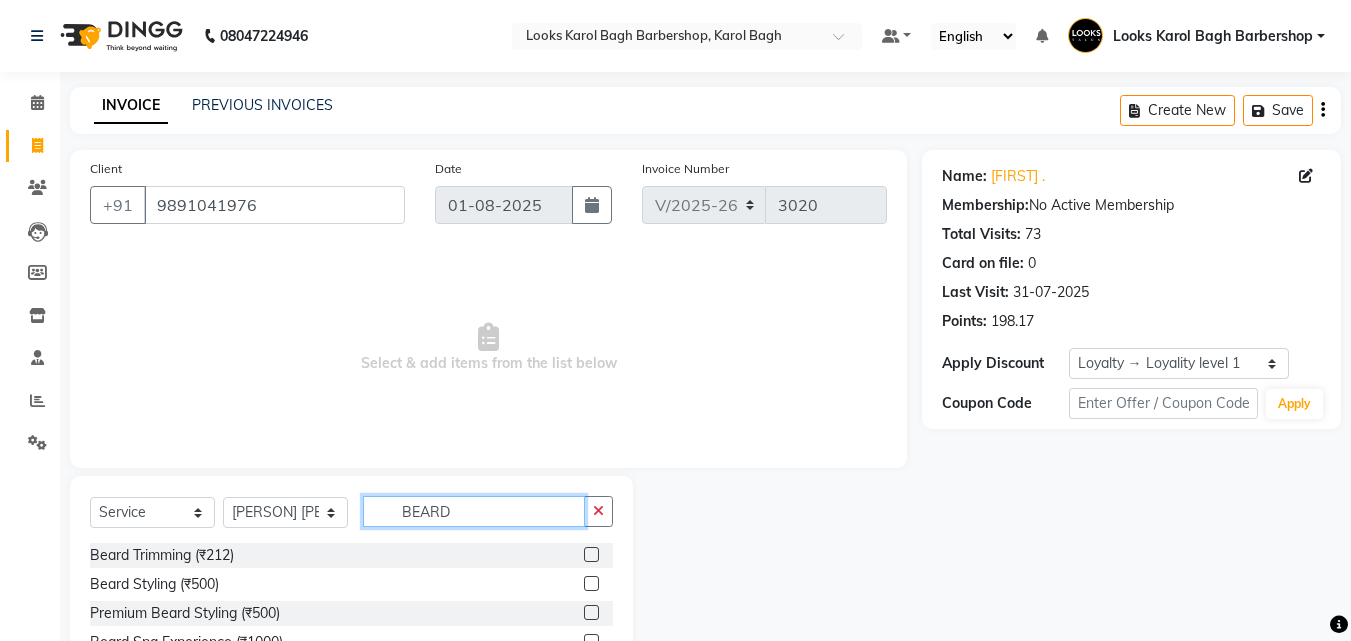 type on "BEARD" 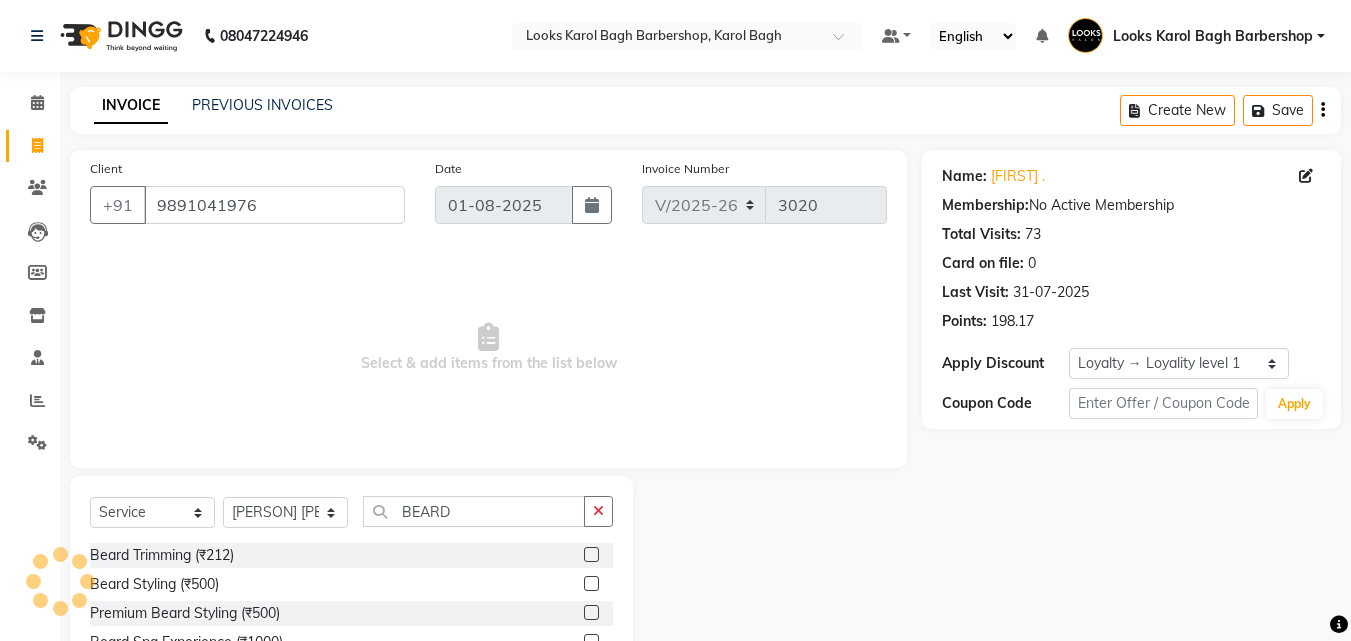 click 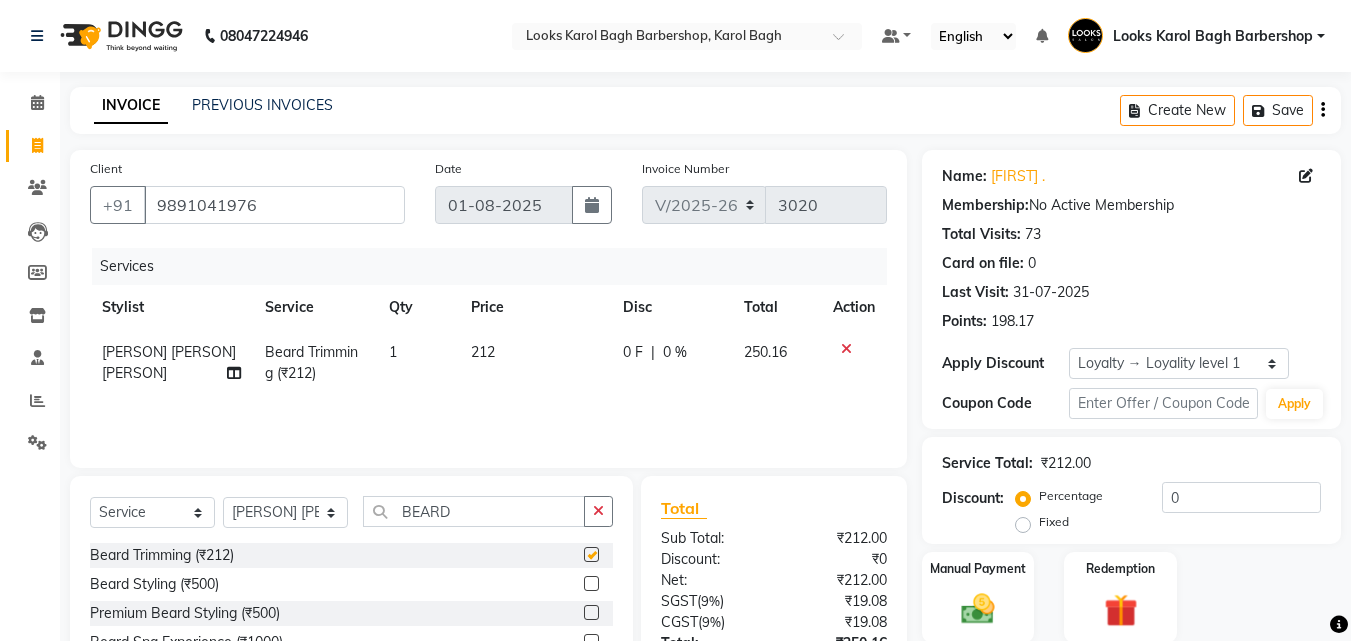 checkbox on "false" 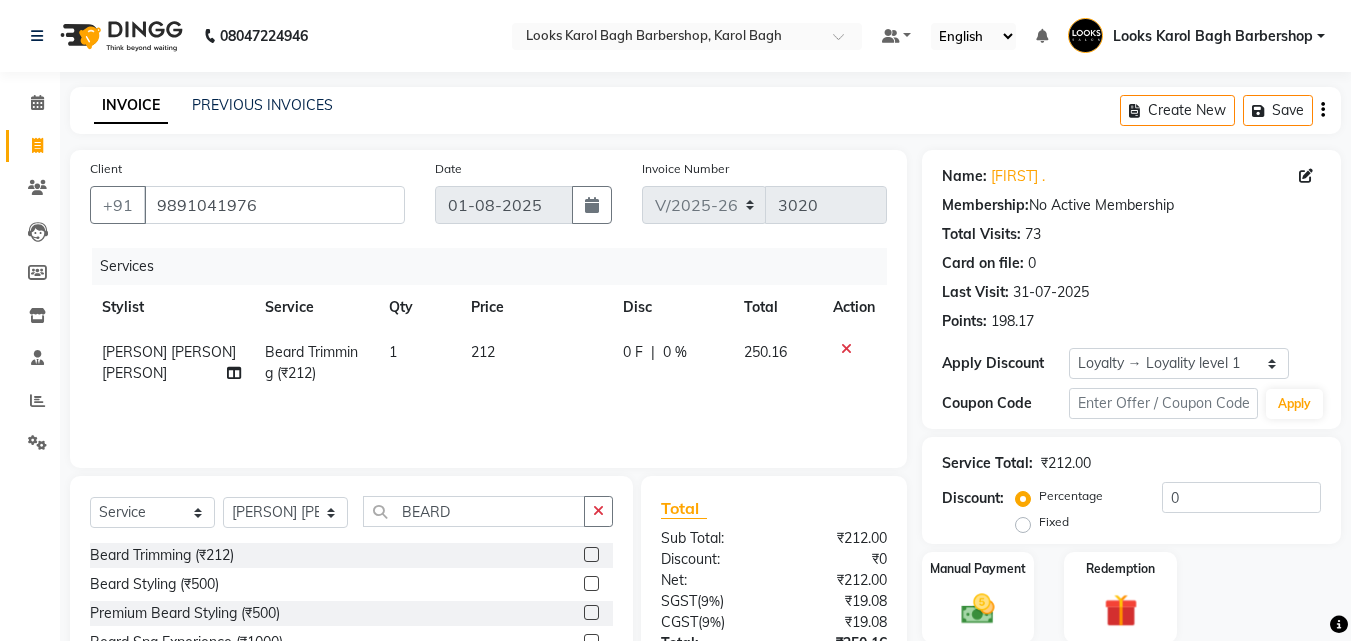 scroll, scrollTop: 180, scrollLeft: 0, axis: vertical 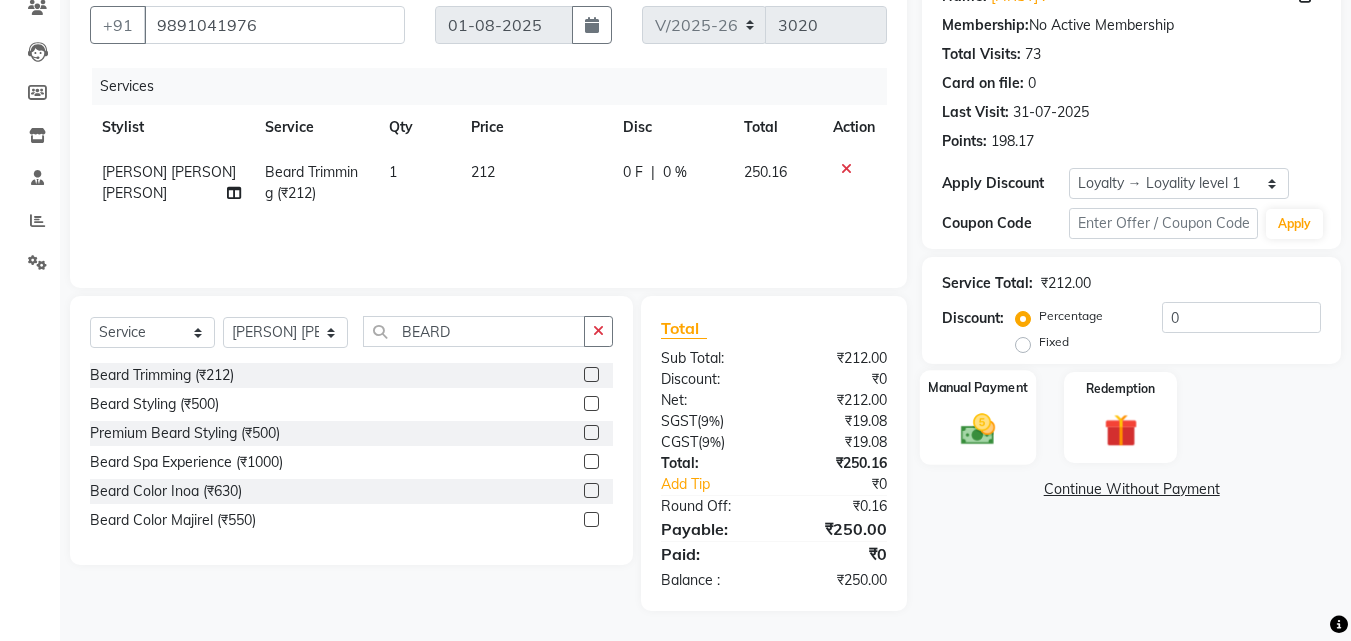 click on "Manual Payment" 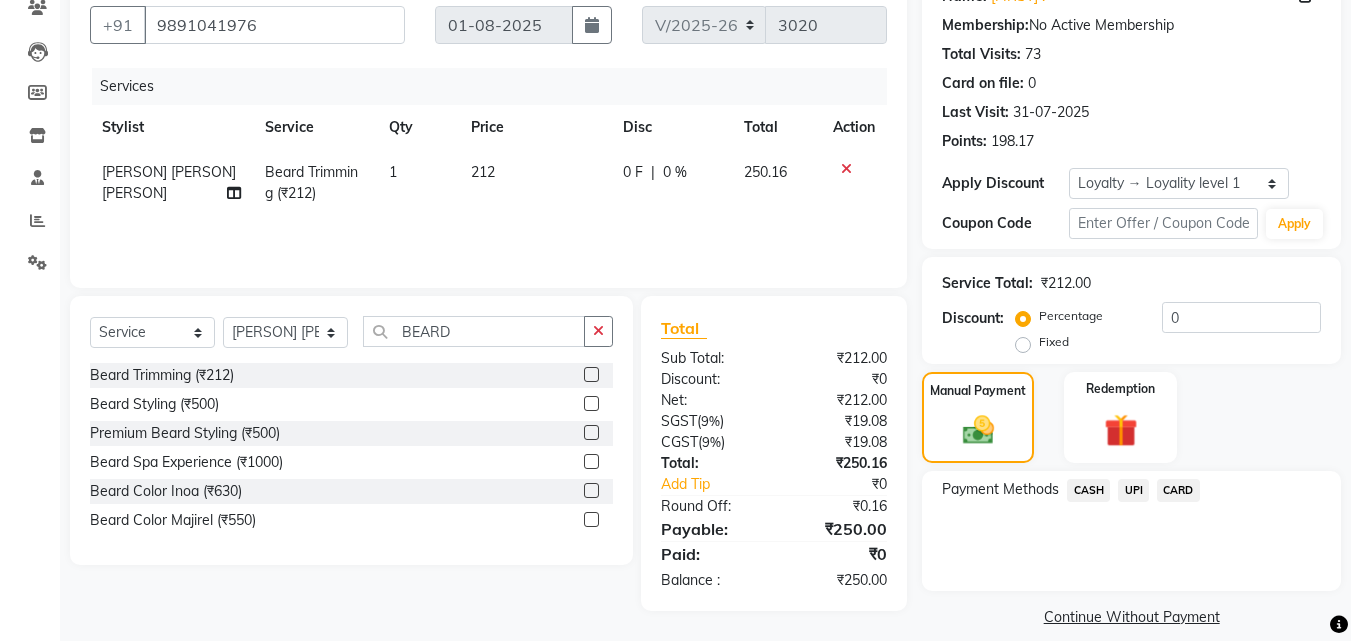 scroll, scrollTop: 201, scrollLeft: 0, axis: vertical 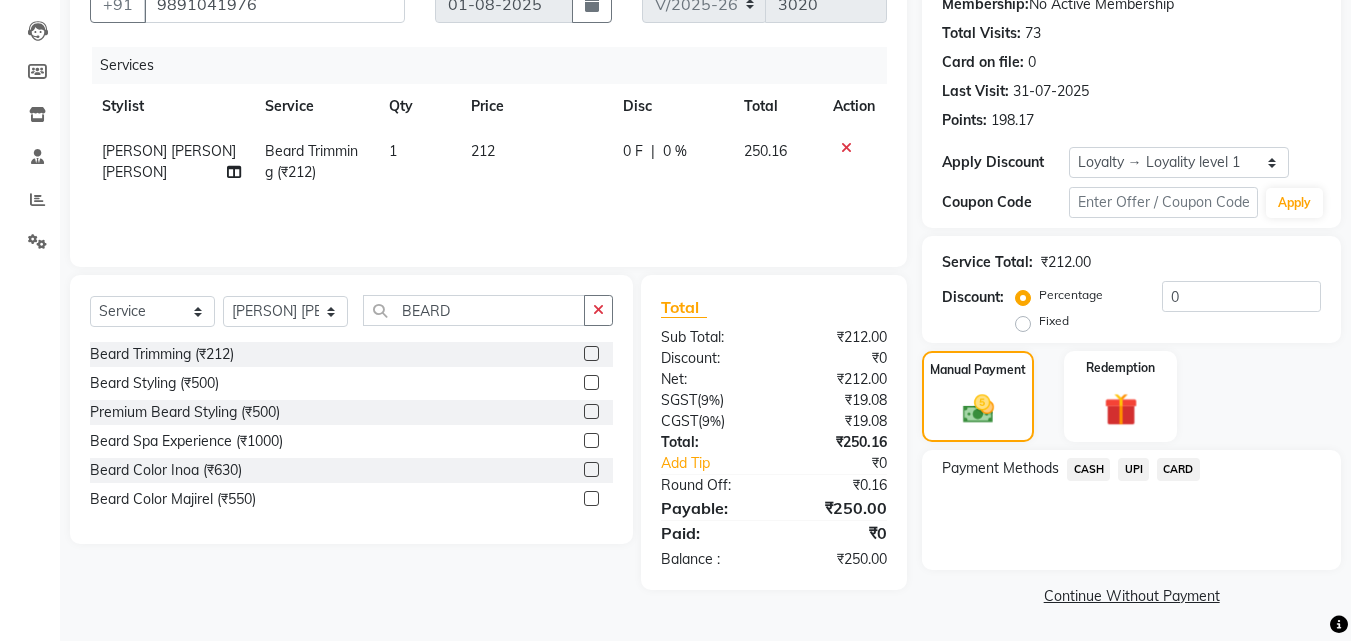 drag, startPoint x: 1096, startPoint y: 475, endPoint x: 1106, endPoint y: 478, distance: 10.440307 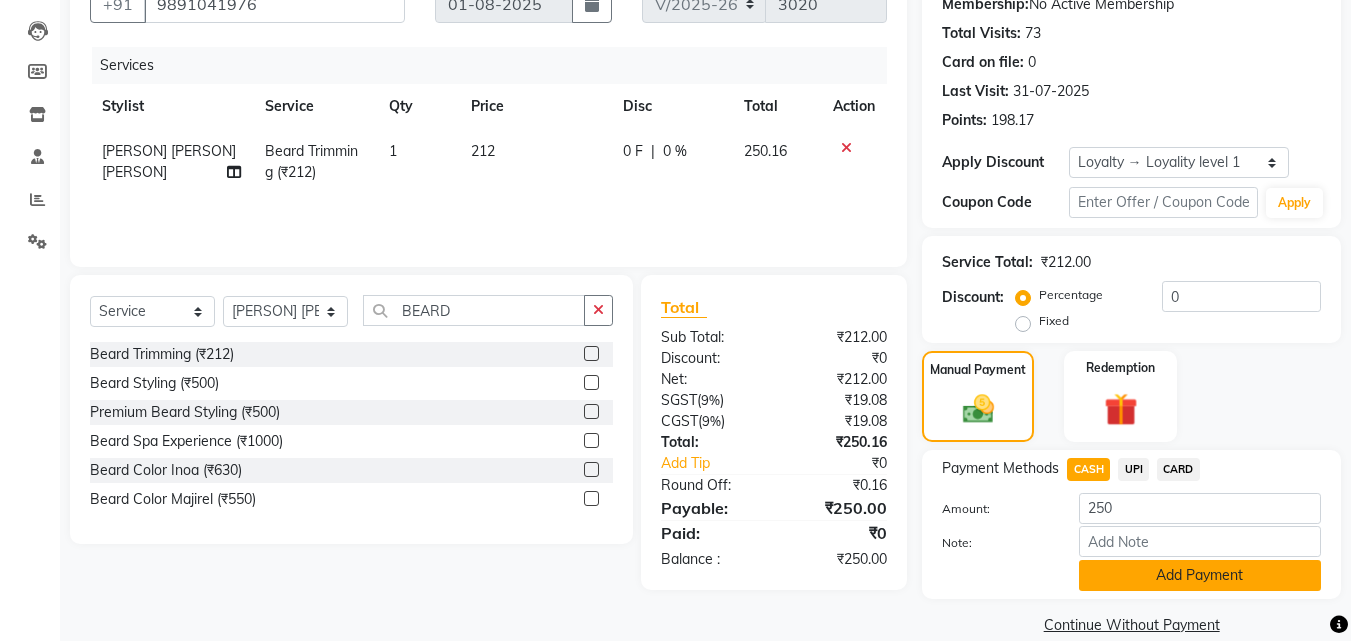 click on "Add Payment" 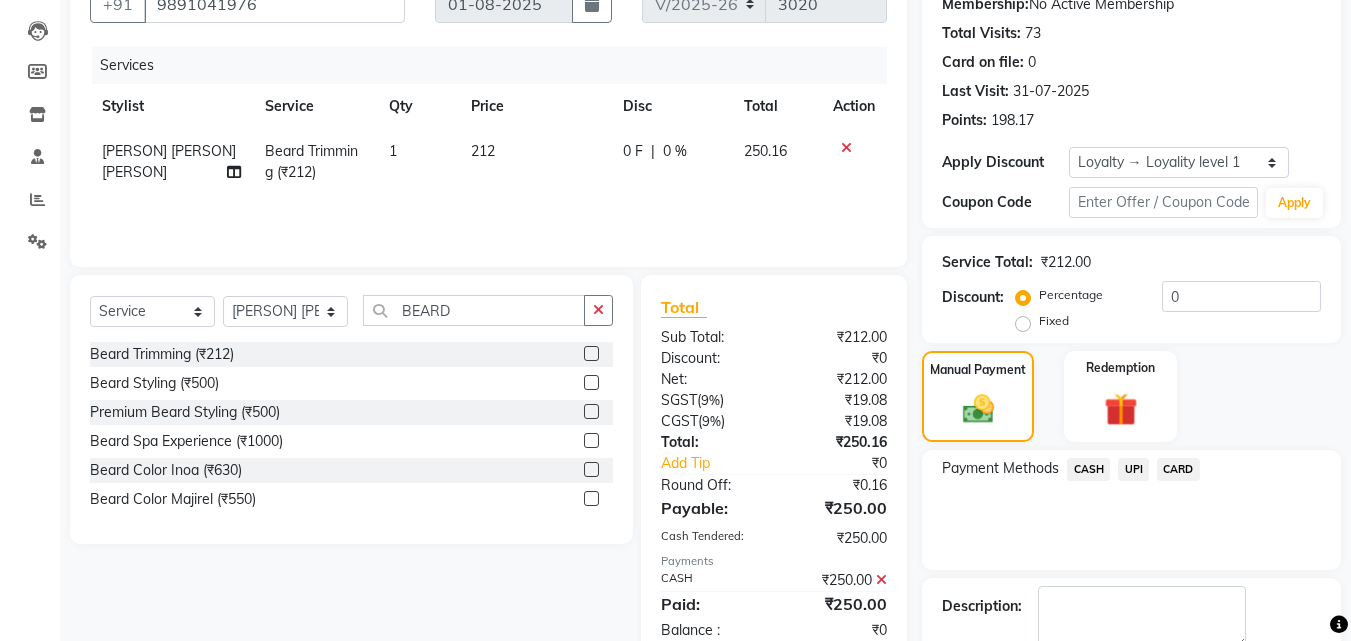 scroll, scrollTop: 371, scrollLeft: 0, axis: vertical 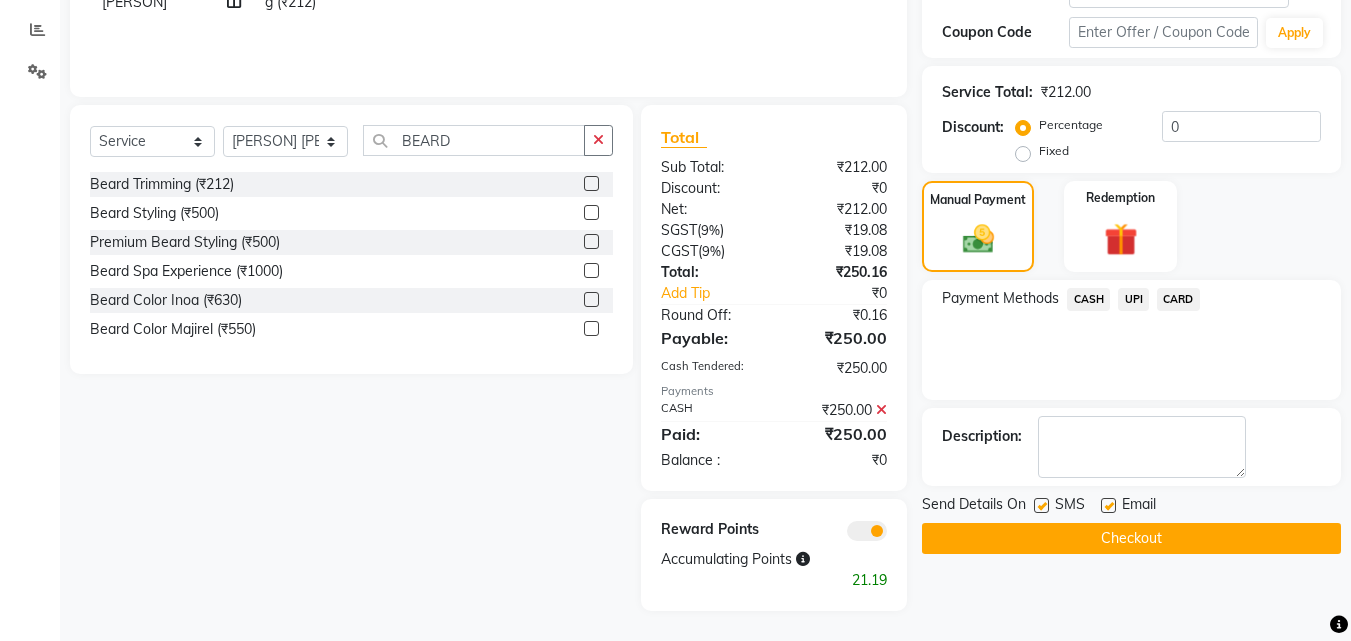 click on "Checkout" 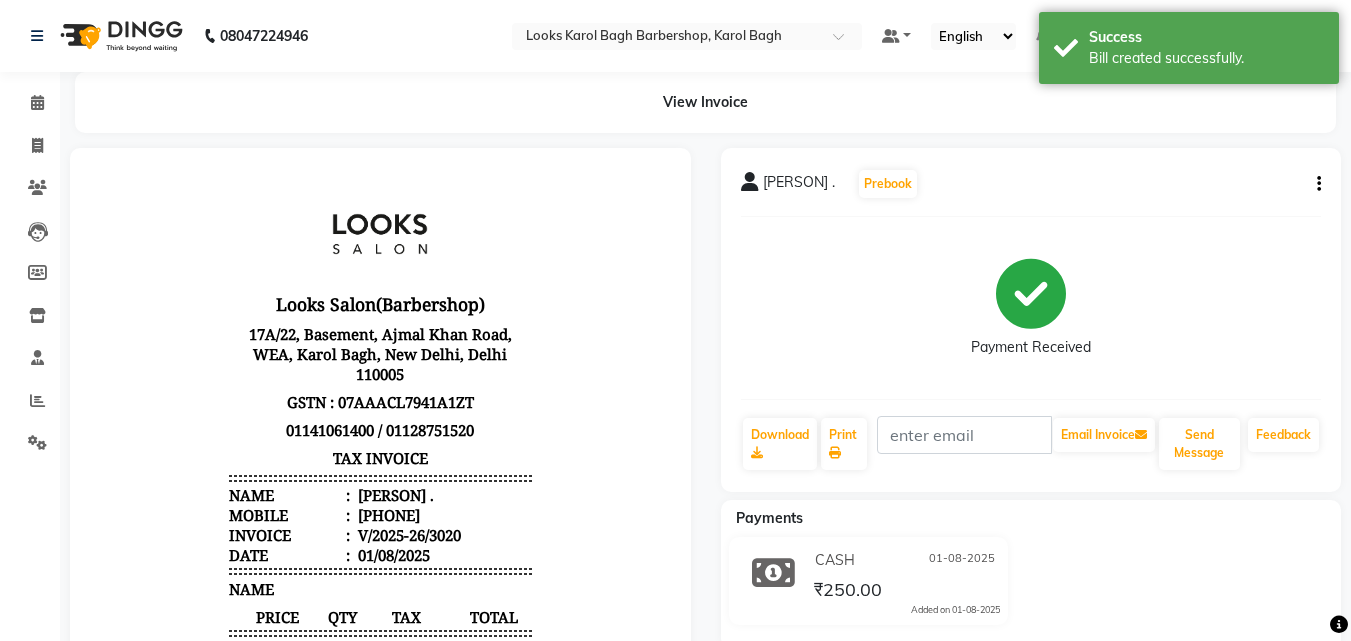 scroll, scrollTop: 0, scrollLeft: 0, axis: both 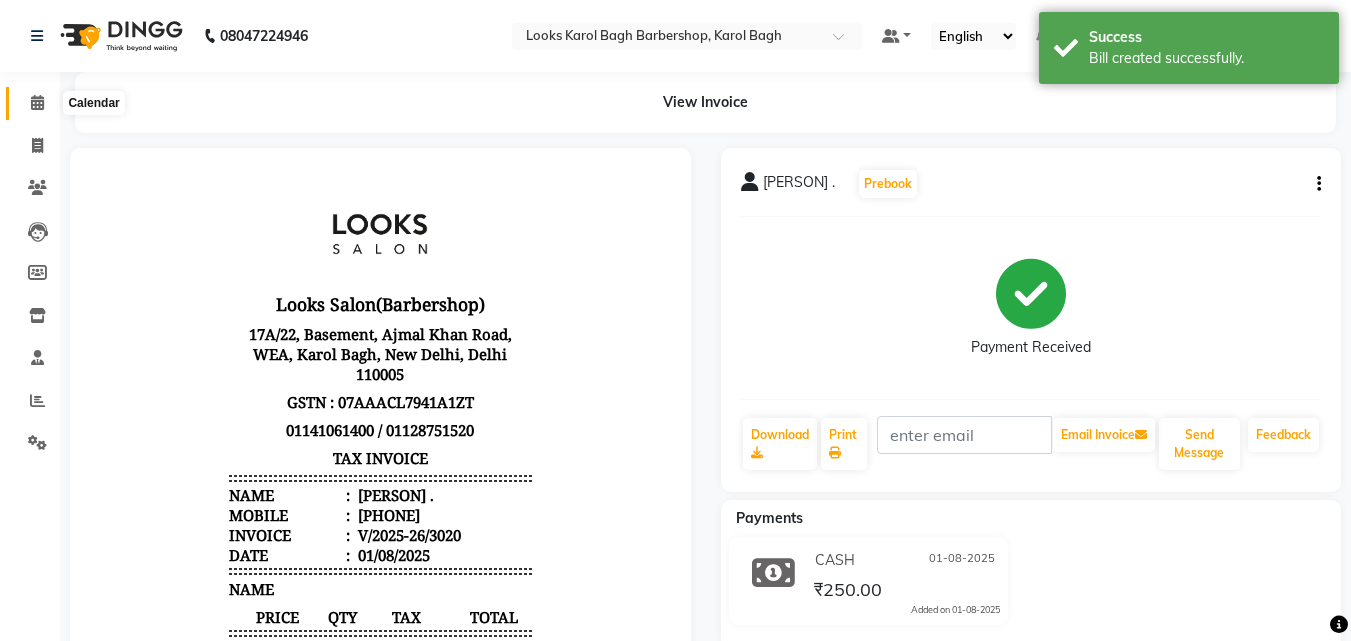 click on "Calendar" 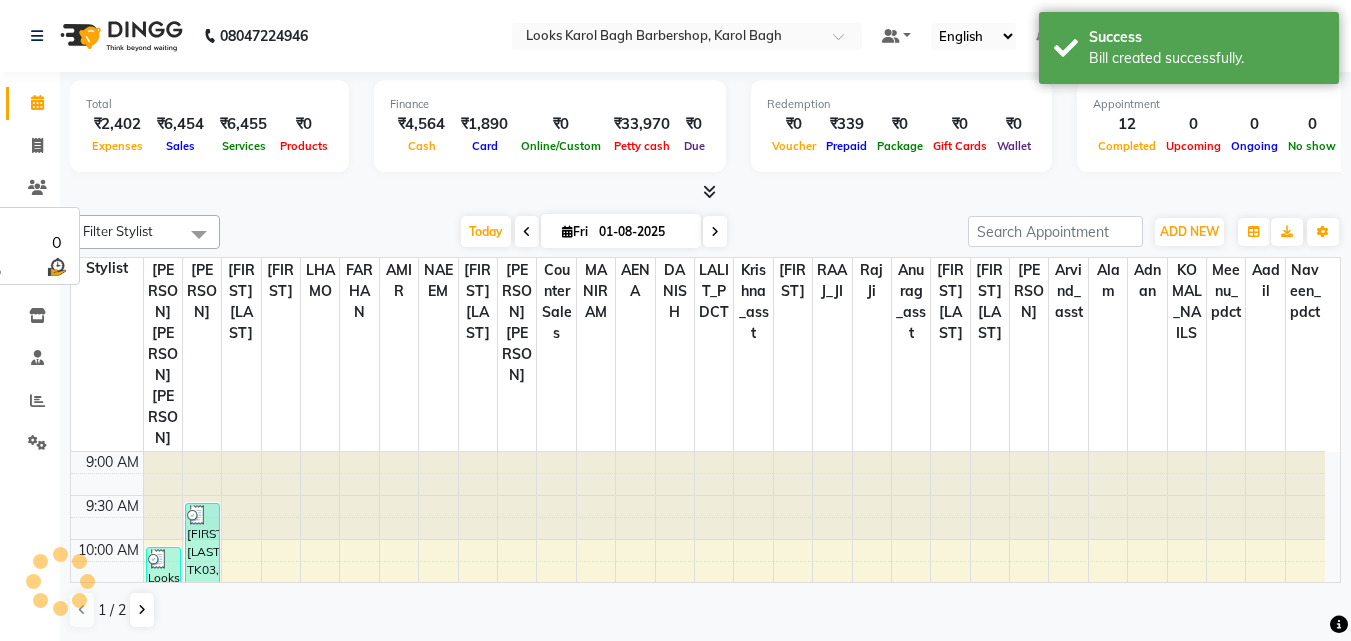 scroll, scrollTop: 0, scrollLeft: 0, axis: both 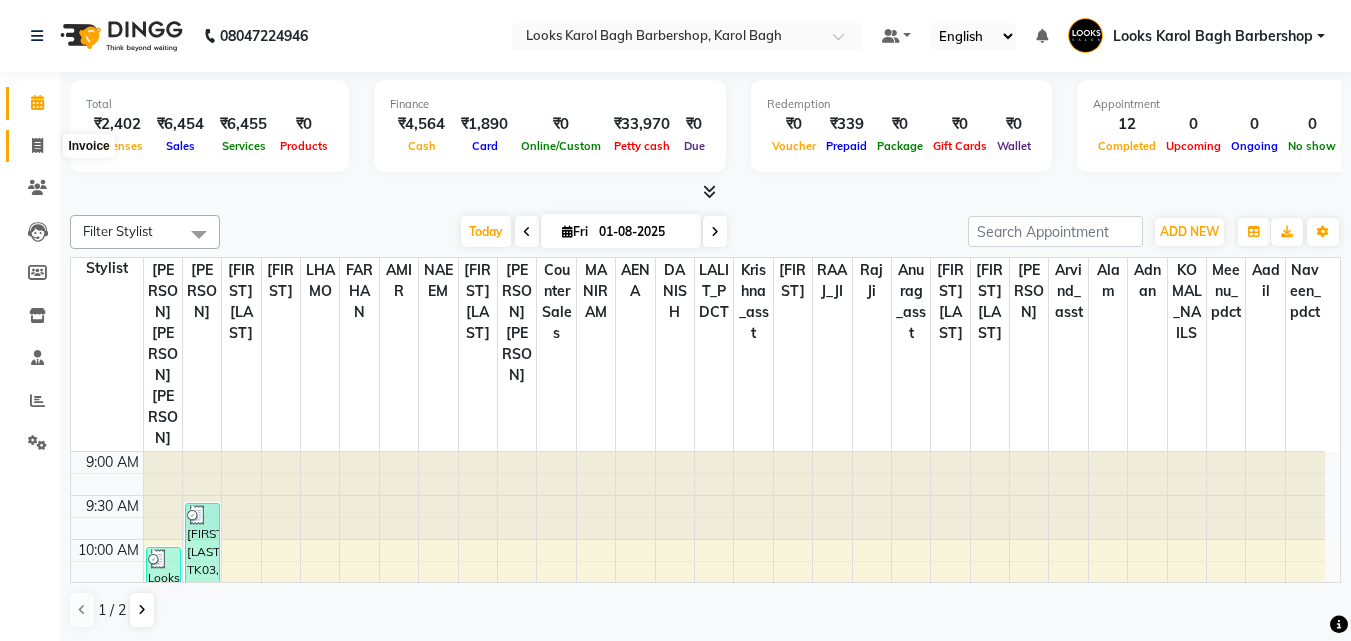 click 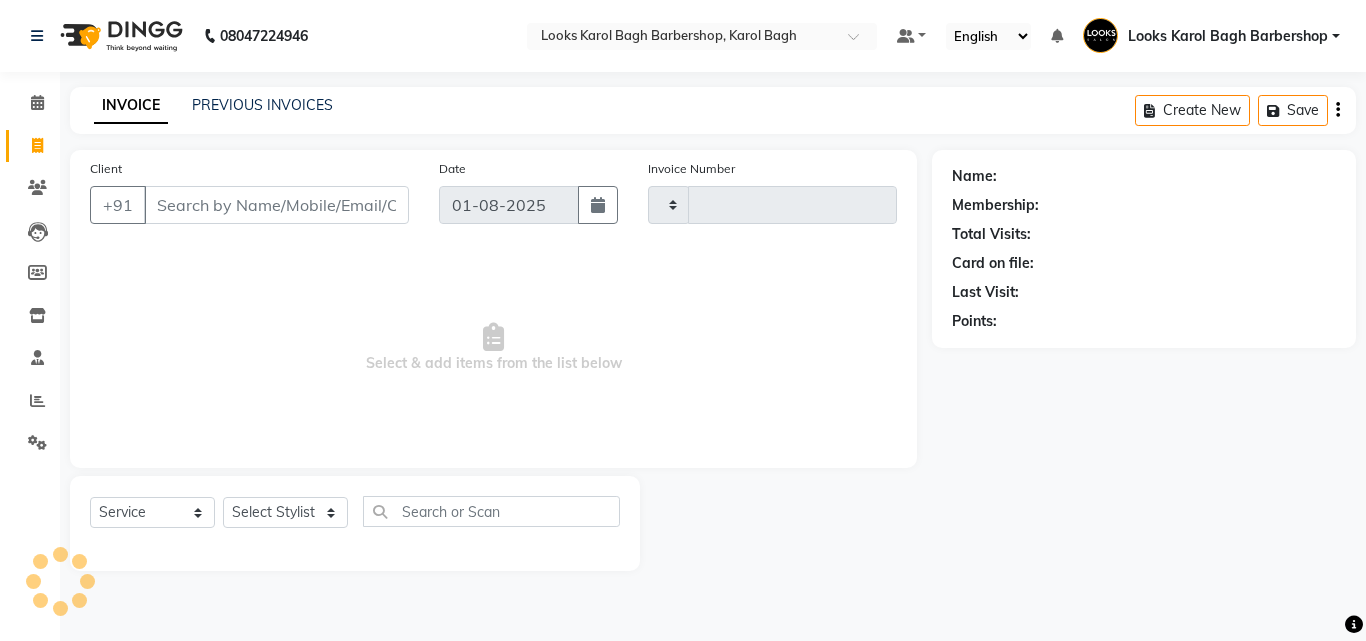 type on "[PHONE]" 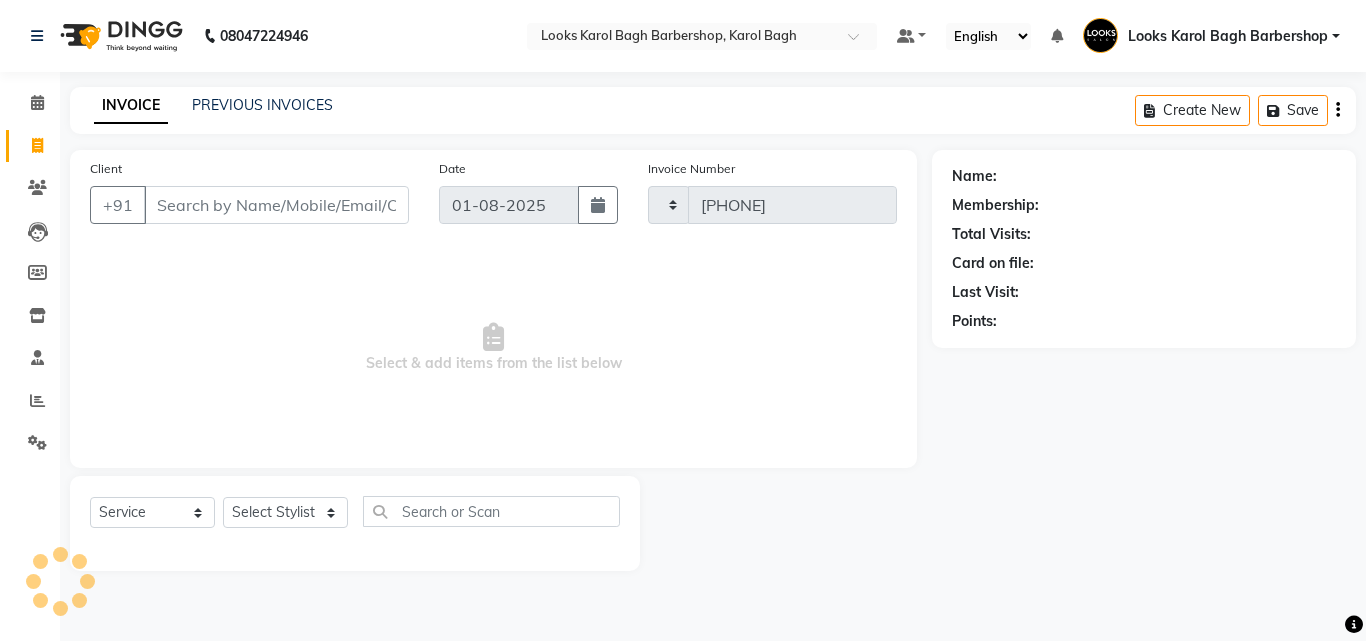 select on "4323" 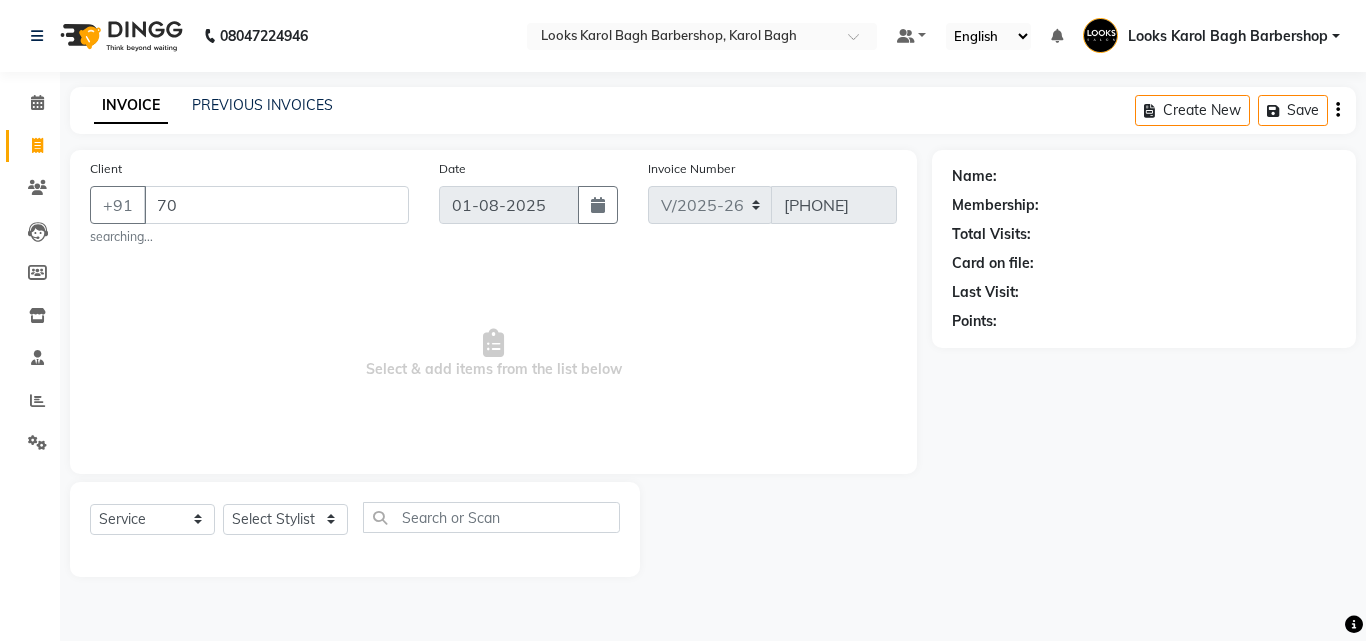 type on "7" 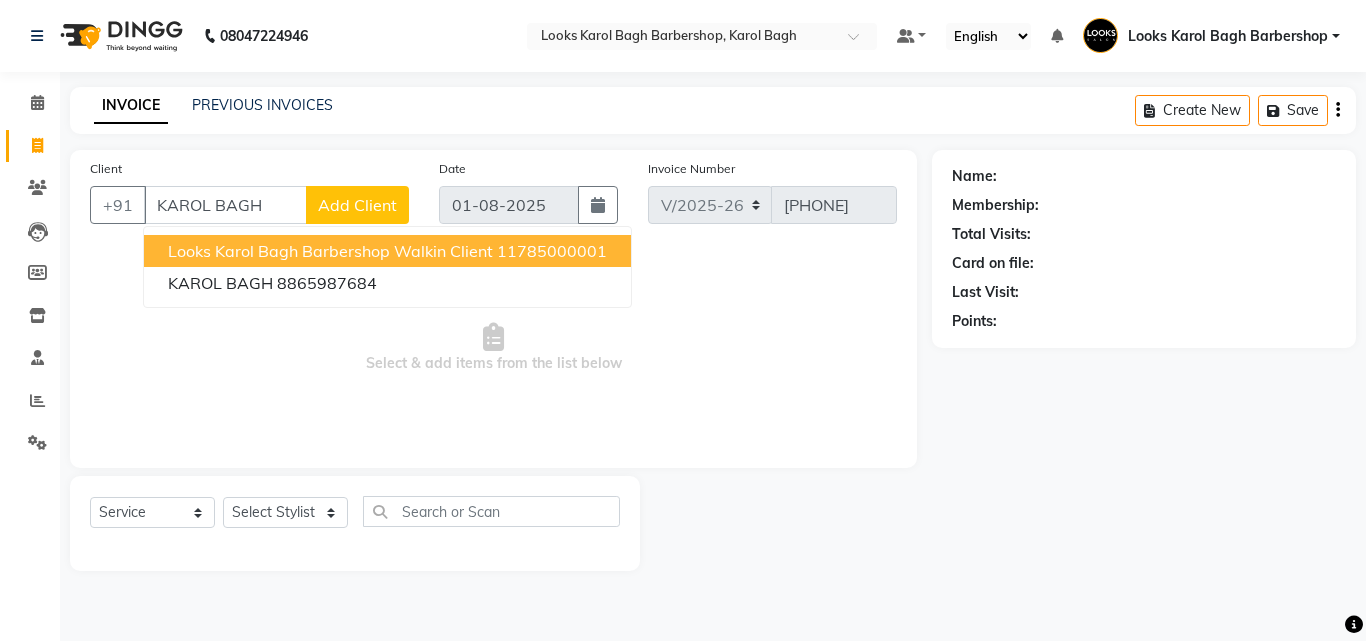click on "Looks Karol Bagh Barbershop Walkin Client" at bounding box center [330, 251] 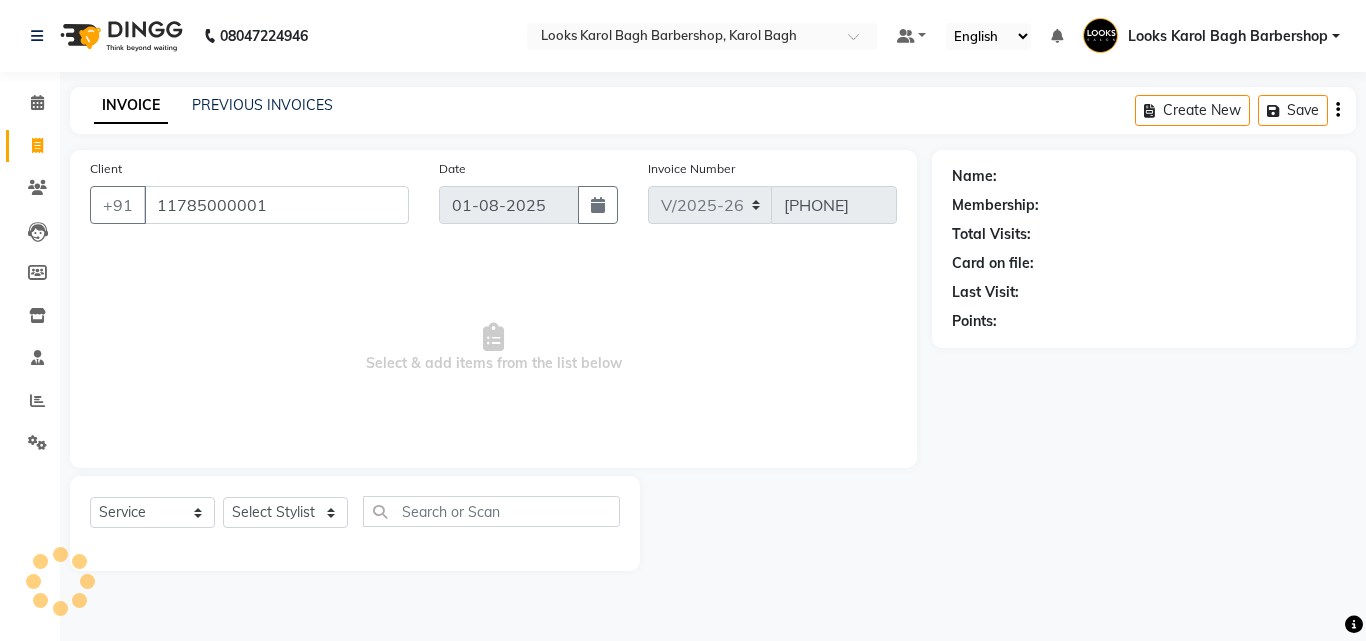 type on "11785000001" 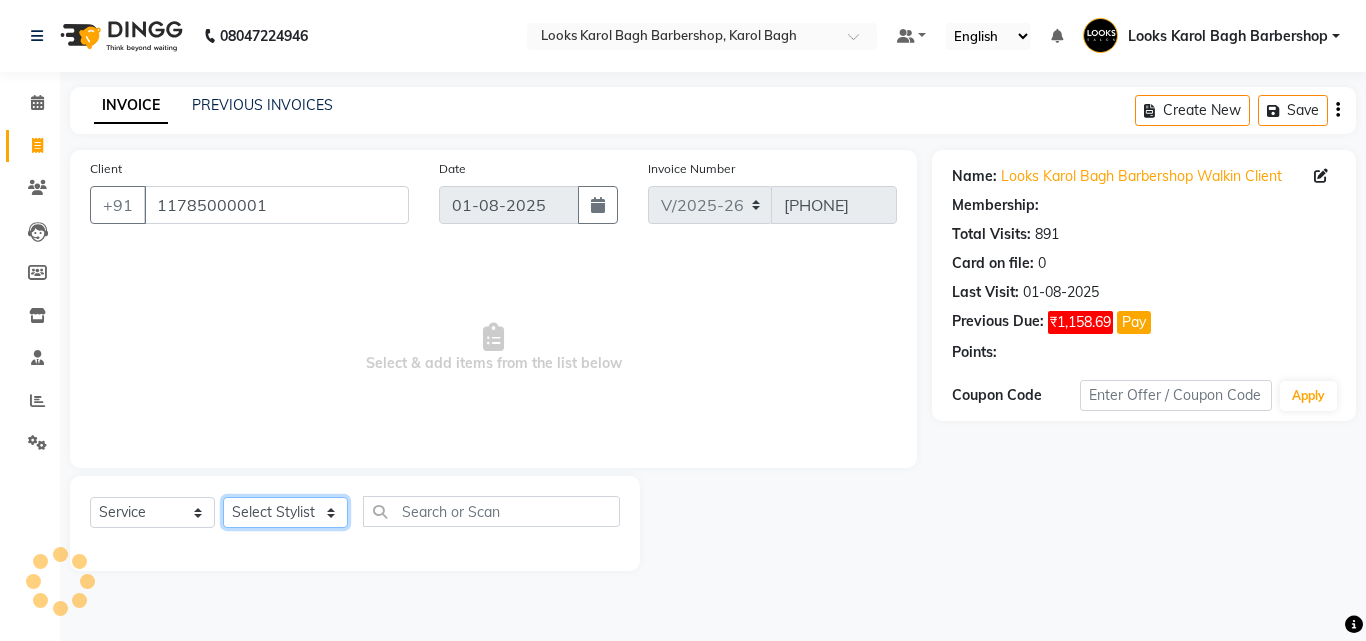 click on "Select Stylist Aadil Adnan AENA Aijaz Alam Amazon_Kart AMIR  Anurag _asst Arvind_asst BIJENDER  Counter Sales DANISH DHARAMVEER Eshan FARHAN KARAN RAI  KOMAL_NAILS Krishna_asst LALIT_PDCT LHAMO Looks_Female_Section Looks_H.O_Store Looks Karol Bagh Barbershop Looks_Kart MANIRAM Meenu_pdct Mohammad Sajid NAEEM  NARENDER DEOL  Naveen_pdct Prabhakar Kumar_PDCT RAAJ GUPTA RAAJ_JI raj ji RAM MURTI NARYAL ROHIT  Rohit Seth Rohit Thakur SACHIN sahil Shabina Shakir SIMRAN Sonia Sunny VIKRAM VIKRANT SINGH  Vishal_Asst YOGESH ASSISTANT" 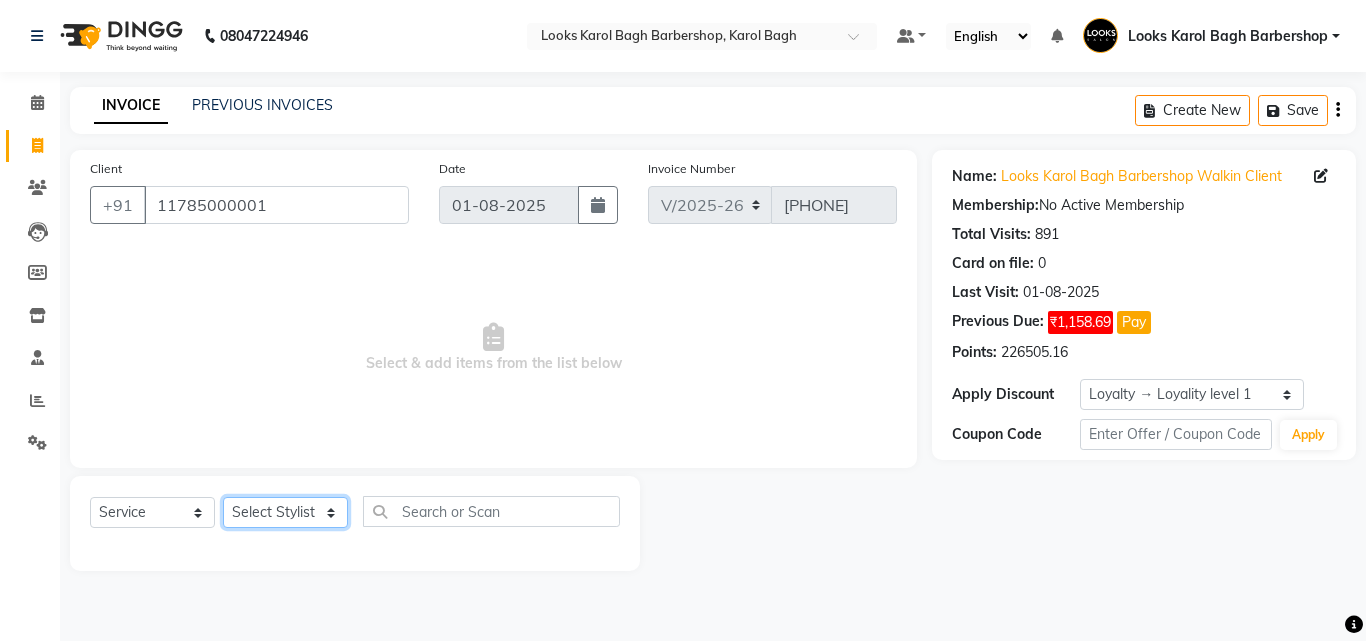 select on "23406" 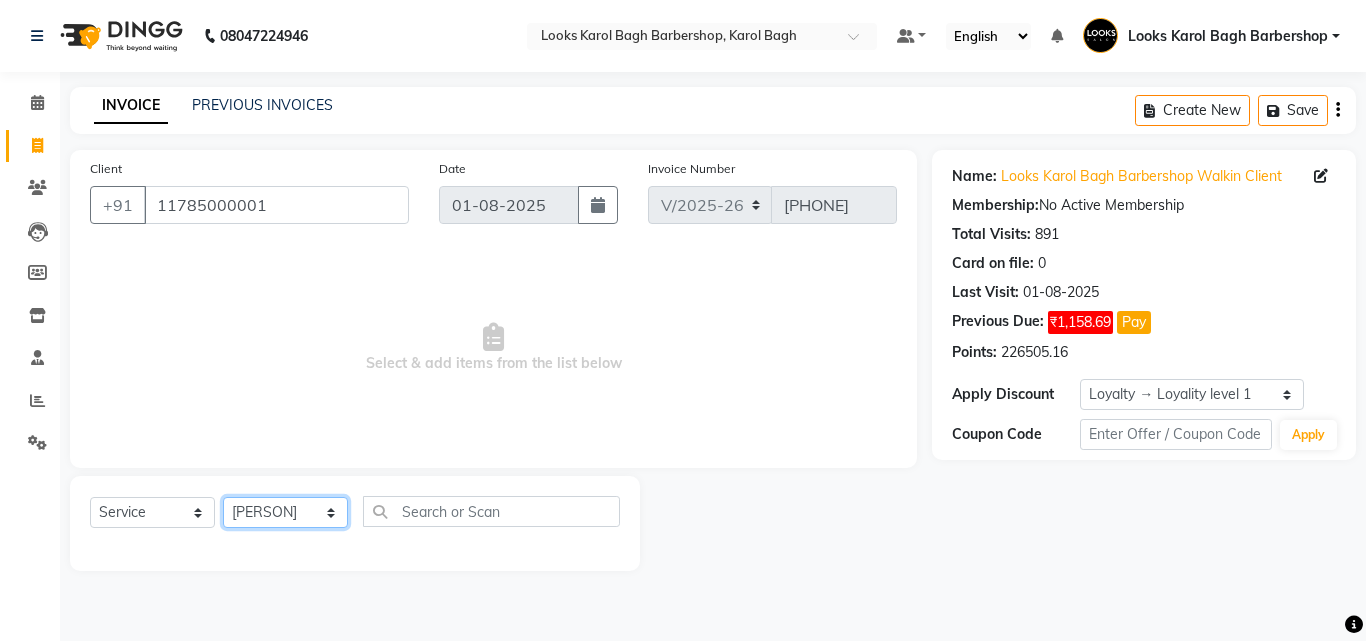 click on "Select Stylist Aadil Adnan AENA Aijaz Alam Amazon_Kart AMIR  Anurag _asst Arvind_asst BIJENDER  Counter Sales DANISH DHARAMVEER Eshan FARHAN KARAN RAI  KOMAL_NAILS Krishna_asst LALIT_PDCT LHAMO Looks_Female_Section Looks_H.O_Store Looks Karol Bagh Barbershop Looks_Kart MANIRAM Meenu_pdct Mohammad Sajid NAEEM  NARENDER DEOL  Naveen_pdct Prabhakar Kumar_PDCT RAAJ GUPTA RAAJ_JI raj ji RAM MURTI NARYAL ROHIT  Rohit Seth Rohit Thakur SACHIN sahil Shabina Shakir SIMRAN Sonia Sunny VIKRAM VIKRANT SINGH  Vishal_Asst YOGESH ASSISTANT" 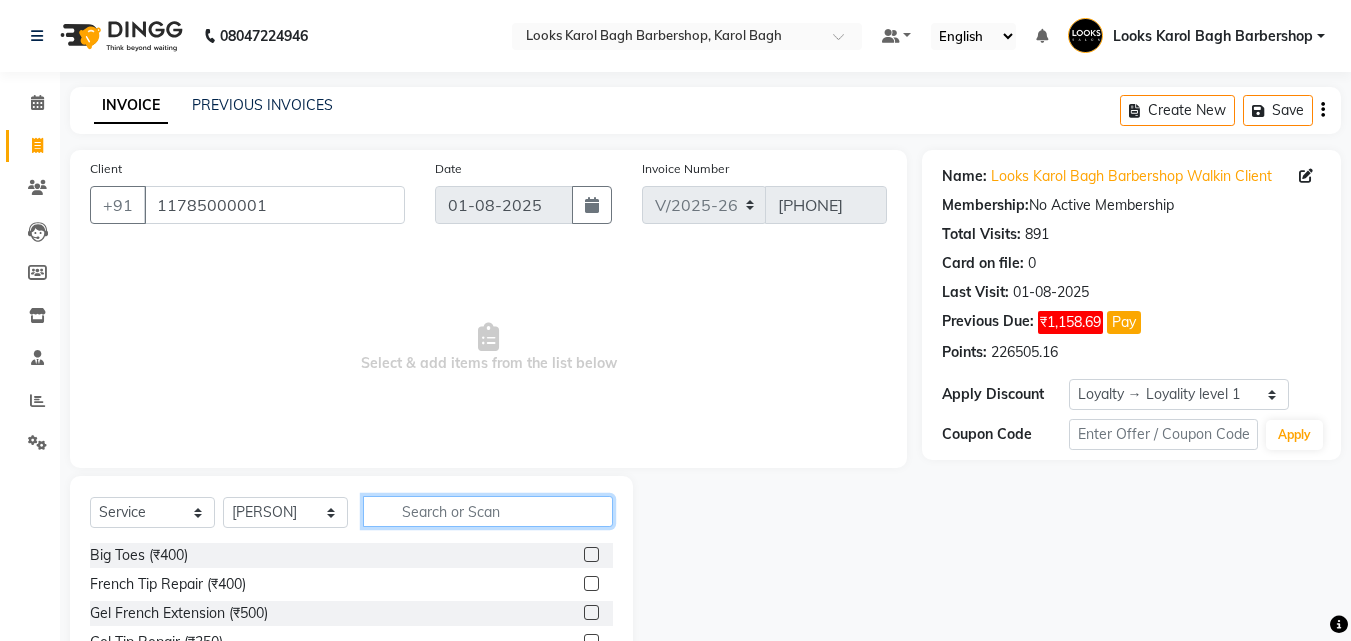 click 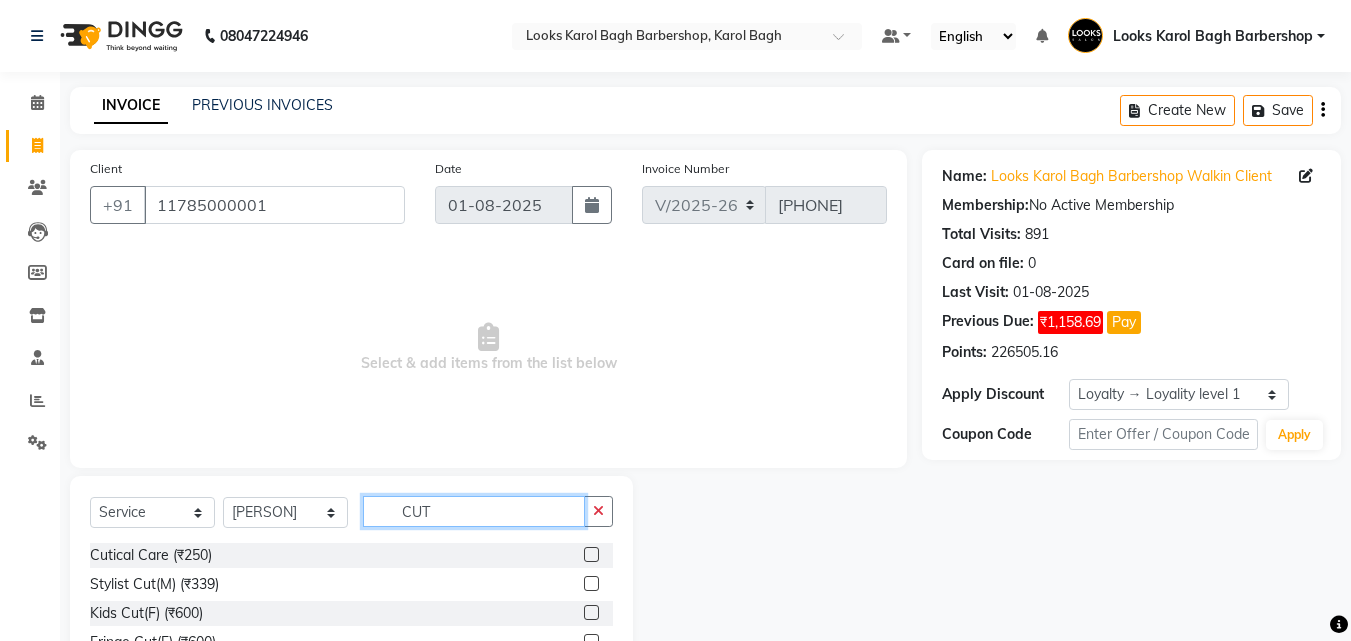 type on "CUT" 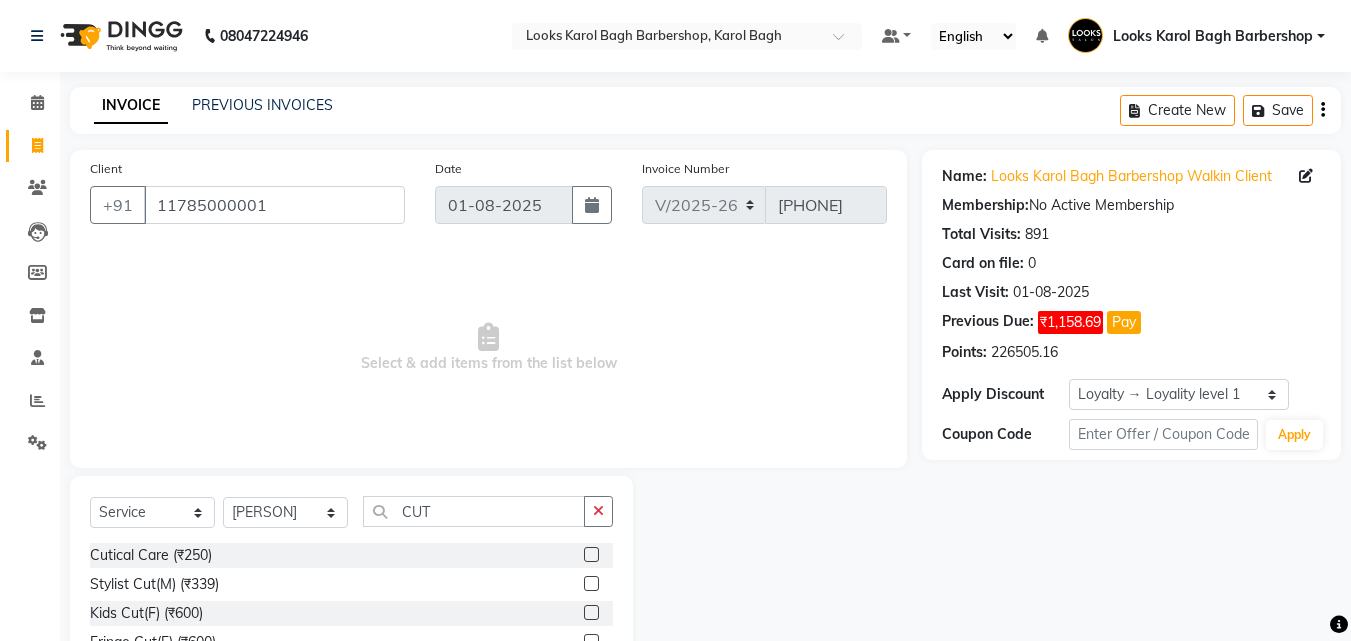 drag, startPoint x: 575, startPoint y: 586, endPoint x: 592, endPoint y: 565, distance: 27.018513 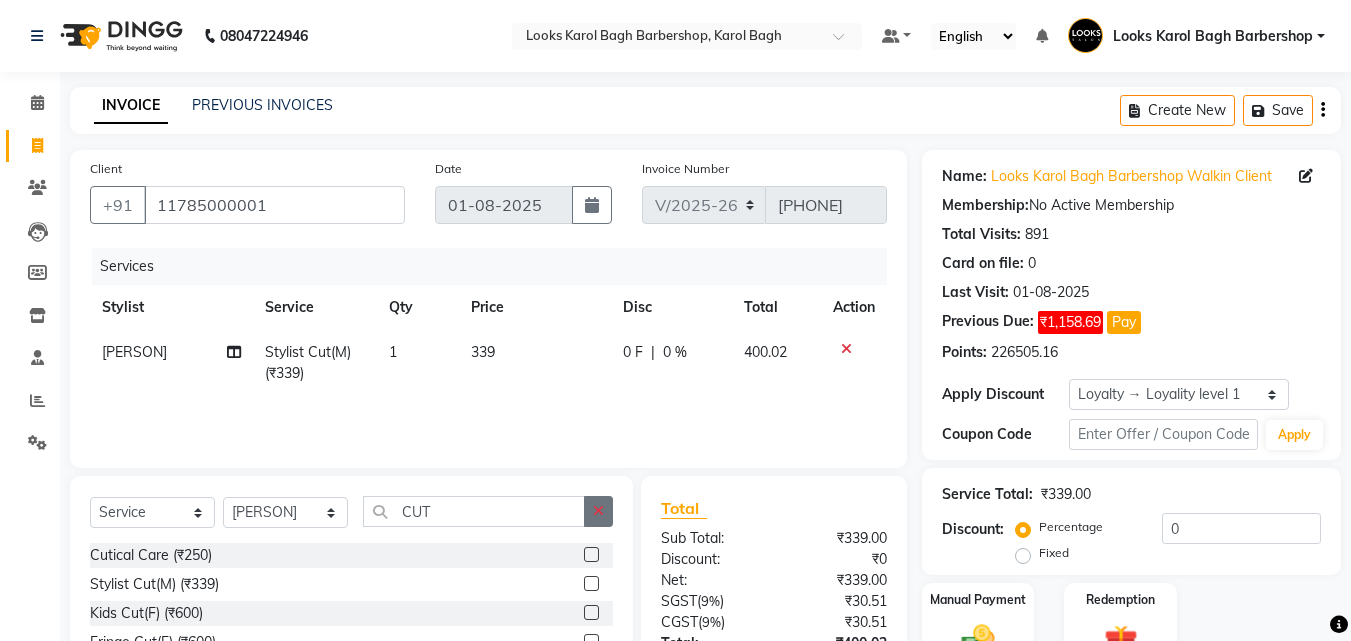 checkbox on "false" 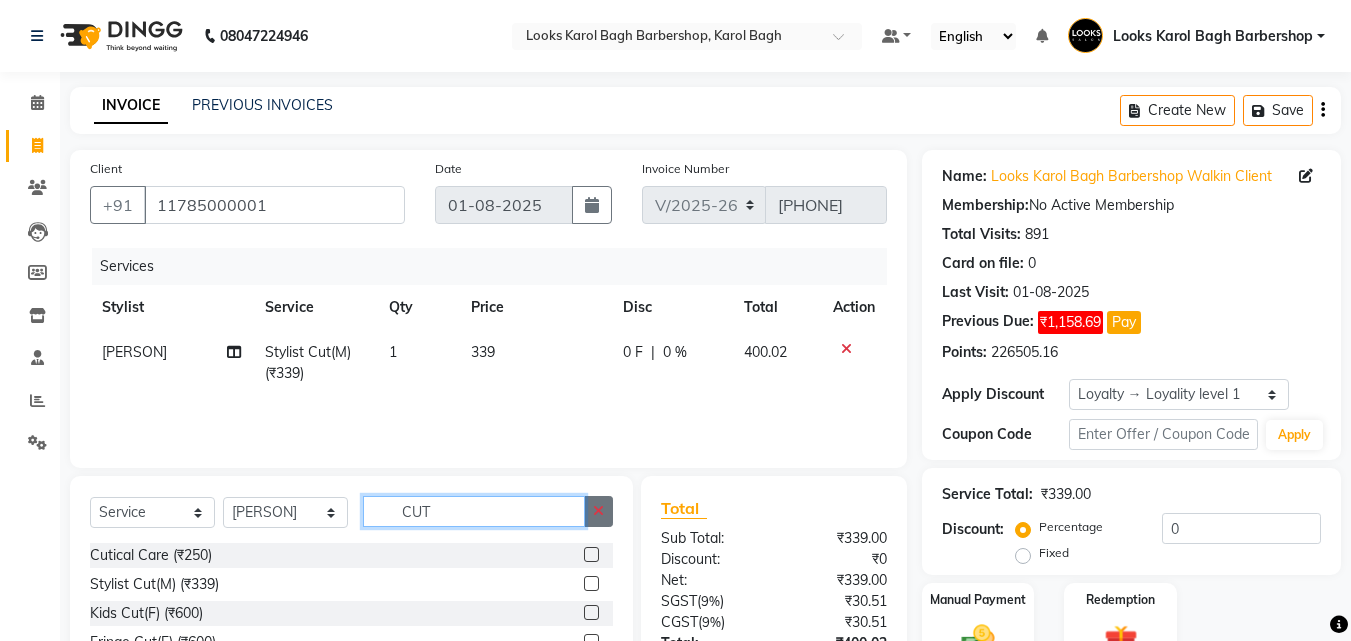 type 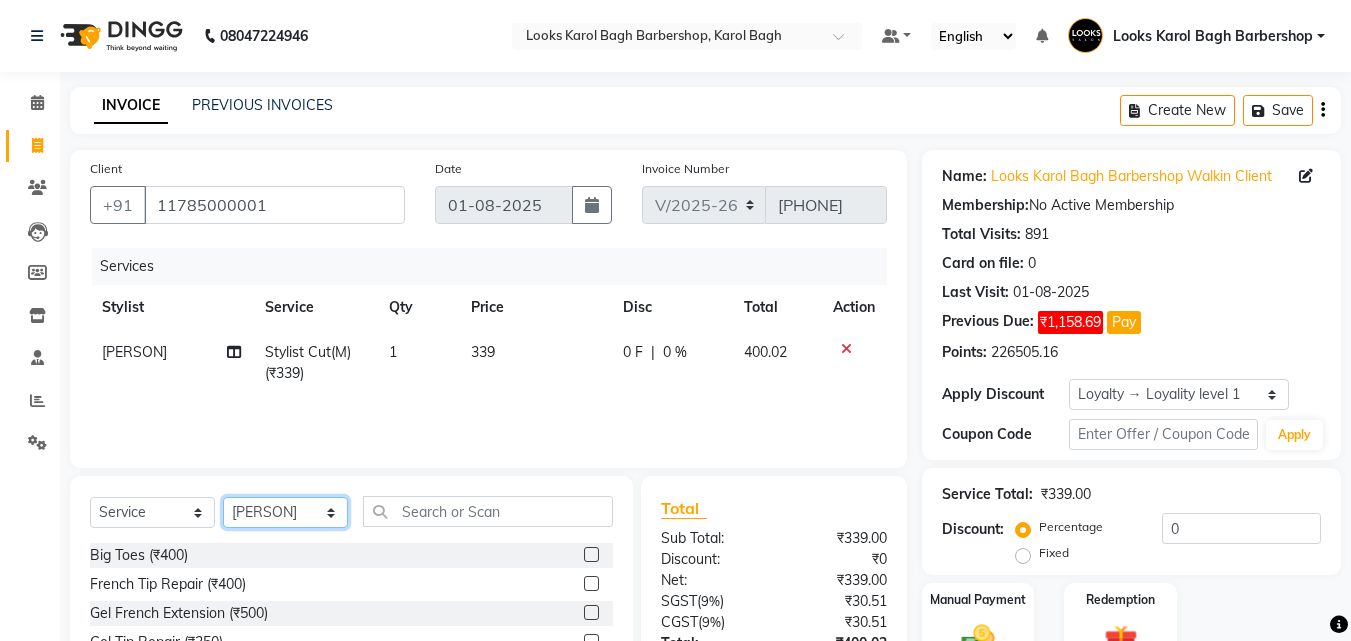 click on "Select Stylist Aadil Adnan AENA Aijaz Alam Amazon_Kart AMIR  Anurag _asst Arvind_asst BIJENDER  Counter Sales DANISH DHARAMVEER Eshan FARHAN KARAN RAI  KOMAL_NAILS Krishna_asst LALIT_PDCT LHAMO Looks_Female_Section Looks_H.O_Store Looks Karol Bagh Barbershop Looks_Kart MANIRAM Meenu_pdct Mohammad Sajid NAEEM  NARENDER DEOL  Naveen_pdct Prabhakar Kumar_PDCT RAAJ GUPTA RAAJ_JI raj ji RAM MURTI NARYAL ROHIT  Rohit Seth Rohit Thakur SACHIN sahil Shabina Shakir SIMRAN Sonia Sunny VIKRAM VIKRANT SINGH  Vishal_Asst YOGESH ASSISTANT" 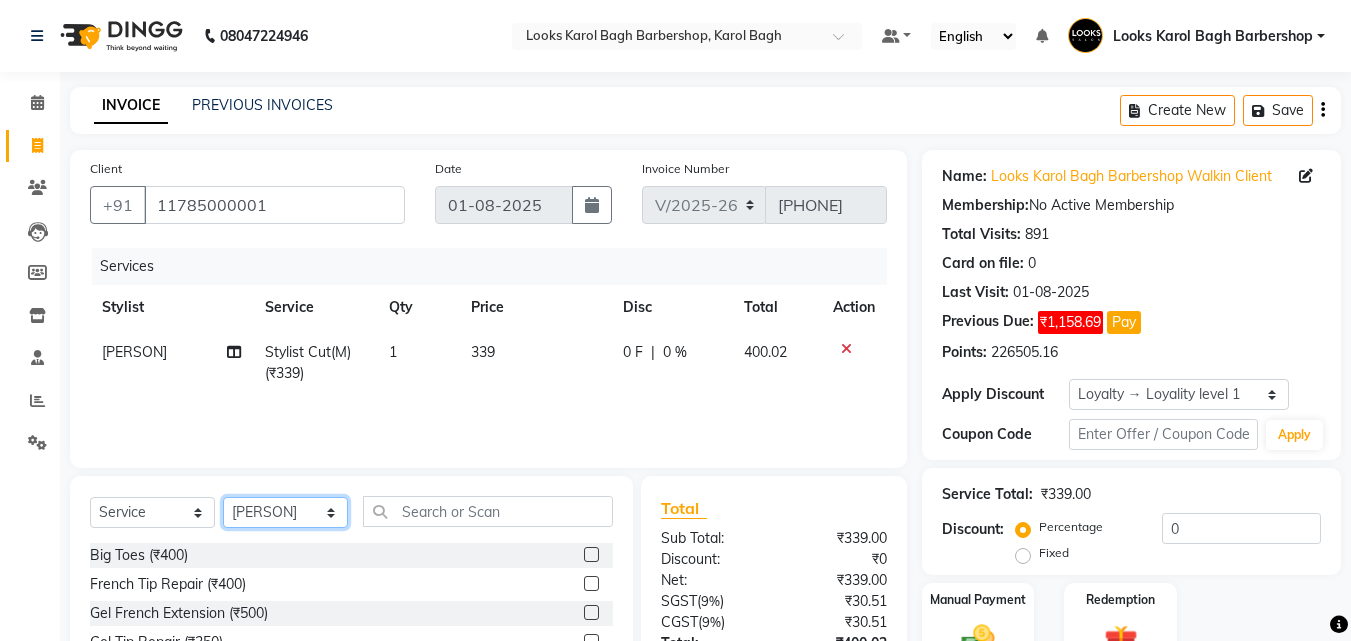 select on "23407" 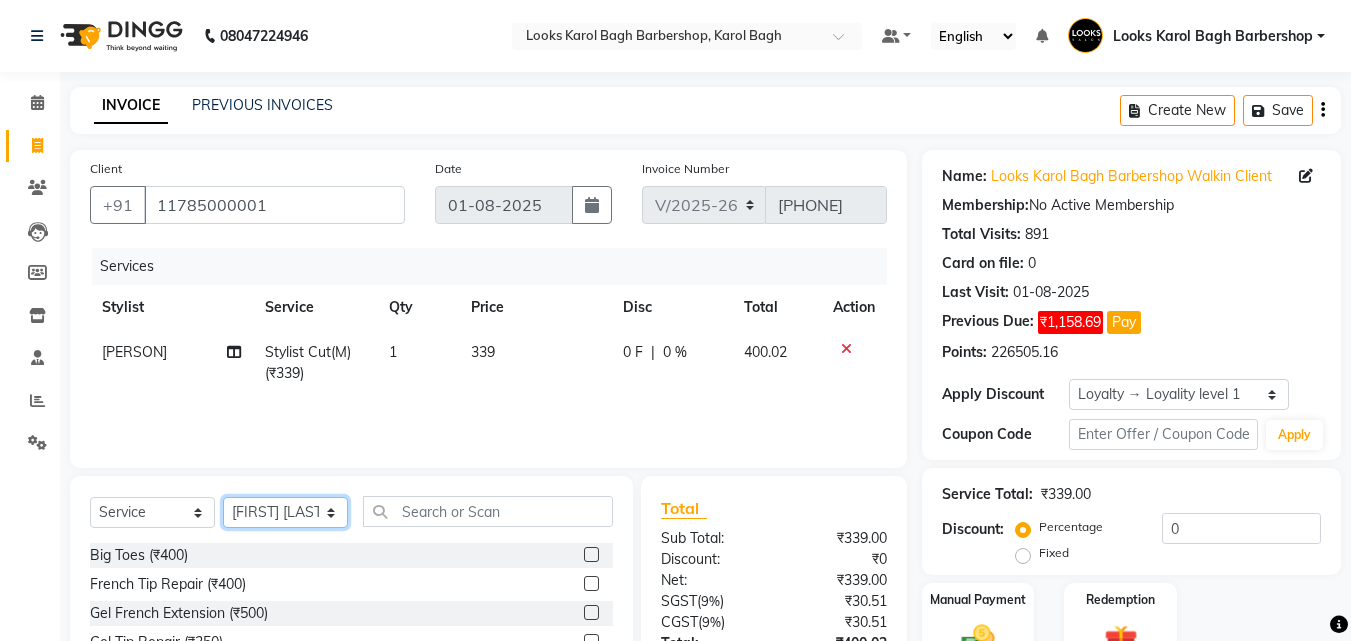 click on "Select Stylist Aadil Adnan AENA Aijaz Alam Amazon_Kart AMIR  Anurag _asst Arvind_asst BIJENDER  Counter Sales DANISH DHARAMVEER Eshan FARHAN KARAN RAI  KOMAL_NAILS Krishna_asst LALIT_PDCT LHAMO Looks_Female_Section Looks_H.O_Store Looks Karol Bagh Barbershop Looks_Kart MANIRAM Meenu_pdct Mohammad Sajid NAEEM  NARENDER DEOL  Naveen_pdct Prabhakar Kumar_PDCT RAAJ GUPTA RAAJ_JI raj ji RAM MURTI NARYAL ROHIT  Rohit Seth Rohit Thakur SACHIN sahil Shabina Shakir SIMRAN Sonia Sunny VIKRAM VIKRANT SINGH  Vishal_Asst YOGESH ASSISTANT" 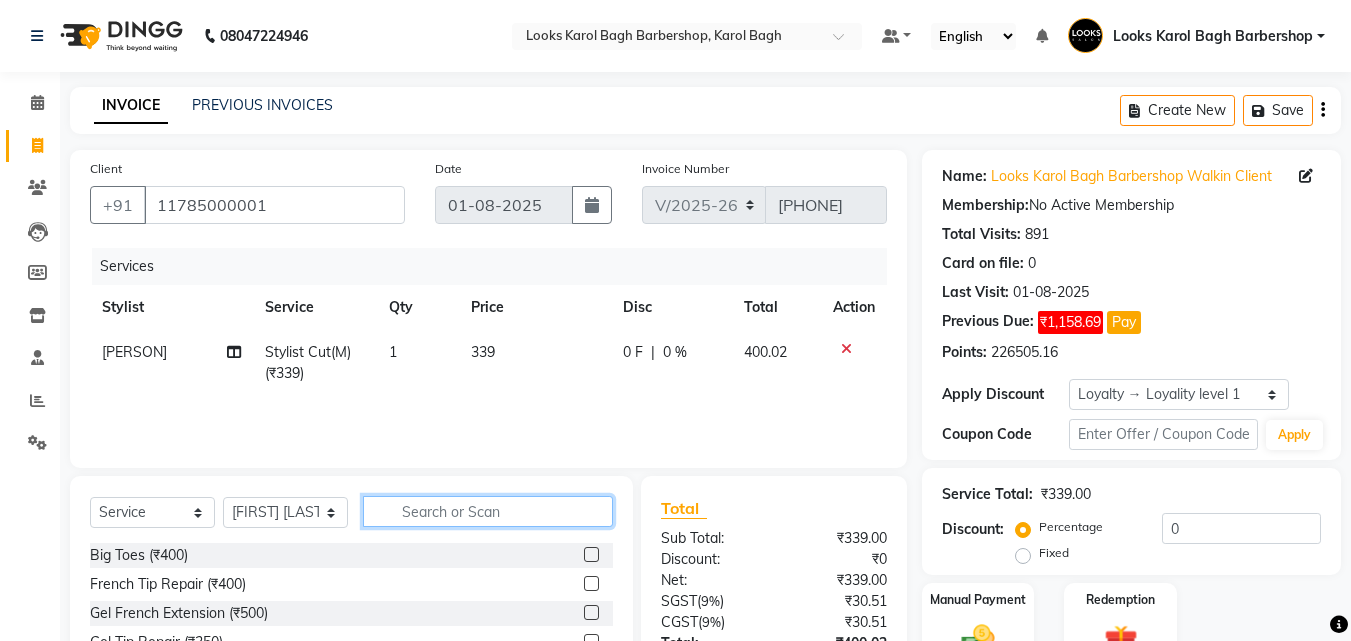 click 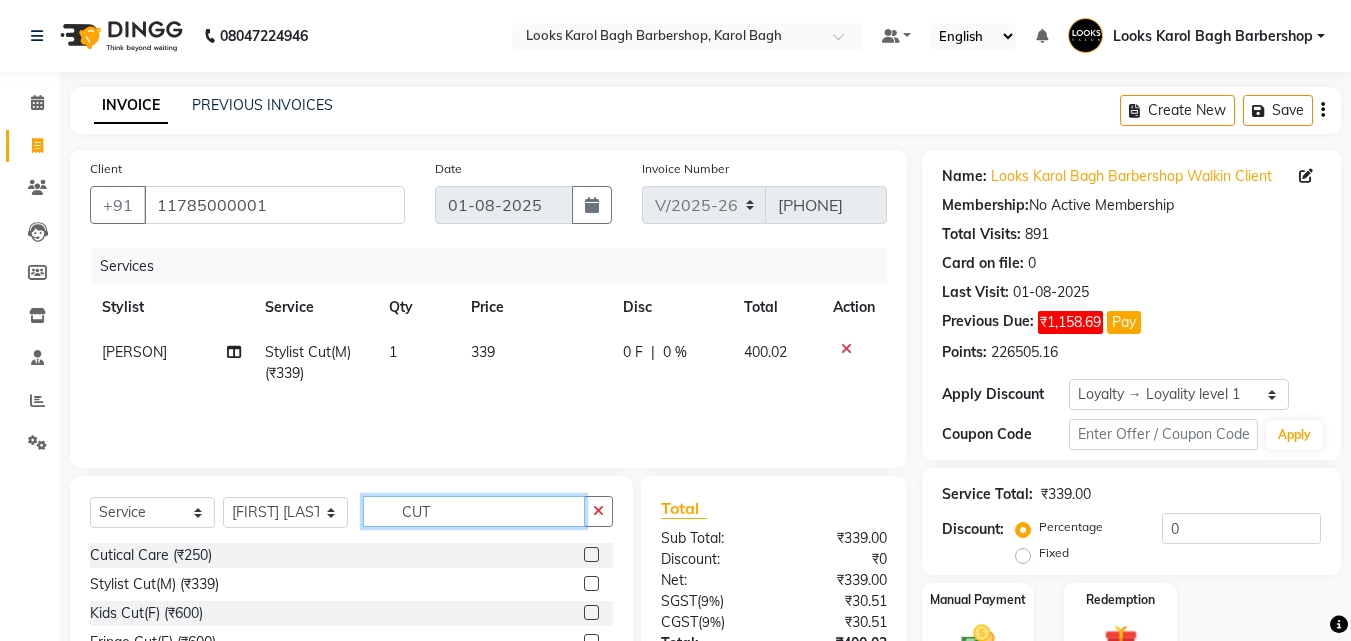 type on "CUT" 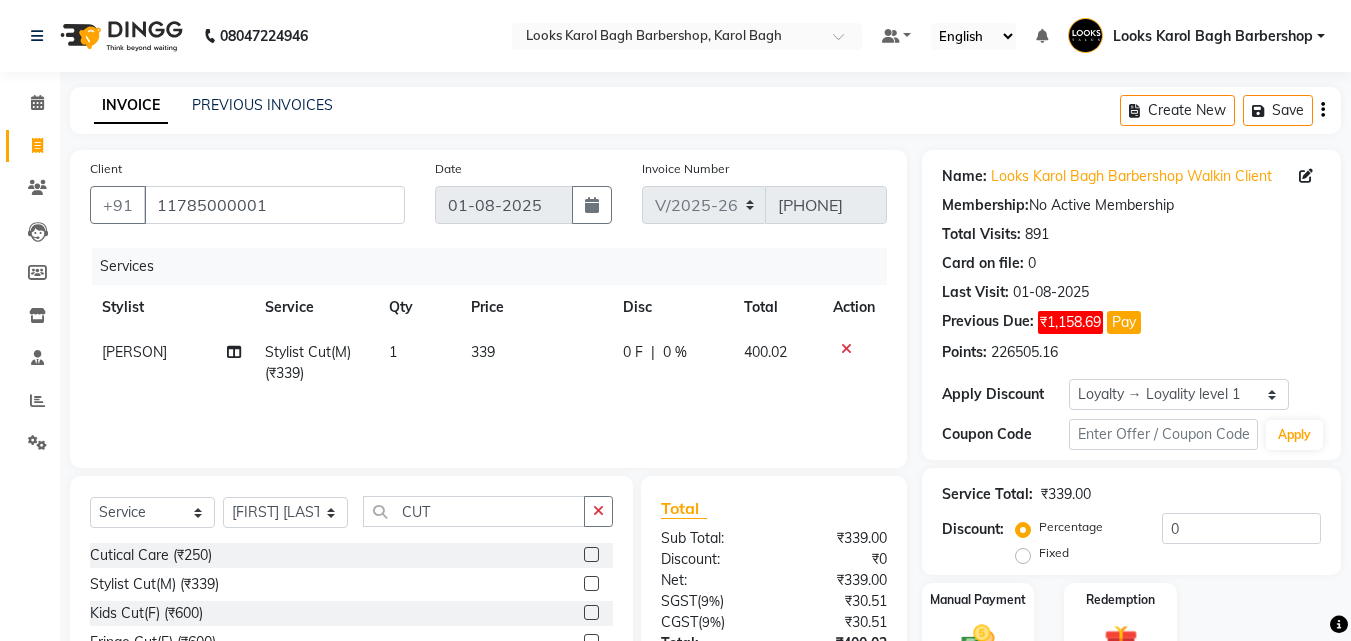 click 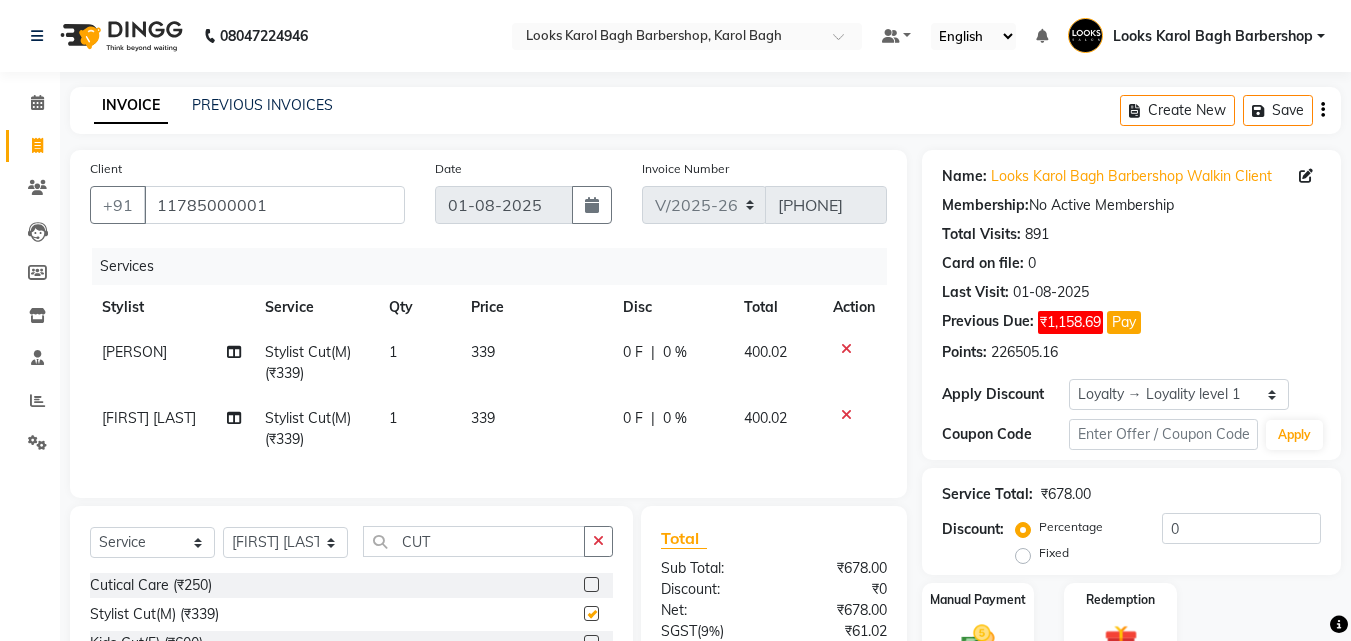 checkbox on "false" 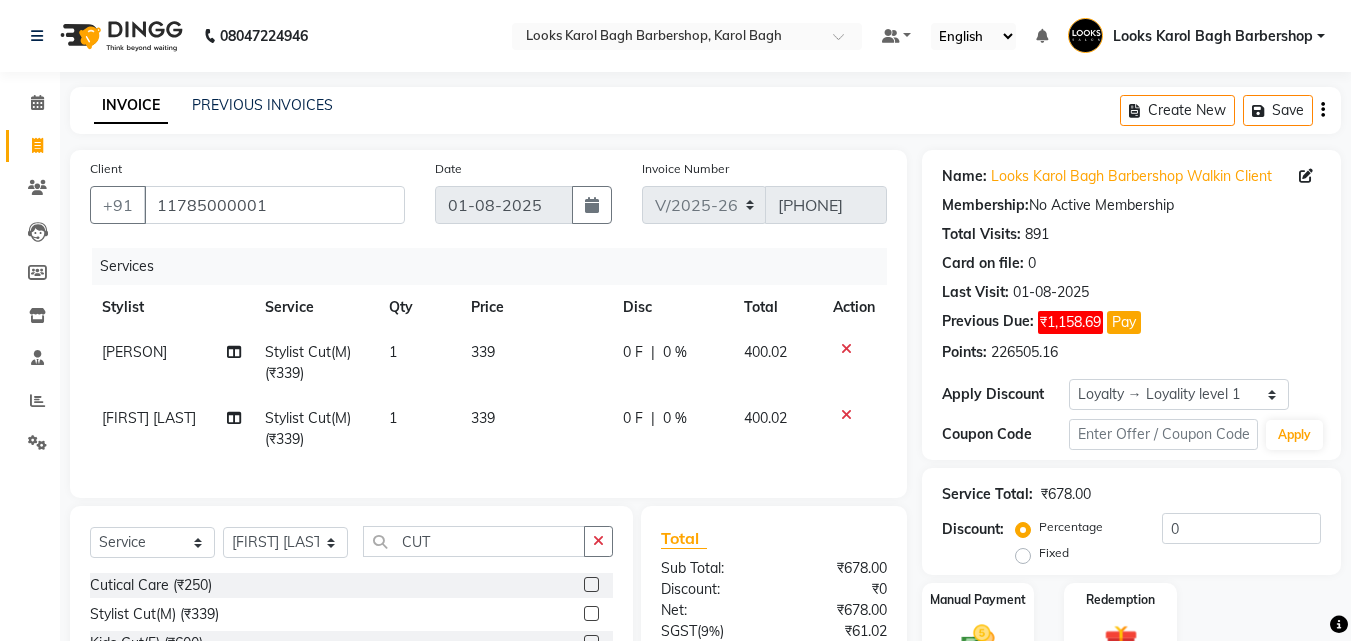 scroll, scrollTop: 225, scrollLeft: 0, axis: vertical 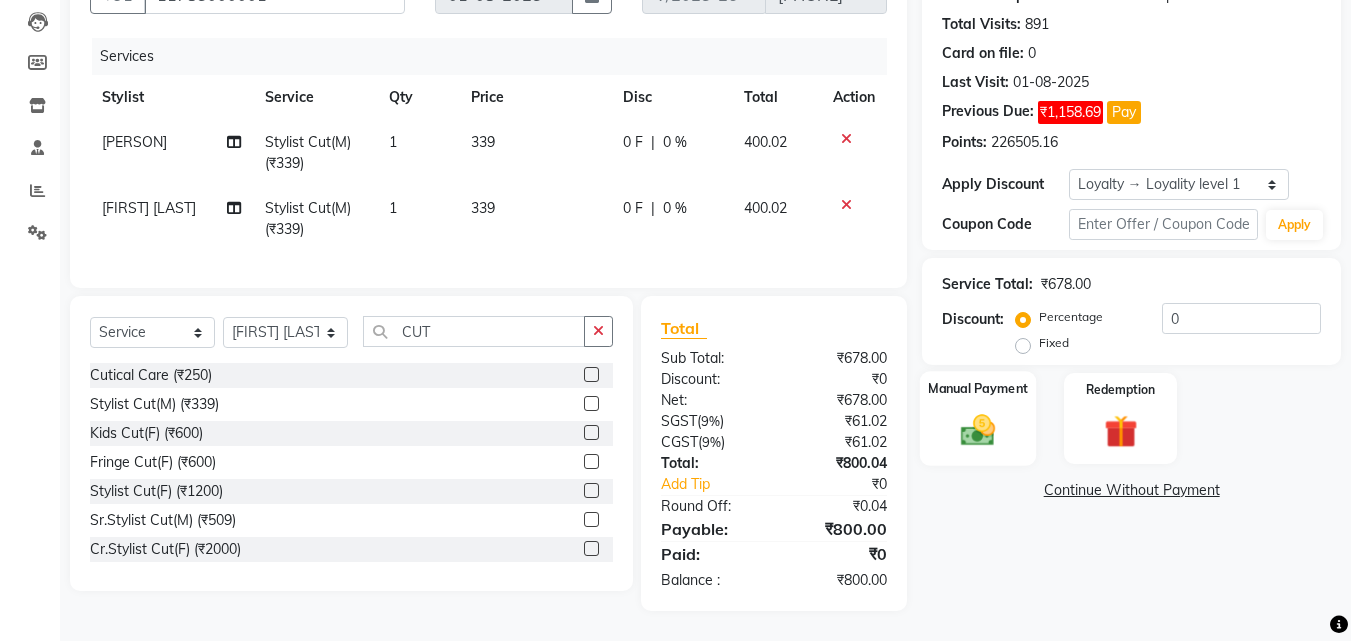 click 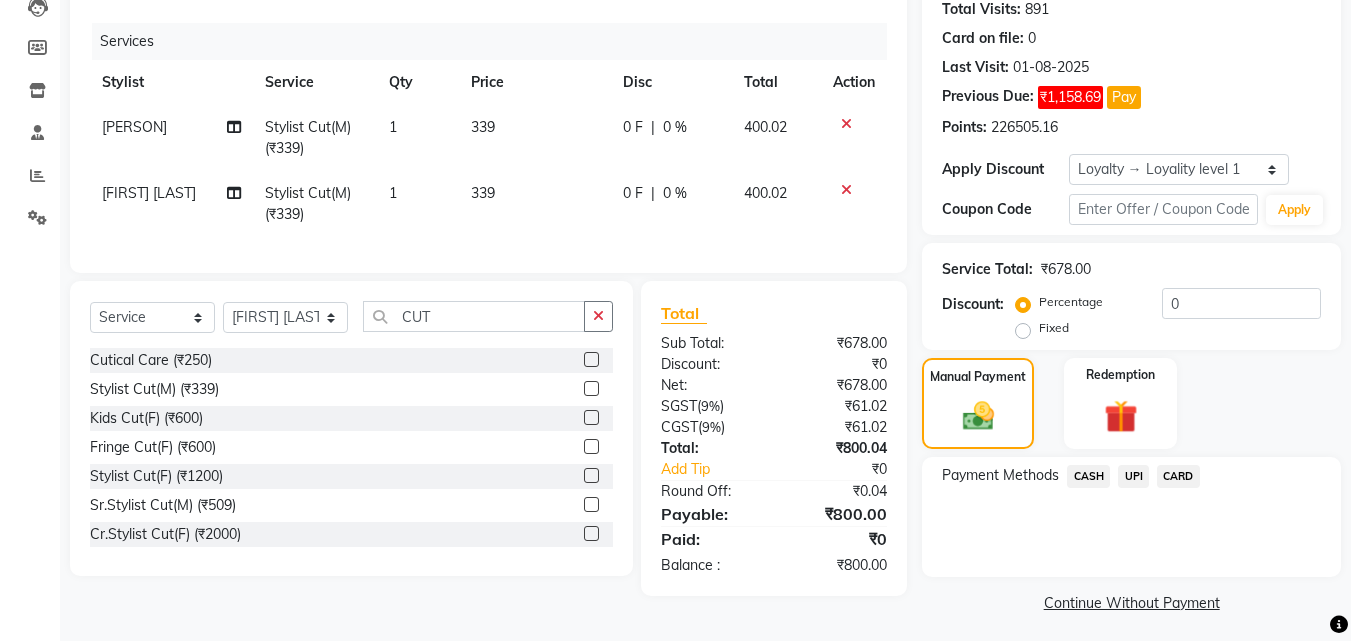 click on "UPI" 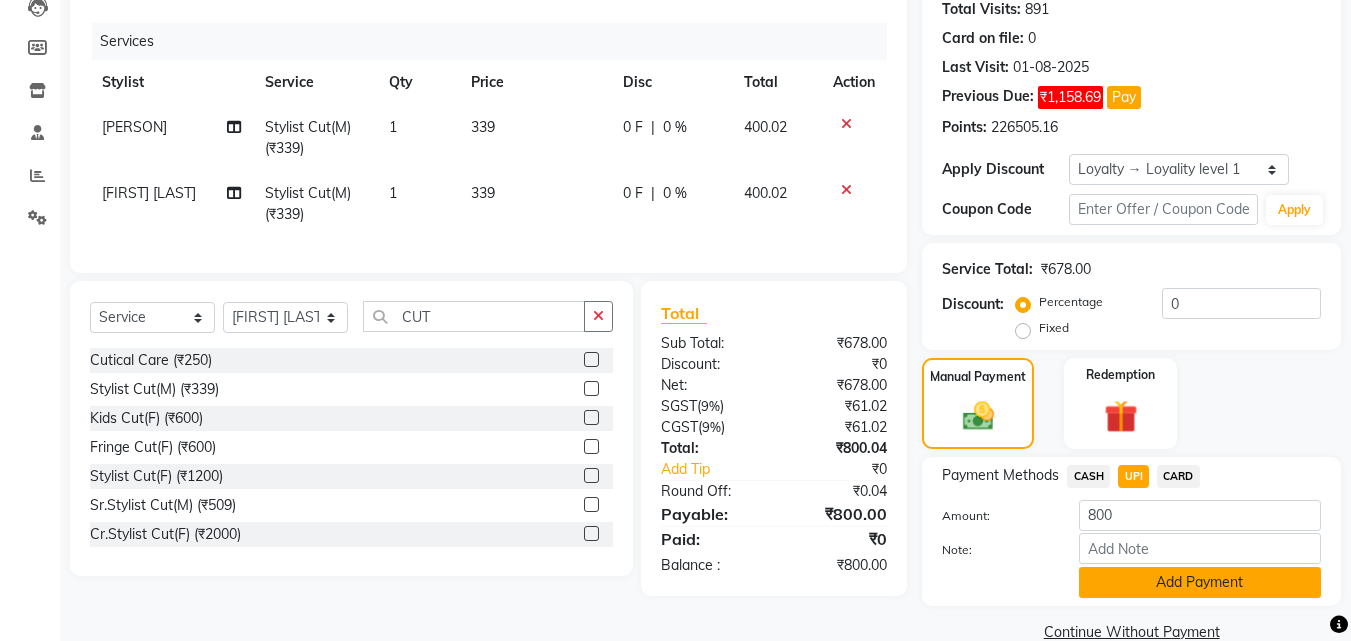 click on "Add Payment" 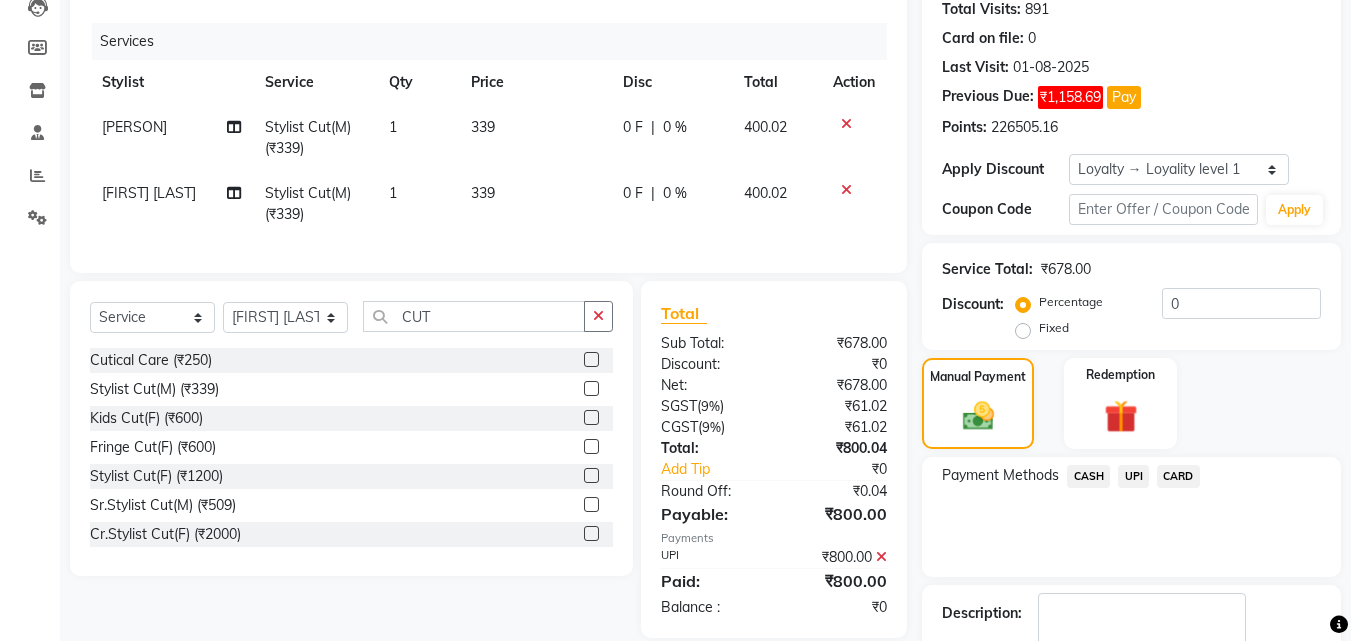scroll, scrollTop: 366, scrollLeft: 0, axis: vertical 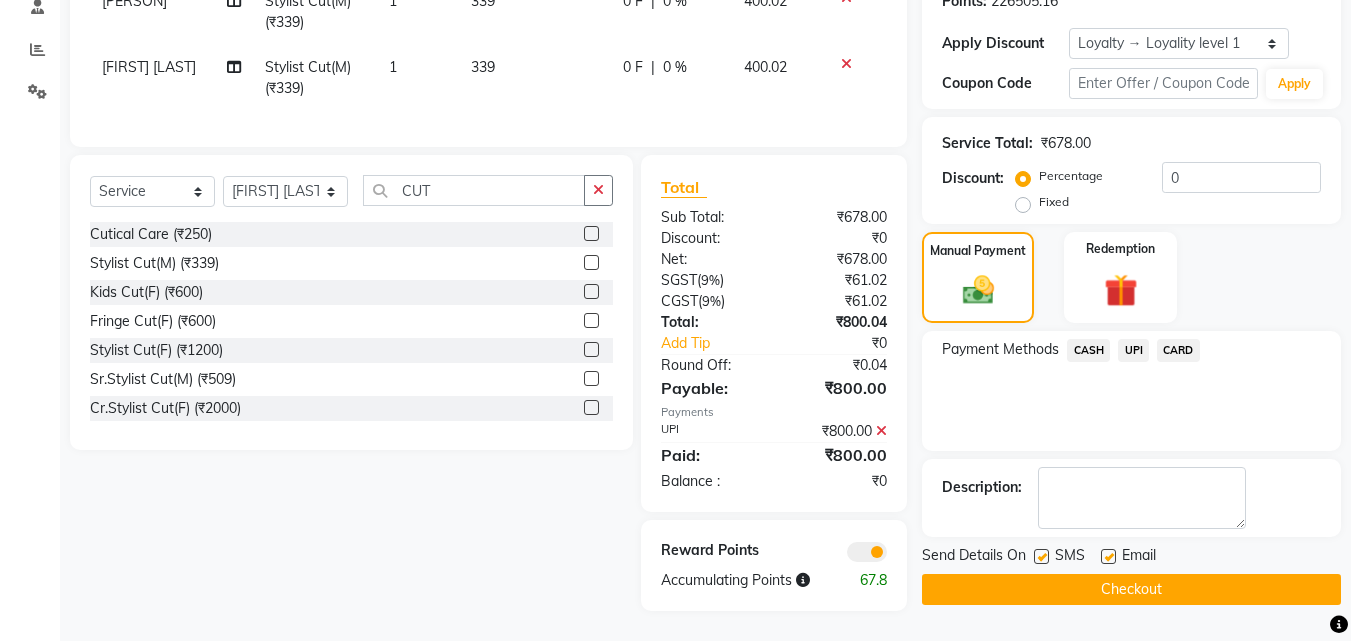 click on "Checkout" 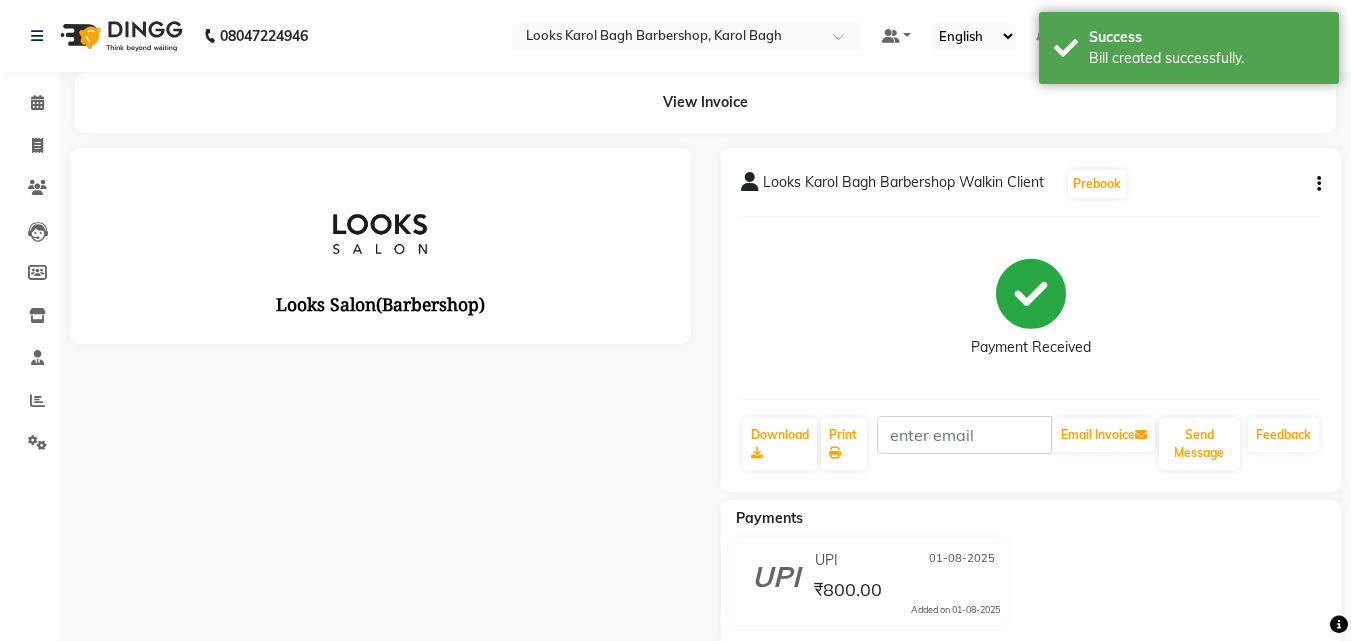 scroll, scrollTop: 0, scrollLeft: 0, axis: both 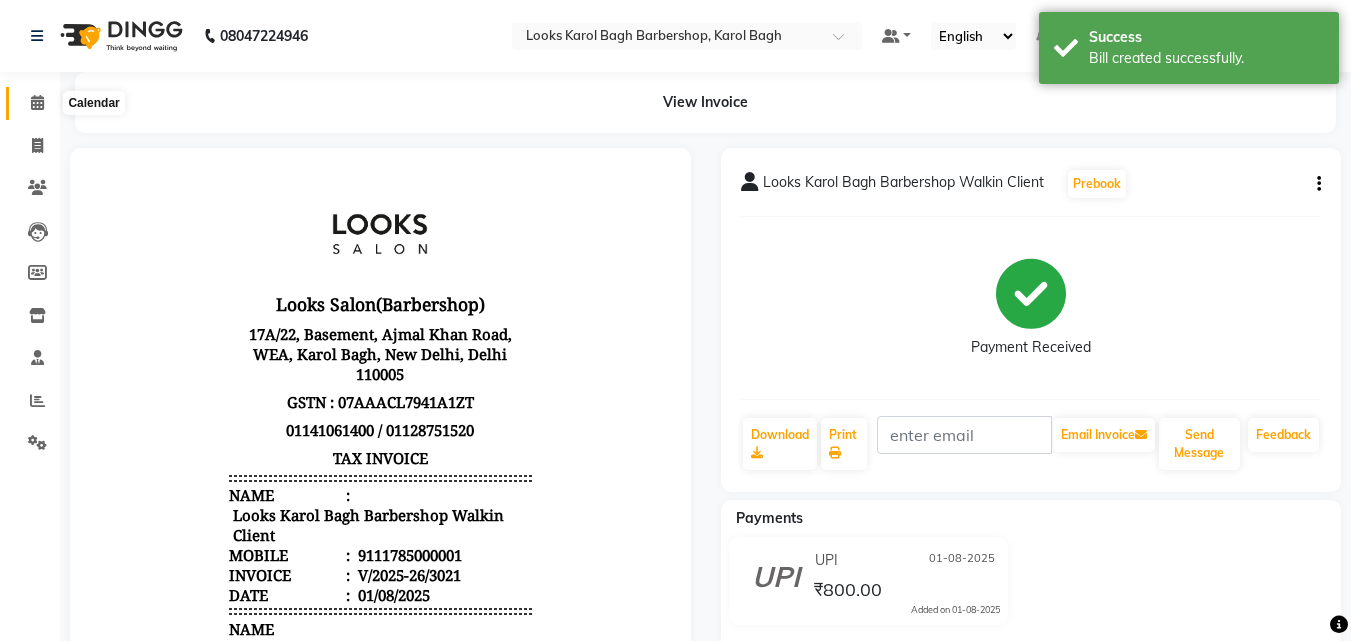 click 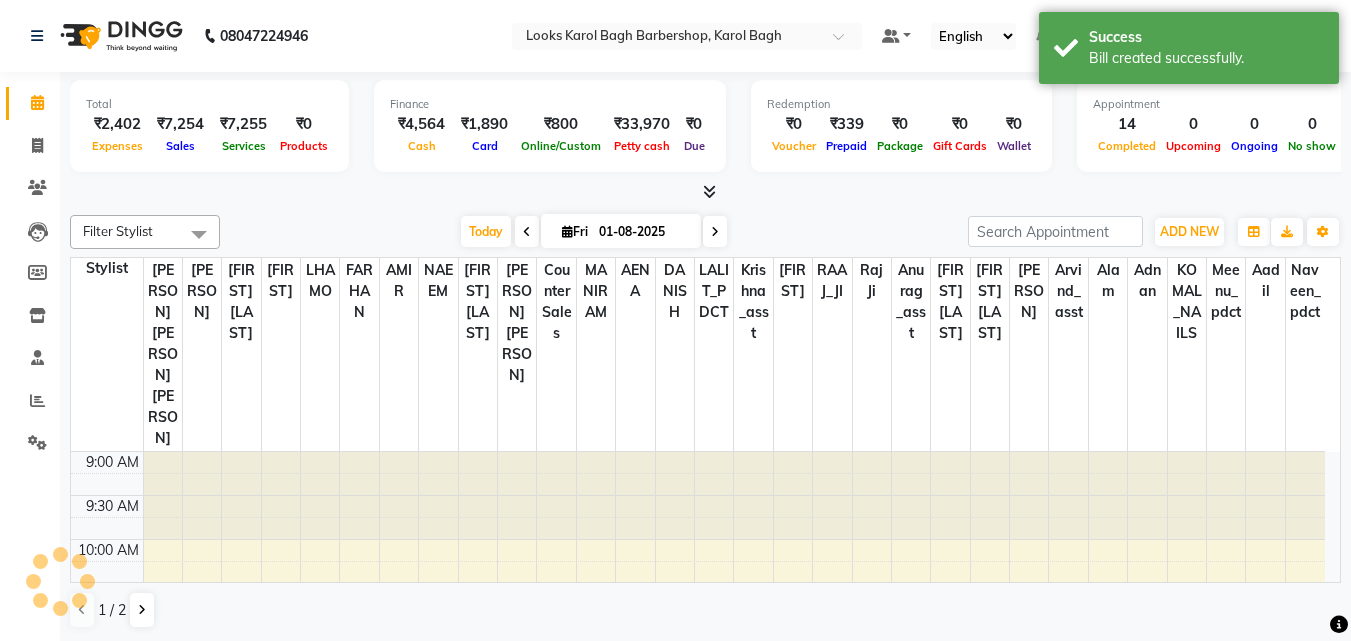 scroll, scrollTop: 0, scrollLeft: 0, axis: both 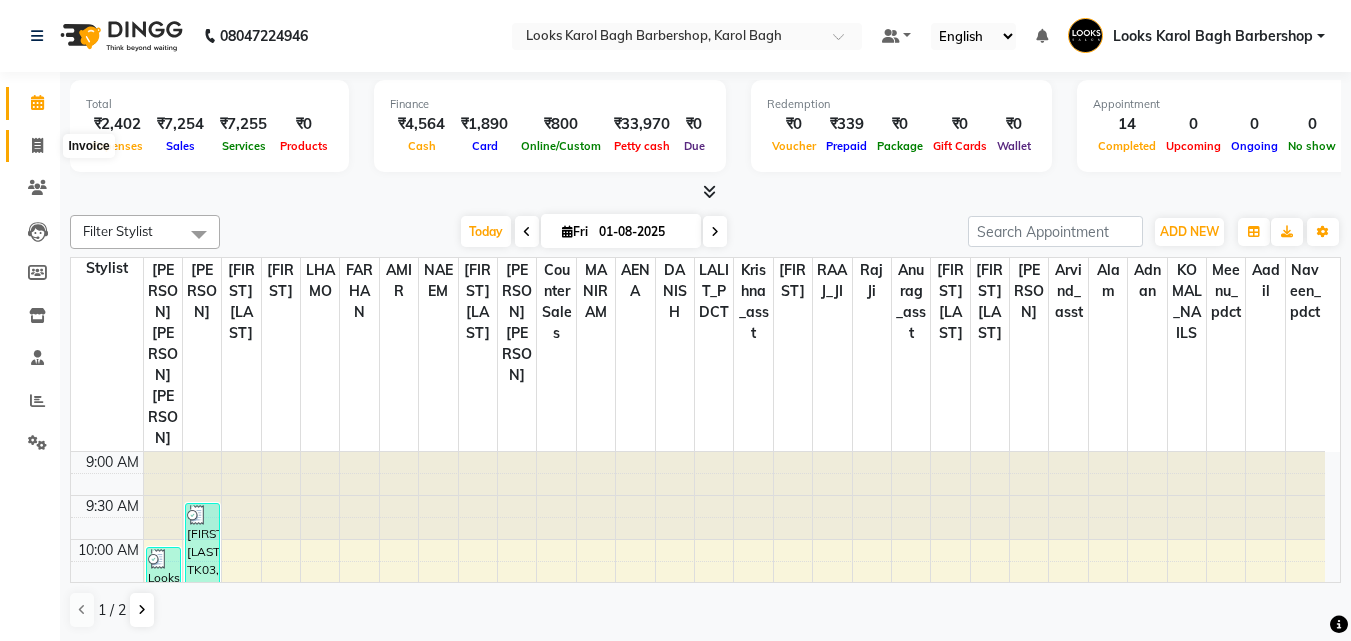 click 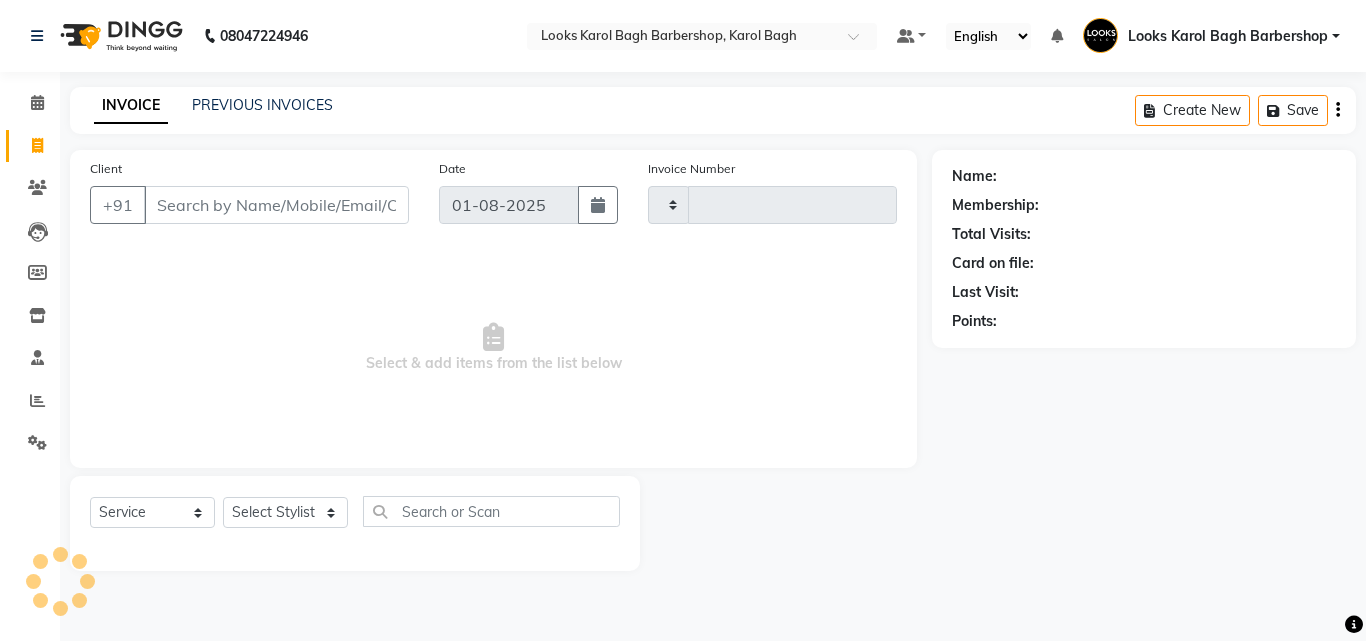 type on "3022" 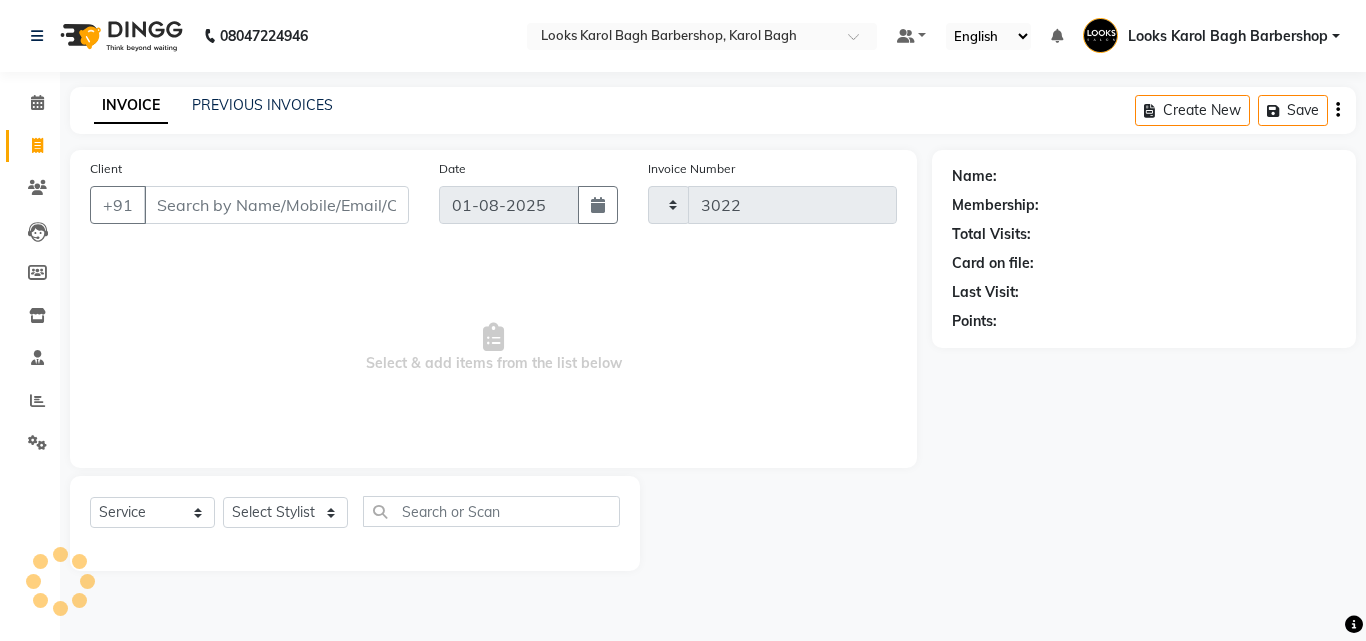select on "4323" 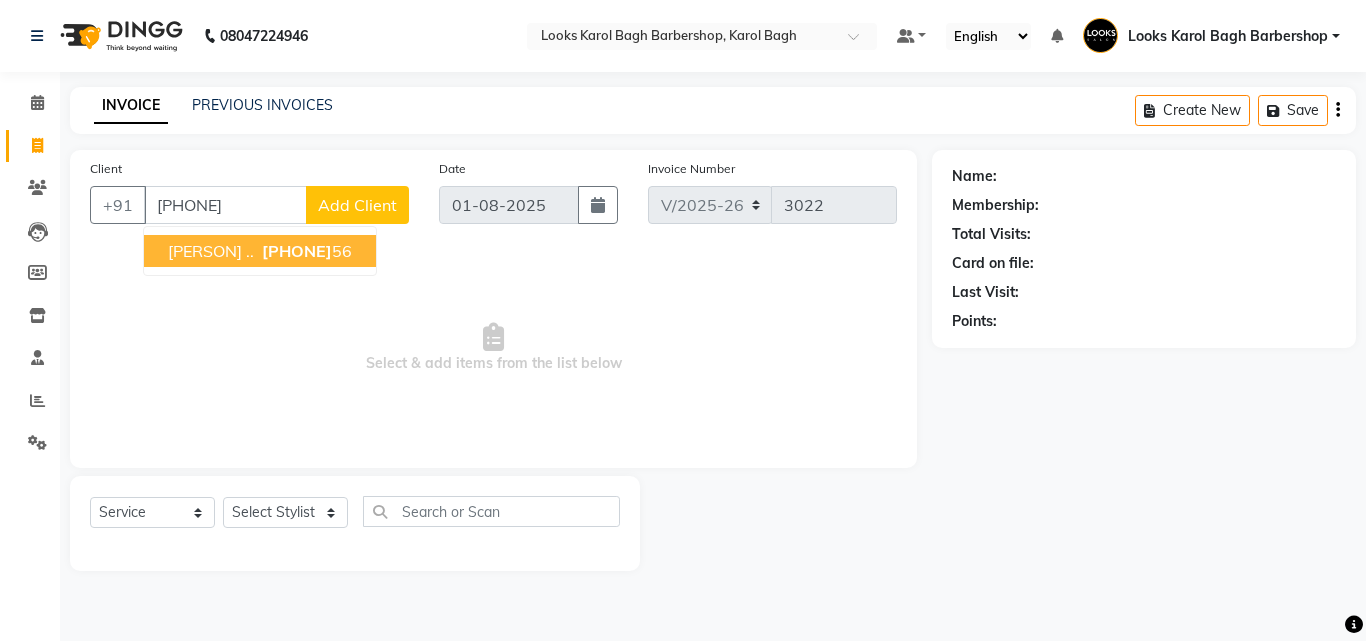 click on "[PHONE]" at bounding box center [297, 251] 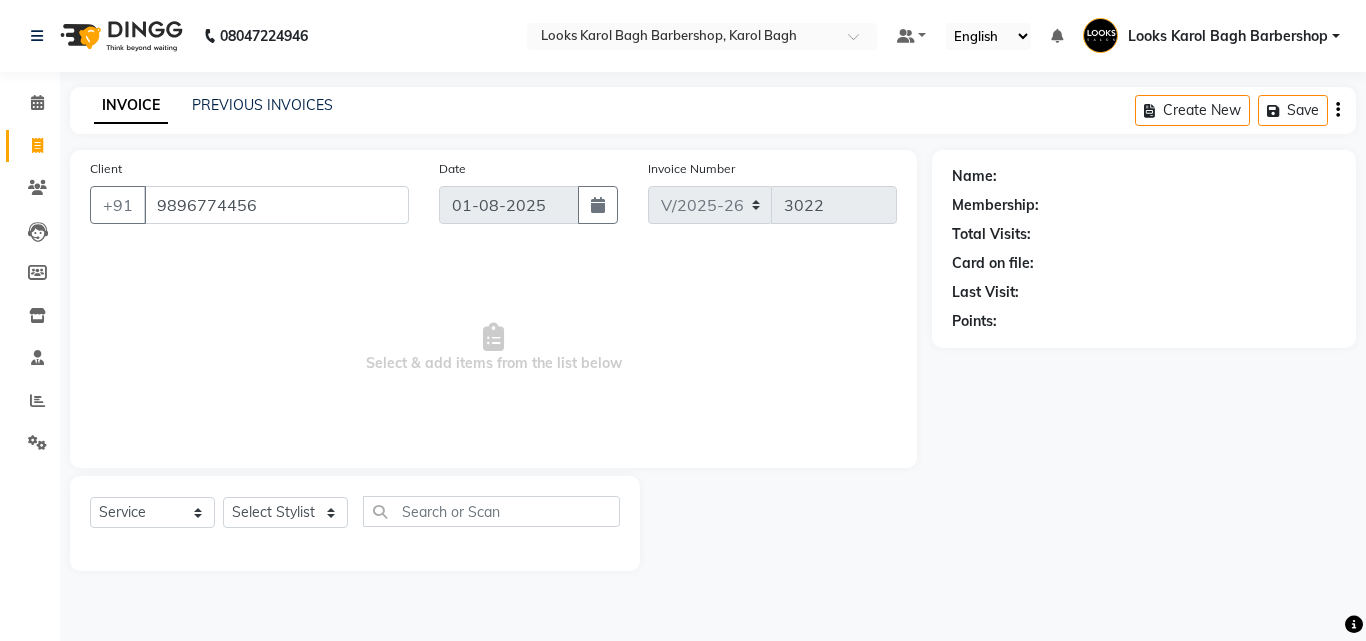 type on "9896774456" 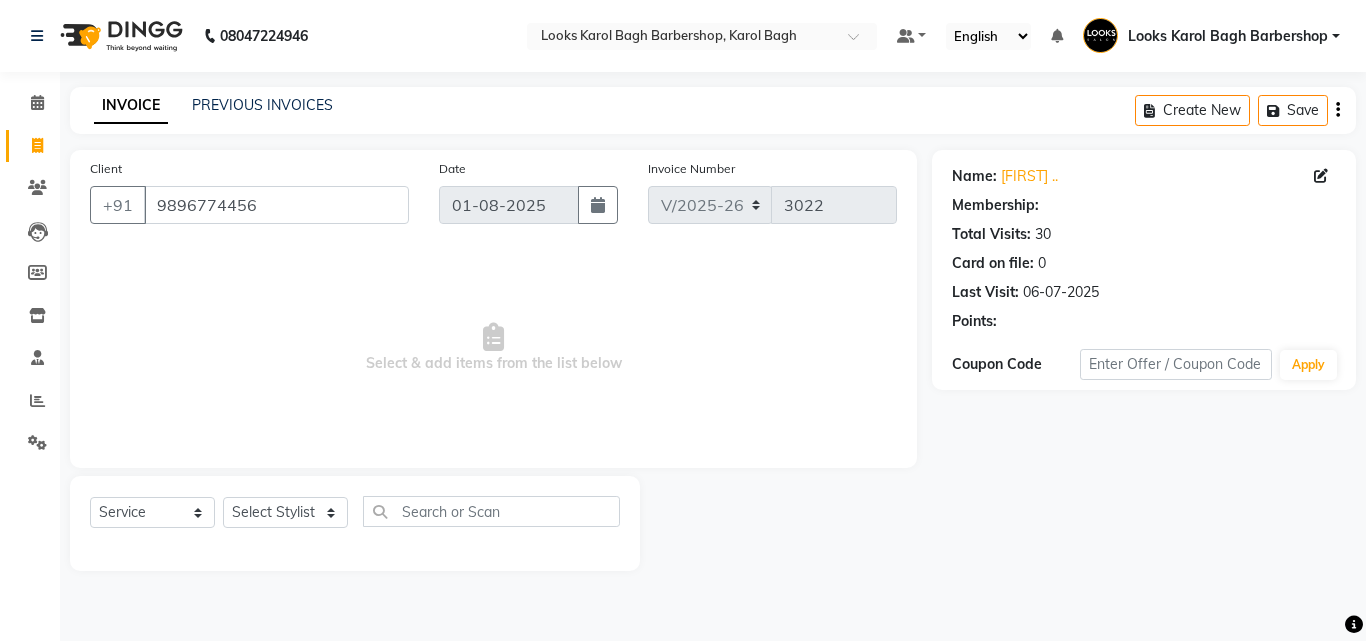 select on "1: Object" 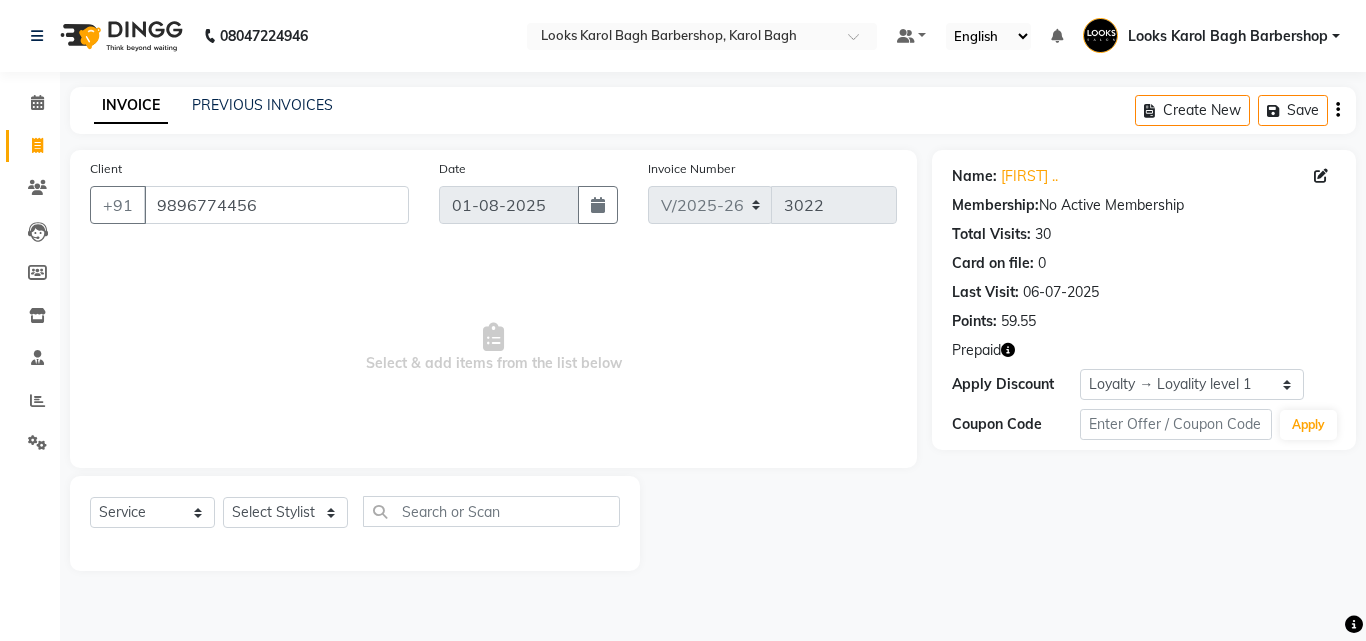 click 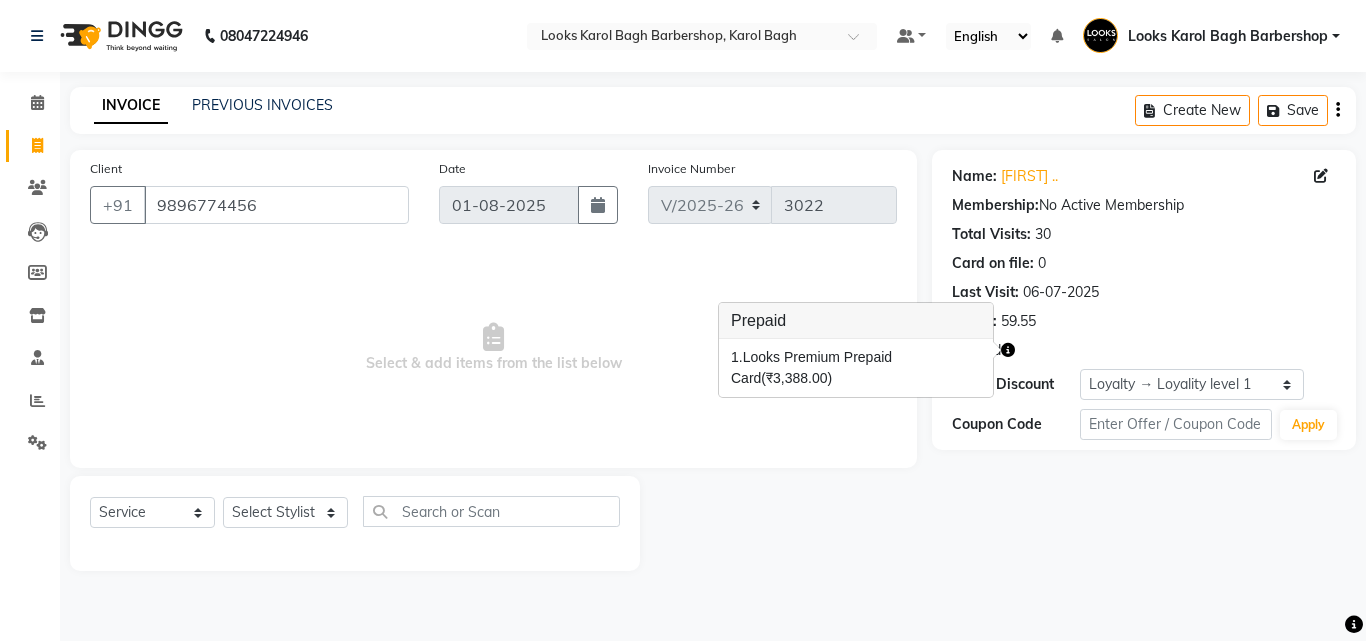 click on "Select & add items from the list below" at bounding box center (493, 348) 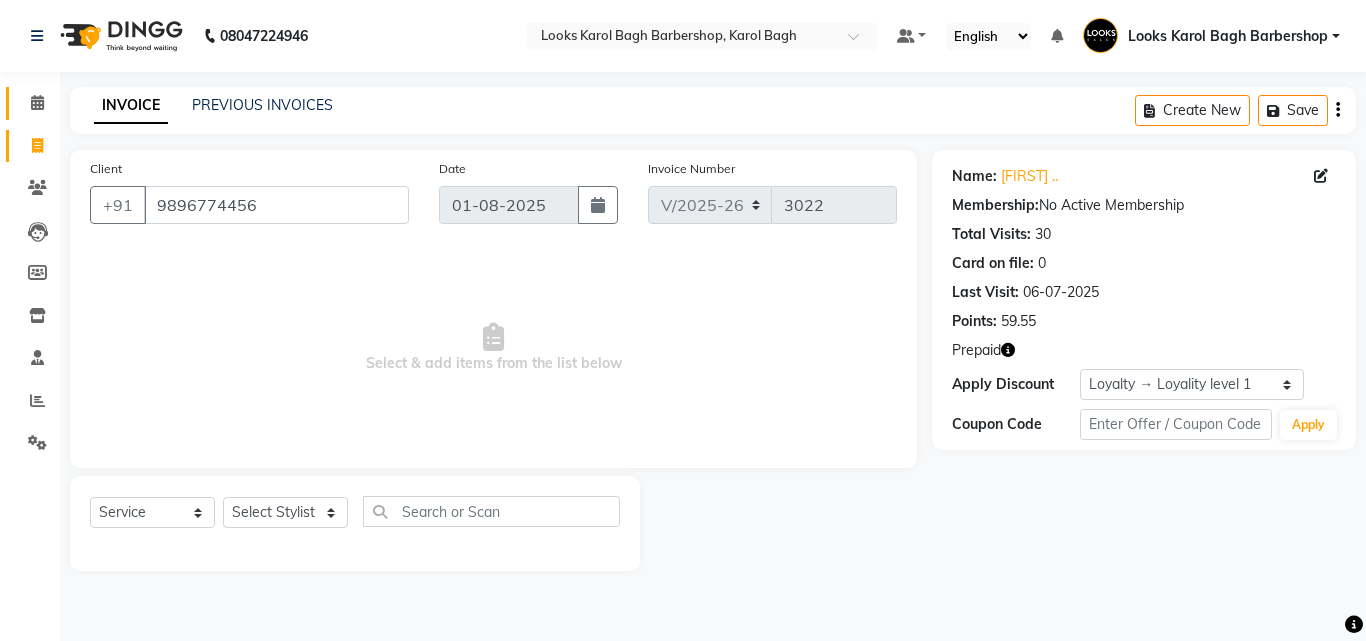 click on "Calendar" 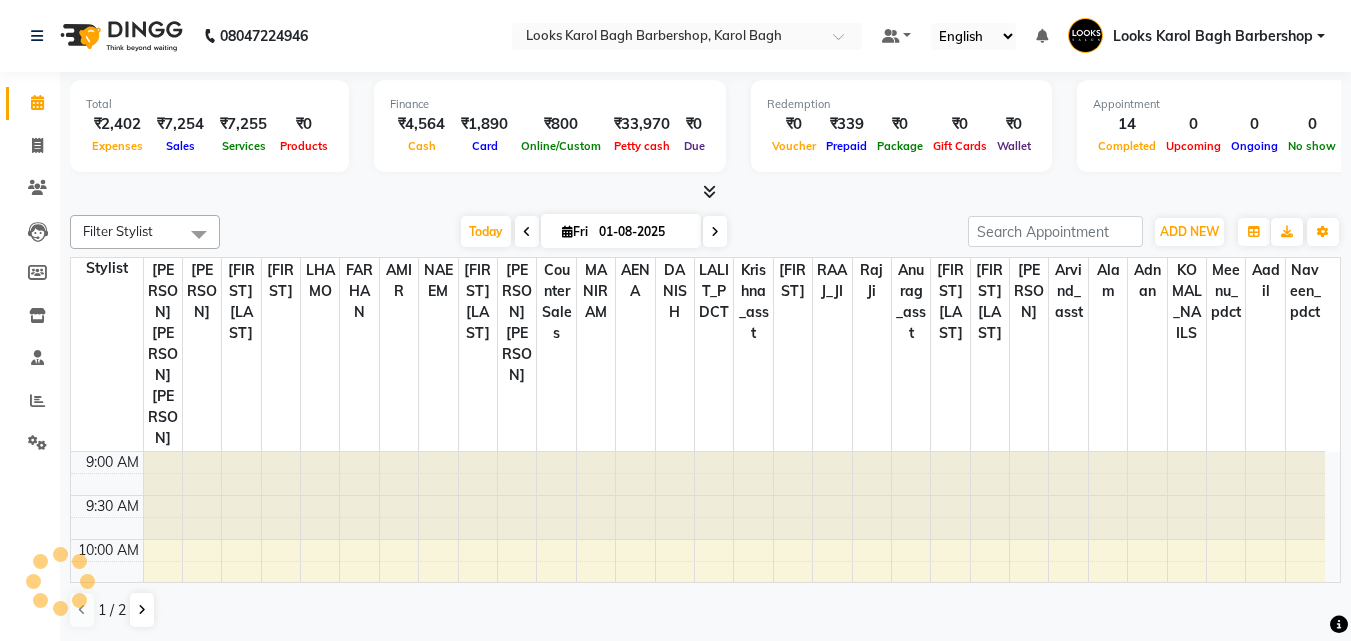 scroll, scrollTop: 0, scrollLeft: 0, axis: both 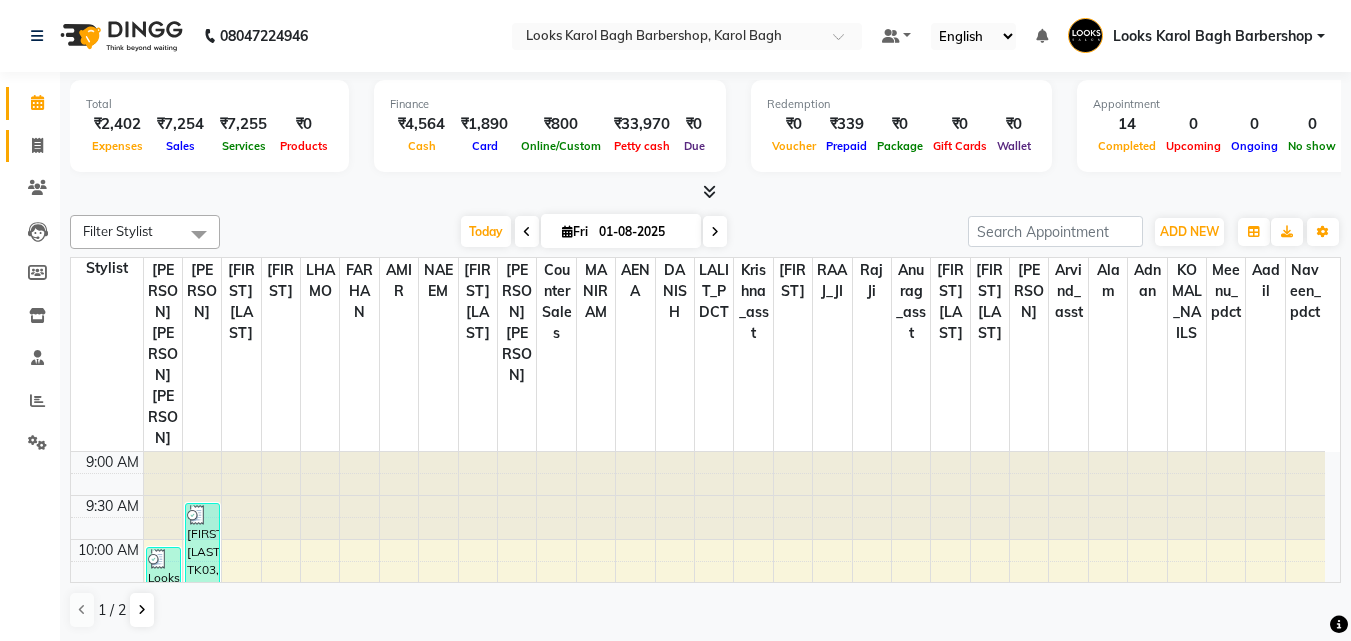 click on "Invoice" 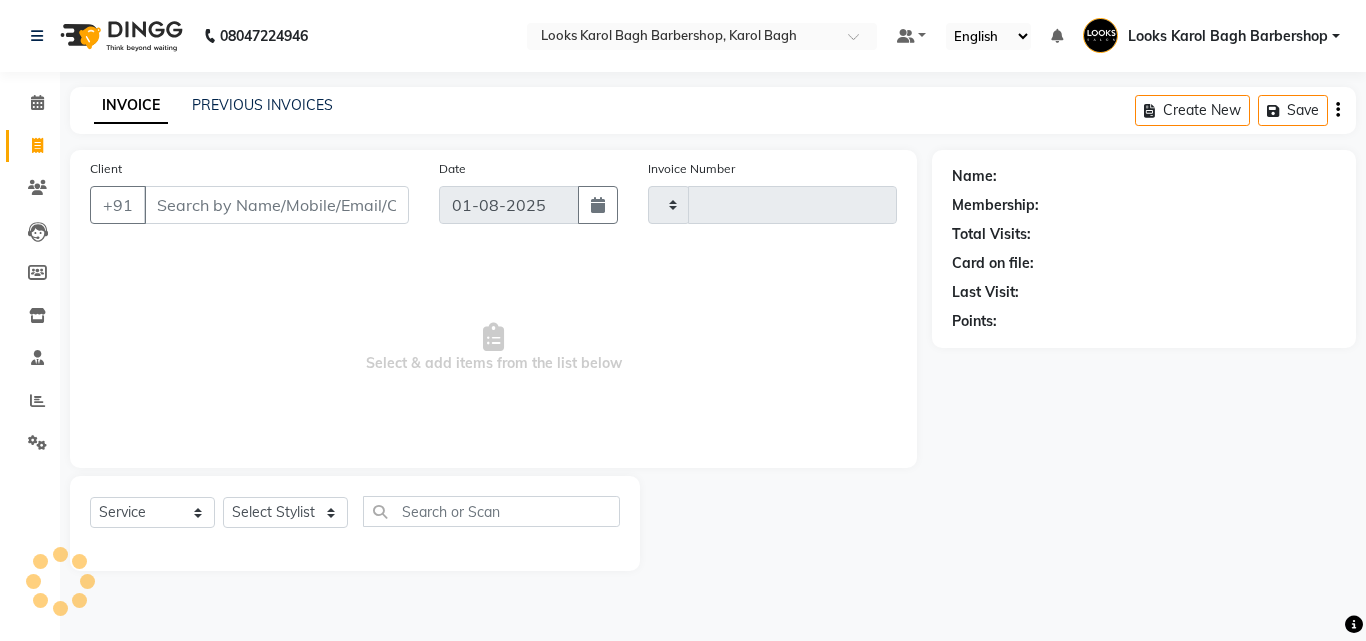 type on "3022" 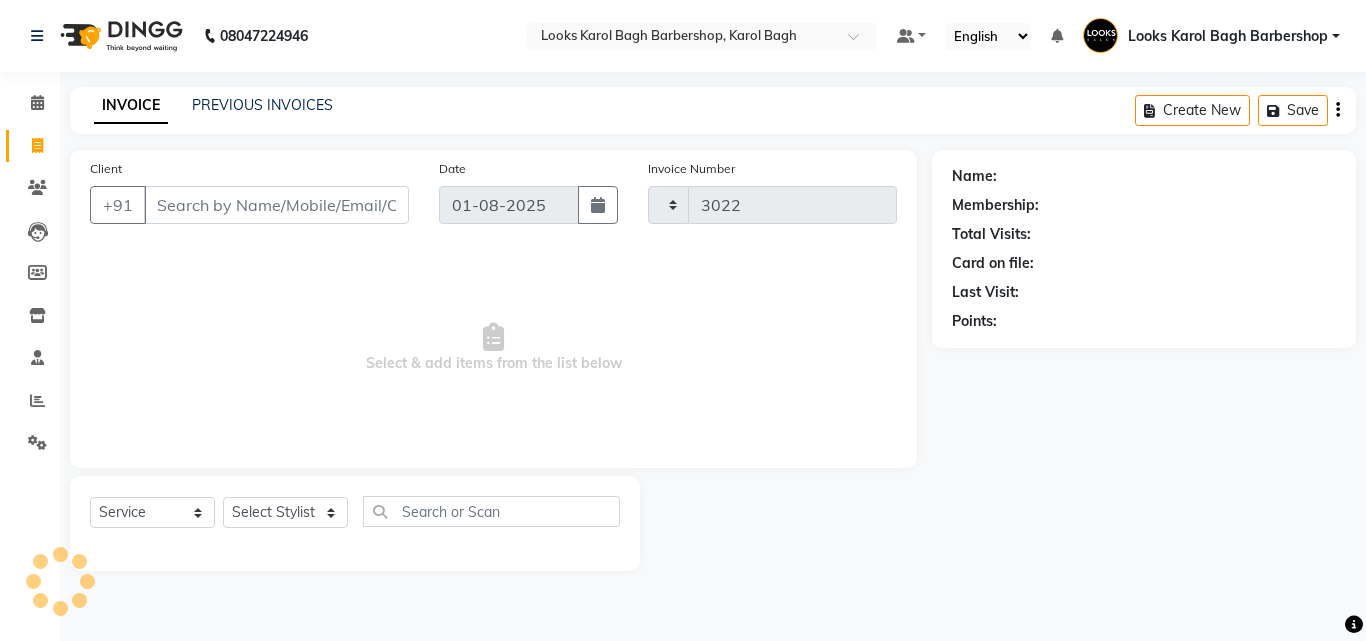 select on "4323" 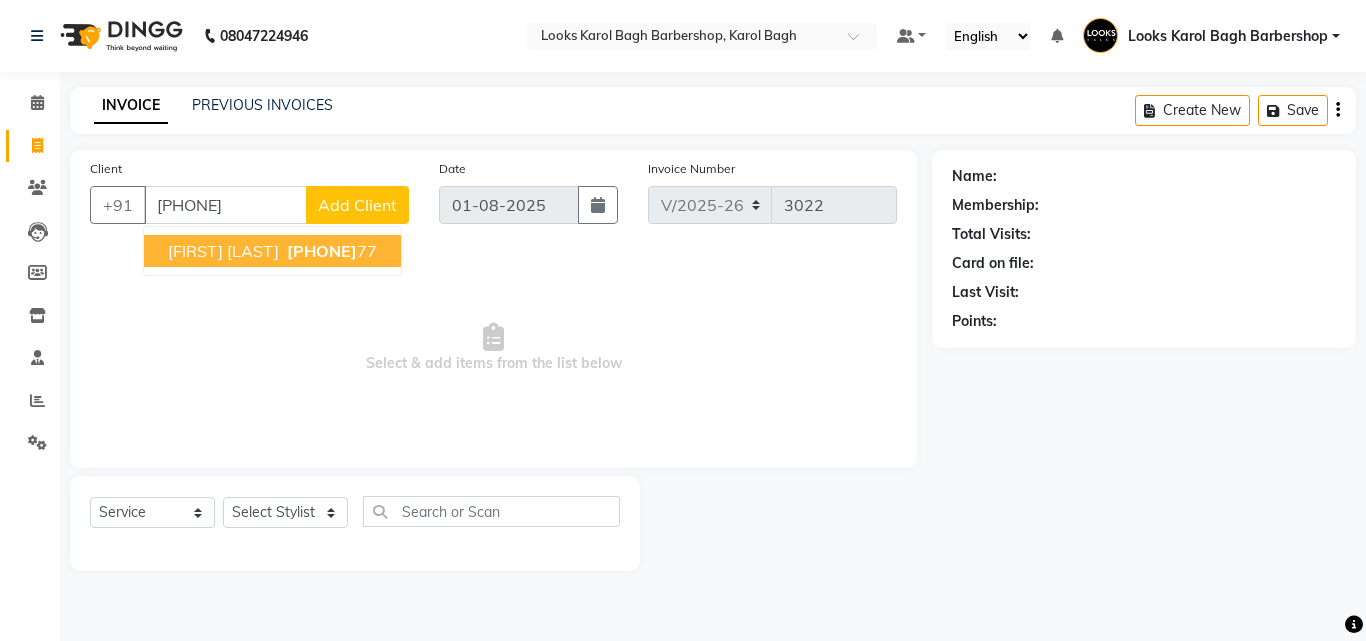 drag, startPoint x: 298, startPoint y: 267, endPoint x: 312, endPoint y: 258, distance: 16.643316 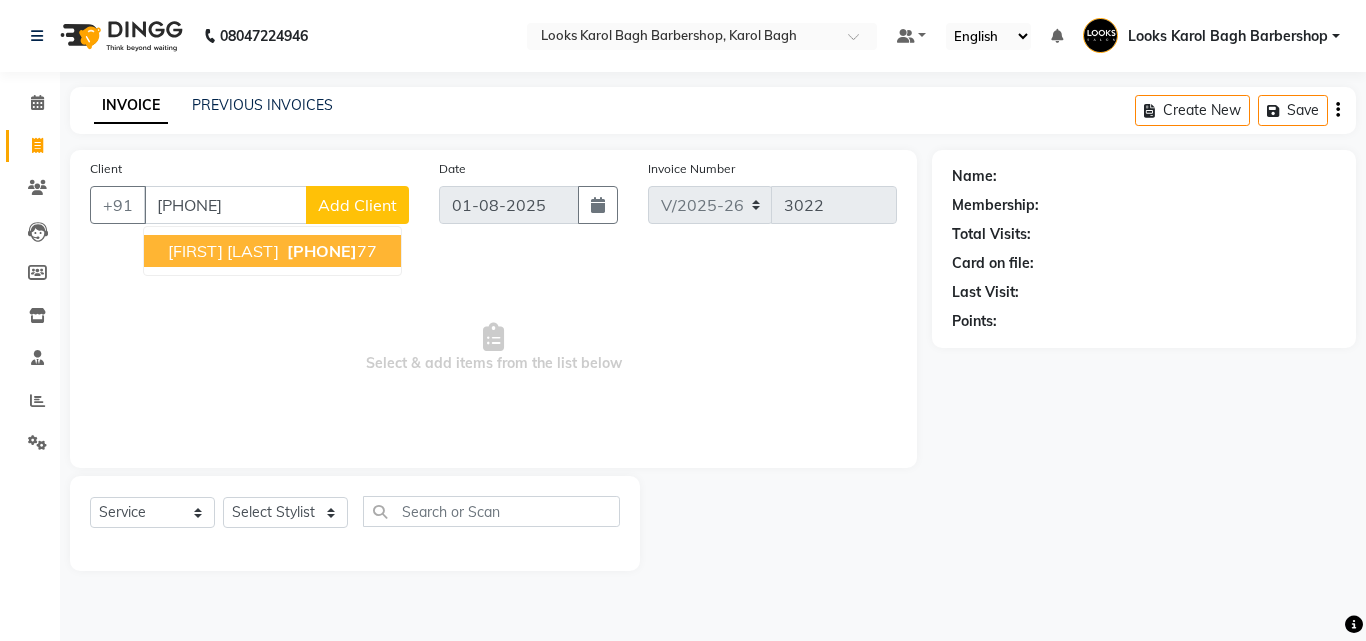 click on "[FIRST] [LAST] [PHONE]" at bounding box center (272, 251) 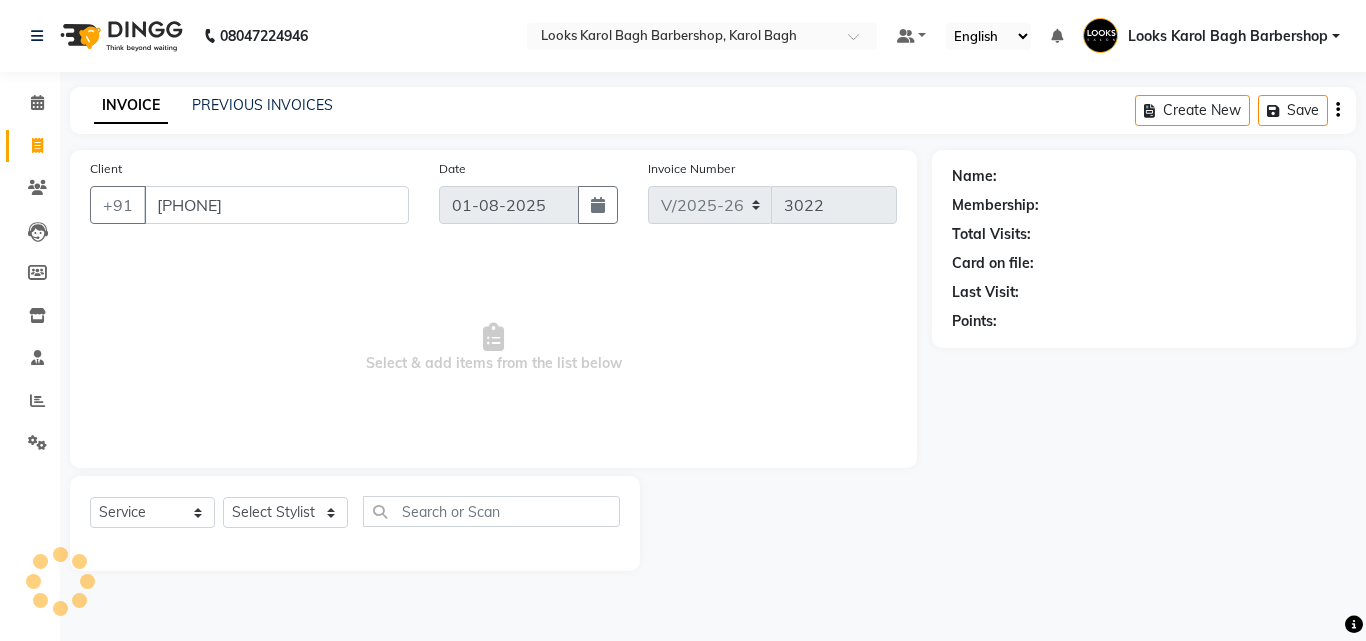 type on "[PHONE]" 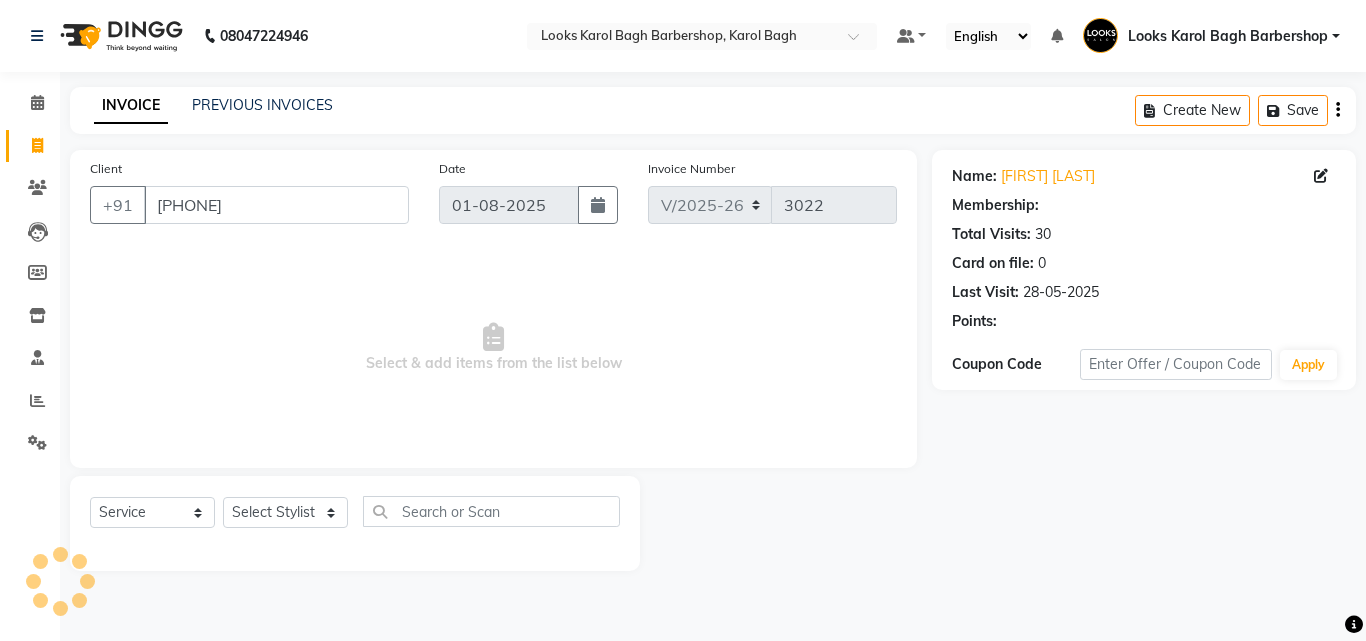 select on "1: Object" 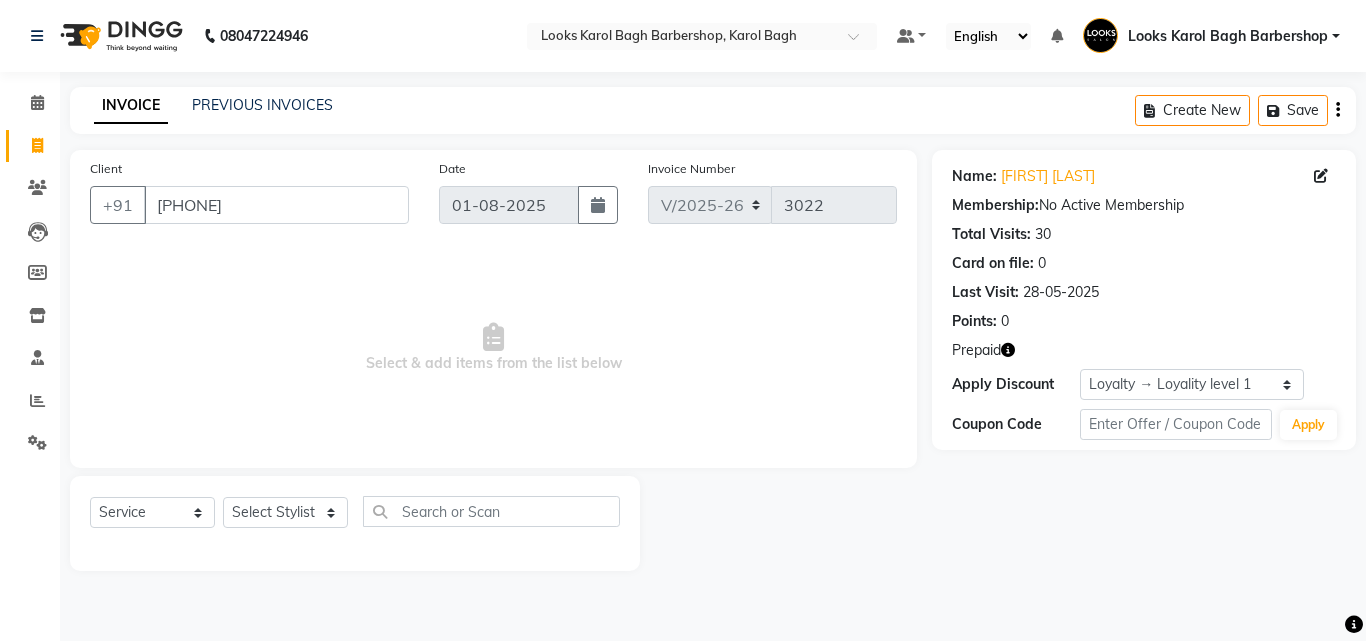 click 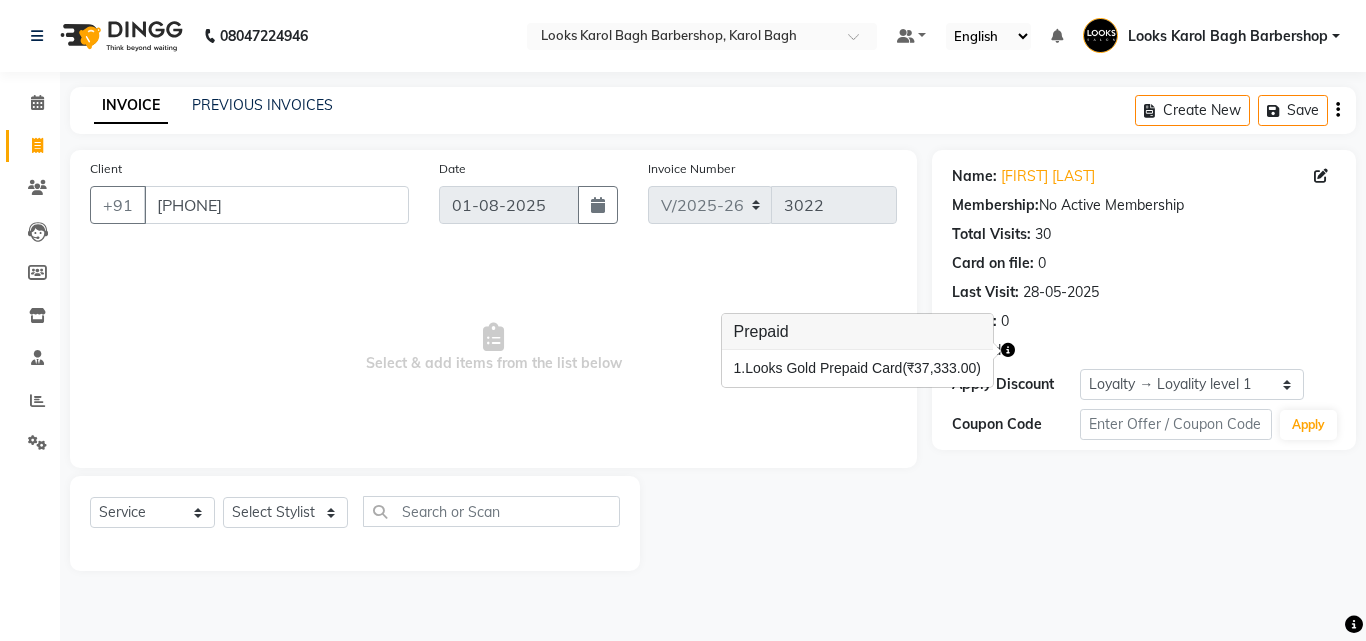 click on "Calendar" 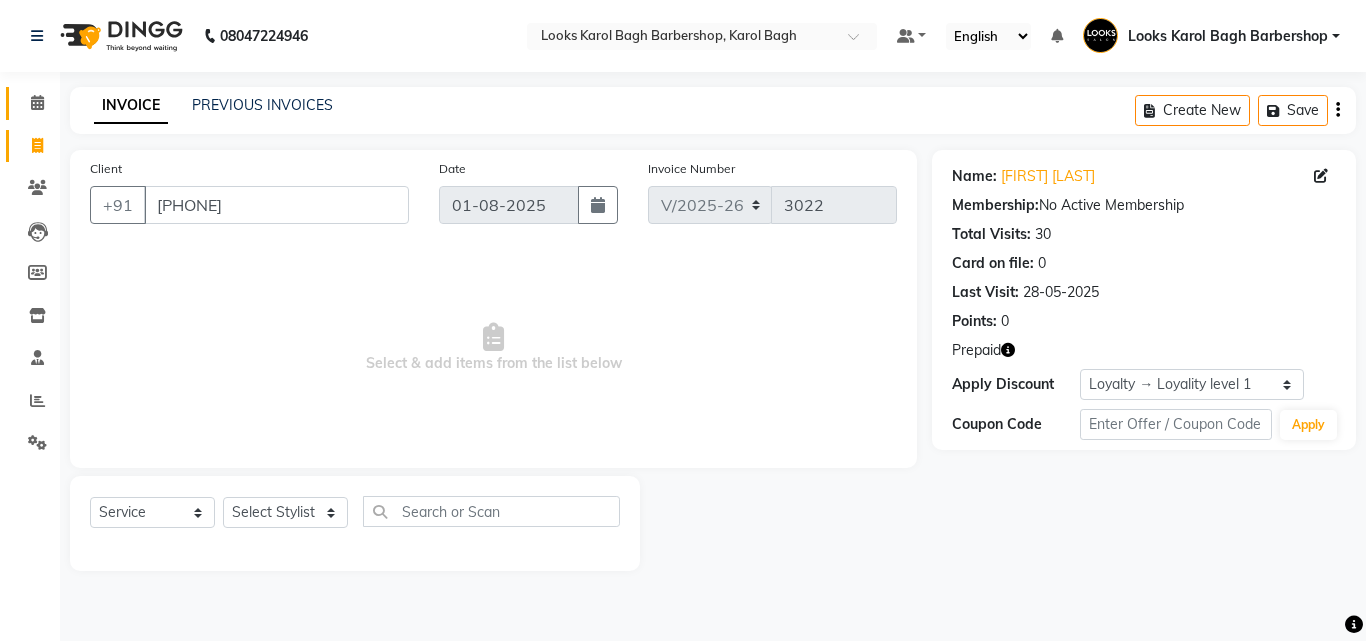 click on "Calendar" 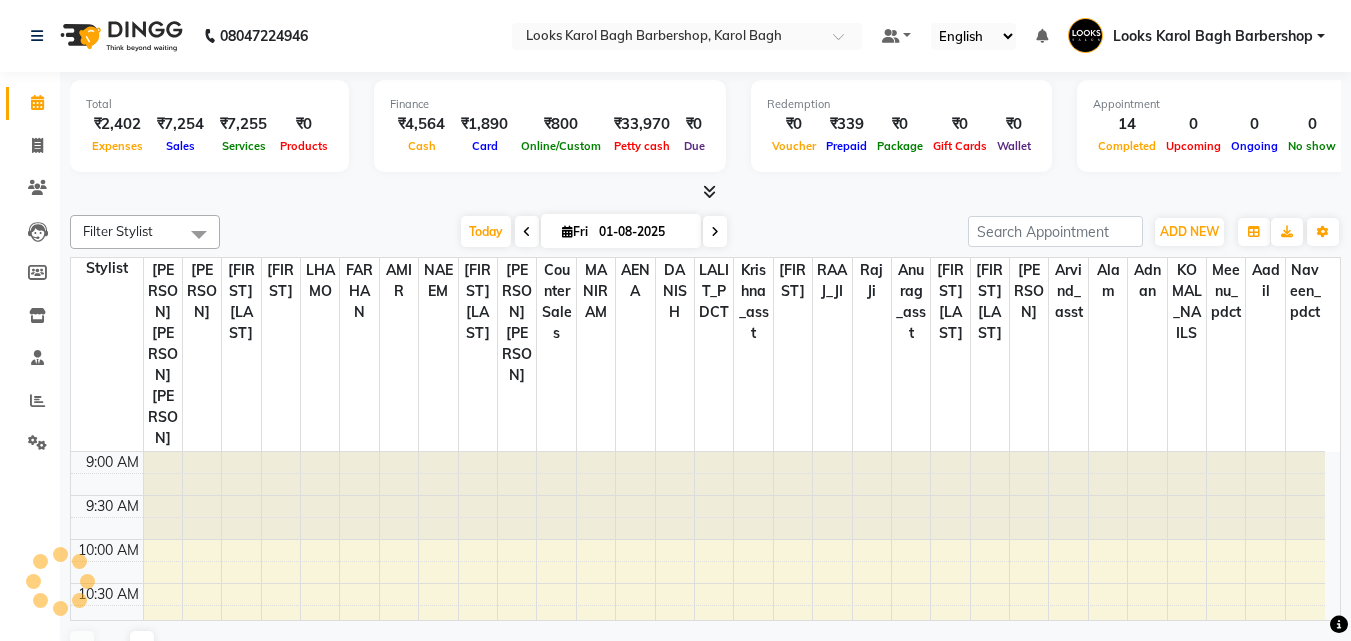 scroll, scrollTop: 0, scrollLeft: 0, axis: both 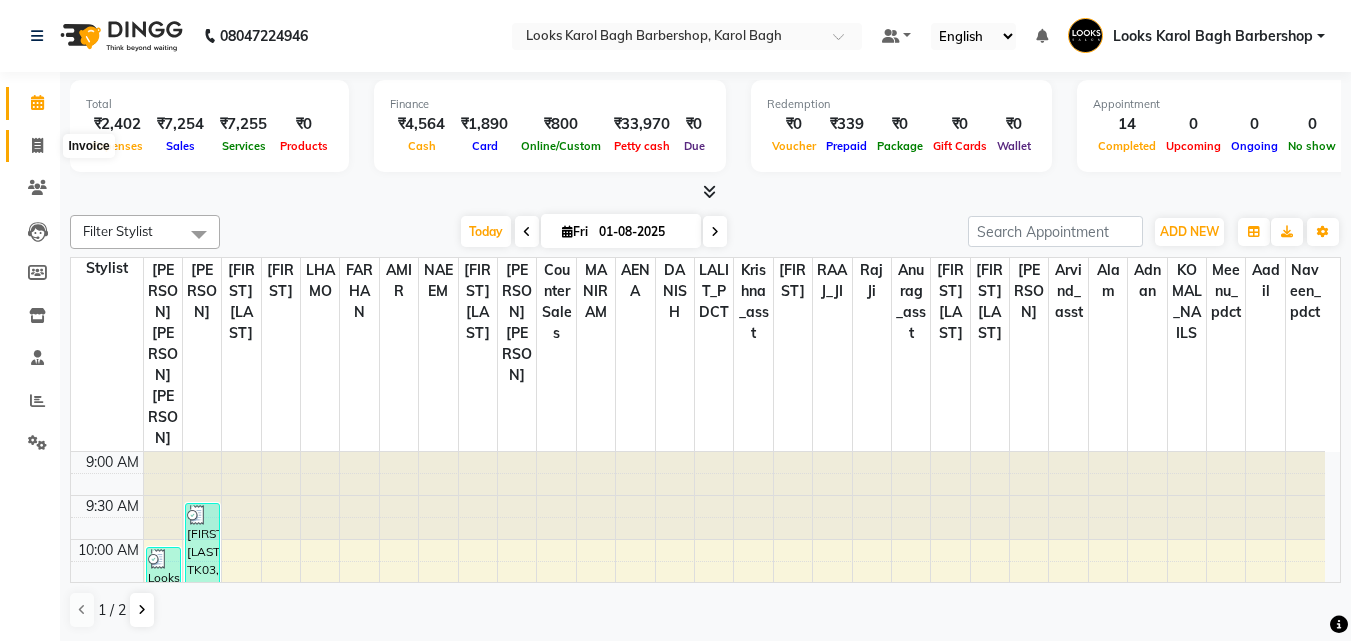 click 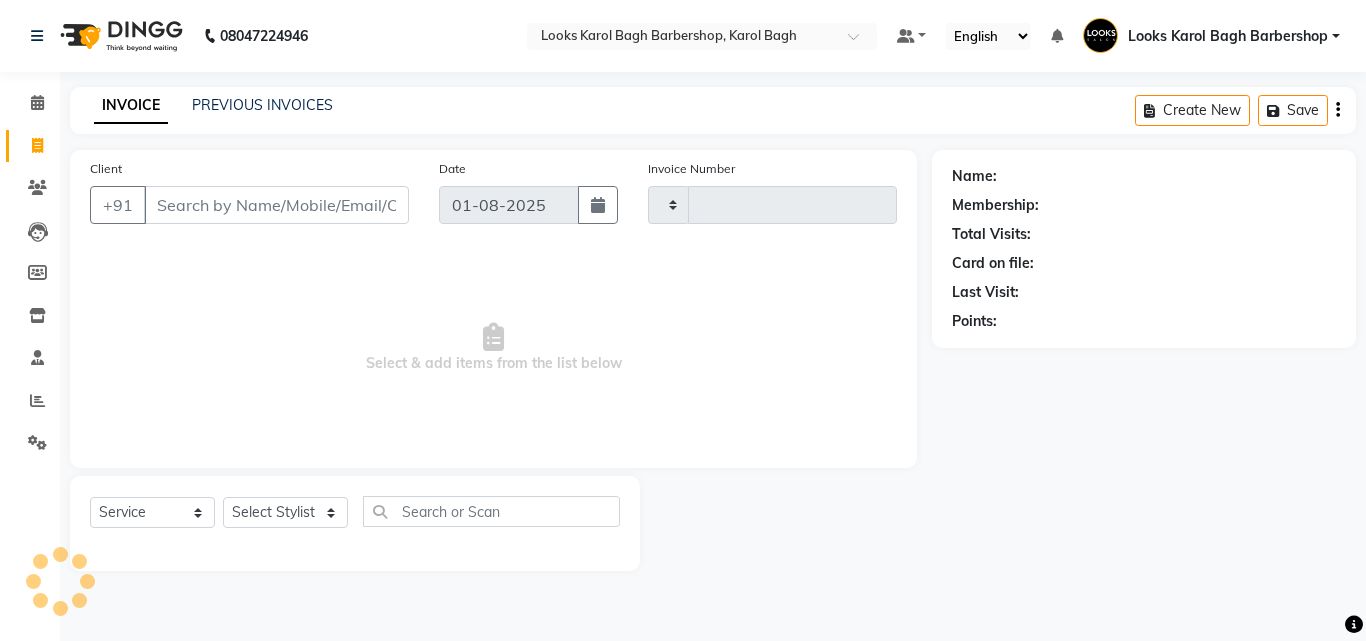 type on "3022" 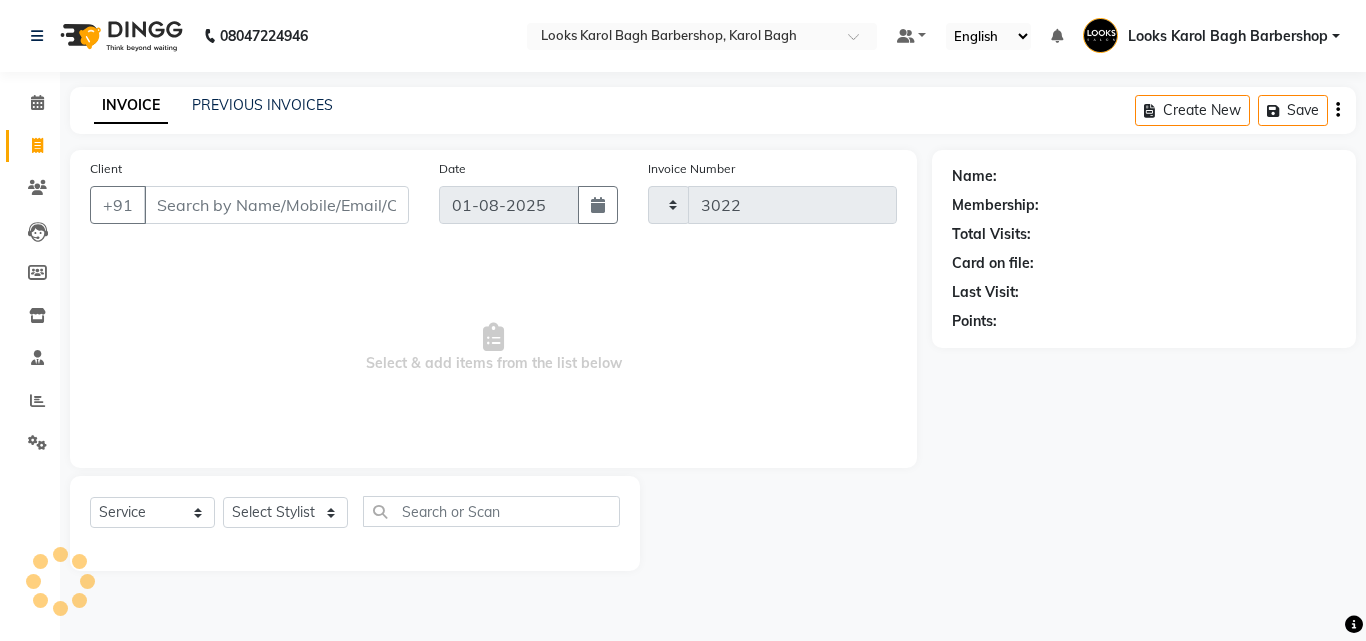 select on "4323" 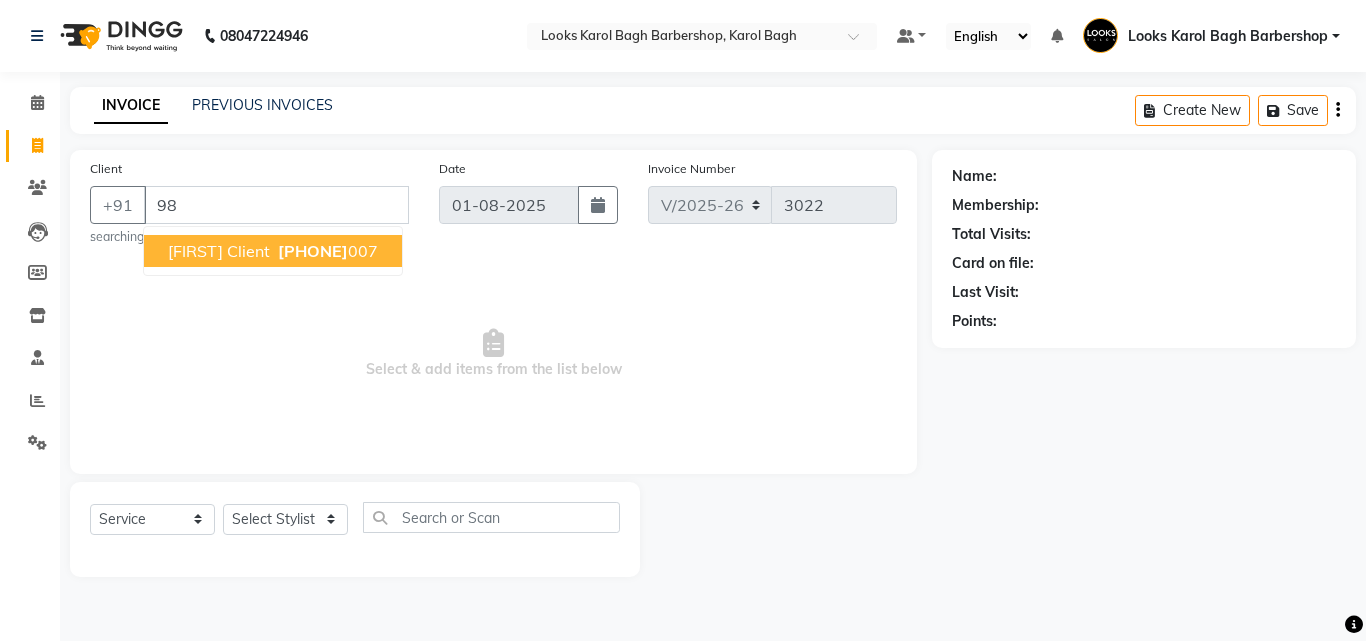 type on "9" 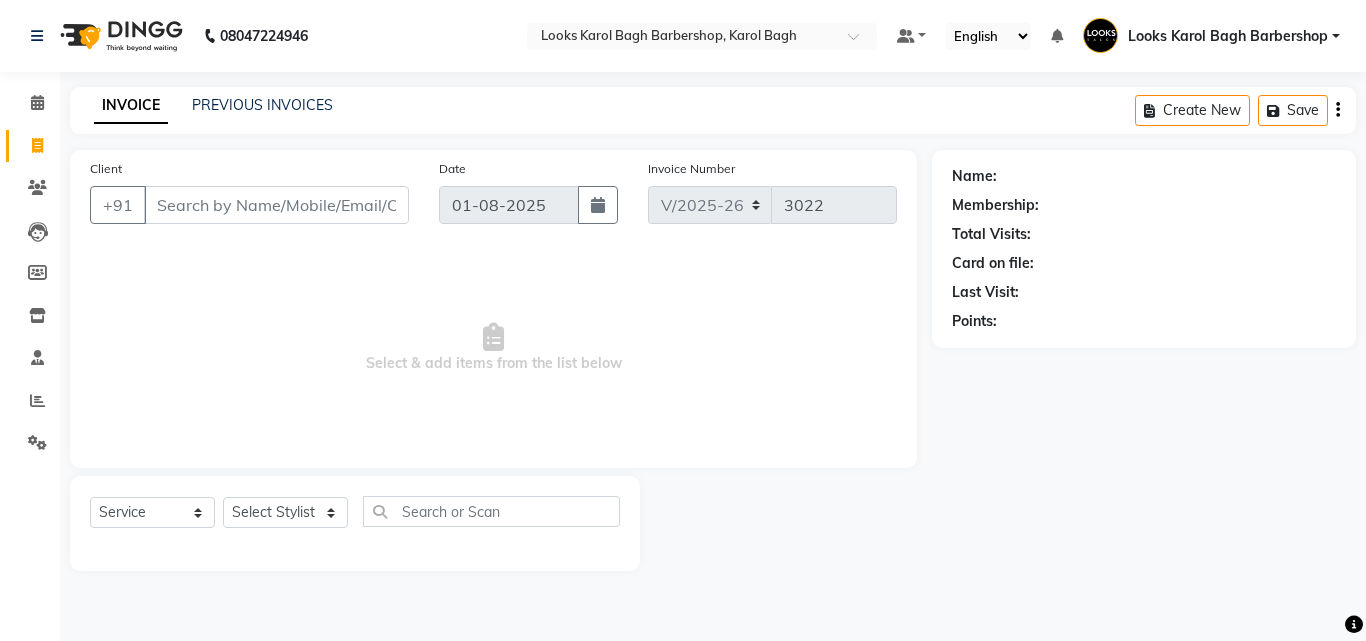 type on "9" 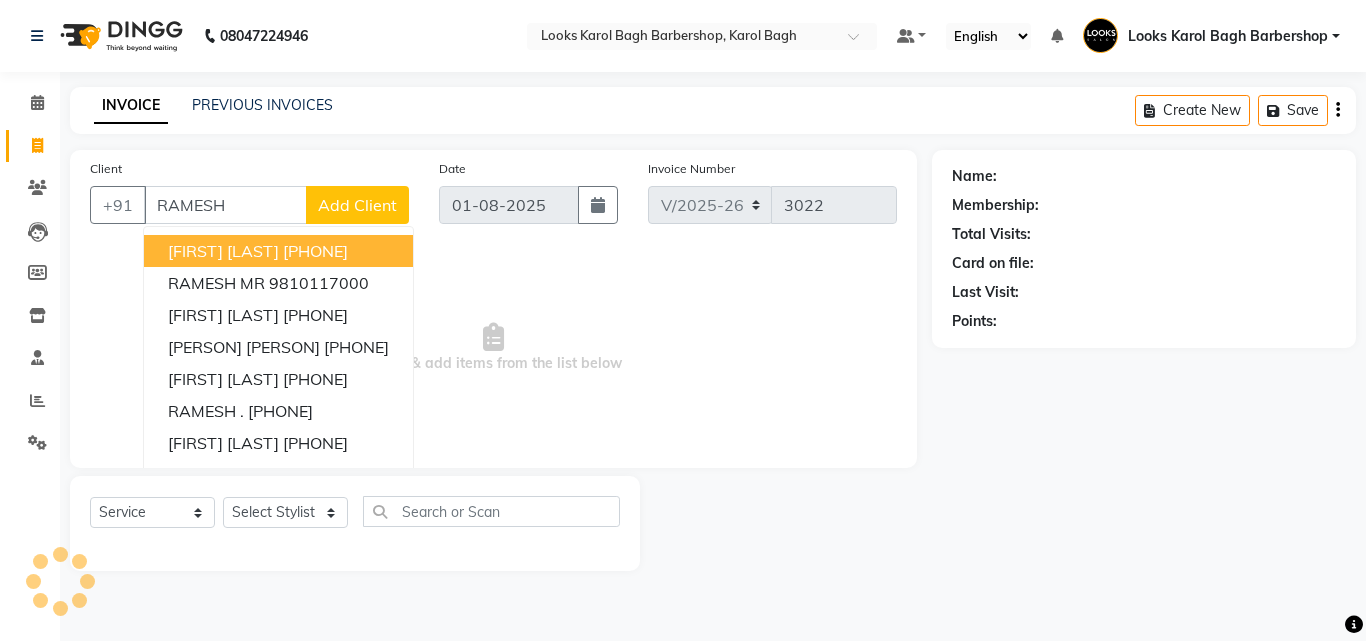 drag, startPoint x: 242, startPoint y: 202, endPoint x: 260, endPoint y: 202, distance: 18 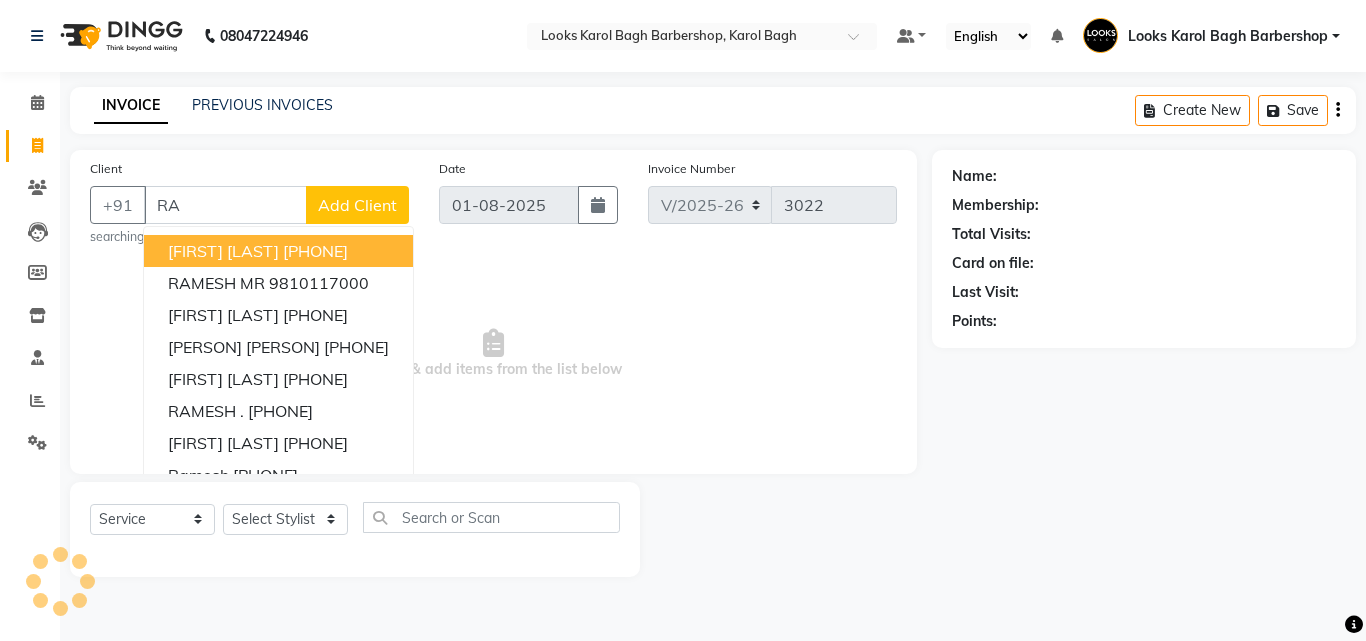 type on "R" 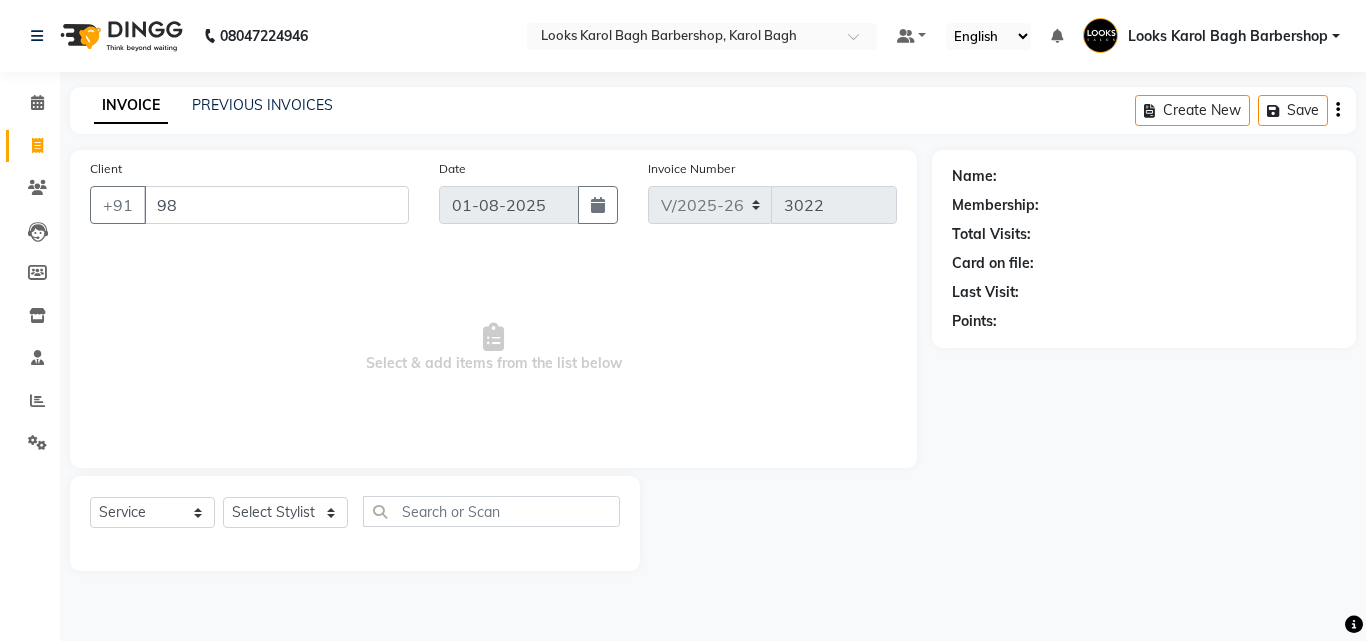 type on "9" 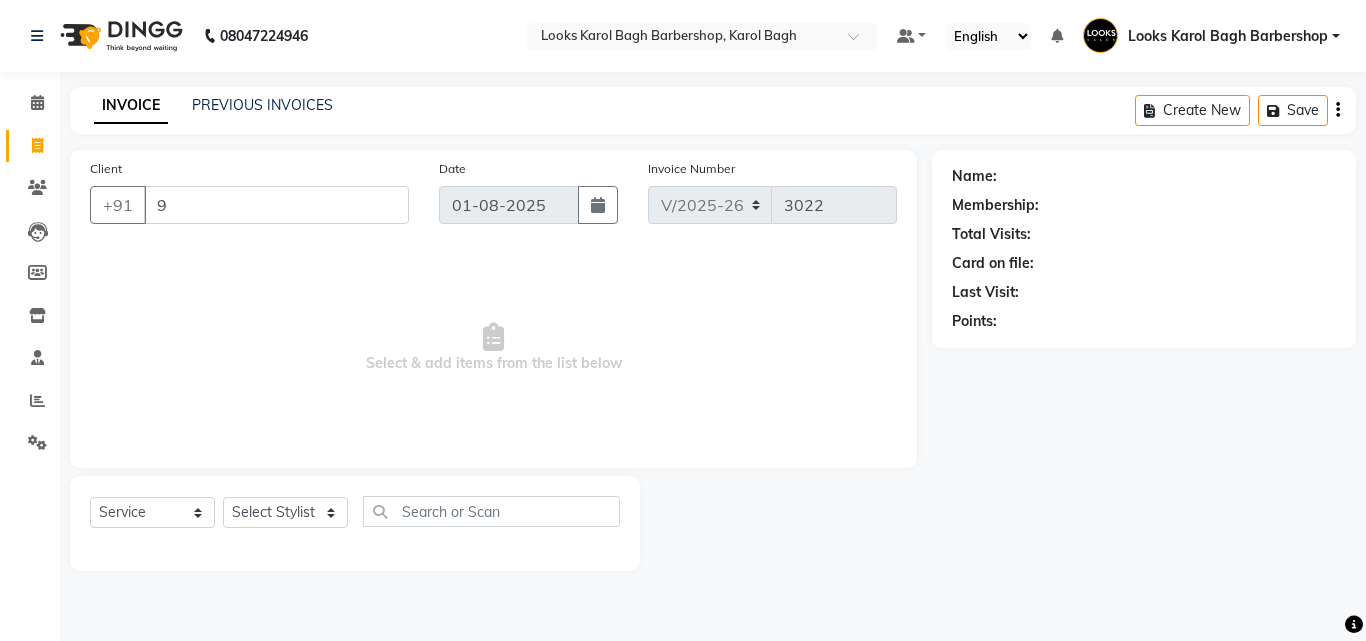 type 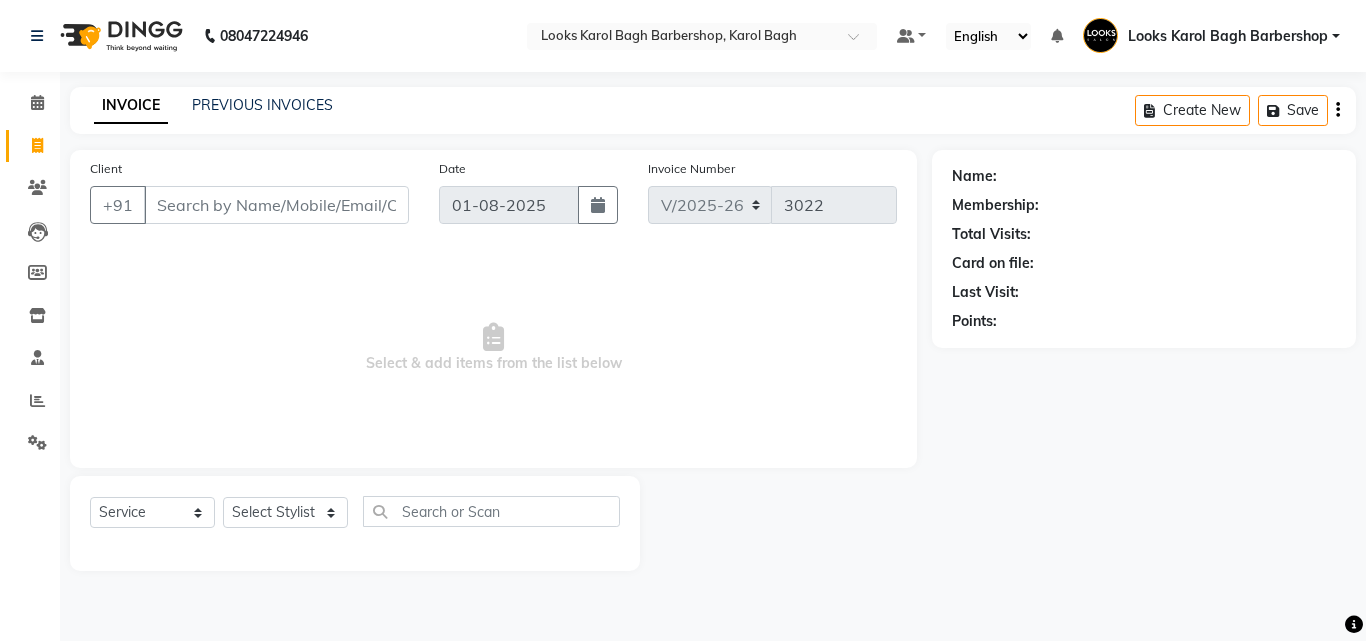 click on "Select  Service  Product  Membership  Package Voucher Prepaid Gift Card  Select Stylist Aadil Adnan AENA Aijaz Alam Amazon_Kart AMIR  Anurag _asst Arvind_asst BIJENDER  Counter Sales DANISH DHARAMVEER Eshan FARHAN KARAN RAI  KOMAL_NAILS Krishna_asst LALIT_PDCT LHAMO Looks_Female_Section Looks_H.O_Store Looks Karol Bagh Barbershop Looks_Kart MANIRAM Meenu_pdct Mohammad Sajid NAEEM  NARENDER DEOL  Naveen_pdct Prabhakar Kumar_PDCT RAAJ GUPTA RAAJ_JI raj ji RAM MURTI NARYAL ROHIT  Rohit Seth Rohit Thakur SACHIN sahil Shabina Shakir SIMRAN Sonia Sunny VIKRAM VIKRANT SINGH  Vishal_Asst YOGESH ASSISTANT" 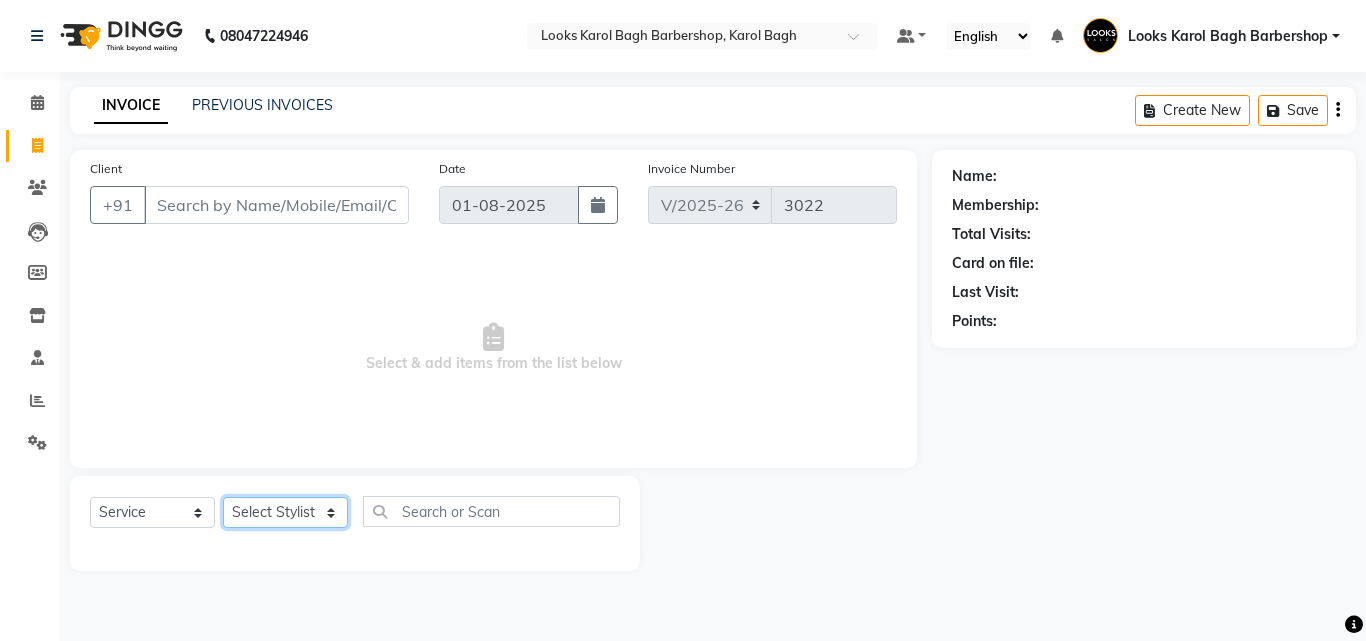click on "Select Stylist Aadil Adnan AENA Aijaz Alam Amazon_Kart AMIR  Anurag _asst Arvind_asst BIJENDER  Counter Sales DANISH DHARAMVEER Eshan FARHAN KARAN RAI  KOMAL_NAILS Krishna_asst LALIT_PDCT LHAMO Looks_Female_Section Looks_H.O_Store Looks Karol Bagh Barbershop Looks_Kart MANIRAM Meenu_pdct Mohammad Sajid NAEEM  NARENDER DEOL  Naveen_pdct Prabhakar Kumar_PDCT RAAJ GUPTA RAAJ_JI raj ji RAM MURTI NARYAL ROHIT  Rohit Seth Rohit Thakur SACHIN sahil Shabina Shakir SIMRAN Sonia Sunny VIKRAM VIKRANT SINGH  Vishal_Asst YOGESH ASSISTANT" 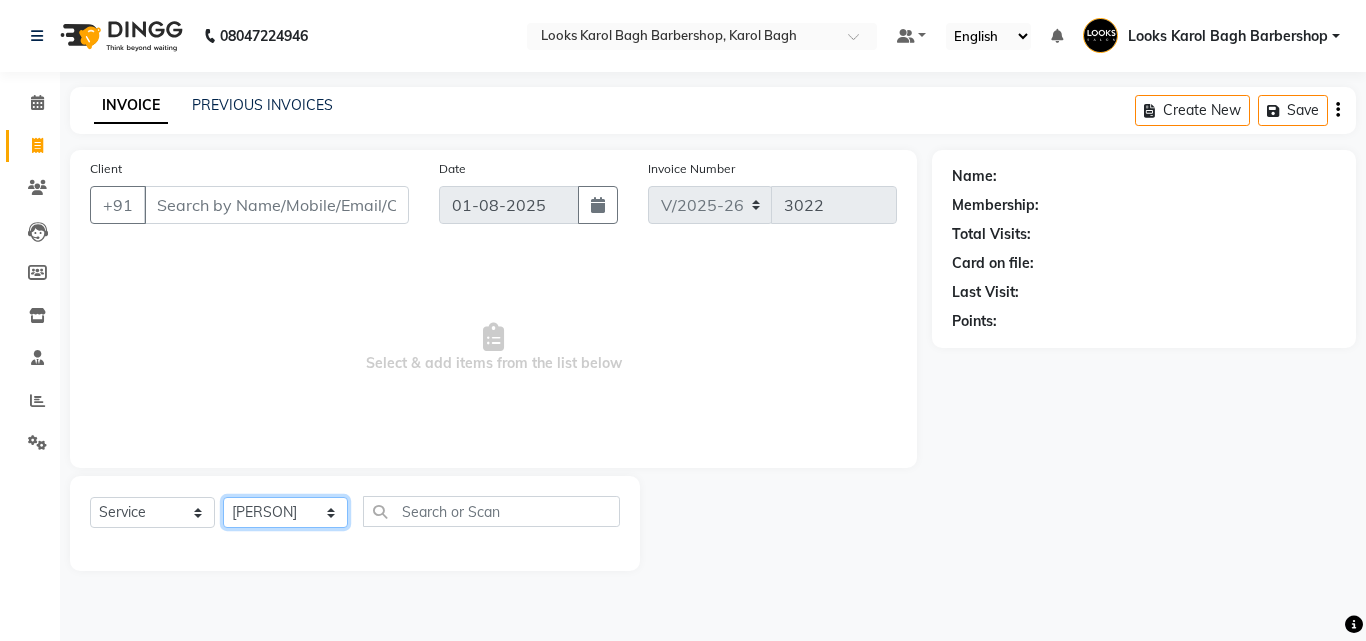 click on "Select Stylist Aadil Adnan AENA Aijaz Alam Amazon_Kart AMIR  Anurag _asst Arvind_asst BIJENDER  Counter Sales DANISH DHARAMVEER Eshan FARHAN KARAN RAI  KOMAL_NAILS Krishna_asst LALIT_PDCT LHAMO Looks_Female_Section Looks_H.O_Store Looks Karol Bagh Barbershop Looks_Kart MANIRAM Meenu_pdct Mohammad Sajid NAEEM  NARENDER DEOL  Naveen_pdct Prabhakar Kumar_PDCT RAAJ GUPTA RAAJ_JI raj ji RAM MURTI NARYAL ROHIT  Rohit Seth Rohit Thakur SACHIN sahil Shabina Shakir SIMRAN Sonia Sunny VIKRAM VIKRANT SINGH  Vishal_Asst YOGESH ASSISTANT" 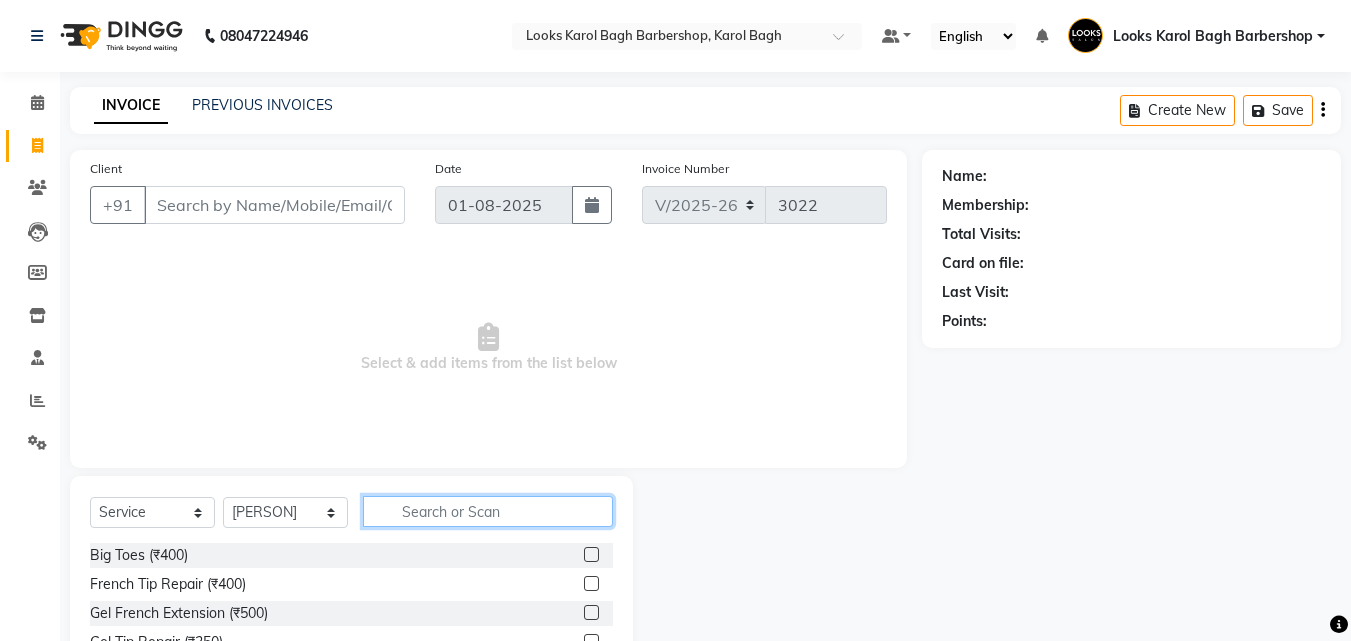 click 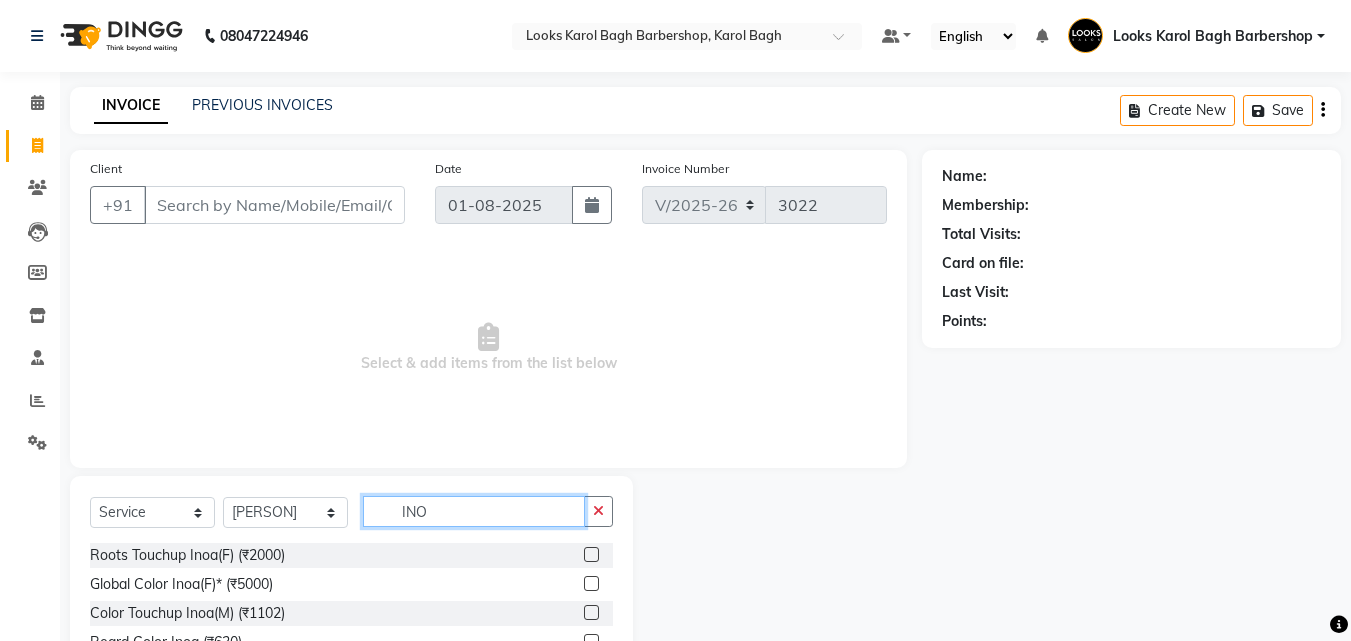 type on "INO" 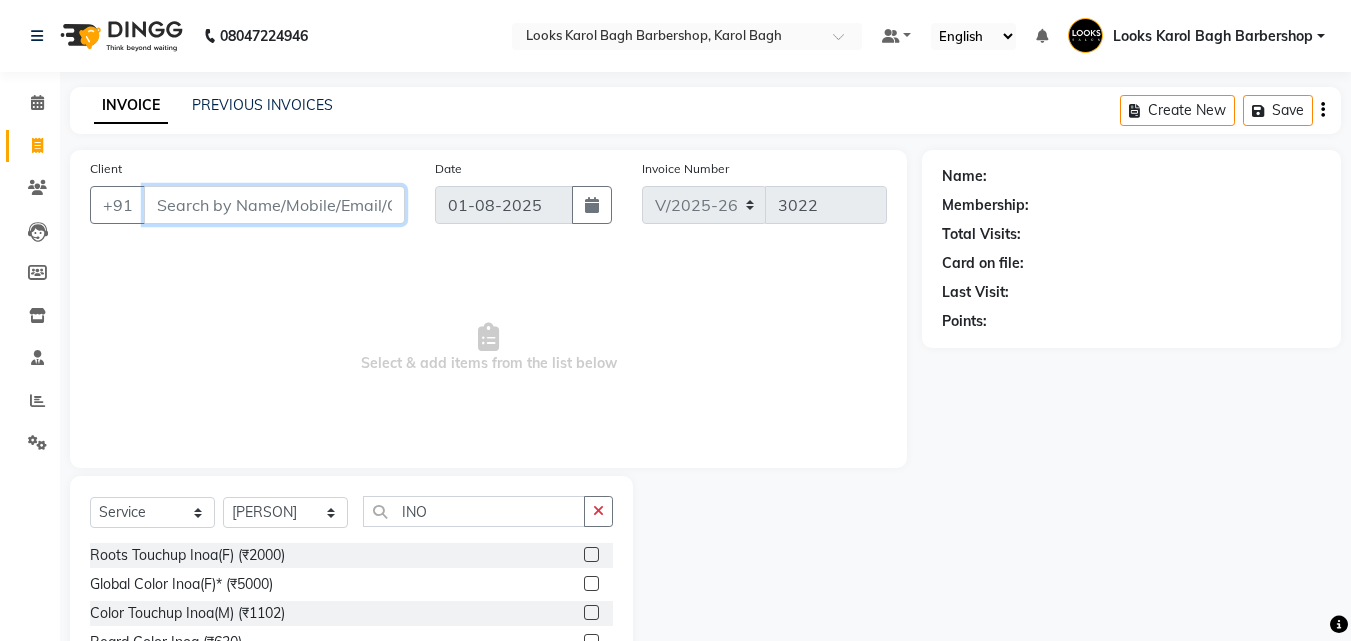 click on "Client" at bounding box center (274, 205) 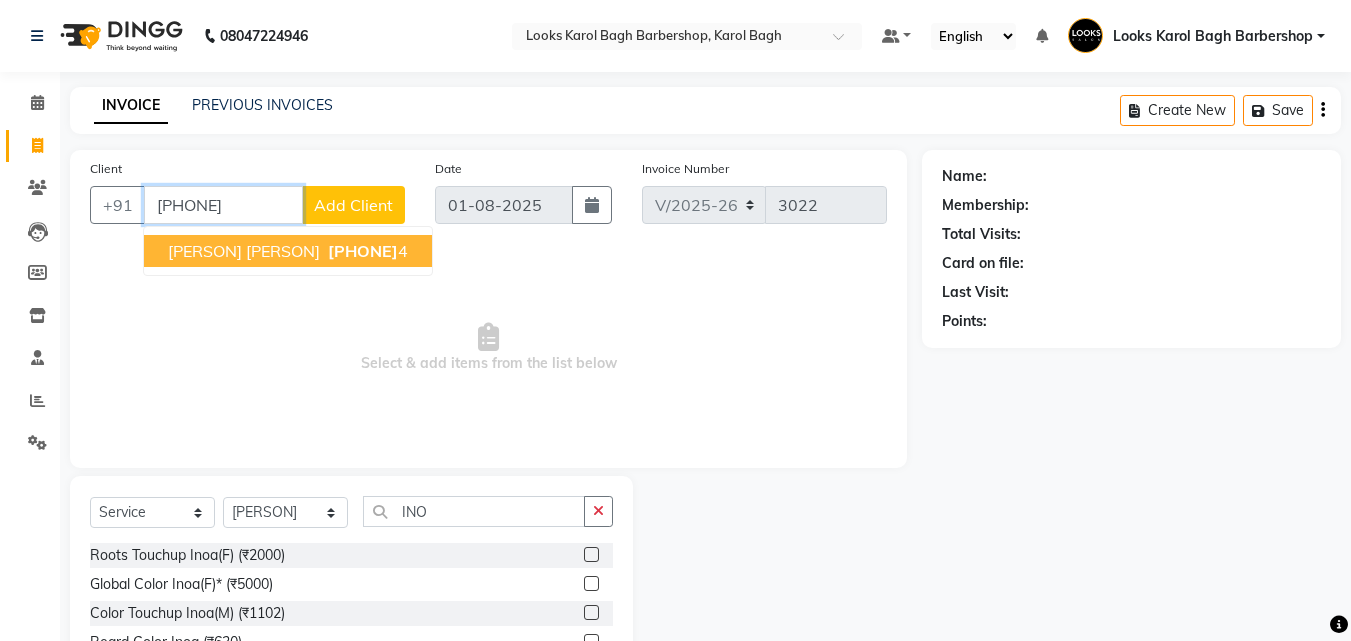 click on "[PERSON] [PERSON]" at bounding box center (244, 251) 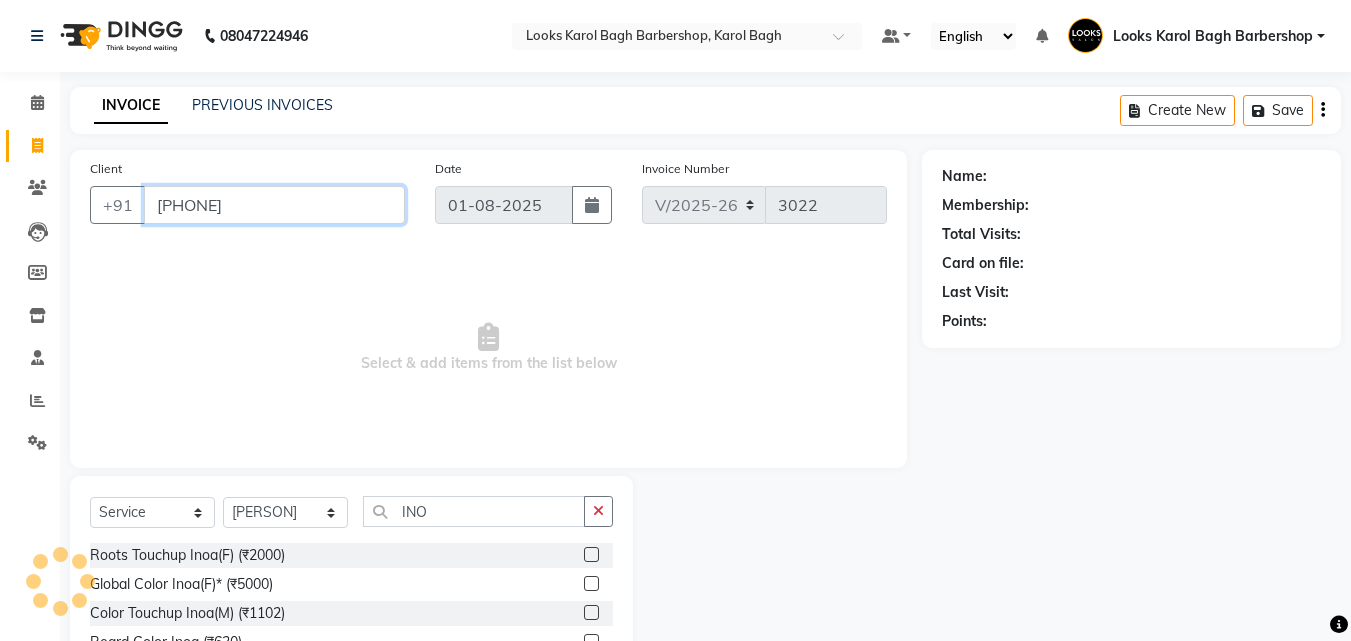 type on "[PHONE]" 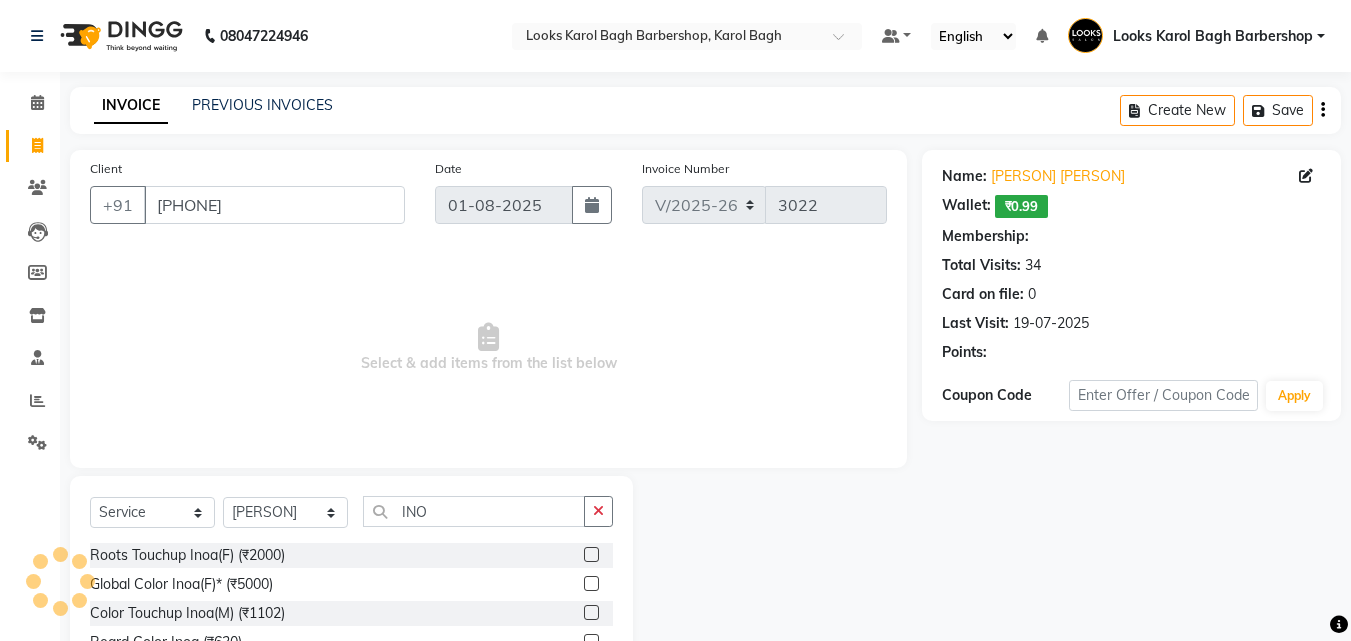 select on "1: Object" 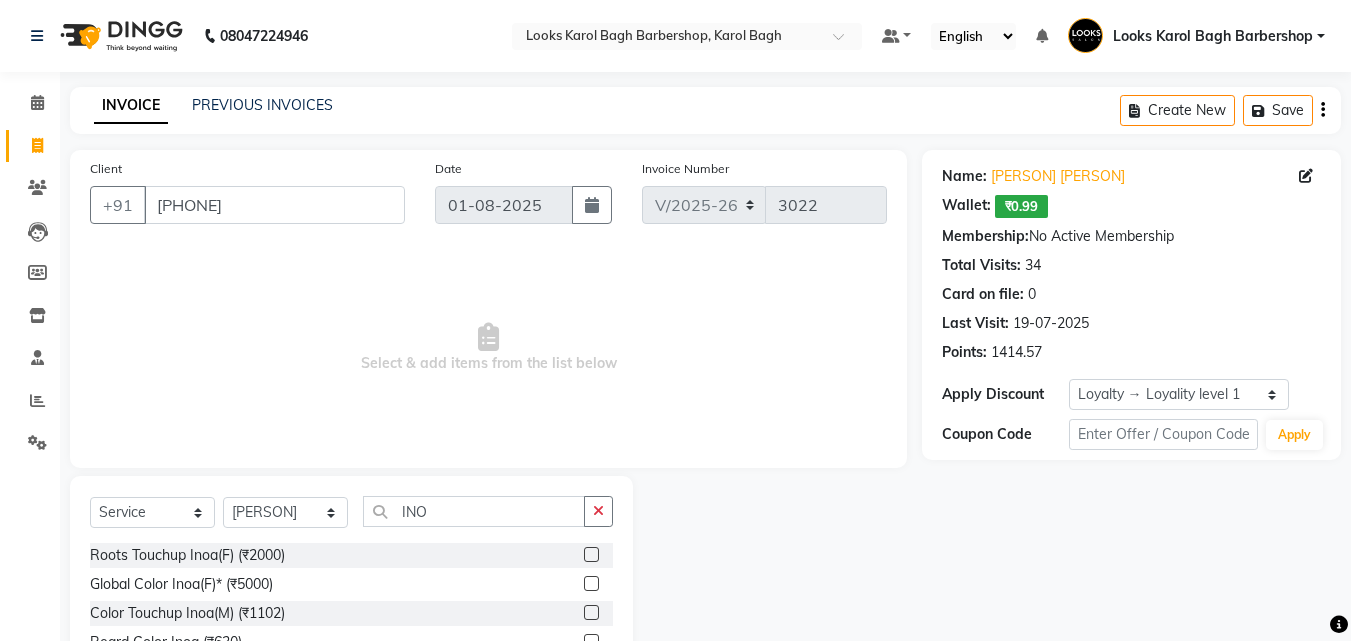 click 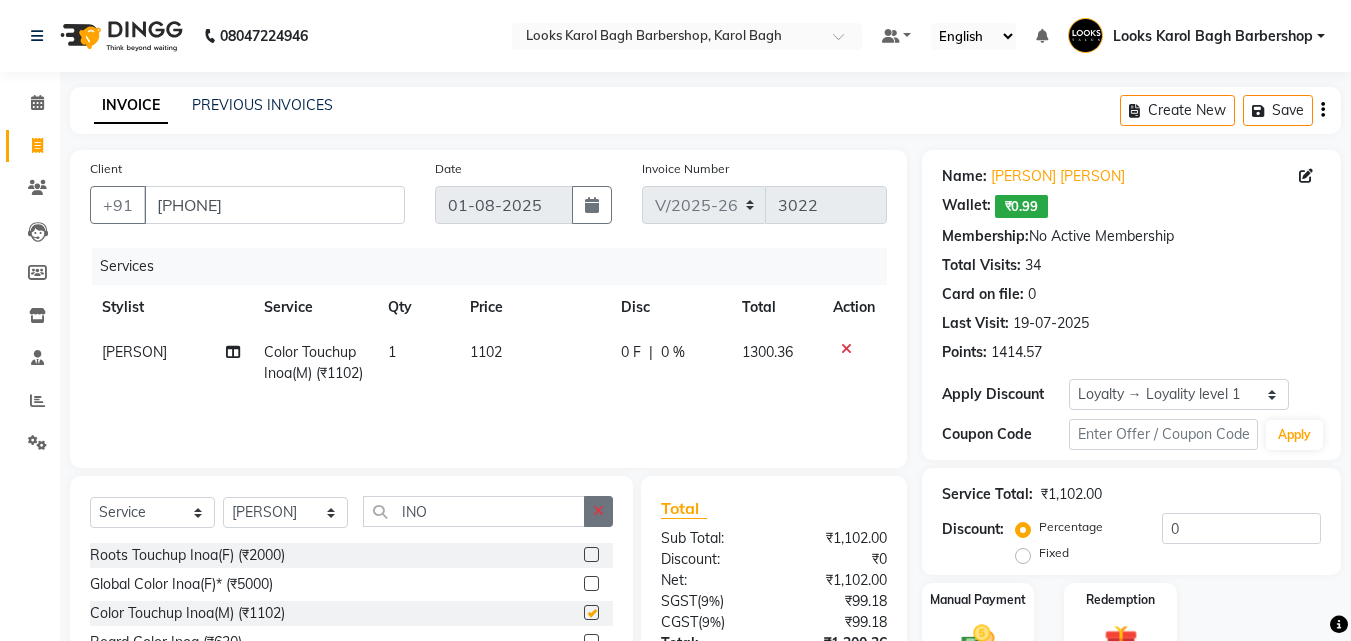 checkbox on "false" 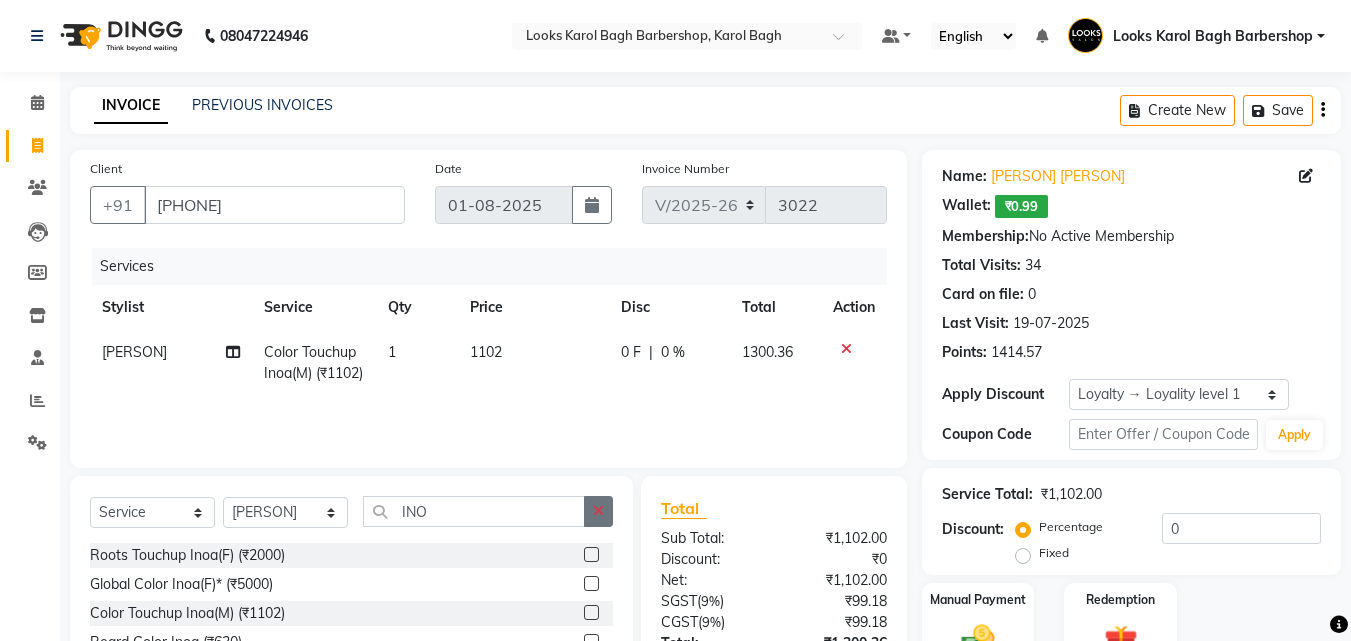 click 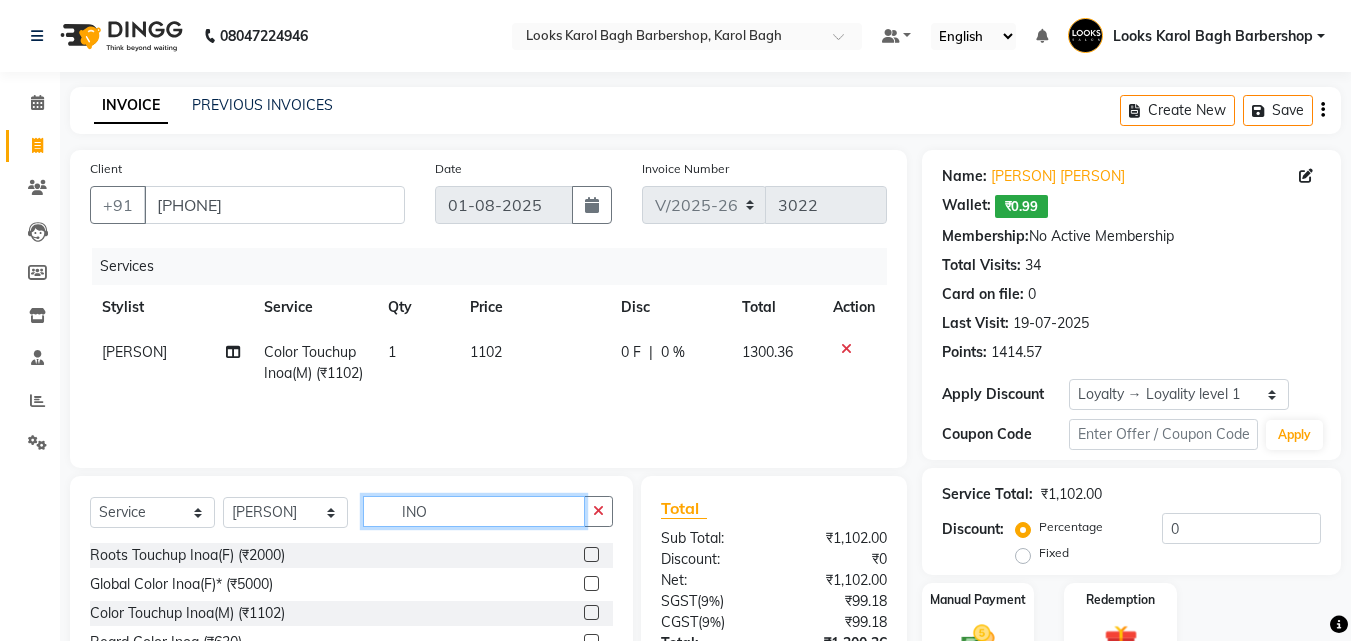 type 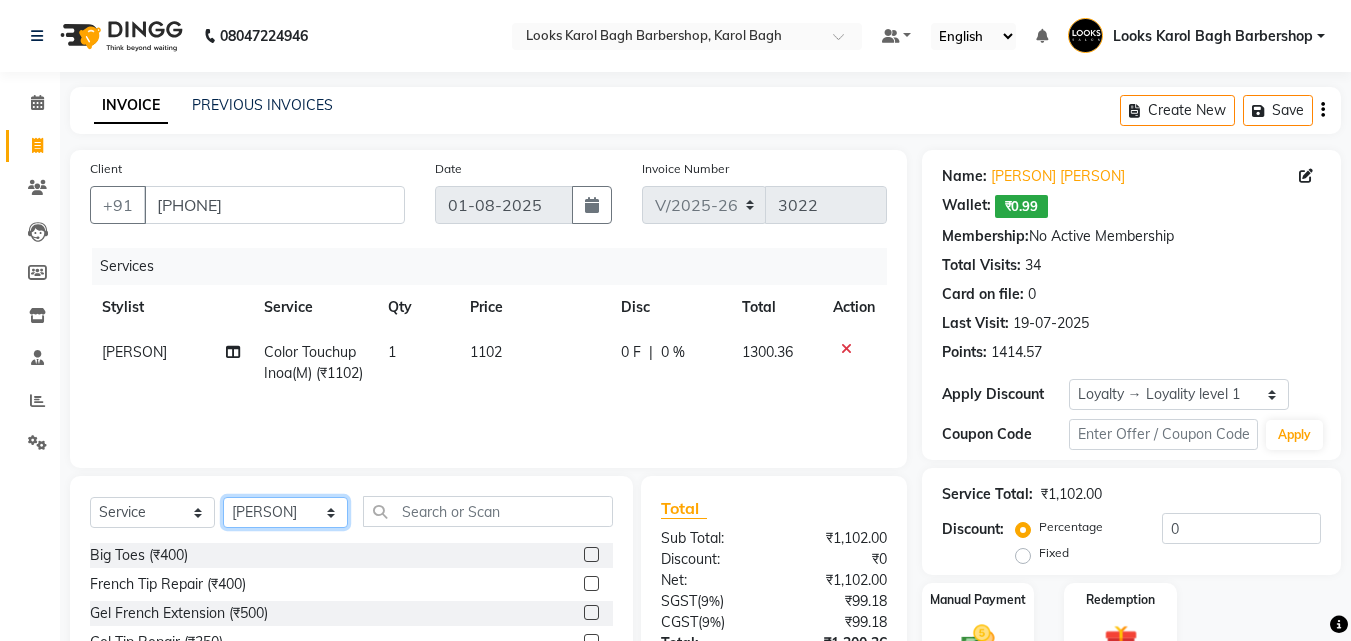 click on "Select Stylist Aadil Adnan AENA Aijaz Alam Amazon_Kart AMIR  Anurag _asst Arvind_asst BIJENDER  Counter Sales DANISH DHARAMVEER Eshan FARHAN KARAN RAI  KOMAL_NAILS Krishna_asst LALIT_PDCT LHAMO Looks_Female_Section Looks_H.O_Store Looks Karol Bagh Barbershop Looks_Kart MANIRAM Meenu_pdct Mohammad Sajid NAEEM  NARENDER DEOL  Naveen_pdct Prabhakar Kumar_PDCT RAAJ GUPTA RAAJ_JI raj ji RAM MURTI NARYAL ROHIT  Rohit Seth Rohit Thakur SACHIN sahil Shabina Shakir SIMRAN Sonia Sunny VIKRAM VIKRANT SINGH  Vishal_Asst YOGESH ASSISTANT" 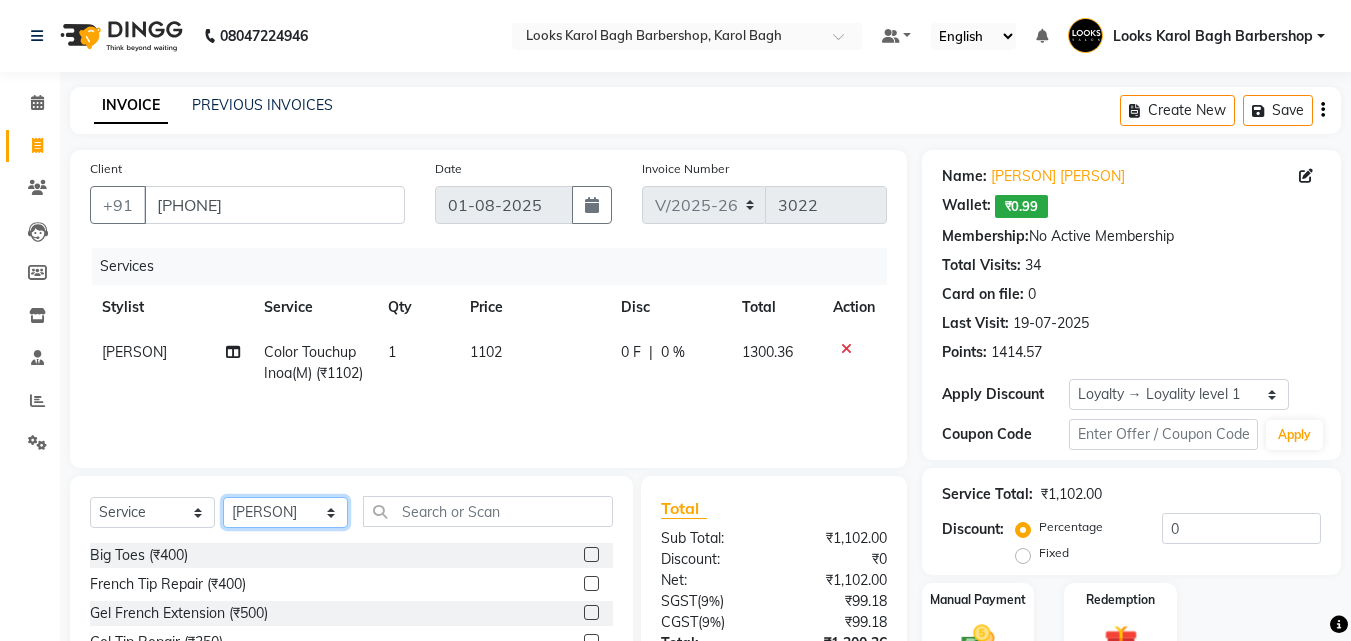 select on "23416" 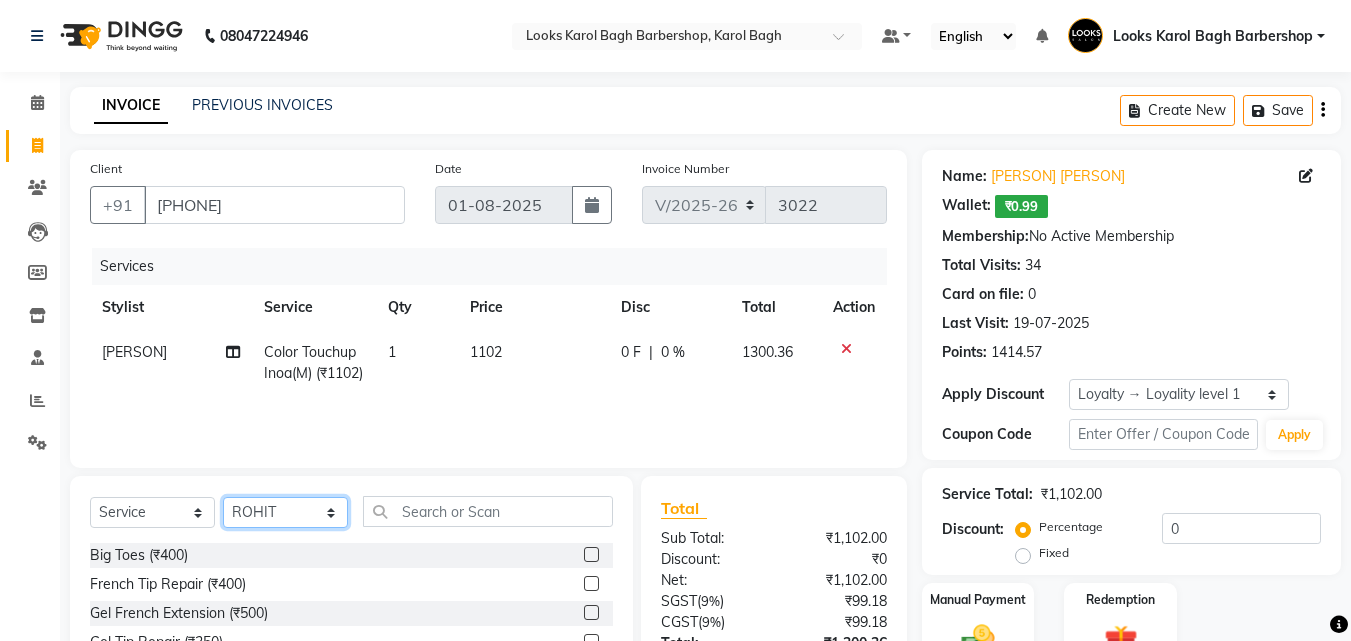 click on "Select Stylist Aadil Adnan AENA Aijaz Alam Amazon_Kart AMIR  Anurag _asst Arvind_asst BIJENDER  Counter Sales DANISH DHARAMVEER Eshan FARHAN KARAN RAI  KOMAL_NAILS Krishna_asst LALIT_PDCT LHAMO Looks_Female_Section Looks_H.O_Store Looks Karol Bagh Barbershop Looks_Kart MANIRAM Meenu_pdct Mohammad Sajid NAEEM  NARENDER DEOL  Naveen_pdct Prabhakar Kumar_PDCT RAAJ GUPTA RAAJ_JI raj ji RAM MURTI NARYAL ROHIT  Rohit Seth Rohit Thakur SACHIN sahil Shabina Shakir SIMRAN Sonia Sunny VIKRAM VIKRANT SINGH  Vishal_Asst YOGESH ASSISTANT" 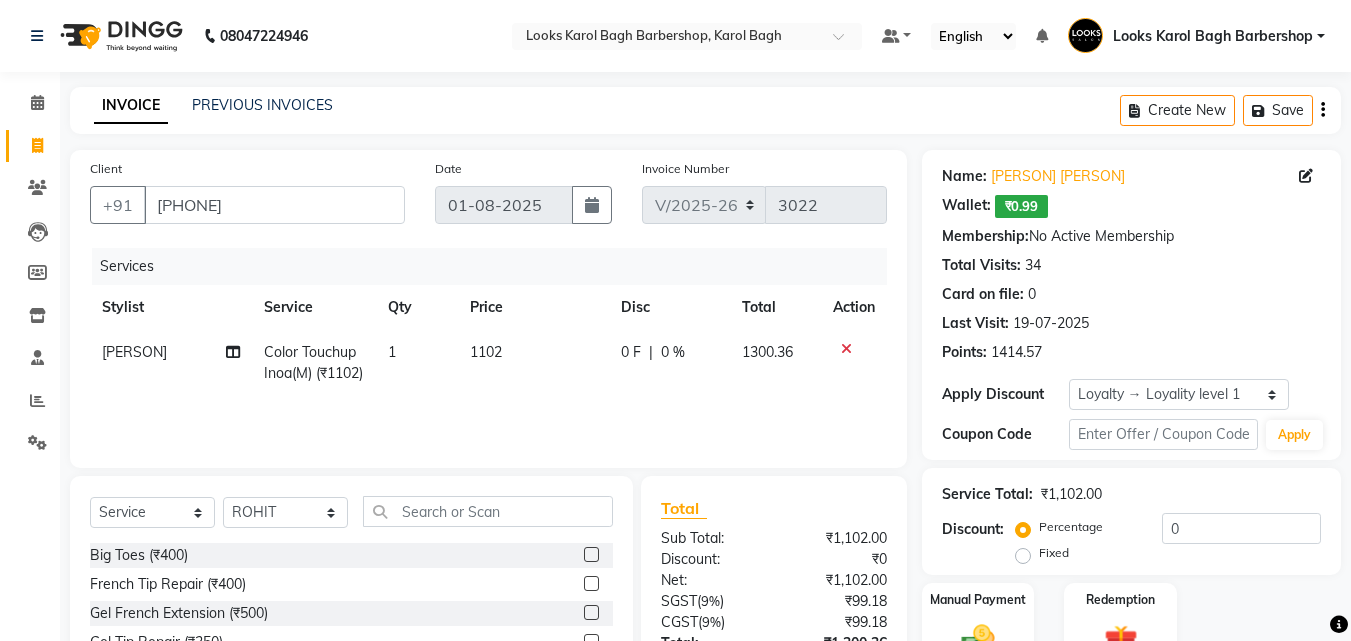 click on "Select  Service  Product  Membership  Package Voucher Prepaid Gift Card  Select Stylist Aadil Adnan AENA Aijaz Alam Amazon_Kart AMIR  Anurag _asst Arvind_asst BIJENDER  Counter Sales DANISH DHARAMVEER Eshan FARHAN KARAN RAI  KOMAL_NAILS Krishna_asst LALIT_PDCT LHAMO Looks_Female_Section Looks_H.O_Store Looks Karol Bagh Barbershop Looks_Kart MANIRAM Meenu_pdct Mohammad Sajid NAEEM  NARENDER DEOL  Naveen_pdct Prabhakar Kumar_PDCT RAAJ GUPTA RAAJ_JI raj ji RAM MURTI NARYAL ROHIT  Rohit Seth Rohit Thakur SACHIN sahil Shabina Shakir SIMRAN Sonia Sunny VIKRAM VIKRANT SINGH  Vishal_Asst YOGESH ASSISTANT" 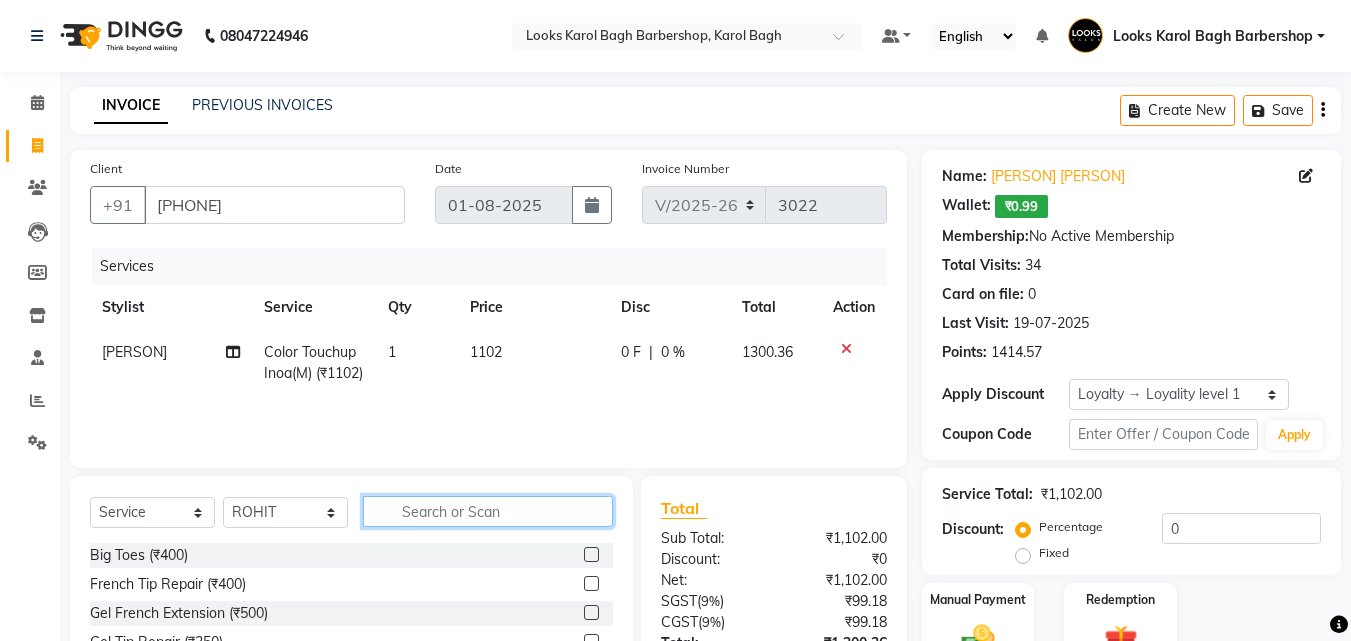 click 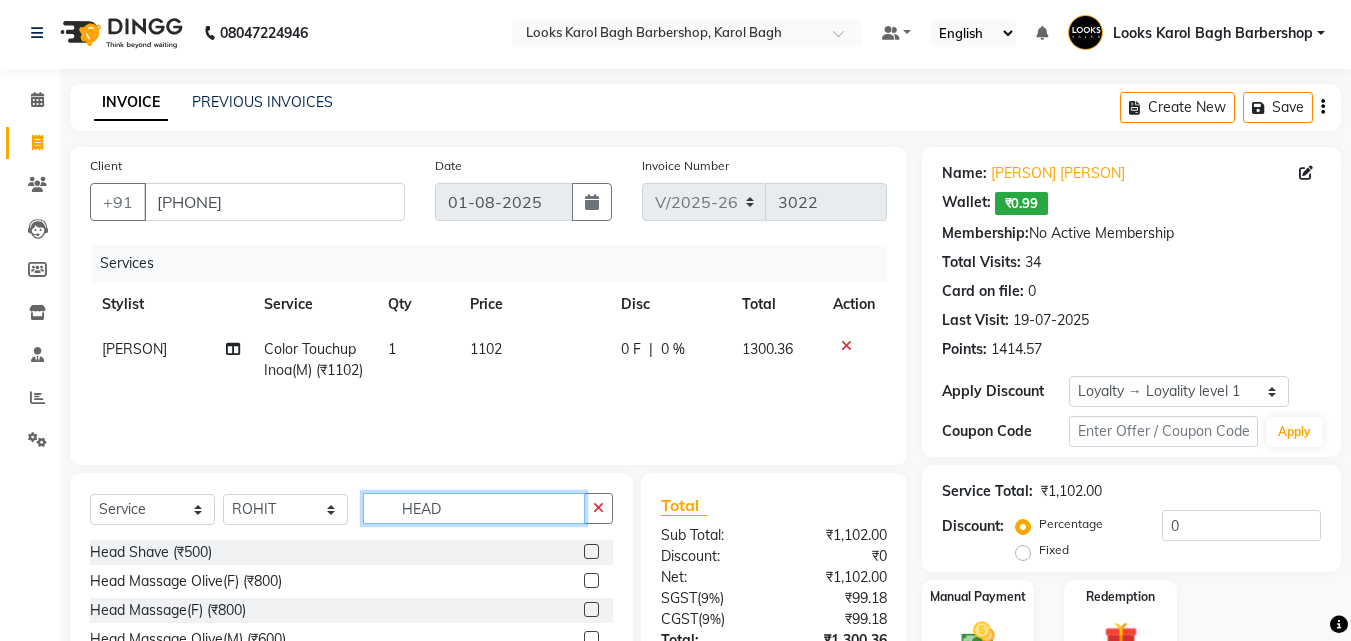 scroll, scrollTop: 180, scrollLeft: 0, axis: vertical 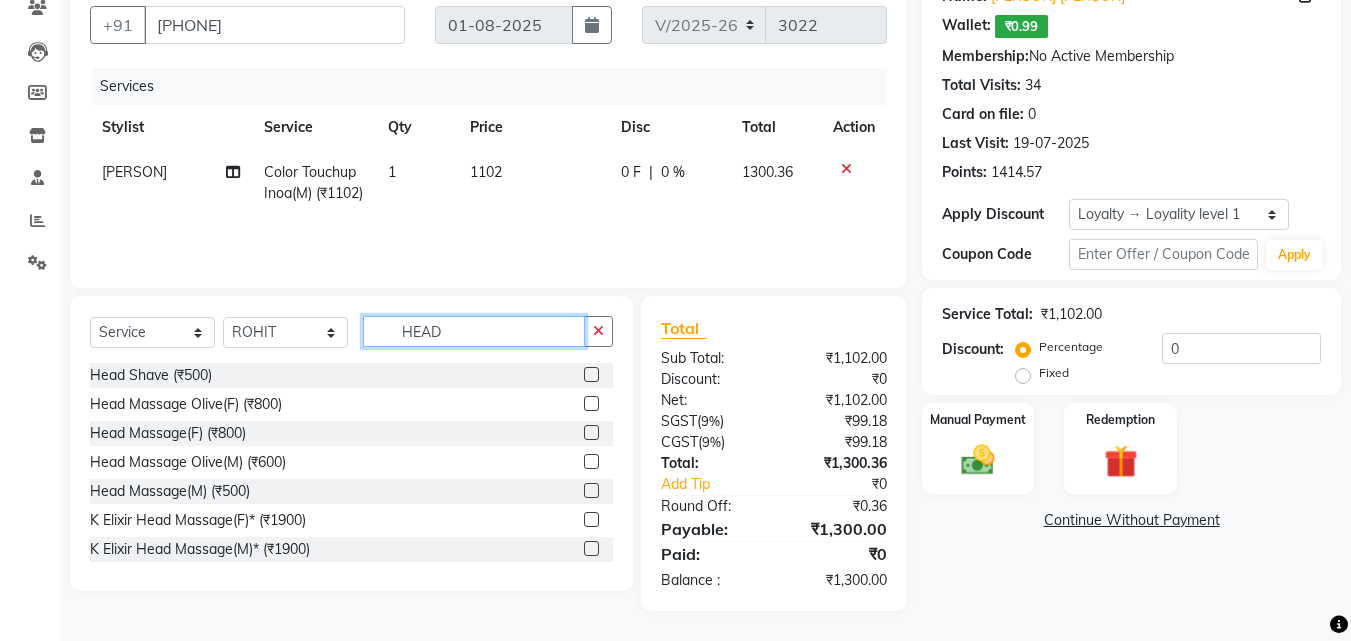 type on "HEAD" 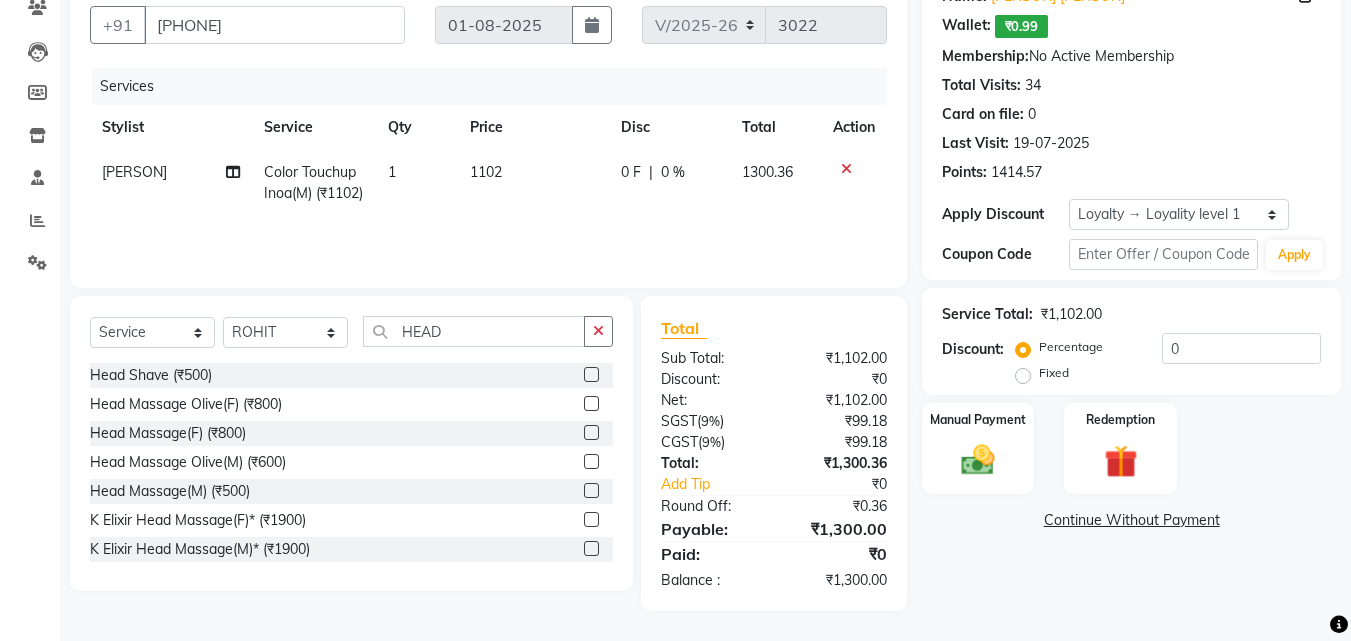 drag, startPoint x: 579, startPoint y: 490, endPoint x: 576, endPoint y: 437, distance: 53.08484 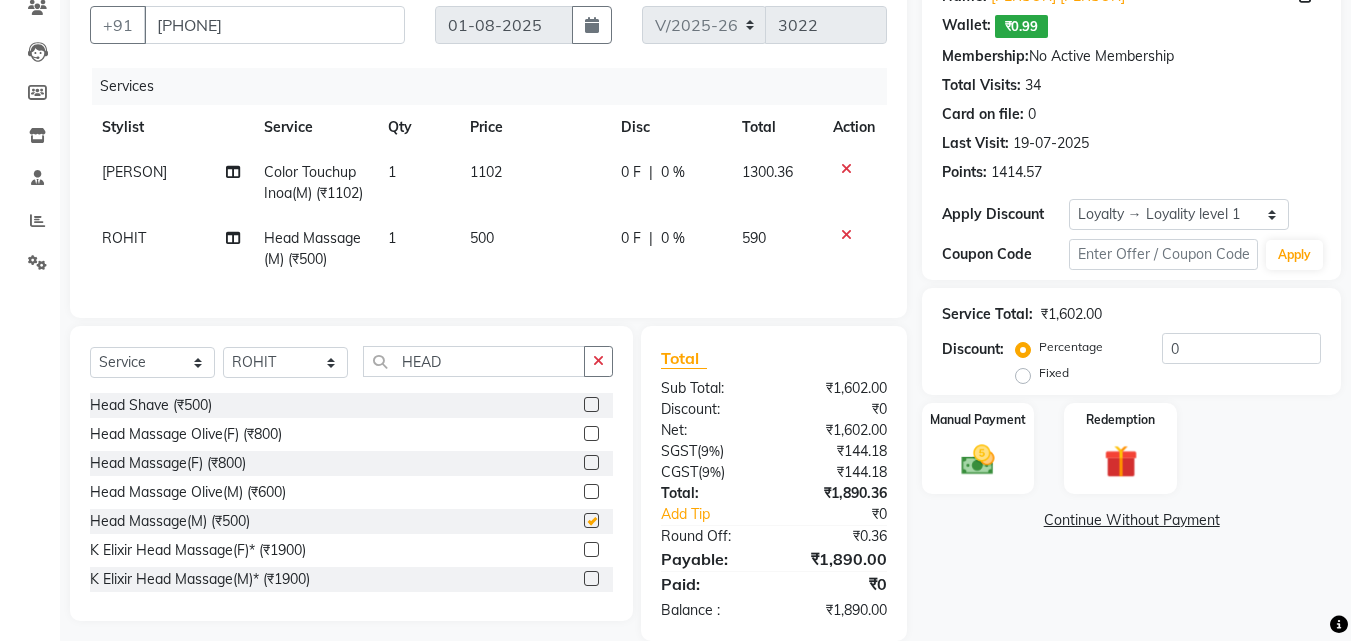 checkbox on "false" 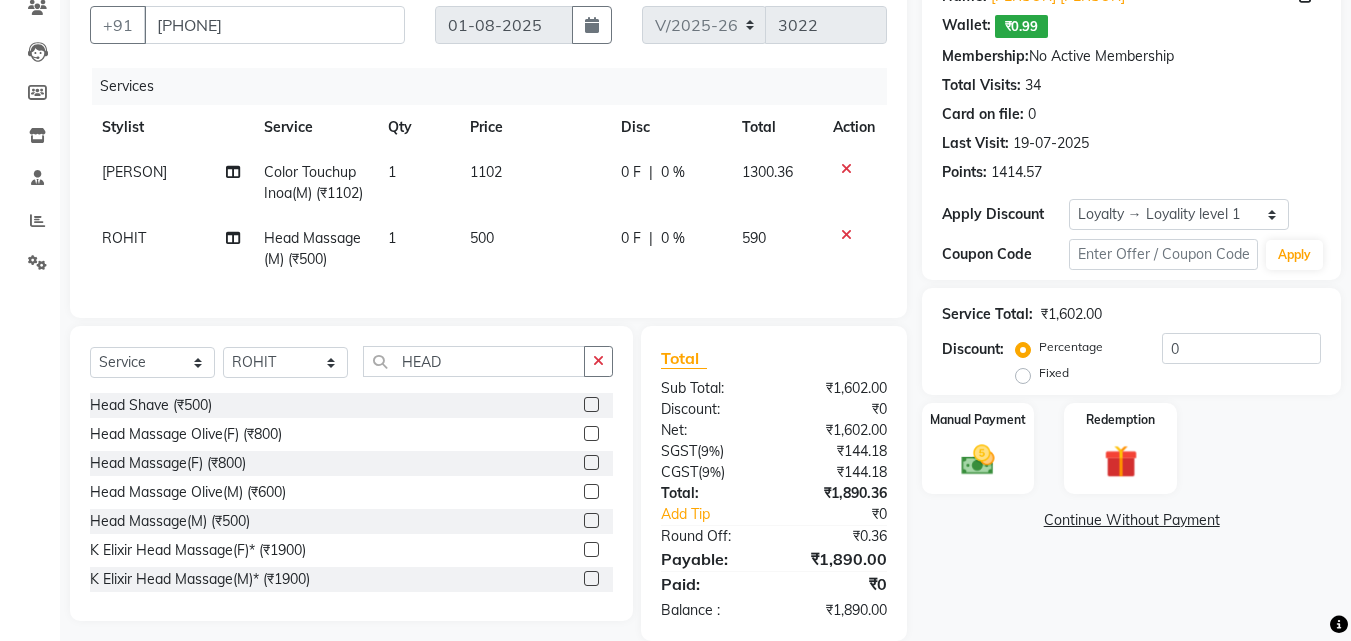 click on "Select  Service  Product  Membership  Package Voucher Prepaid Gift Card  Select Stylist [PERSON] [PERSON] AENA [PERSON] [PERSON] Amazon_Kart AMIR  Anurag _asst Arvind_asst BIJENDER  Counter Sales DANISH DHARAMVEER Eshan FARHAN KARAN RAI  KOMAL_NAILS Krishna_asst LALIT_PDCT LHAMO Looks_Female_Section Looks_H.O_Store Looks Karol Bagh Barbershop Looks_Kart MANIRAM Meenu_pdct Mohammad Sajid NAEEM  NARENDER DEOL  Naveen_pdct Prabhakar Kumar_PDCT RAAJ GUPTA RAAJ_JI raj ji RAM MURTI NARYAL ROHIT  Rohit Seth Rohit Thakur SACHIN sahil Shabina Shakir SIMRAN Sonia Sunny VIKRAM VIKRANT SINGH  Vishal_Asst YOGESH ASSISTANT HEAD Head Shave (₹500)  Head Massage Olive(F) (₹800)  Head Massage(F) (₹800)  Head Massage Olive(M) (₹600)  Head Massage(M) (₹500)  K Elixir Head Massage(F)* (₹1900)  K Elixir Head Massage(M)* (₹1900)  Moroccan Head Massage(F)* (₹1000)  Moroccan Head massage(F)* (₹600)  Forehead Threading (₹100)  Ohria Ayurveda Head Massage Shiro Abhyanga (₹1300)" 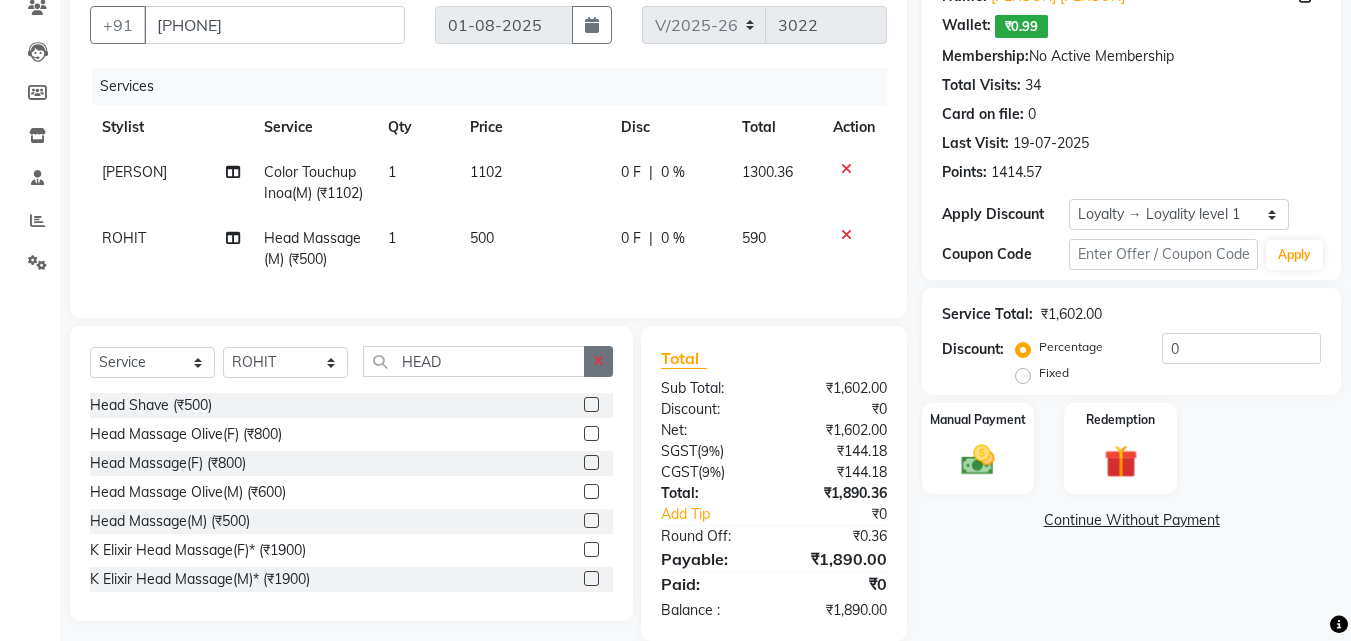 click 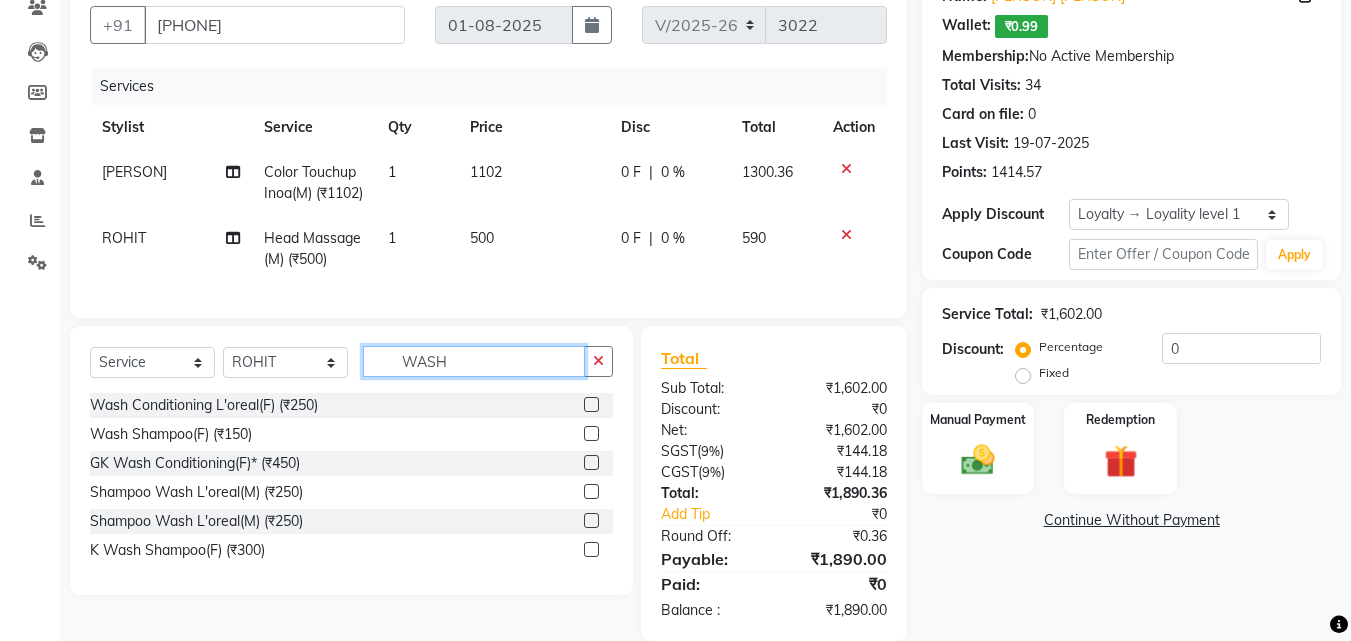 type on "WASH" 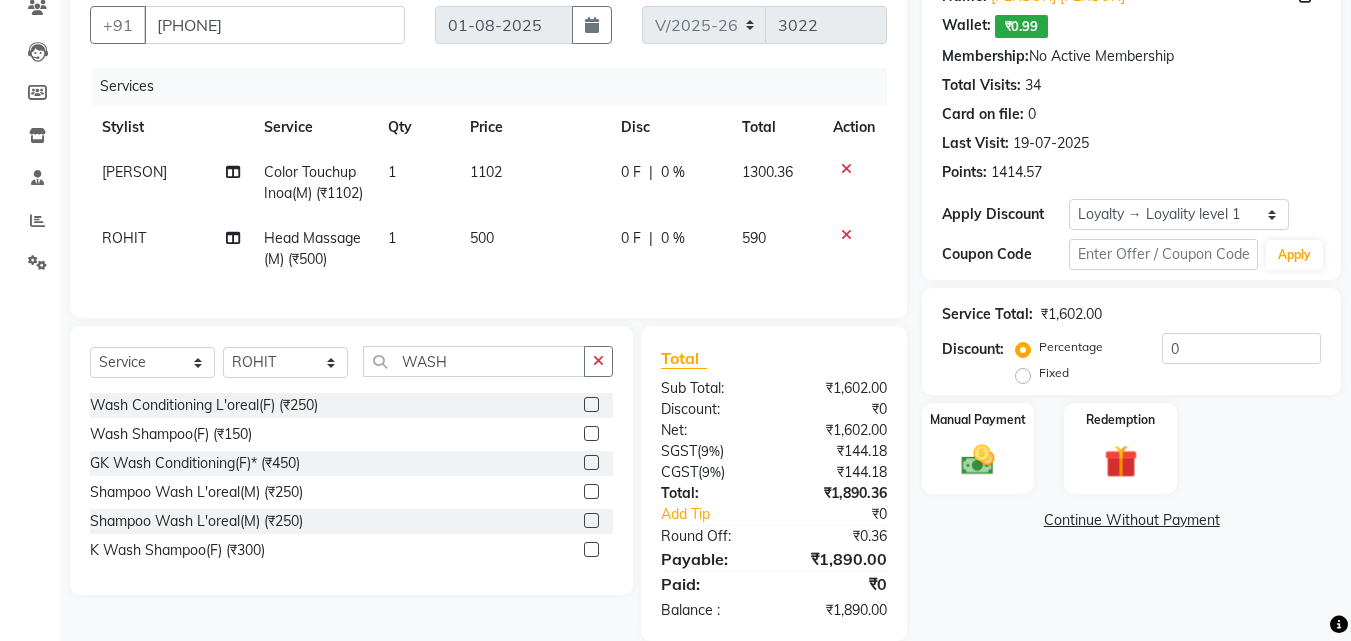 click 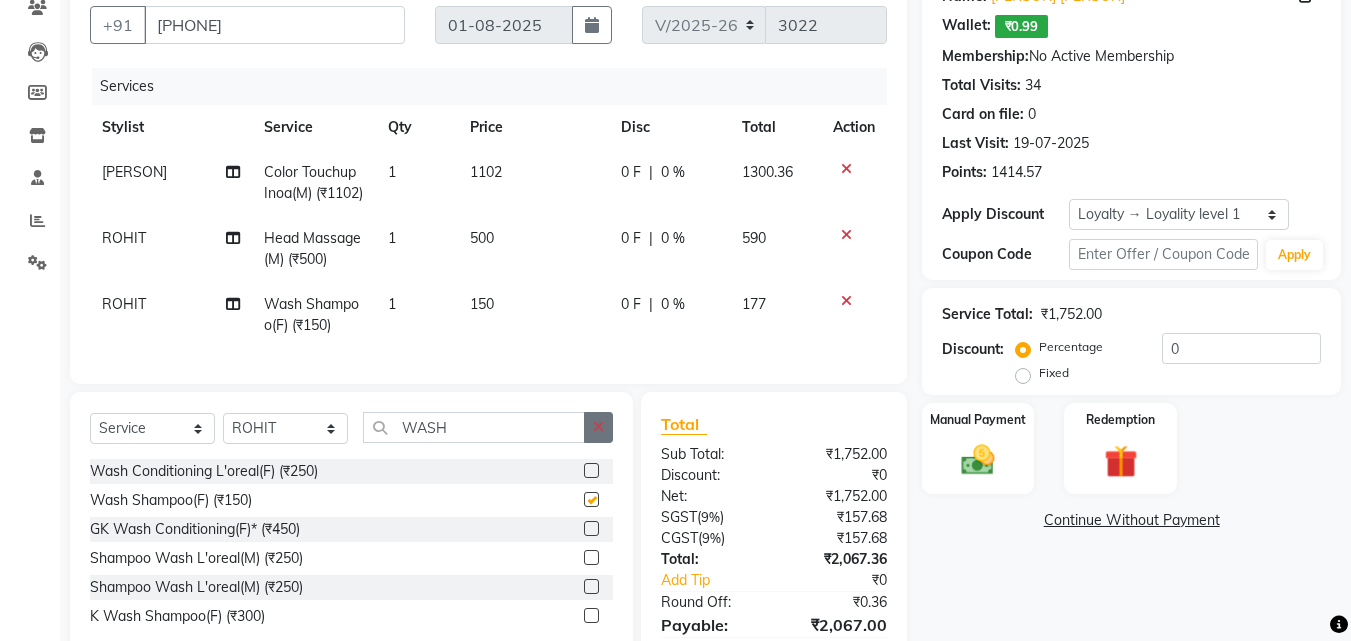 checkbox on "false" 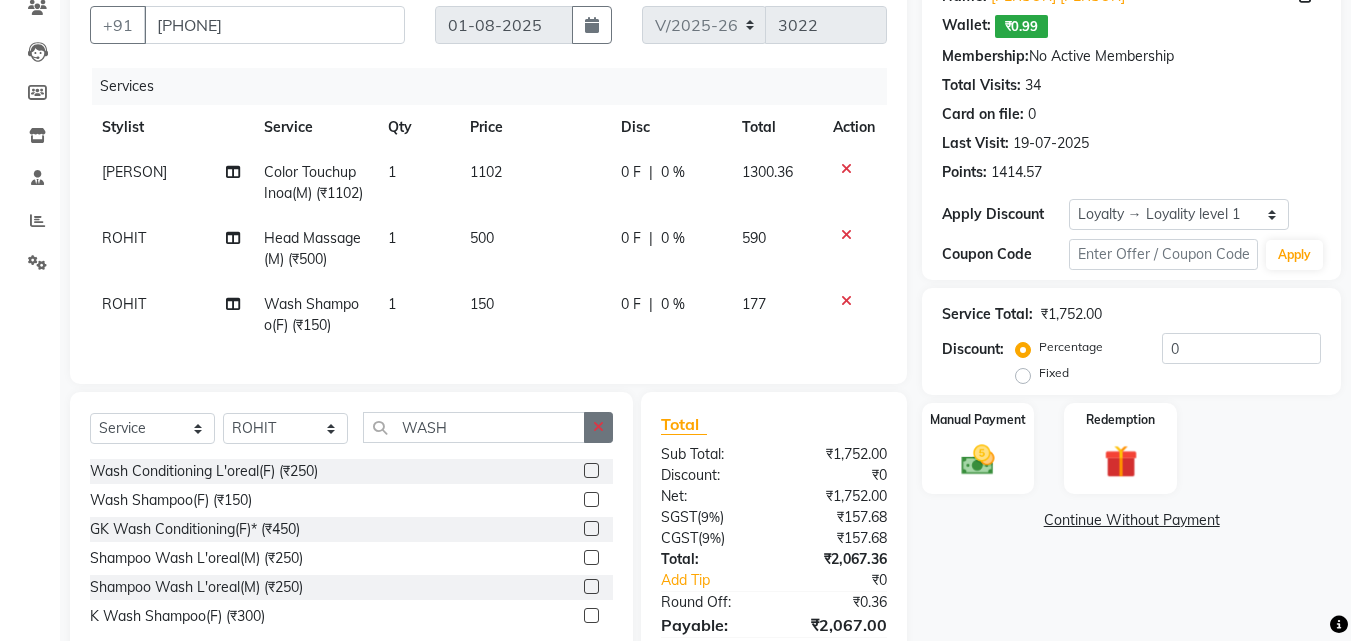 click 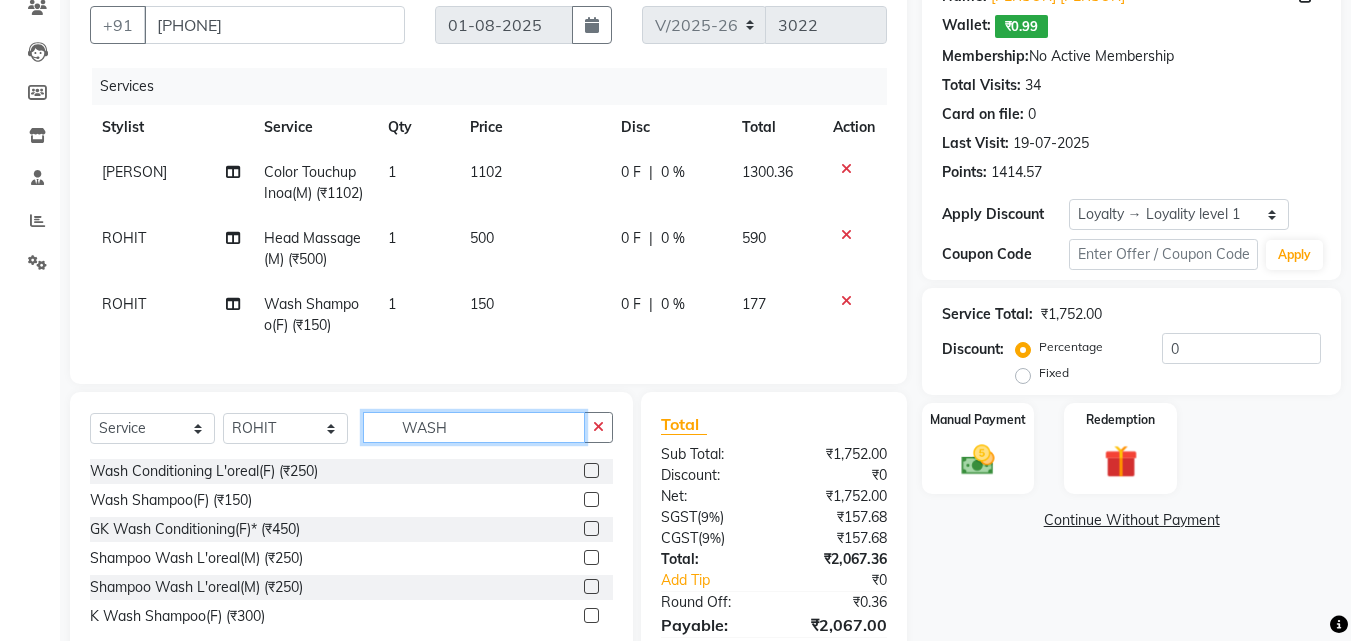 type 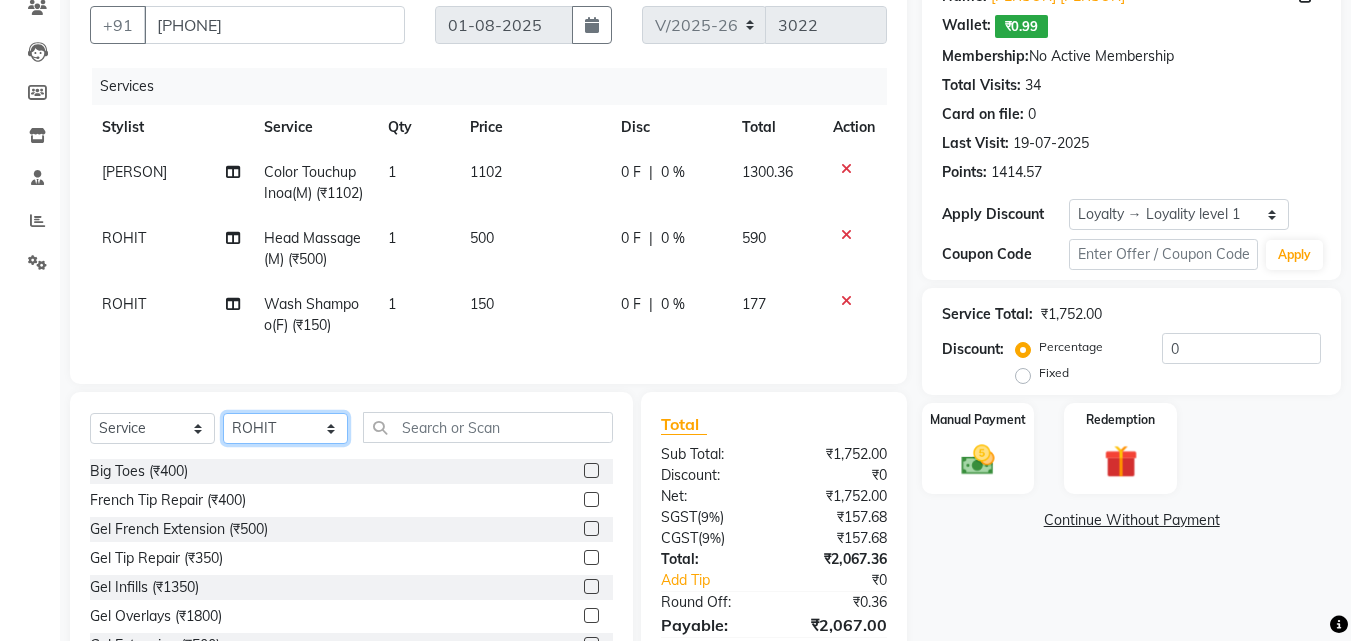 click on "Select Stylist Aadil Adnan AENA Aijaz Alam Amazon_Kart AMIR  Anurag _asst Arvind_asst BIJENDER  Counter Sales DANISH DHARAMVEER Eshan FARHAN KARAN RAI  KOMAL_NAILS Krishna_asst LALIT_PDCT LHAMO Looks_Female_Section Looks_H.O_Store Looks Karol Bagh Barbershop Looks_Kart MANIRAM Meenu_pdct Mohammad Sajid NAEEM  NARENDER DEOL  Naveen_pdct Prabhakar Kumar_PDCT RAAJ GUPTA RAAJ_JI raj ji RAM MURTI NARYAL ROHIT  Rohit Seth Rohit Thakur SACHIN sahil Shabina Shakir SIMRAN Sonia Sunny VIKRAM VIKRANT SINGH  Vishal_Asst YOGESH ASSISTANT" 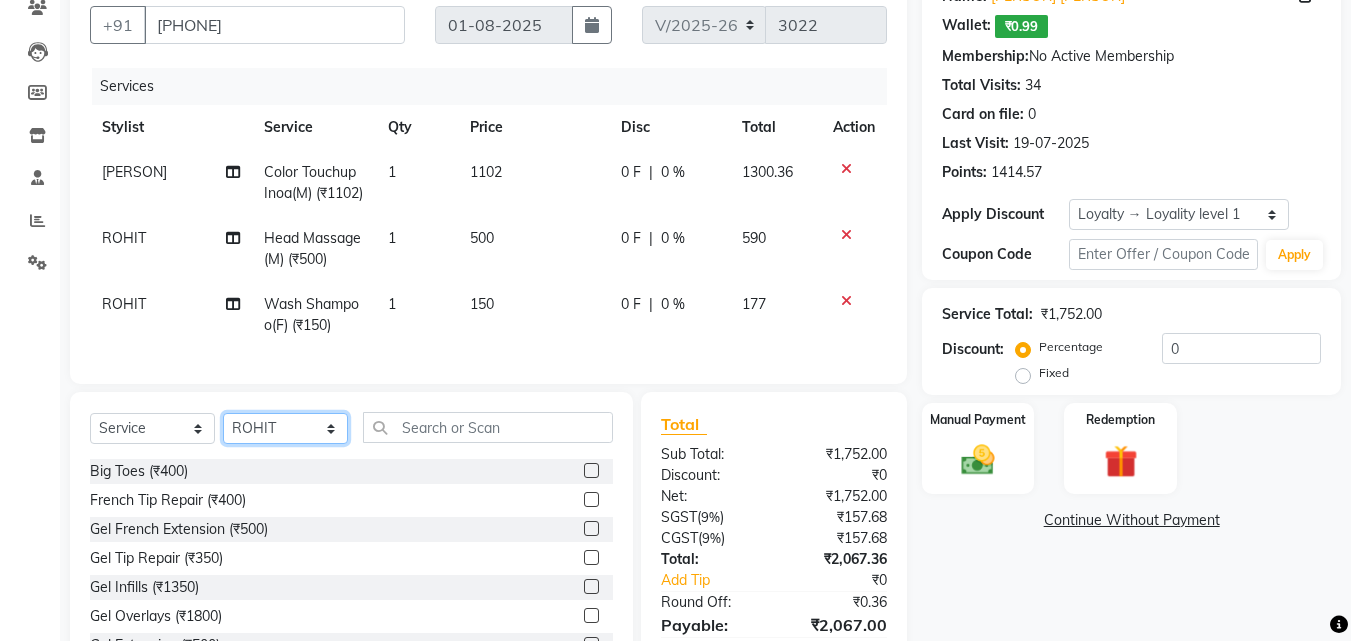 select on "23415" 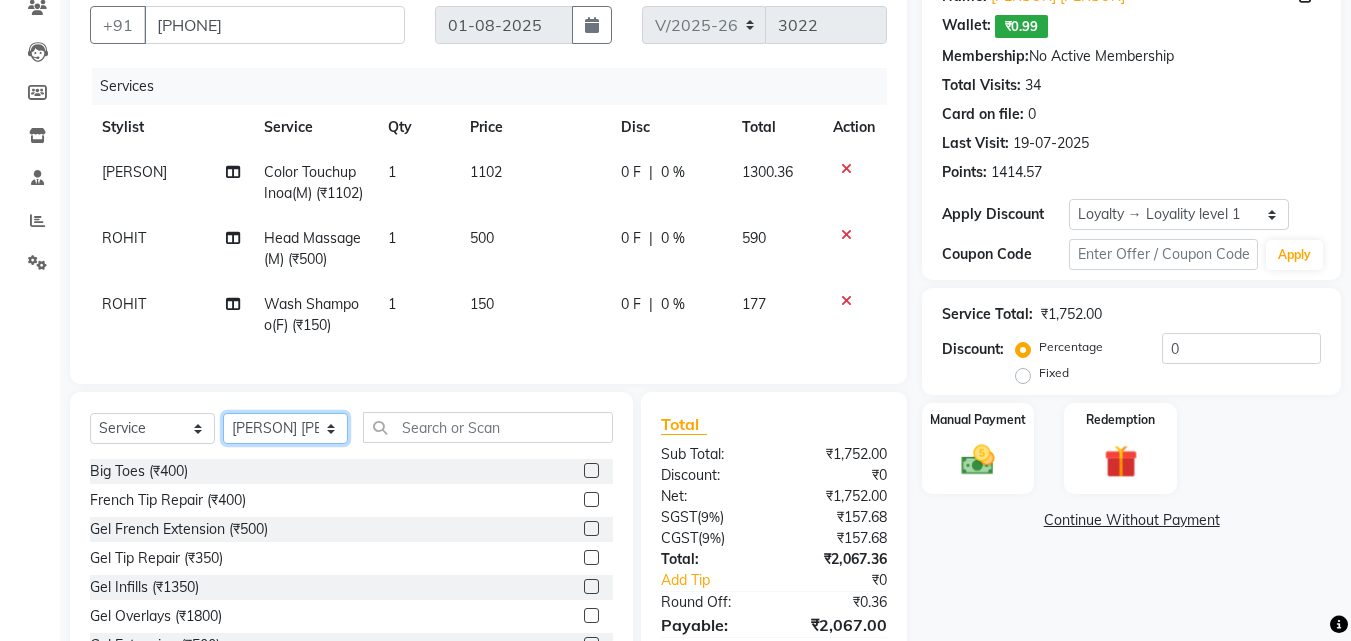 click on "Select Stylist Aadil Adnan AENA Aijaz Alam Amazon_Kart AMIR  Anurag _asst Arvind_asst BIJENDER  Counter Sales DANISH DHARAMVEER Eshan FARHAN KARAN RAI  KOMAL_NAILS Krishna_asst LALIT_PDCT LHAMO Looks_Female_Section Looks_H.O_Store Looks Karol Bagh Barbershop Looks_Kart MANIRAM Meenu_pdct Mohammad Sajid NAEEM  NARENDER DEOL  Naveen_pdct Prabhakar Kumar_PDCT RAAJ GUPTA RAAJ_JI raj ji RAM MURTI NARYAL ROHIT  Rohit Seth Rohit Thakur SACHIN sahil Shabina Shakir SIMRAN Sonia Sunny VIKRAM VIKRANT SINGH  Vishal_Asst YOGESH ASSISTANT" 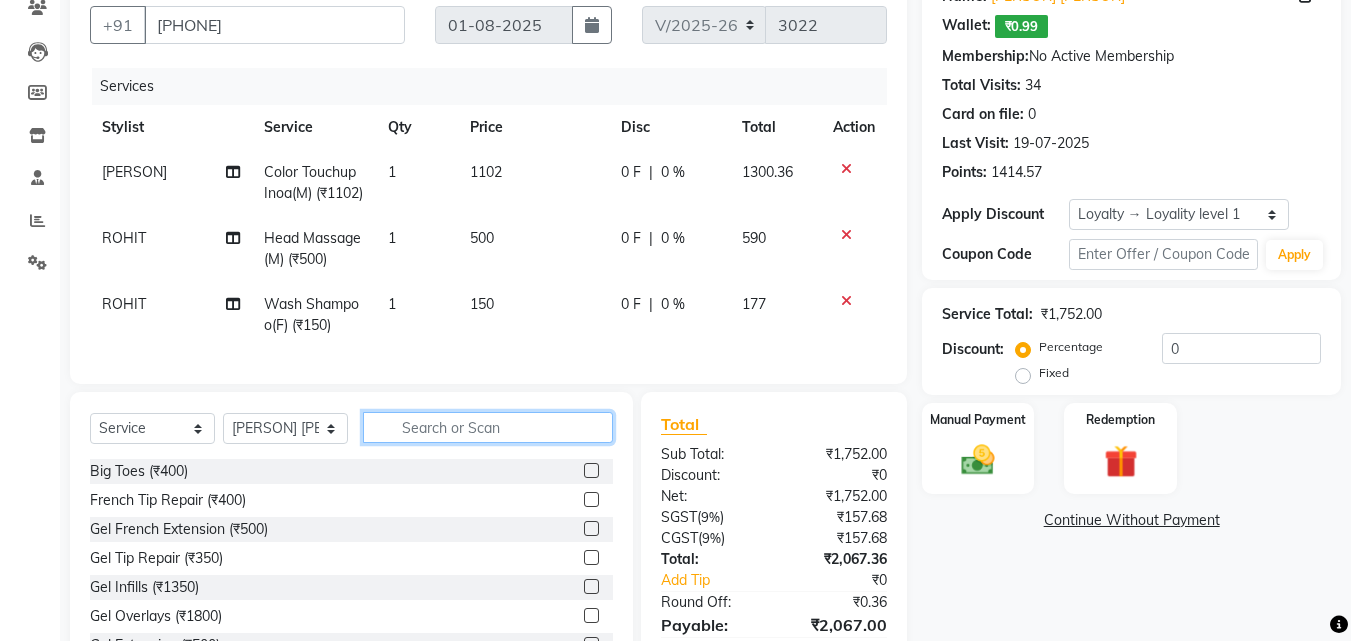 click 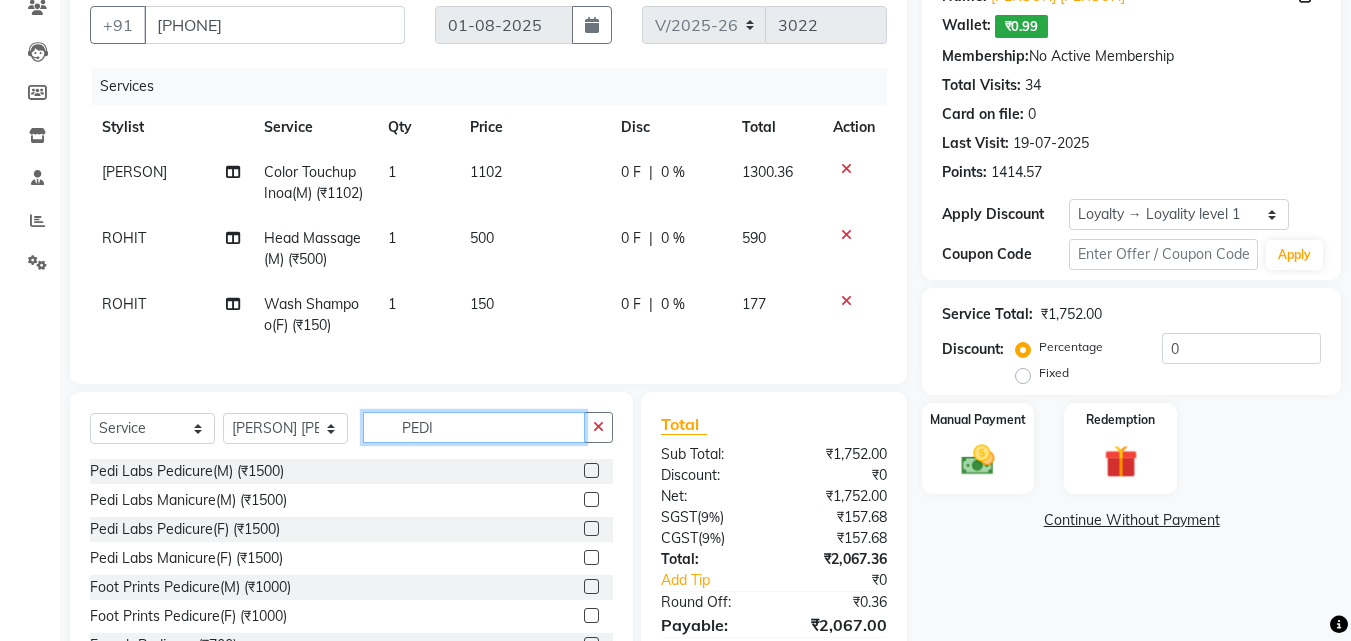 type on "PEDI" 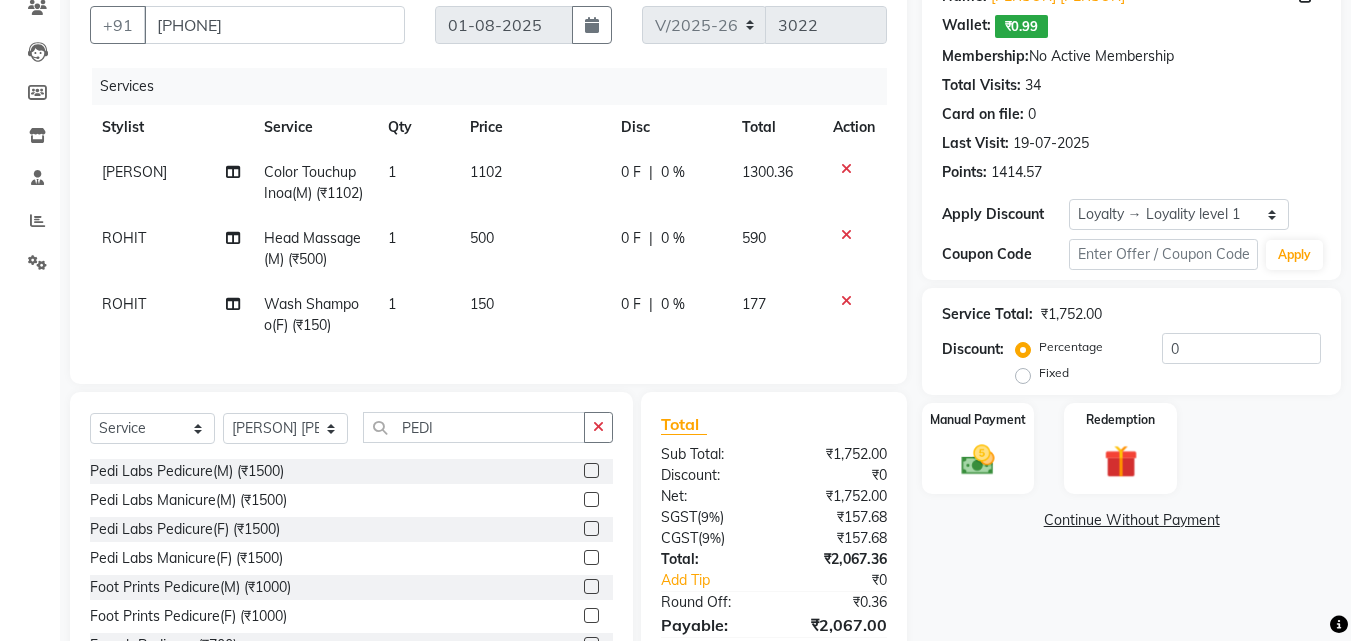 click 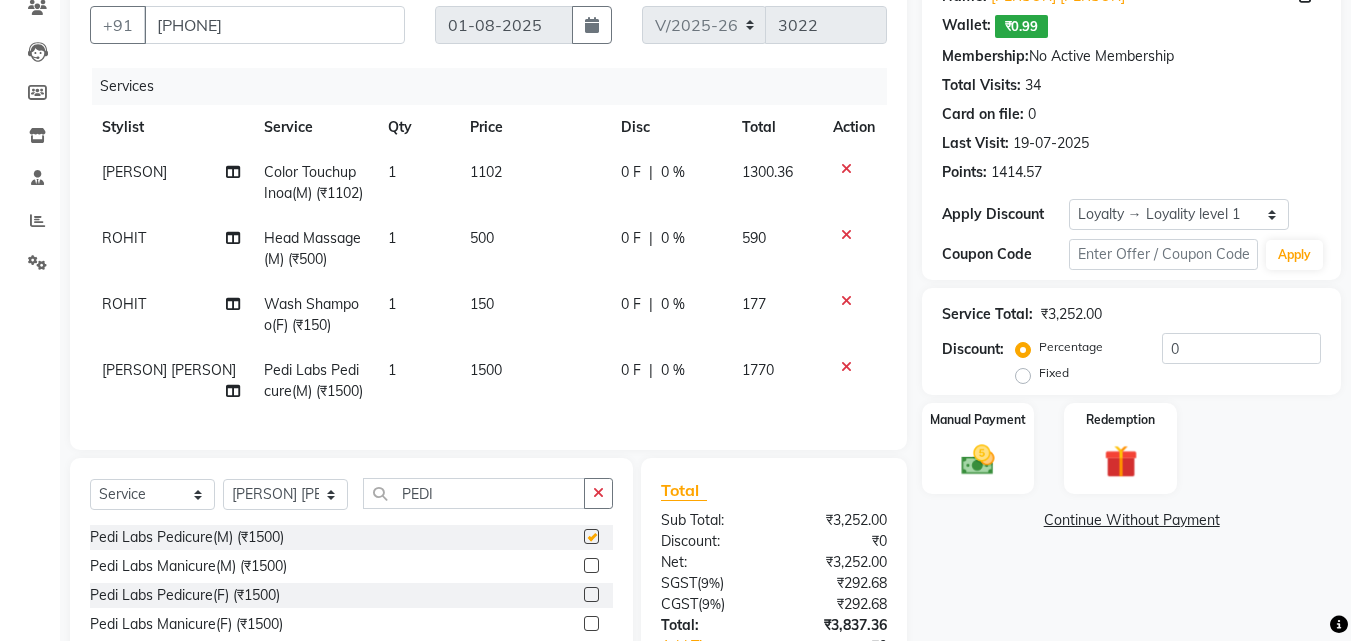 checkbox on "false" 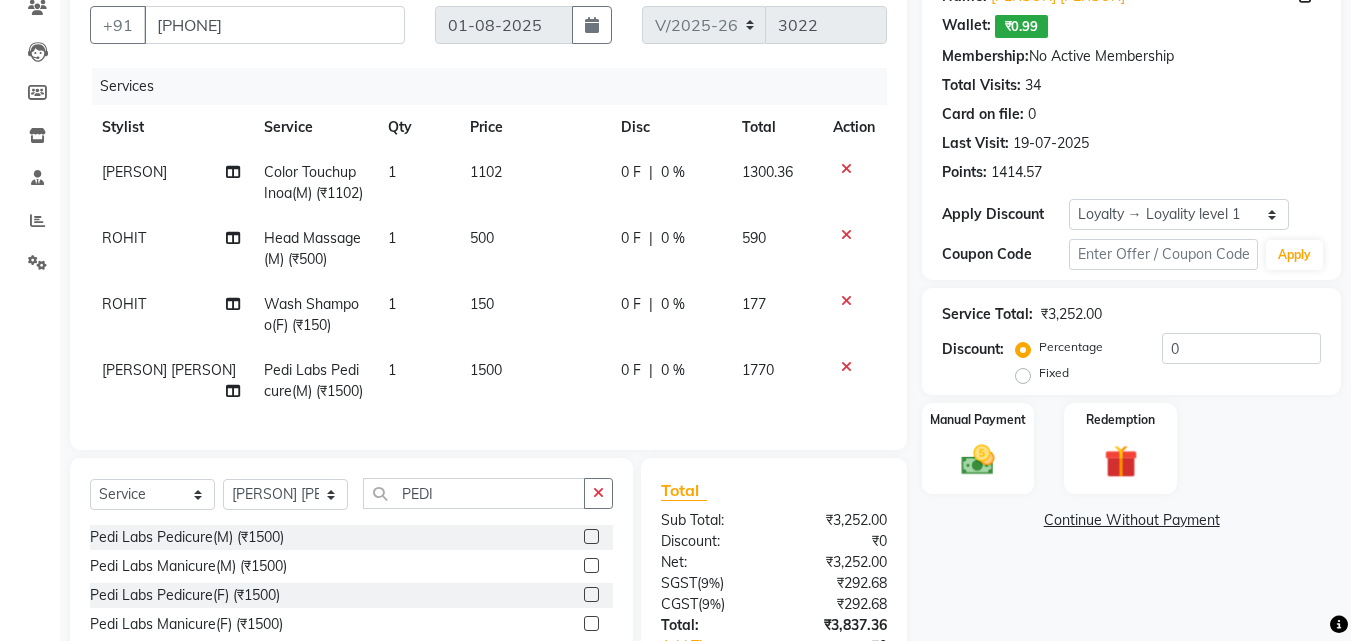 click on "150" 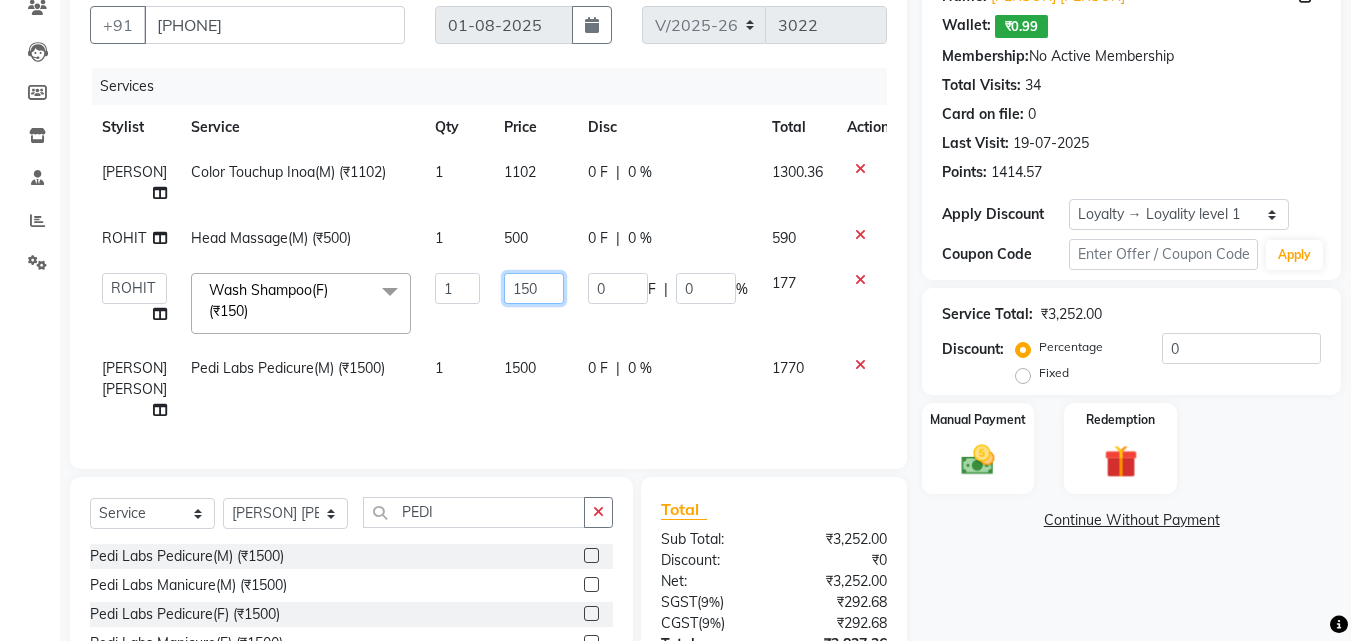 click on "150" 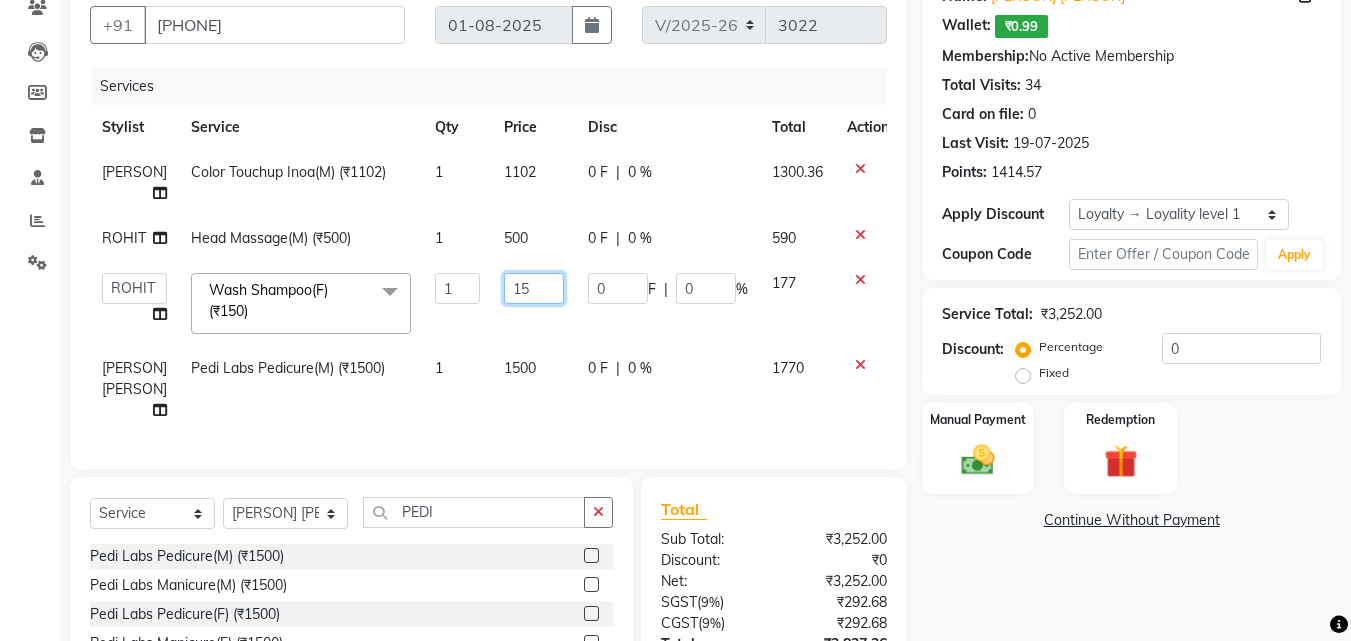 type on "153" 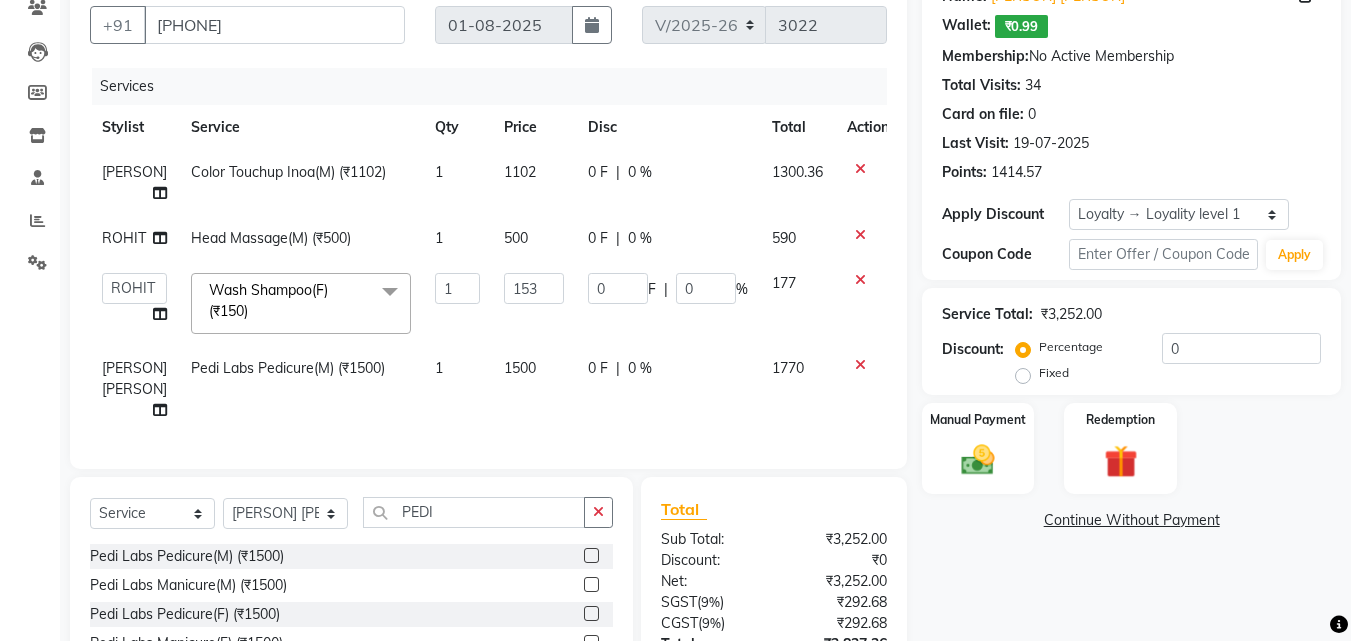 click on "Client +91 [PHONE] Date 01-08-2025 Invoice Number V/2025 V/2025-26 3022 Services Stylist Service Qty Price Disc Total Action [FIRST] Color Touchup Inoa(M) (₹1102) 1 1102 0 F | 0 % 1300.36 [FIRST]   Head Massage(M) (₹500) 1 500 0 F | 0 % 590  Aadil   Adnan   AENA   Aijaz   Alam   Amazon_Kart   AMIR    Anurag _asst   [FIRST]_asst   [FIRST]    Counter Sales   DANISH   [FIRST]   Eshan   FARHAN   KARAN RAI    KOMAL_NAILS   Krishna_asst   LALIT_PDCT   LHAMO   Looks_Female_Section   Looks_H.O_Store   Looks Karol Bagh Barbershop   Looks_Kart   MANIRAM   Meenu_pdct   Mohammad Sajid   NAEEM    NARENDER DEOL    Naveen_pdct   Prabhakar Kumar_PDCT   [FIRST] [LAST]   [FIRST]_JI   [FIRST] ji   [FIRST] [LAST] NARYAL   [FIRST]    [FIRST] [LAST]   [FIRST] [LAST]   SACHIN   sahil   [FIRST]   Shakir   SIMRAN   Sonia   Sunny   VIKRAM   VIKRANT SINGH    Vishal_Asst   YOGESH ASSISTANT  Wash Shampoo(F) (₹150)  x Big Toes (₹400) French Tip Repair (₹400) Gel French Extension (₹500) Gel Tip Repair (₹350) Gel Infills (₹1350) 1 153 0 F |" 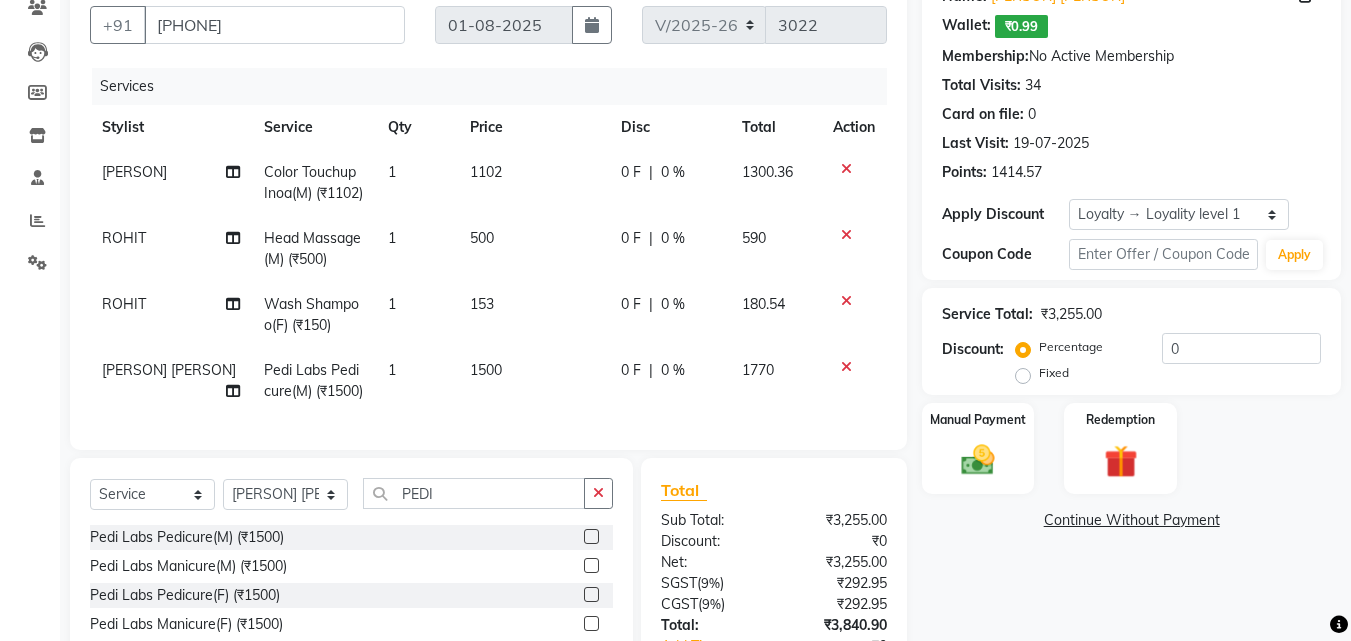 scroll, scrollTop: 399, scrollLeft: 0, axis: vertical 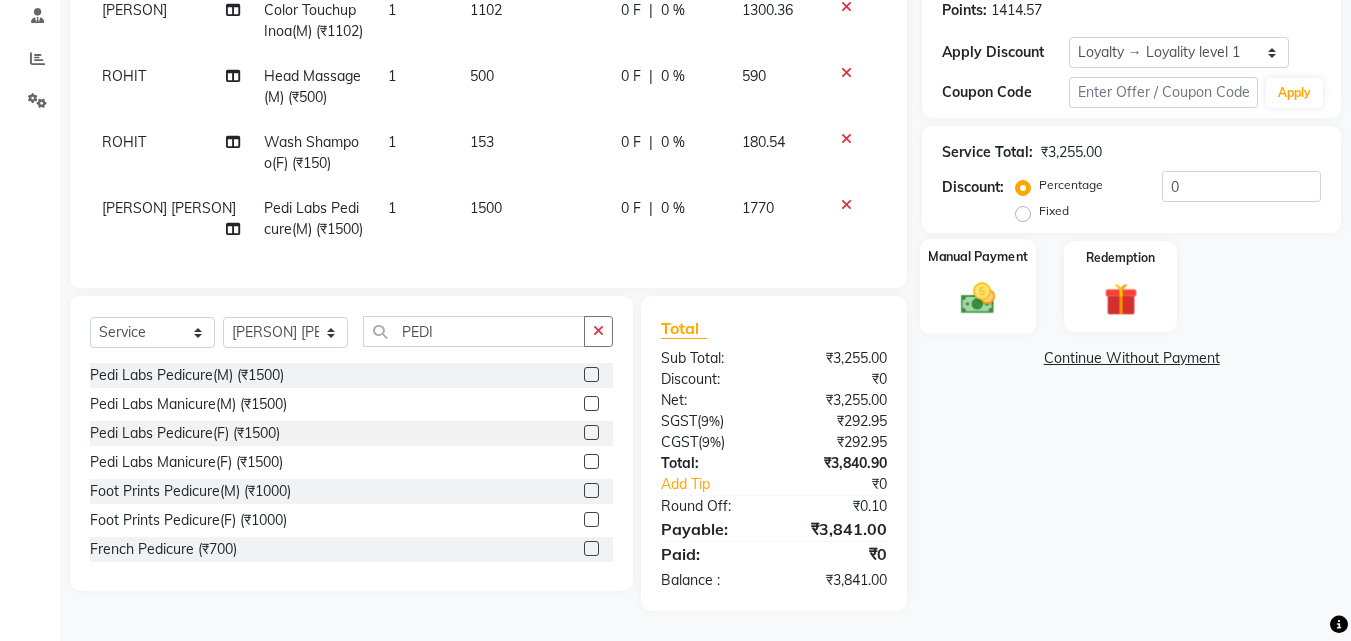 click 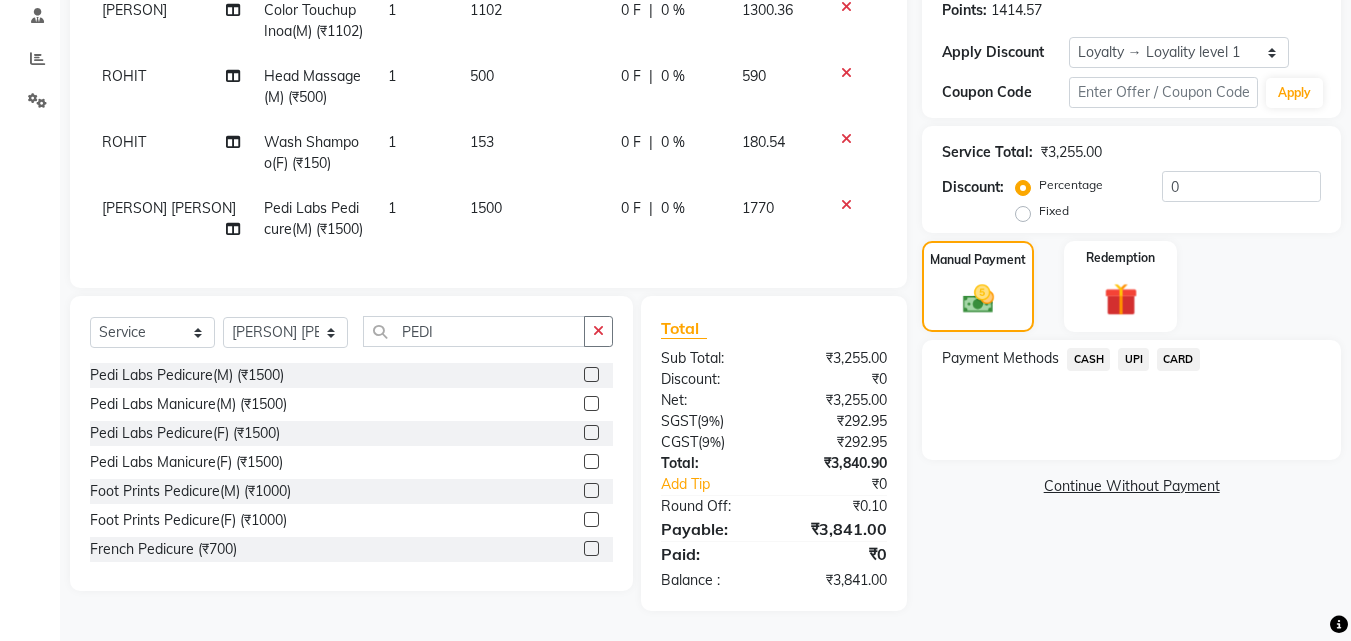click on "CASH" 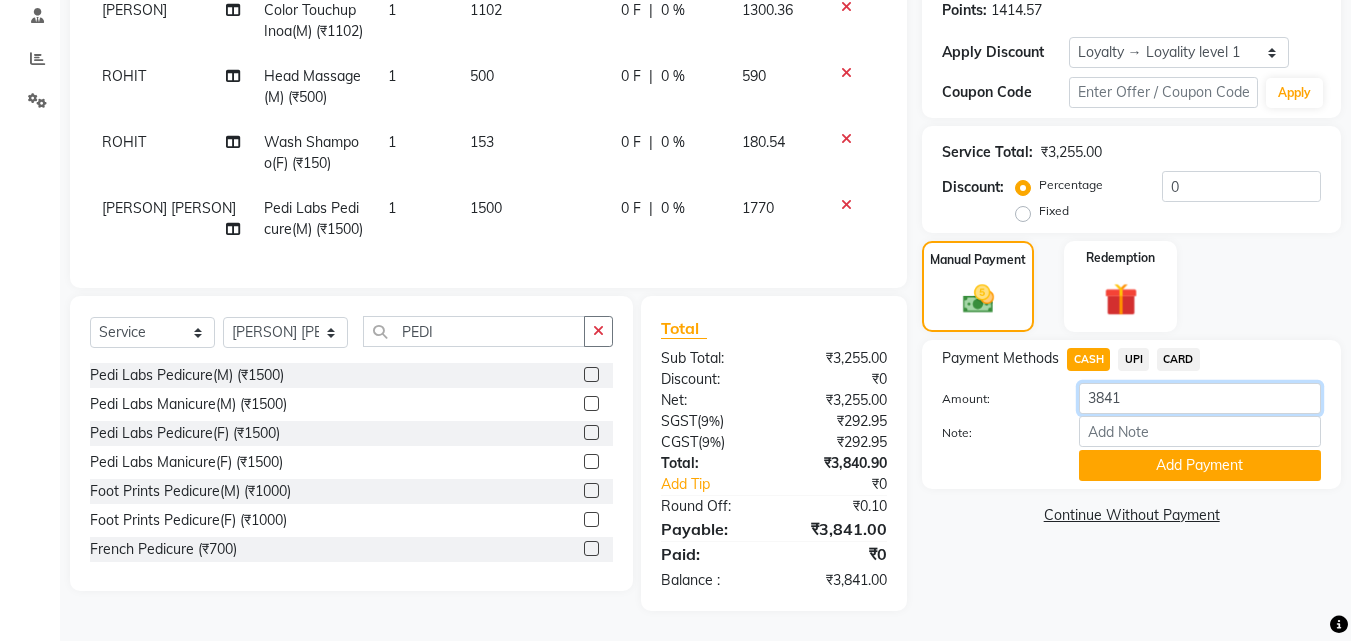 click on "3841" 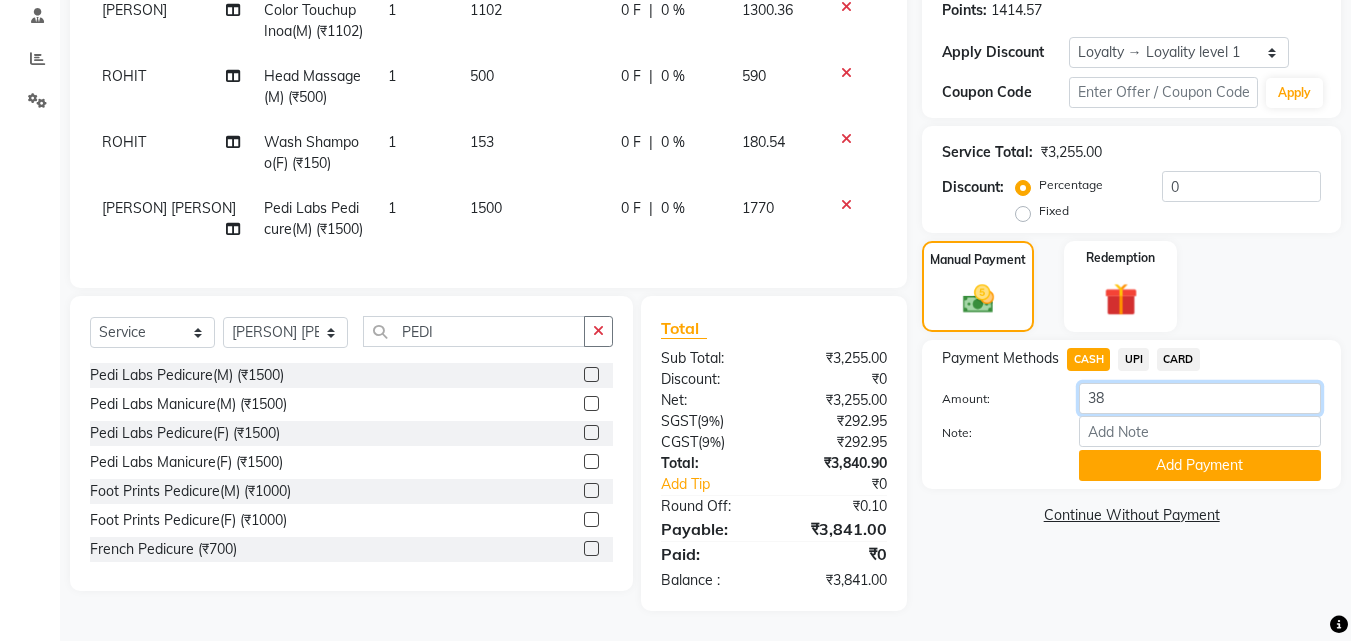 type on "3" 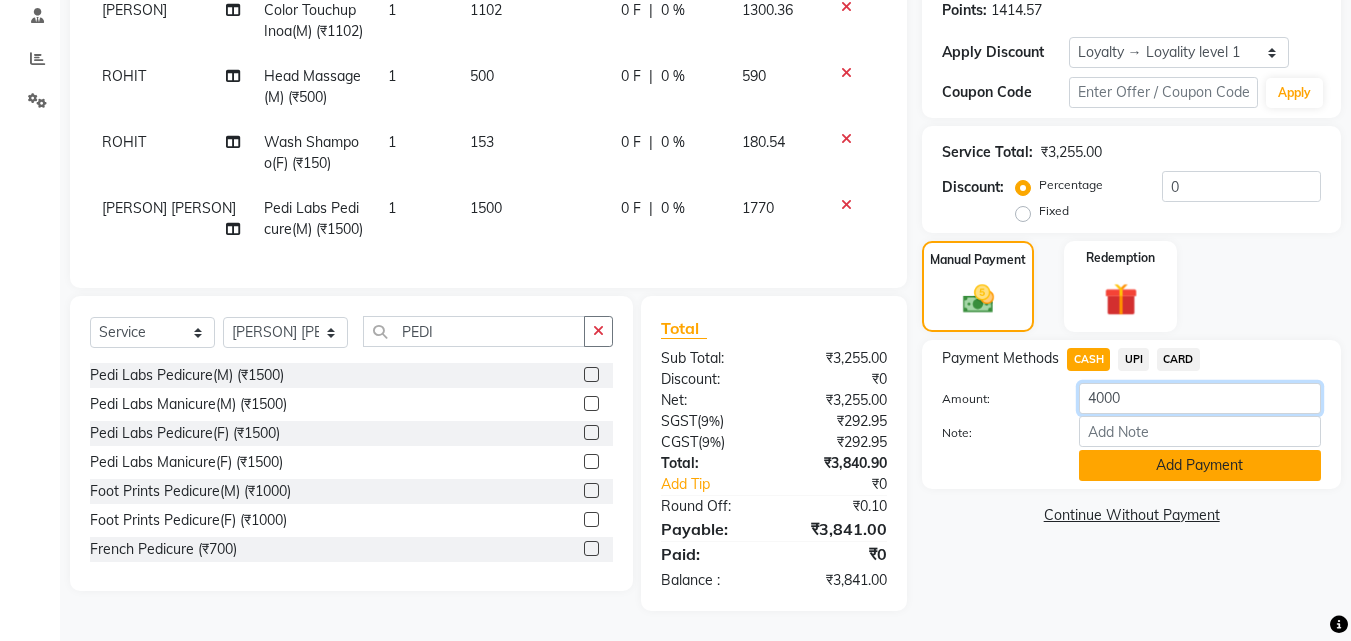 type on "4000" 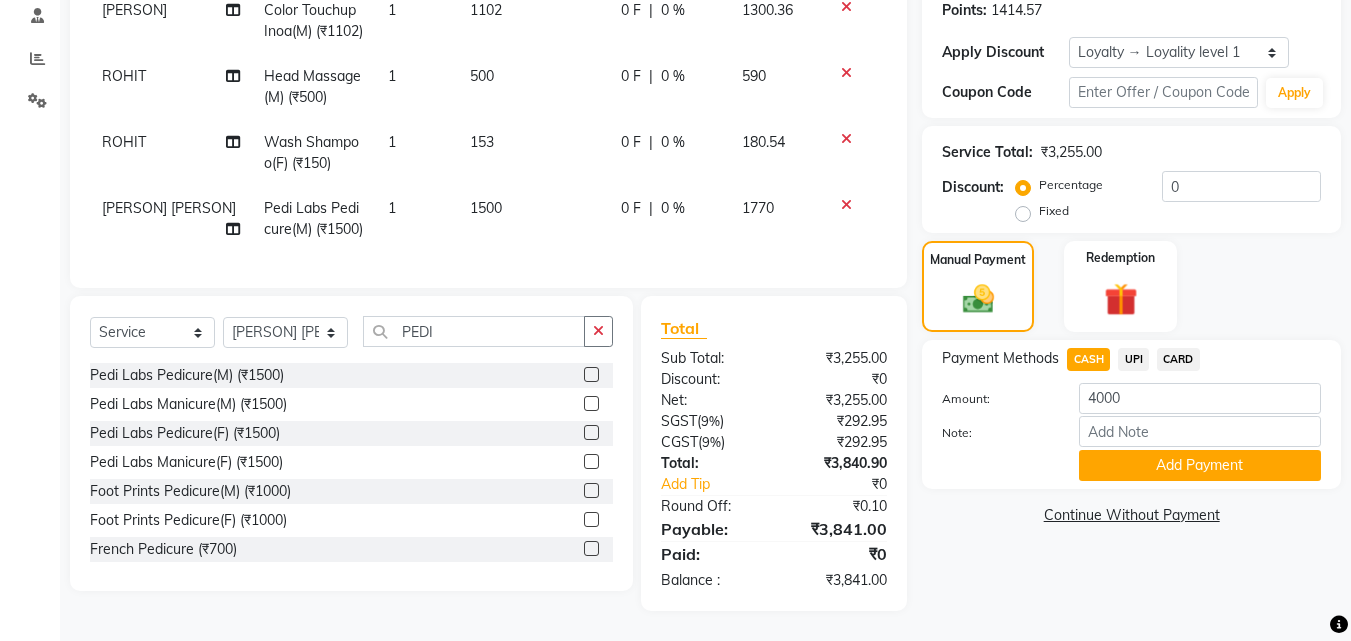 drag, startPoint x: 1141, startPoint y: 396, endPoint x: 1131, endPoint y: 398, distance: 10.198039 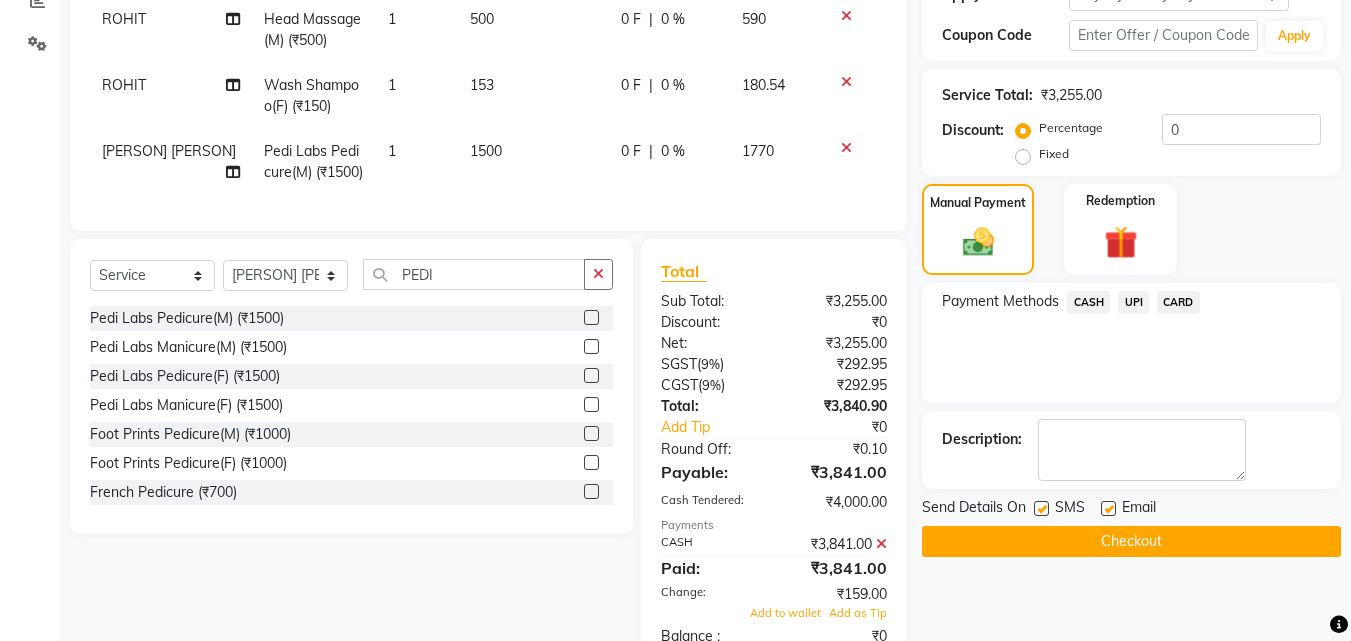 scroll, scrollTop: 632, scrollLeft: 0, axis: vertical 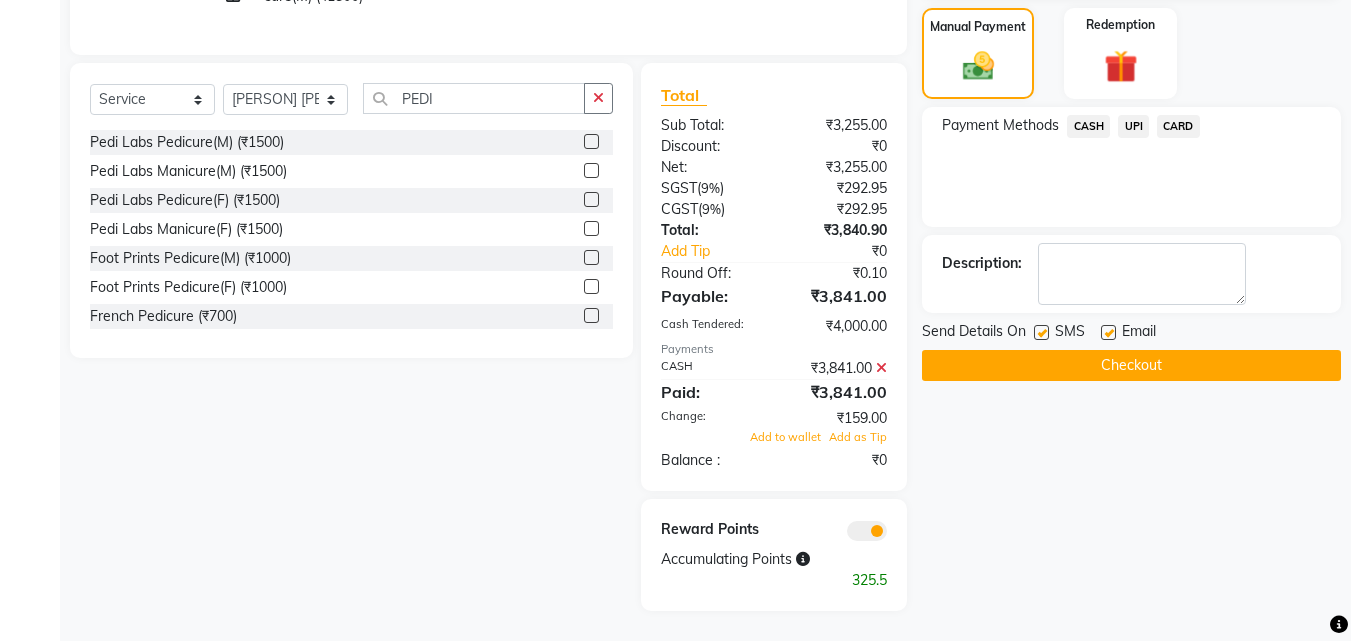 click on "Checkout" 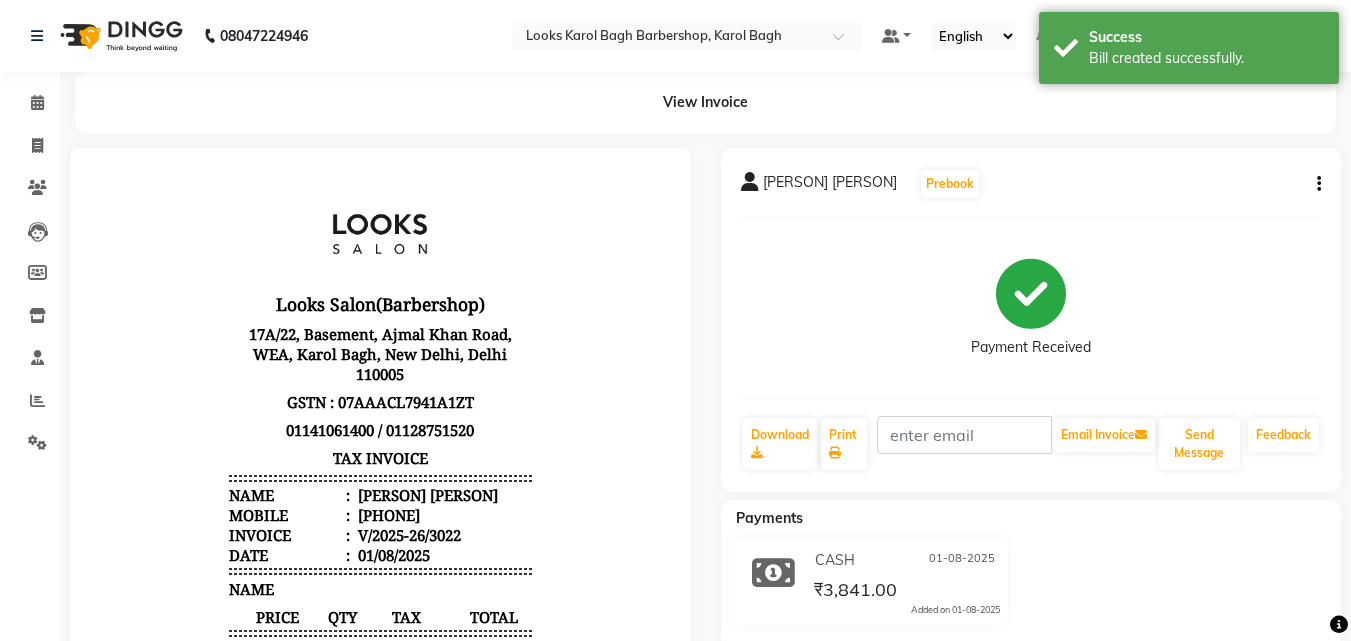 scroll, scrollTop: 0, scrollLeft: 0, axis: both 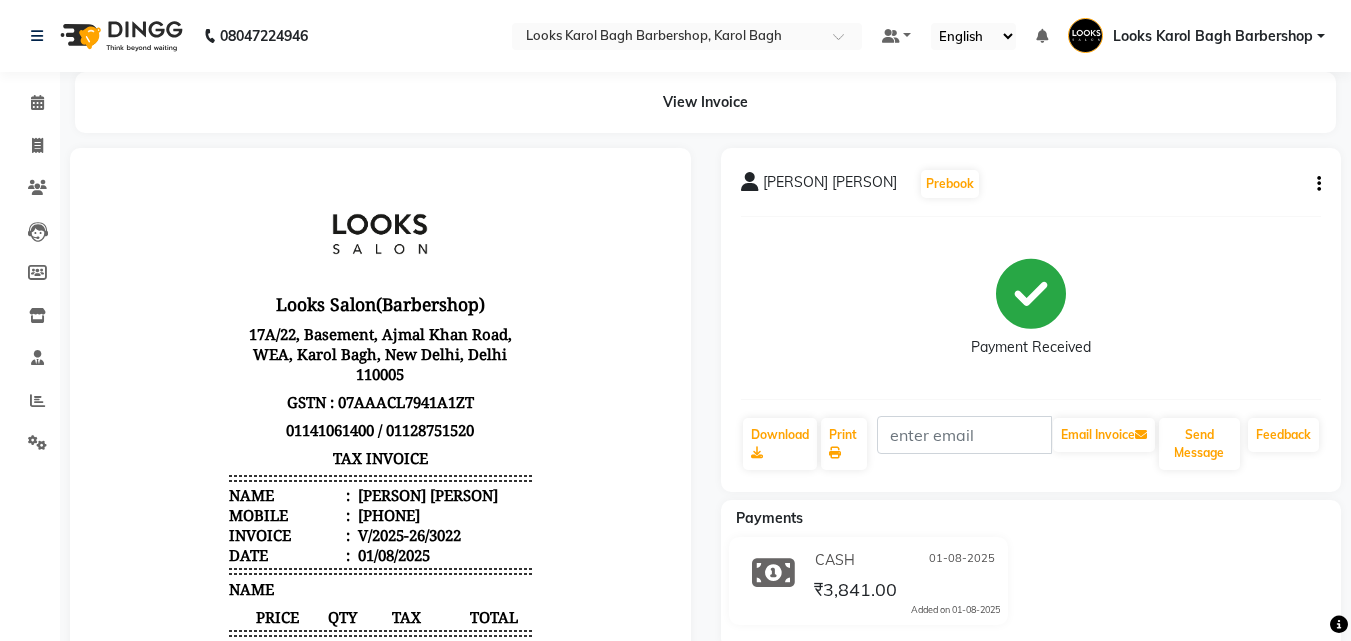 click 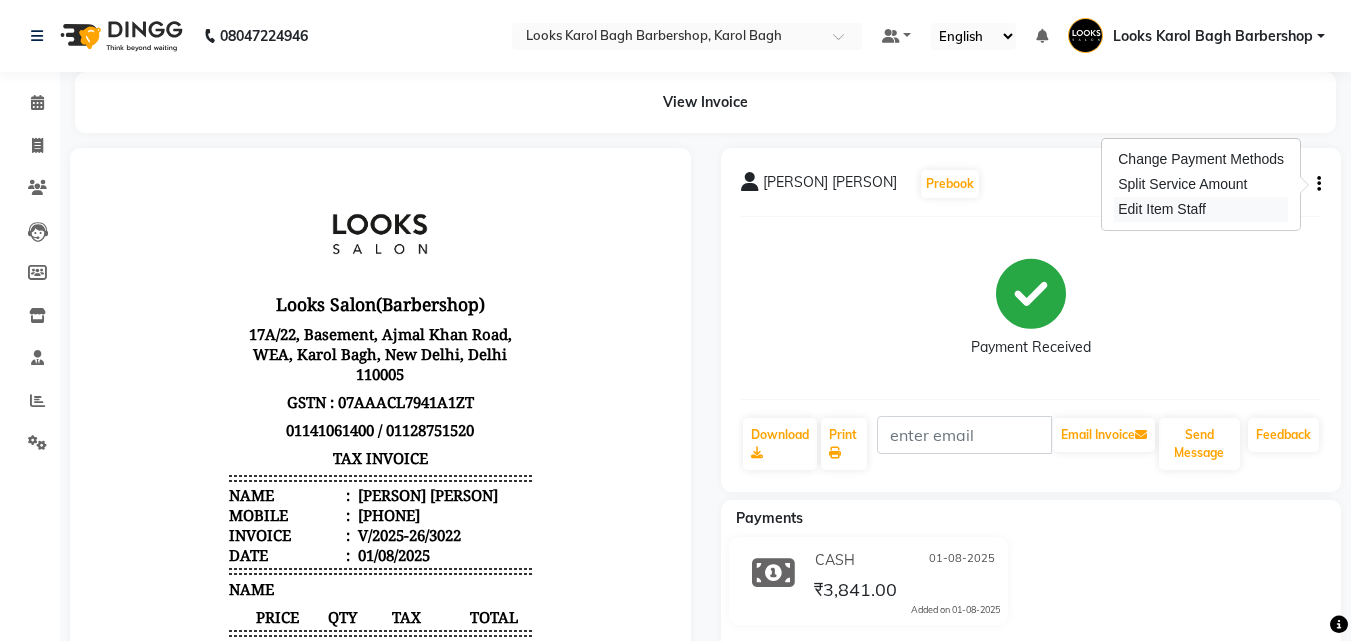 click on "Edit Item Staff" at bounding box center [1201, 209] 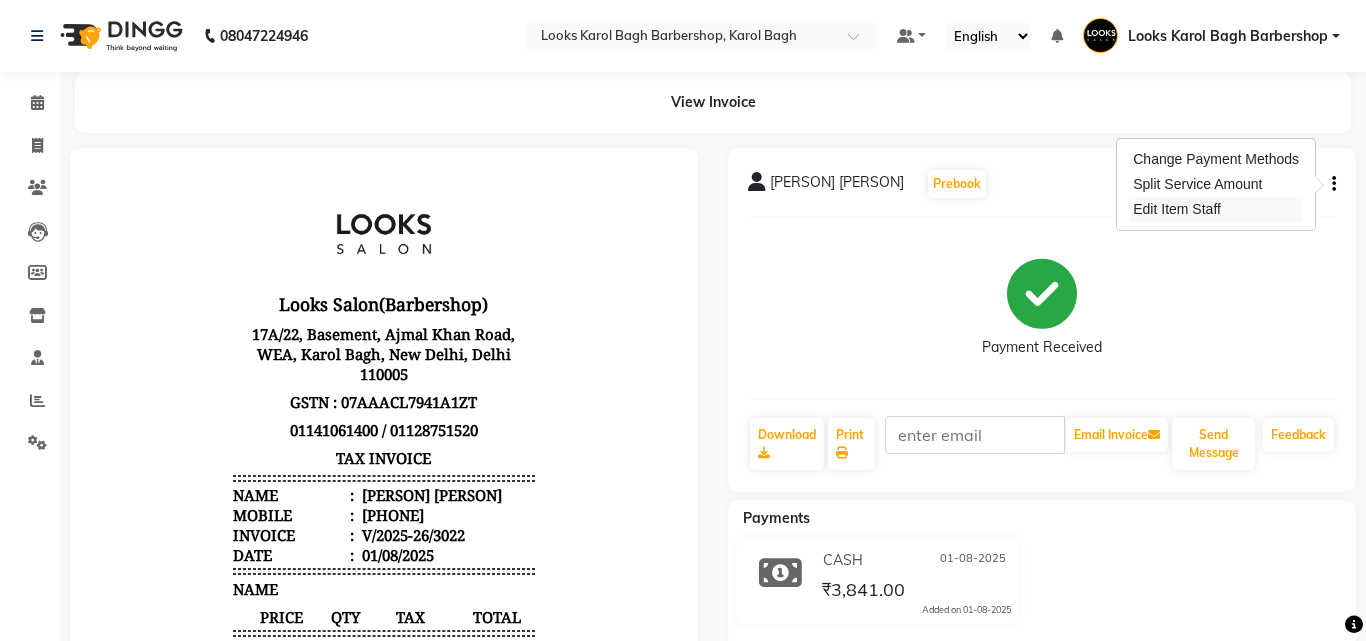 select 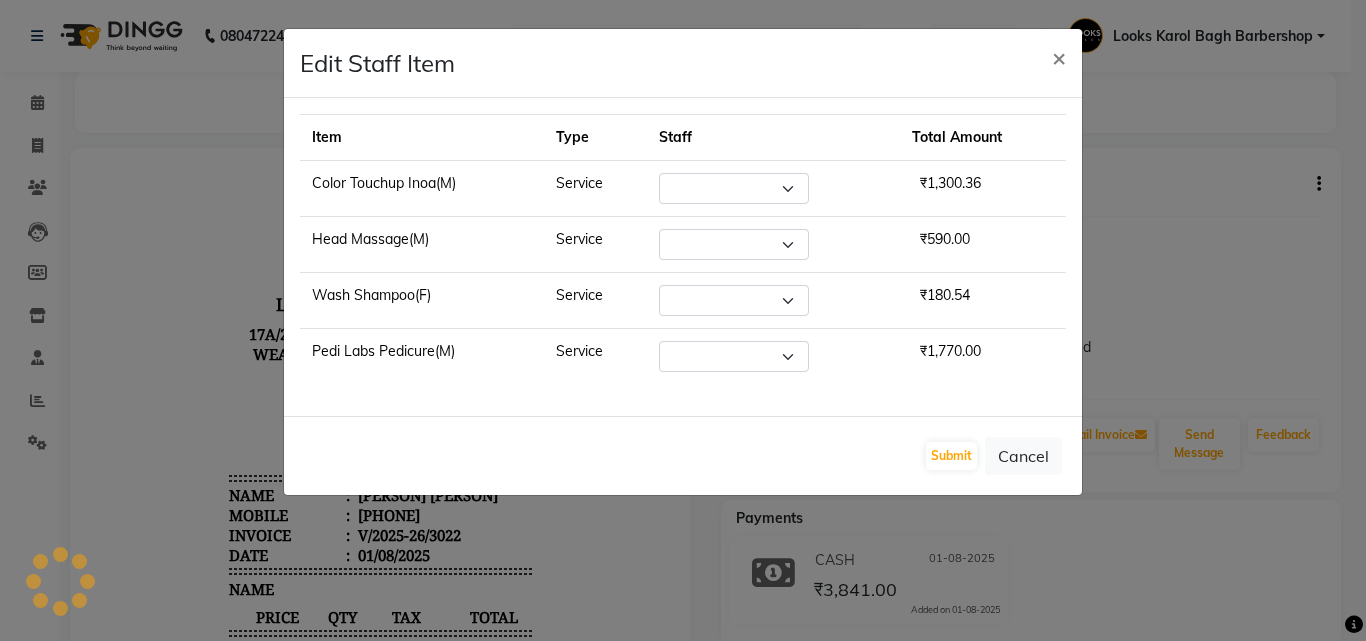 select on "23406" 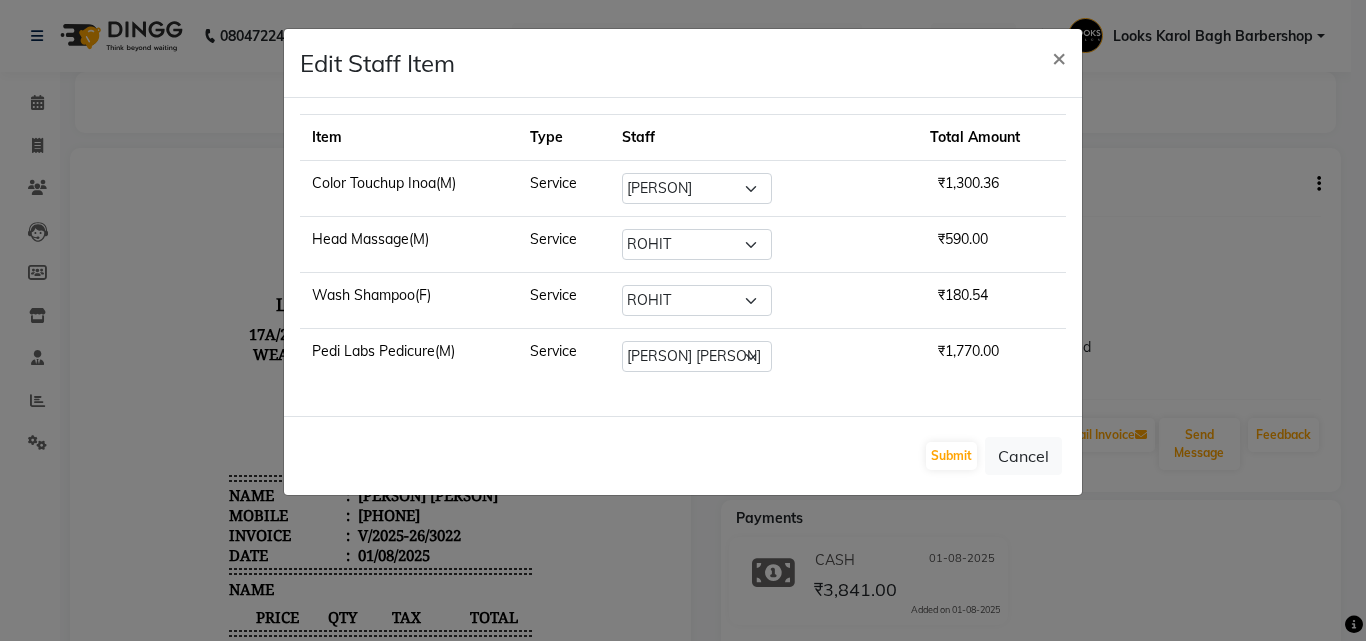 click on "Edit Staff Item  × Item Type Staff Total Amount Color Touchup Inoa(M) Service Select  Aadil   Adnan   AENA   Aijaz   Alam   Amazon_Kart   AMIR    Anurag _asst   Arvind_asst   BIJENDER    Counter Sales   DANISH   DHARAMVEER   Eshan   FARHAN   KARAN RAI    KOMAL_NAILS   Krishna_asst   LALIT_PDCT   LHAMO   Looks_Female_Section   Looks_H.O_Store   Looks Karol Bagh Barbershop   Looks_Kart   MANIRAM   Meenu_pdct   Mohammad Sajid   NAEEM    NARENDER DEOL    Naveen_pdct   Prabhakar Kumar_PDCT   RAAJ GUPTA   RAAJ_JI   raj ji   RAM MURTI NARYAL   ROHIT    Rohit Seth   Rohit Thakur   SACHIN   sahil   Shabina   Shakir   SIMRAN   Sonia   Sunny   VIKRAM   VIKRANT SINGH    Vishal_Asst   YOGESH ASSISTANT  ₹1,300.36 Head Massage(M) Service Select  Aadil   Adnan   AENA   Aijaz   Alam   Amazon_Kart   AMIR    Anurag _asst   Arvind_asst   BIJENDER    Counter Sales   DANISH   DHARAMVEER   Eshan   FARHAN   KARAN RAI    KOMAL_NAILS   Krishna_asst   LALIT_PDCT   LHAMO   Looks_Female_Section   Looks_H.O_Store   Looks_Kart   sahil" 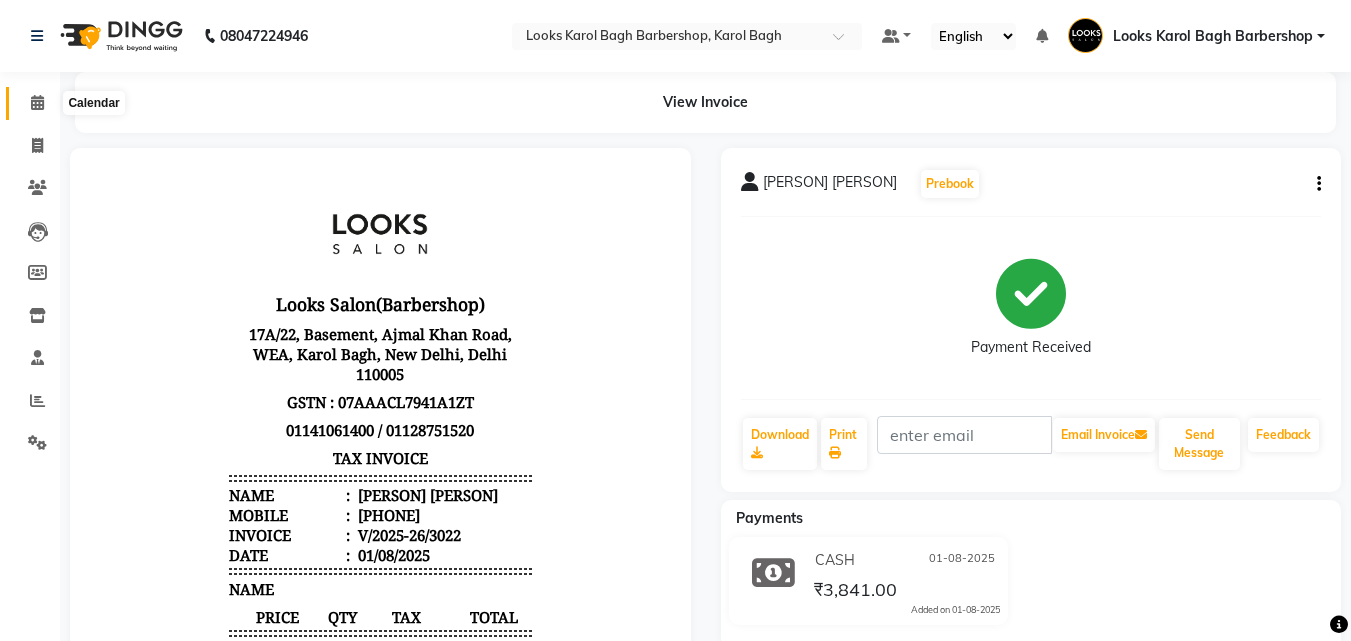click 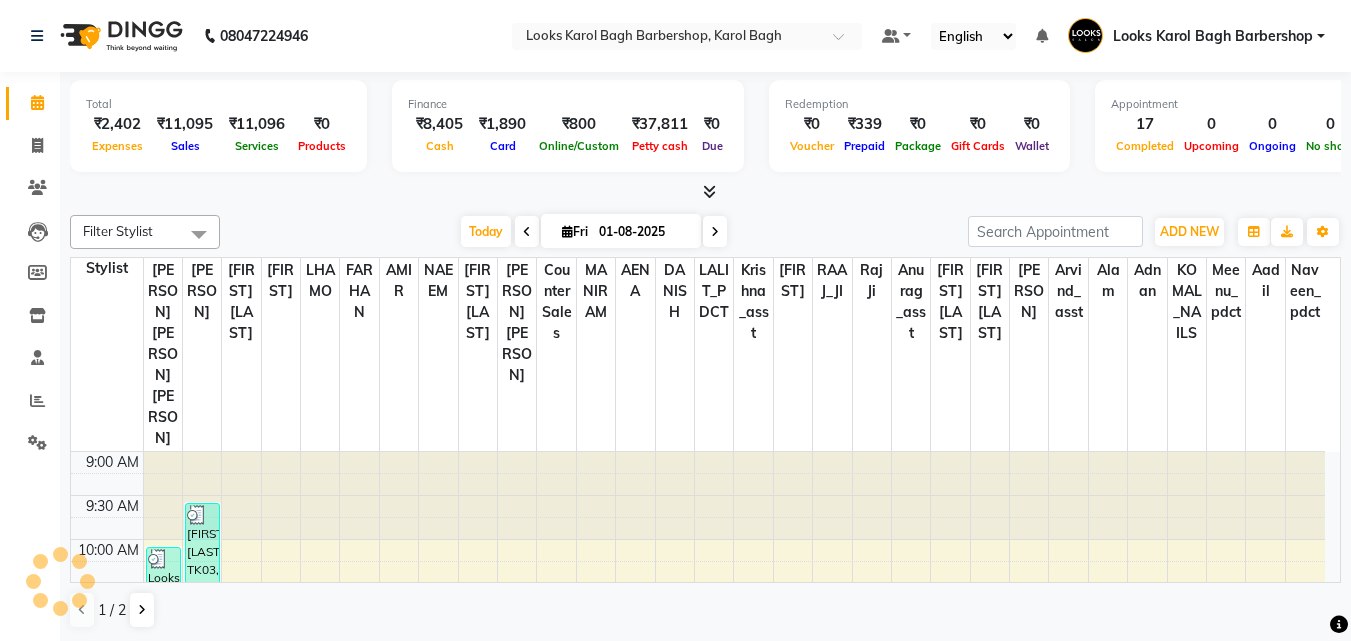 scroll, scrollTop: 0, scrollLeft: 0, axis: both 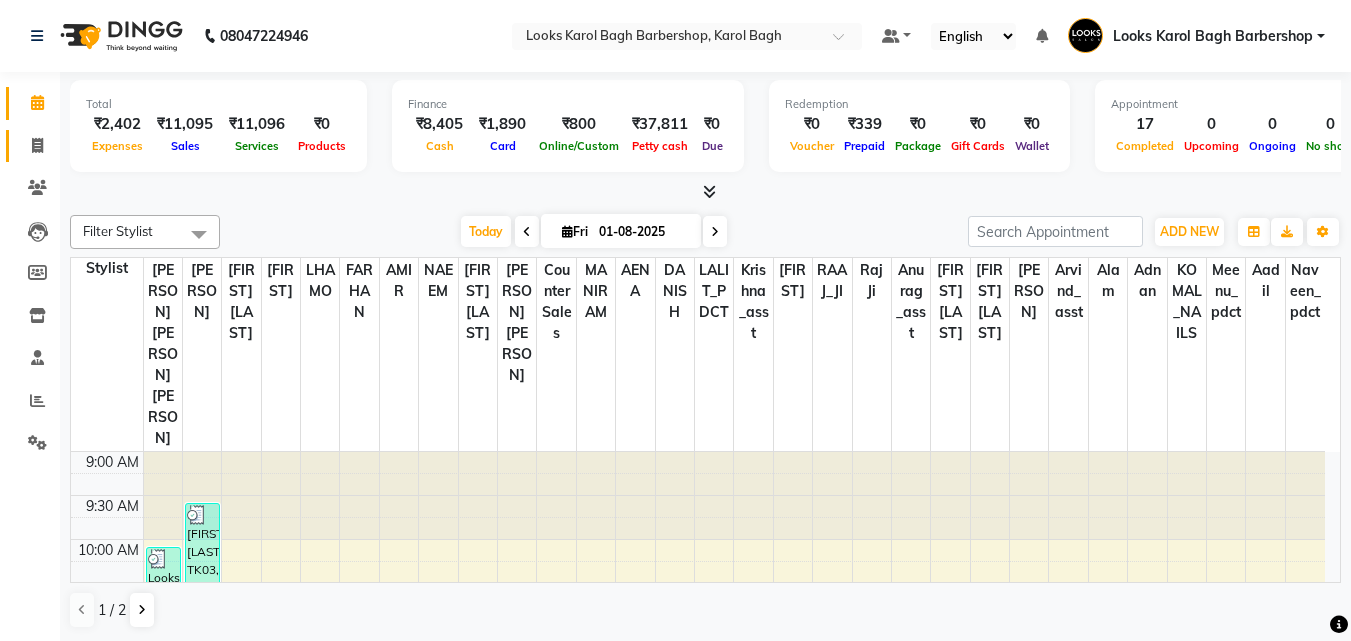 click on "Invoice" 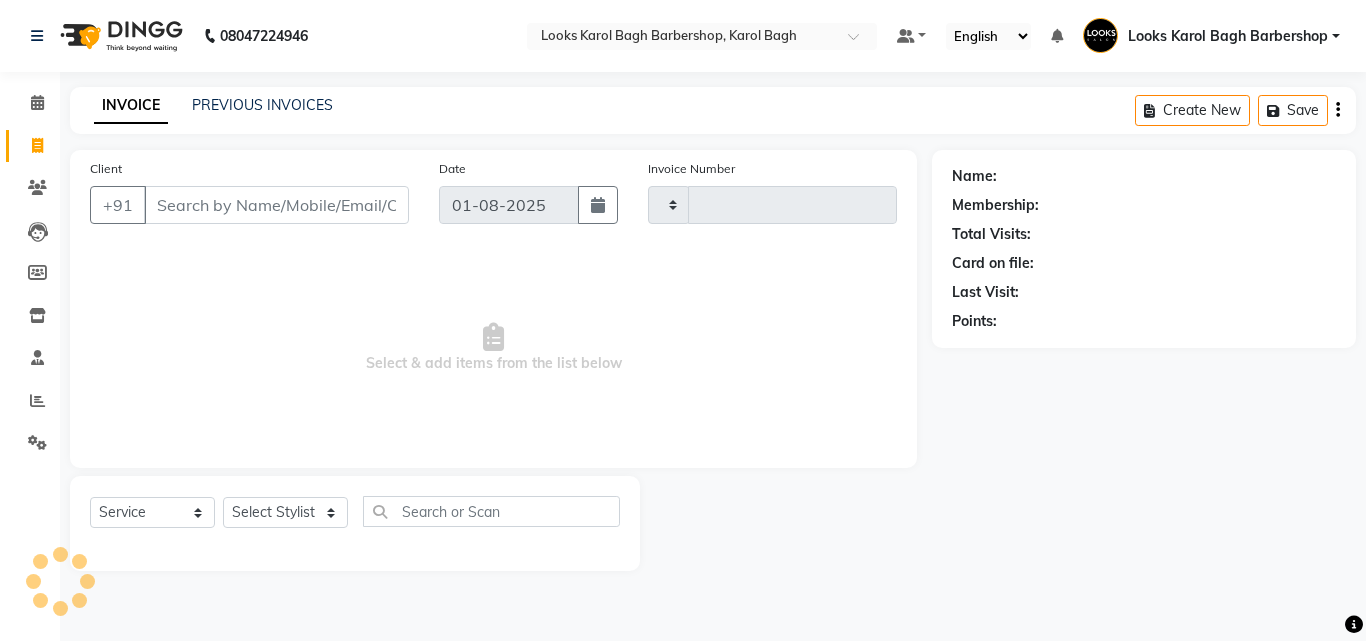 type on "3023" 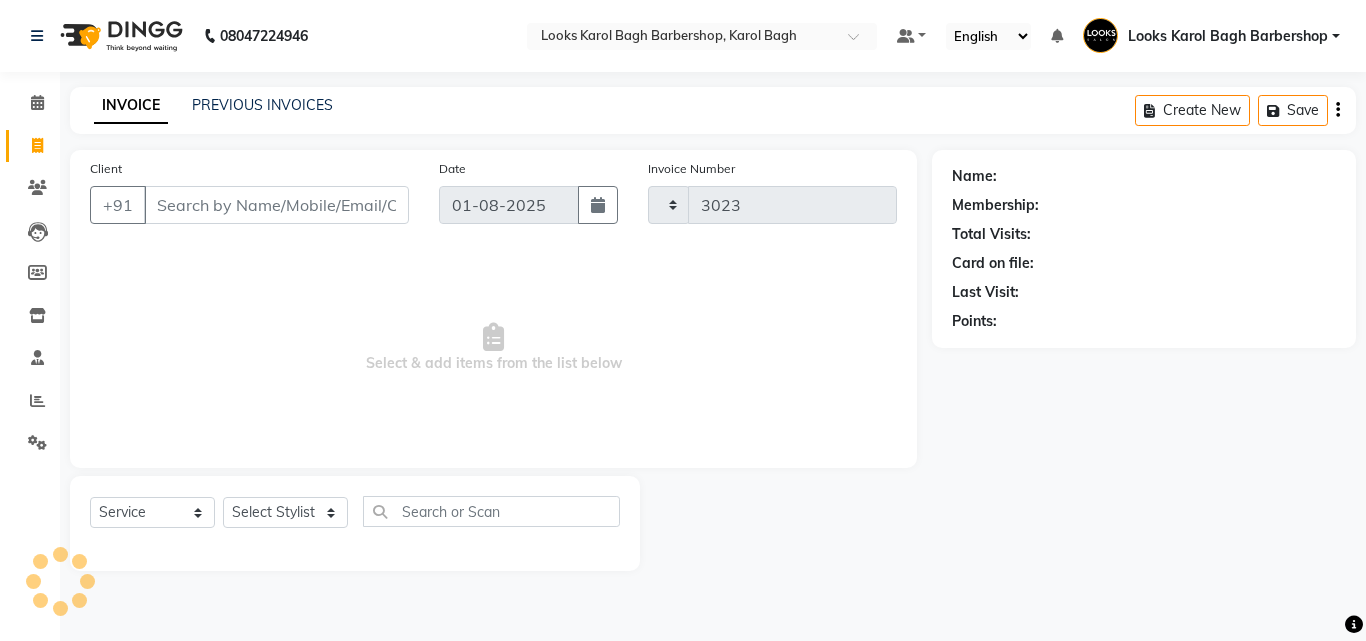 select on "4323" 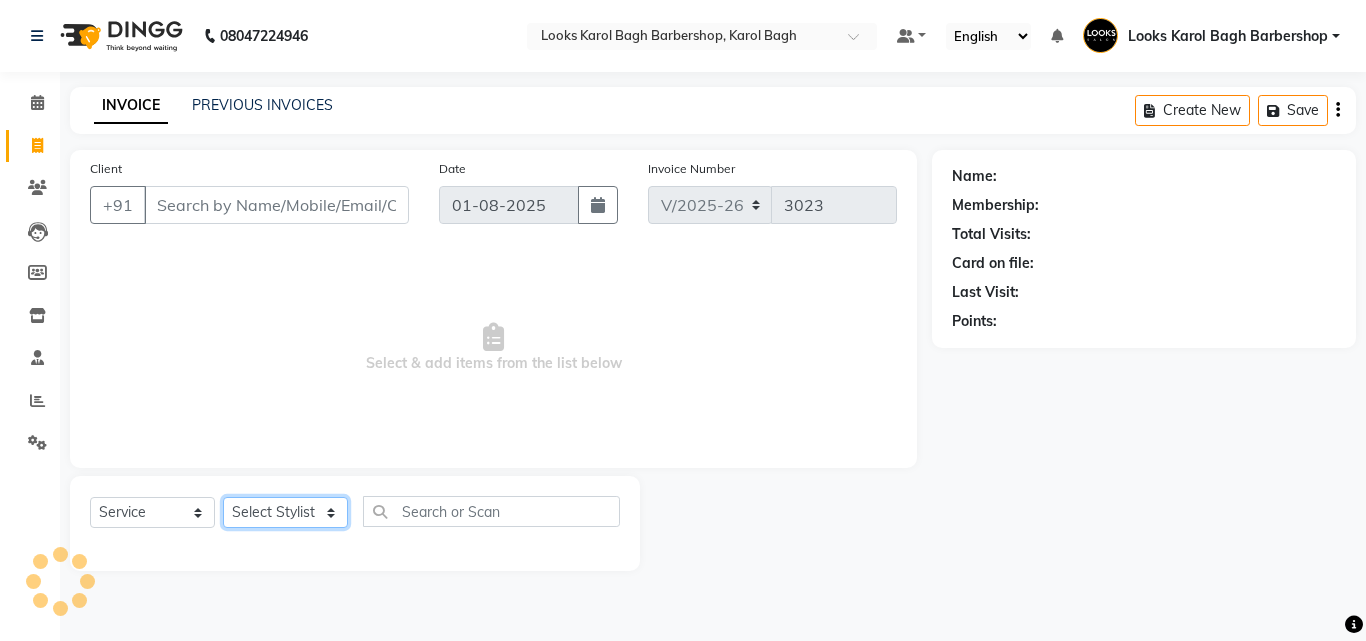 click on "Select Stylist" 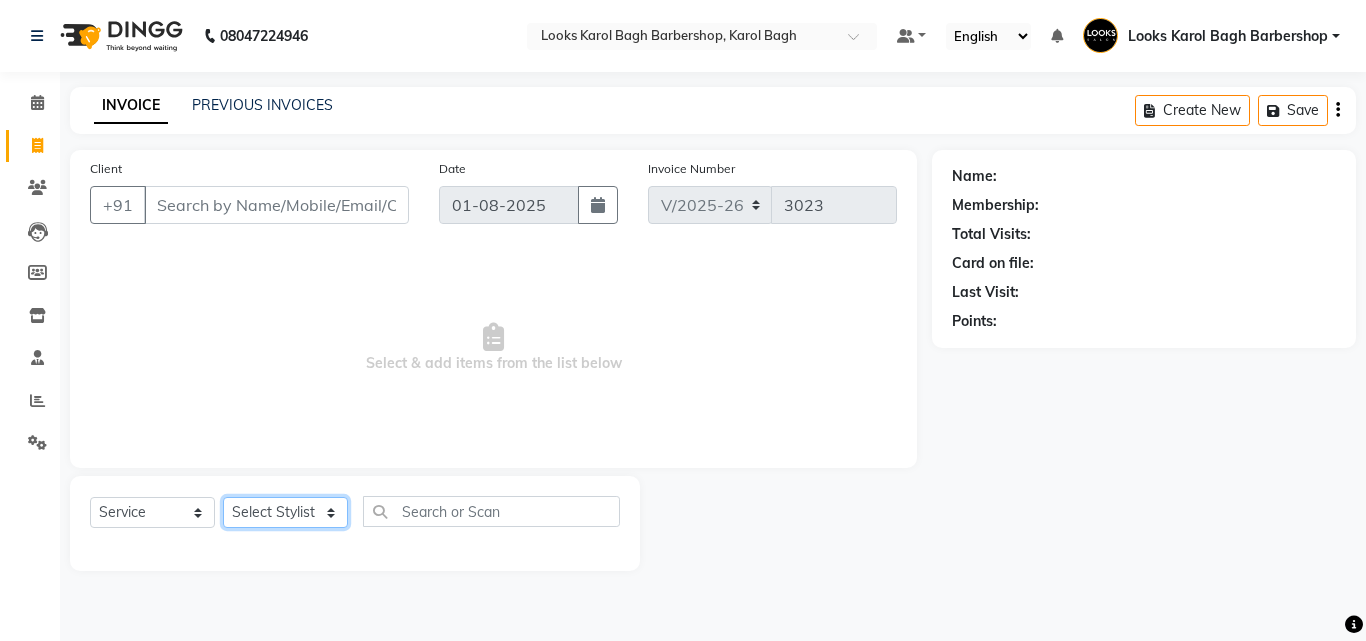 select on "23405" 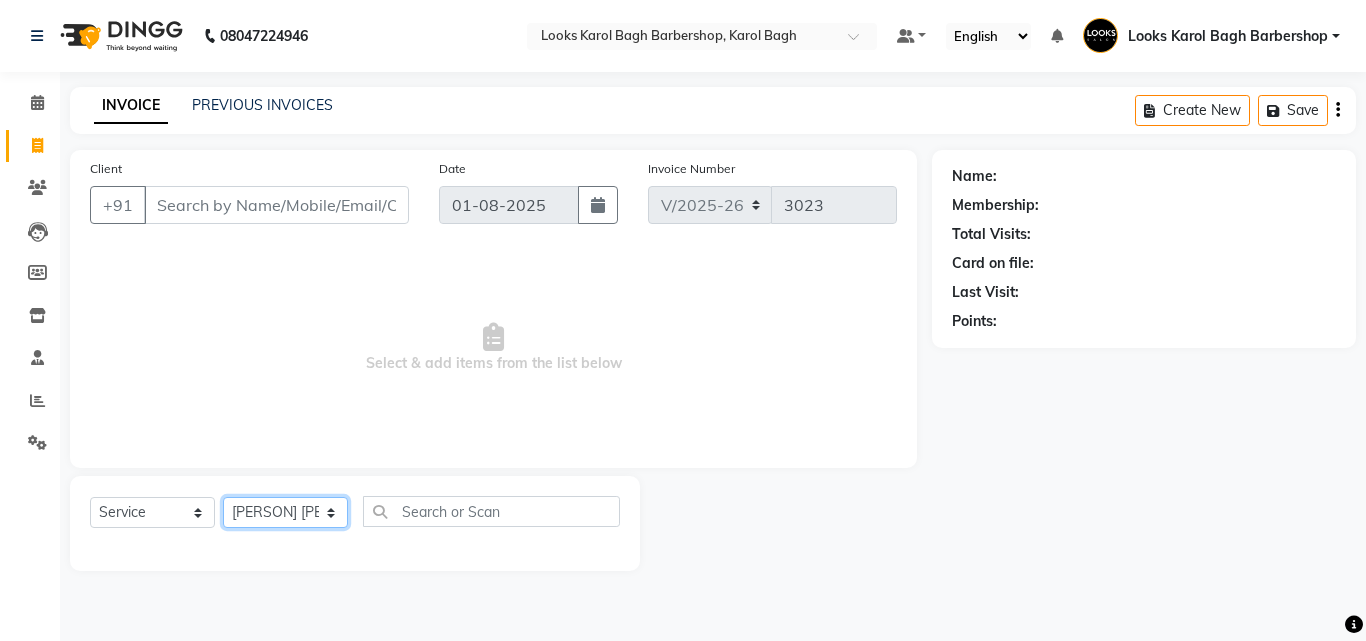 click on "Select Stylist Aadil Adnan AENA Aijaz Alam Amazon_Kart AMIR  Anurag _asst Arvind_asst BIJENDER  Counter Sales DANISH DHARAMVEER Eshan FARHAN KARAN RAI  KOMAL_NAILS Krishna_asst LALIT_PDCT LHAMO Looks_Female_Section Looks_H.O_Store Looks Karol Bagh Barbershop Looks_Kart MANIRAM Meenu_pdct Mohammad Sajid NAEEM  NARENDER DEOL  Naveen_pdct Prabhakar Kumar_PDCT RAAJ GUPTA RAAJ_JI raj ji RAM MURTI NARYAL ROHIT  Rohit Seth Rohit Thakur SACHIN sahil Shabina Shakir SIMRAN Sonia Sunny VIKRAM VIKRANT SINGH  Vishal_Asst YOGESH ASSISTANT" 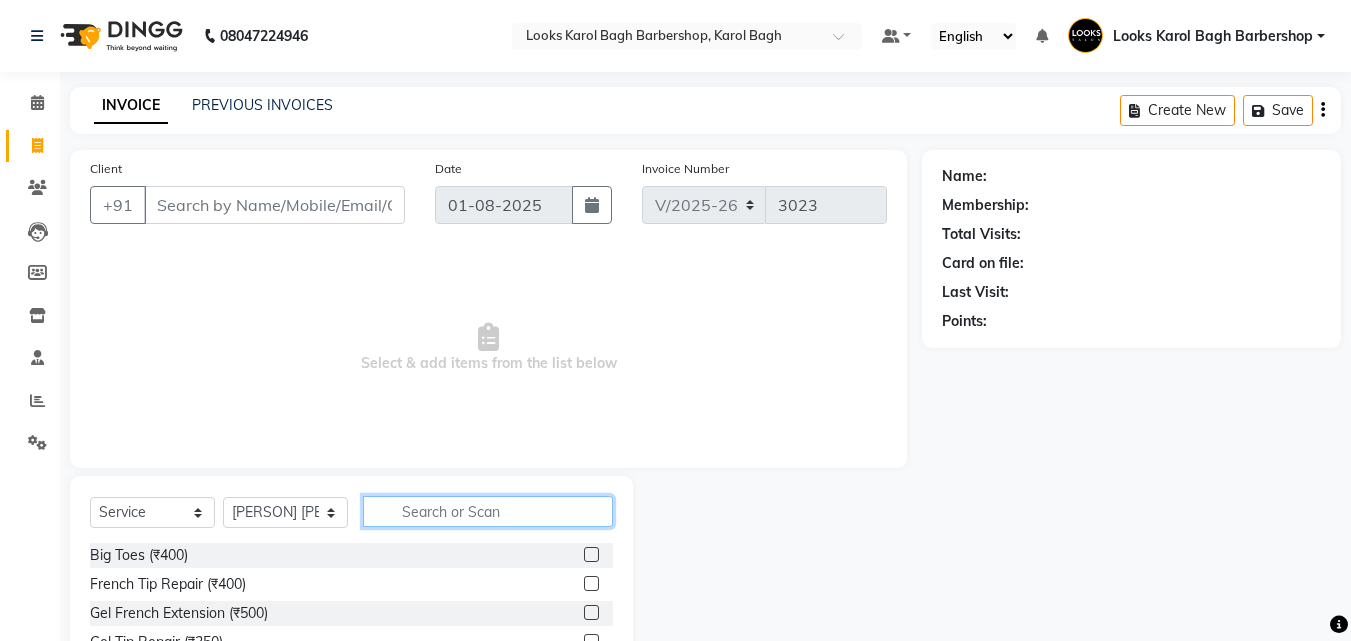 click 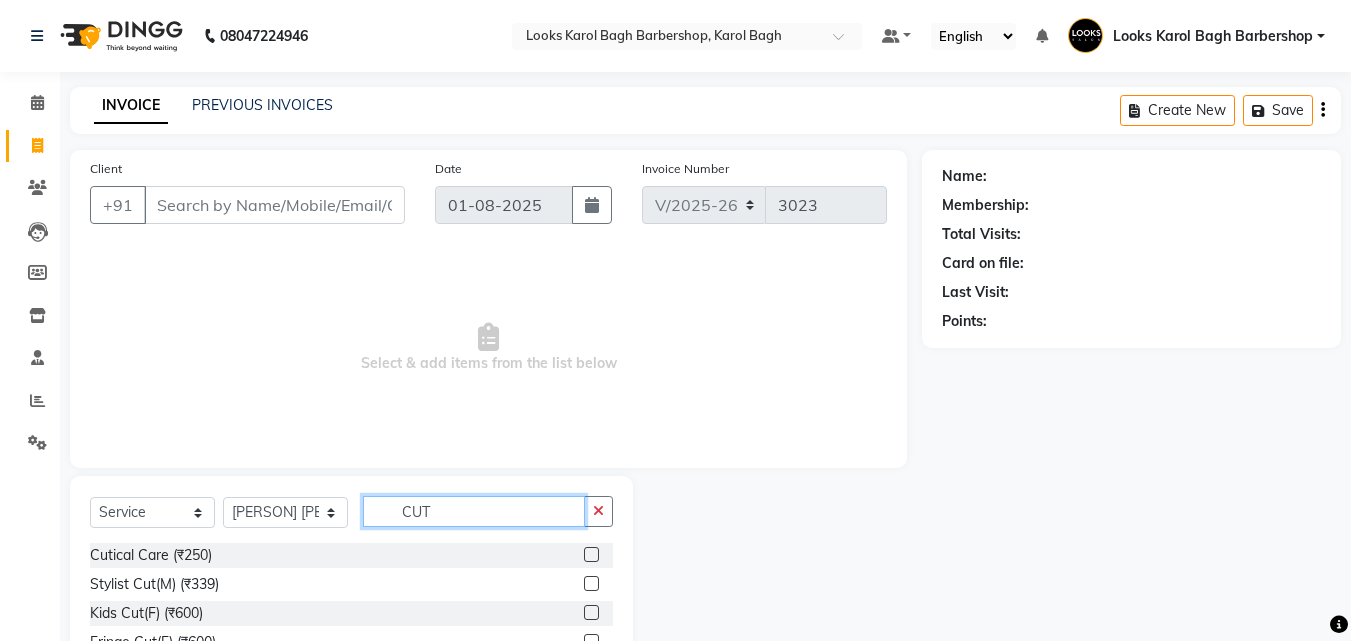 type on "CUT" 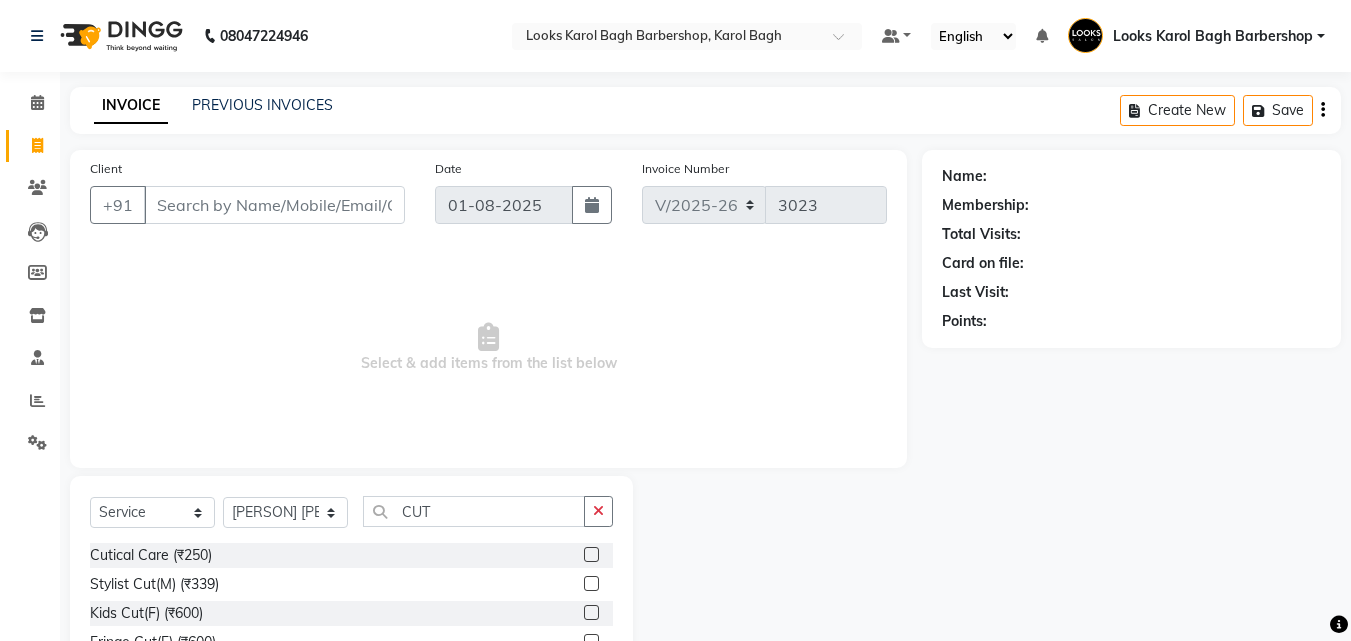 click 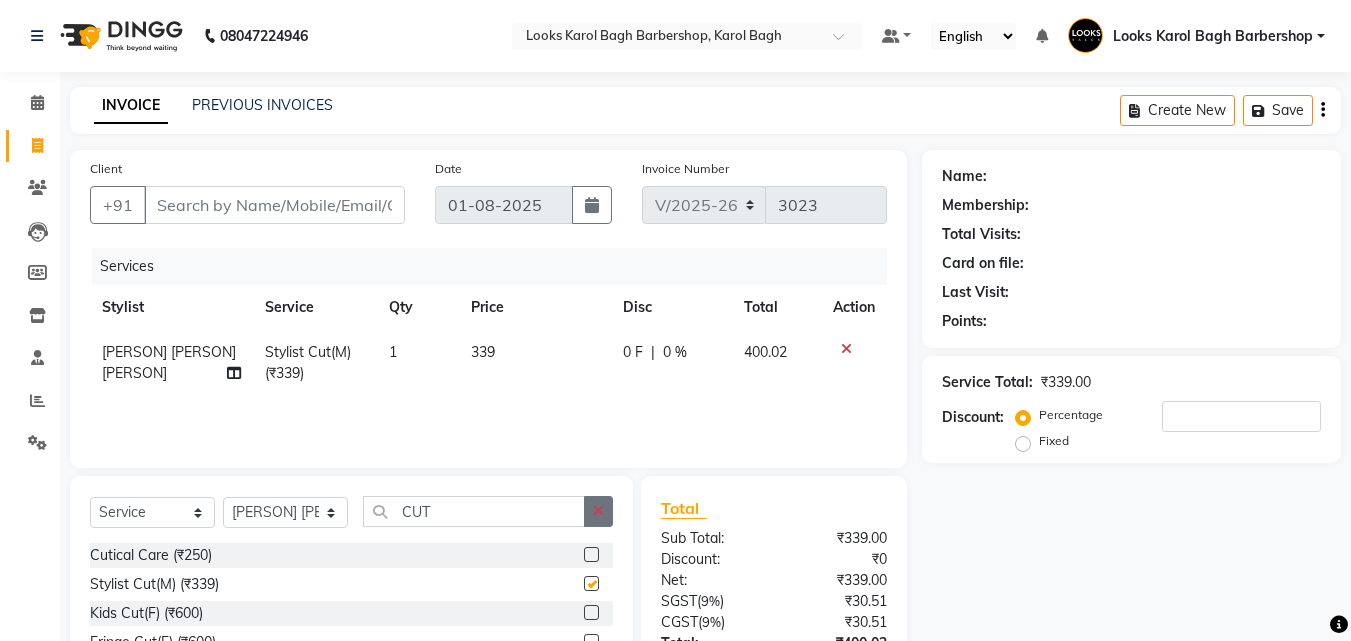 checkbox on "false" 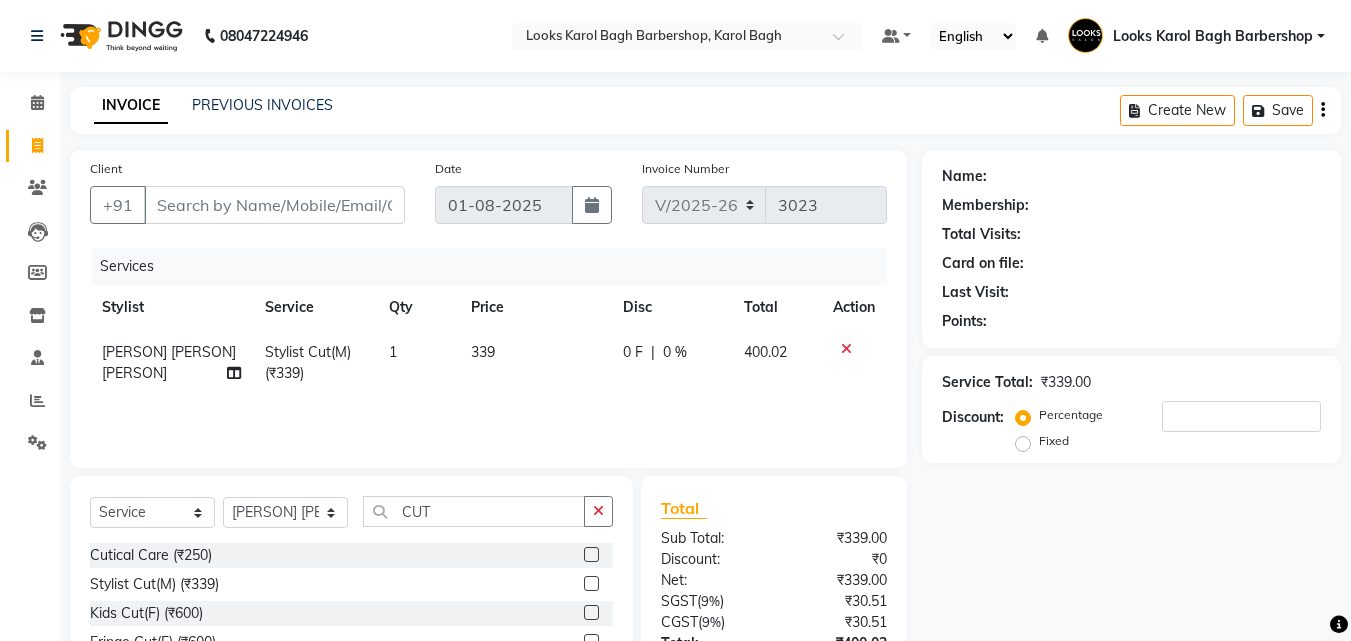 drag, startPoint x: 597, startPoint y: 507, endPoint x: 602, endPoint y: 516, distance: 10.29563 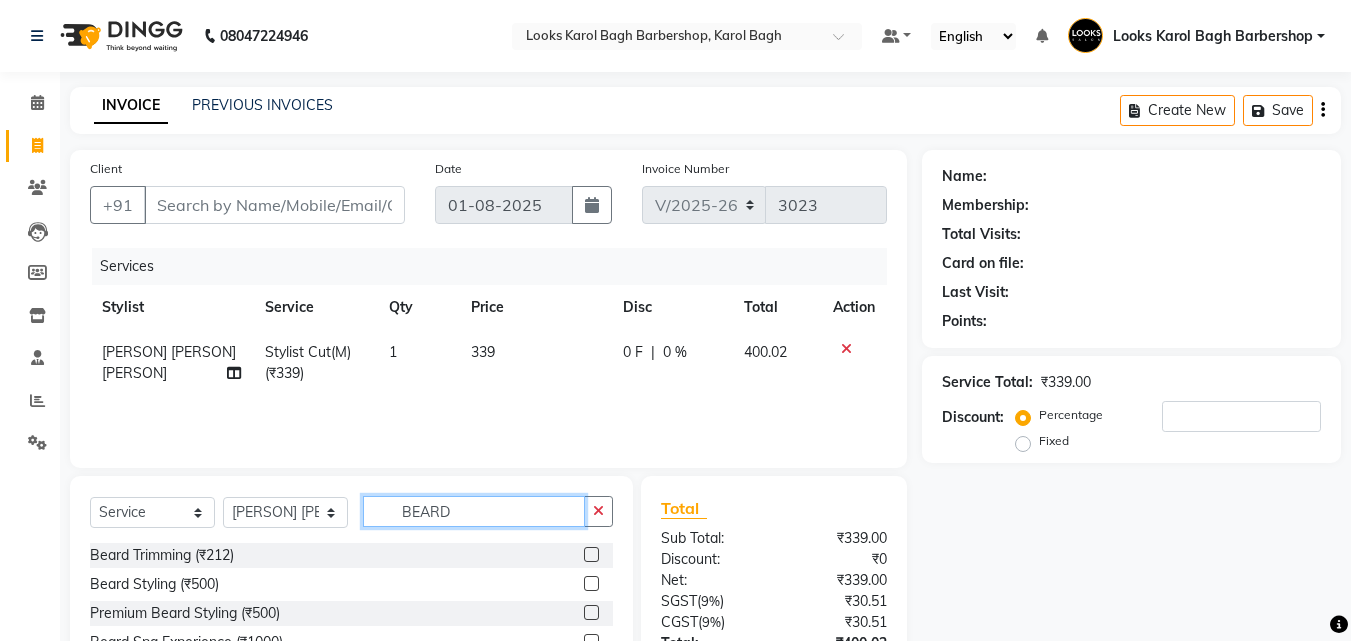 type on "BEARD" 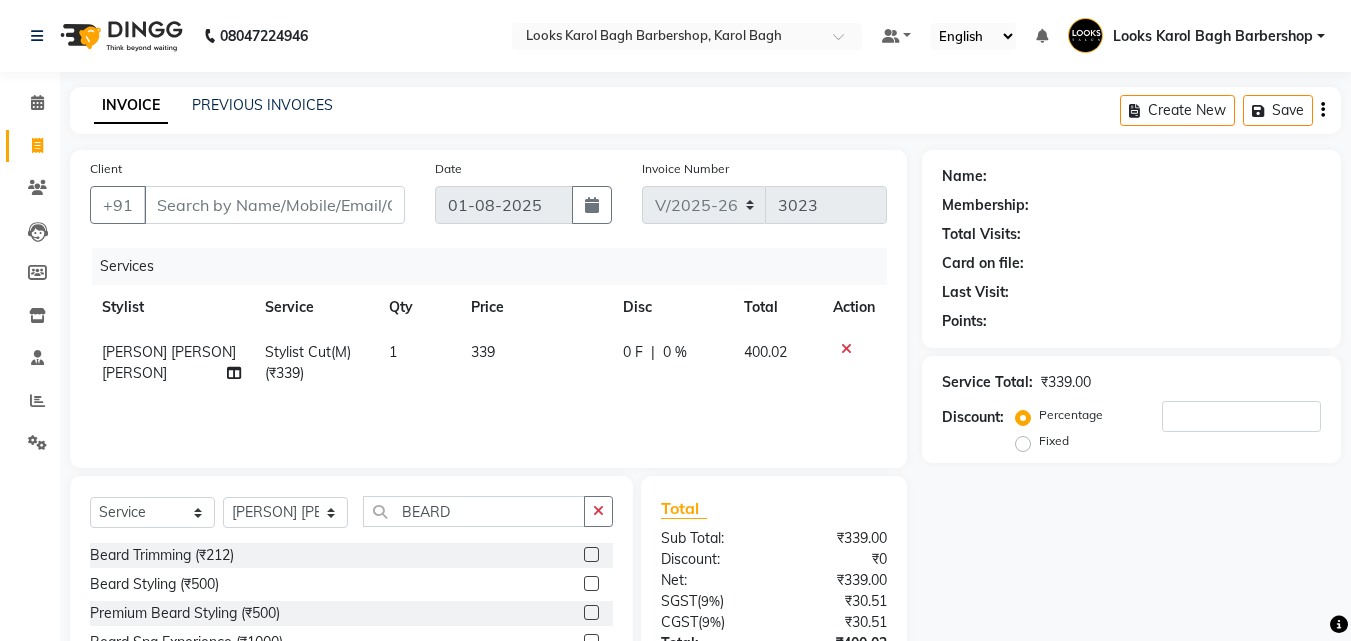 click 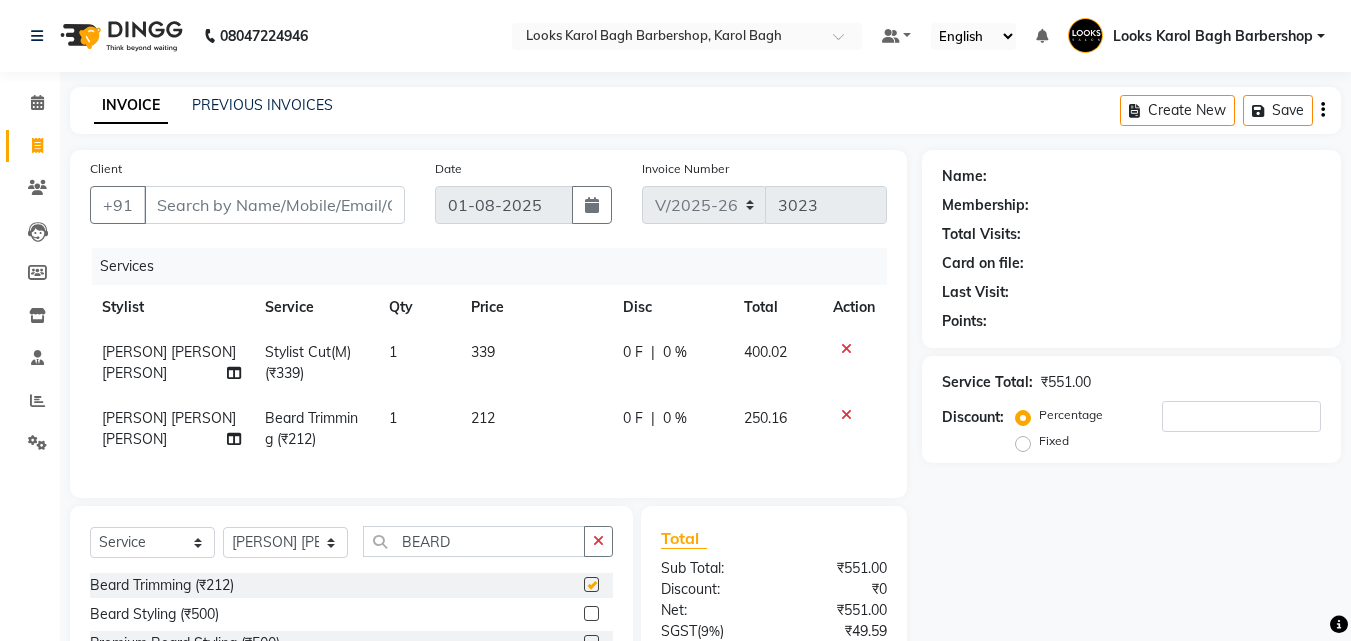 checkbox on "false" 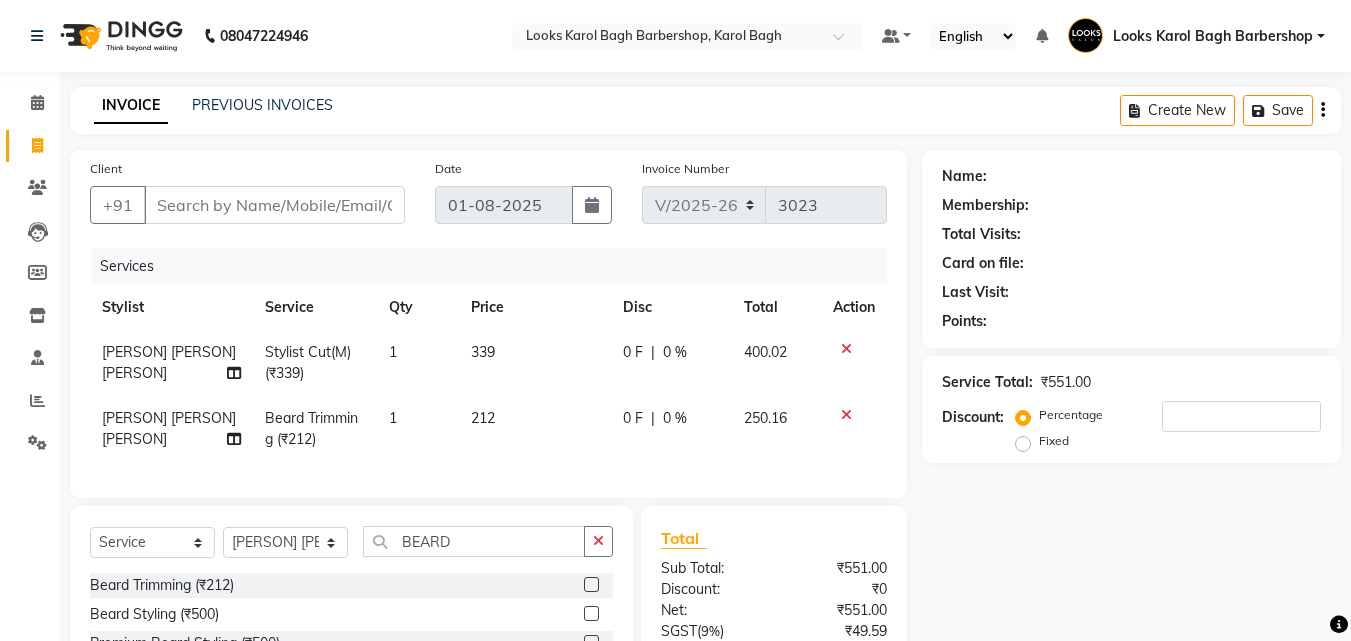 click 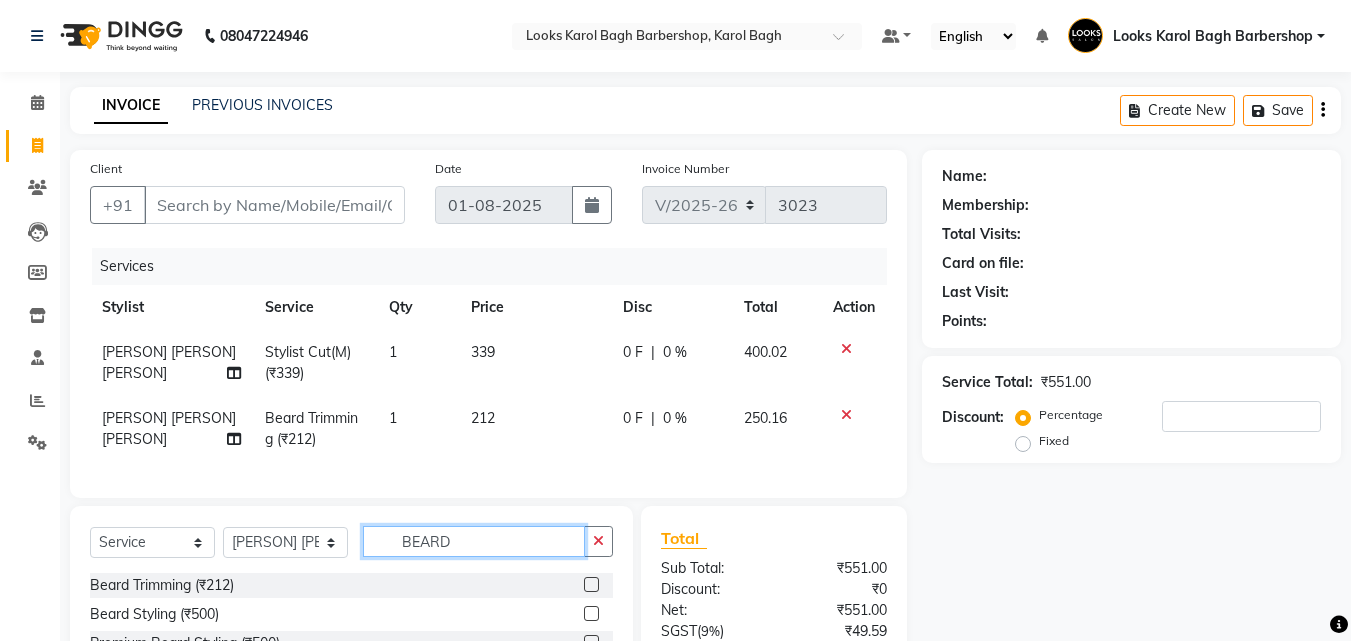type 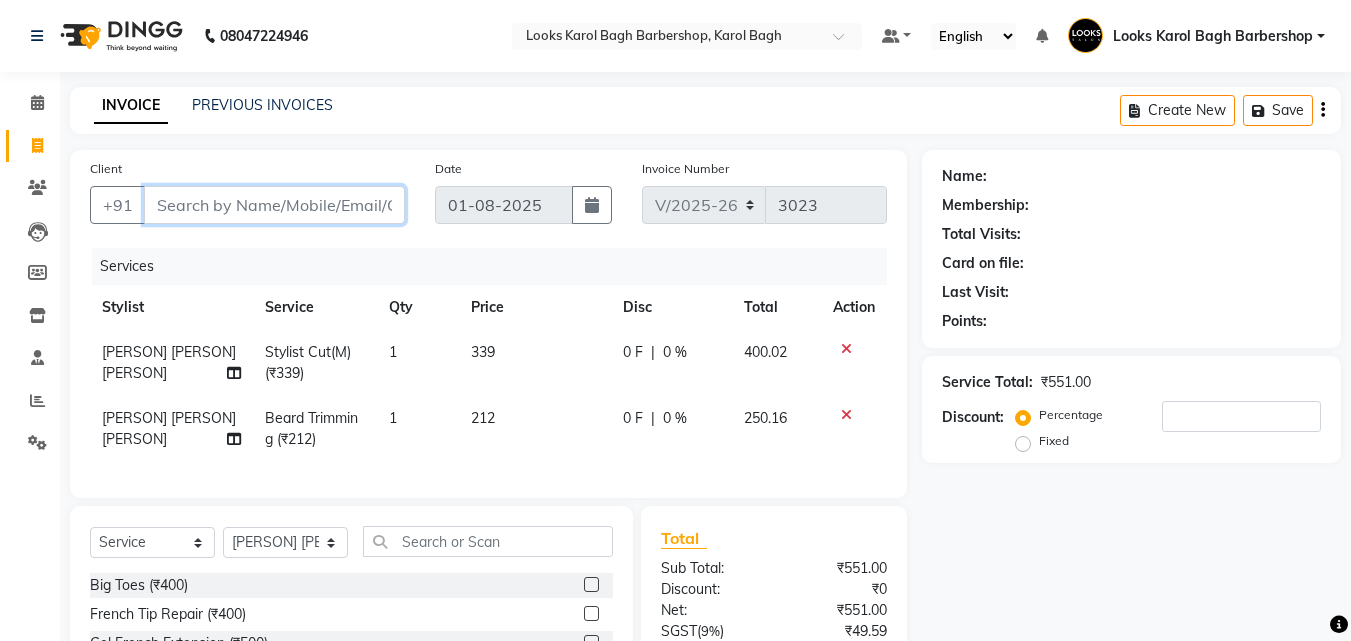 click on "Client" at bounding box center (274, 205) 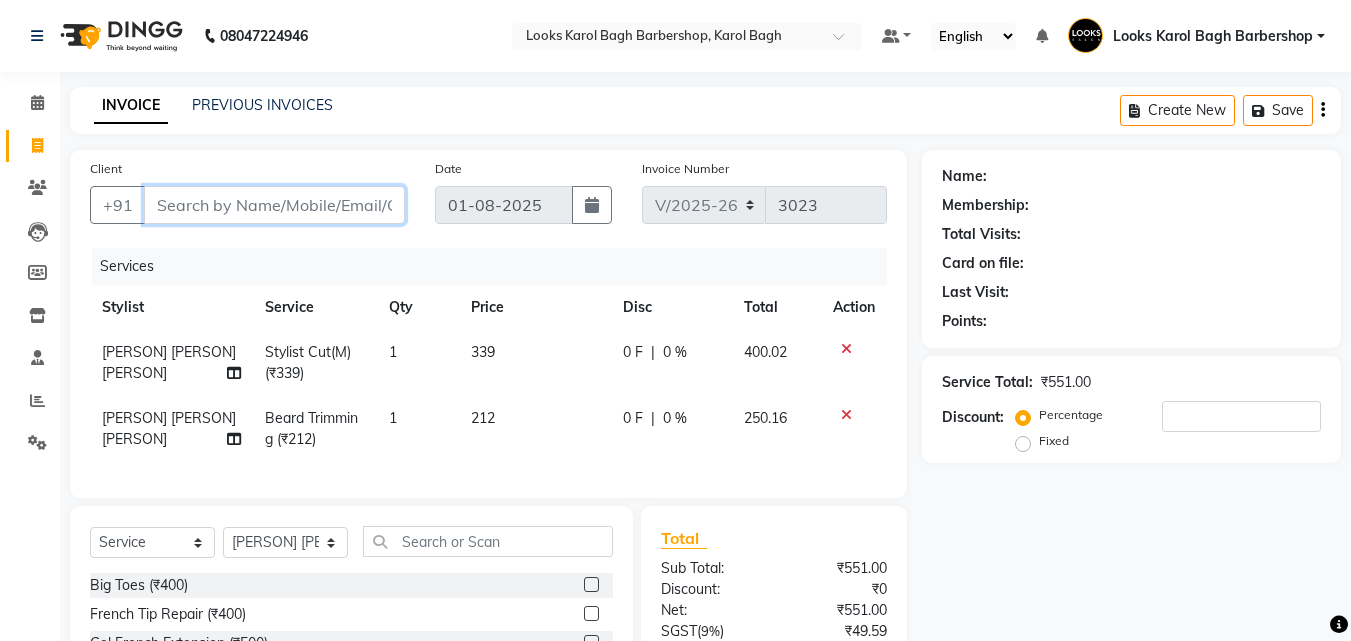 type on "9" 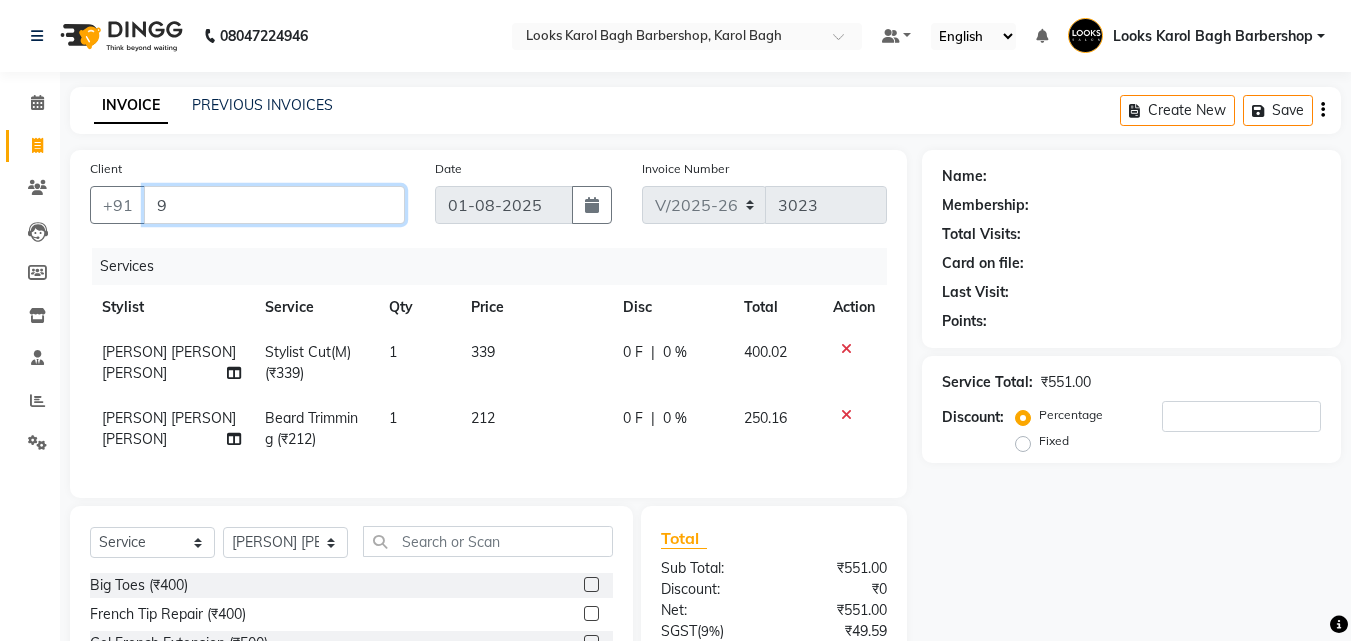 type on "0" 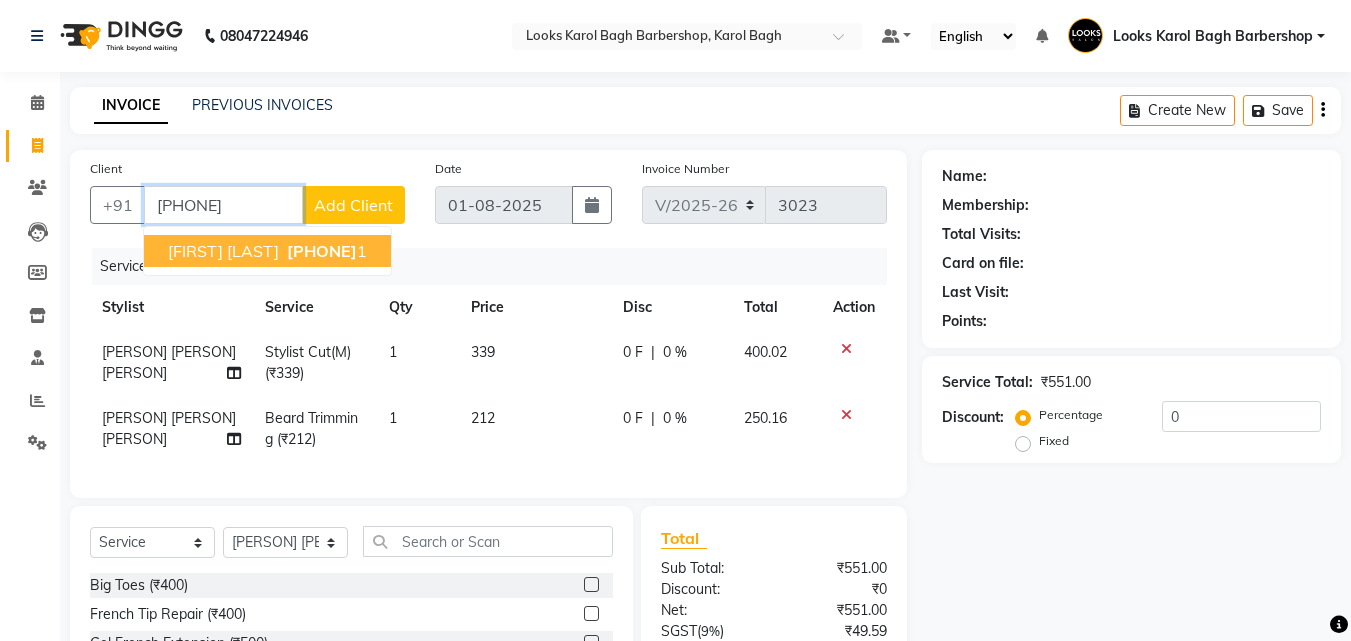 click on "[PHONE]" at bounding box center (322, 251) 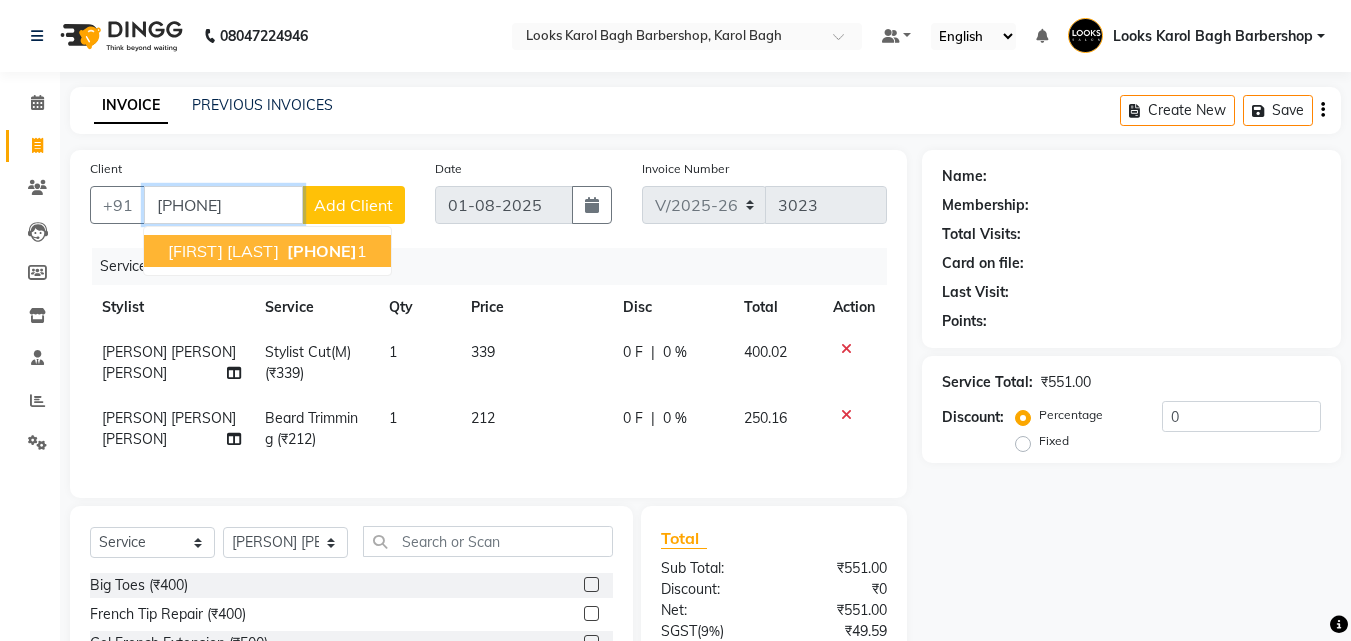 type on "[PHONE]" 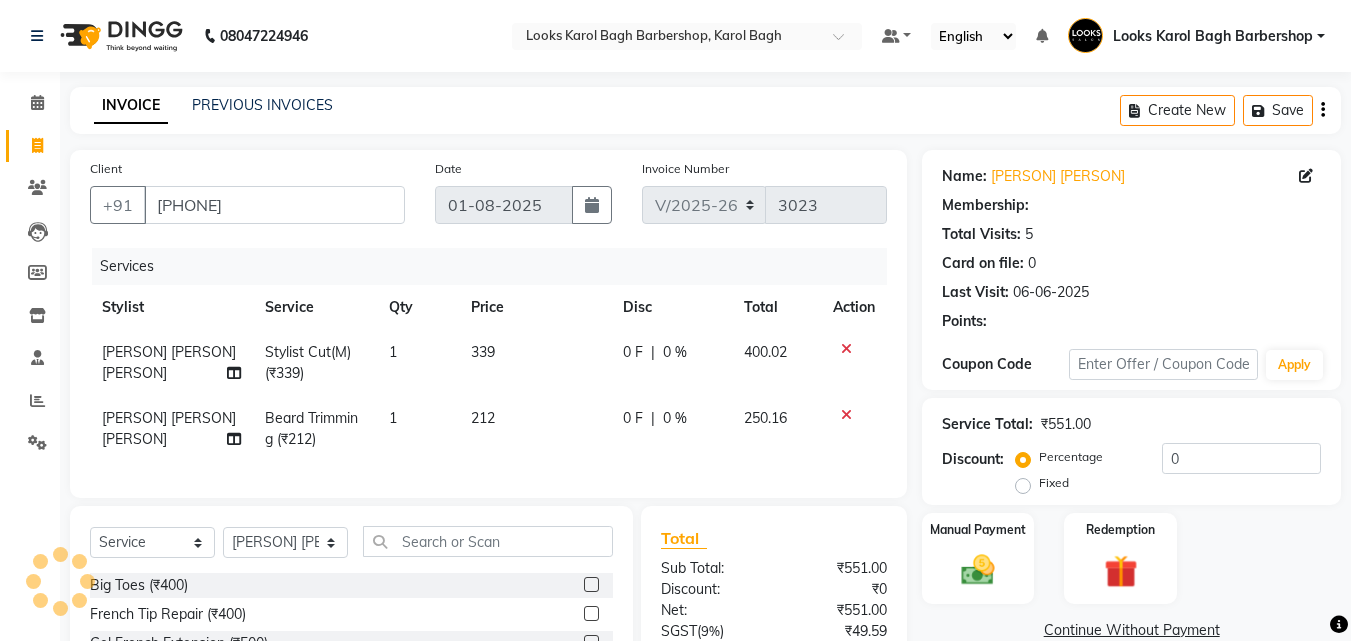 select on "1: Object" 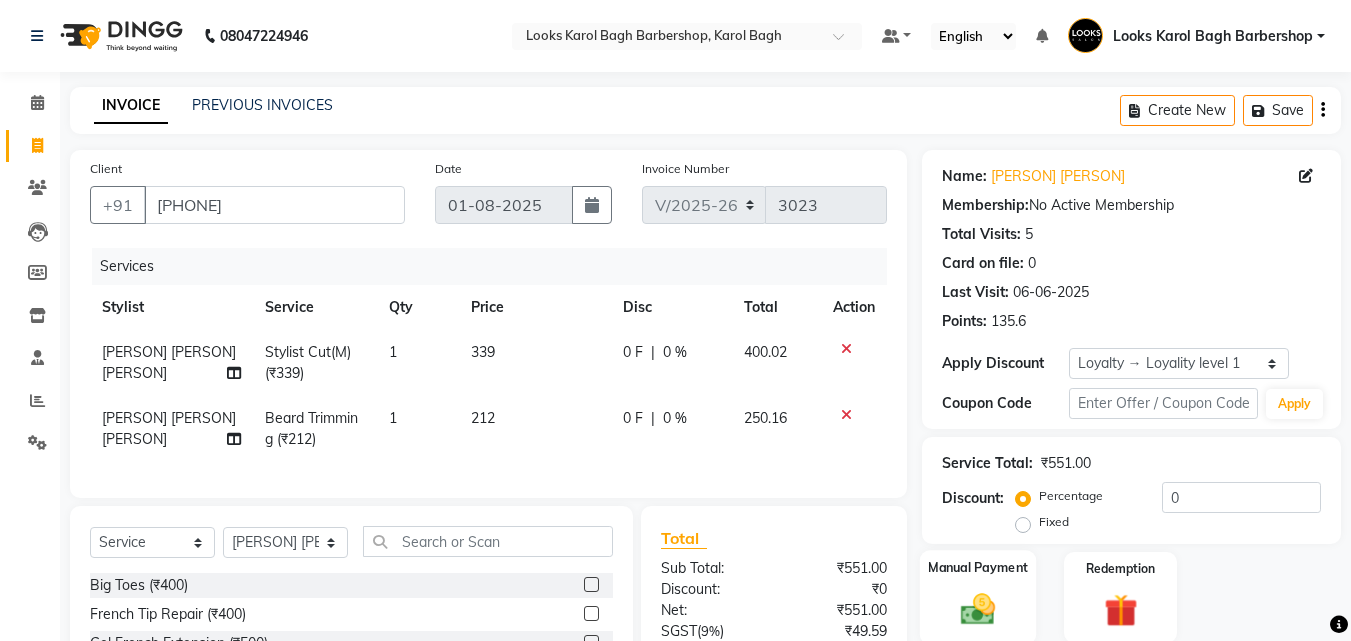 scroll, scrollTop: 225, scrollLeft: 0, axis: vertical 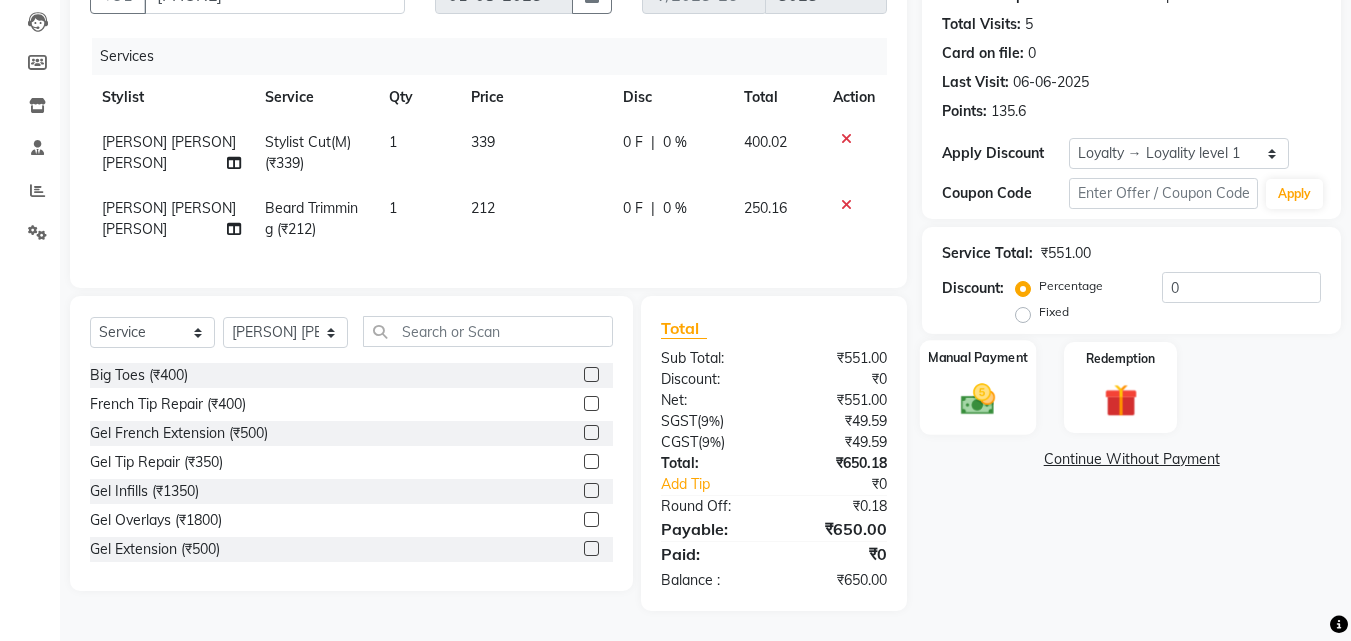 click 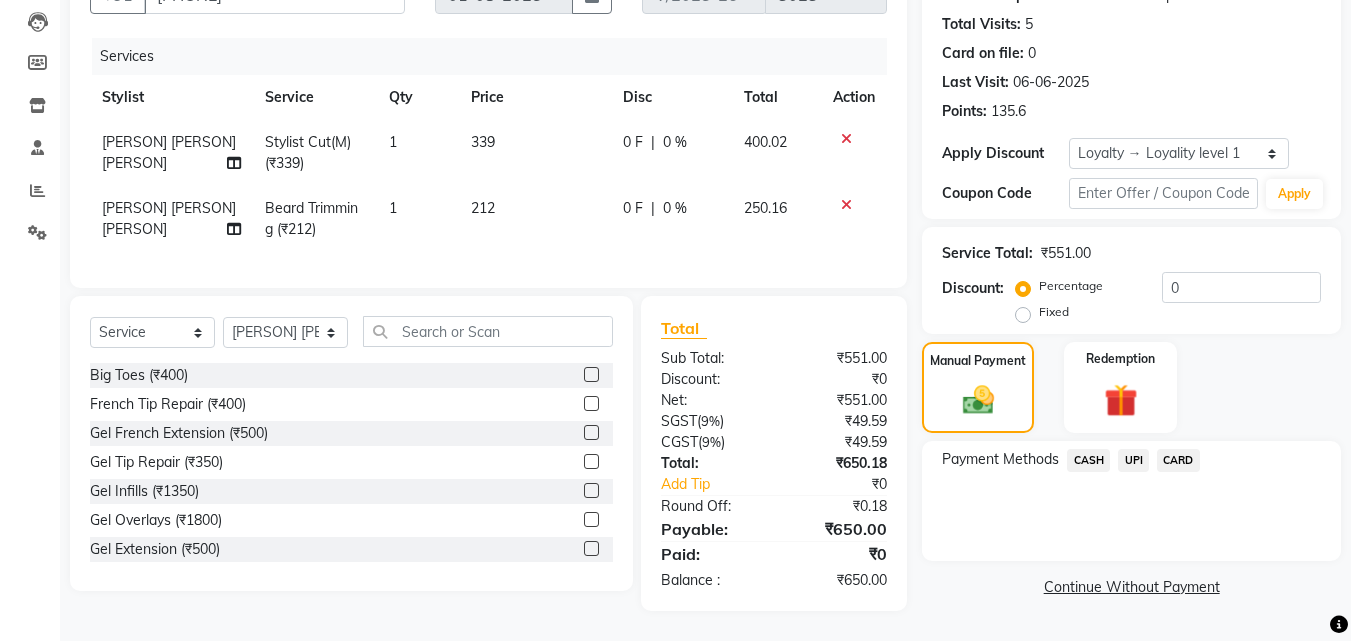 click on "UPI" 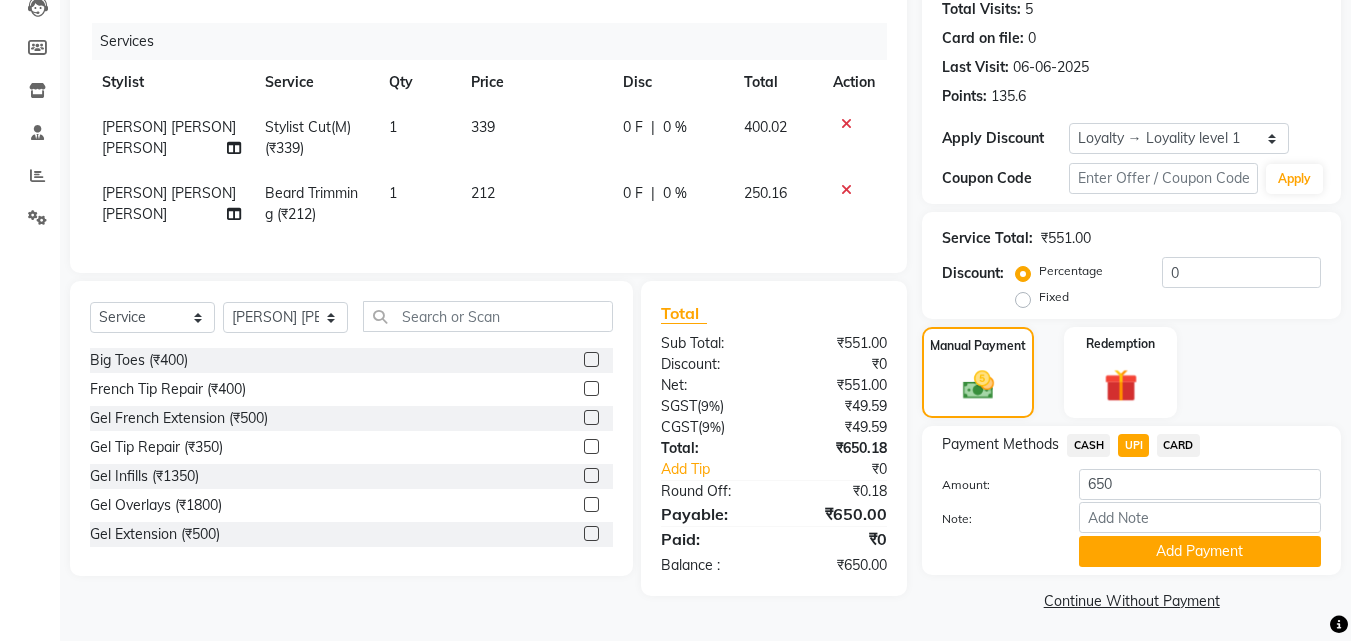 click on "Payment Methods  CASH   UPI   CARD  Amount: 650 Note: Add Payment" 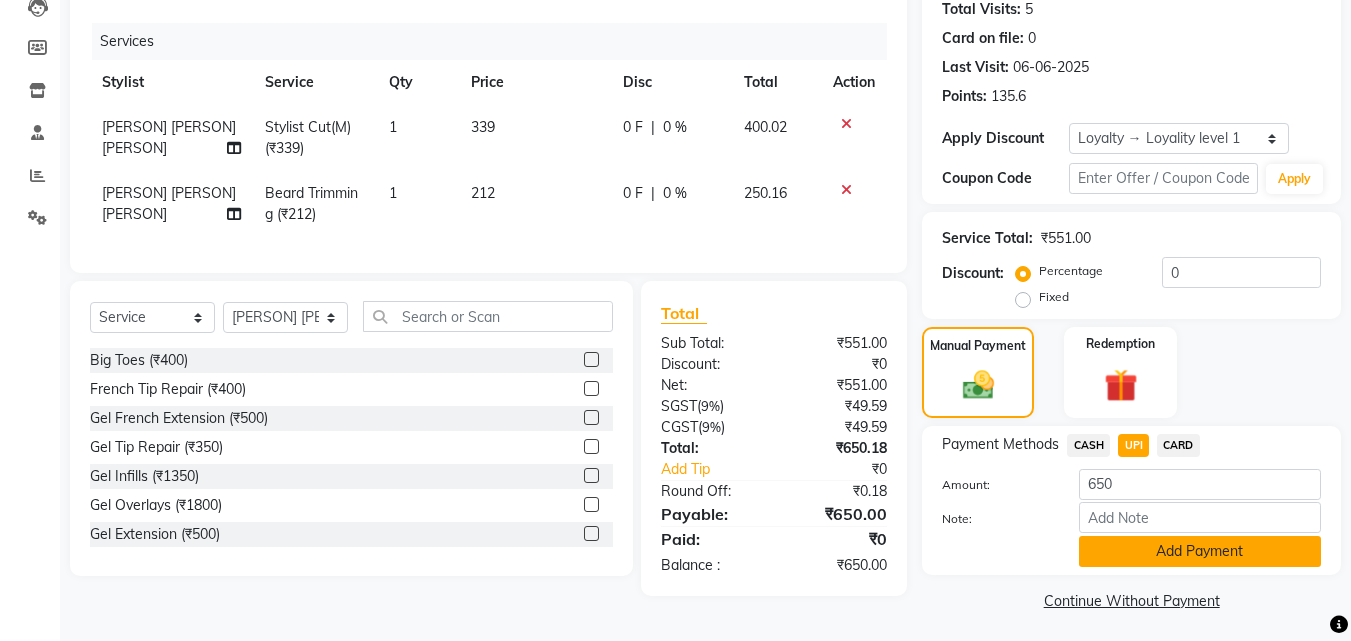 click on "Add Payment" 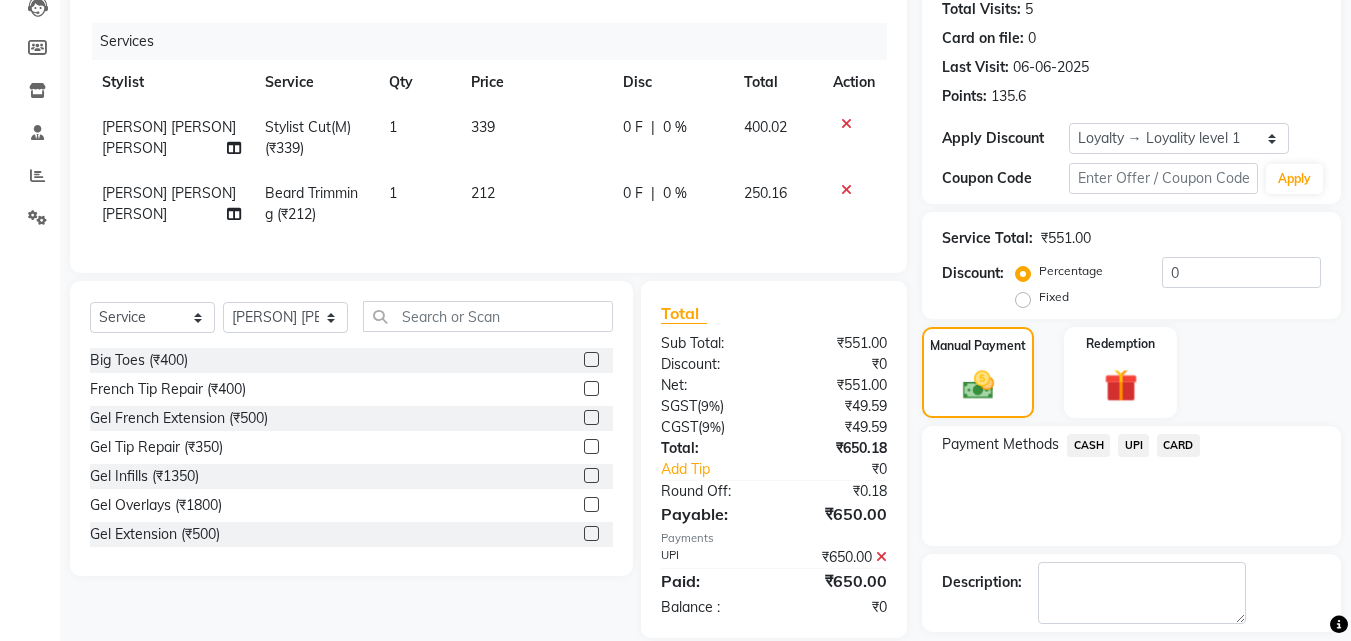 scroll, scrollTop: 387, scrollLeft: 0, axis: vertical 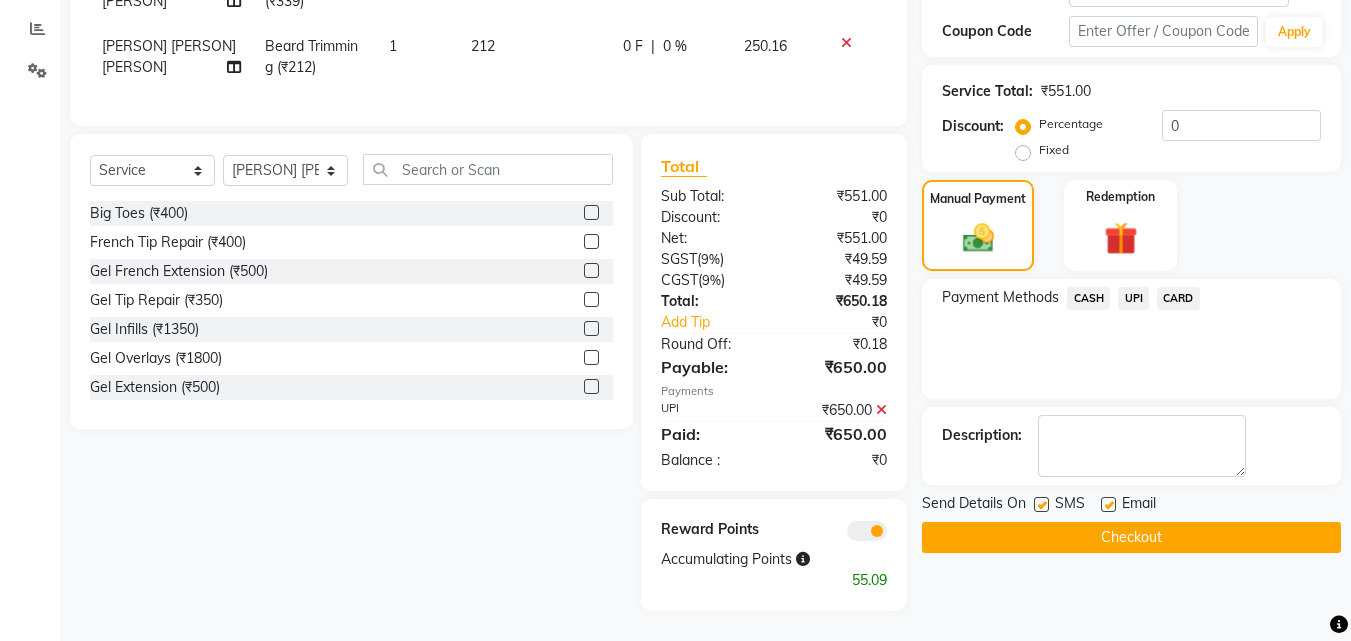 click on "Email" 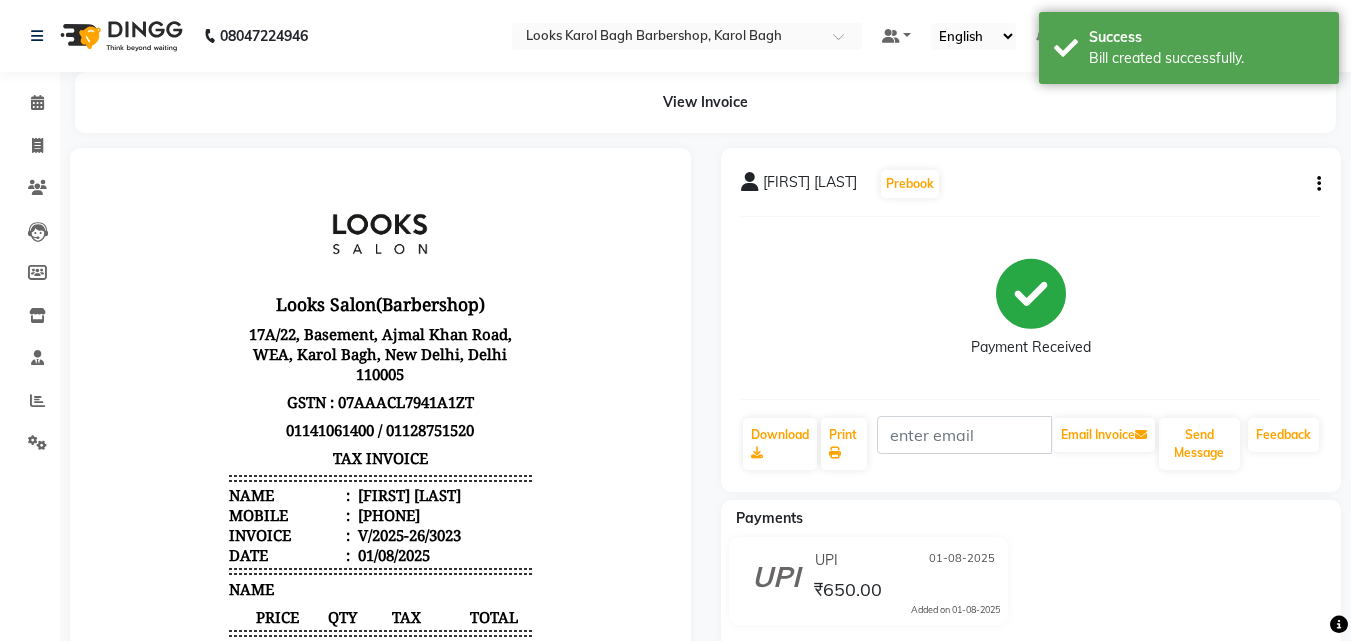 scroll, scrollTop: 0, scrollLeft: 0, axis: both 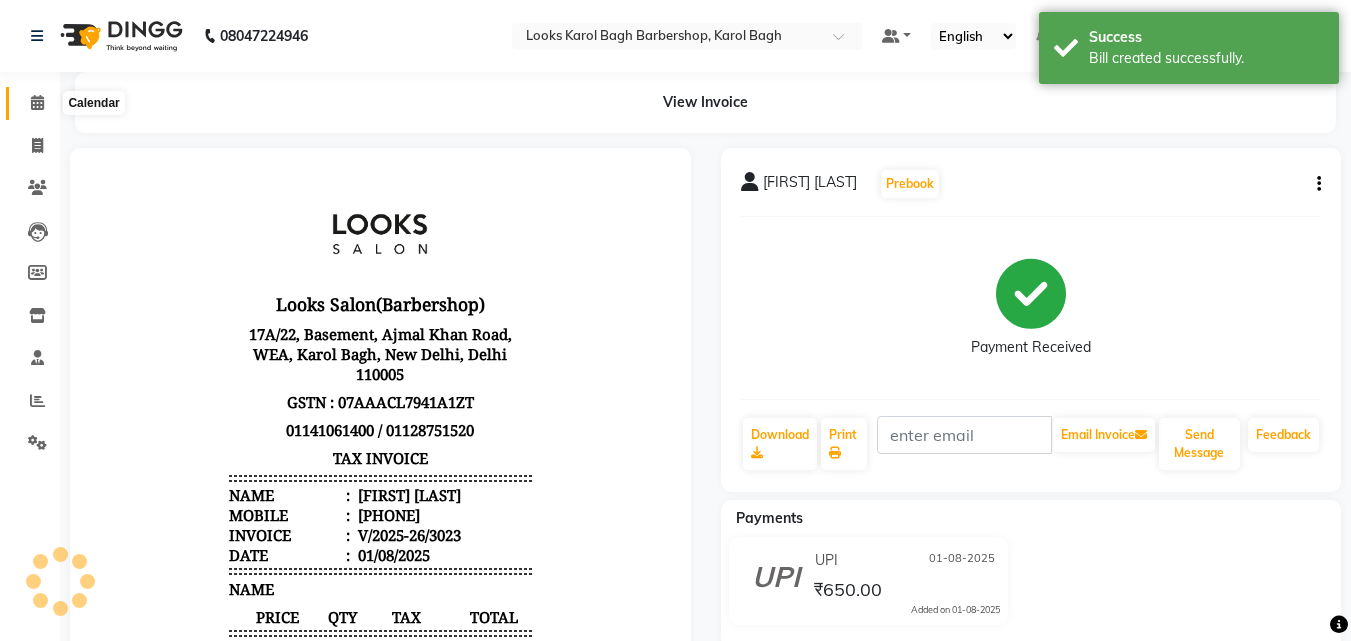 click 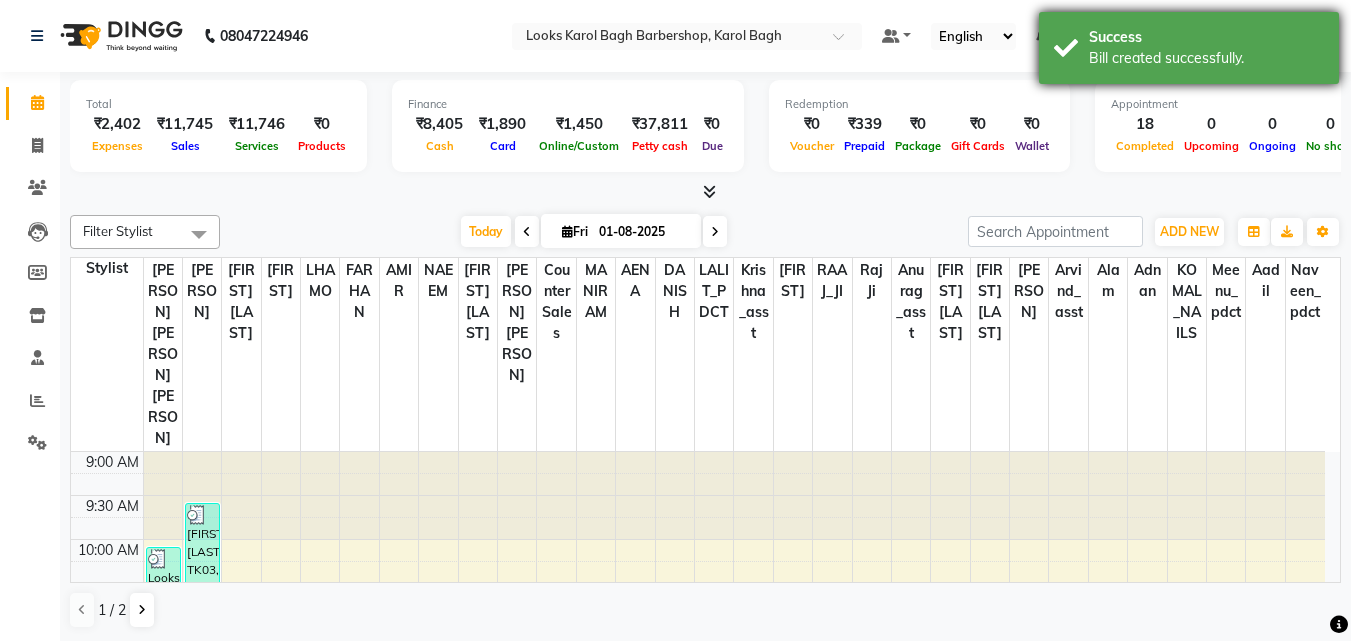 scroll, scrollTop: 617, scrollLeft: 0, axis: vertical 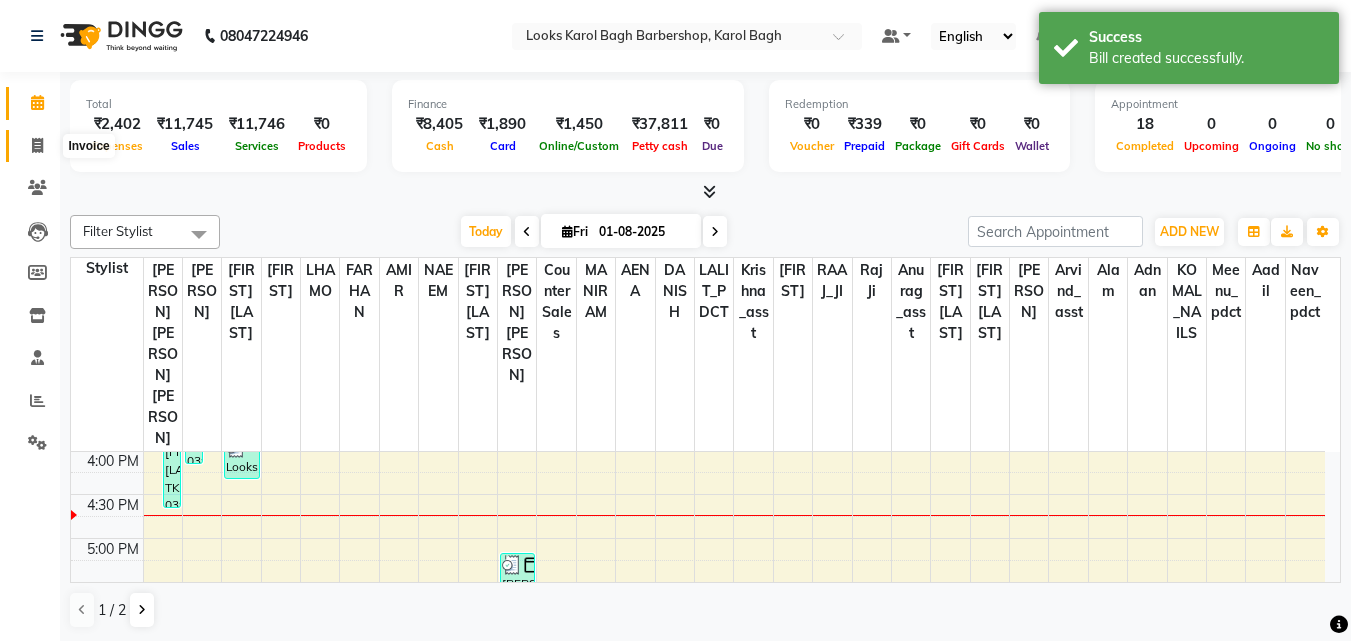 click 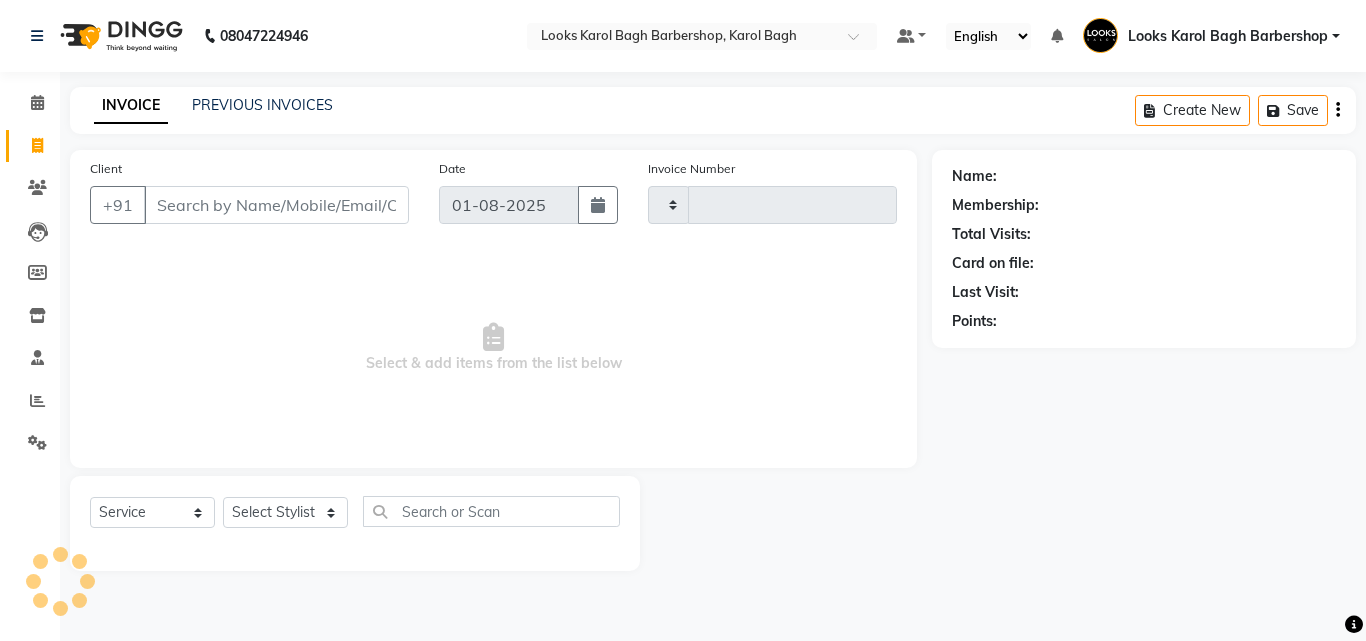 type on "3024" 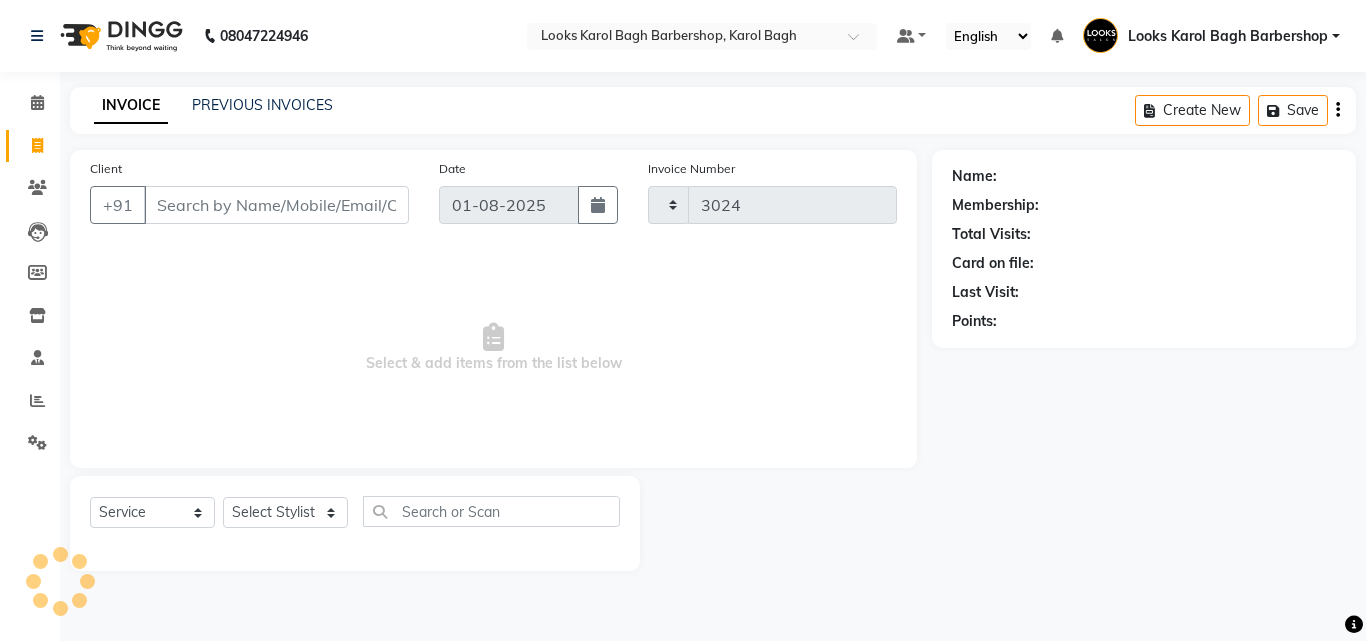 select on "4323" 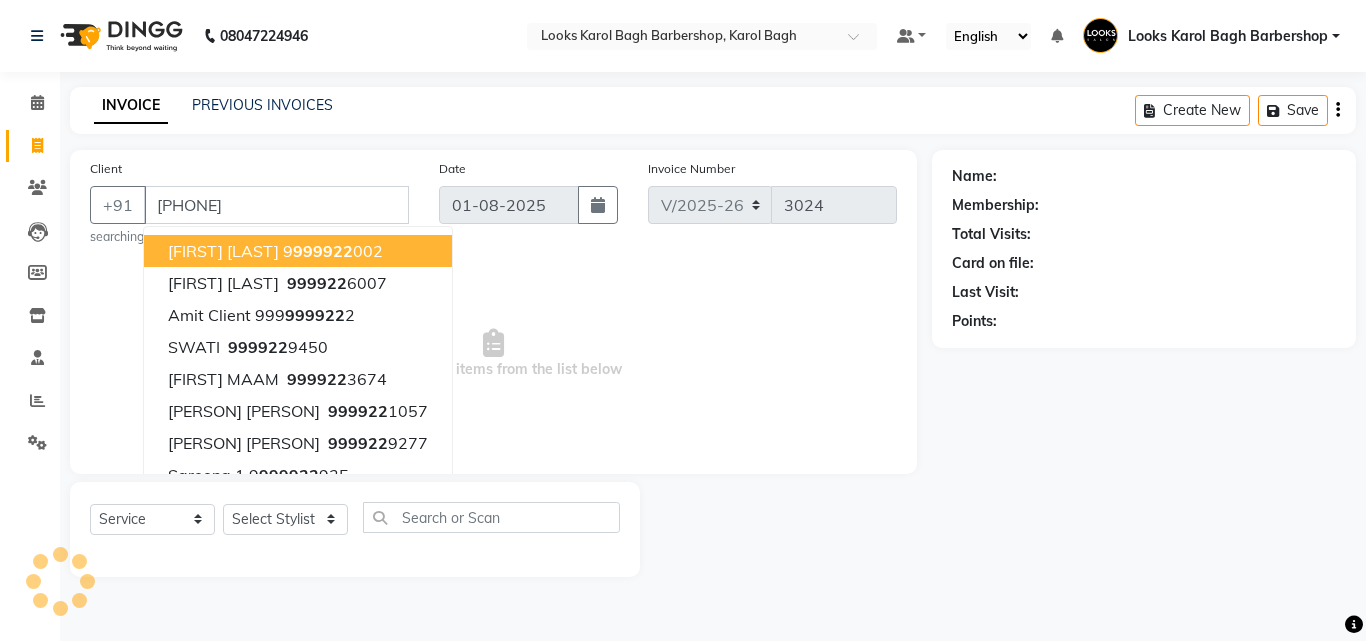 type on "[PHONE]" 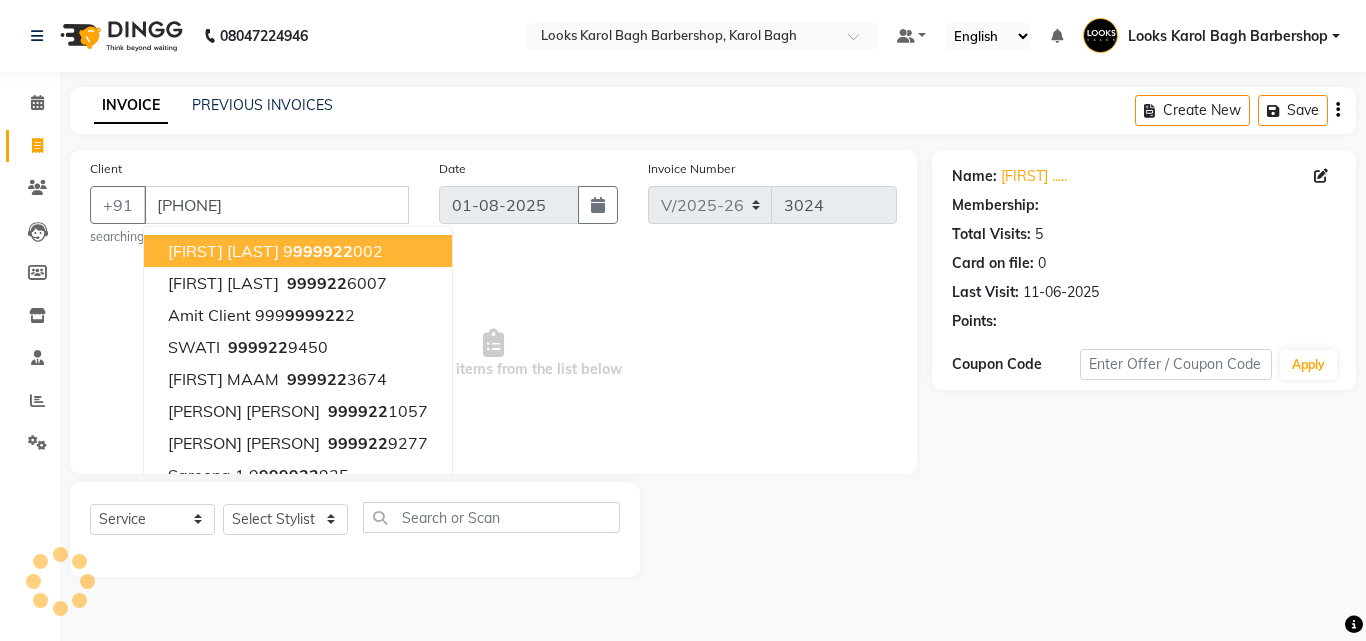 select on "1: Object" 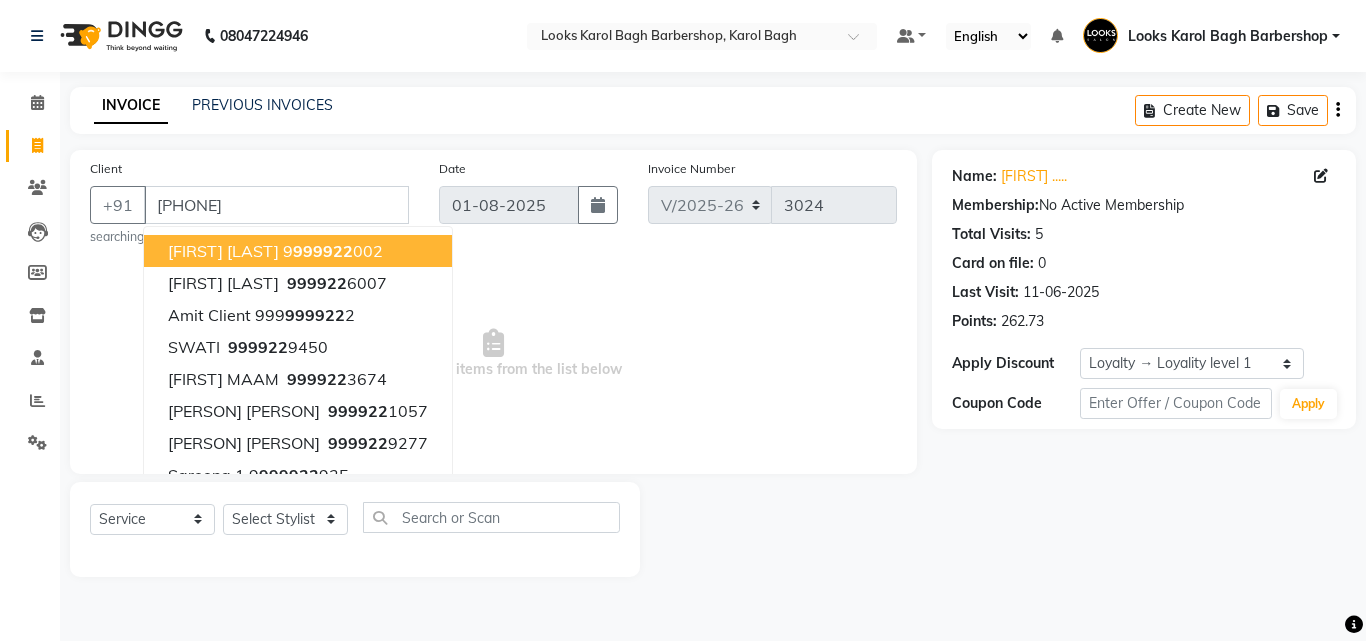 click on "Select  Service  Product  Membership  Package Voucher Prepaid Gift Card  Select Stylist Aadil Adnan AENA Aijaz Alam Amazon_Kart AMIR  Anurag _asst Arvind_asst BIJENDER  Counter Sales DANISH DHARAMVEER Eshan FARHAN KARAN RAI  KOMAL_NAILS Krishna_asst LALIT_PDCT LHAMO Looks_Female_Section Looks_H.O_Store Looks Karol Bagh Barbershop Looks_Kart MANIRAM Meenu_pdct Mohammad Sajid NAEEM  NARENDER DEOL  Naveen_pdct Prabhakar Kumar_PDCT RAAJ GUPTA RAAJ_JI raj ji RAM MURTI NARYAL ROHIT  Rohit Seth Rohit Thakur SACHIN sahil Shabina Shakir SIMRAN Sonia Sunny VIKRAM VIKRANT SINGH  Vishal_Asst YOGESH ASSISTANT" 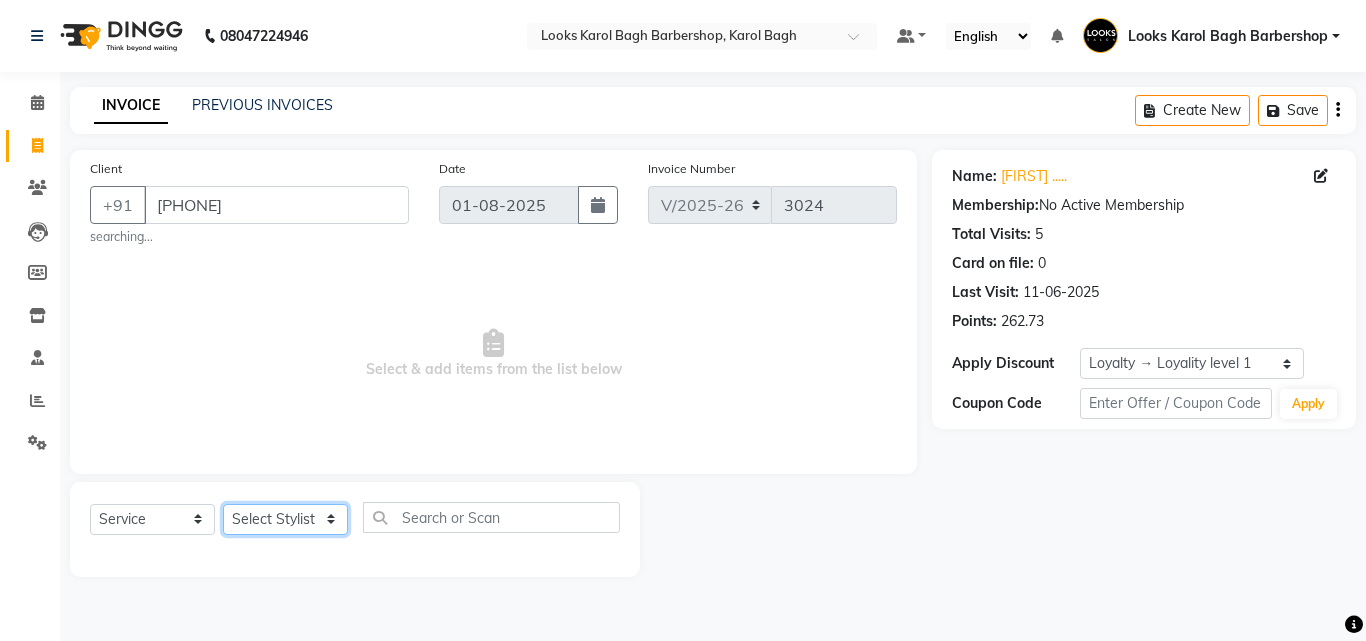 click on "Select Stylist Aadil Adnan AENA Aijaz Alam Amazon_Kart AMIR  Anurag _asst Arvind_asst BIJENDER  Counter Sales DANISH DHARAMVEER Eshan FARHAN KARAN RAI  KOMAL_NAILS Krishna_asst LALIT_PDCT LHAMO Looks_Female_Section Looks_H.O_Store Looks Karol Bagh Barbershop Looks_Kart MANIRAM Meenu_pdct Mohammad Sajid NAEEM  NARENDER DEOL  Naveen_pdct Prabhakar Kumar_PDCT RAAJ GUPTA RAAJ_JI raj ji RAM MURTI NARYAL ROHIT  Rohit Seth Rohit Thakur SACHIN sahil Shabina Shakir SIMRAN Sonia Sunny VIKRAM VIKRANT SINGH  Vishal_Asst YOGESH ASSISTANT" 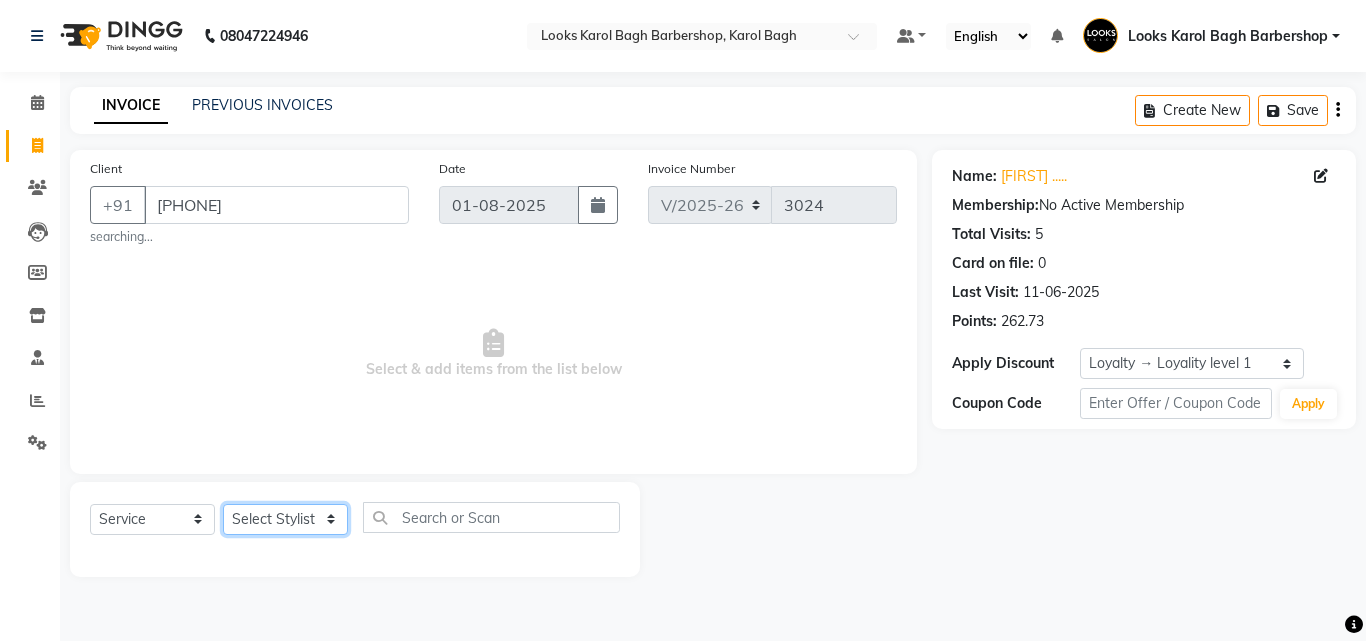 select on "23408" 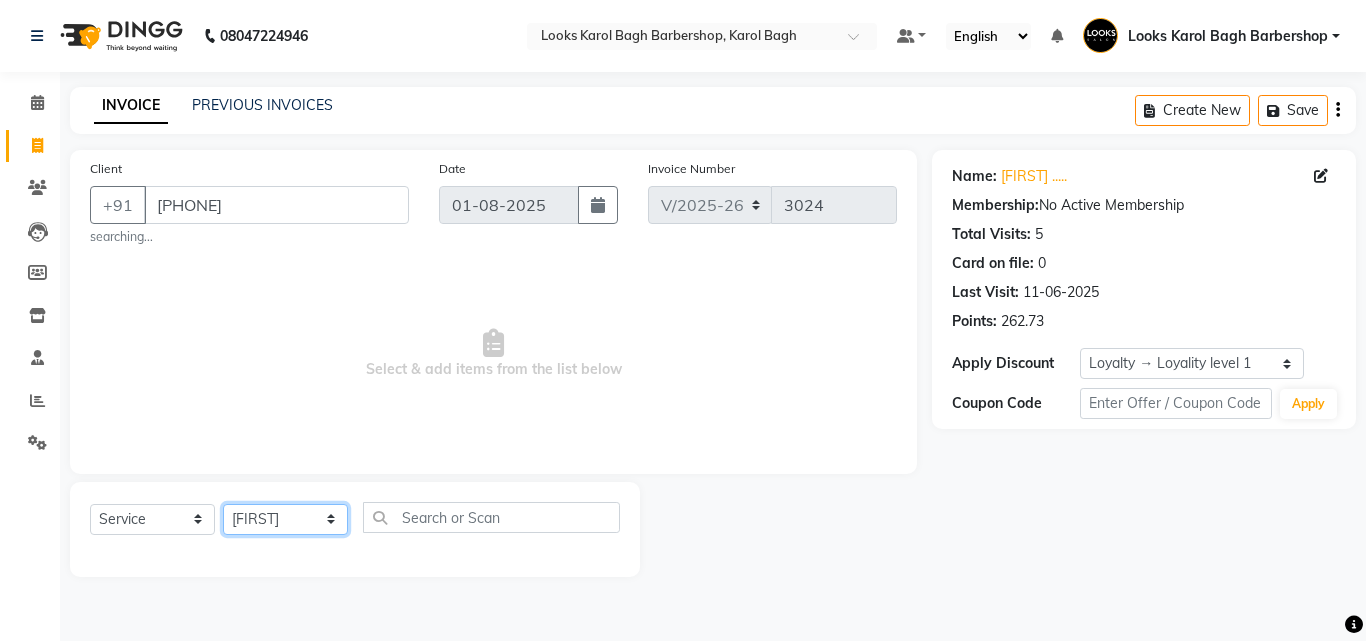 click on "Select Stylist Aadil Adnan AENA Aijaz Alam Amazon_Kart AMIR  Anurag _asst Arvind_asst BIJENDER  Counter Sales DANISH DHARAMVEER Eshan FARHAN KARAN RAI  KOMAL_NAILS Krishna_asst LALIT_PDCT LHAMO Looks_Female_Section Looks_H.O_Store Looks Karol Bagh Barbershop Looks_Kart MANIRAM Meenu_pdct Mohammad Sajid NAEEM  NARENDER DEOL  Naveen_pdct Prabhakar Kumar_PDCT RAAJ GUPTA RAAJ_JI raj ji RAM MURTI NARYAL ROHIT  Rohit Seth Rohit Thakur SACHIN sahil Shabina Shakir SIMRAN Sonia Sunny VIKRAM VIKRANT SINGH  Vishal_Asst YOGESH ASSISTANT" 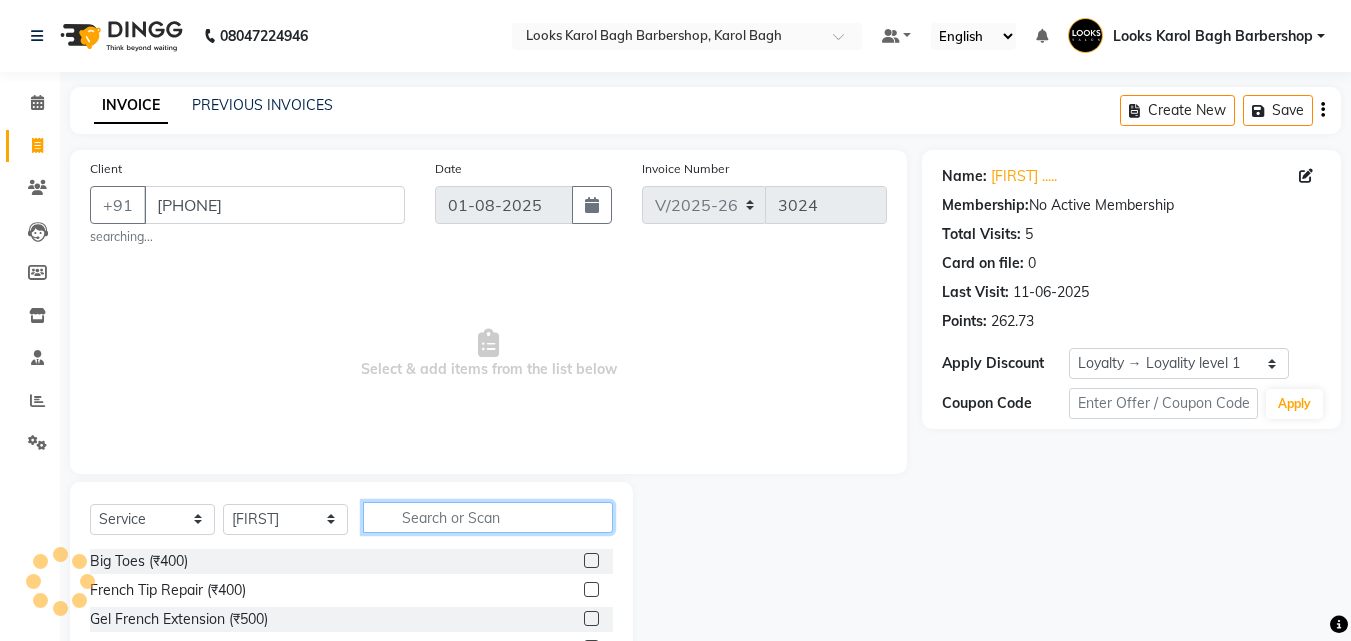 click 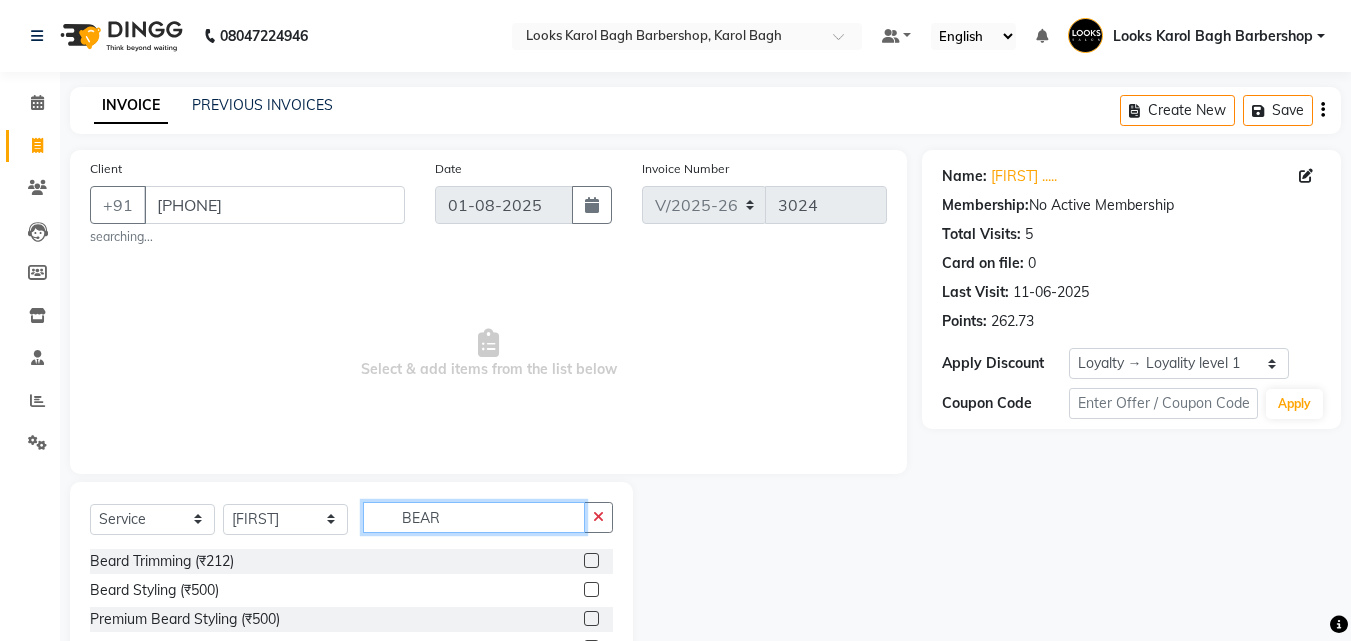 type on "BEAR" 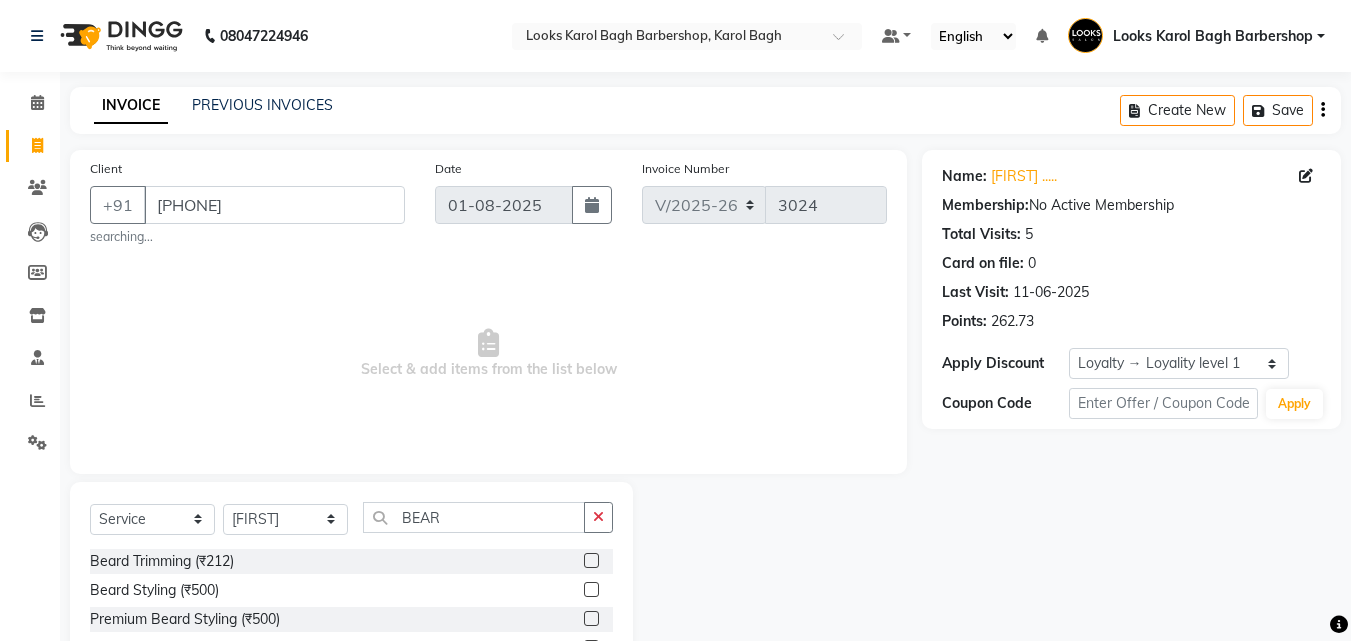 click 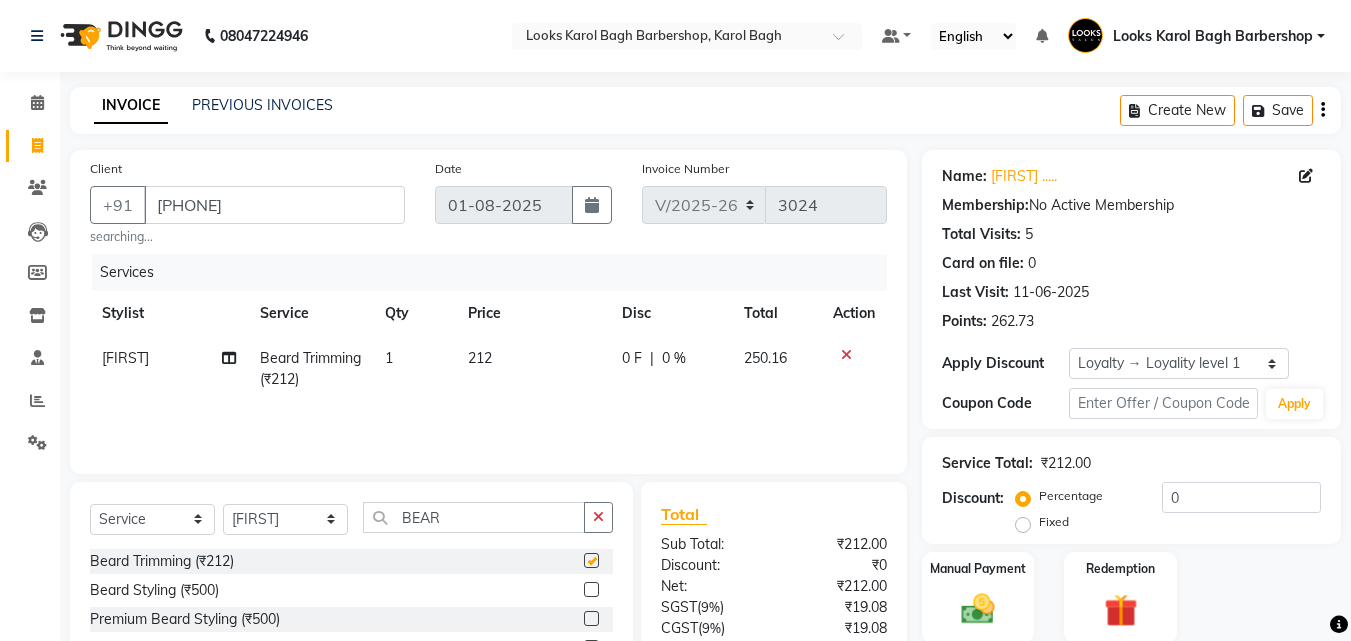 checkbox on "false" 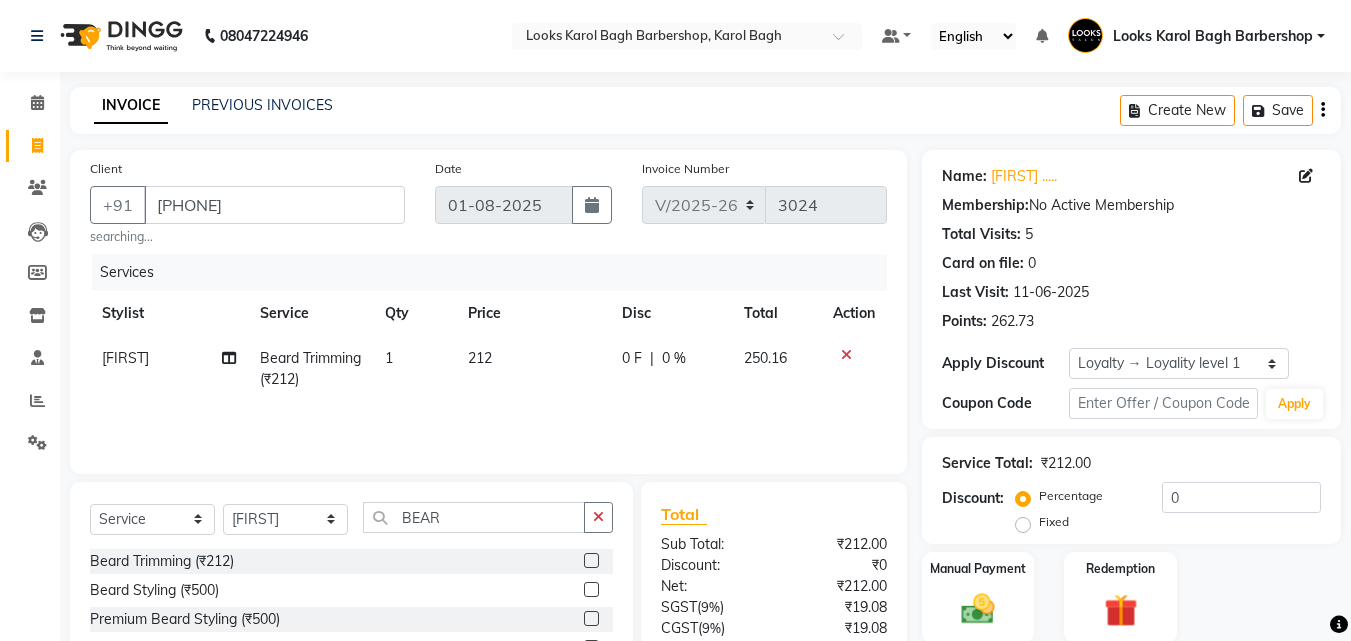 scroll, scrollTop: 186, scrollLeft: 0, axis: vertical 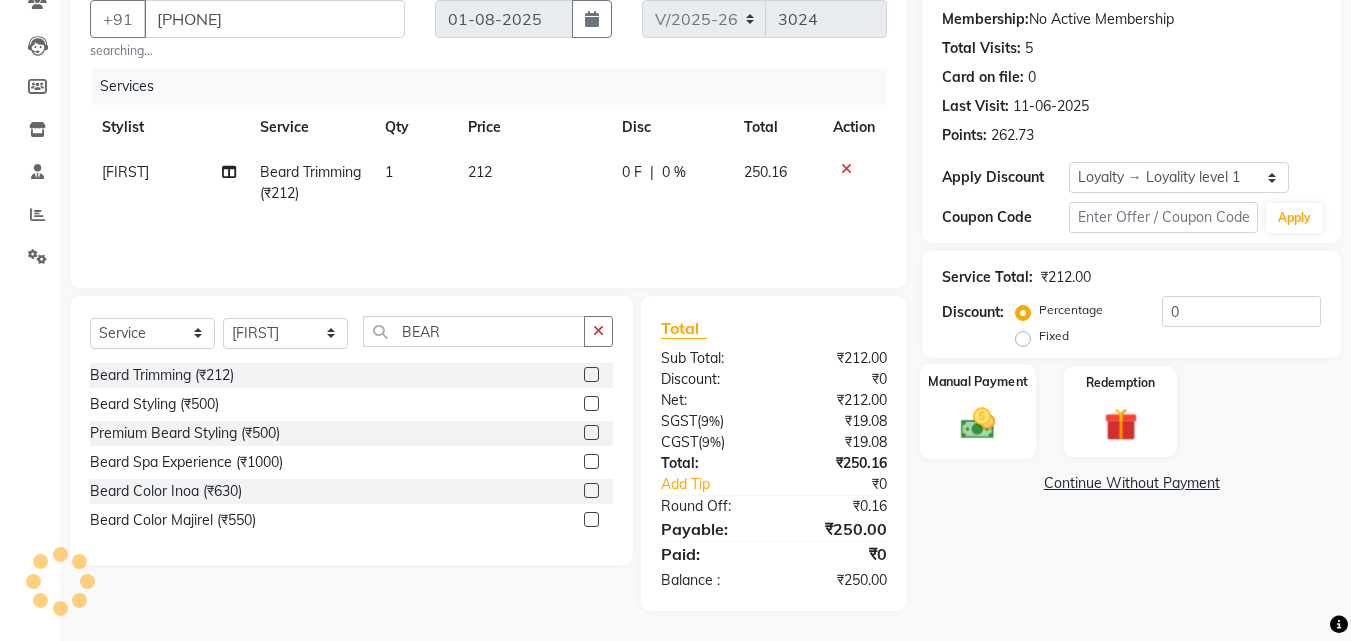 click 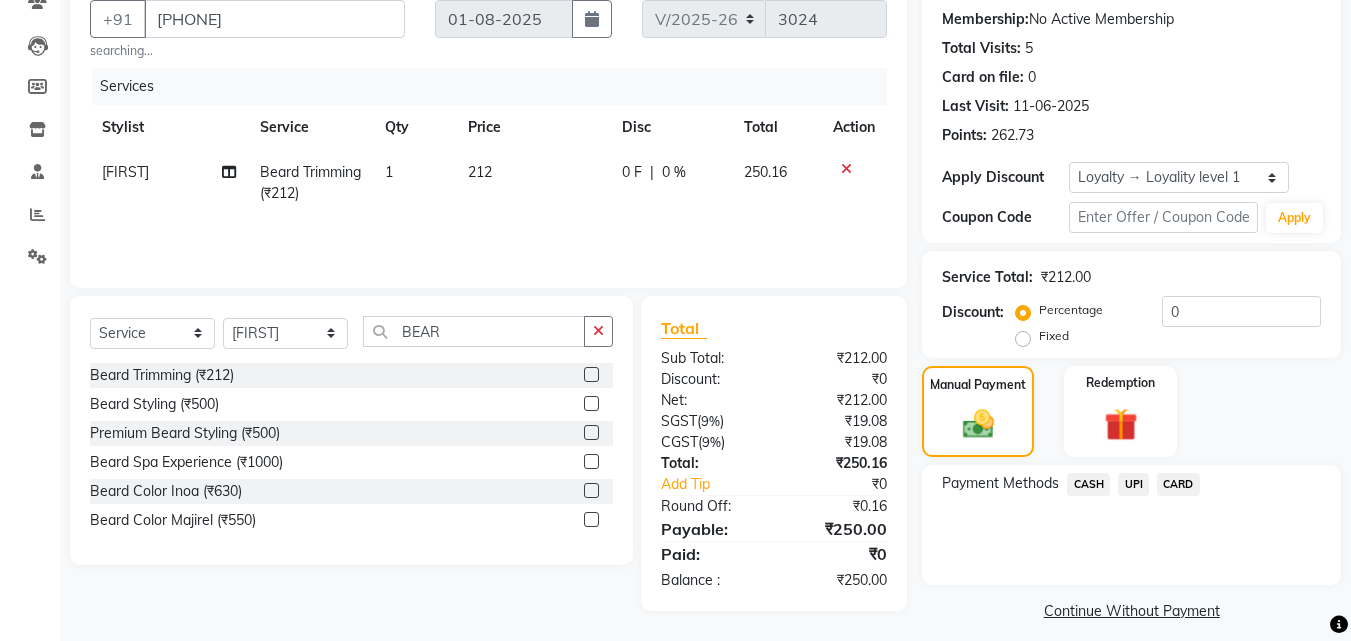 click on "CASH" 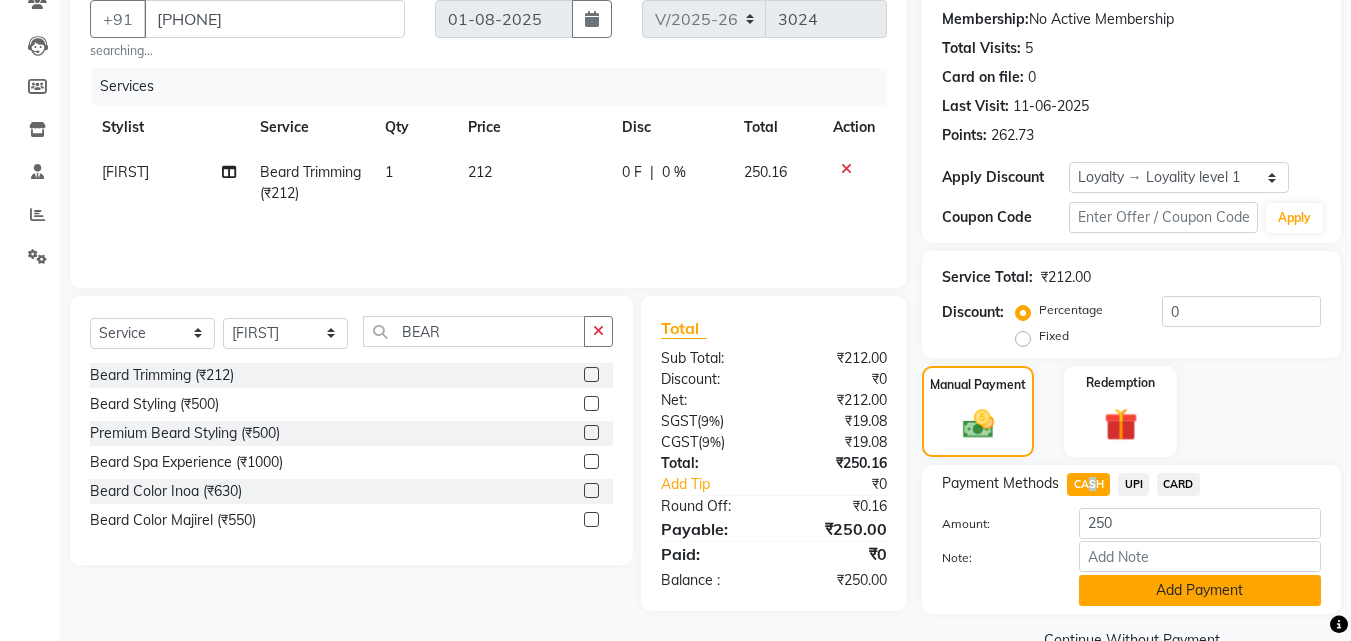 click on "Add Payment" 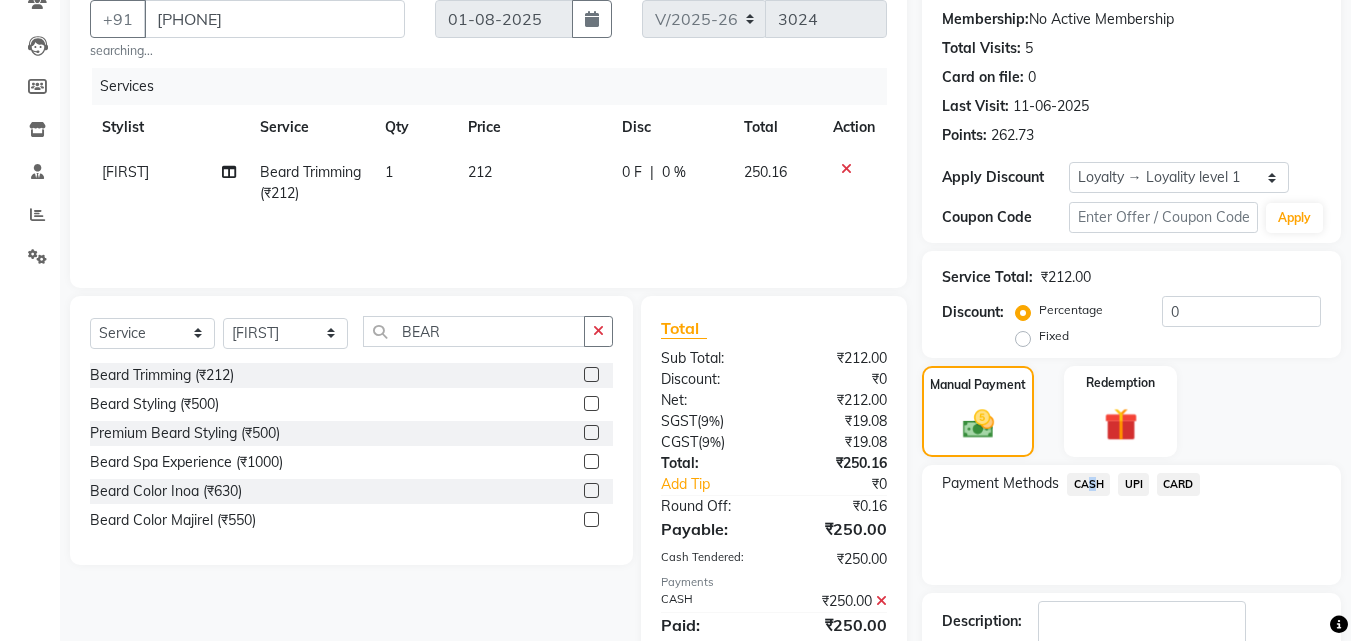 scroll, scrollTop: 377, scrollLeft: 0, axis: vertical 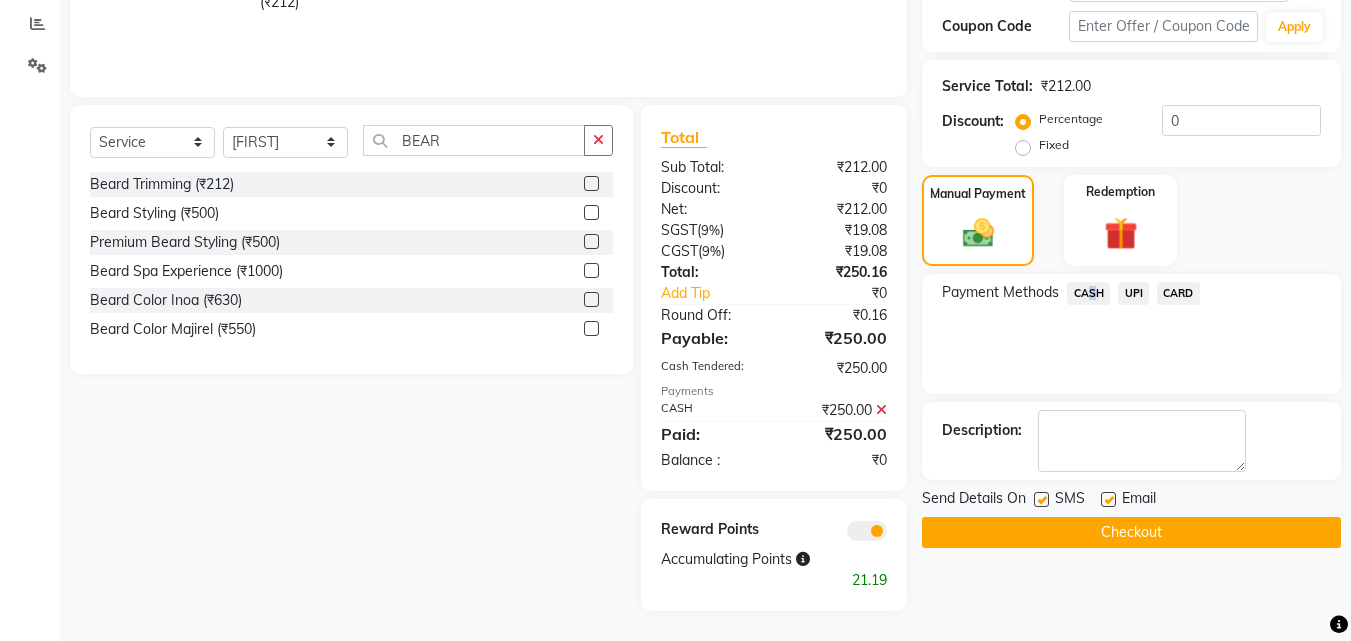 click on "Checkout" 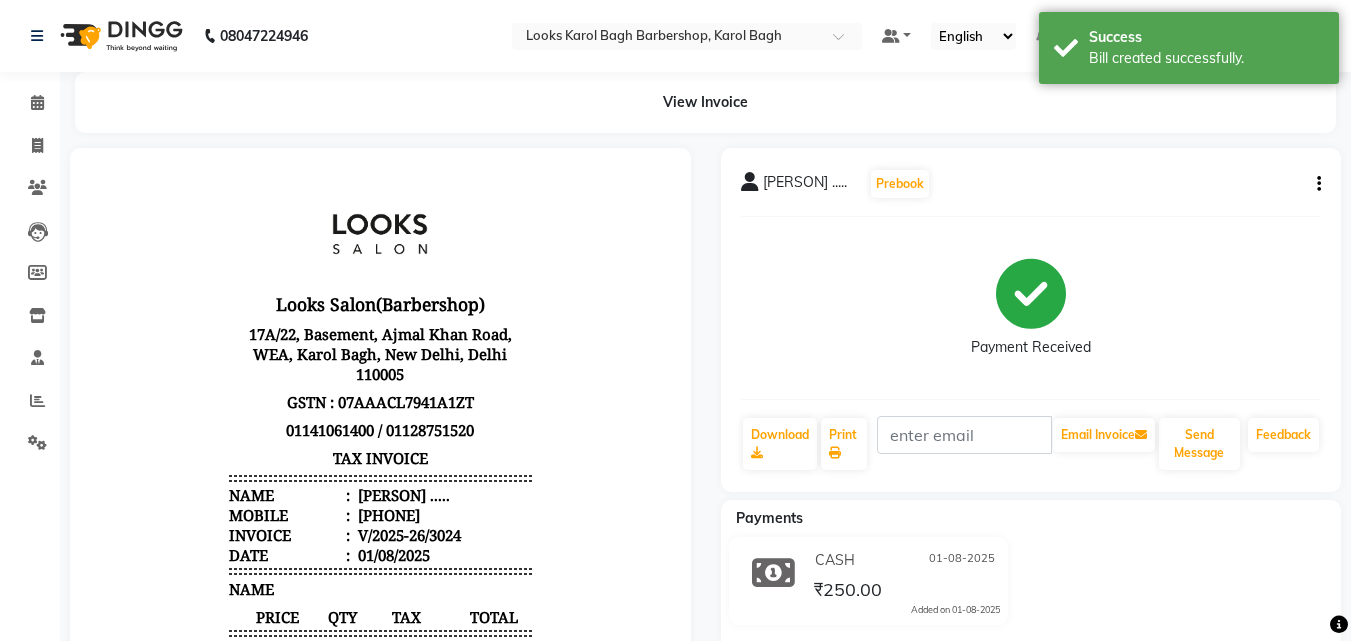 scroll, scrollTop: 0, scrollLeft: 0, axis: both 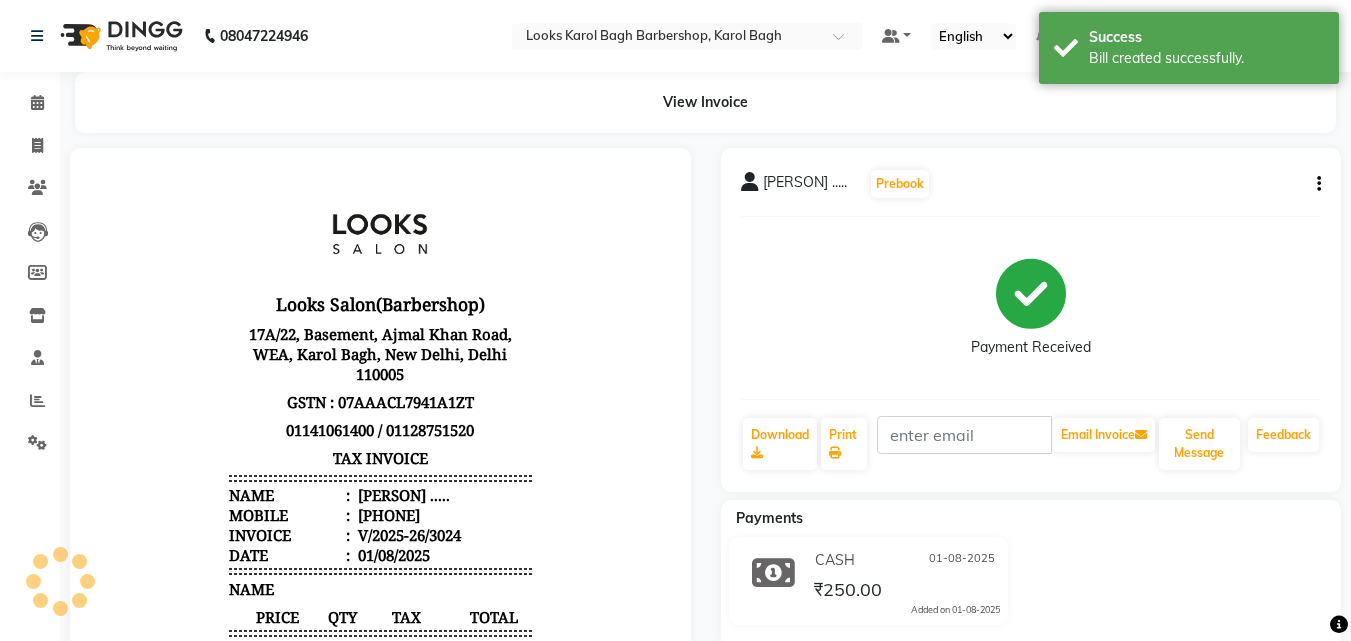 click on "Calendar  Invoice  Clients  Leads   Members  Inventory  Staff  Reports  Settings Completed InProgress Upcoming Dropped Tentative Check-In Confirm Bookings Generate Report Segments Page Builder" 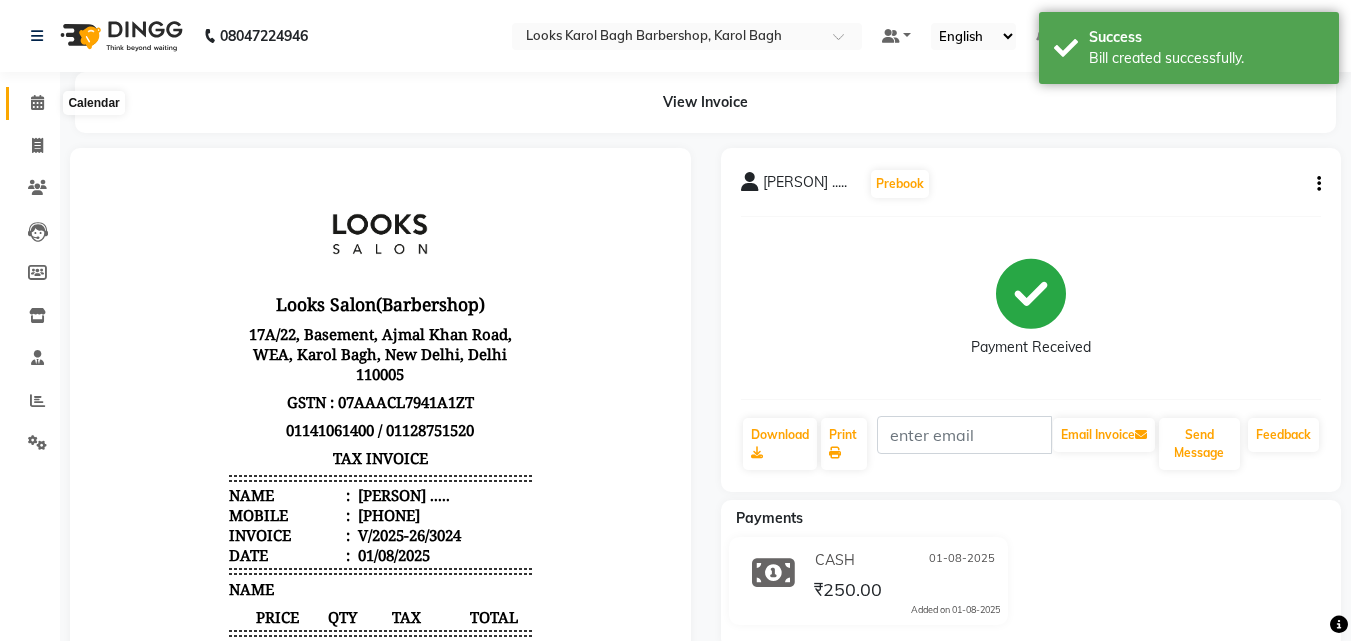 drag, startPoint x: 47, startPoint y: 97, endPoint x: 59, endPoint y: 96, distance: 12.0415945 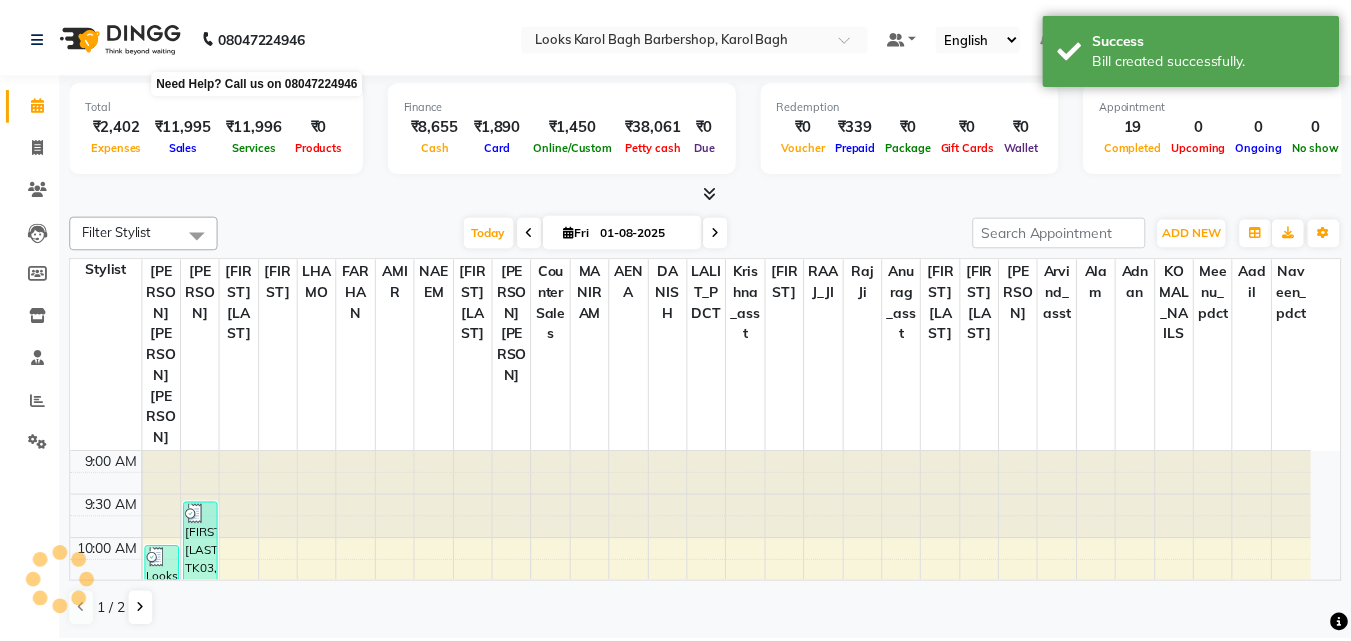 scroll, scrollTop: 0, scrollLeft: 0, axis: both 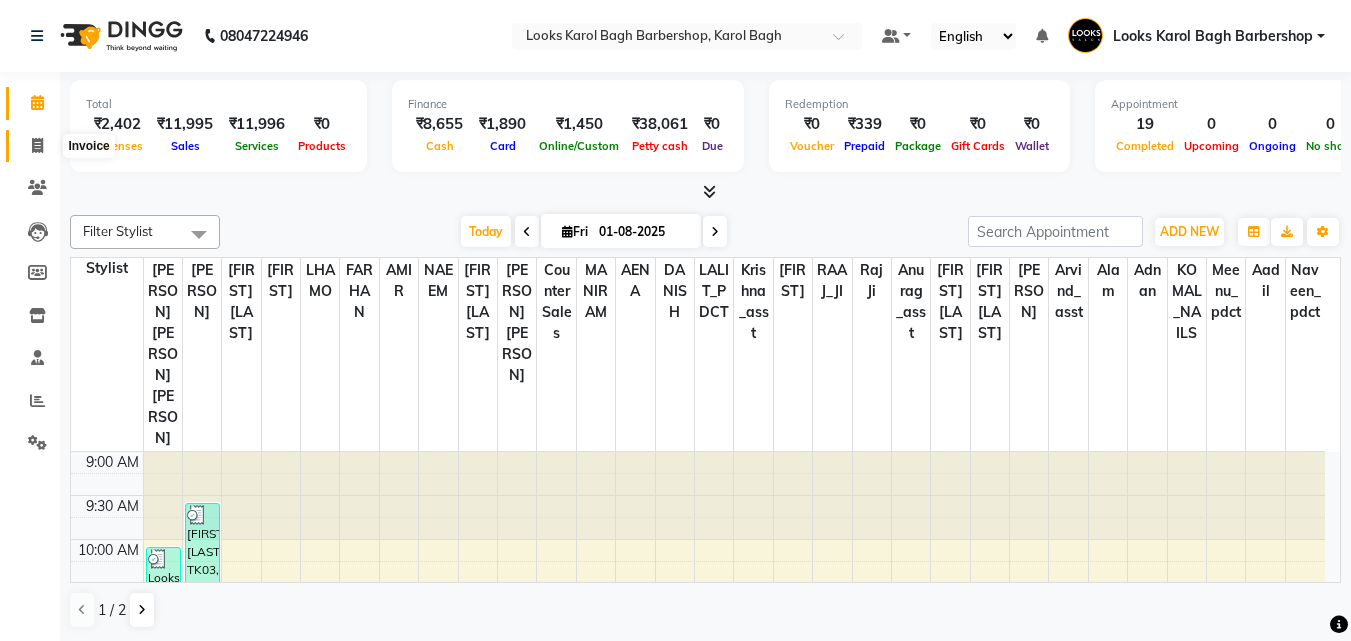 click 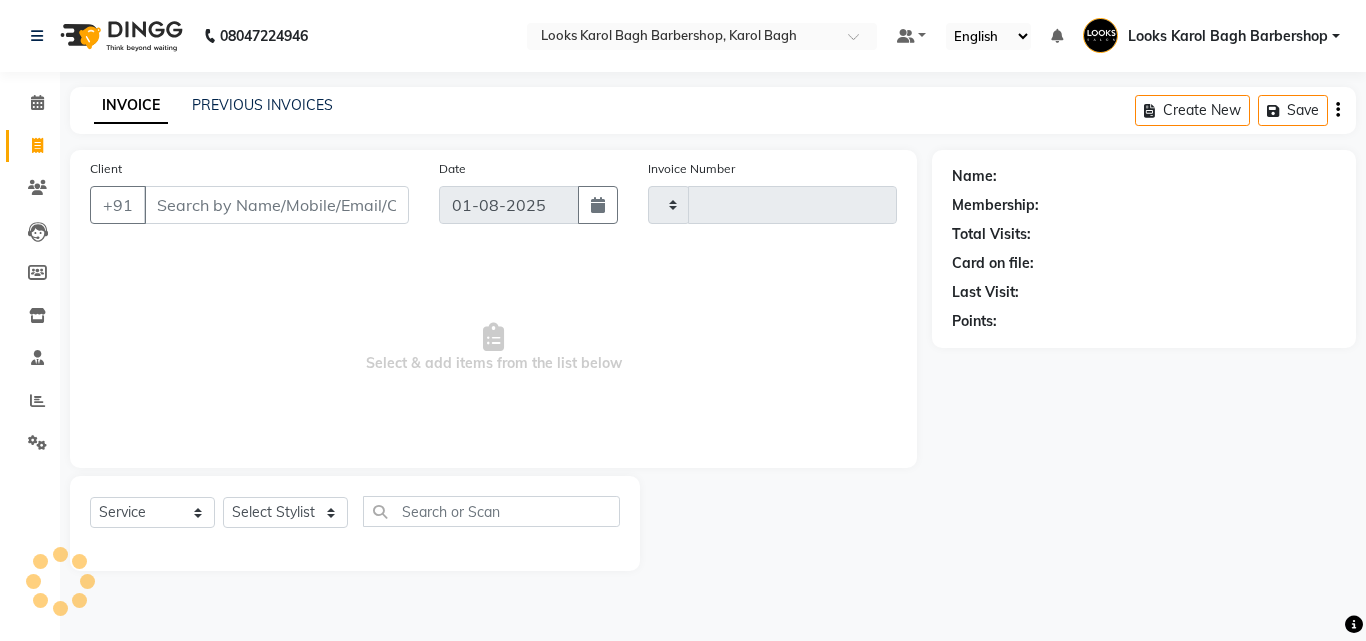 type on "3025" 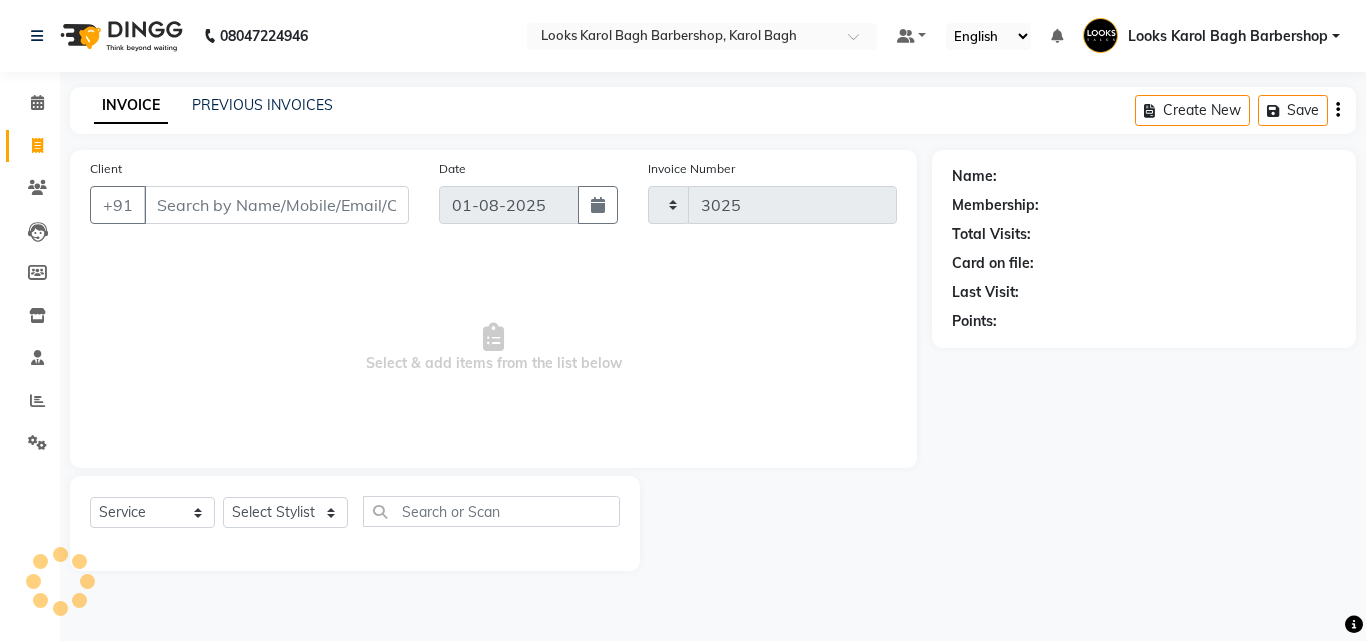 select on "4323" 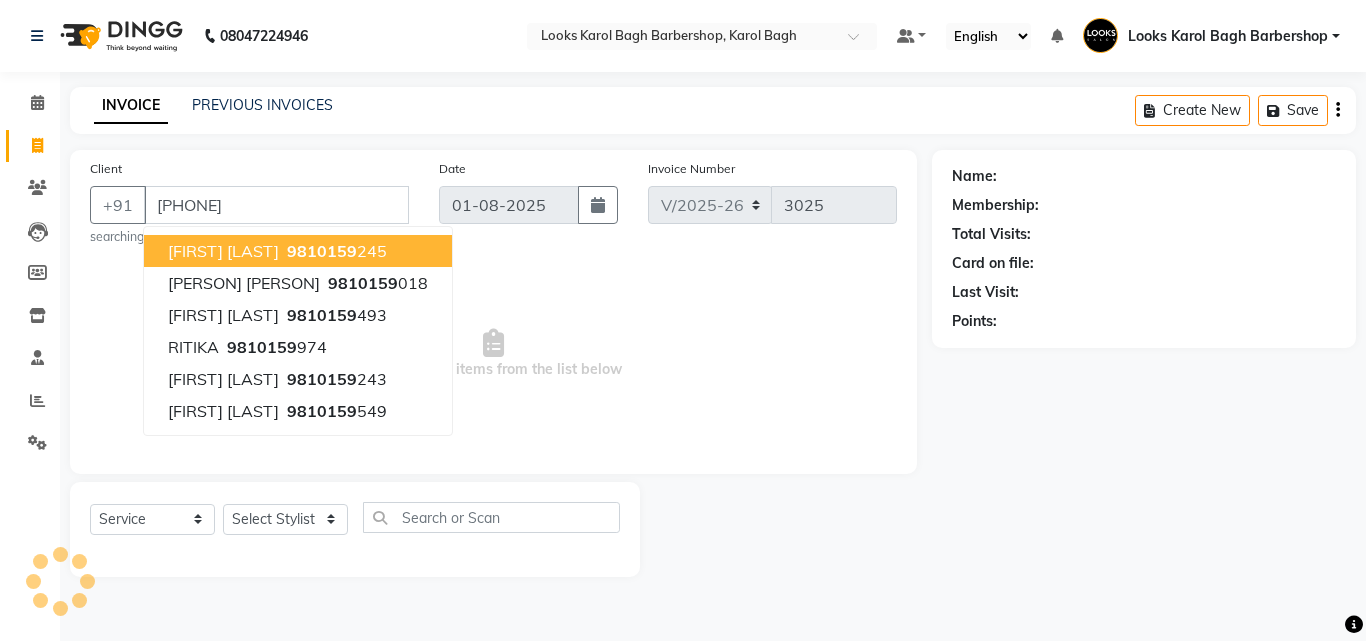 type on "[PHONE]" 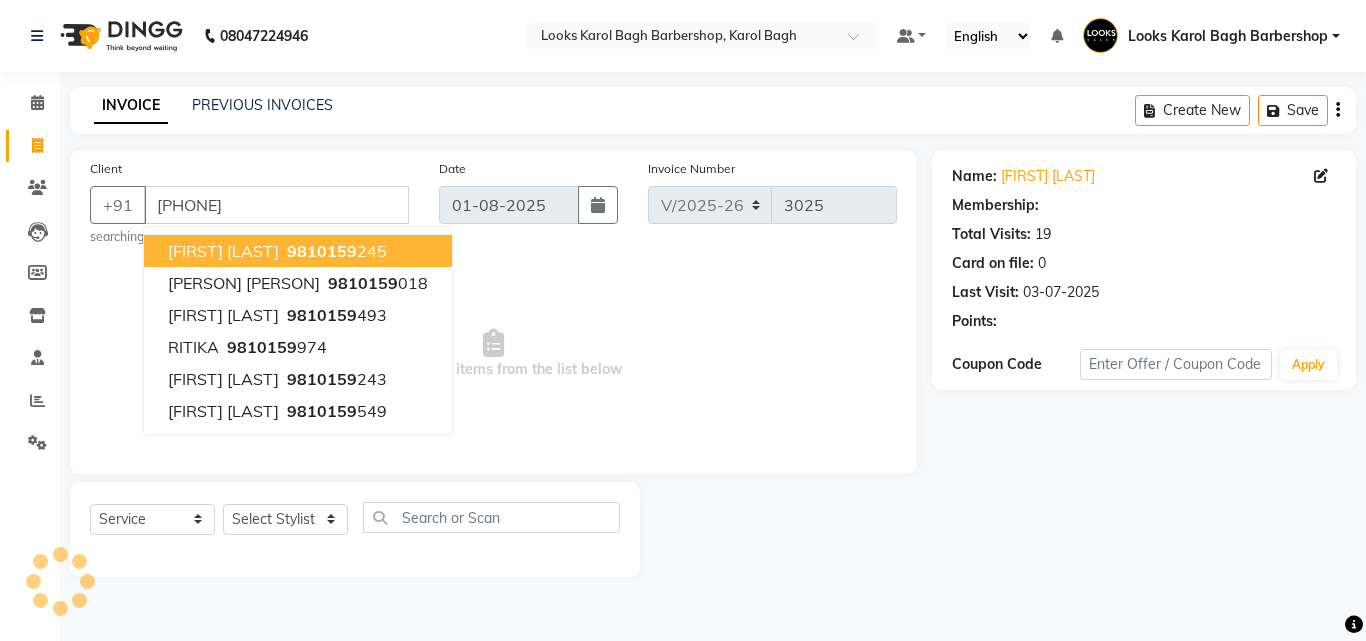 select on "1: Object" 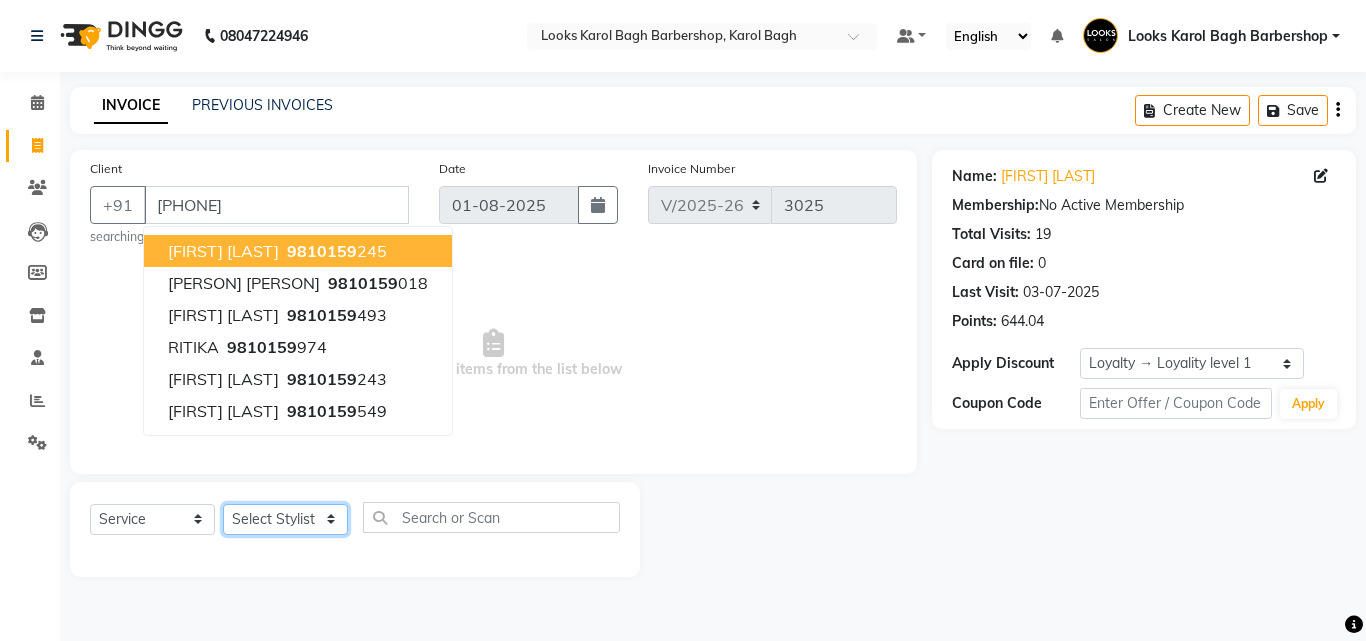 click on "Select Stylist Aadil Adnan AENA Aijaz Alam Amazon_Kart AMIR  Anurag _asst Arvind_asst BIJENDER  Counter Sales DANISH DHARAMVEER Eshan FARHAN KARAN RAI  KOMAL_NAILS Krishna_asst LALIT_PDCT LHAMO Looks_Female_Section Looks_H.O_Store Looks Karol Bagh Barbershop Looks_Kart MANIRAM Meenu_pdct Mohammad Sajid NAEEM  NARENDER DEOL  Naveen_pdct Prabhakar Kumar_PDCT RAAJ GUPTA RAAJ_JI raj ji RAM MURTI NARYAL ROHIT  Rohit Seth Rohit Thakur SACHIN sahil Shabina Shakir SIMRAN Sonia Sunny VIKRAM VIKRANT SINGH  Vishal_Asst YOGESH ASSISTANT" 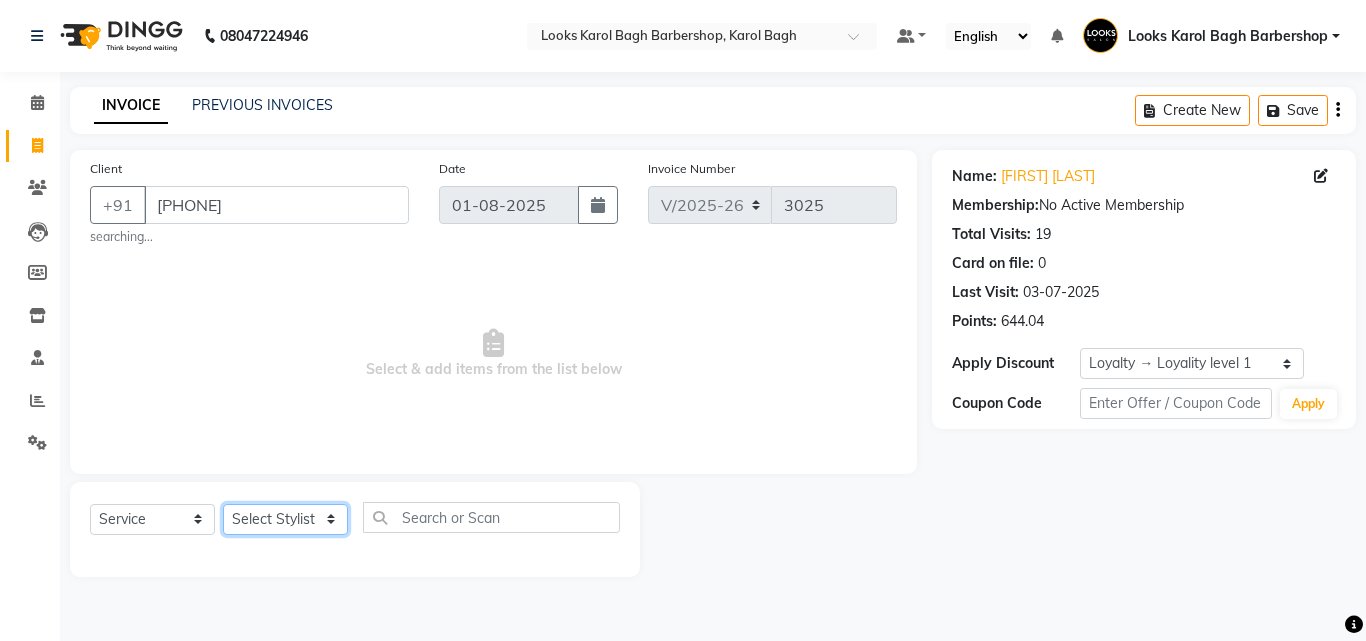 select on "23405" 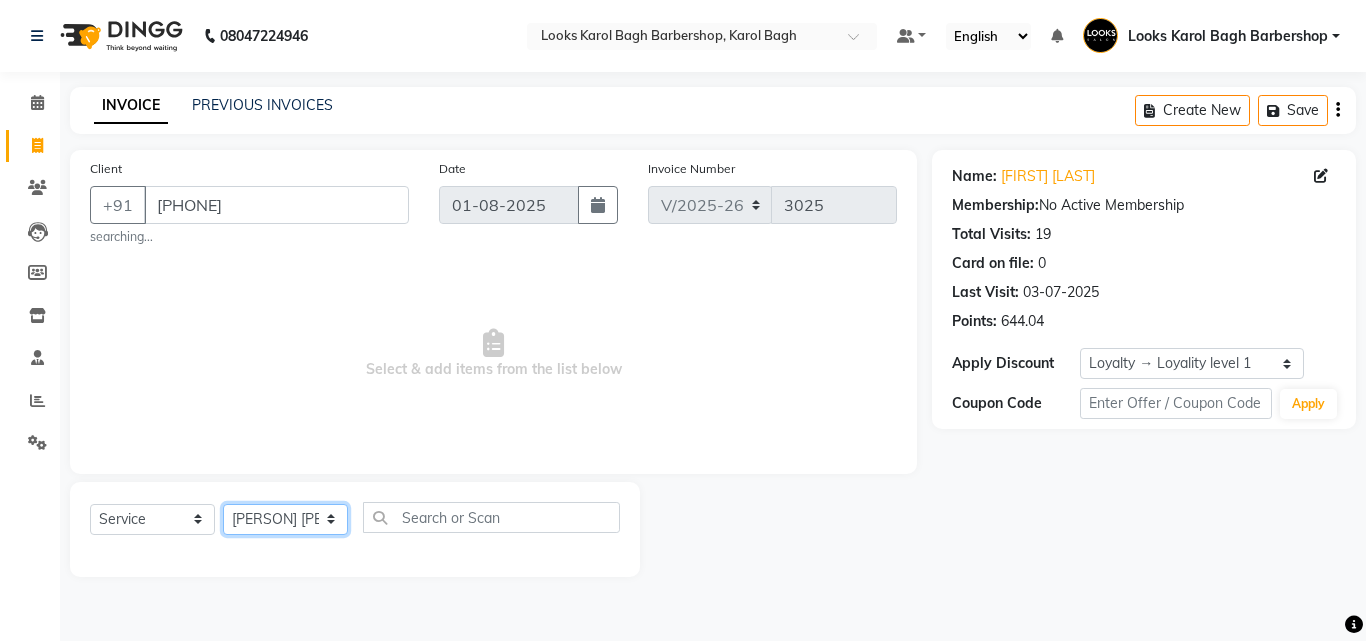 click on "Select Stylist Aadil Adnan AENA Aijaz Alam Amazon_Kart AMIR  Anurag _asst Arvind_asst BIJENDER  Counter Sales DANISH DHARAMVEER Eshan FARHAN KARAN RAI  KOMAL_NAILS Krishna_asst LALIT_PDCT LHAMO Looks_Female_Section Looks_H.O_Store Looks Karol Bagh Barbershop Looks_Kart MANIRAM Meenu_pdct Mohammad Sajid NAEEM  NARENDER DEOL  Naveen_pdct Prabhakar Kumar_PDCT RAAJ GUPTA RAAJ_JI raj ji RAM MURTI NARYAL ROHIT  Rohit Seth Rohit Thakur SACHIN sahil Shabina Shakir SIMRAN Sonia Sunny VIKRAM VIKRANT SINGH  Vishal_Asst YOGESH ASSISTANT" 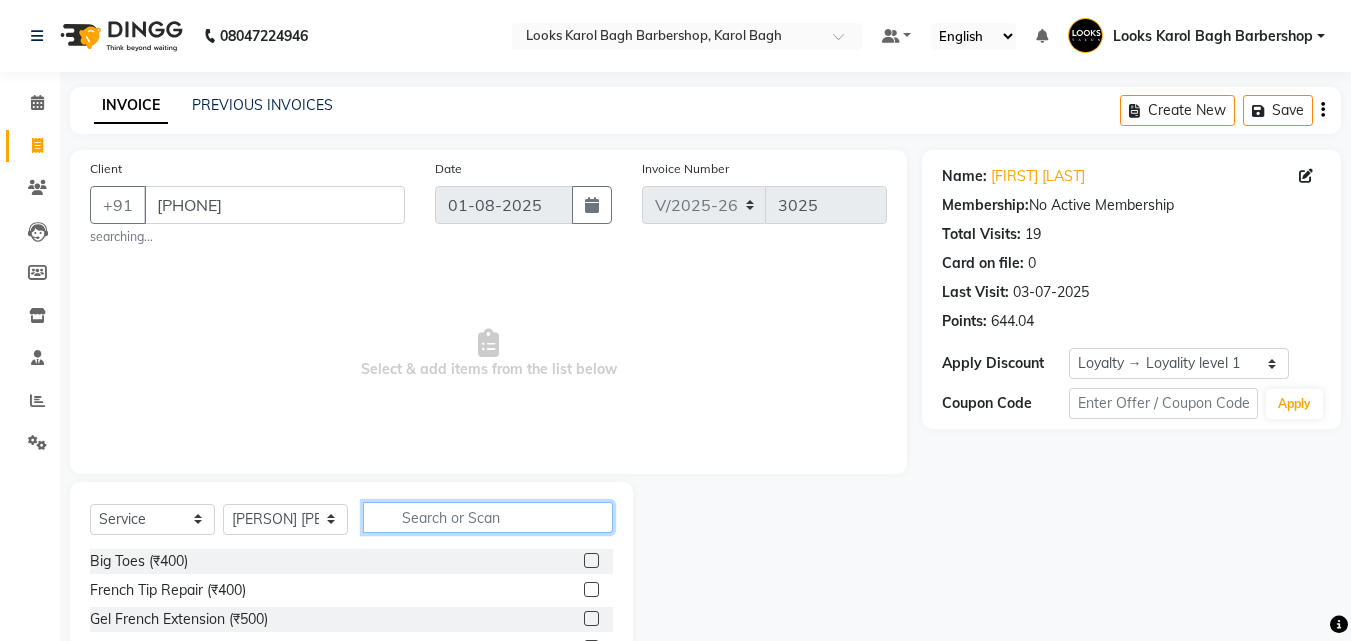 click 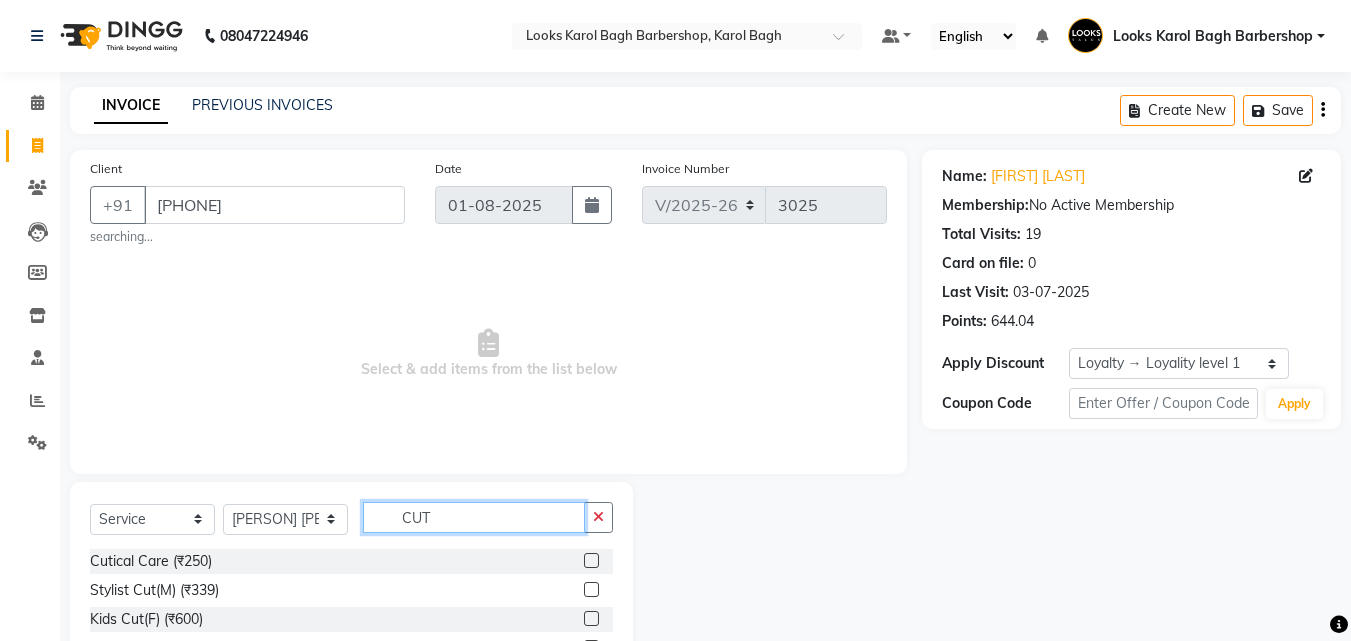 type on "CUT" 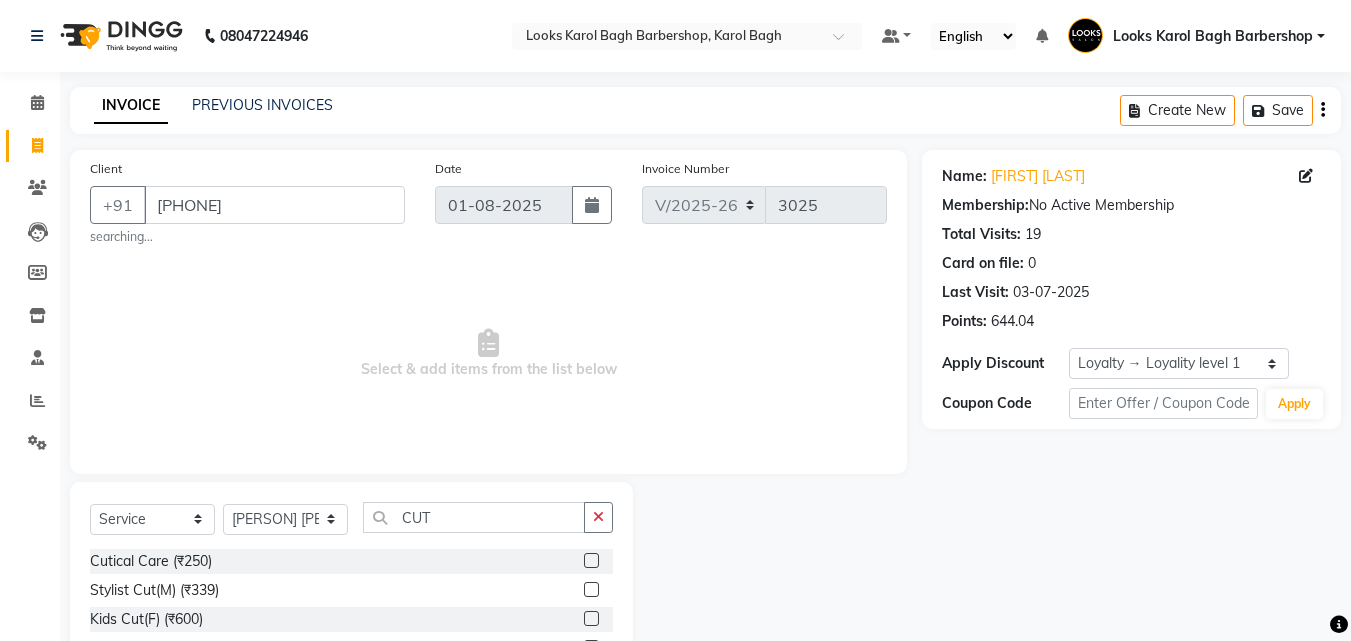 click 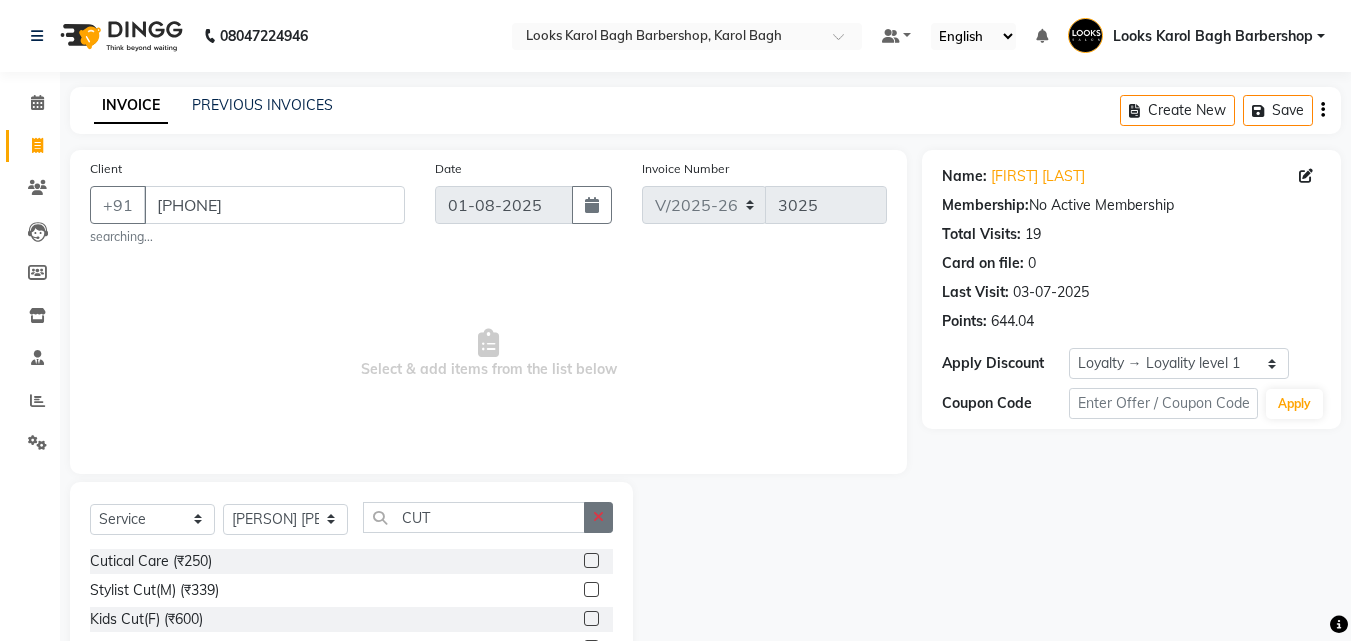 click 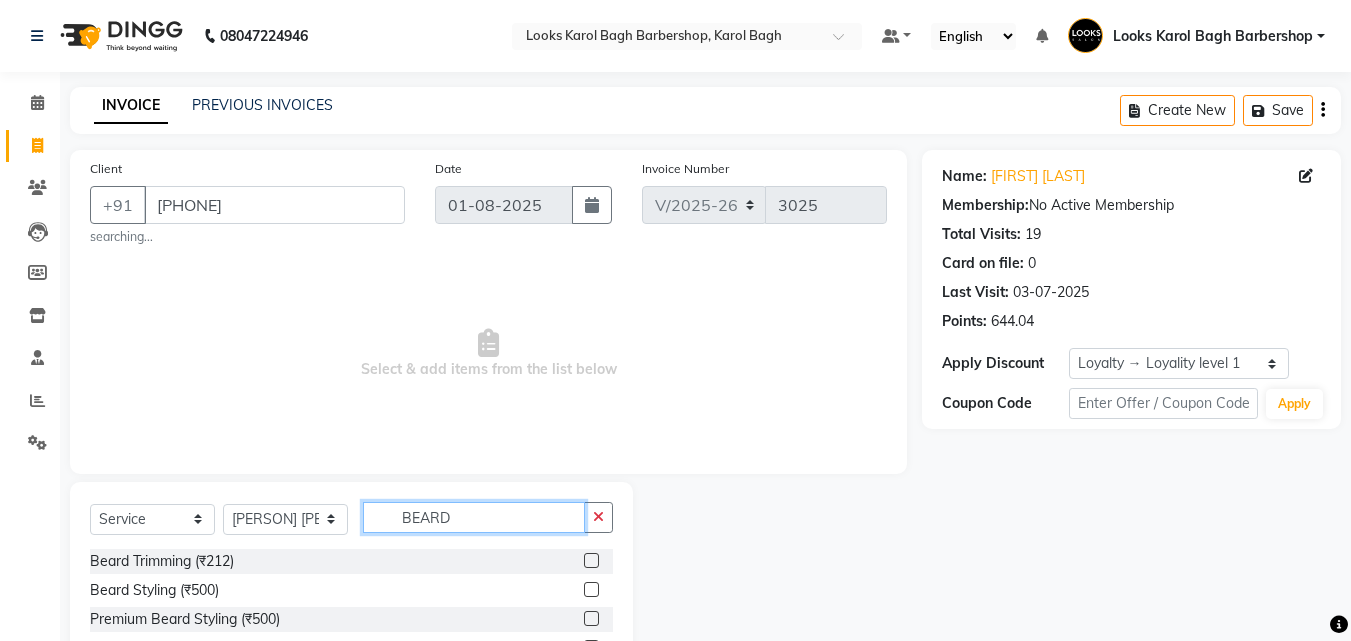 type on "BEARD" 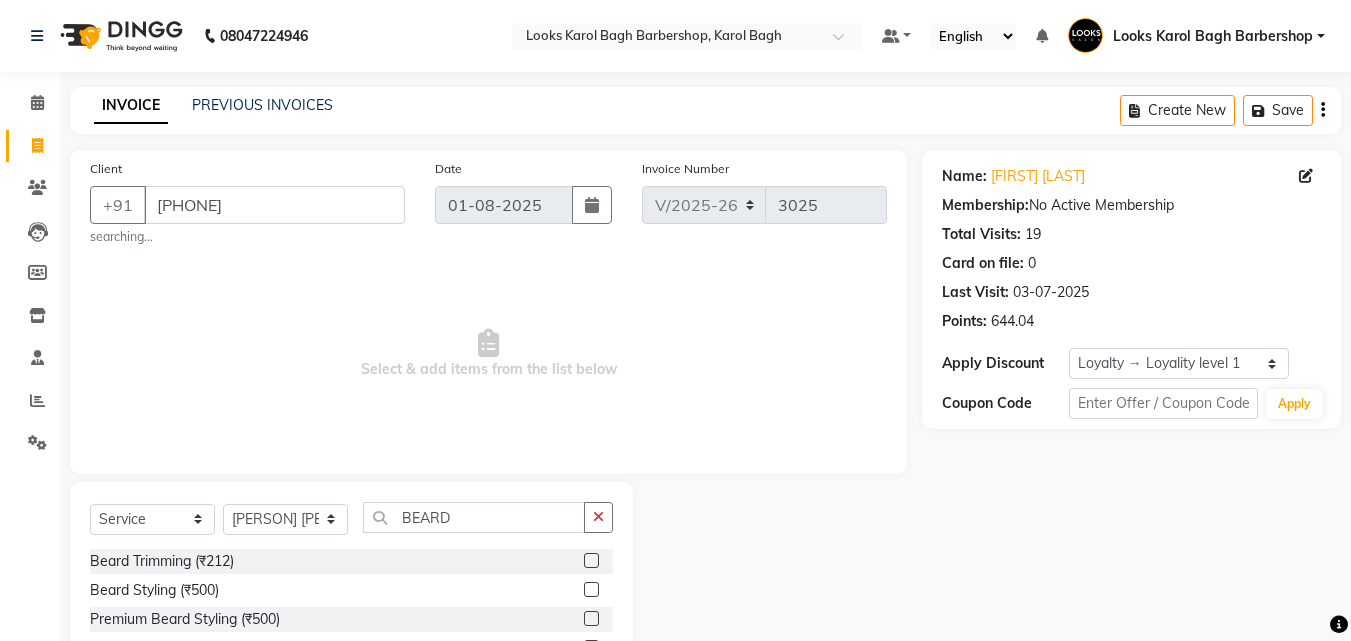 click 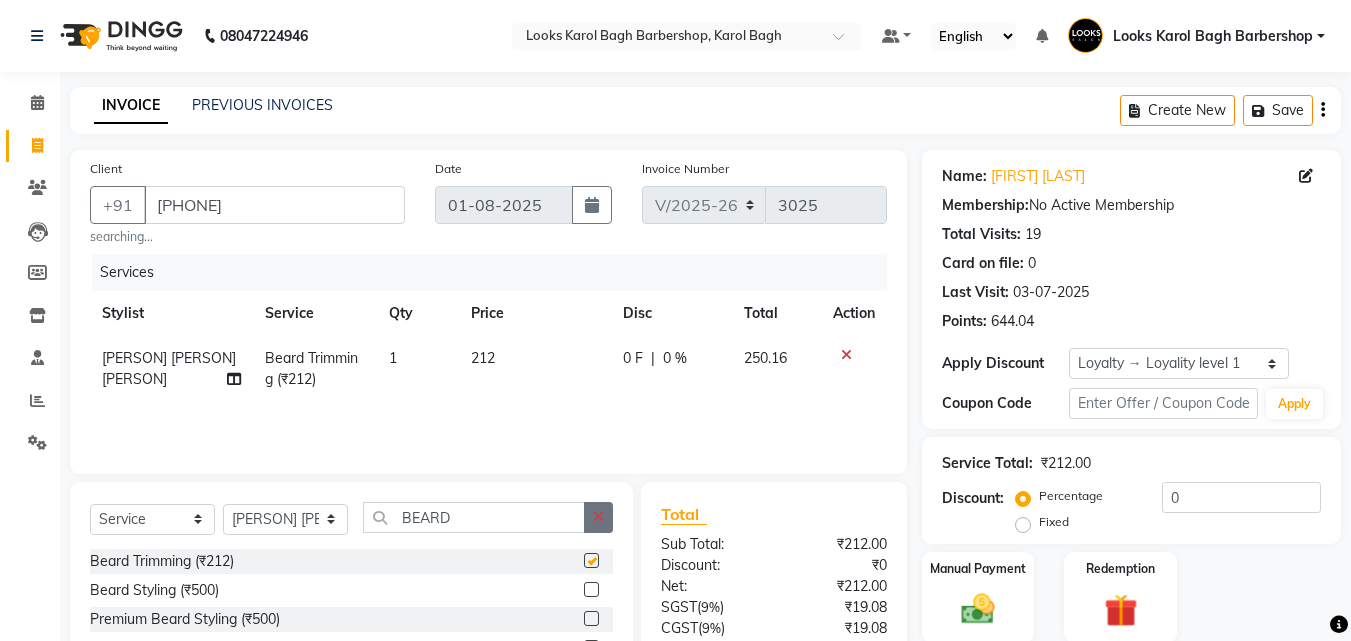 checkbox on "false" 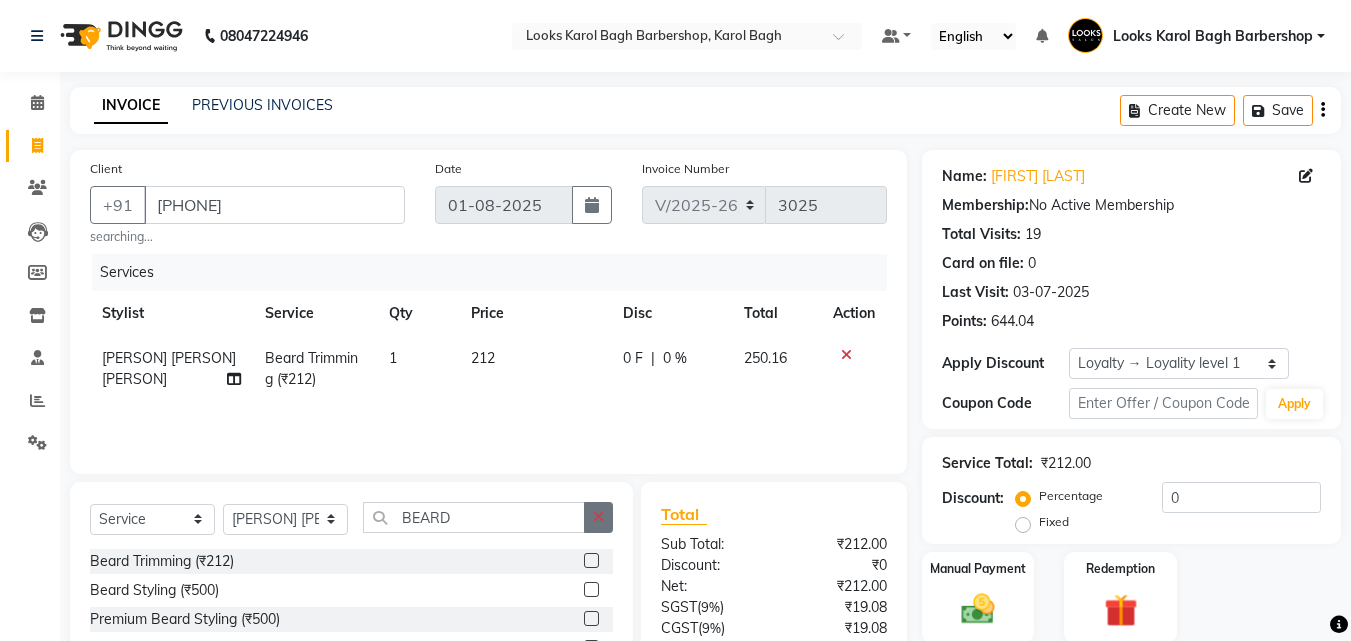 click 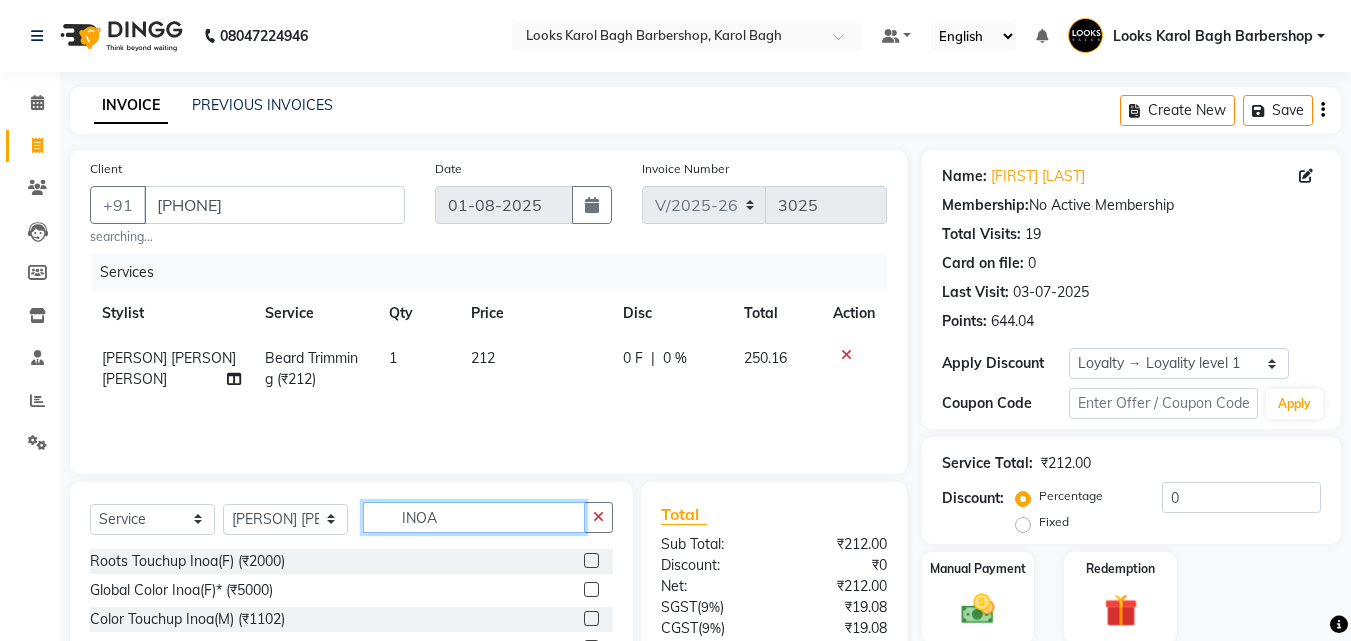 type on "INOA" 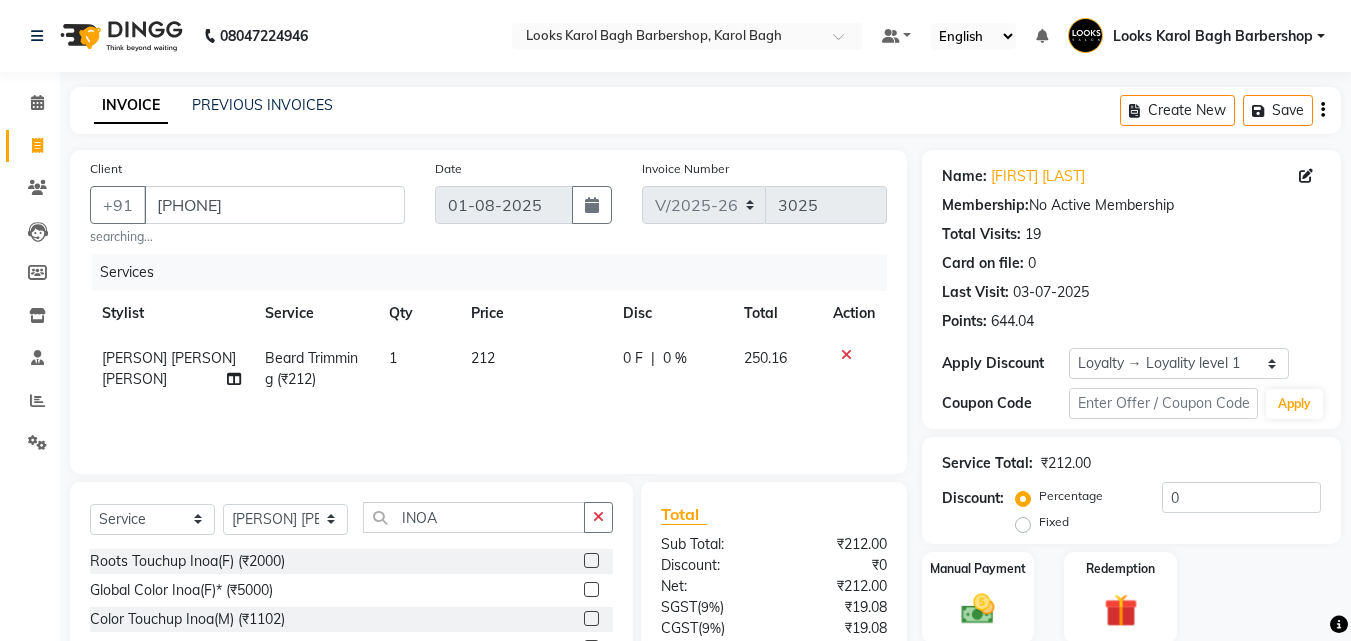 click 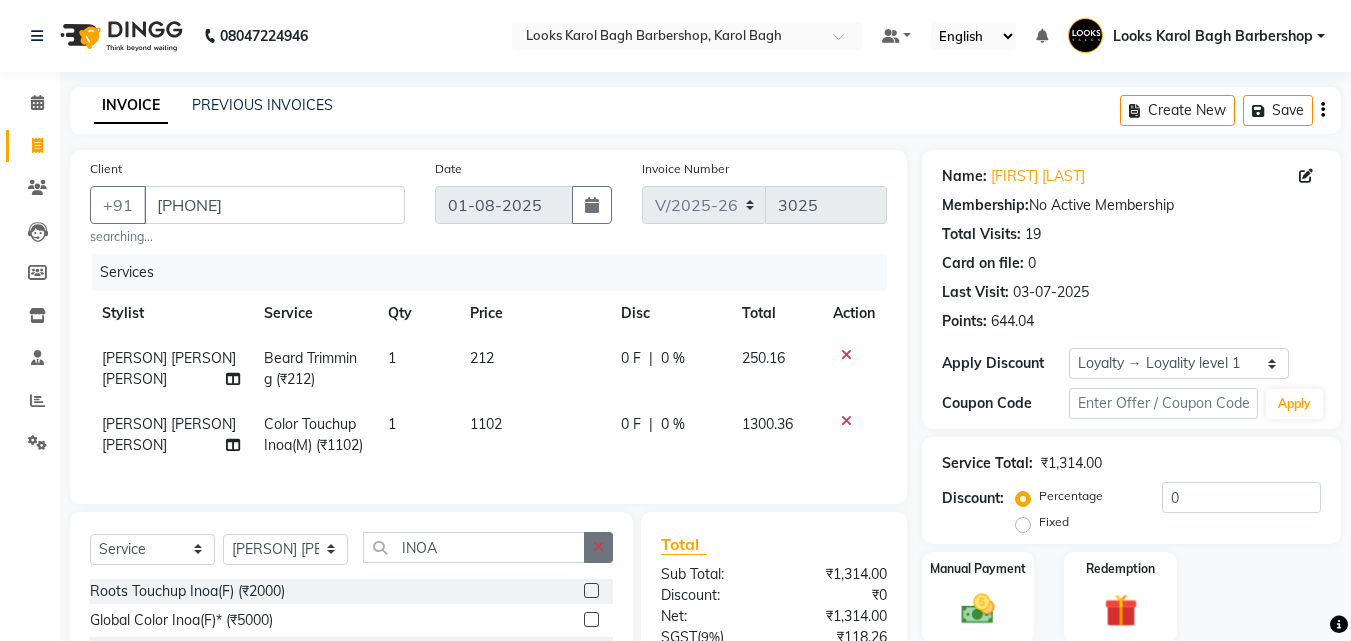 checkbox on "false" 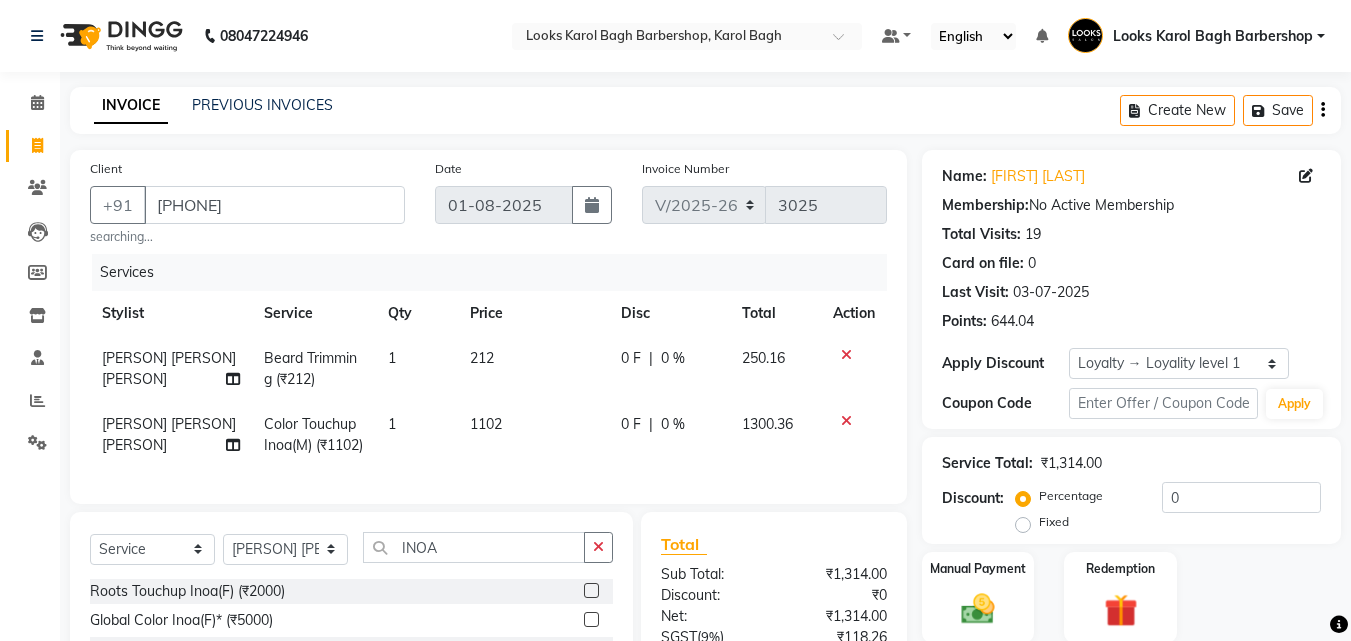 click 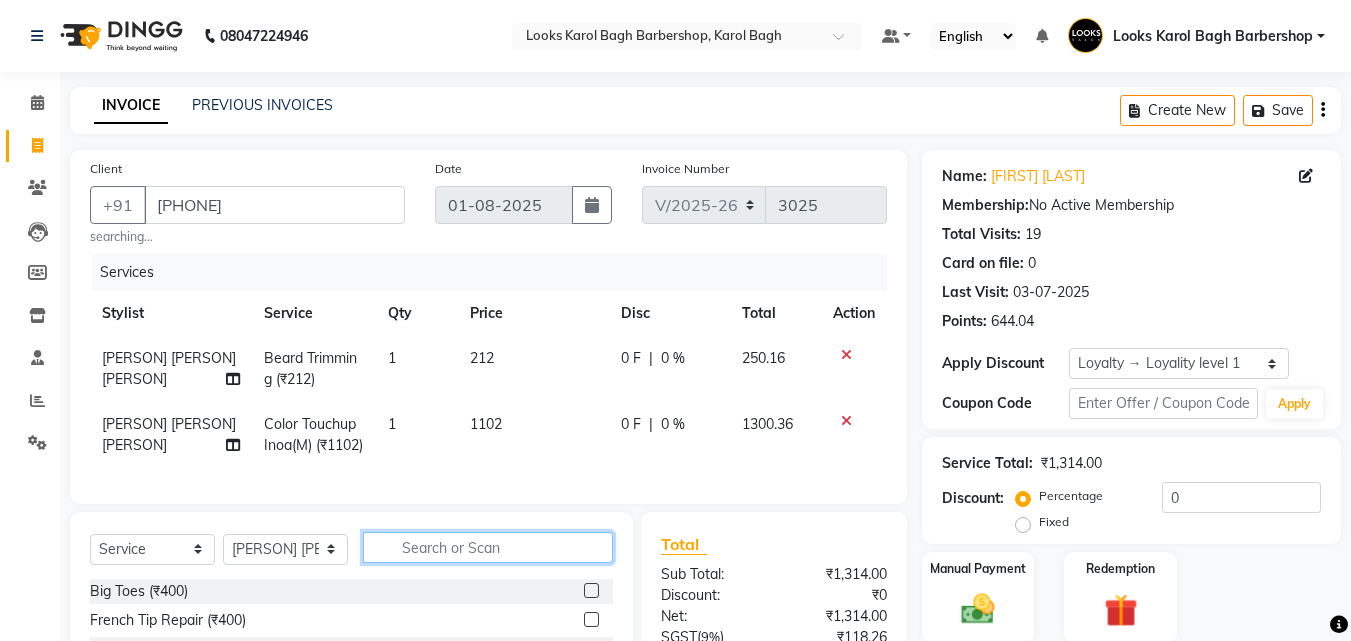 scroll, scrollTop: 252, scrollLeft: 0, axis: vertical 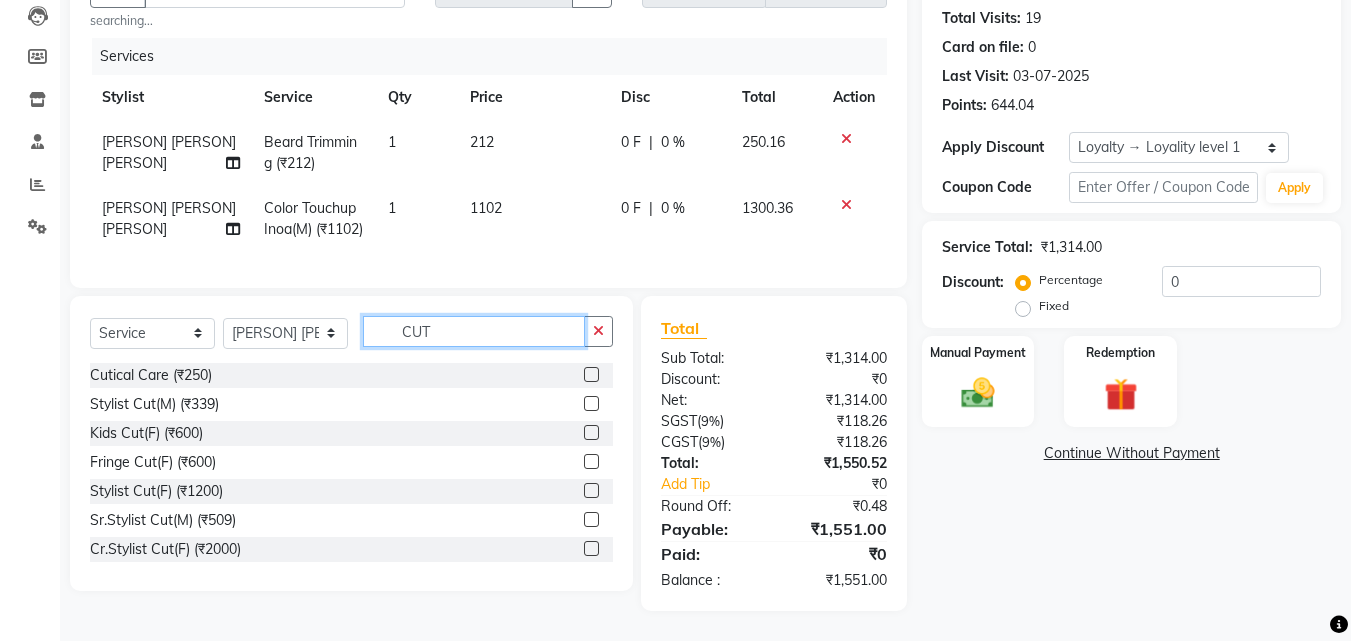 type on "CUT" 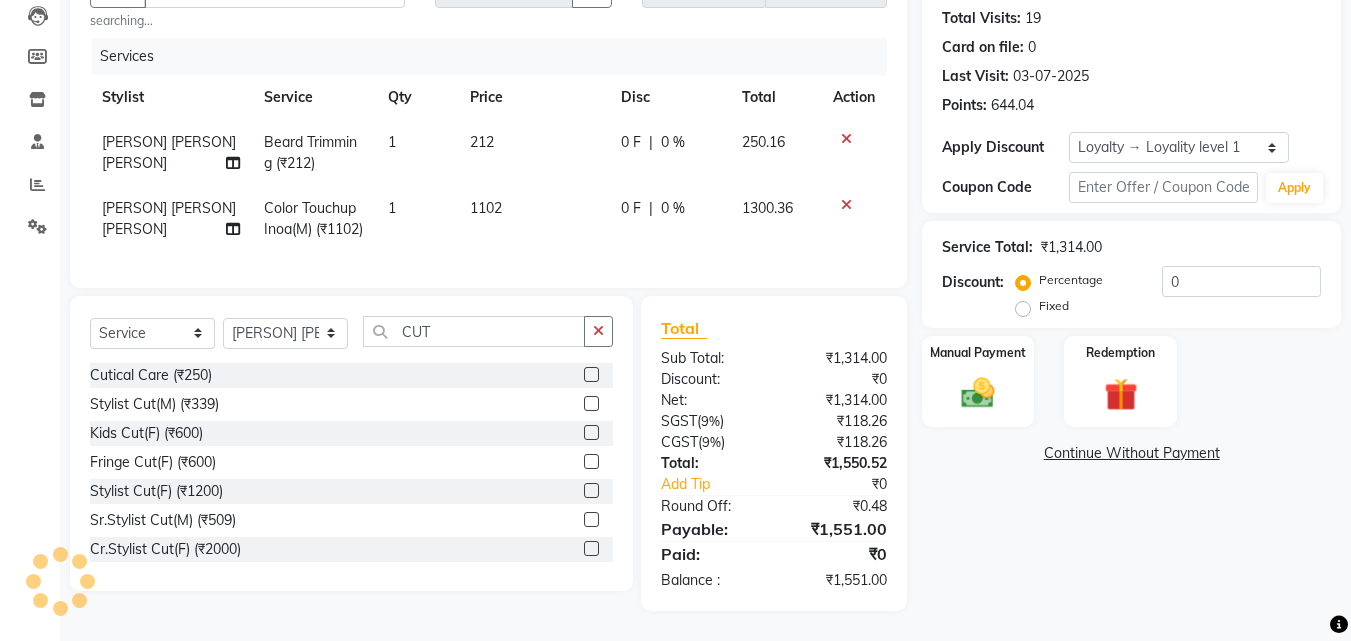 click 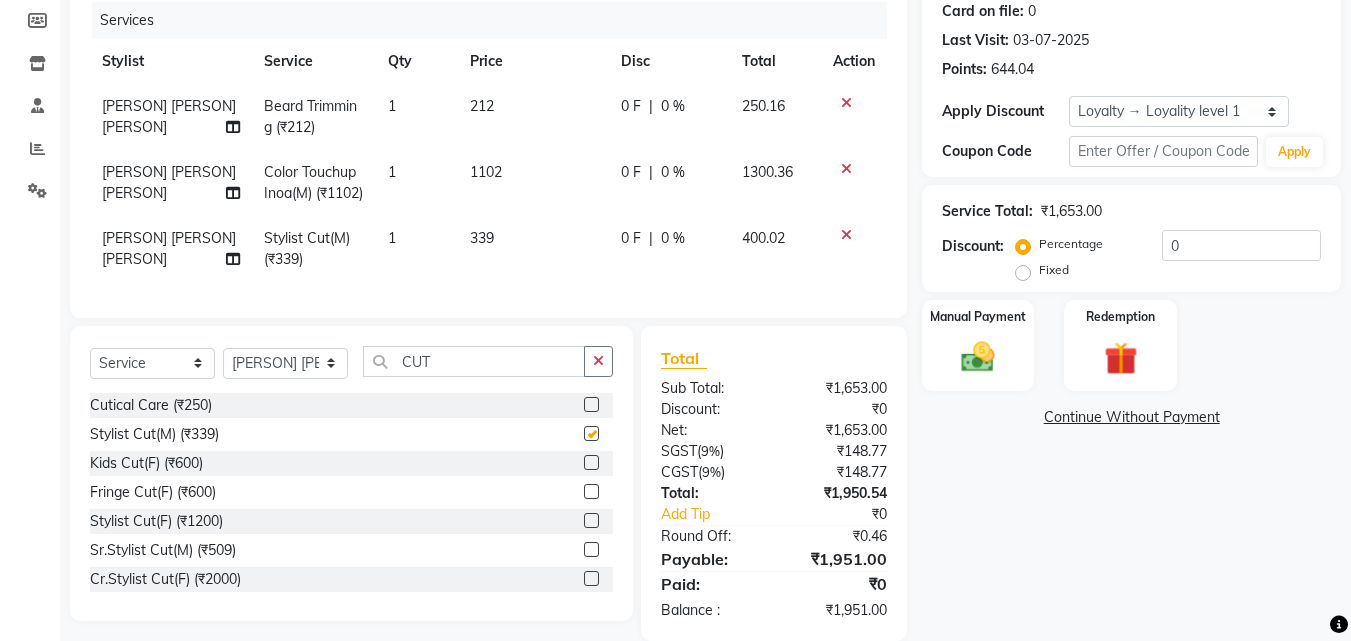 checkbox on "false" 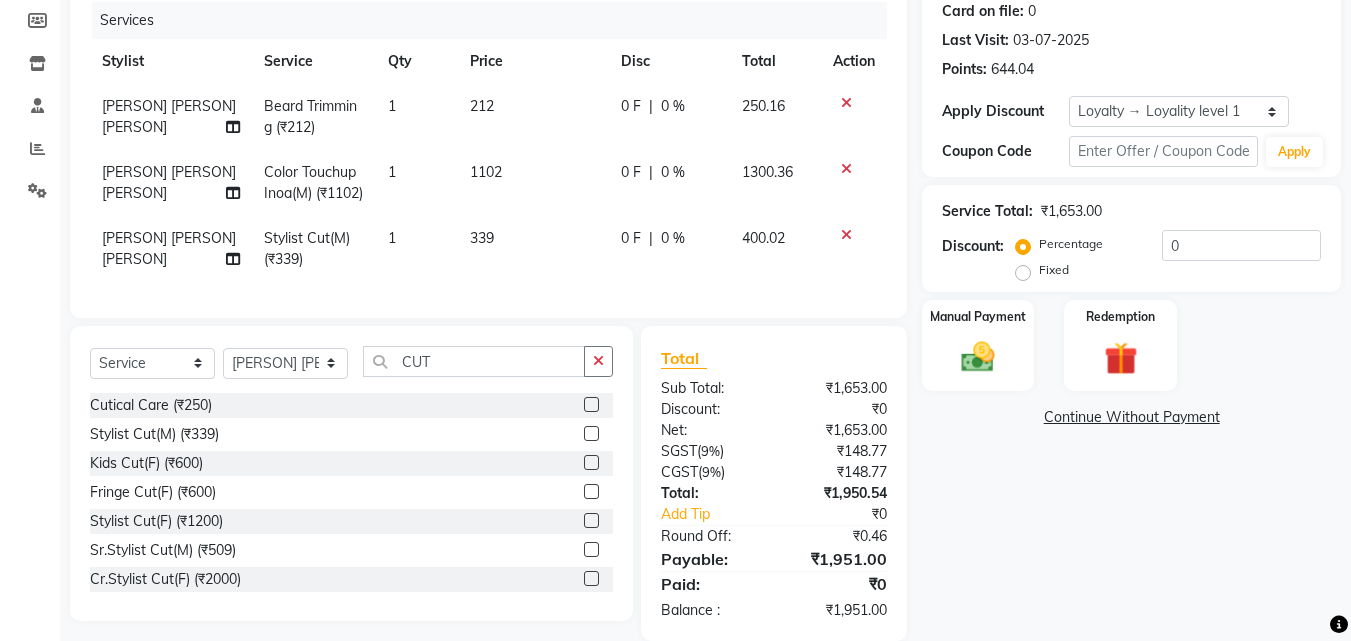 scroll, scrollTop: 318, scrollLeft: 0, axis: vertical 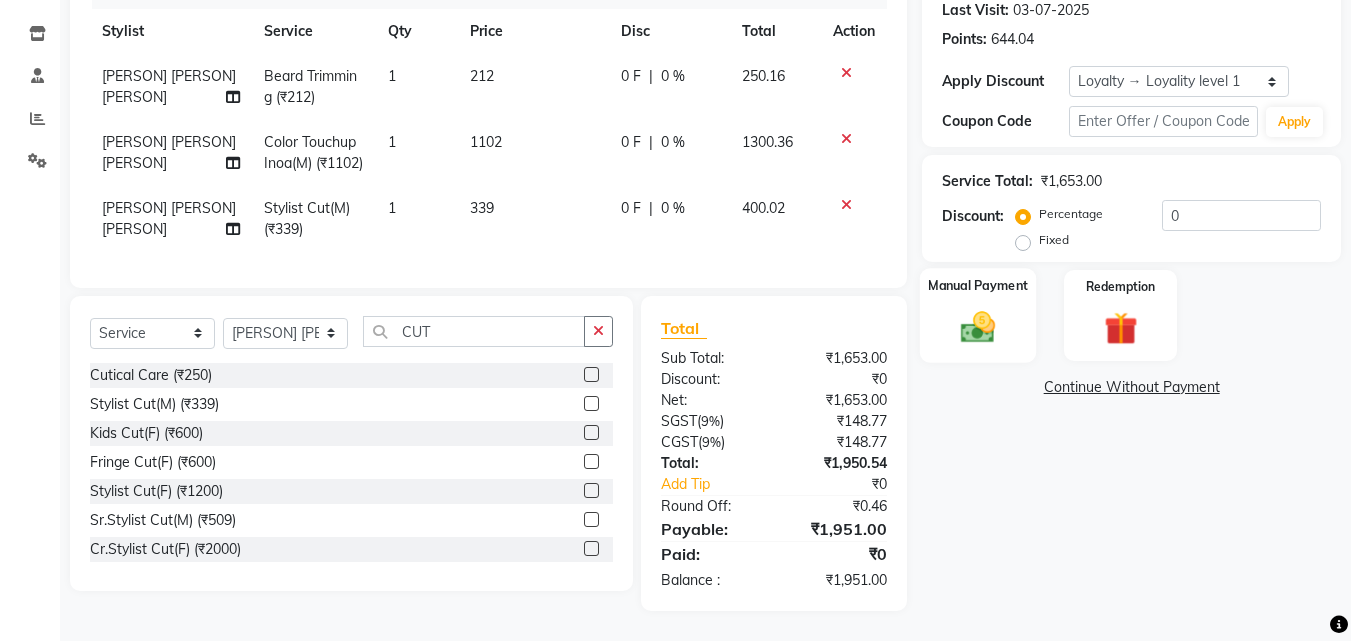 click 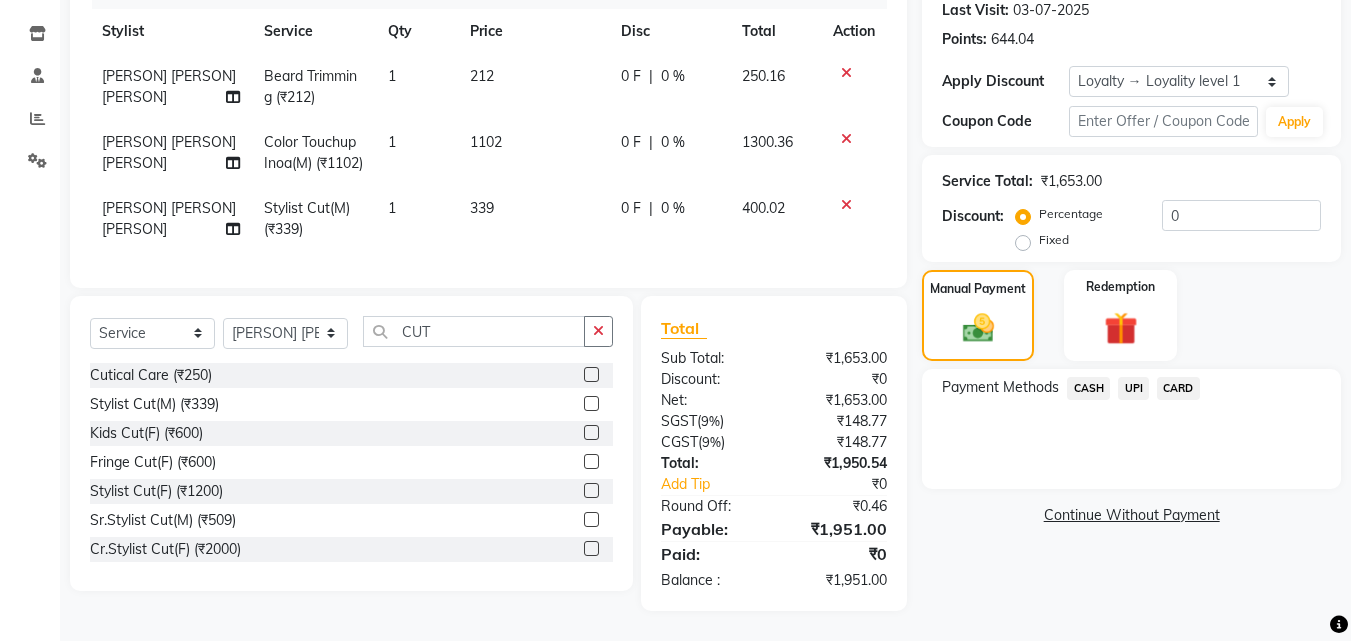 click on "CASH" 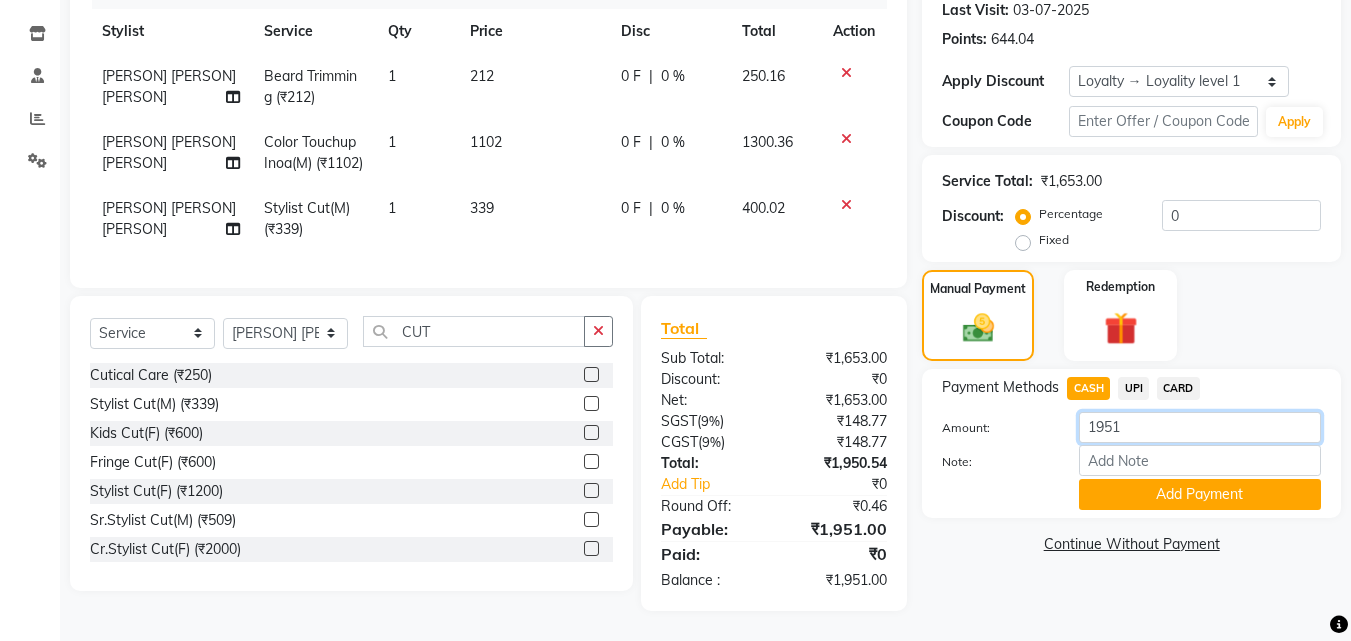 click on "1951" 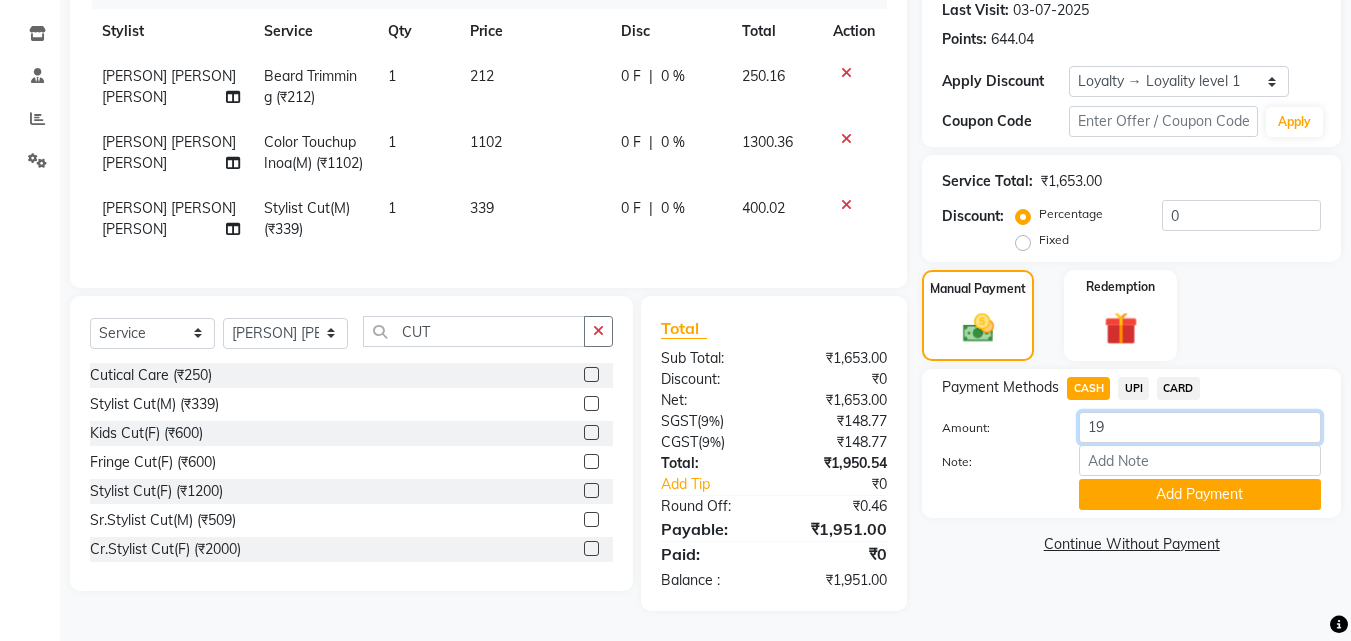 type on "1" 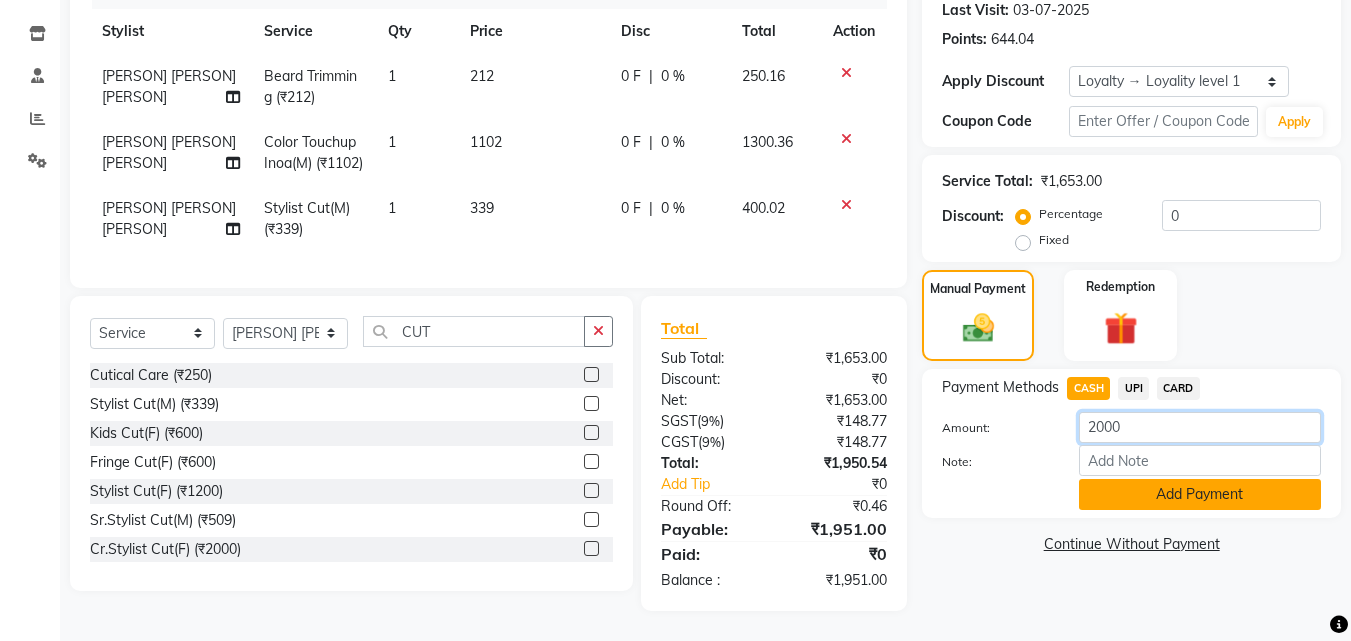 type on "2000" 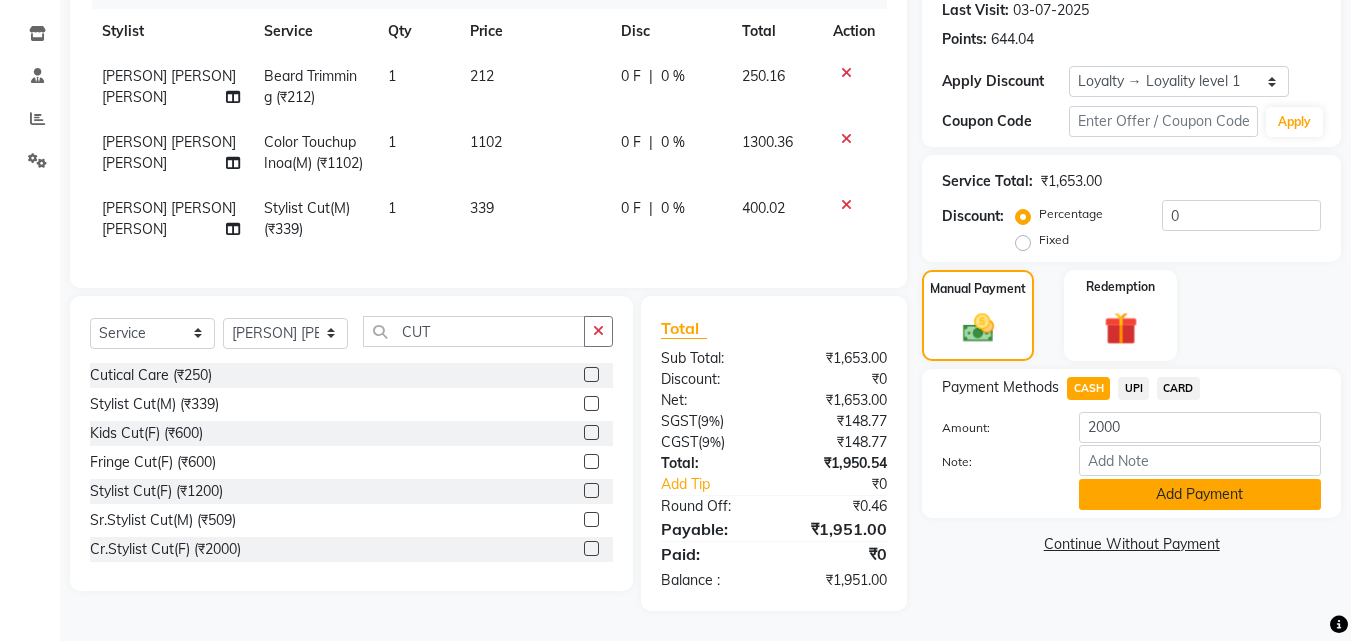 click on "Add Payment" 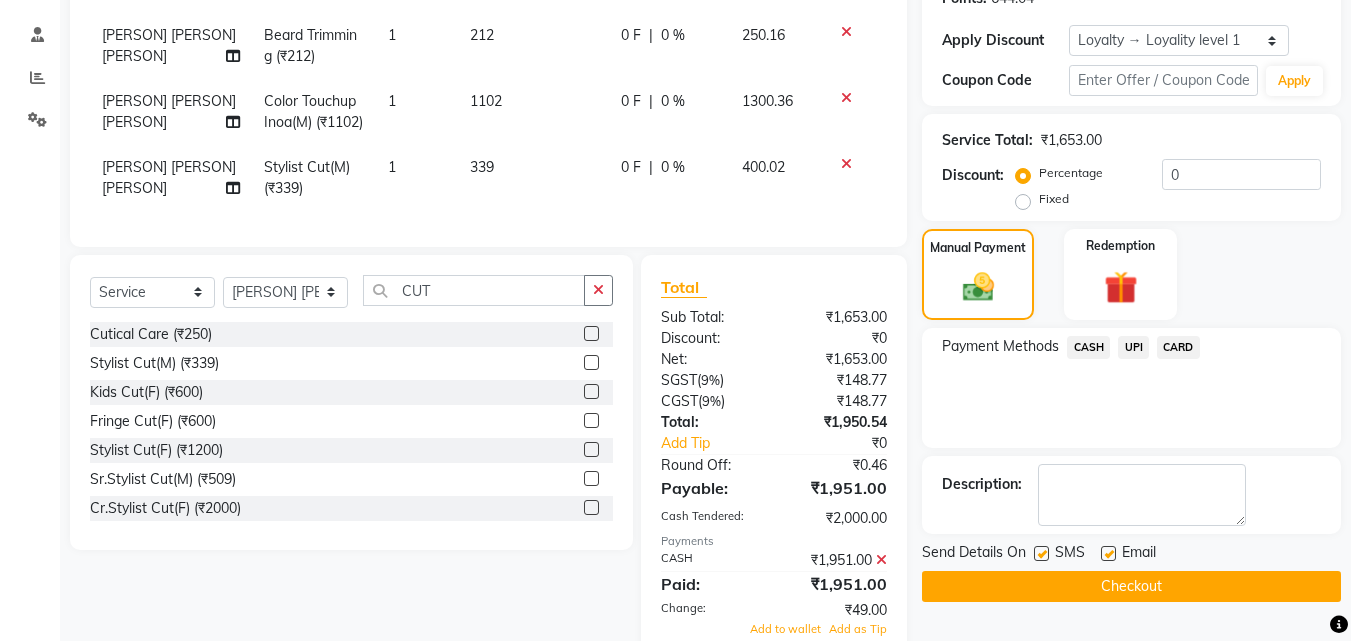 scroll, scrollTop: 551, scrollLeft: 0, axis: vertical 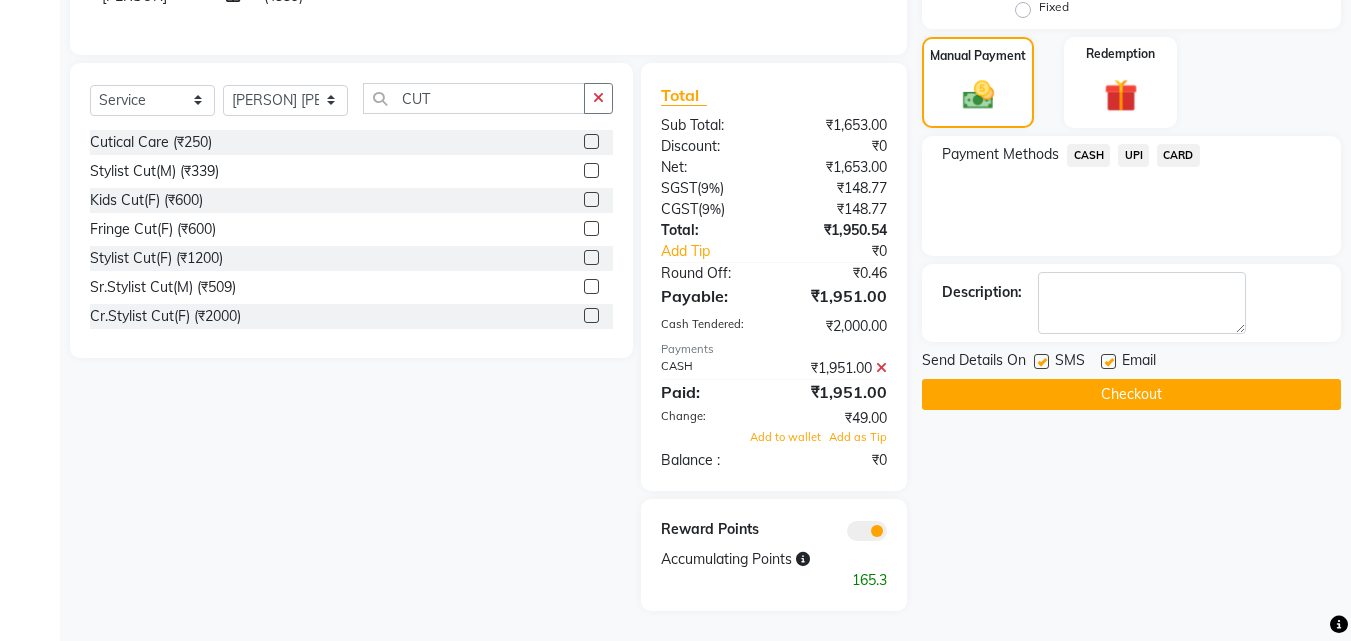 click on "Checkout" 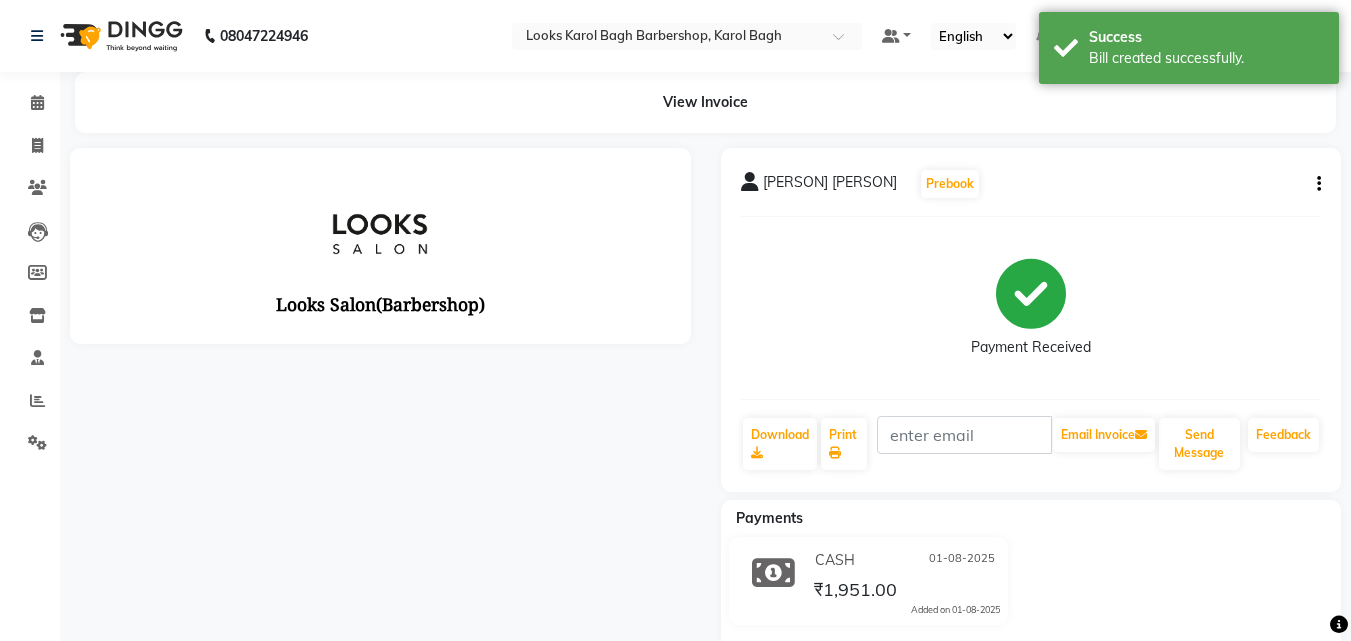 scroll, scrollTop: 0, scrollLeft: 0, axis: both 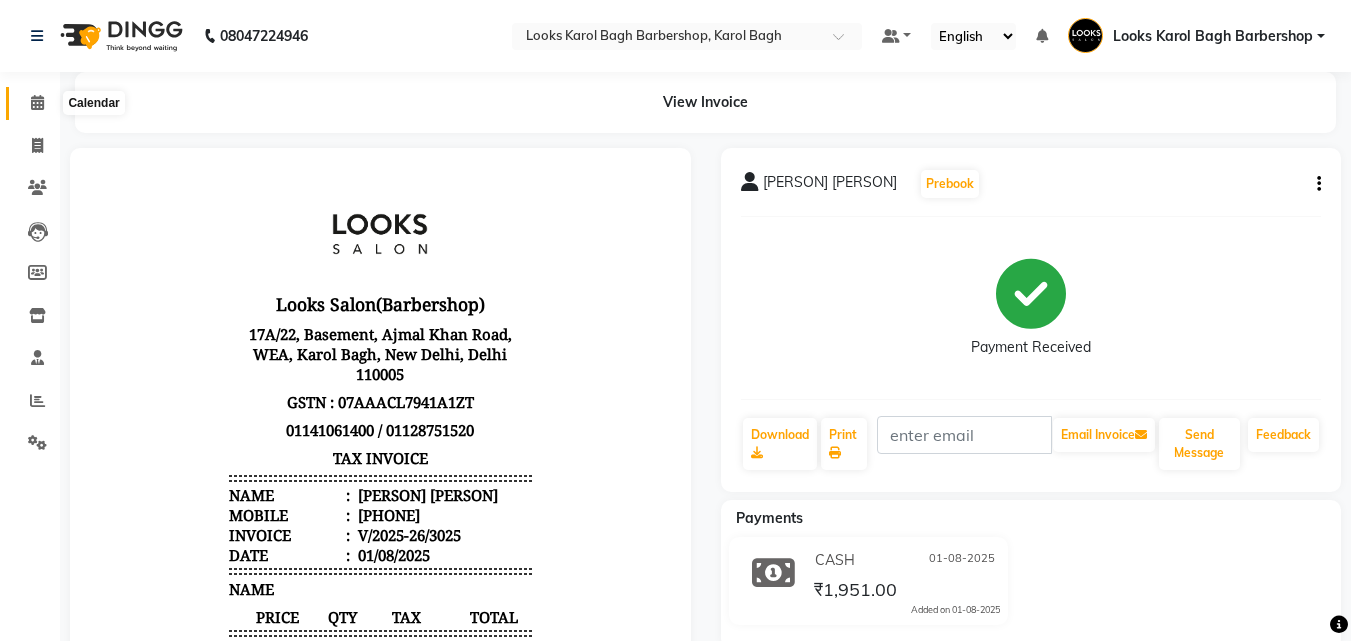 click 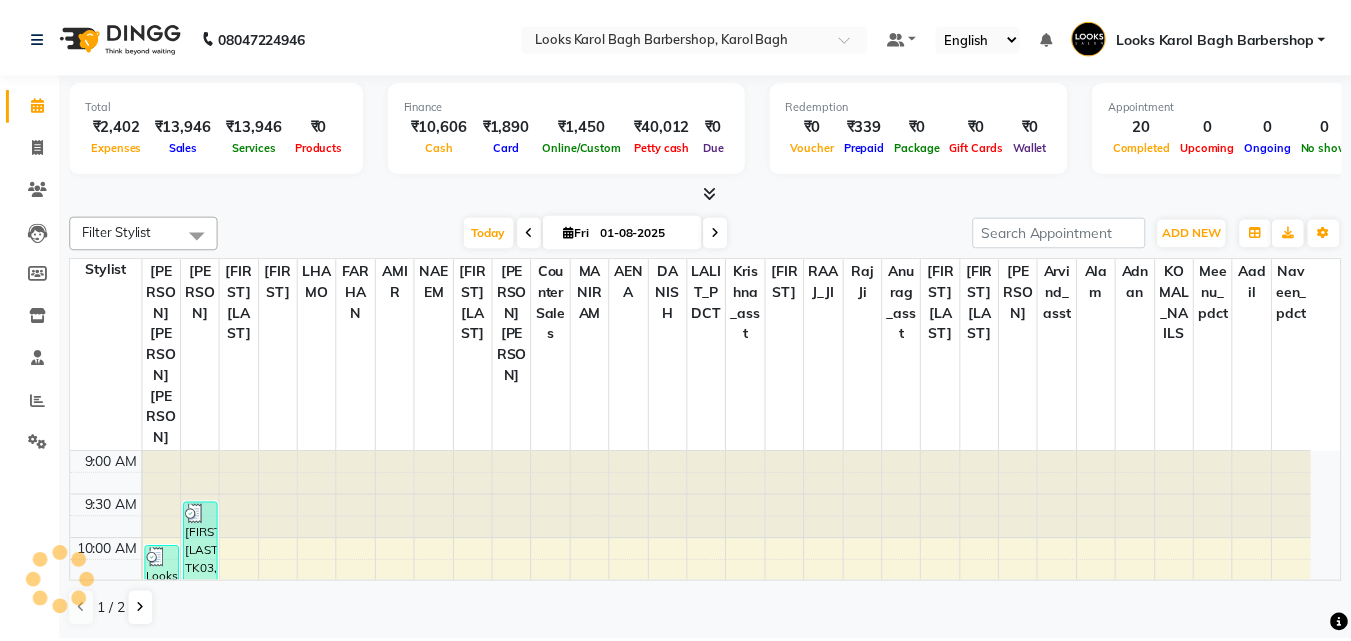 scroll, scrollTop: 705, scrollLeft: 0, axis: vertical 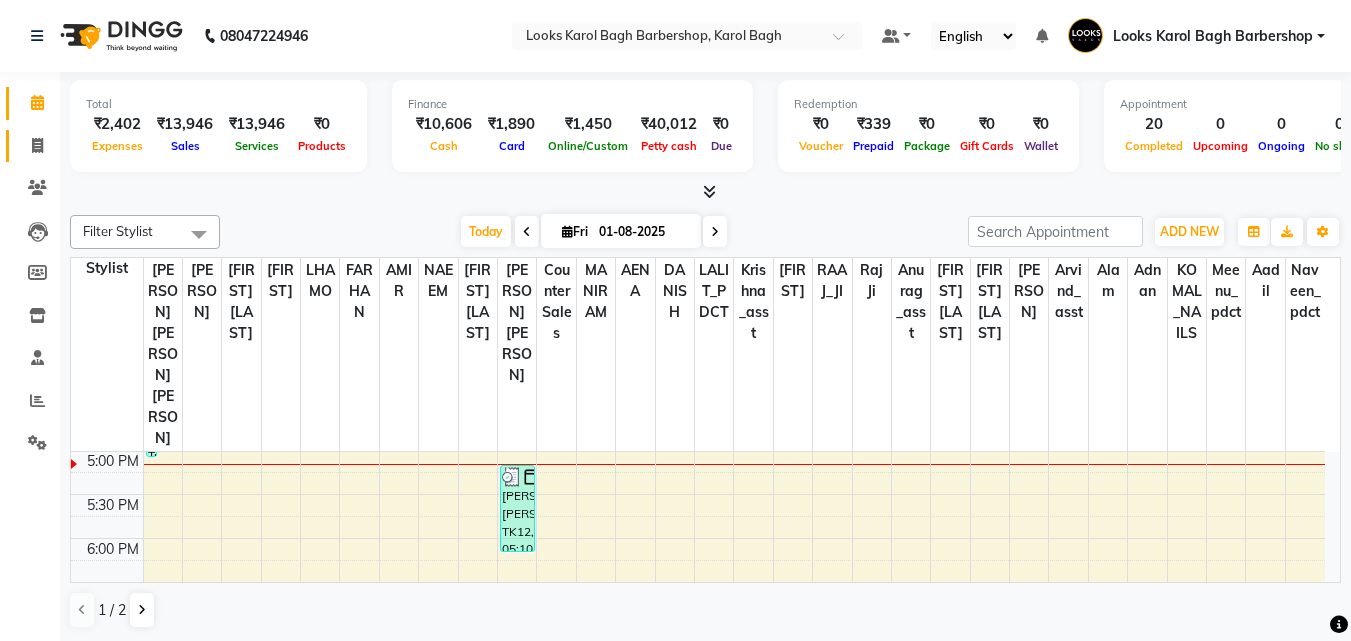 click on "Invoice" 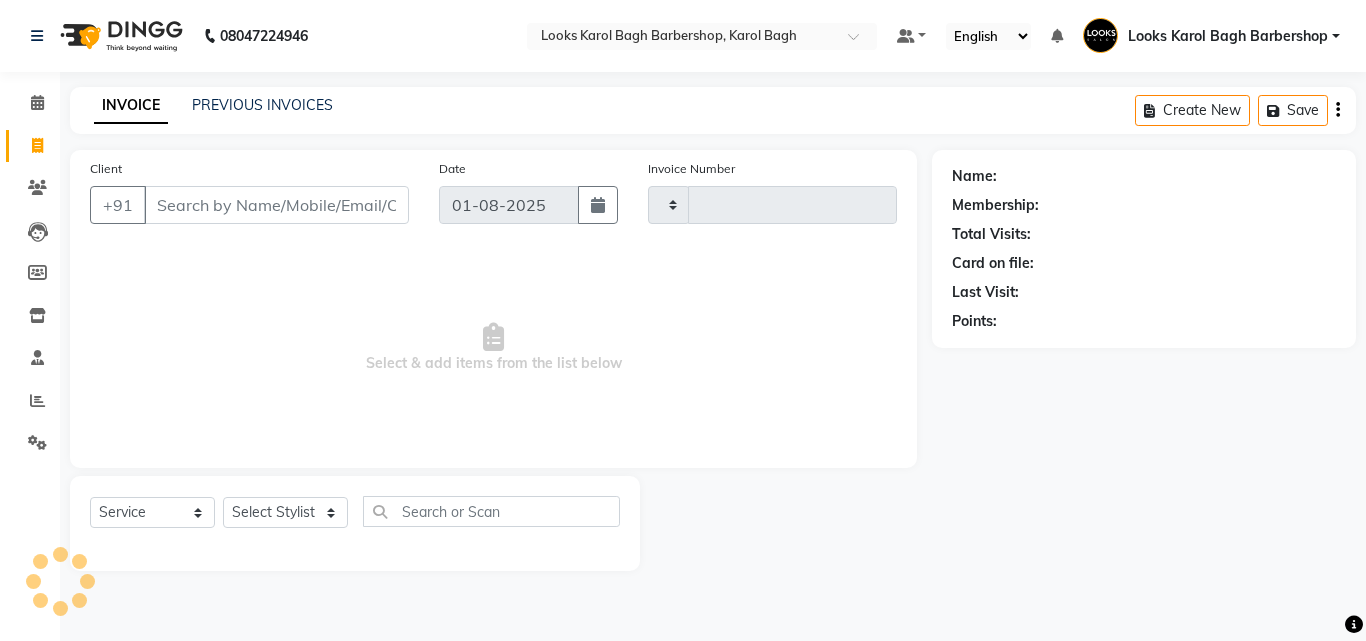 type on "3026" 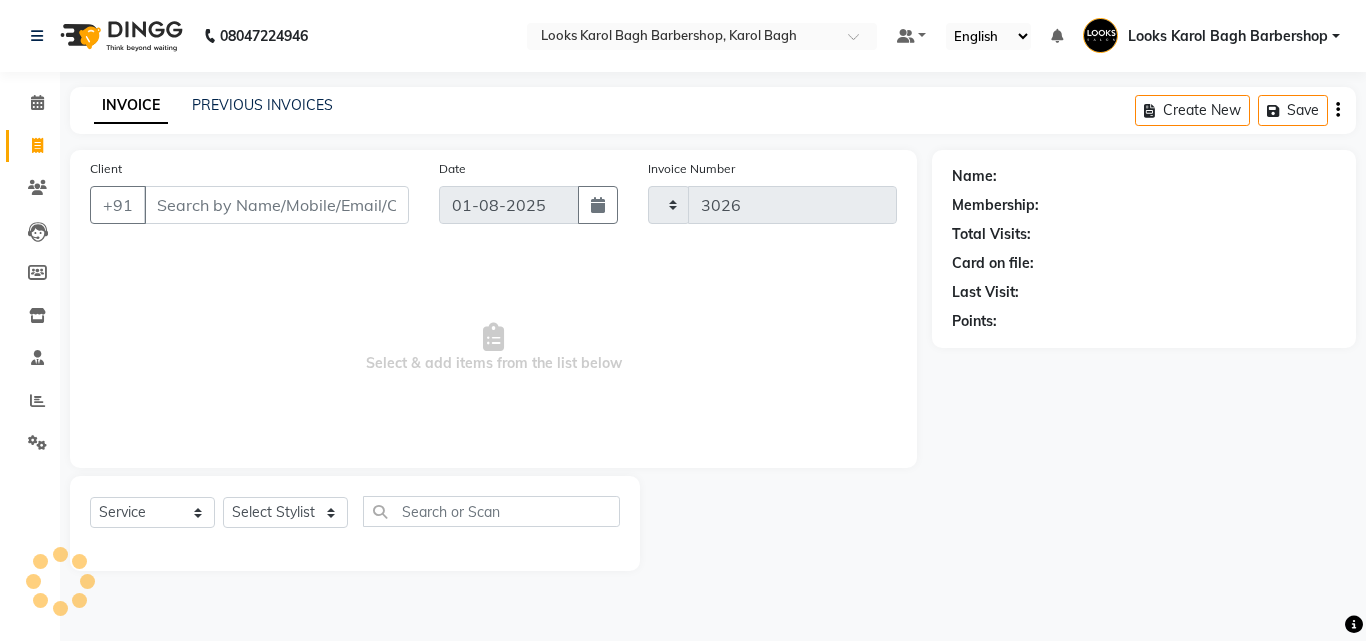 select on "4323" 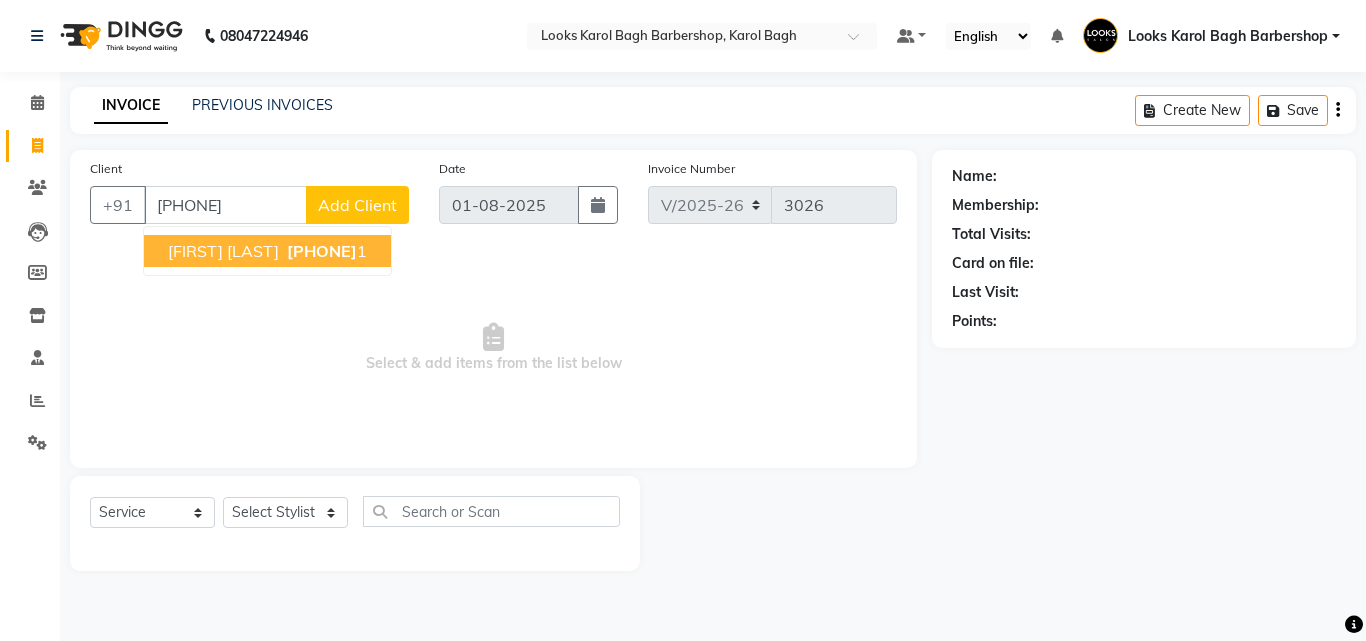 click on "[PHONE]" at bounding box center [322, 251] 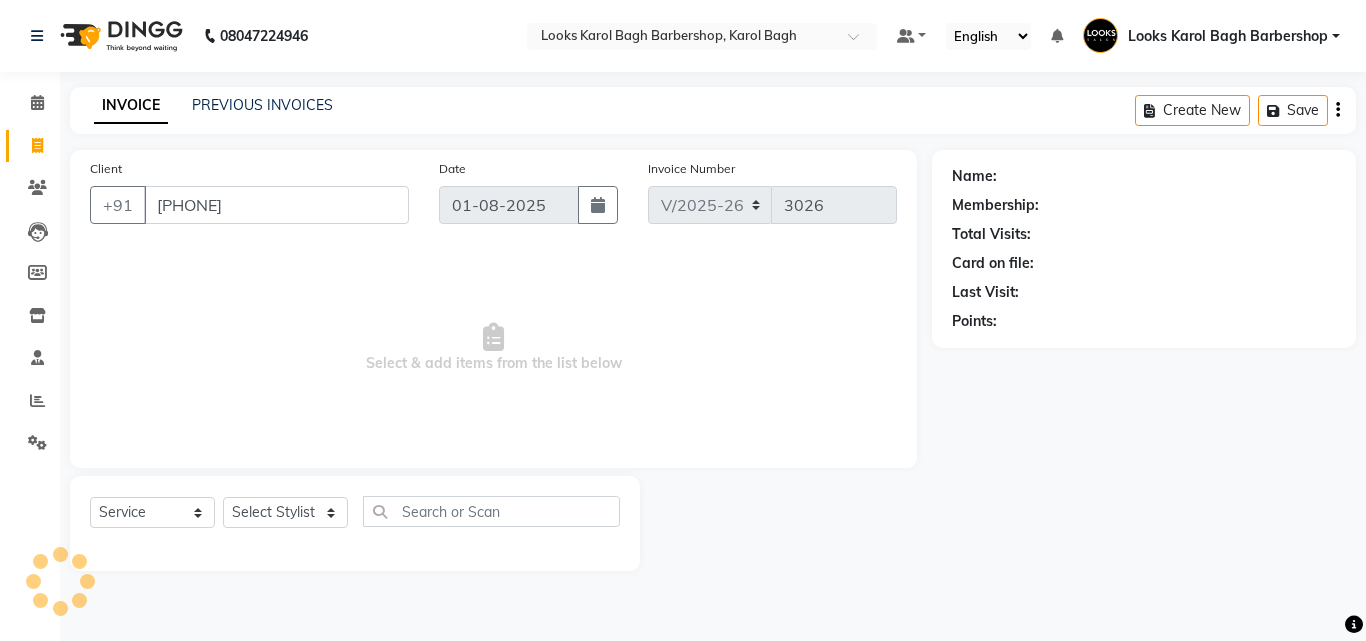 type on "[PHONE]" 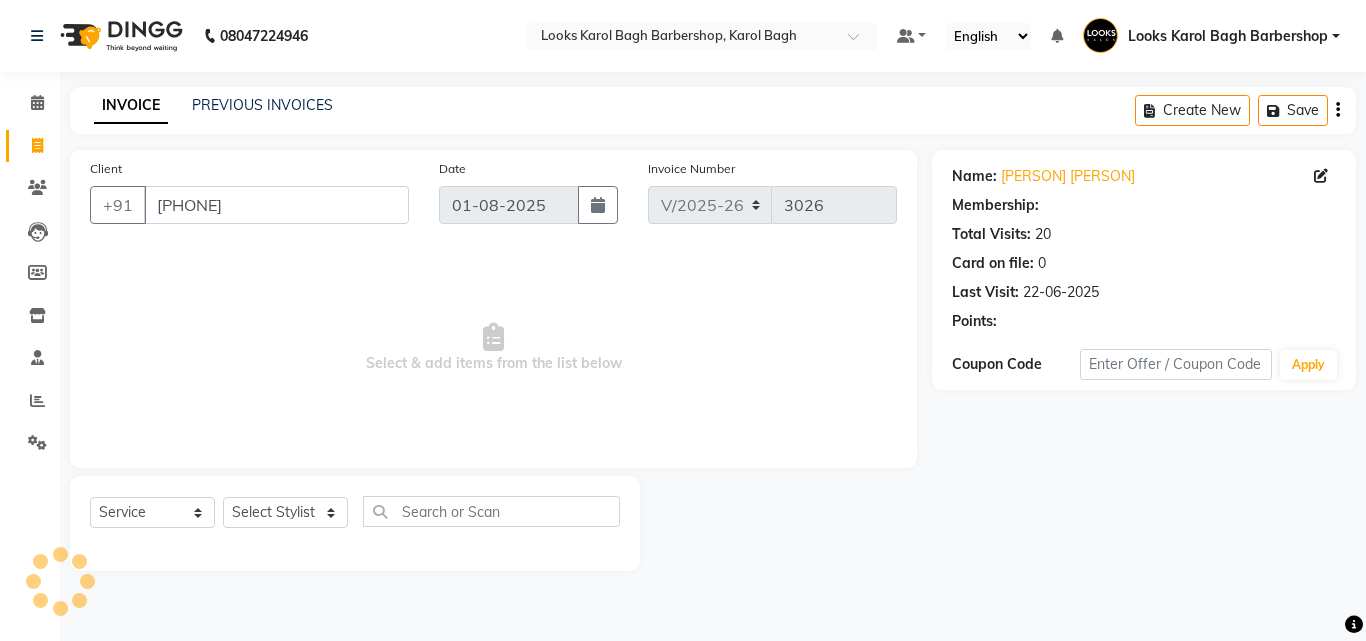 select on "1: Object" 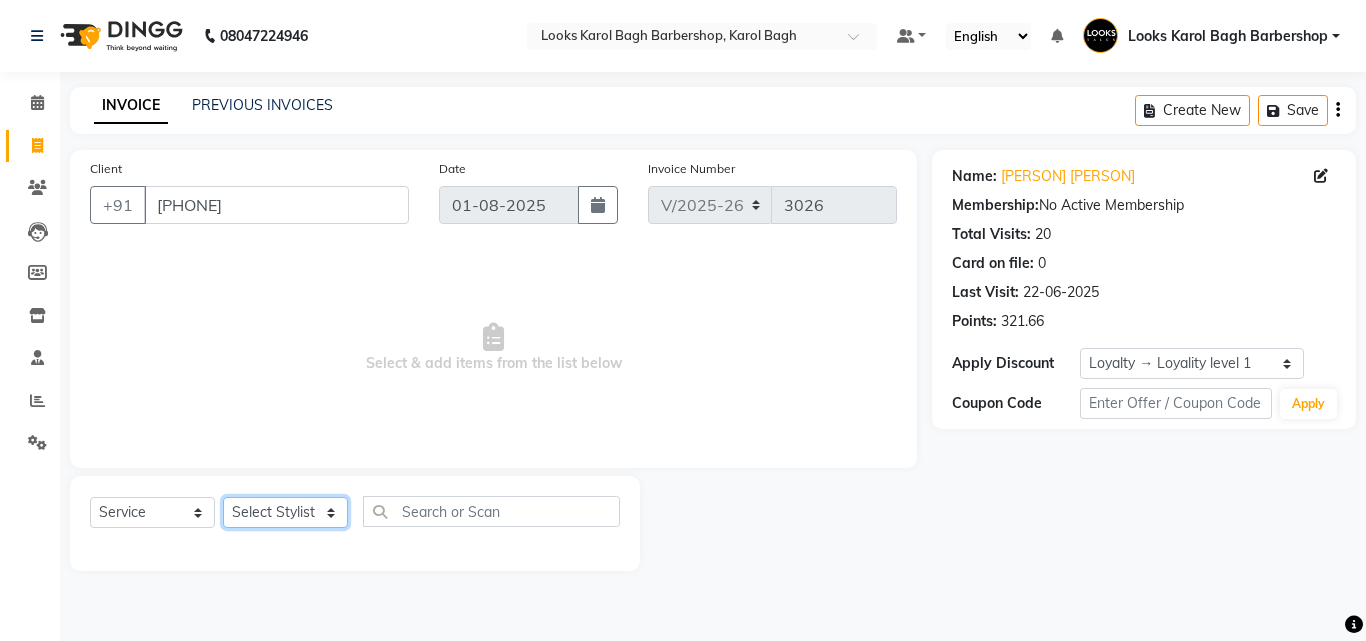 click on "Select Stylist Aadil Adnan AENA Aijaz Alam Amazon_Kart AMIR  Anurag _asst Arvind_asst BIJENDER  Counter Sales DANISH DHARAMVEER Eshan FARHAN KARAN RAI  KOMAL_NAILS Krishna_asst LALIT_PDCT LHAMO Looks_Female_Section Looks_H.O_Store Looks Karol Bagh Barbershop Looks_Kart MANIRAM Meenu_pdct Mohammad Sajid NAEEM  NARENDER DEOL  Naveen_pdct Prabhakar Kumar_PDCT RAAJ GUPTA RAAJ_JI raj ji RAM MURTI NARYAL ROHIT  Rohit Seth Rohit Thakur SACHIN sahil Shabina Shakir SIMRAN Sonia Sunny VIKRAM VIKRANT SINGH  Vishal_Asst YOGESH ASSISTANT" 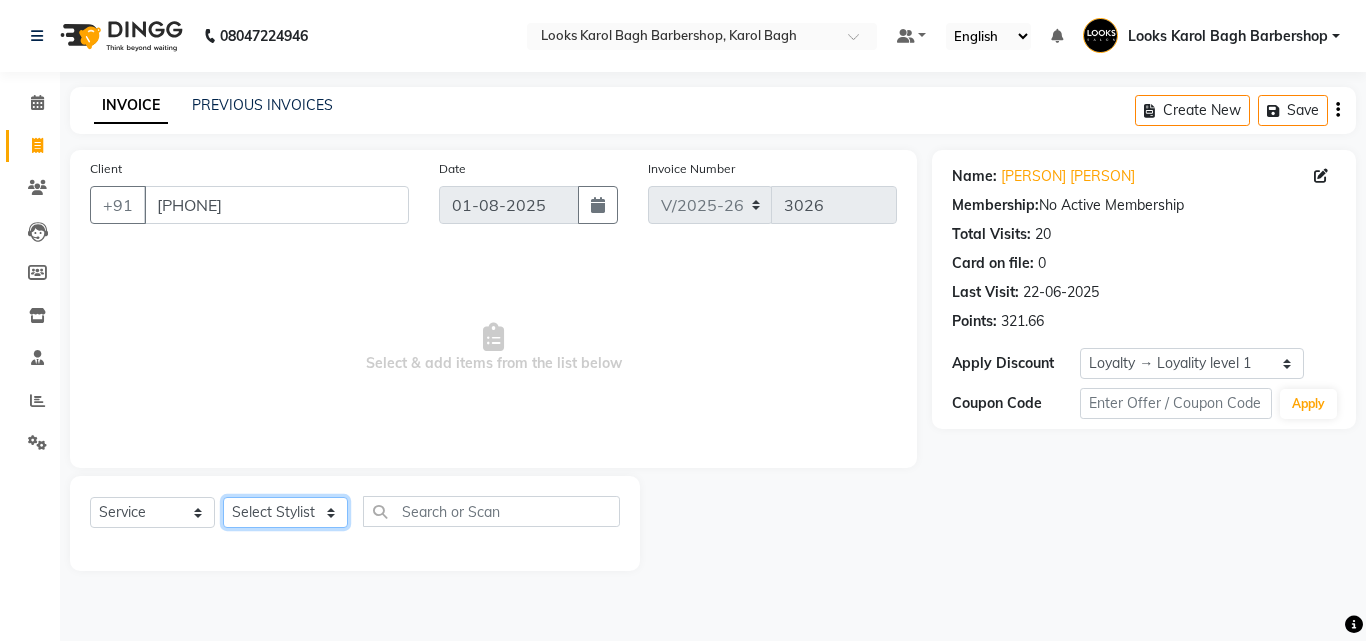 select on "[PHONE]" 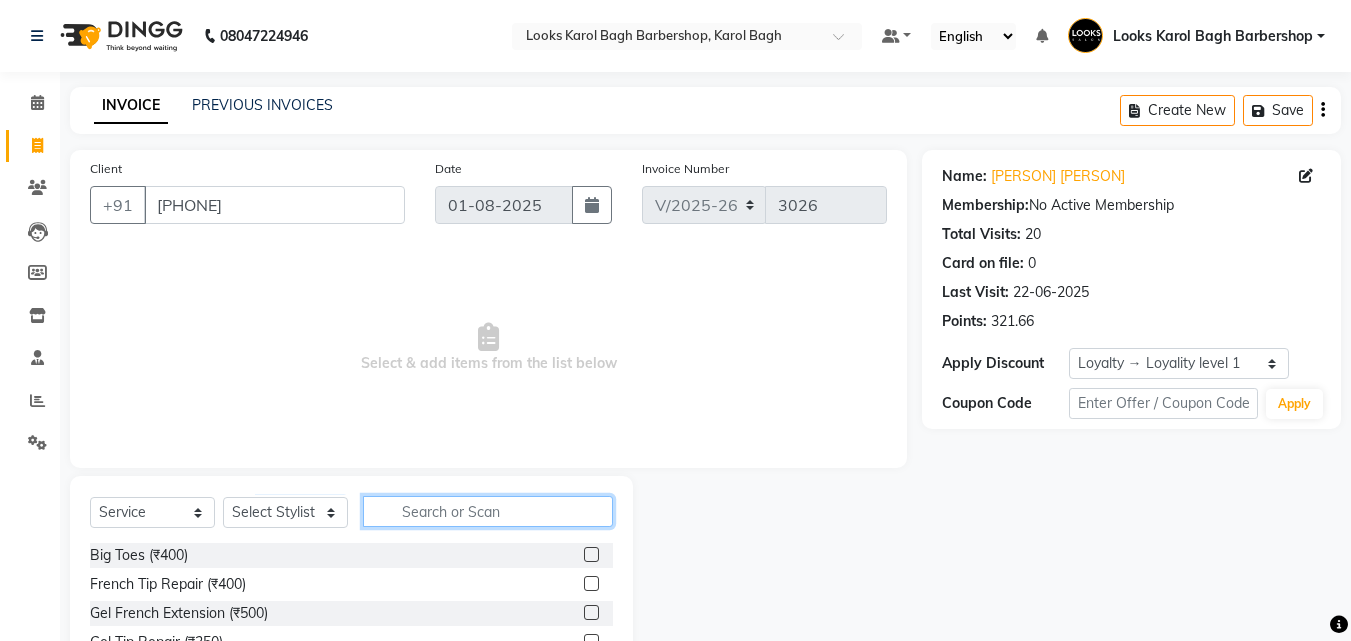 click 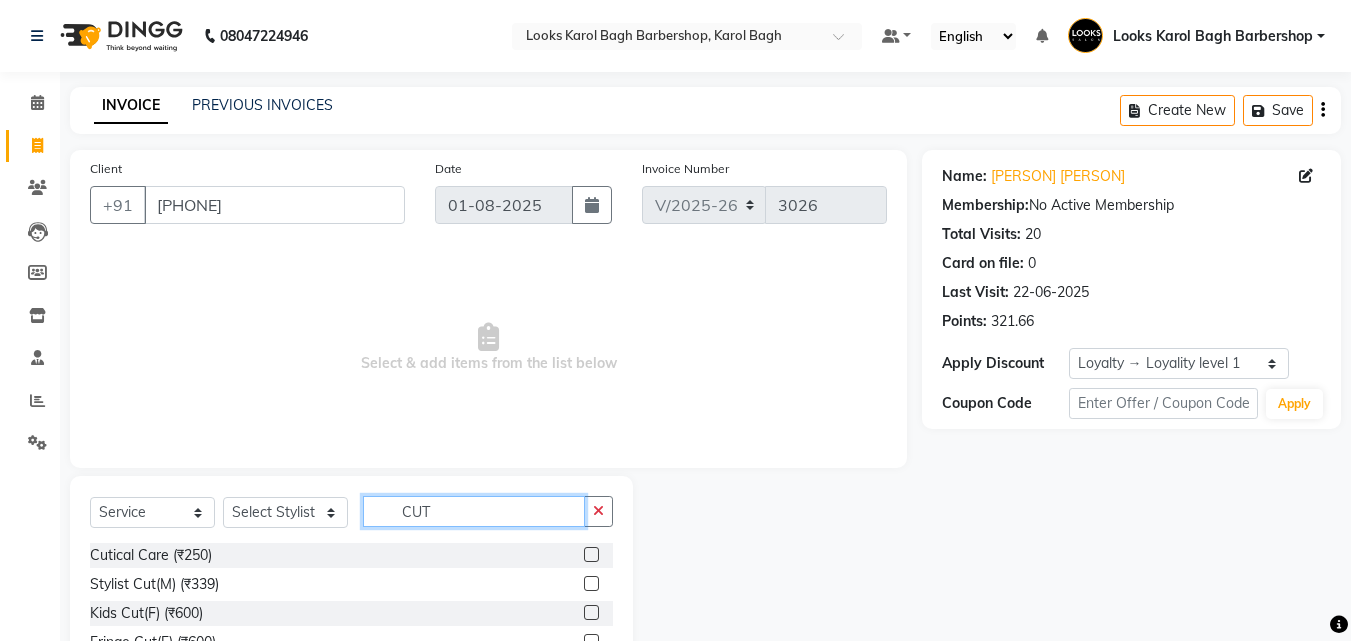 scroll, scrollTop: 160, scrollLeft: 0, axis: vertical 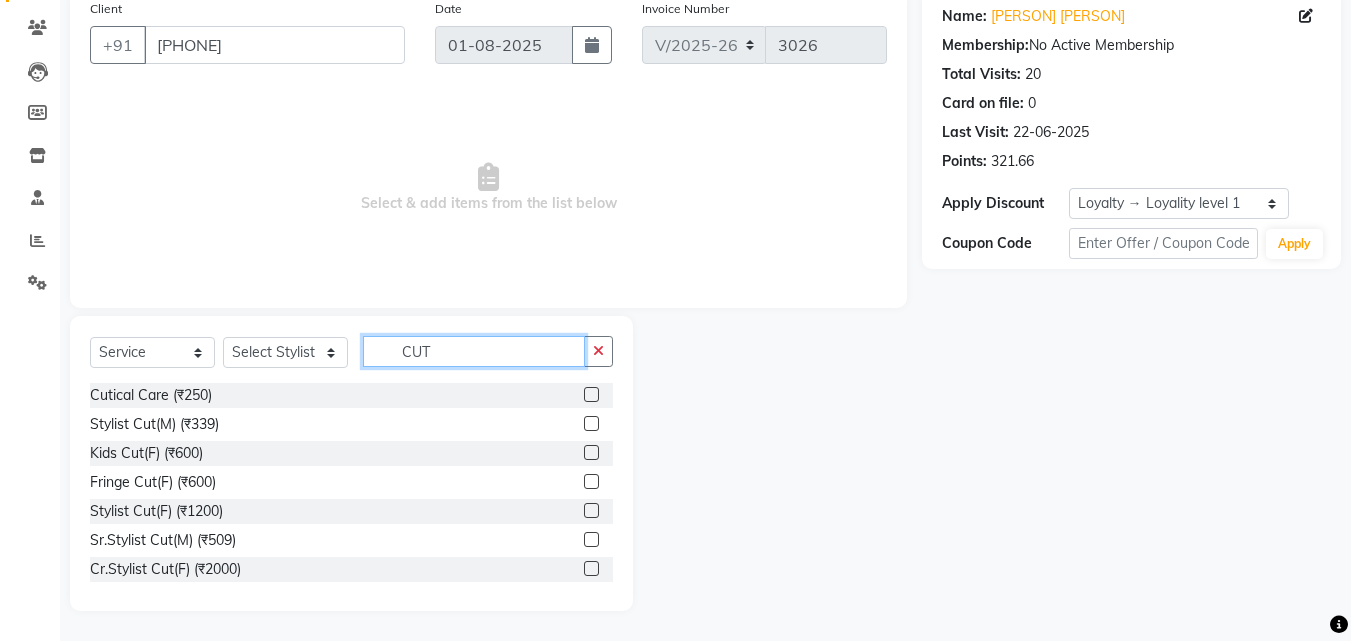 type on "CUT" 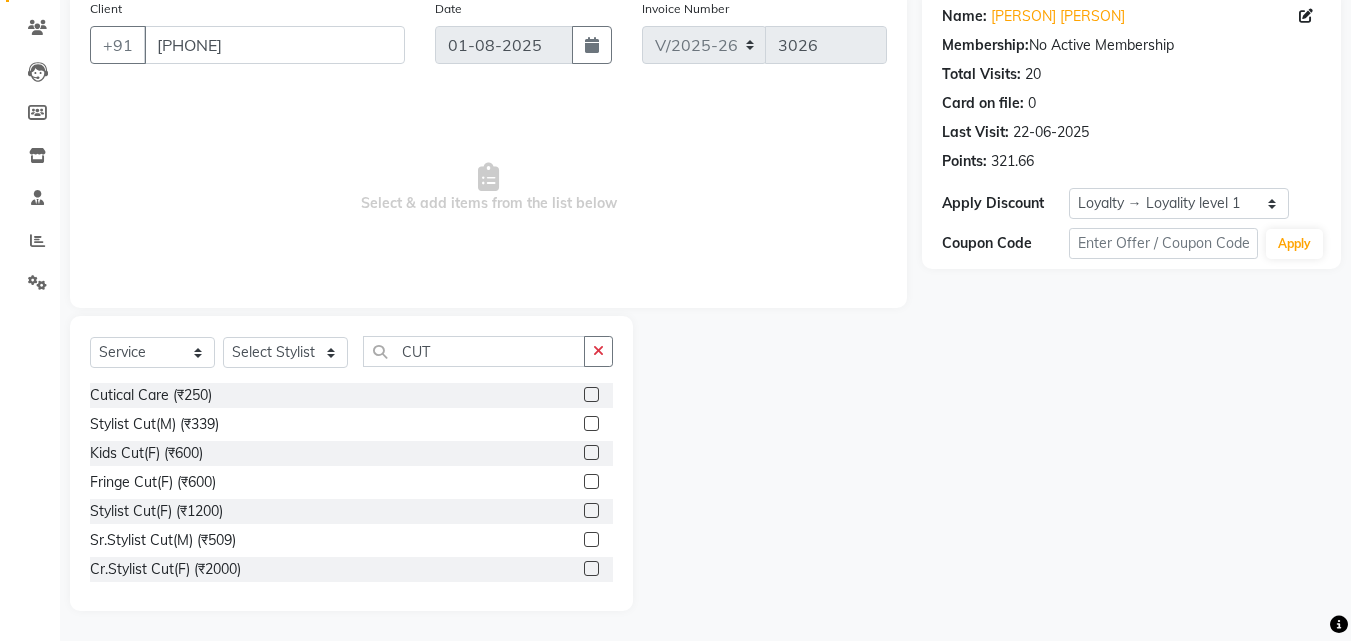 drag, startPoint x: 575, startPoint y: 538, endPoint x: 561, endPoint y: 458, distance: 81.21576 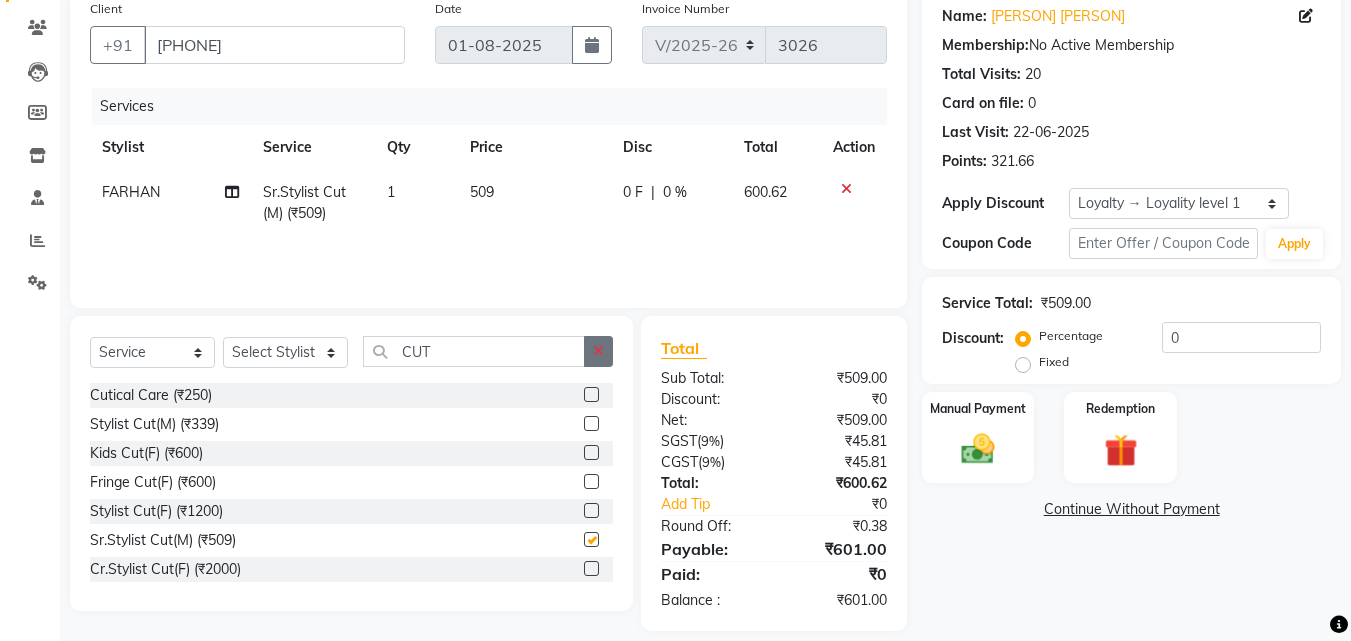 checkbox on "false" 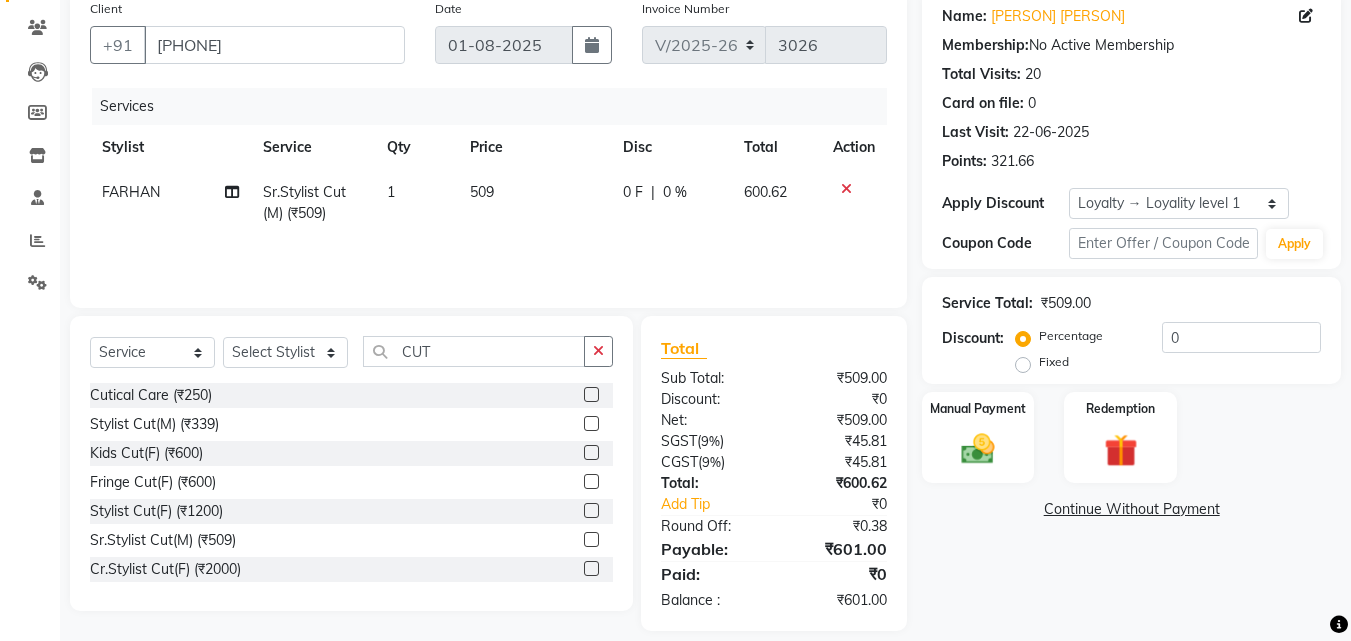 click 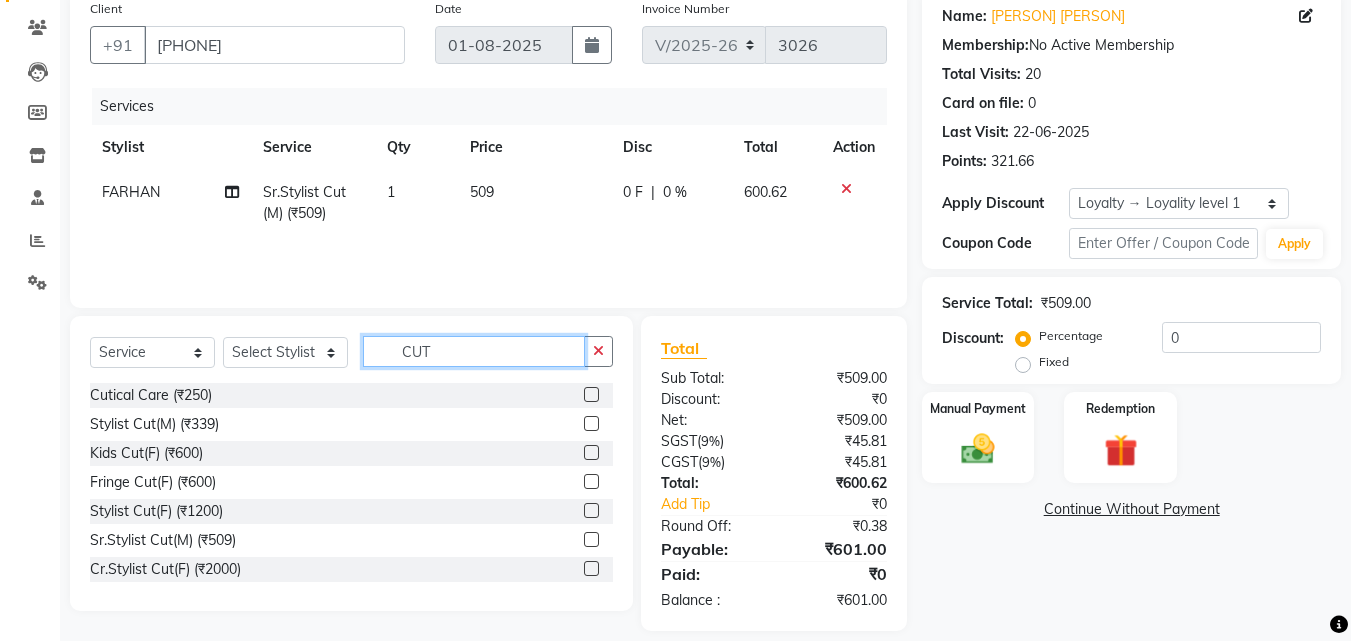 type 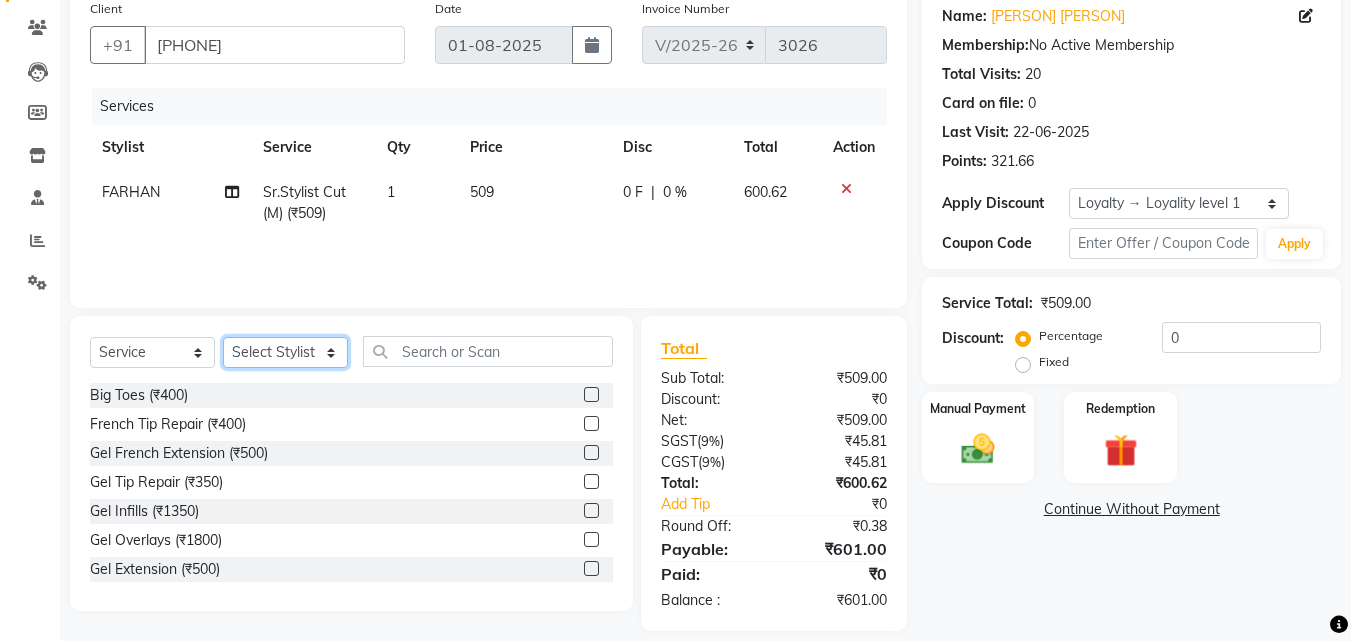 click on "Select Stylist Aadil Adnan AENA Aijaz Alam Amazon_Kart AMIR  Anurag _asst Arvind_asst BIJENDER  Counter Sales DANISH DHARAMVEER Eshan FARHAN KARAN RAI  KOMAL_NAILS Krishna_asst LALIT_PDCT LHAMO Looks_Female_Section Looks_H.O_Store Looks Karol Bagh Barbershop Looks_Kart MANIRAM Meenu_pdct Mohammad Sajid NAEEM  NARENDER DEOL  Naveen_pdct Prabhakar Kumar_PDCT RAAJ GUPTA RAAJ_JI raj ji RAM MURTI NARYAL ROHIT  Rohit Seth Rohit Thakur SACHIN sahil Shabina Shakir SIMRAN Sonia Sunny VIKRAM VIKRANT SINGH  Vishal_Asst YOGESH ASSISTANT" 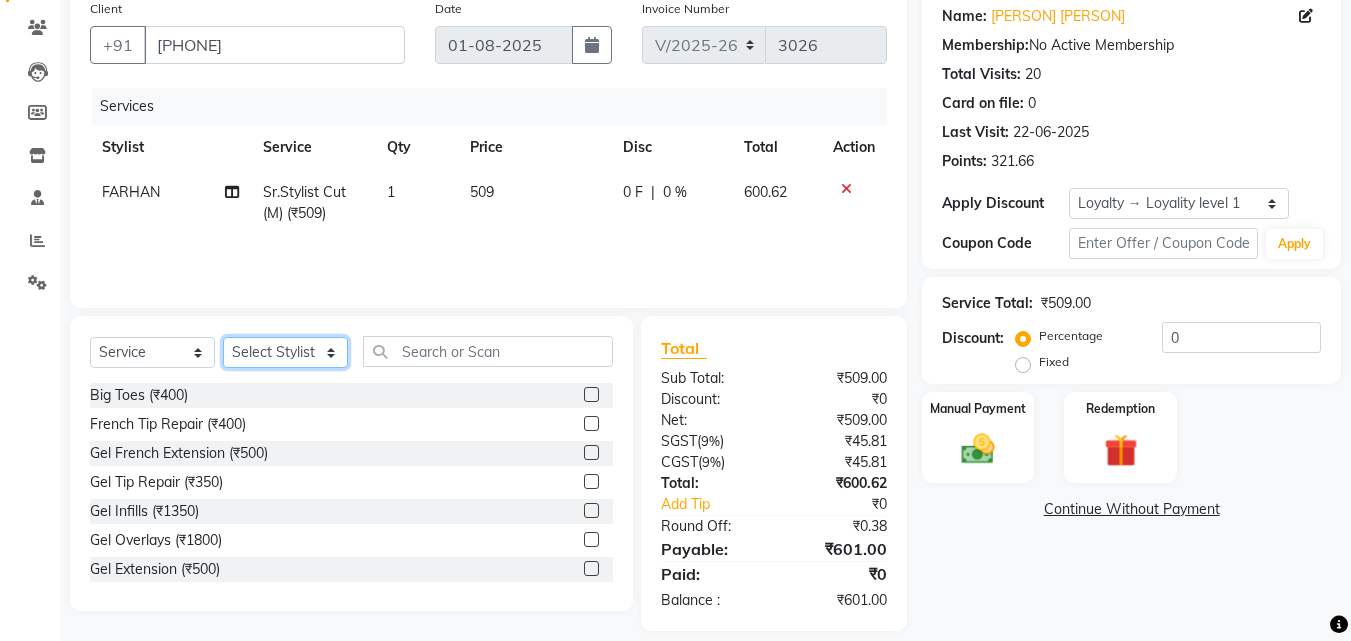 select on "40887" 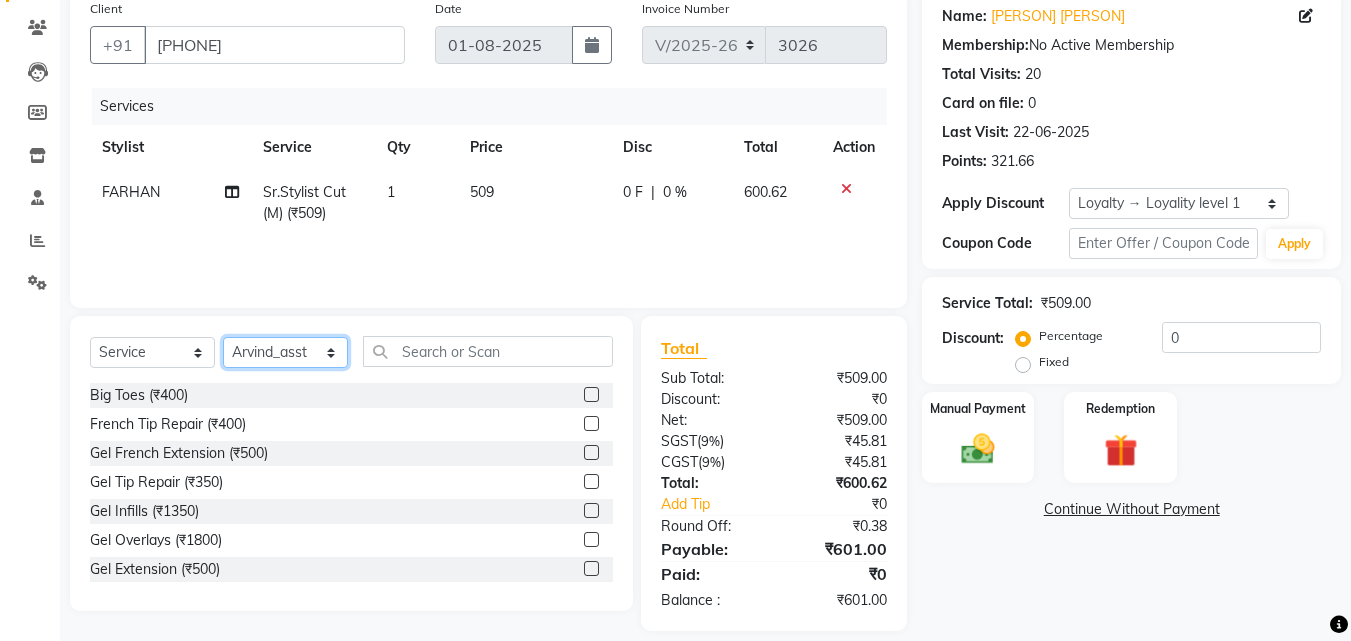 click on "Select Stylist Aadil Adnan AENA Aijaz Alam Amazon_Kart AMIR  Anurag _asst Arvind_asst BIJENDER  Counter Sales DANISH DHARAMVEER Eshan FARHAN KARAN RAI  KOMAL_NAILS Krishna_asst LALIT_PDCT LHAMO Looks_Female_Section Looks_H.O_Store Looks Karol Bagh Barbershop Looks_Kart MANIRAM Meenu_pdct Mohammad Sajid NAEEM  NARENDER DEOL  Naveen_pdct Prabhakar Kumar_PDCT RAAJ GUPTA RAAJ_JI raj ji RAM MURTI NARYAL ROHIT  Rohit Seth Rohit Thakur SACHIN sahil Shabina Shakir SIMRAN Sonia Sunny VIKRAM VIKRANT SINGH  Vishal_Asst YOGESH ASSISTANT" 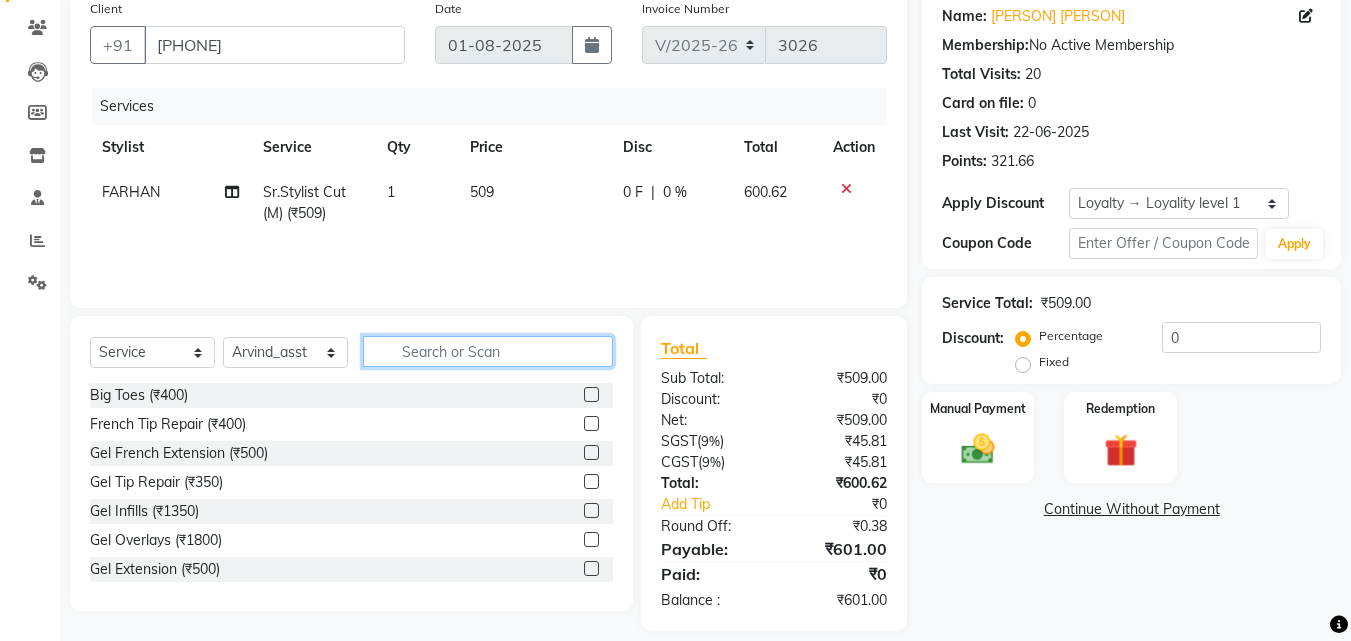 click 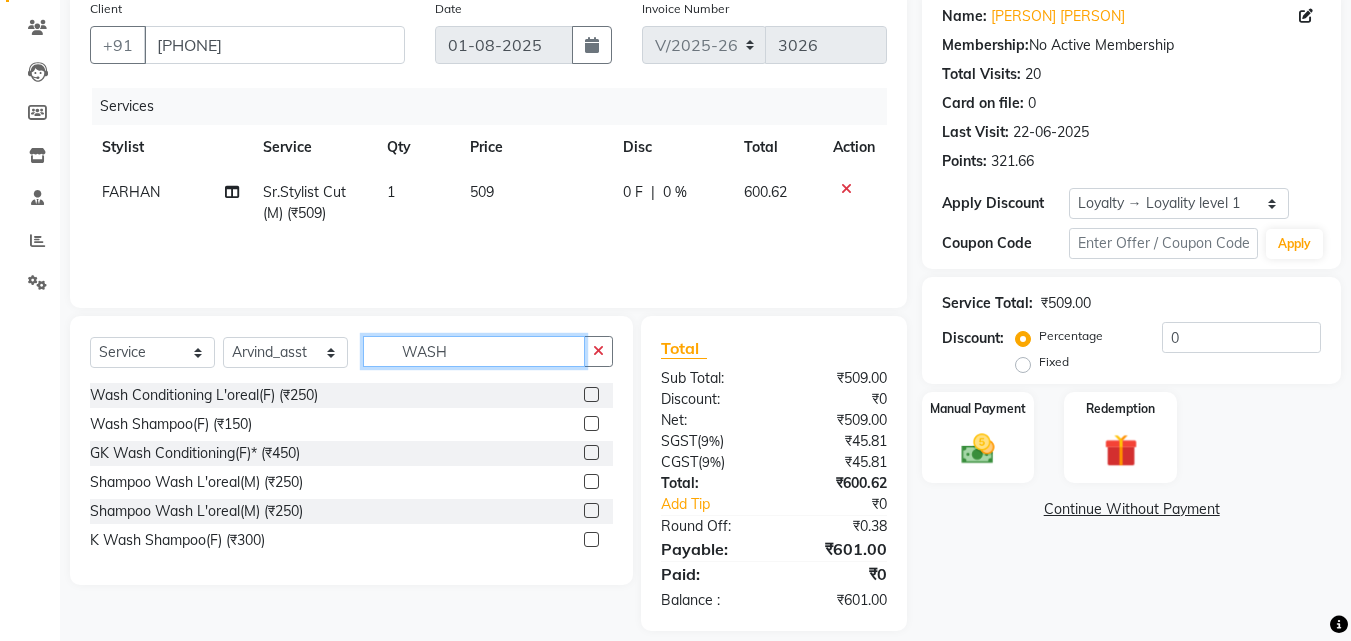 type on "WASH" 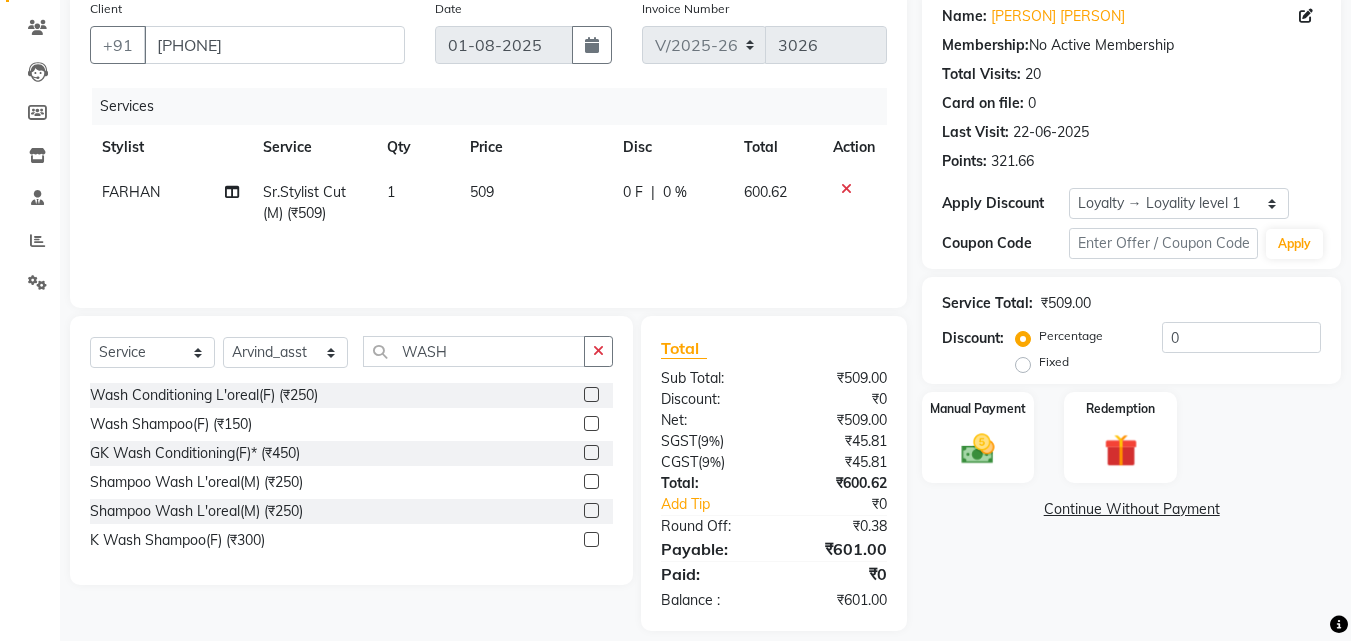 click 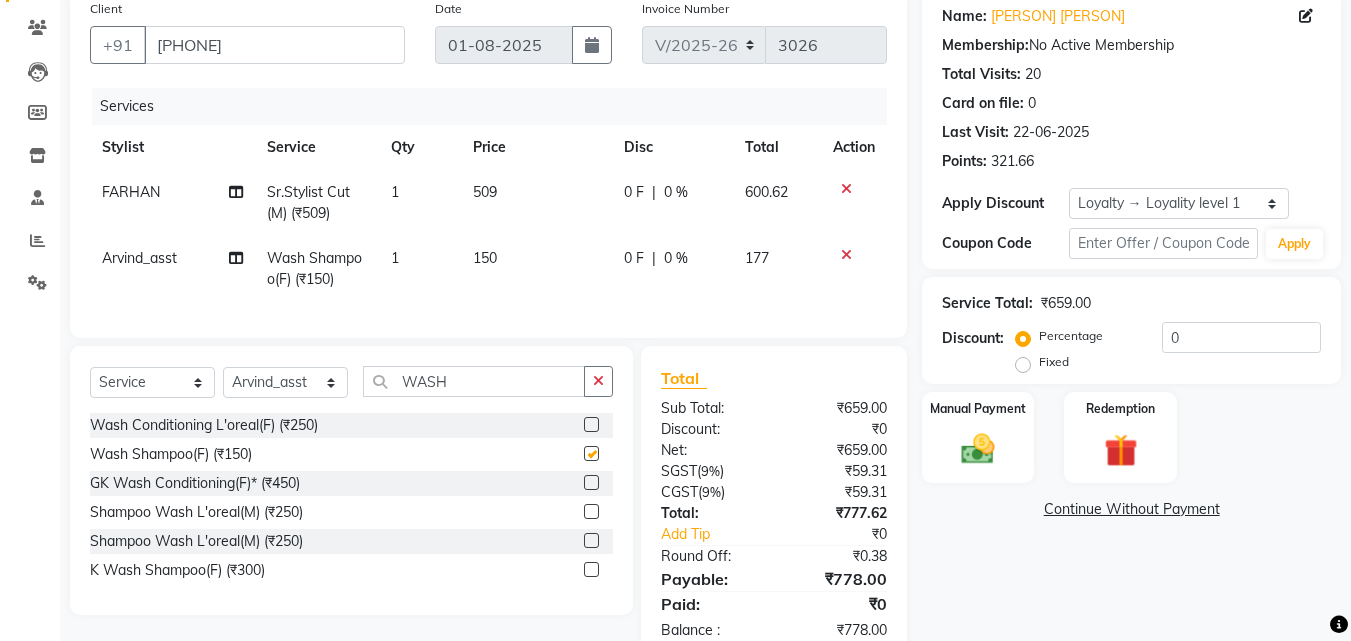 checkbox on "false" 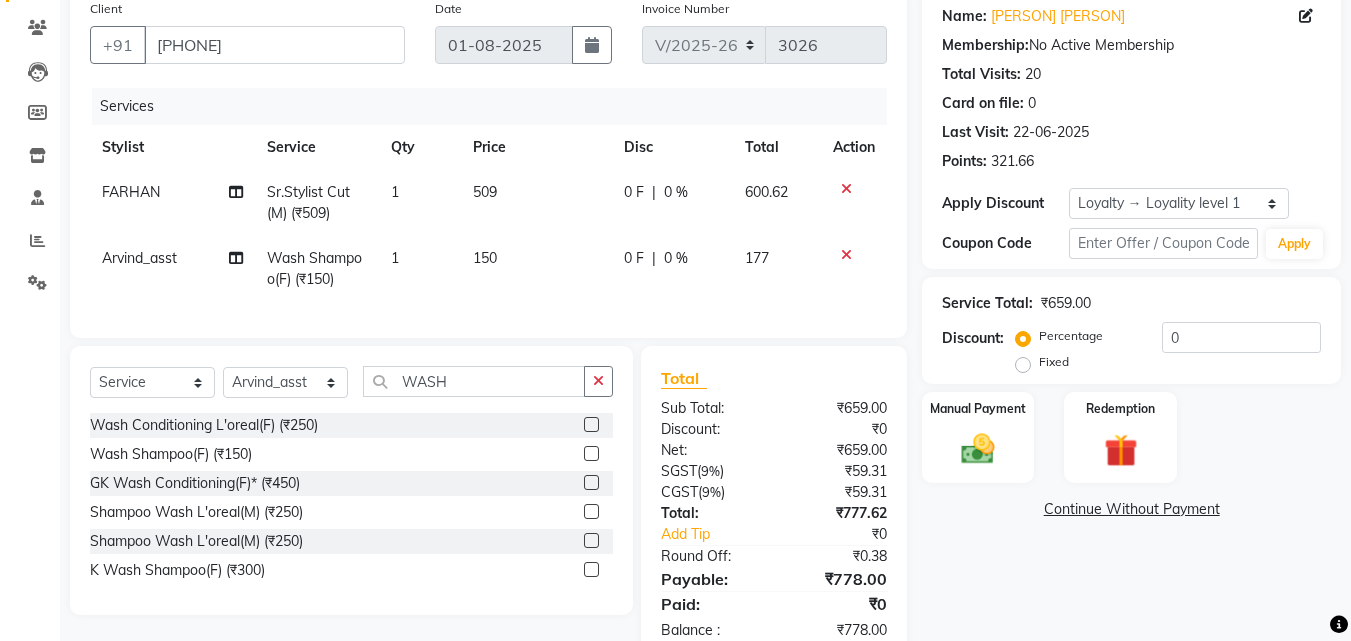 click on "150" 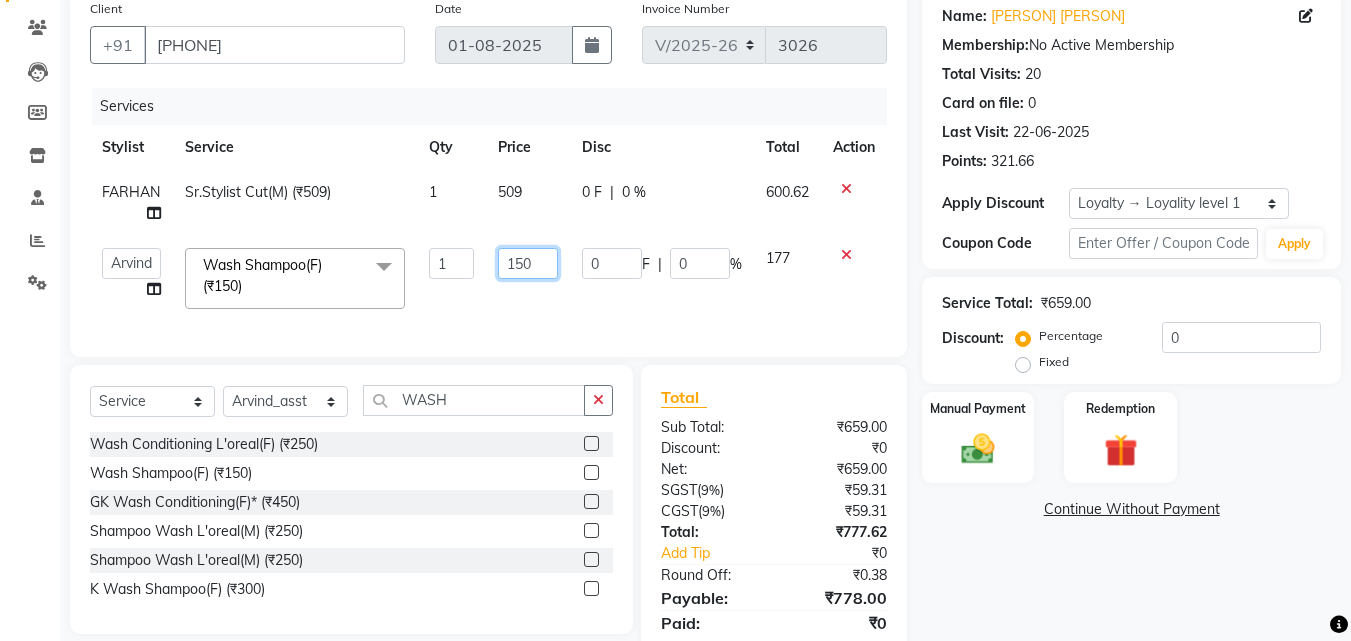 click on "150" 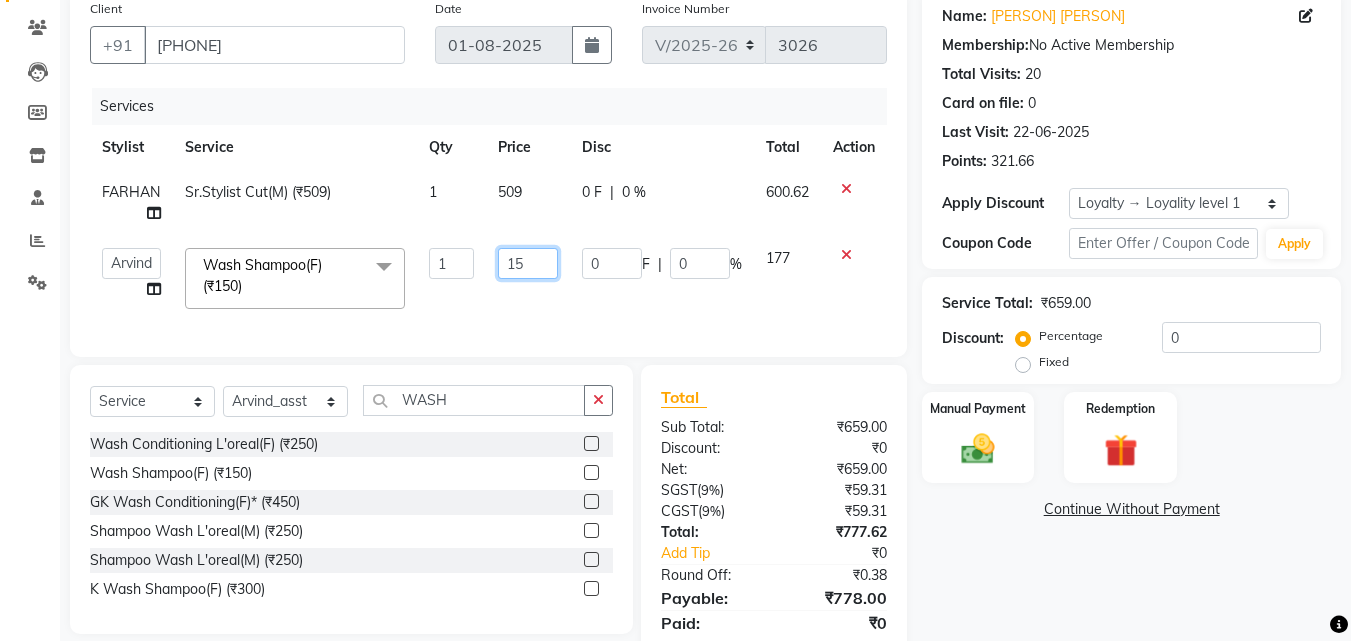 type on "153" 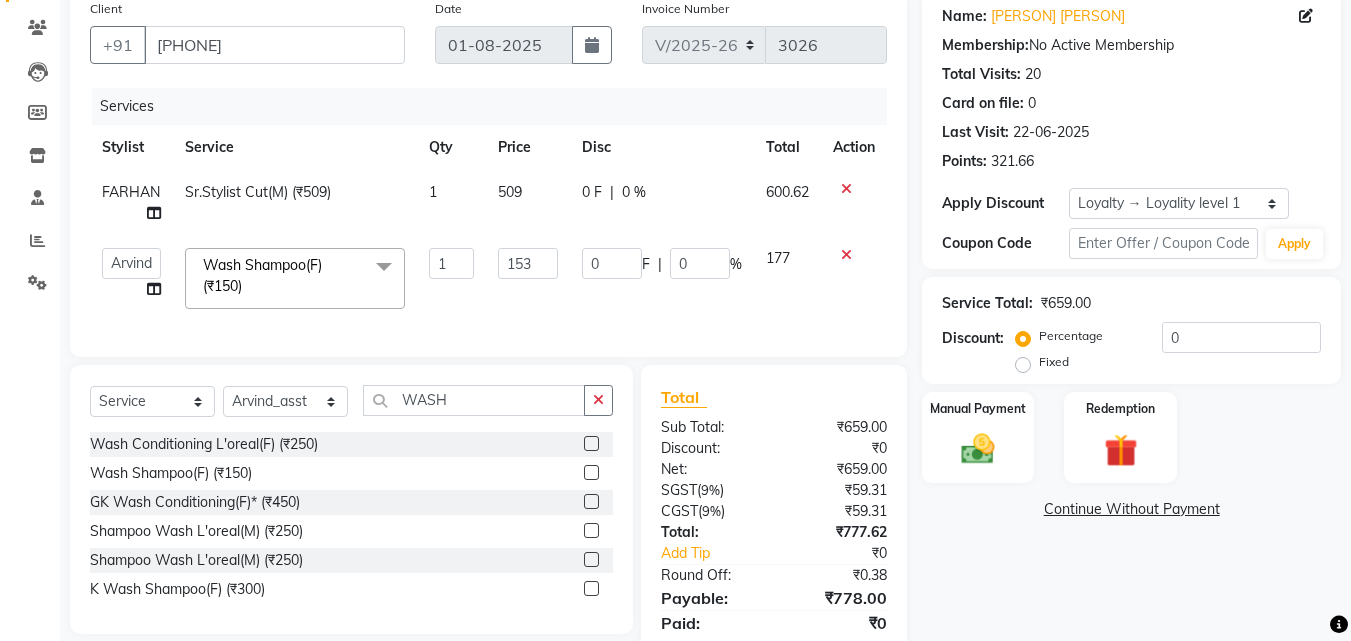 click on "Services Stylist Service Qty Price Disc Total Action FARHAN Sr.Stylist Cut(M) (₹509) 1 509 0 F | 0 % 600.62  Aadil   Adnan   AENA   Aijaz   Alam   Amazon_Kart   AMIR    Anurag _asst   Arvind_asst   BIJENDER    Counter Sales   DANISH   DHARAMVEER   Eshan   FARHAN   KARAN RAI    KOMAL_NAILS   Krishna_asst   LALIT_PDCT   LHAMO   Looks_Female_Section   Looks_H.O_Store   Looks Karol Bagh Barbershop   Looks_Kart   MANIRAM   Meenu_pdct   Mohammad Sajid   NAEEM    NARENDER DEOL    Naveen_pdct   Prabhakar Kumar_PDCT   RAAJ GUPTA   RAAJ_JI   raj ji   RAM MURTI NARYAL   ROHIT    Rohit Seth   Rohit Thakur   SACHIN   sahil   Shabina   Shakir   SIMRAN   Sonia   Sunny   VIKRAM   VIKRANT SINGH    Vishal_Asst   YOGESH ASSISTANT  Wash Shampoo(F) (₹150)  x Big Toes (₹400) French Tip Repair (₹400) Gel French Extension (₹500) Gel Tip Repair (₹350) Gel Infills (₹1350) Gel Overlays (₹1800) Gel Extension (₹500) Gel Nail Removal (₹150) Natural Nail Extensions (₹3300) French Nail Extensions (₹3500) 1 153 0 F |" 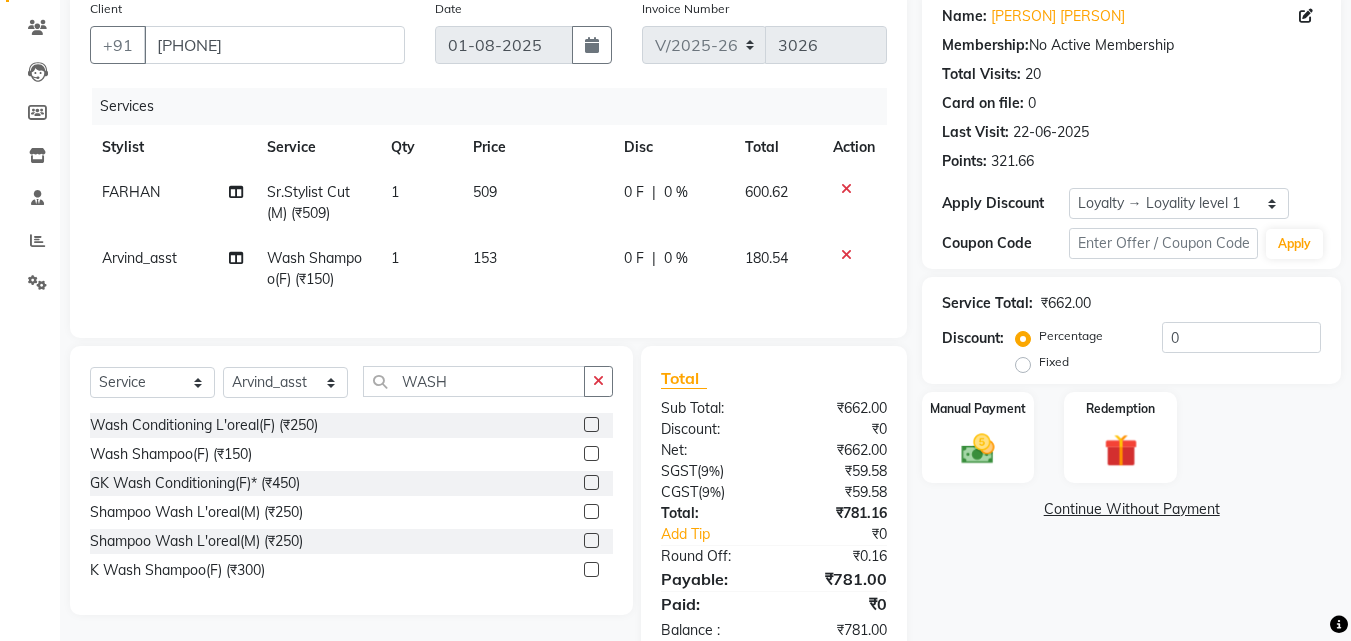 scroll, scrollTop: 225, scrollLeft: 0, axis: vertical 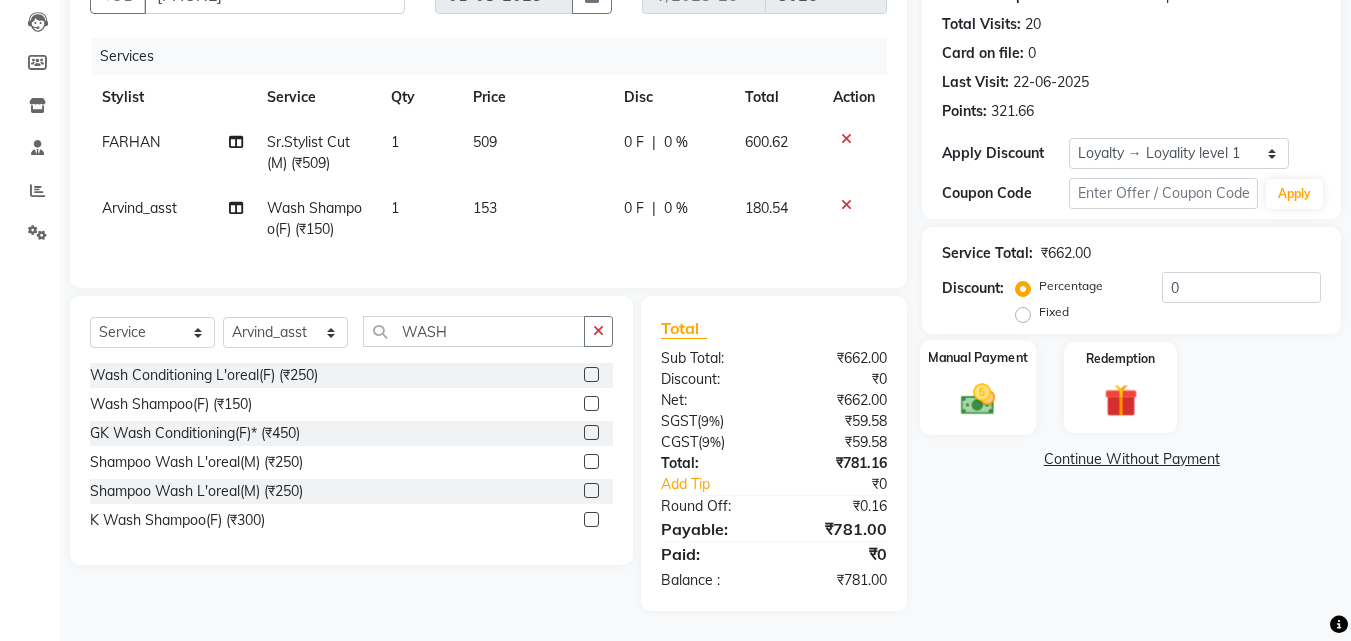 click 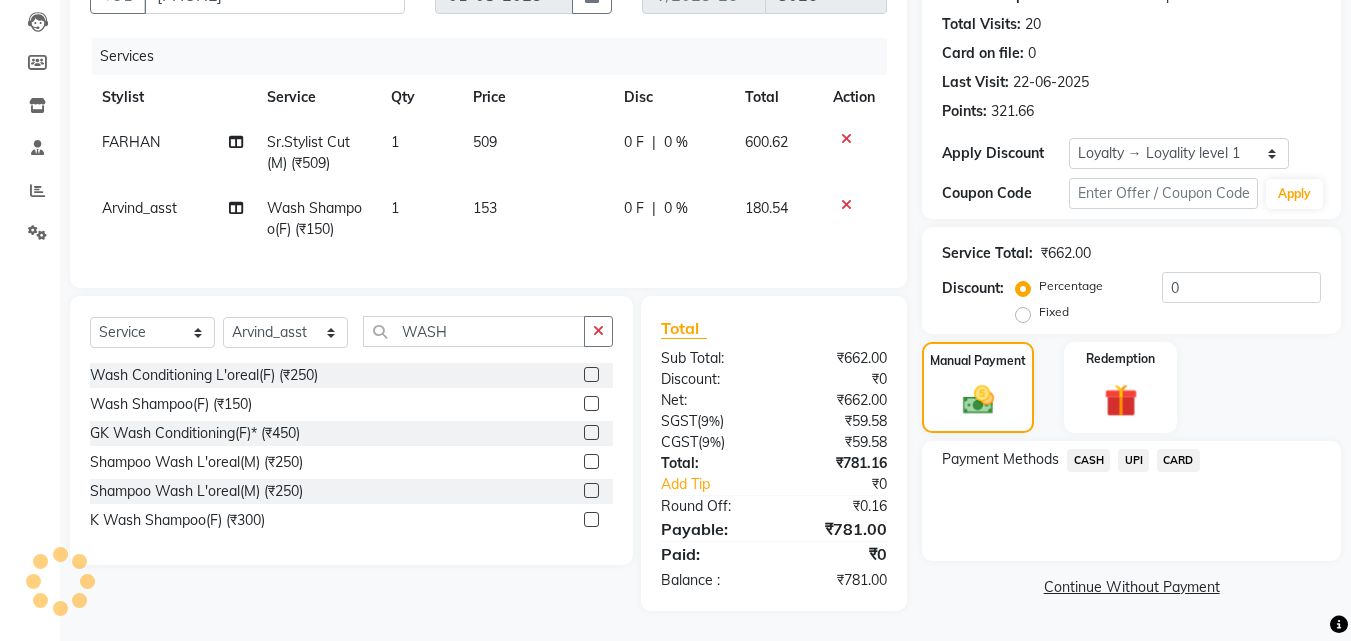 drag, startPoint x: 1143, startPoint y: 446, endPoint x: 1154, endPoint y: 445, distance: 11.045361 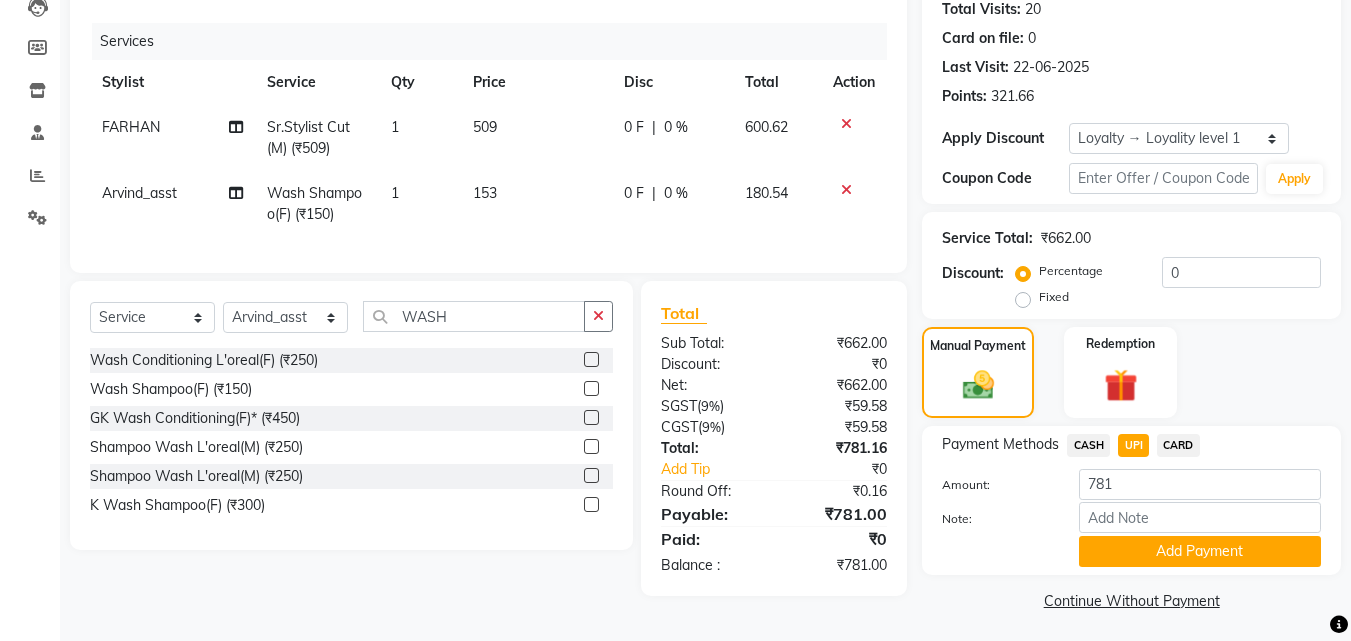 click on "Add Payment" 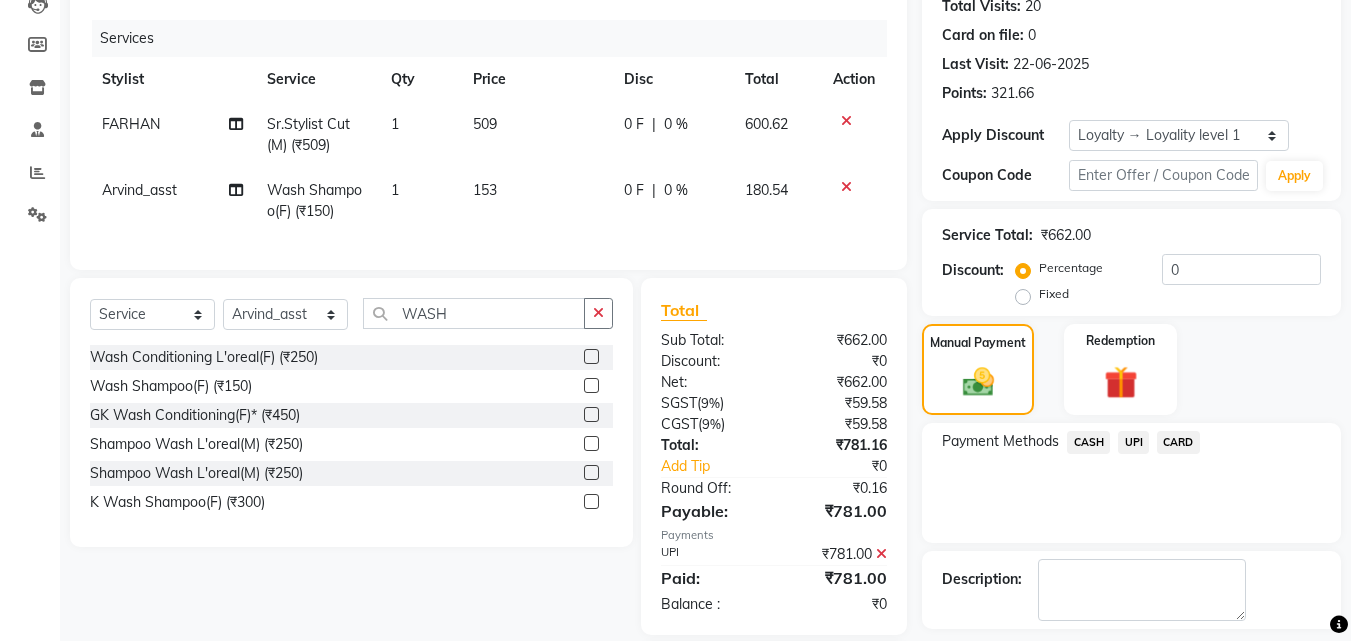 scroll, scrollTop: 387, scrollLeft: 0, axis: vertical 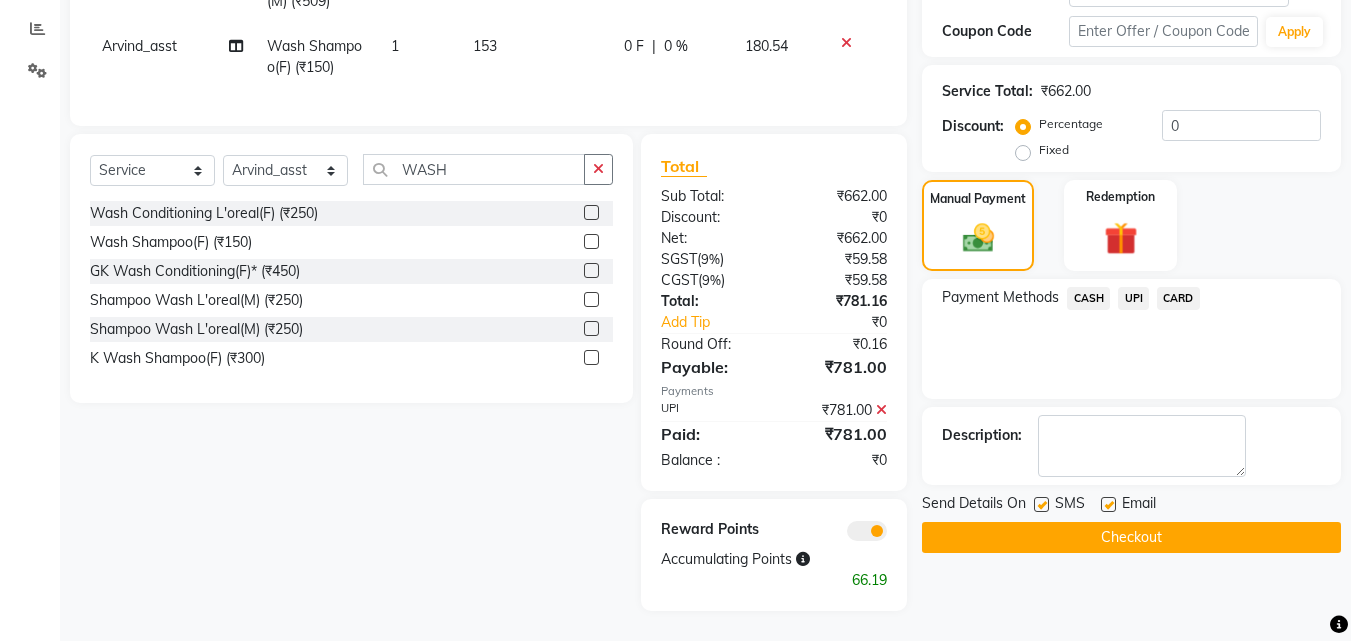 click on "Checkout" 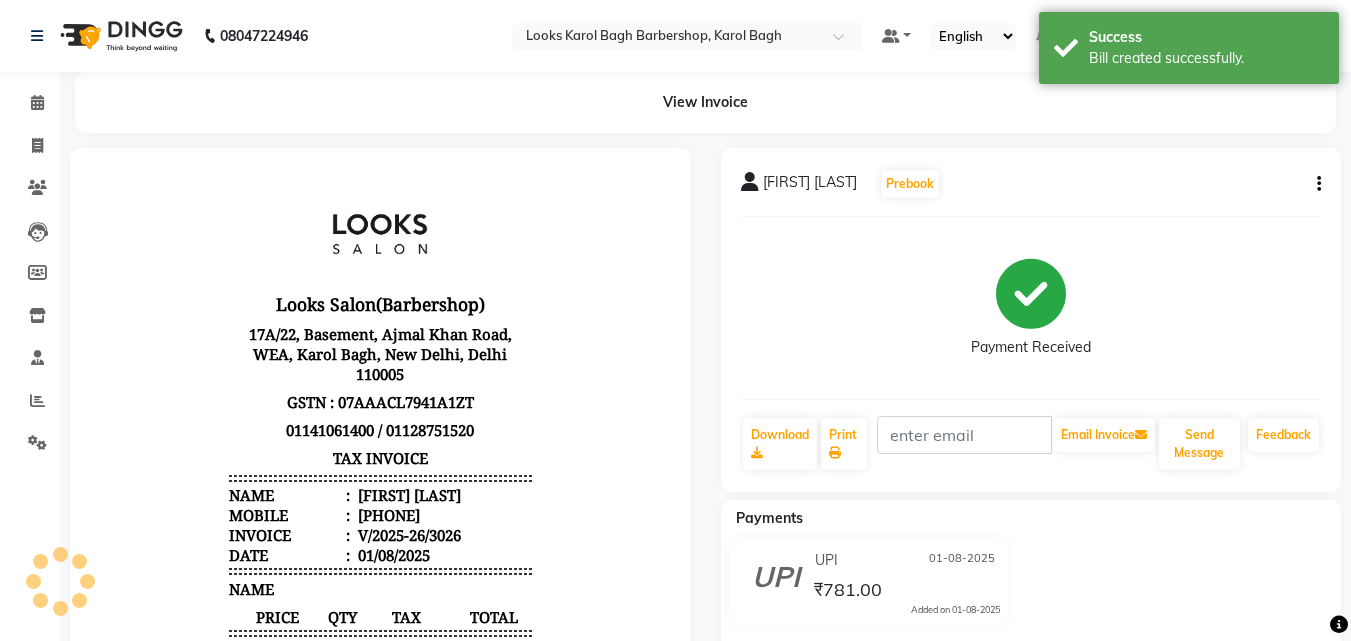 scroll, scrollTop: 0, scrollLeft: 0, axis: both 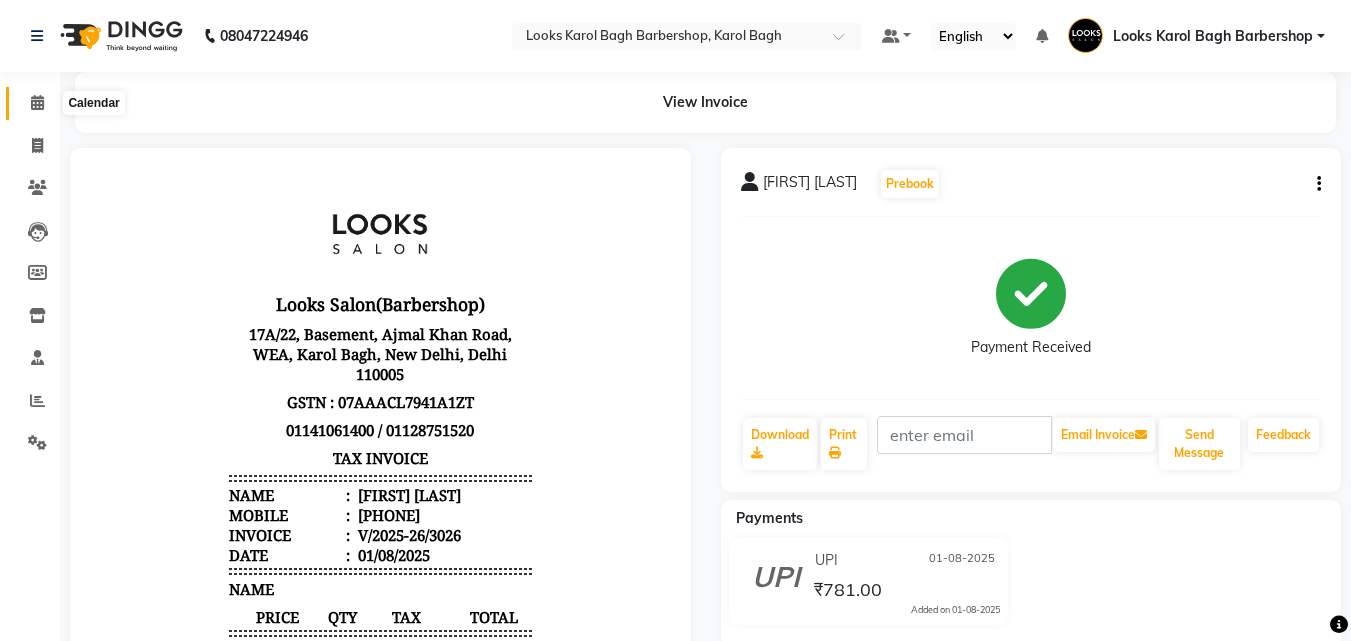 click 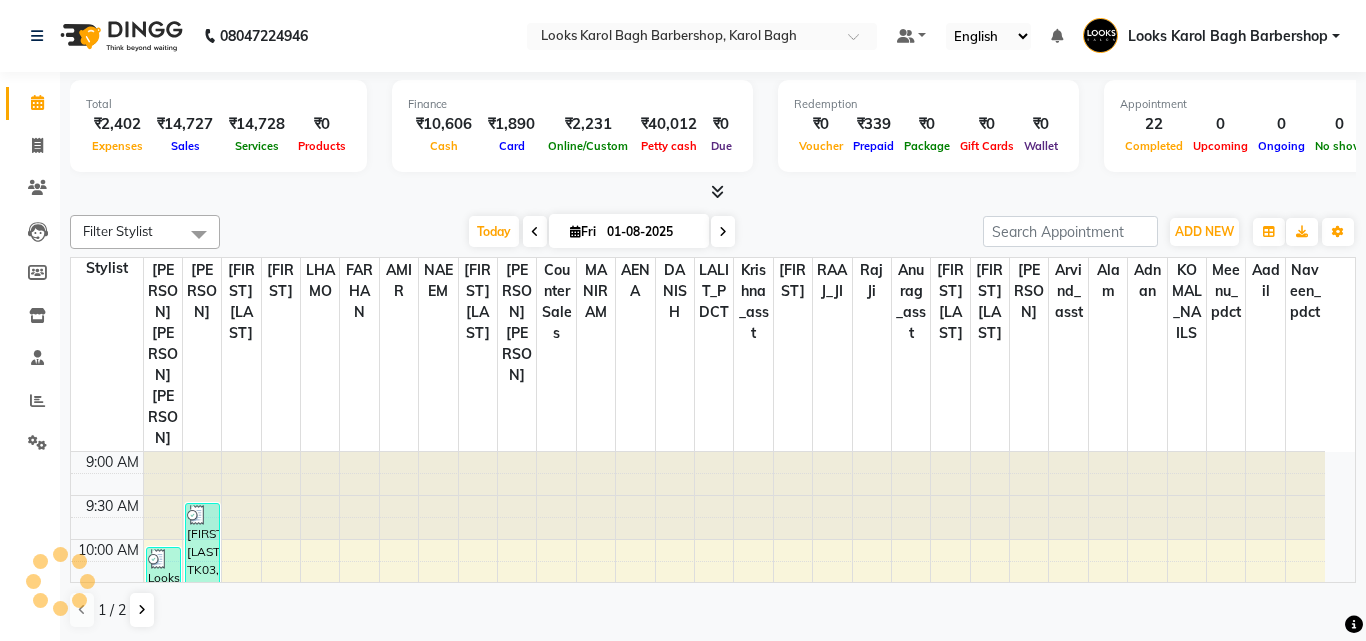 click on "Settings" 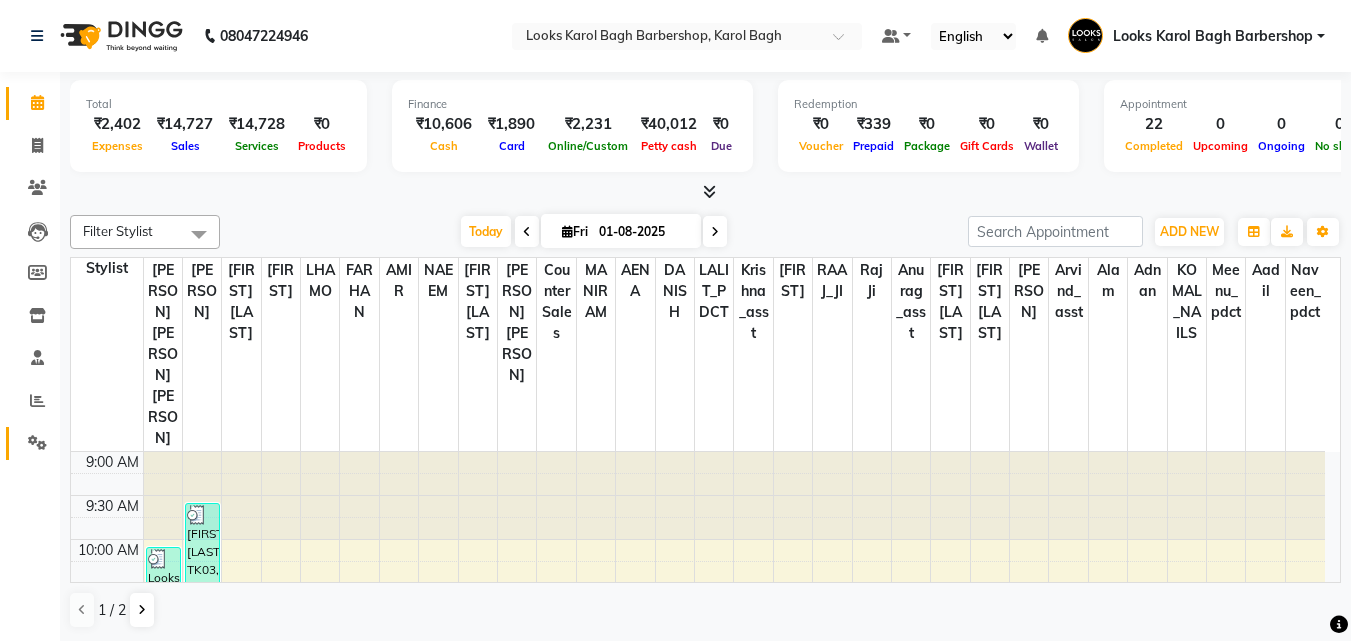 click on "Settings" 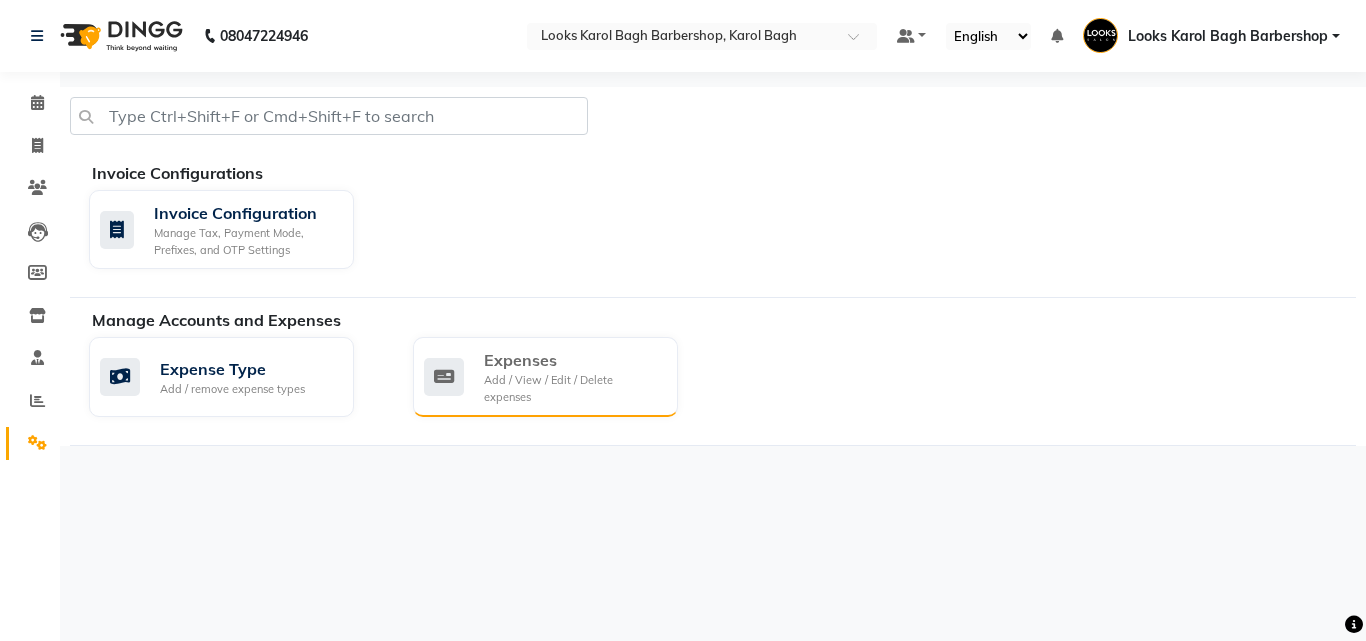click on "Add / View / Edit / Delete expenses" 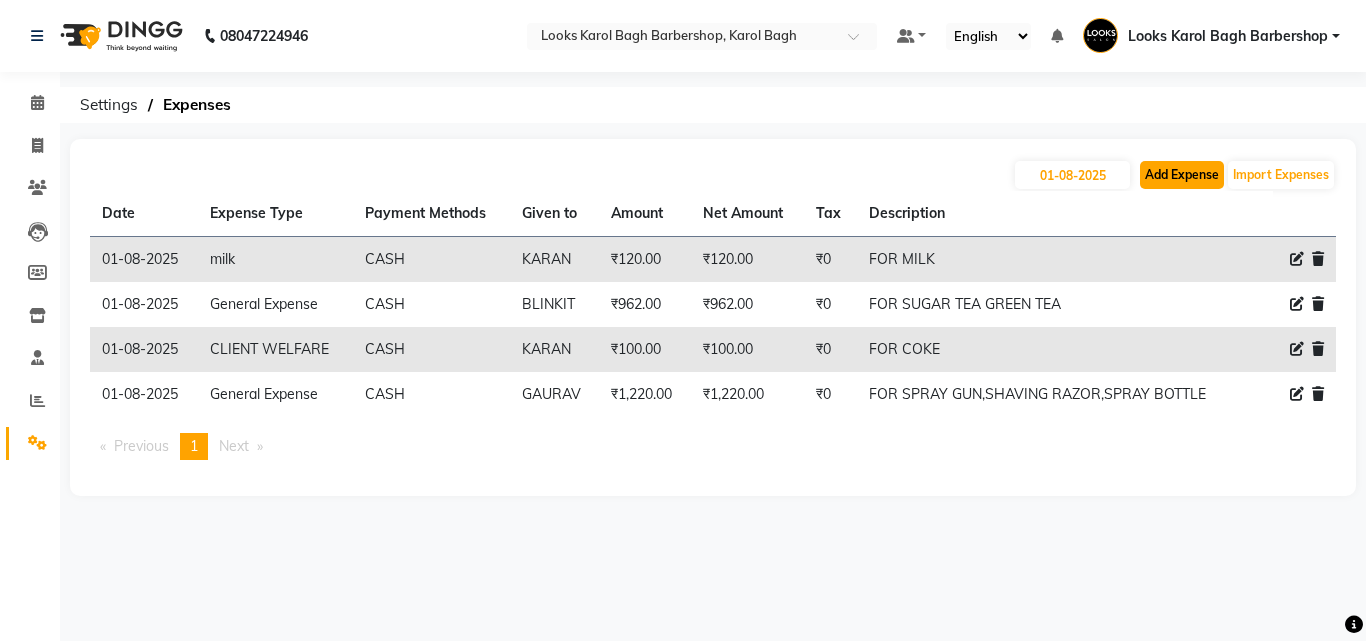 click on "Add Expense" 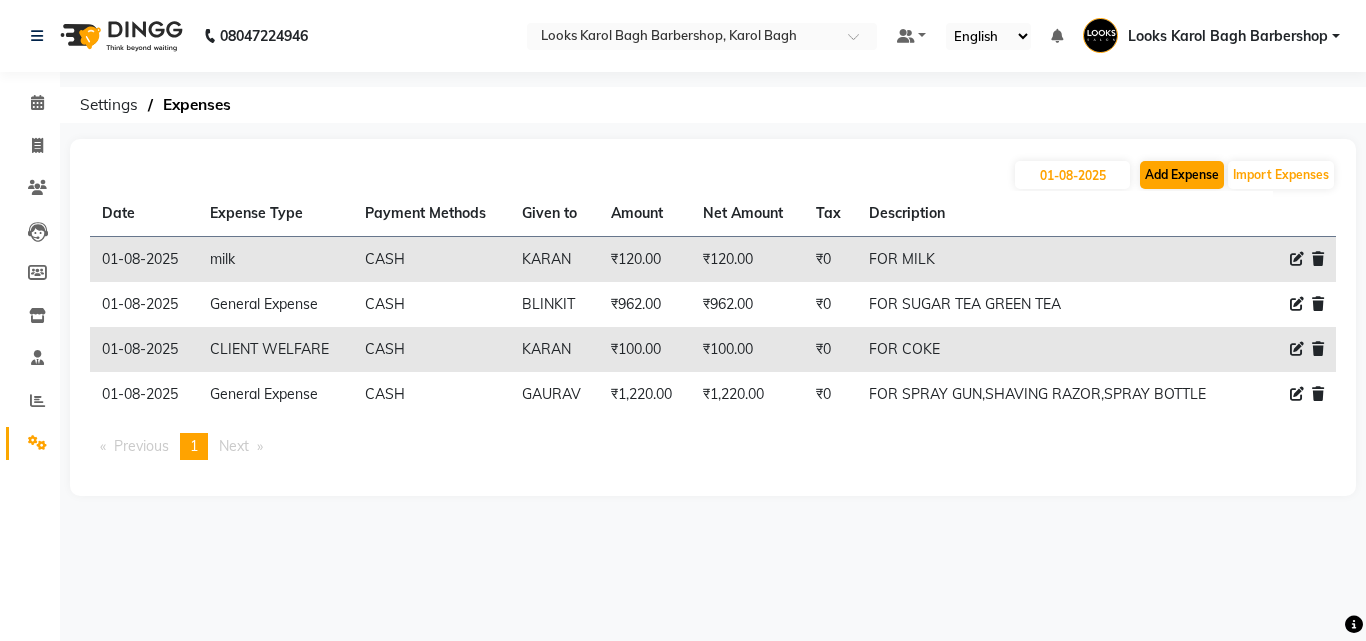 select on "1" 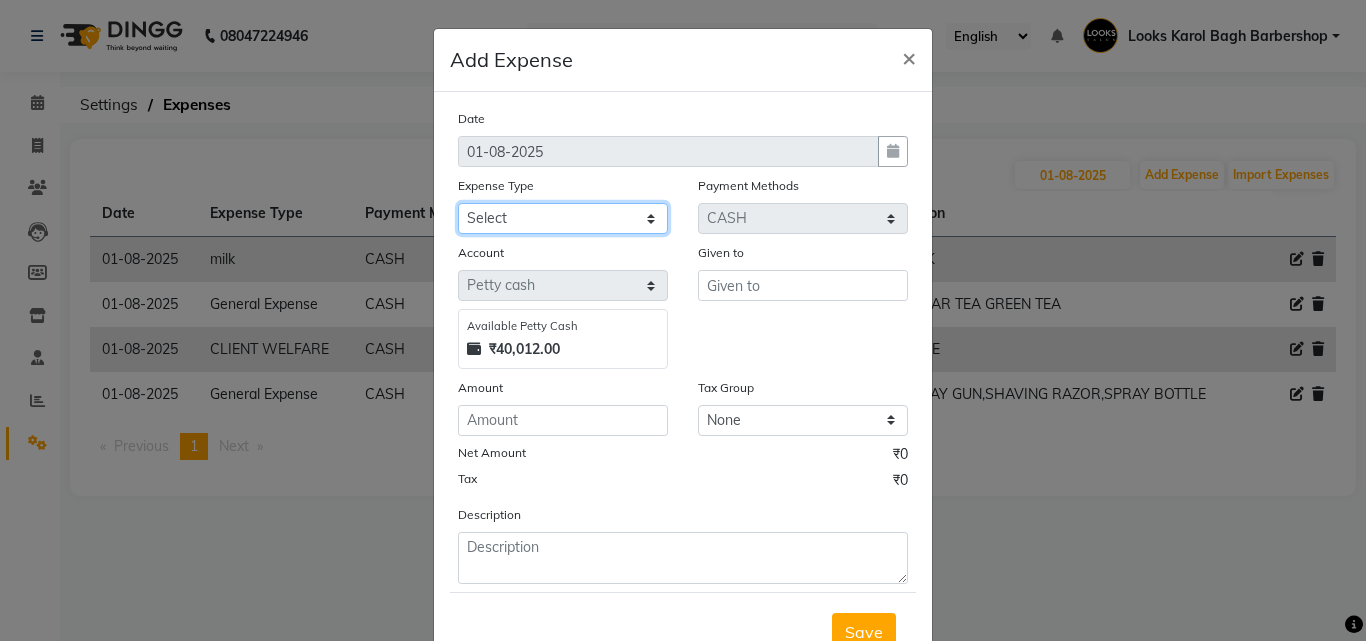 drag, startPoint x: 488, startPoint y: 210, endPoint x: 457, endPoint y: 233, distance: 38.600517 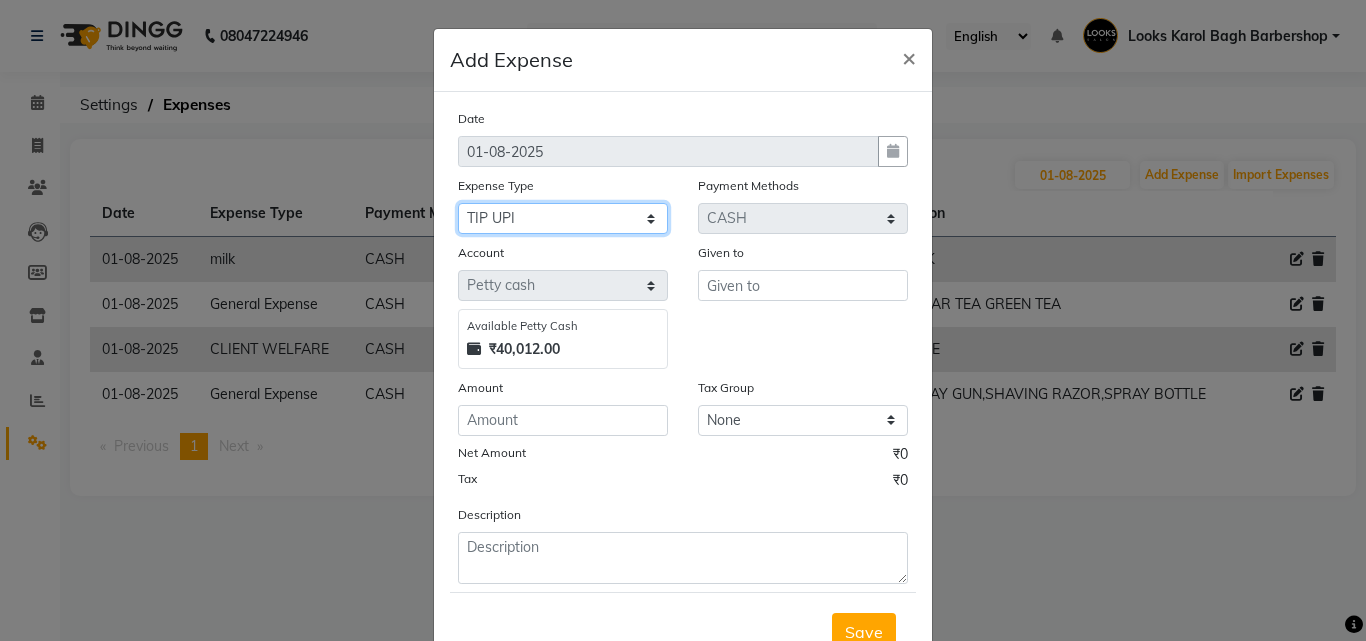 click on "Select BANK DEPOSIT Cash change Cash Handover CLIENT WELFARE CONSUMABLES Convyance to staff Counter sale Entertainment General Expense INTERNET WIFI BILL Laundry Bill Laundry Service milk Miscellaneous Office Upkeep Pantry Payment Pedicure Incentive Prepaid Card Incentives Printing And Stationery Product Incentive purchase Refferal Incentive Repair And Maintenance Salary Salary advance Service incentive staff accommodation STAFF WELFARE TIP CREDIT CARD Tip Online TIP UPI Travelling And Conveyance WATER BILL" 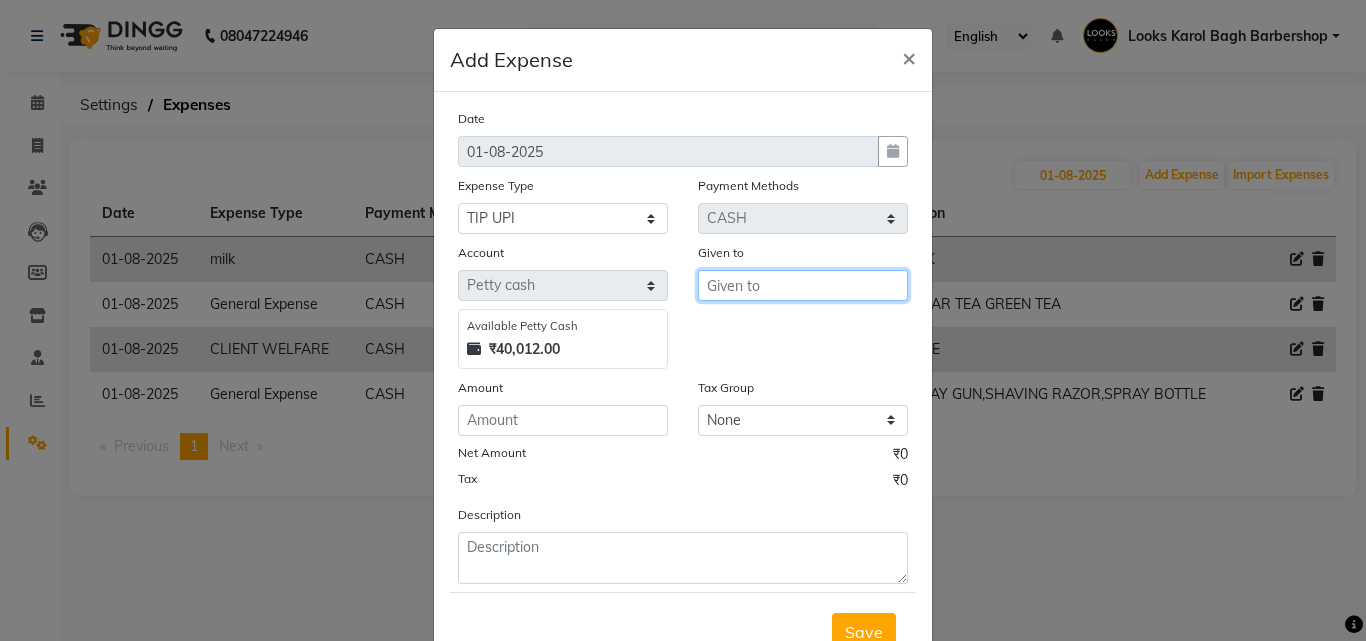 click at bounding box center (803, 285) 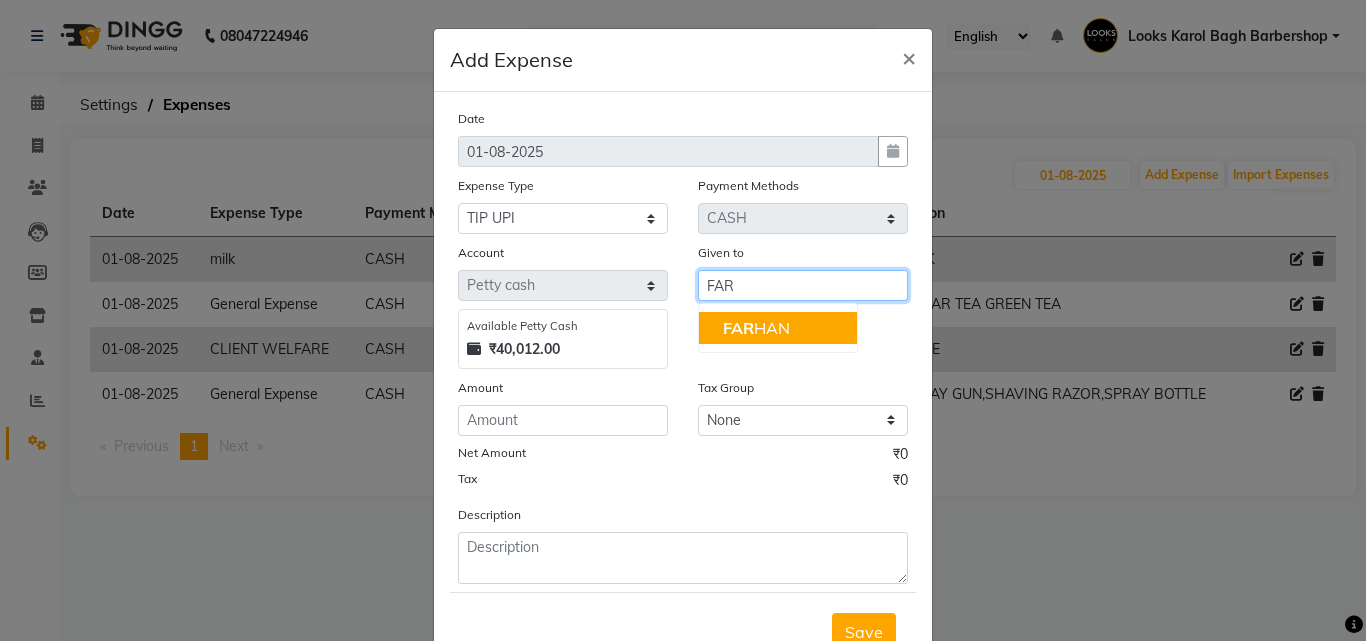 click on "[PERSON]" at bounding box center [778, 328] 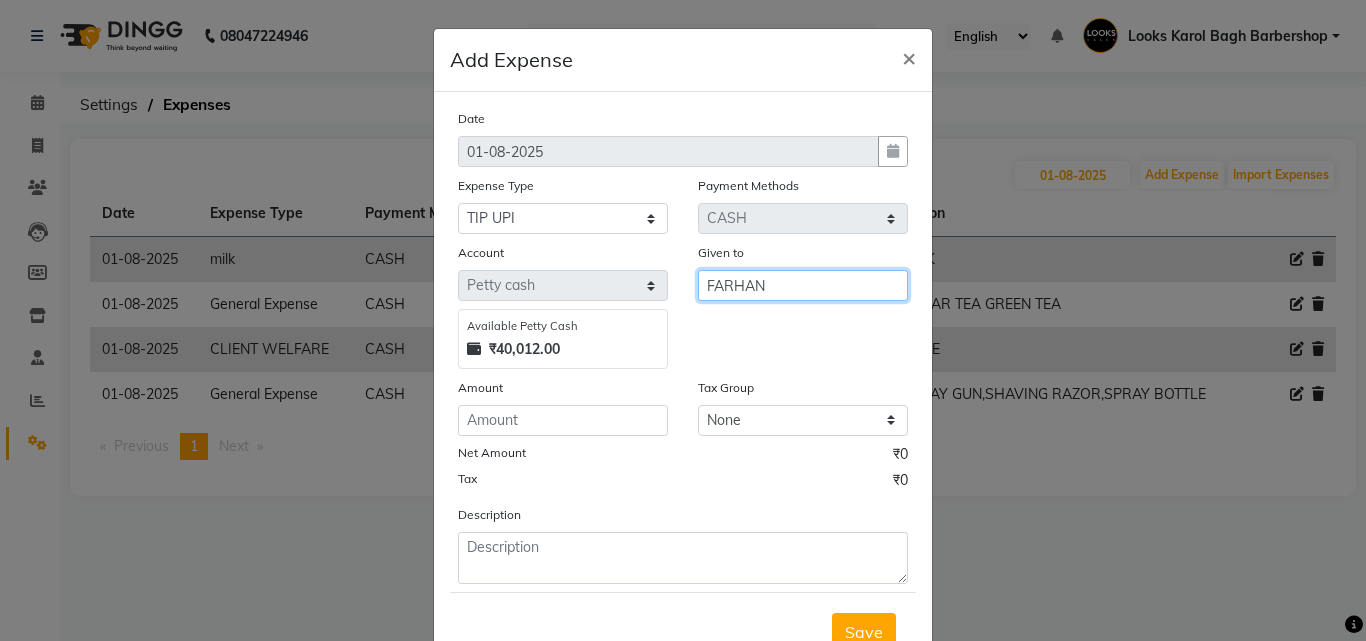 type on "FARHAN" 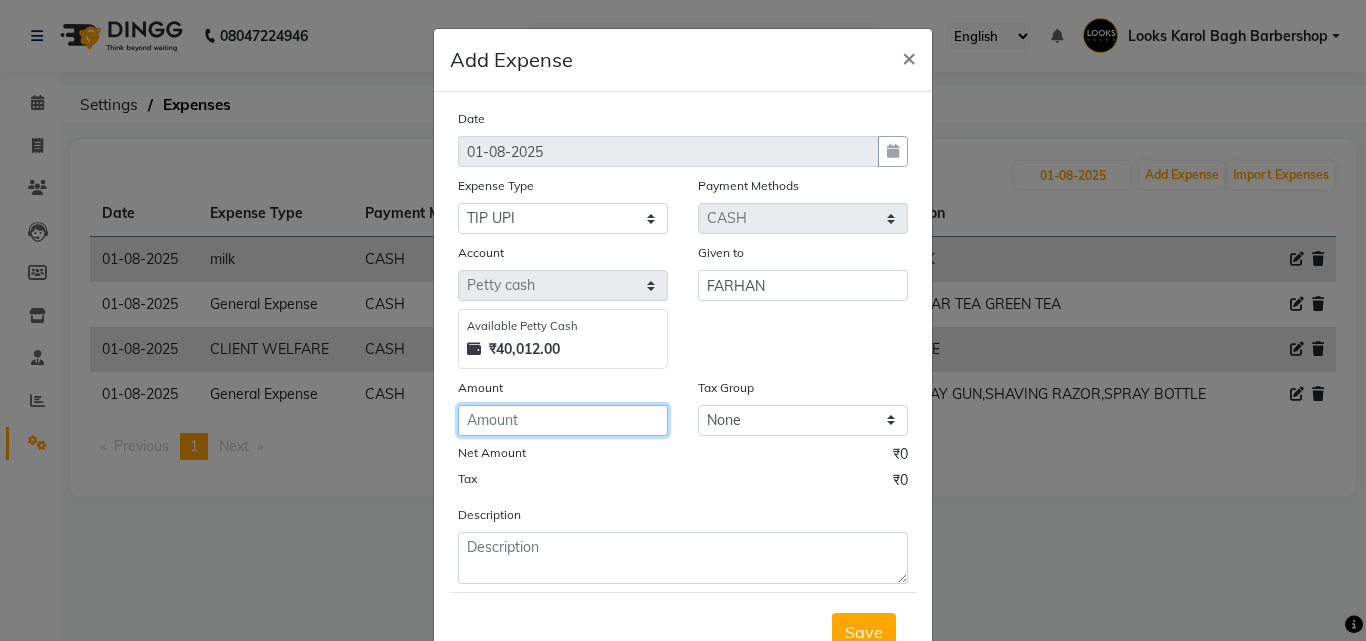 click 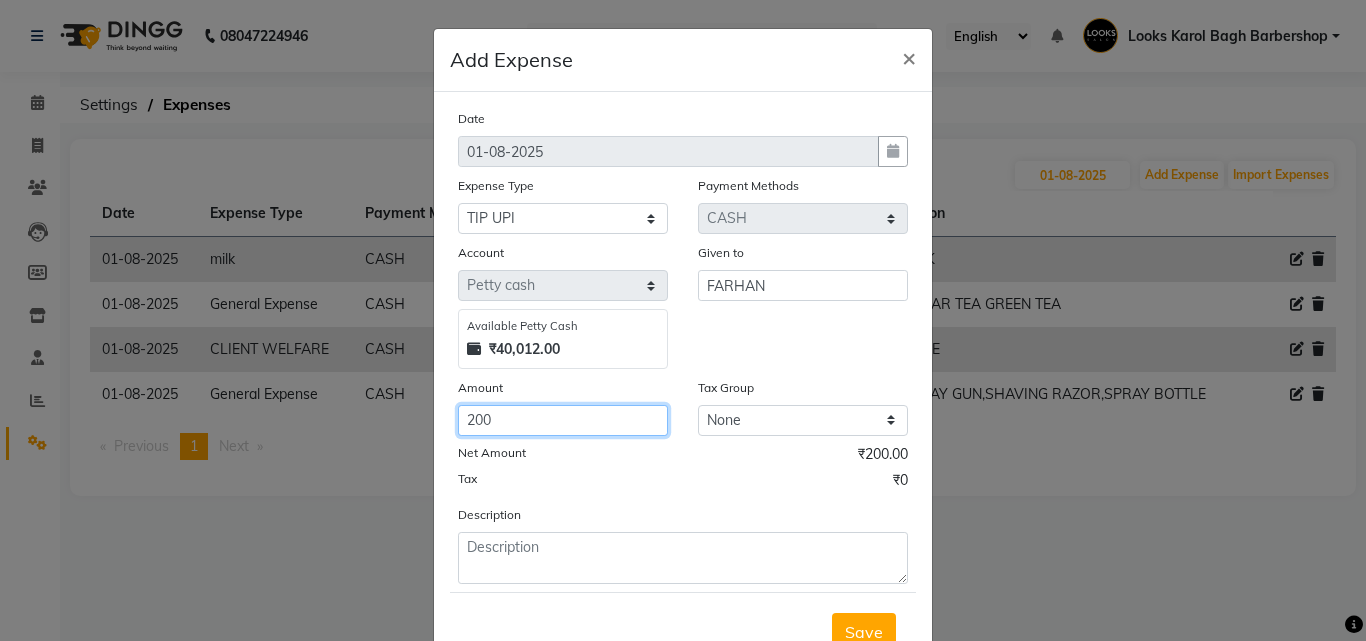 type on "200" 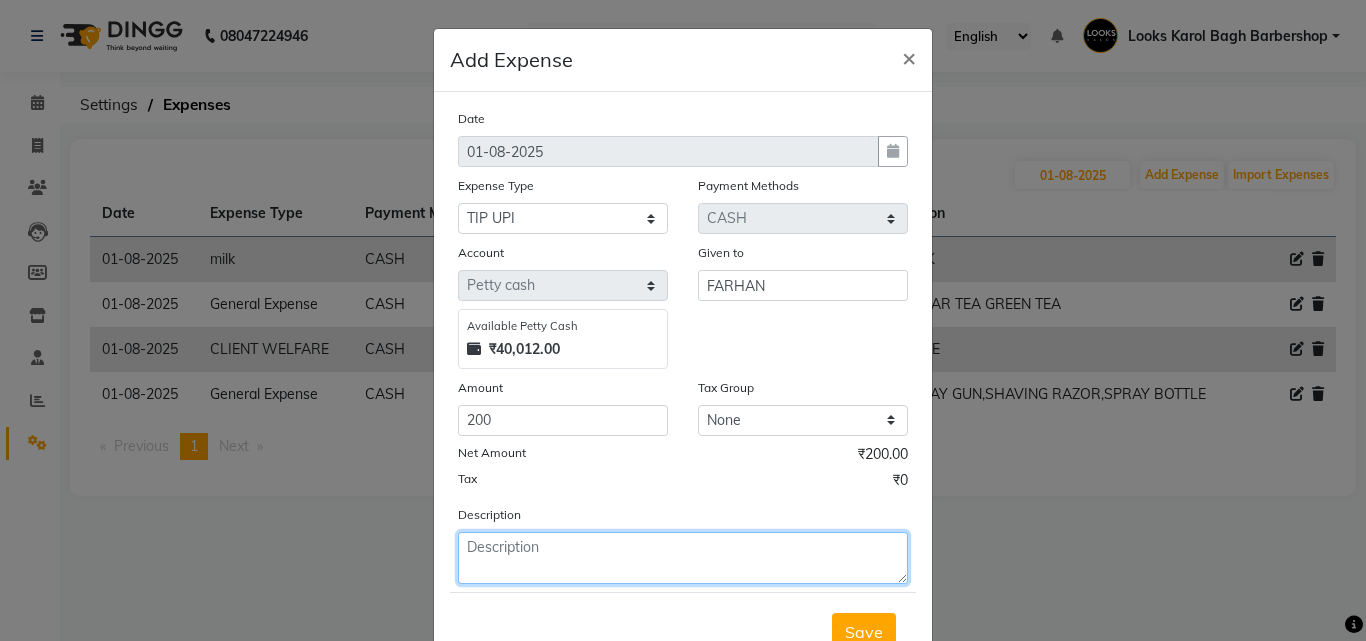 click 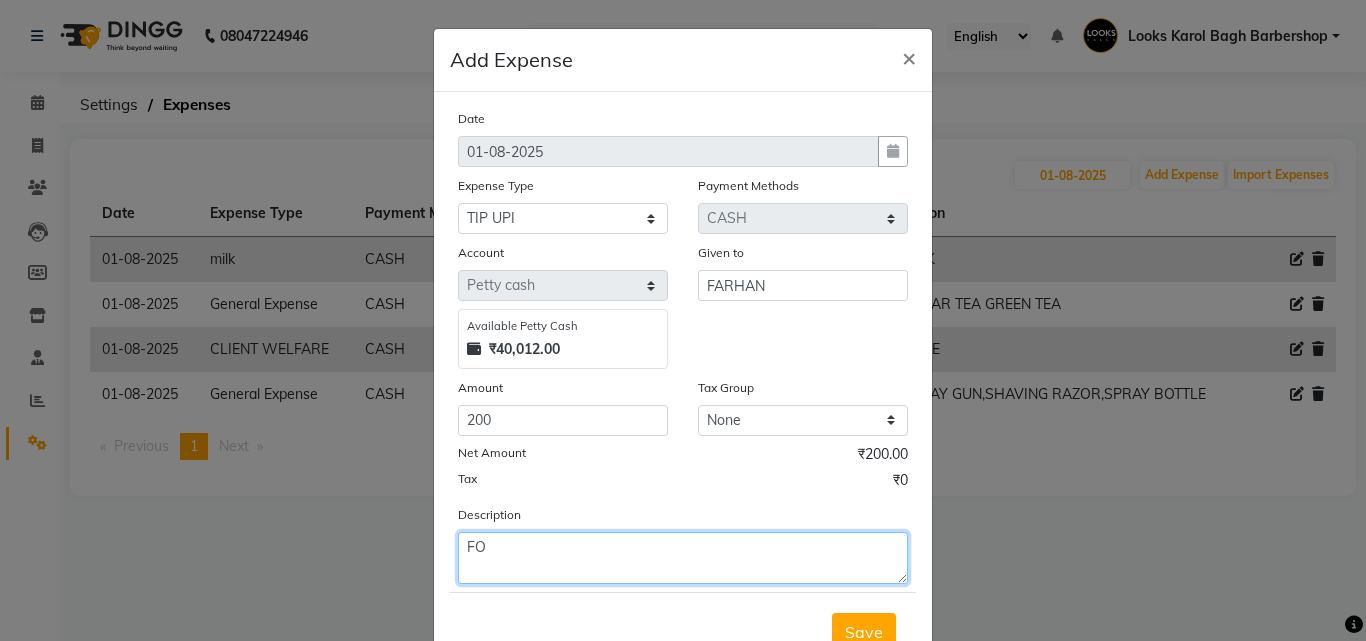 type on "F" 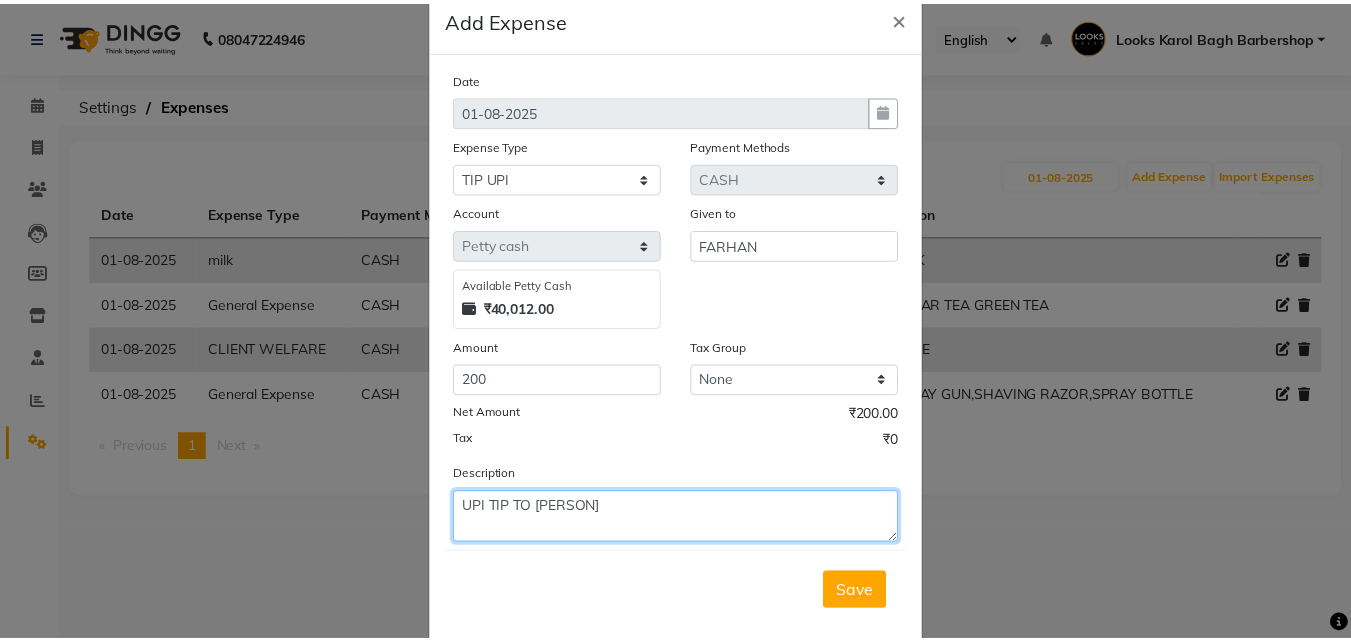 scroll, scrollTop: 75, scrollLeft: 0, axis: vertical 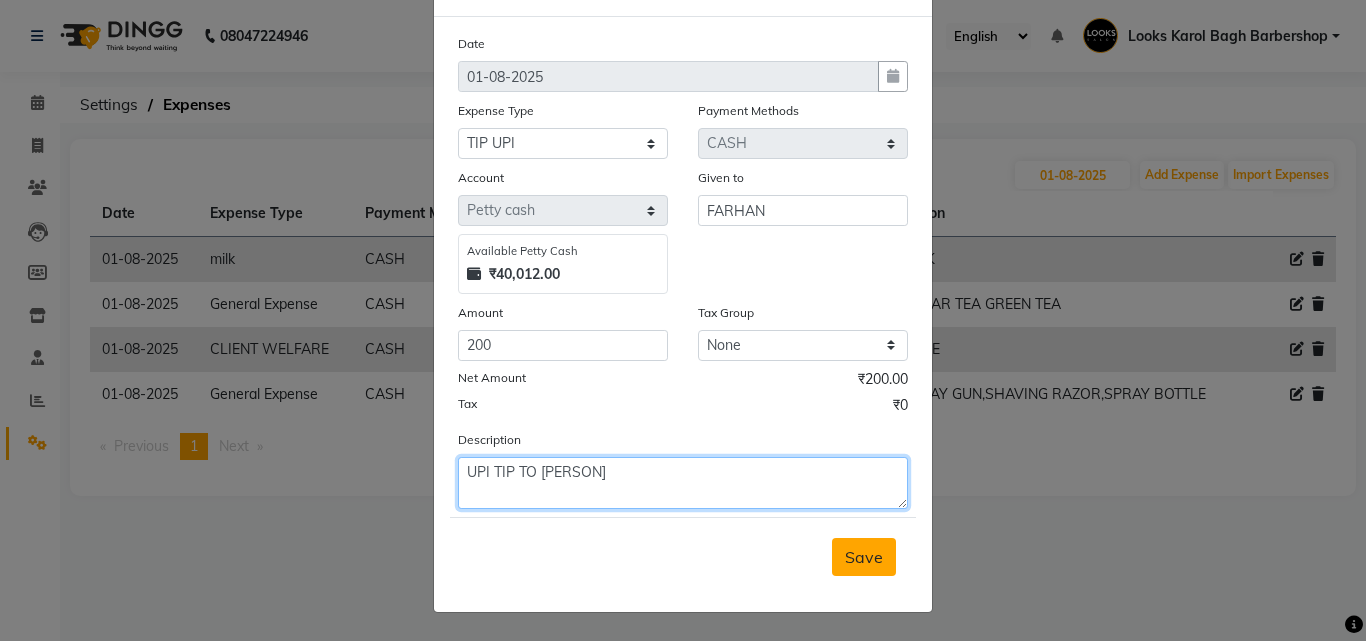 type on "UPI TIP TO [PERSON]" 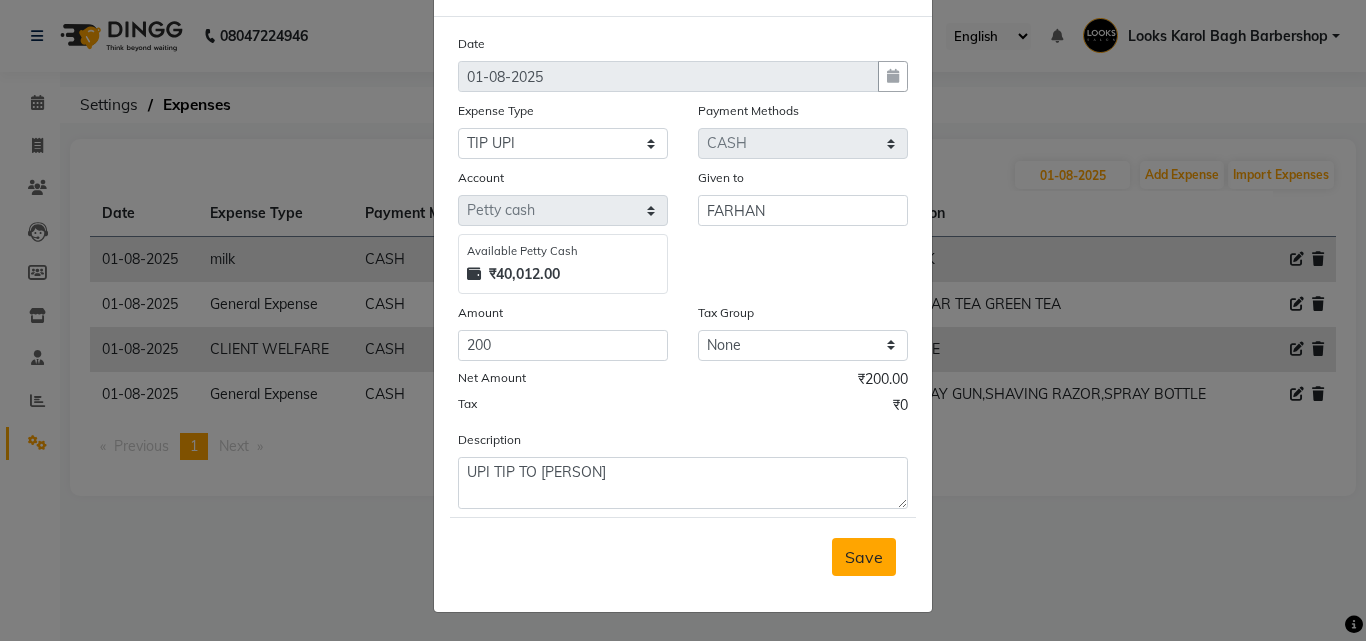 click on "Save" at bounding box center (864, 557) 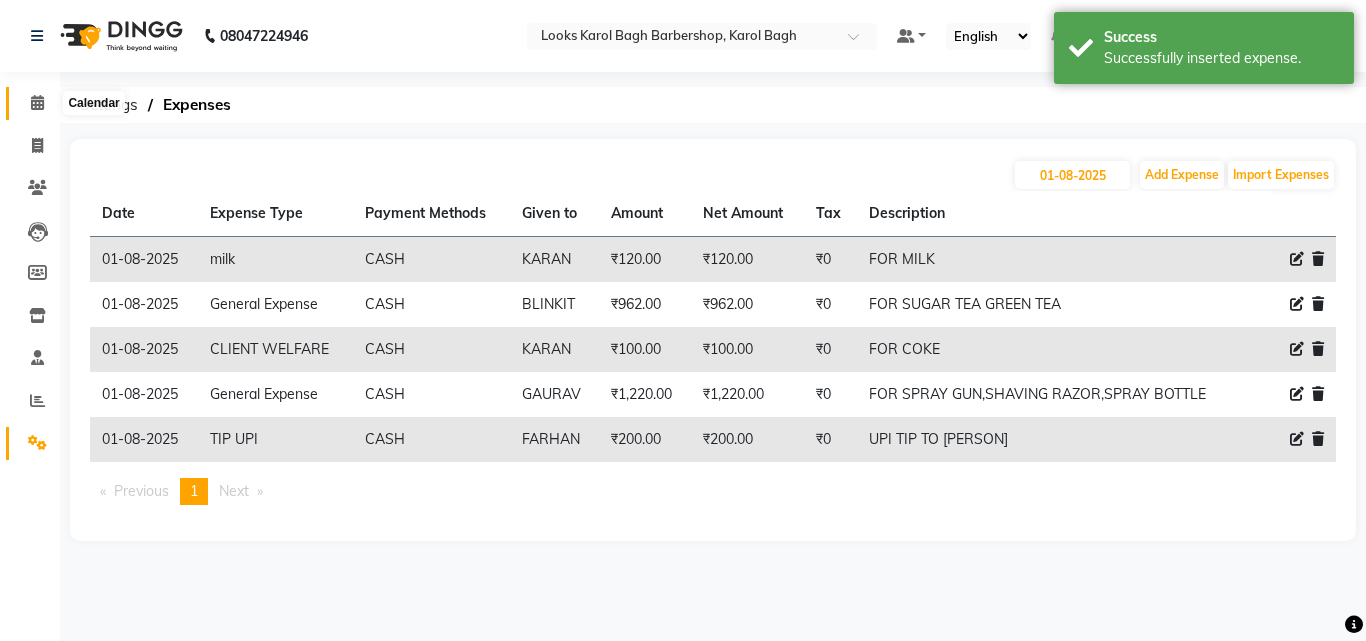 click 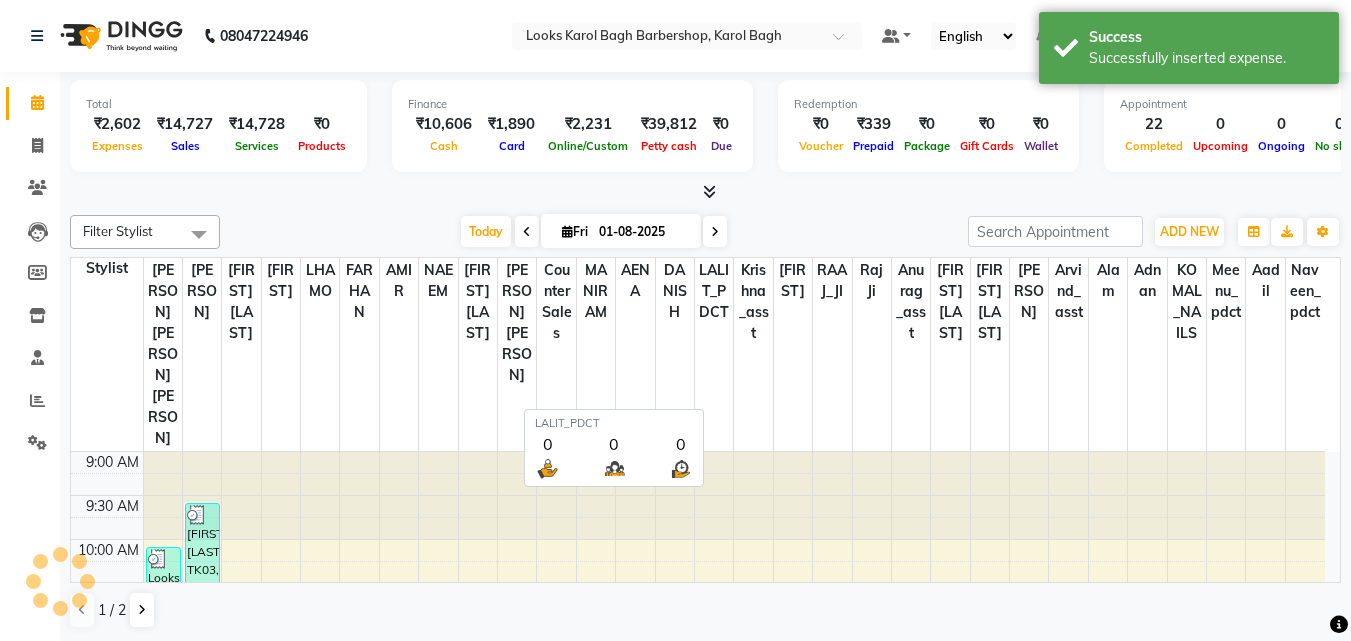 scroll, scrollTop: 0, scrollLeft: 0, axis: both 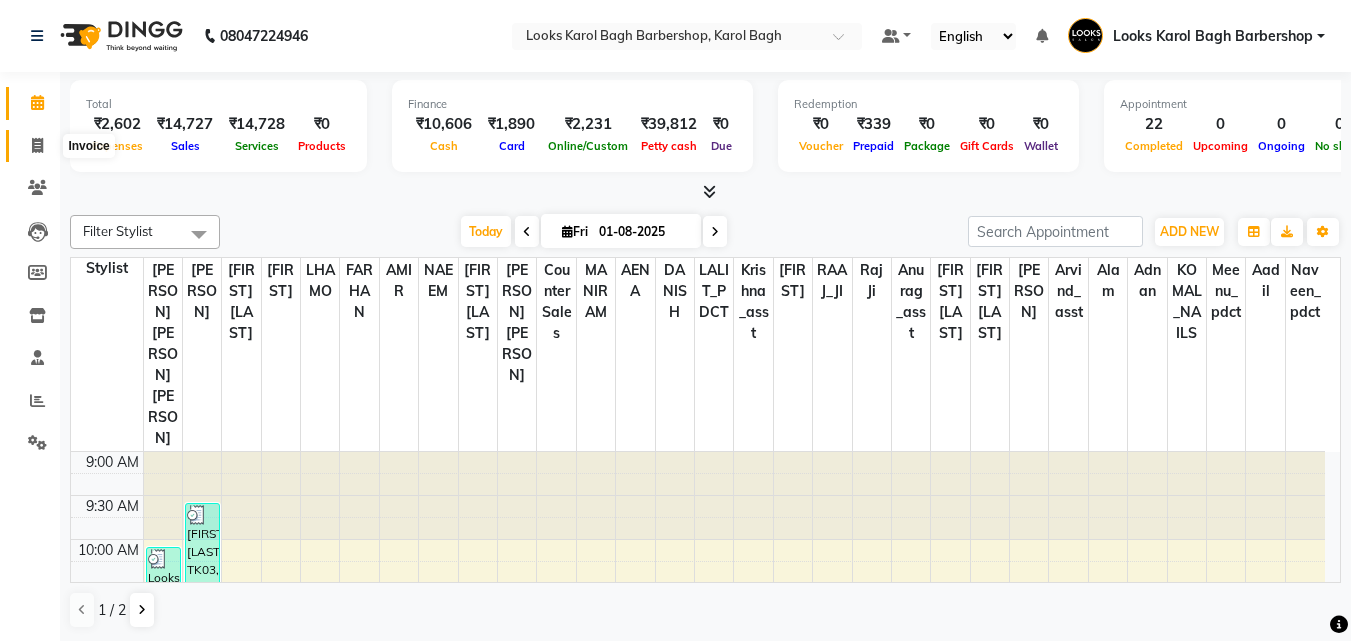 click 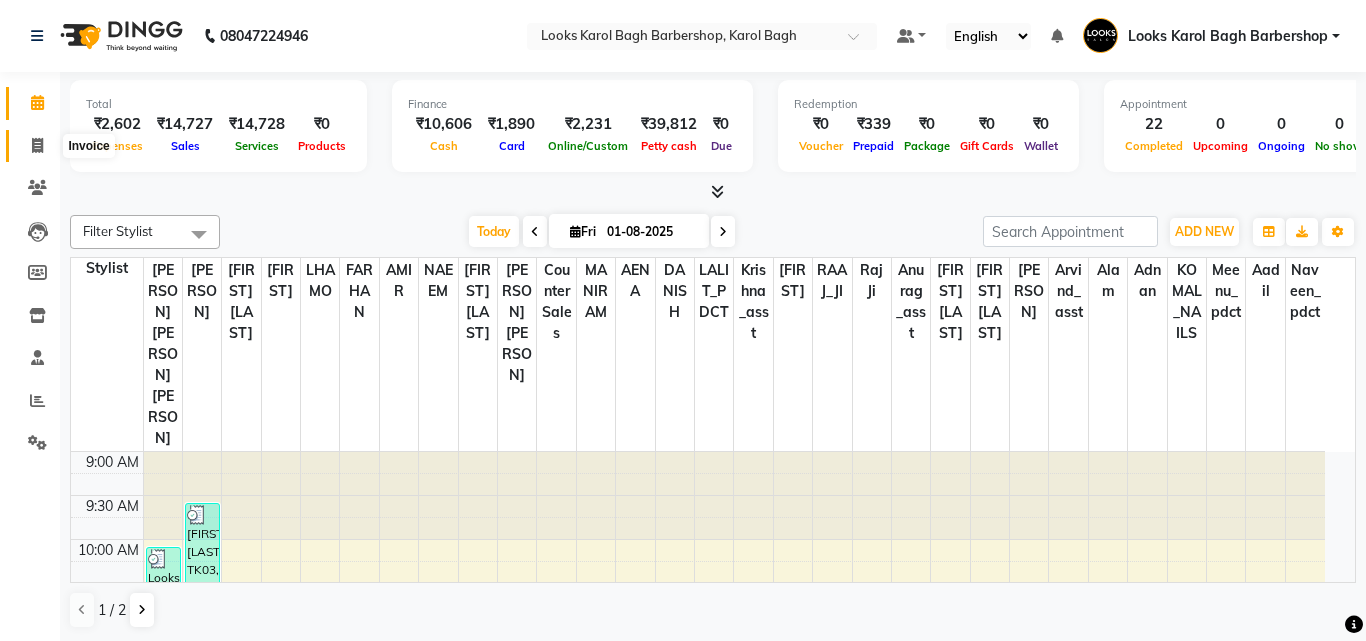 select on "service" 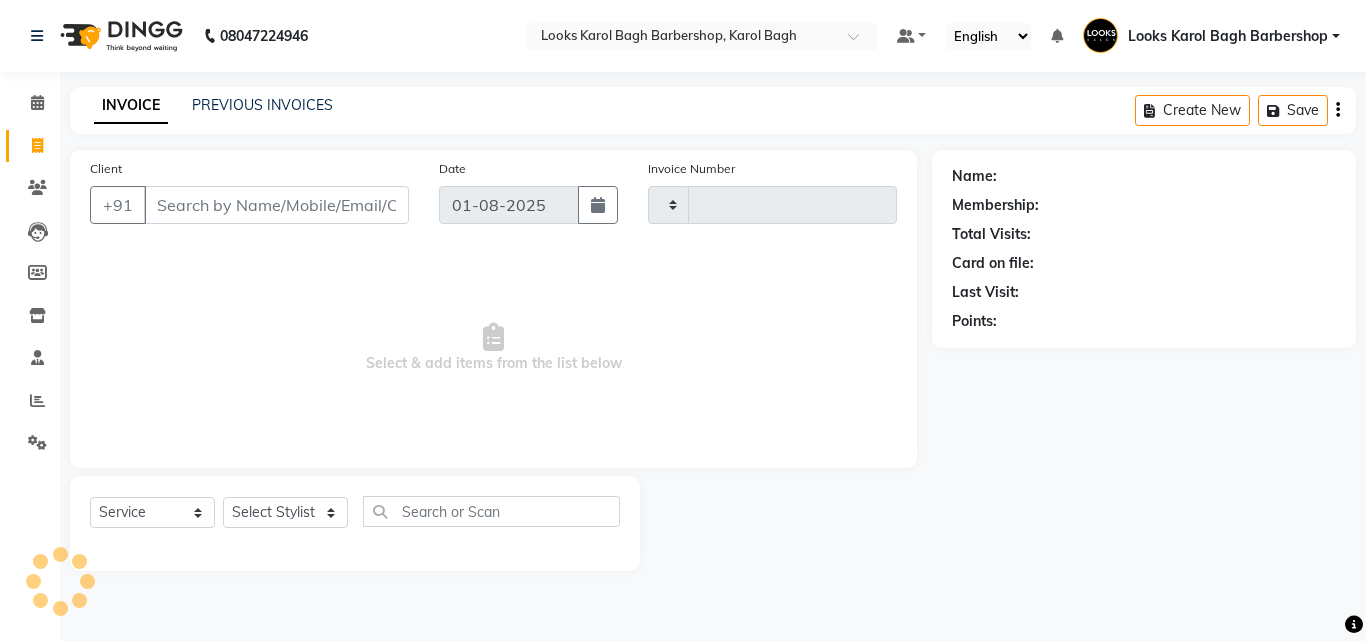 type on "3027" 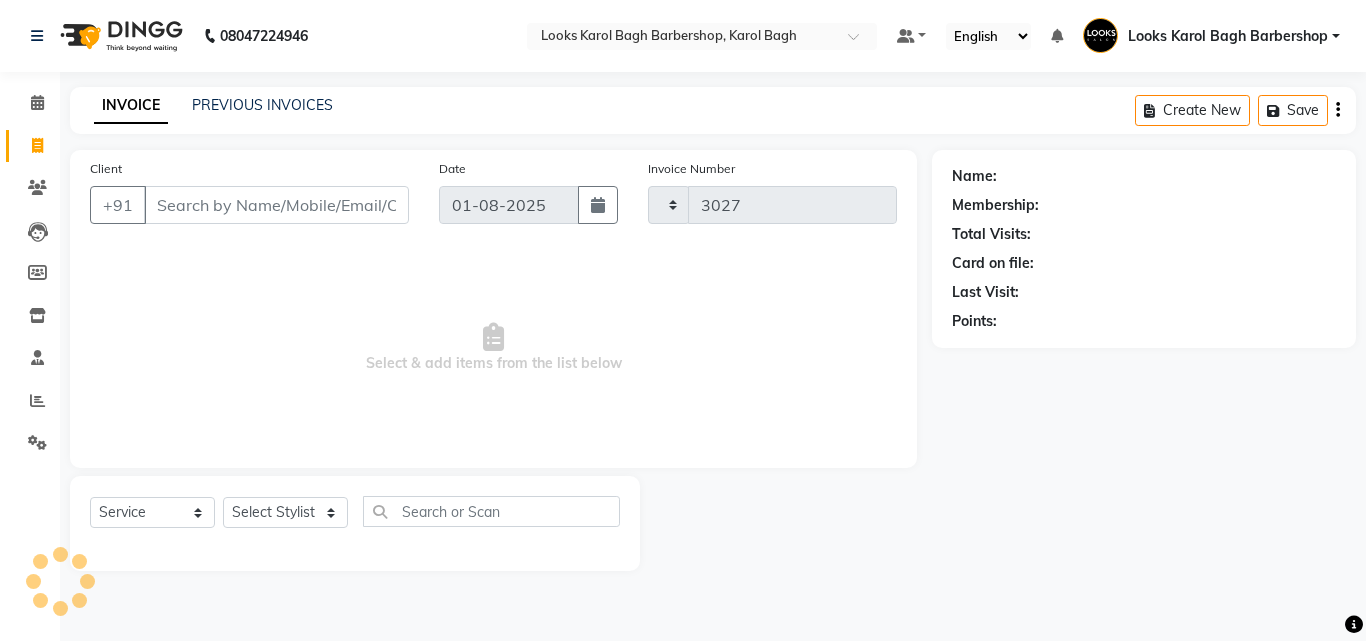 select on "4323" 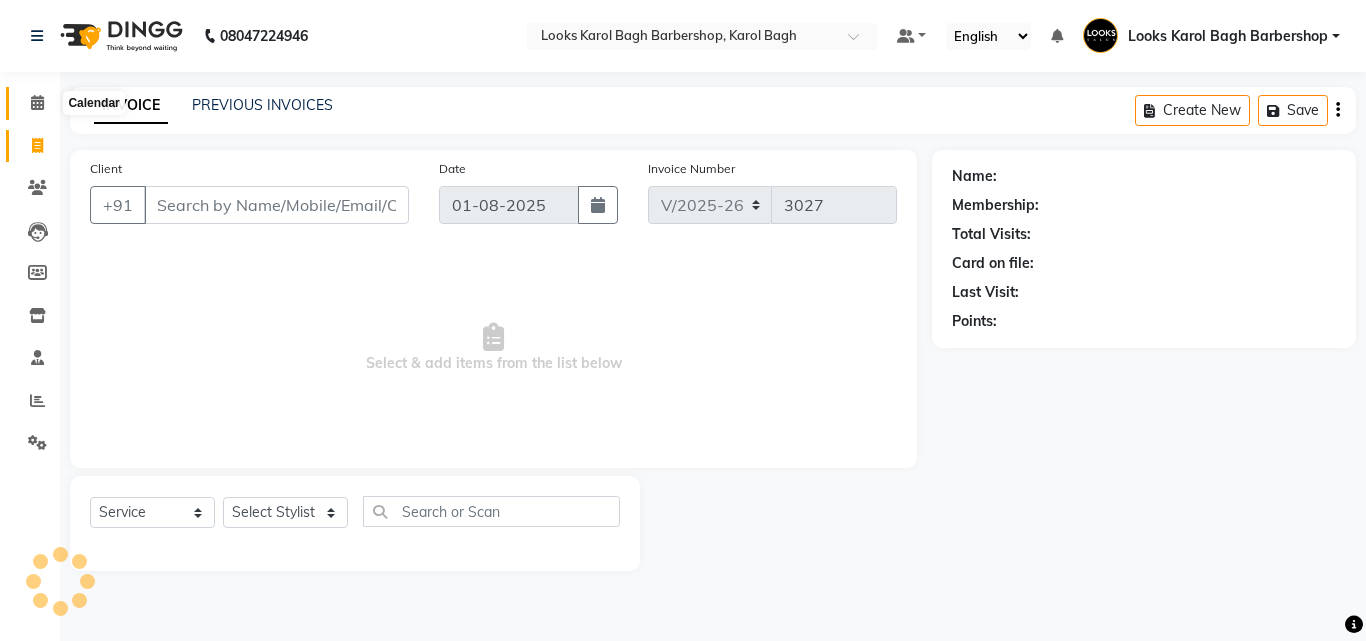 click 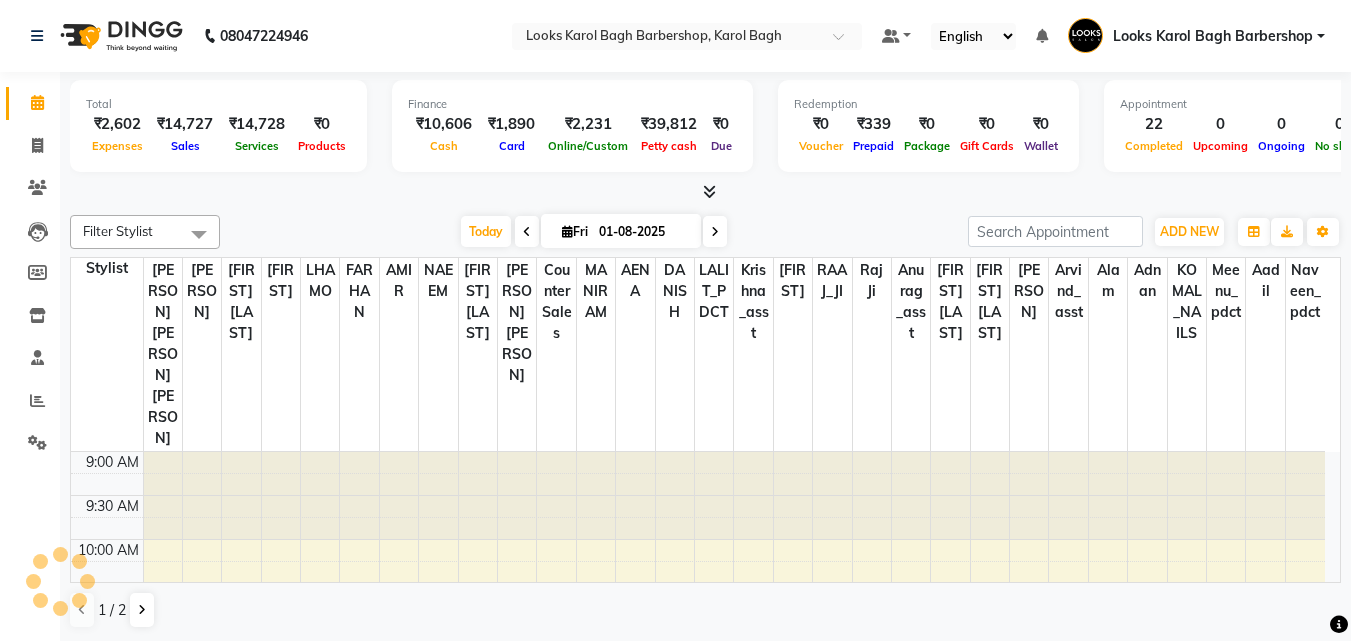 scroll, scrollTop: 0, scrollLeft: 0, axis: both 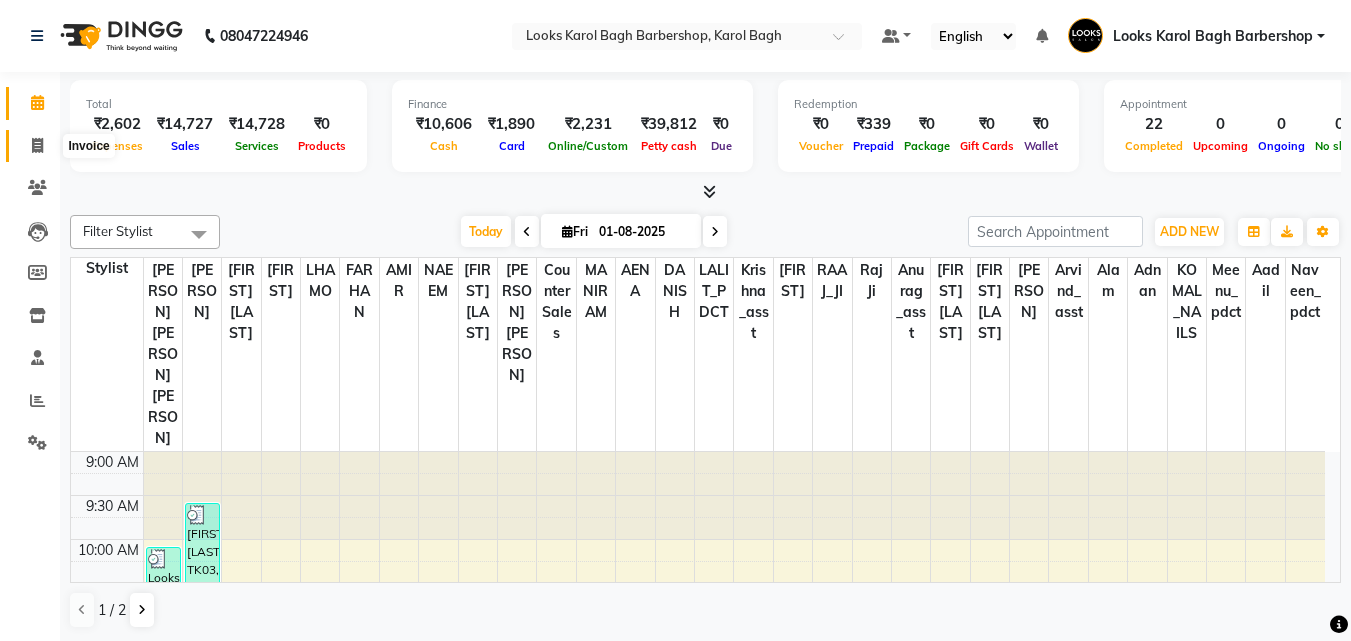 click 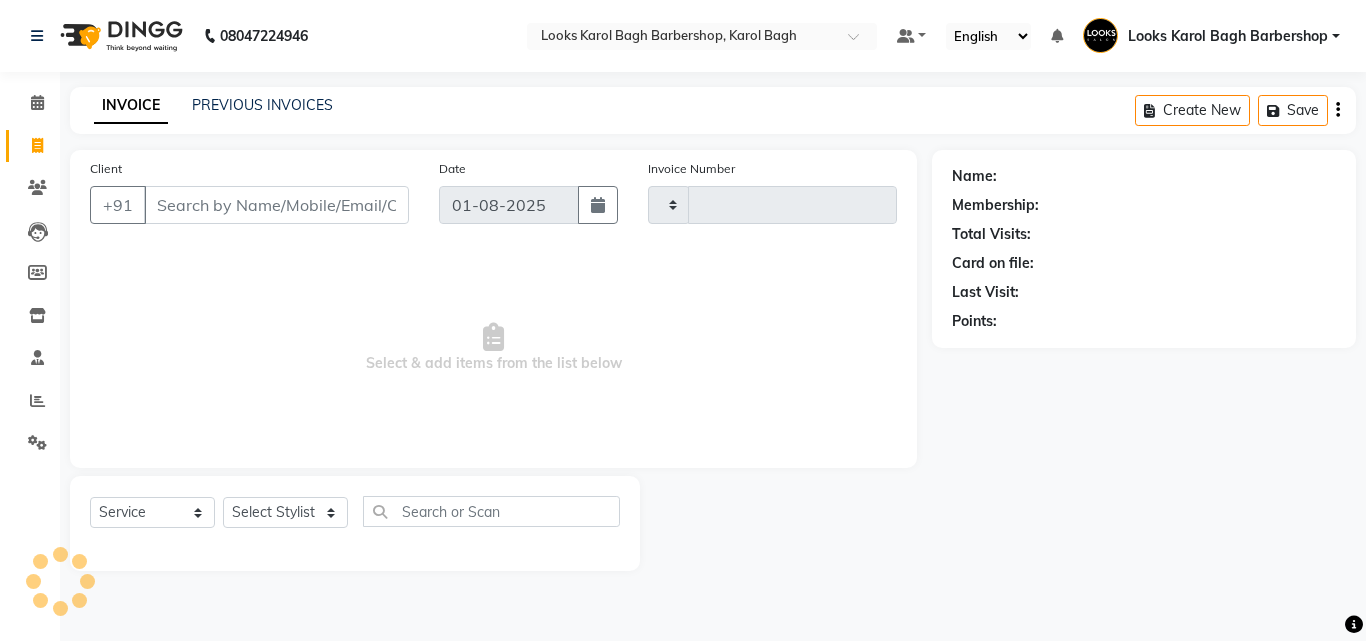 type on "3027" 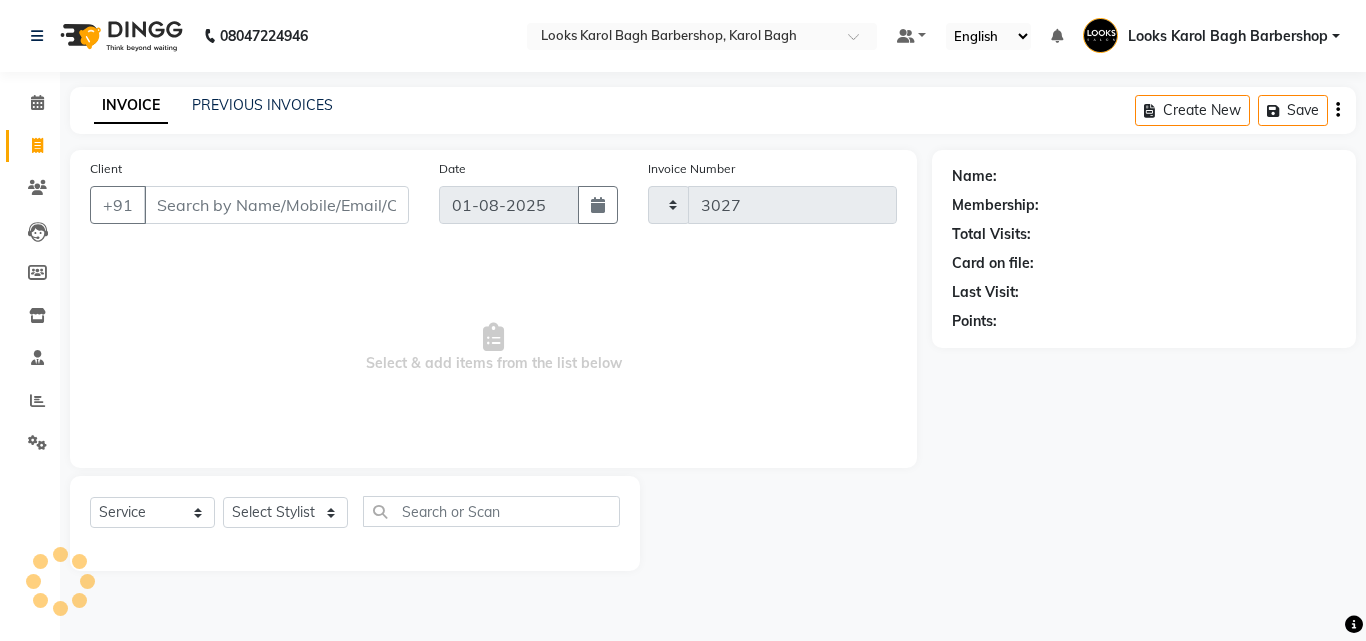 select on "4323" 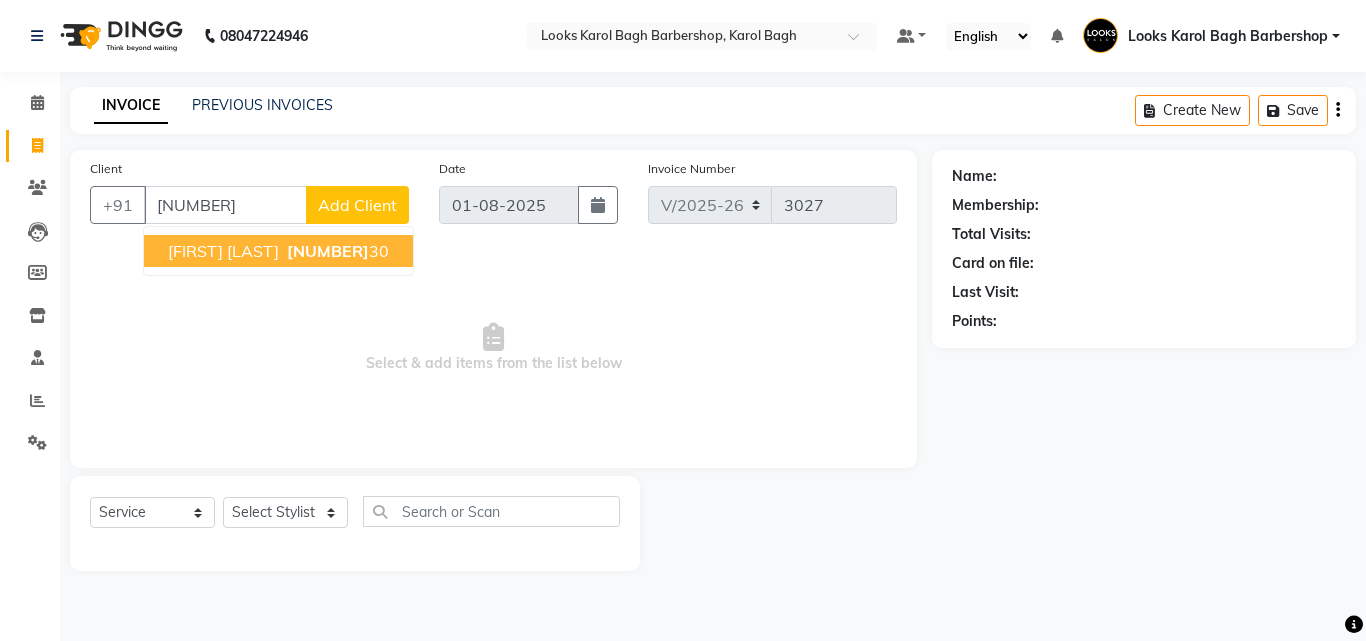 drag, startPoint x: 392, startPoint y: 249, endPoint x: 396, endPoint y: 228, distance: 21.377558 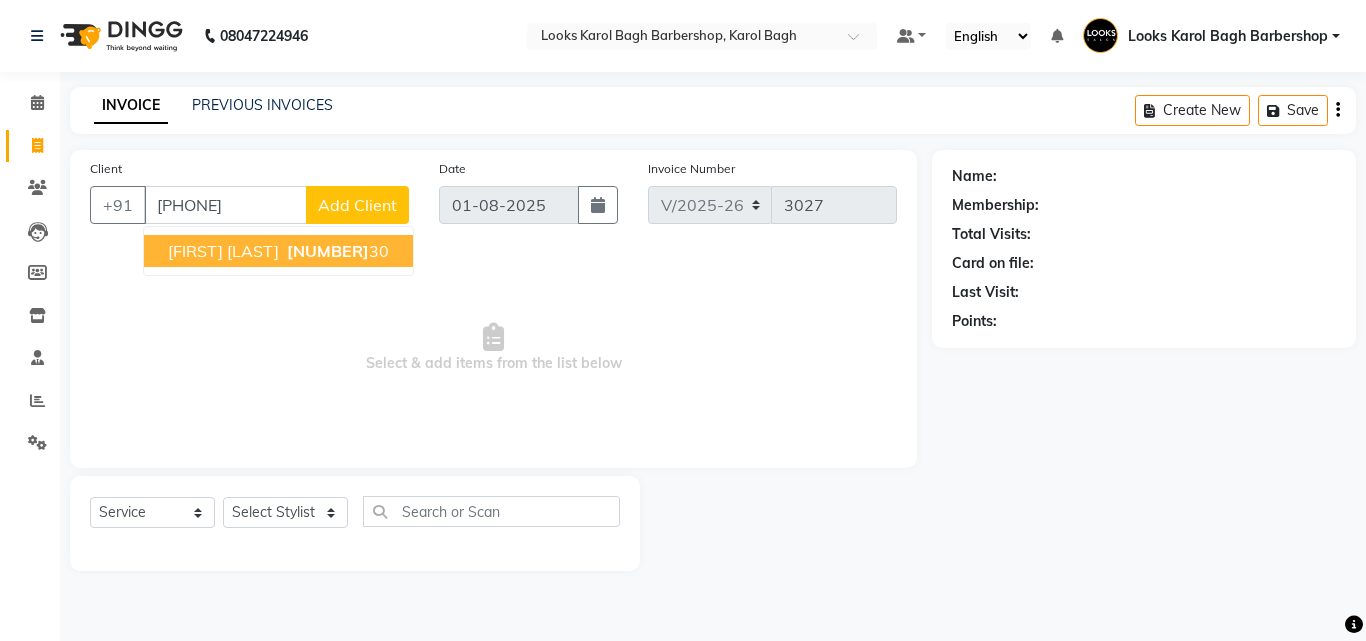type on "[PHONE]" 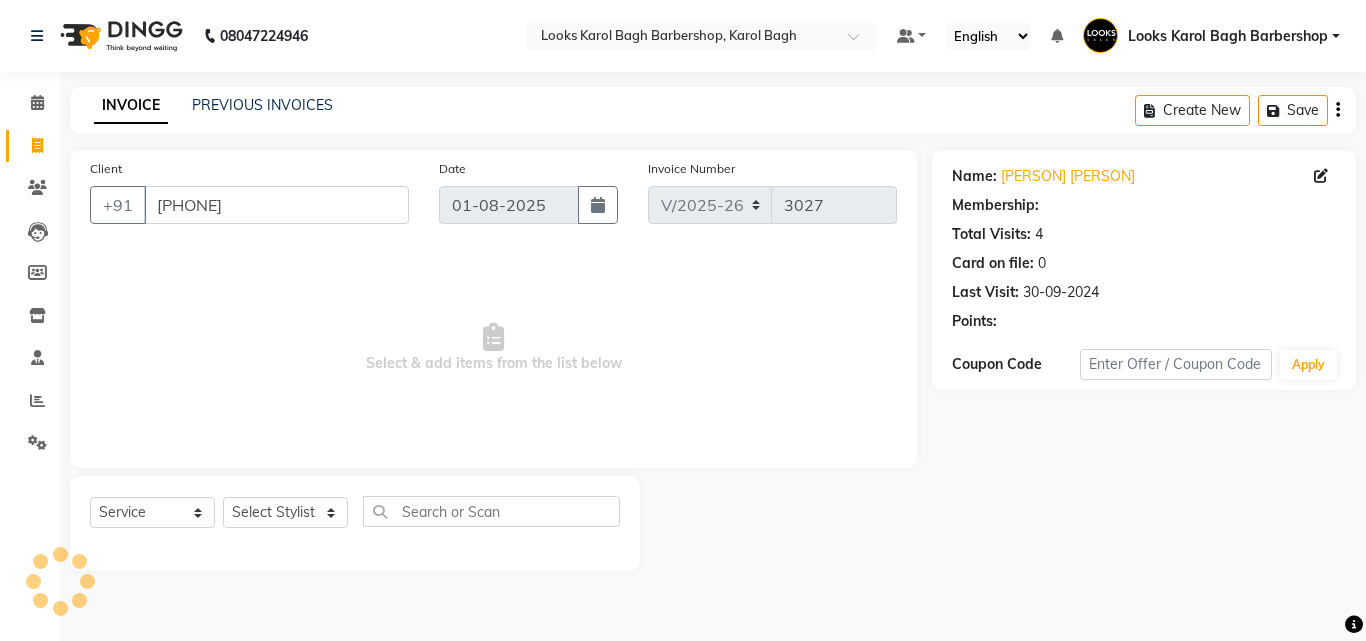 select on "1: Object" 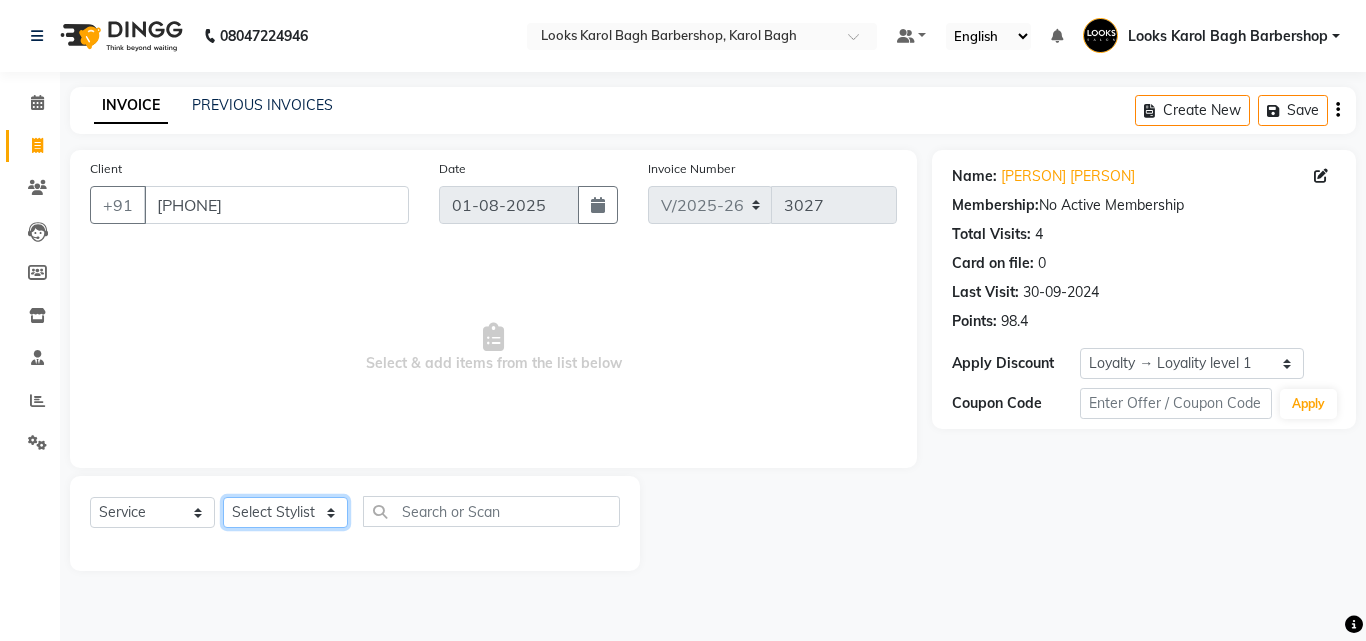 click on "Select Stylist Aadil Adnan AENA Aijaz Alam Amazon_Kart AMIR  Anurag _asst Arvind_asst BIJENDER  Counter Sales DANISH DHARAMVEER Eshan FARHAN KARAN RAI  KOMAL_NAILS Krishna_asst LALIT_PDCT LHAMO Looks_Female_Section Looks_H.O_Store Looks Karol Bagh Barbershop Looks_Kart MANIRAM Meenu_pdct Mohammad Sajid NAEEM  NARENDER DEOL  Naveen_pdct Prabhakar Kumar_PDCT RAAJ GUPTA RAAJ_JI raj ji RAM MURTI NARYAL ROHIT  Rohit Seth Rohit Thakur SACHIN sahil Shabina Shakir SIMRAN Sonia Sunny VIKRAM VIKRANT SINGH  Vishal_Asst YOGESH ASSISTANT" 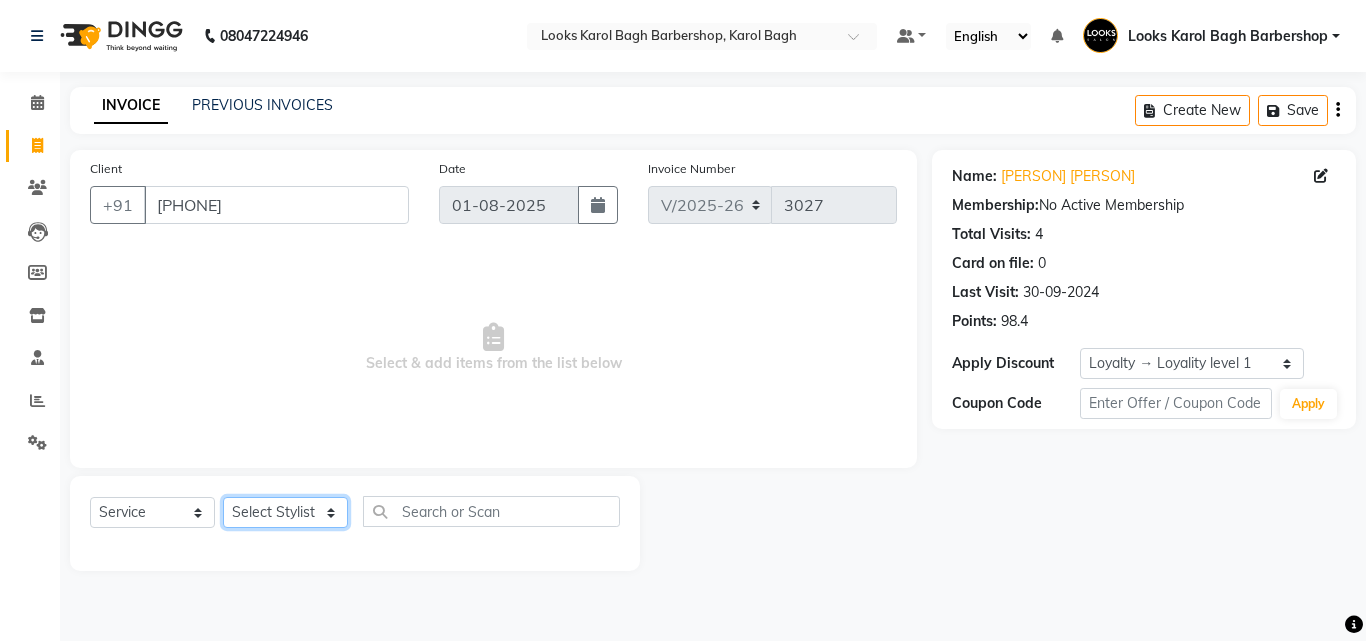 select on "86405" 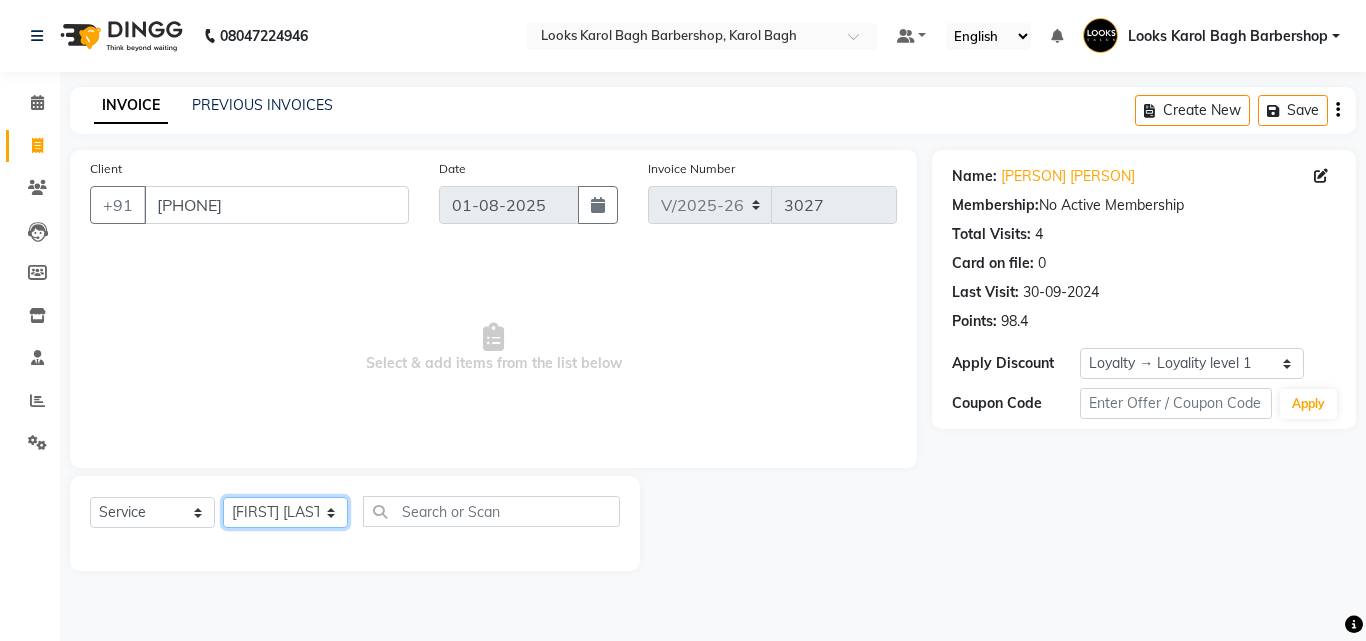 click on "Select Stylist Aadil Adnan AENA Aijaz Alam Amazon_Kart AMIR  Anurag _asst Arvind_asst BIJENDER  Counter Sales DANISH DHARAMVEER Eshan FARHAN KARAN RAI  KOMAL_NAILS Krishna_asst LALIT_PDCT LHAMO Looks_Female_Section Looks_H.O_Store Looks Karol Bagh Barbershop Looks_Kart MANIRAM Meenu_pdct Mohammad Sajid NAEEM  NARENDER DEOL  Naveen_pdct Prabhakar Kumar_PDCT RAAJ GUPTA RAAJ_JI raj ji RAM MURTI NARYAL ROHIT  Rohit Seth Rohit Thakur SACHIN sahil Shabina Shakir SIMRAN Sonia Sunny VIKRAM VIKRANT SINGH  Vishal_Asst YOGESH ASSISTANT" 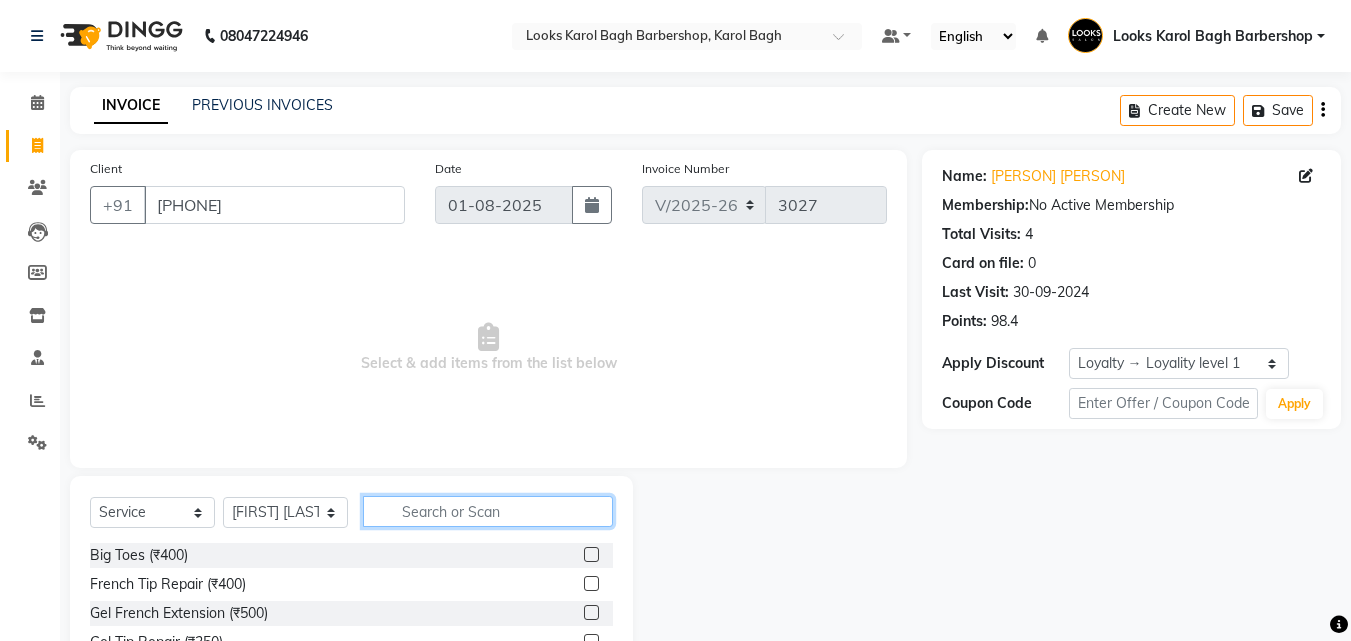 drag, startPoint x: 489, startPoint y: 512, endPoint x: 478, endPoint y: 504, distance: 13.601471 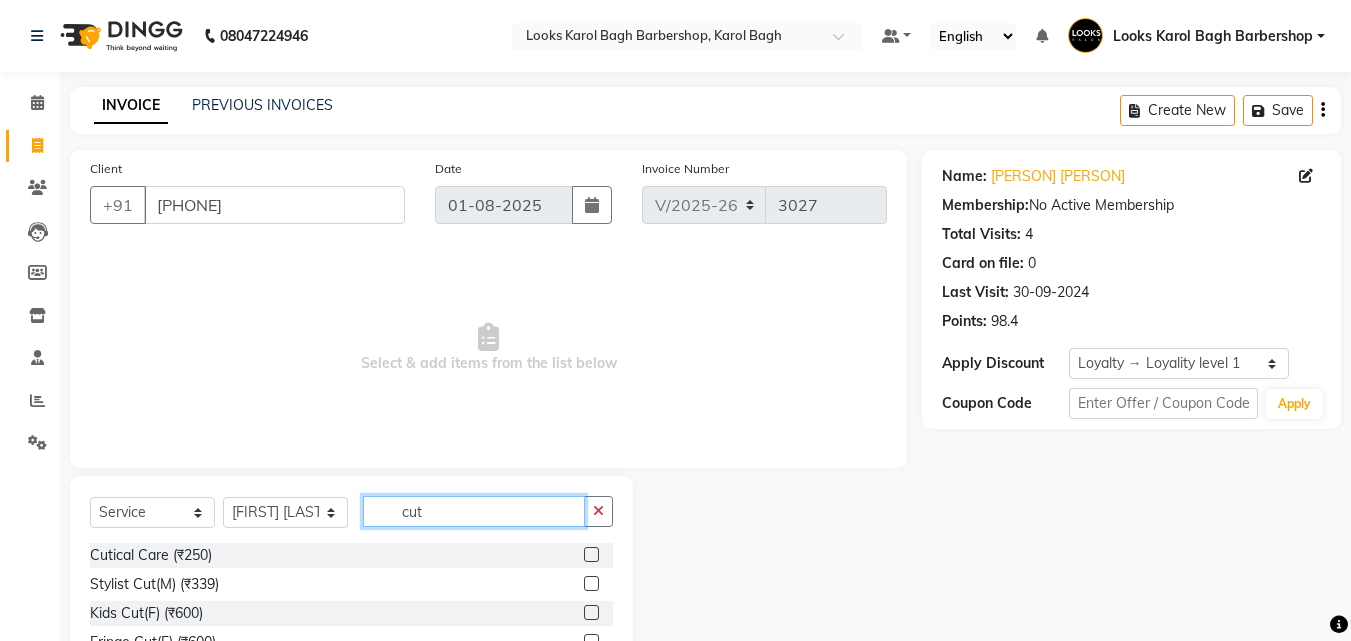 type on "cut" 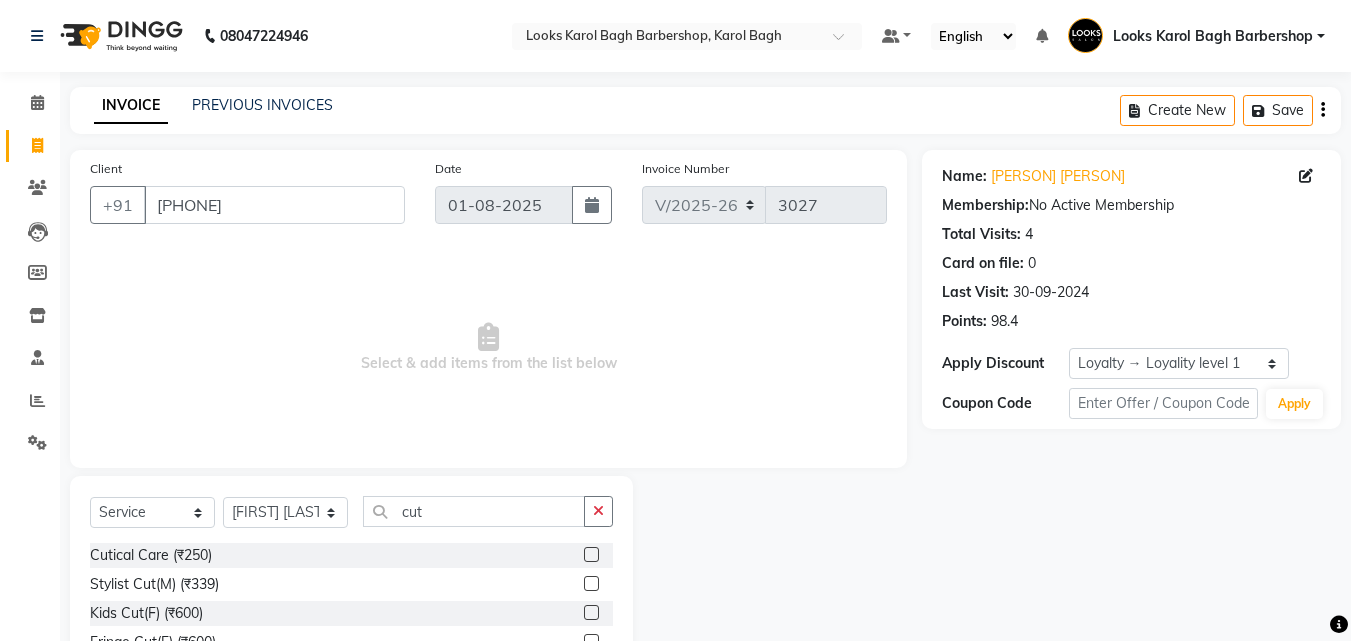 drag, startPoint x: 578, startPoint y: 580, endPoint x: 585, endPoint y: 561, distance: 20.248457 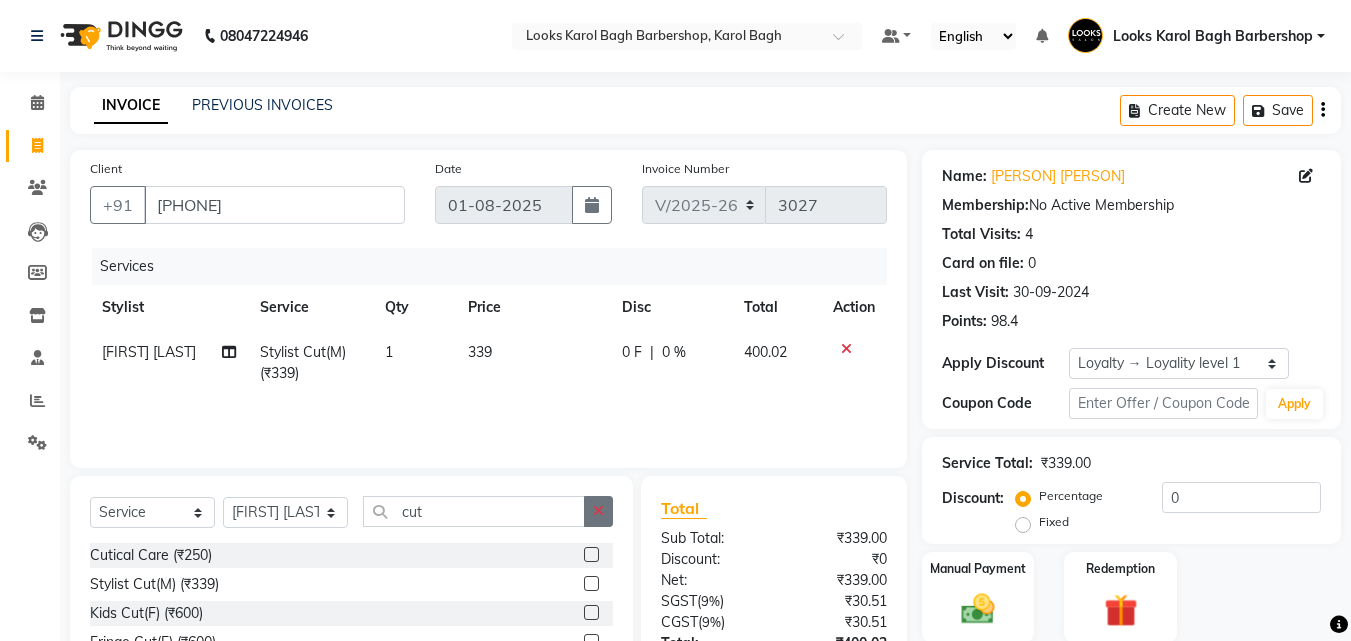checkbox on "false" 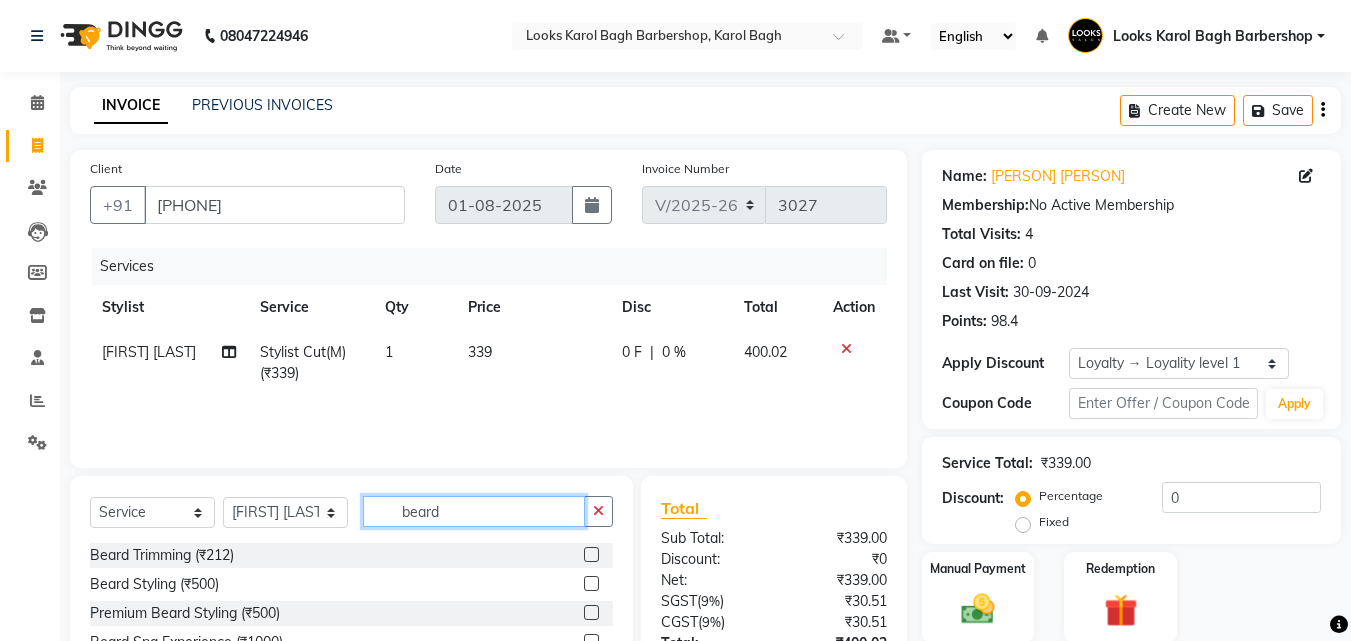 type on "beard" 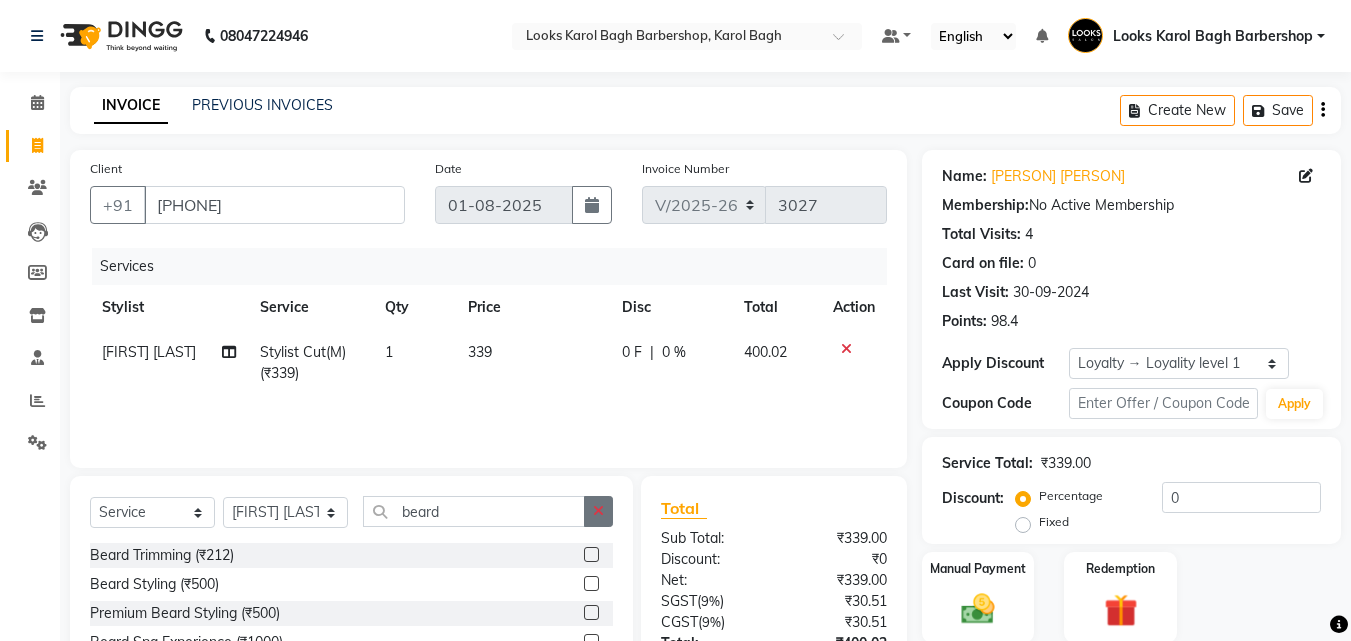 click 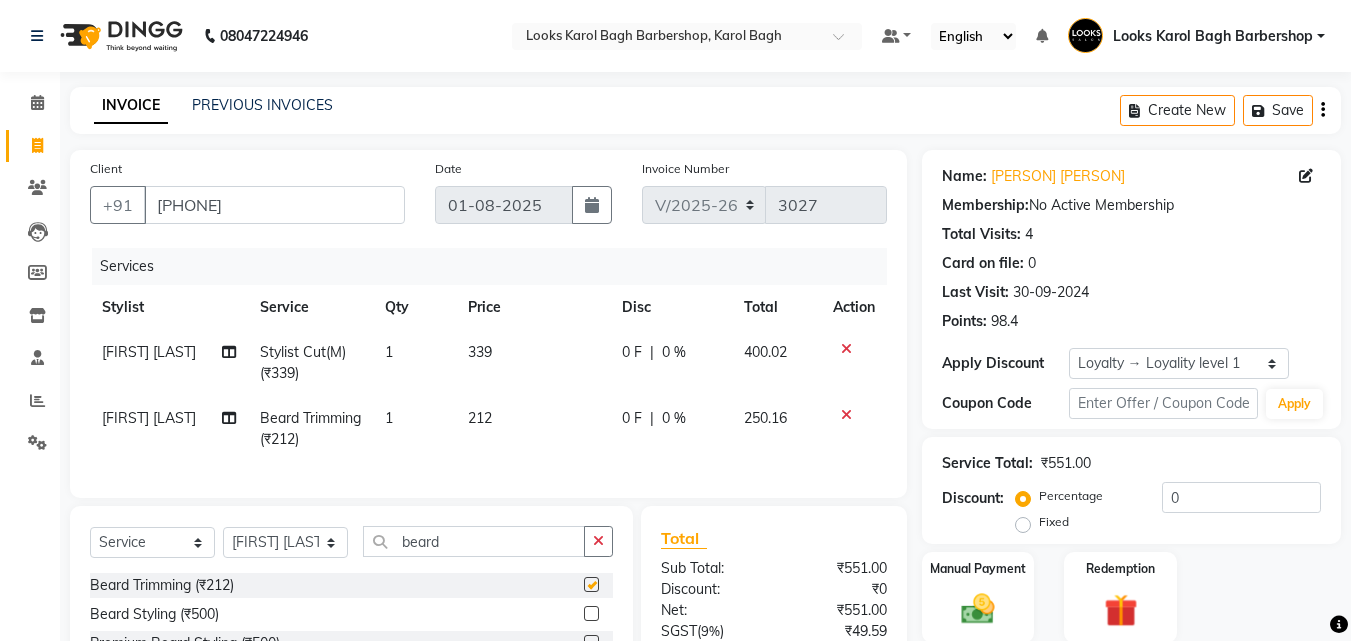 checkbox on "false" 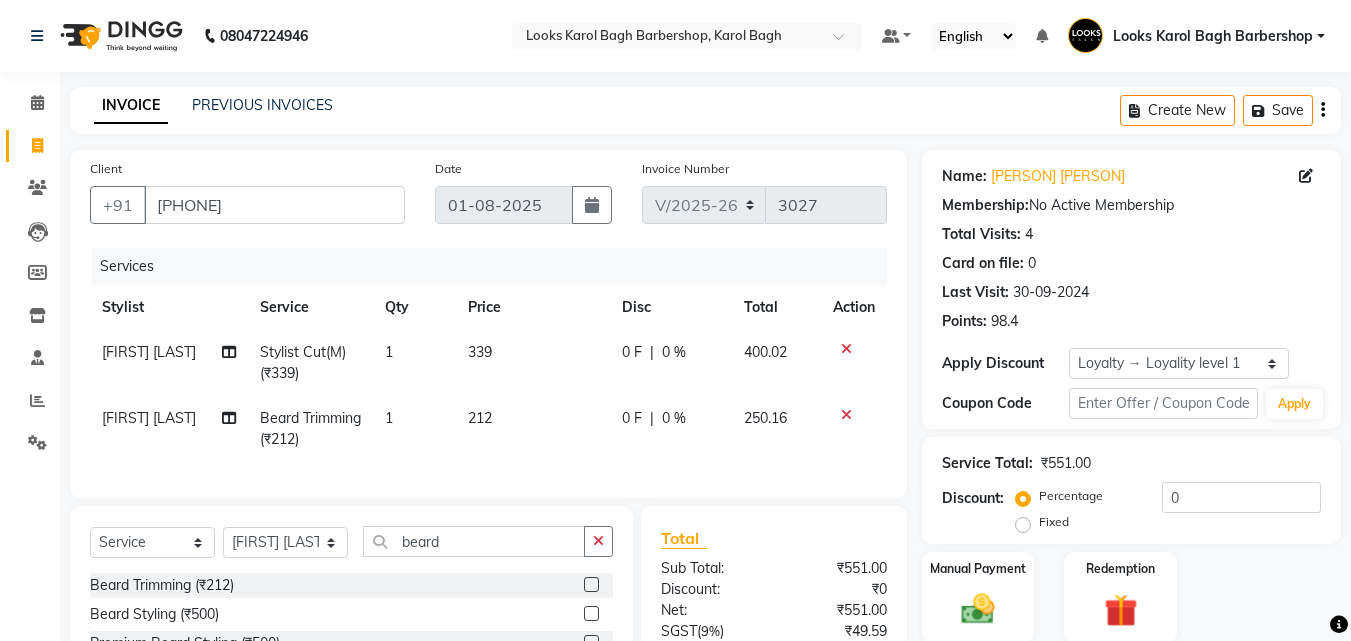 scroll, scrollTop: 225, scrollLeft: 0, axis: vertical 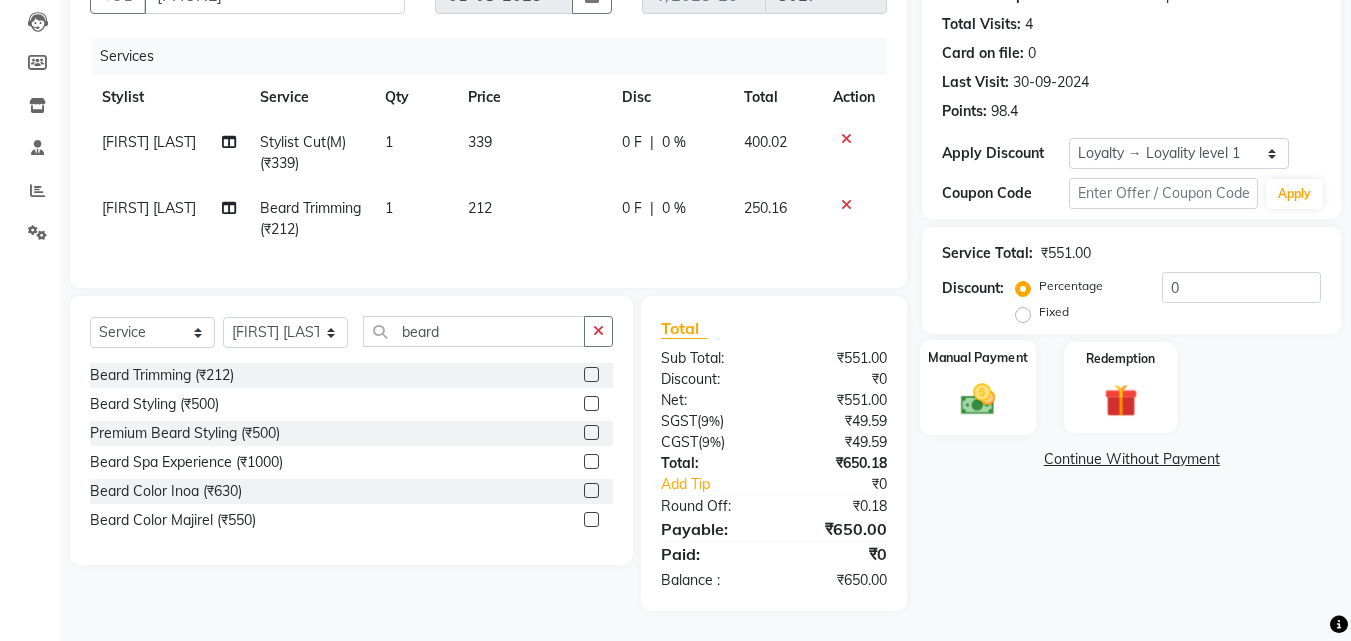 click 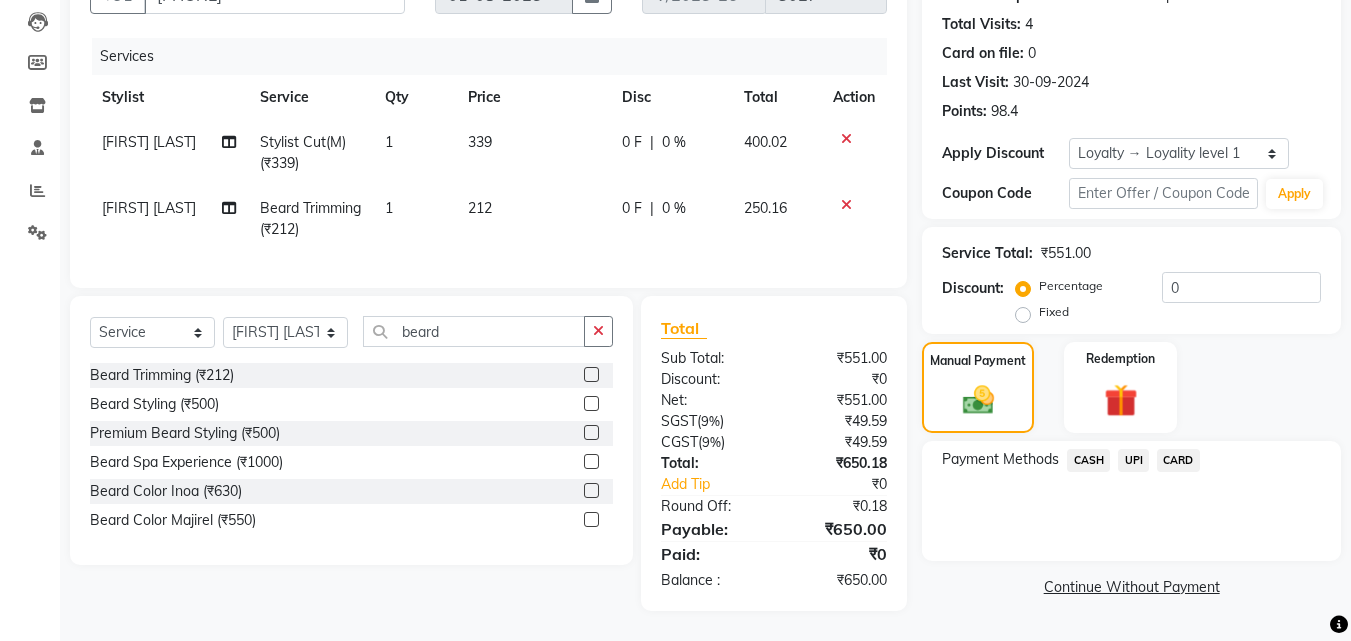 click on "CASH" 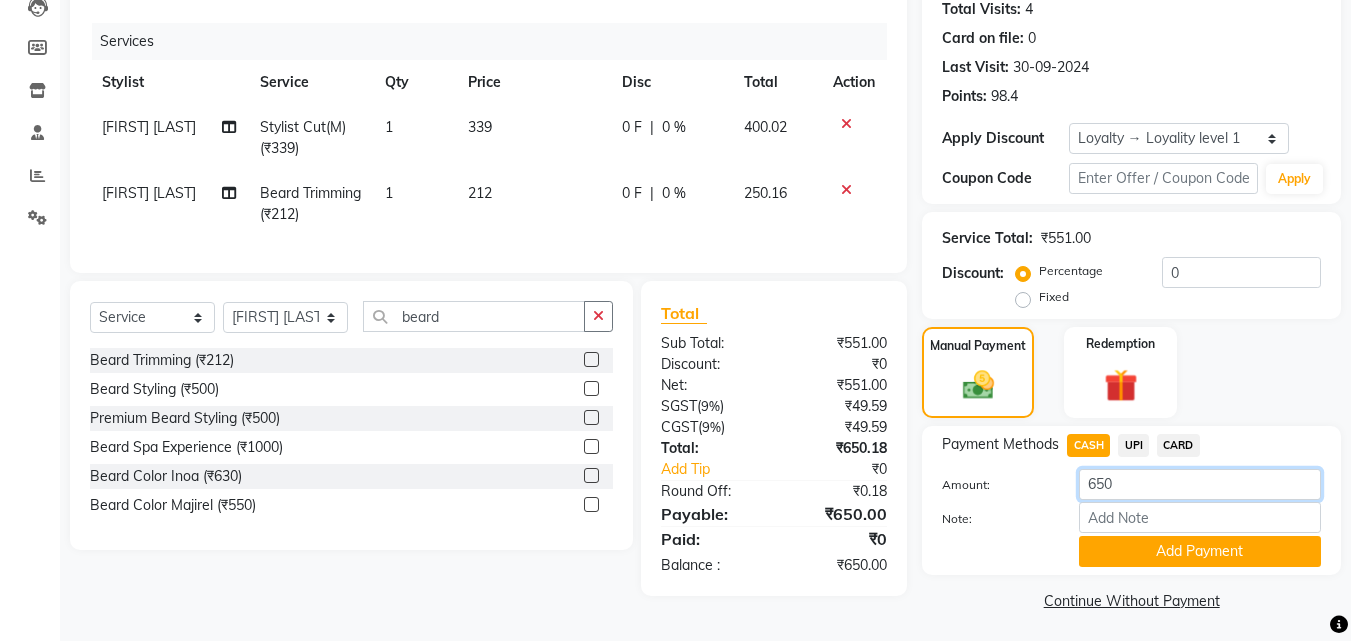 drag, startPoint x: 1179, startPoint y: 498, endPoint x: 1168, endPoint y: 465, distance: 34.785053 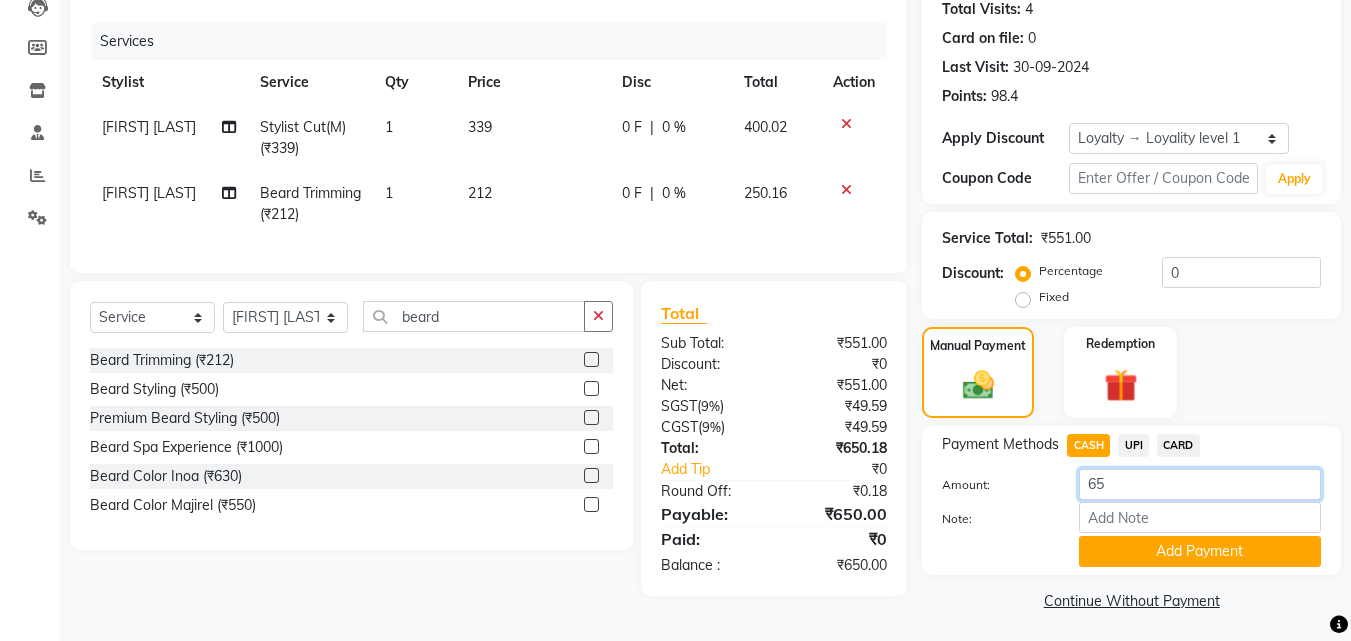 type on "6" 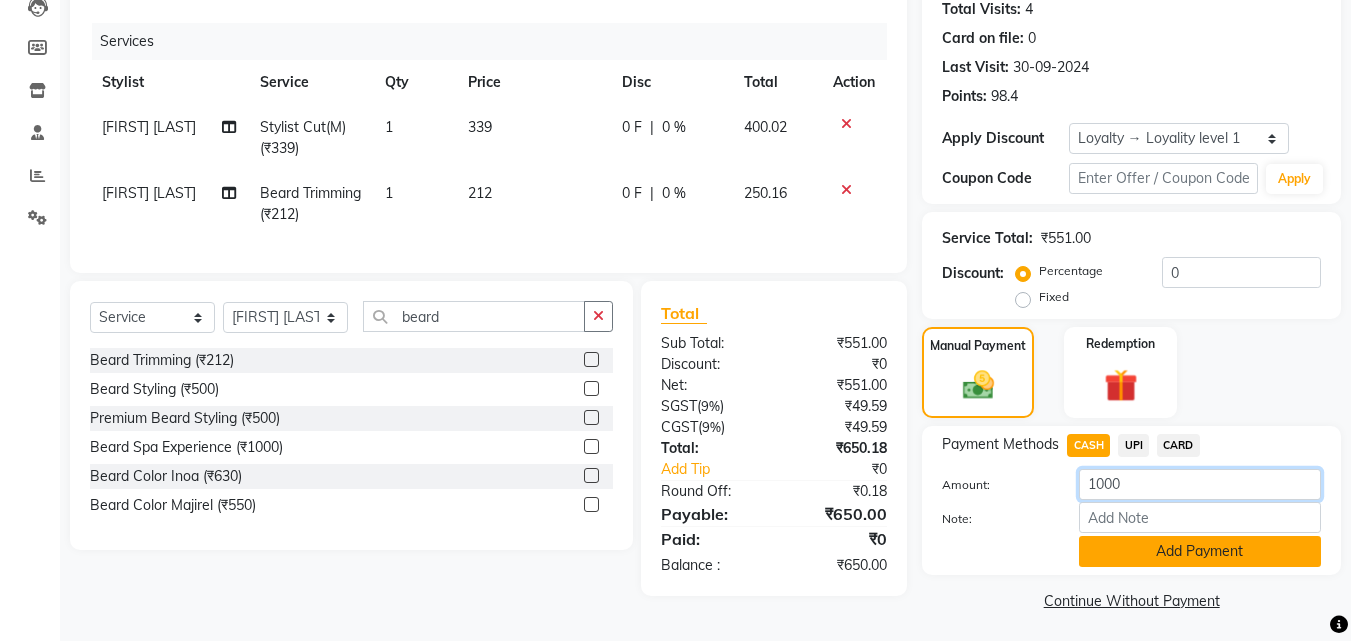 type on "1000" 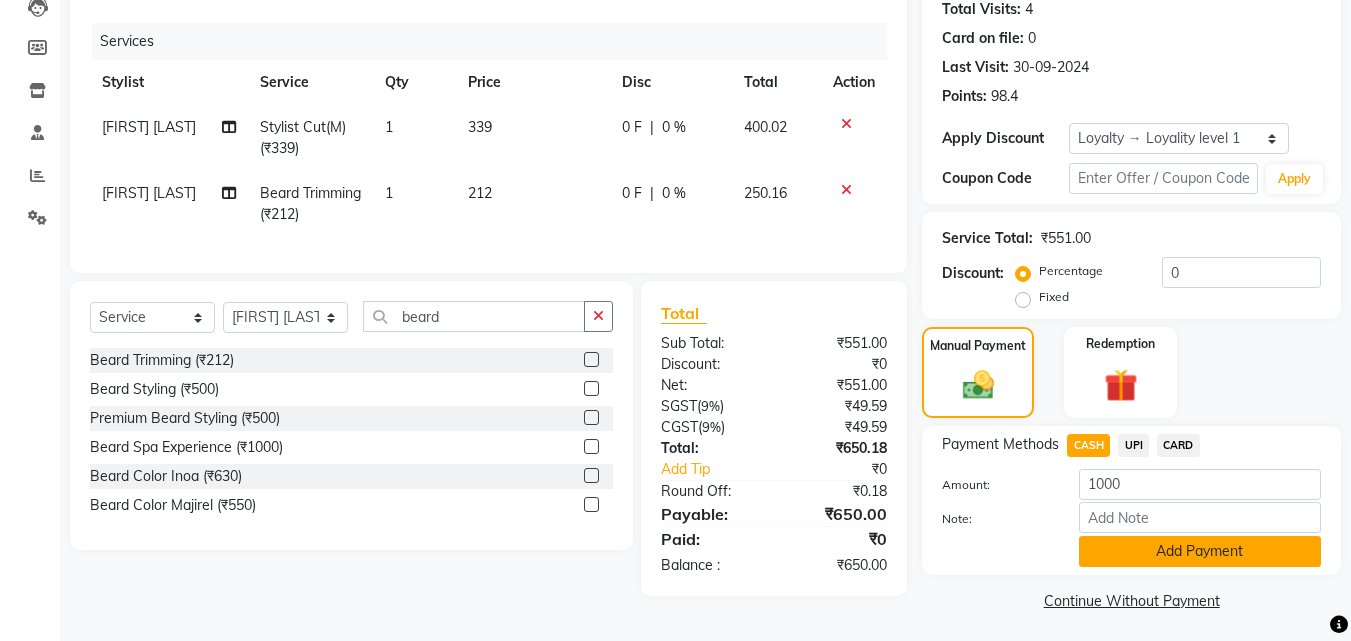 click on "Add Payment" 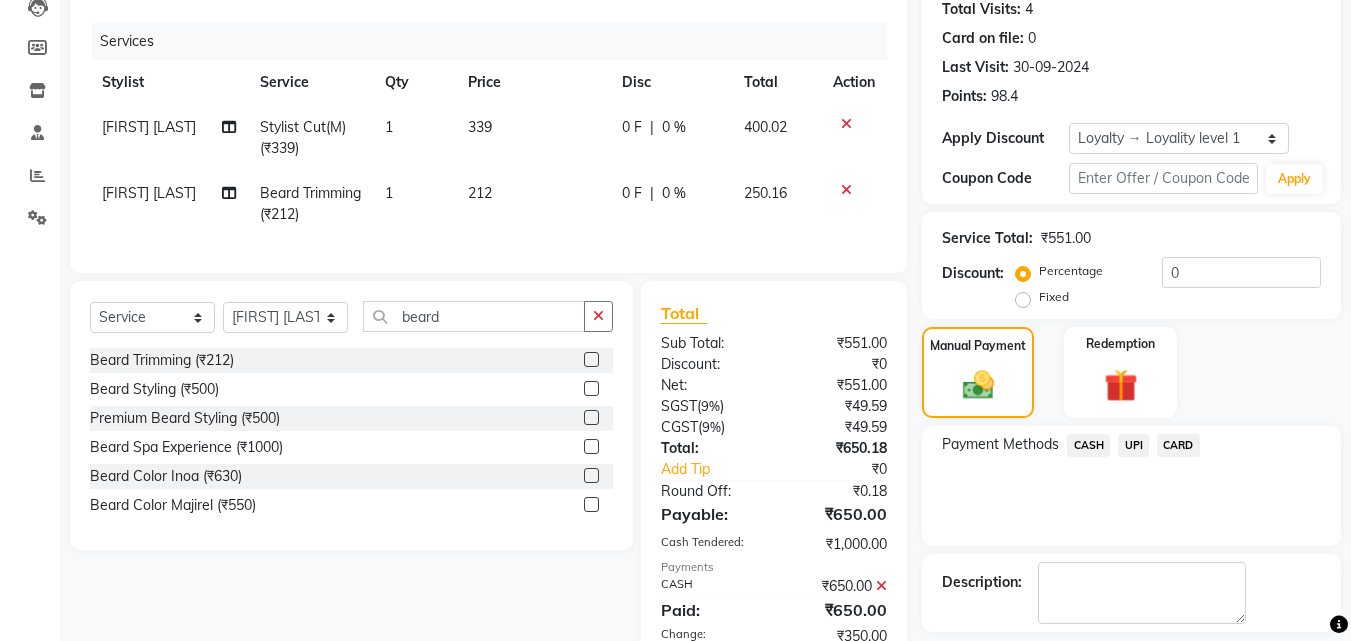scroll, scrollTop: 458, scrollLeft: 0, axis: vertical 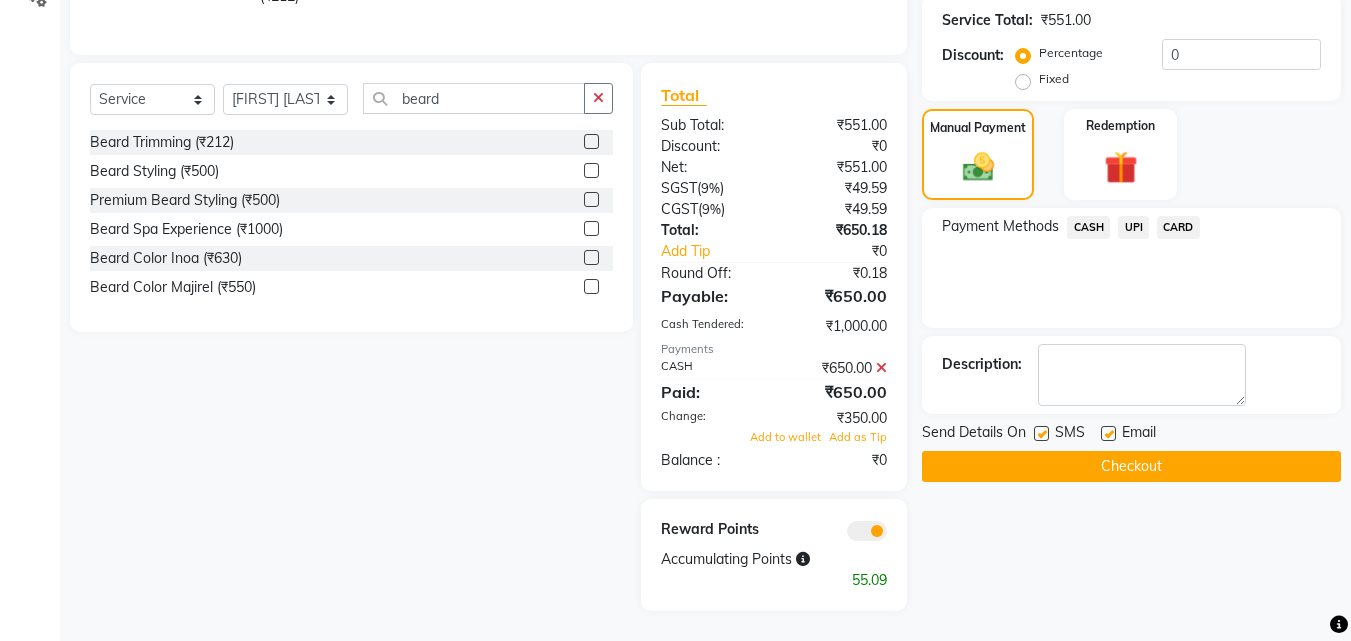 click on "Checkout" 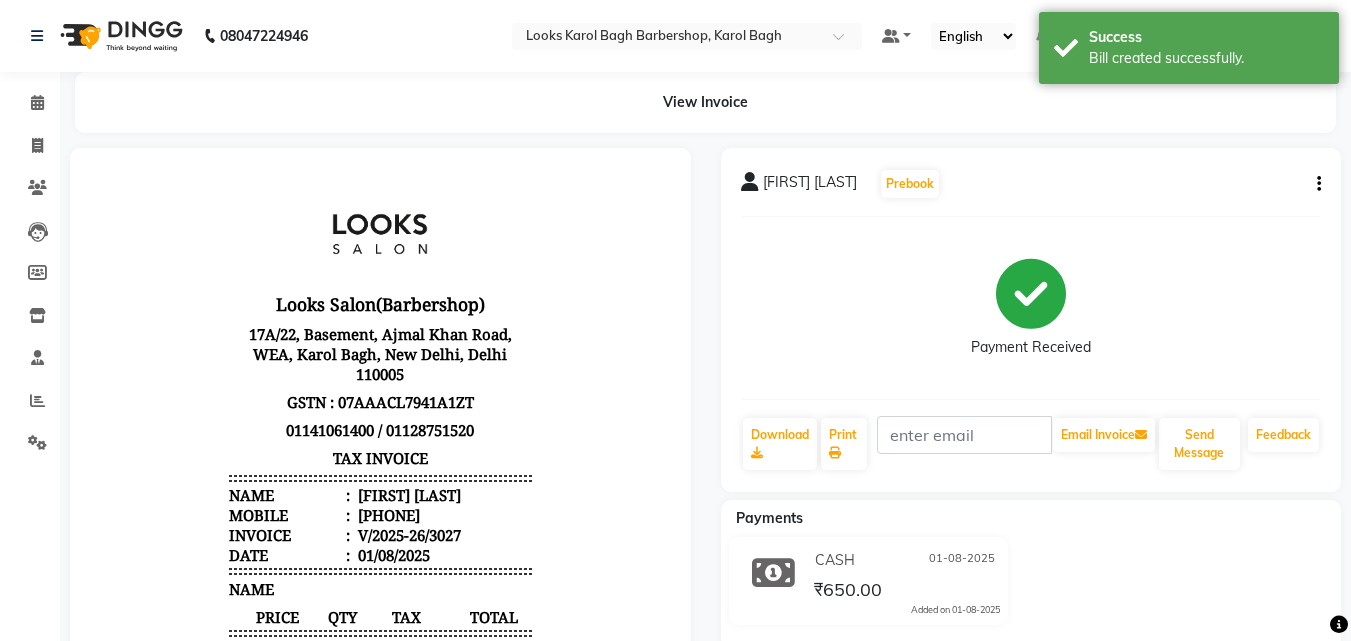 scroll, scrollTop: 0, scrollLeft: 0, axis: both 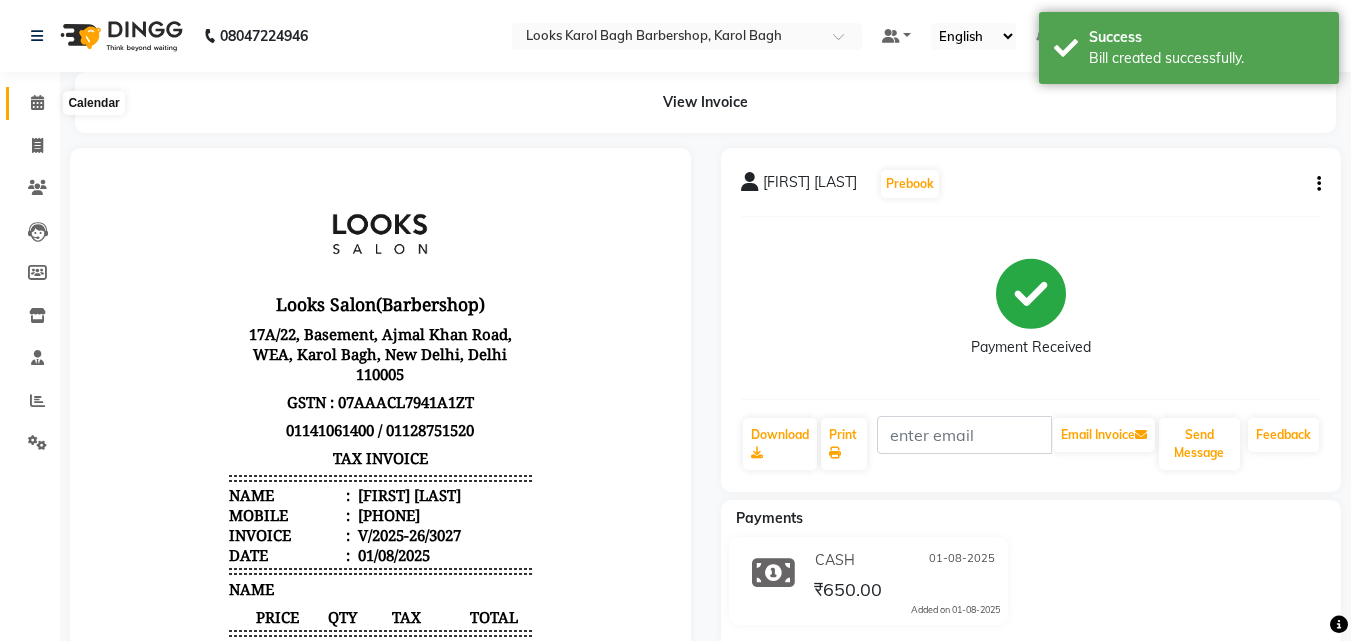 click 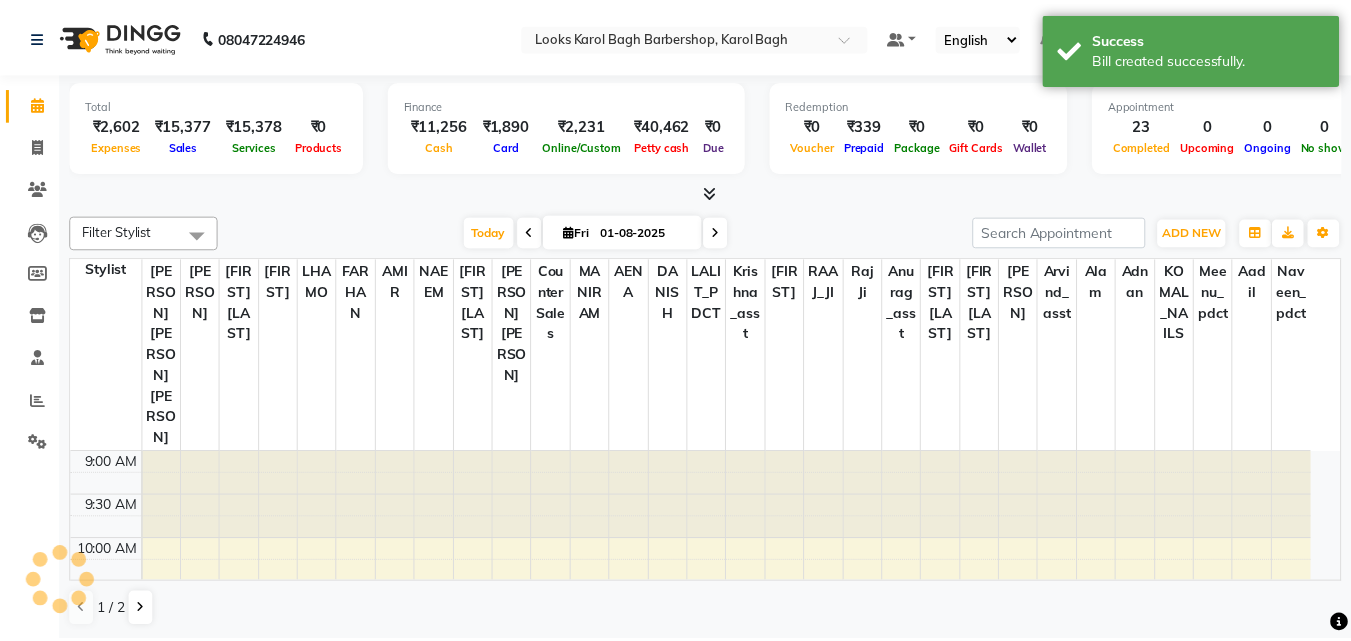 scroll, scrollTop: 0, scrollLeft: 0, axis: both 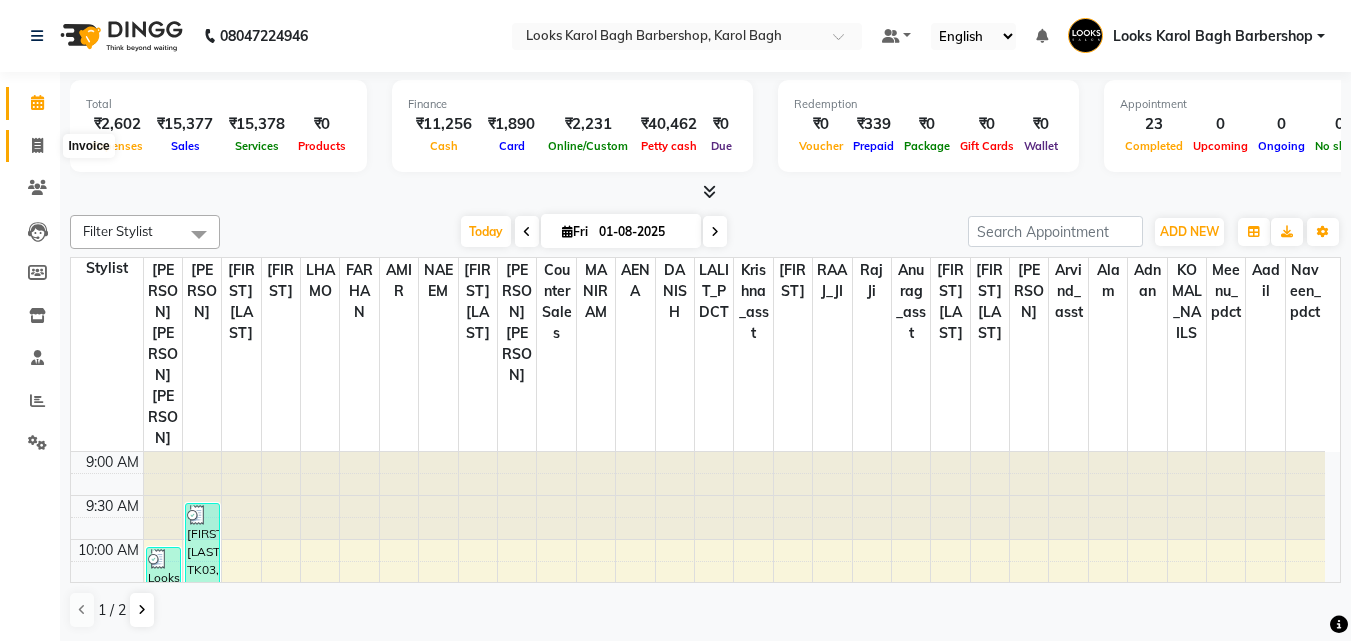 click 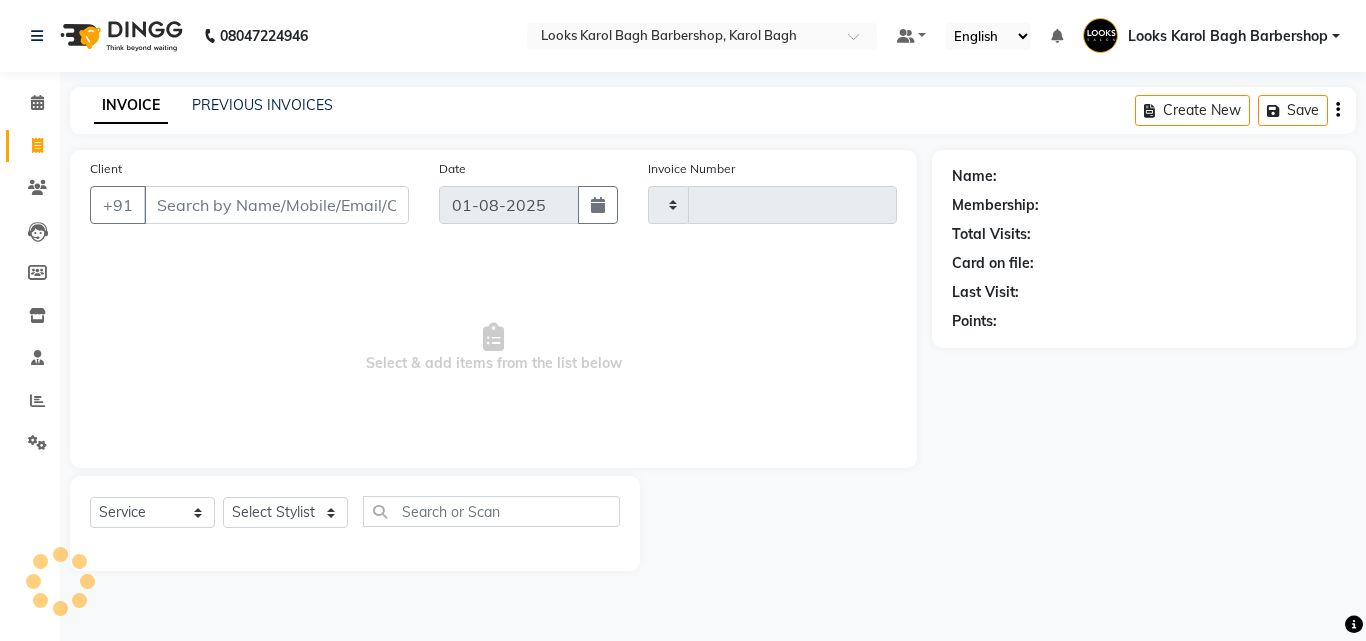 type on "3028" 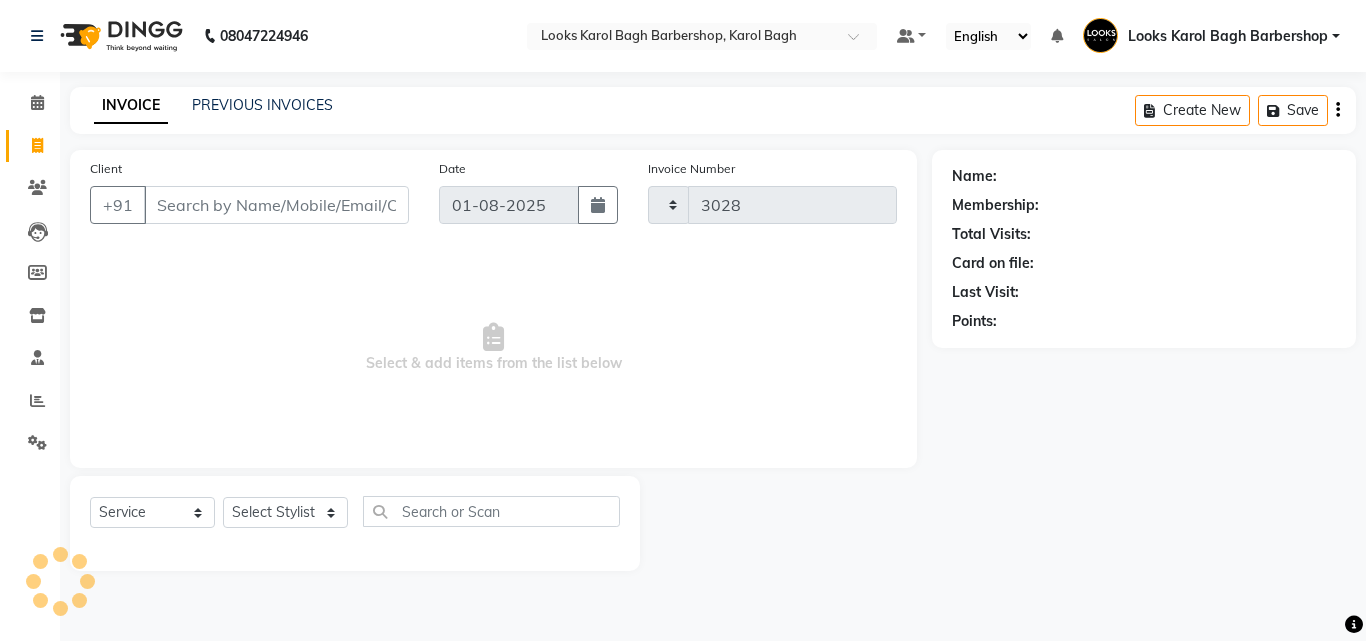 select on "4323" 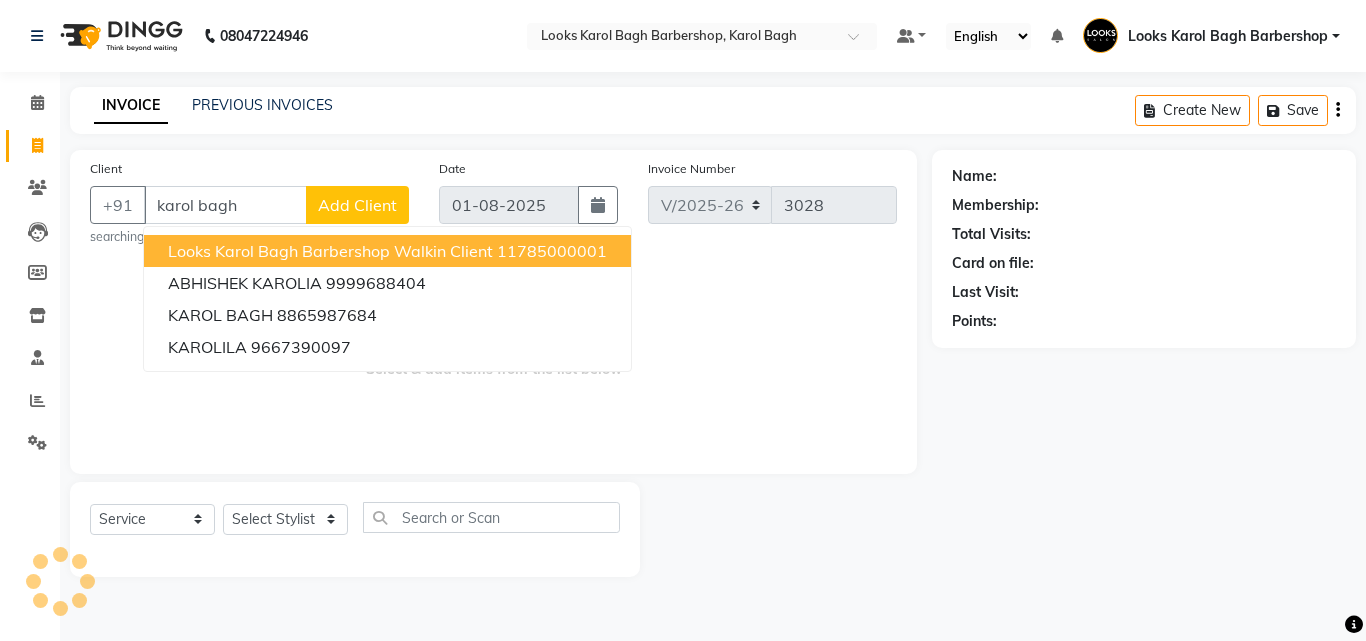 click on "[FIRST] [LAST] Walkin Client  11785000001" at bounding box center (387, 251) 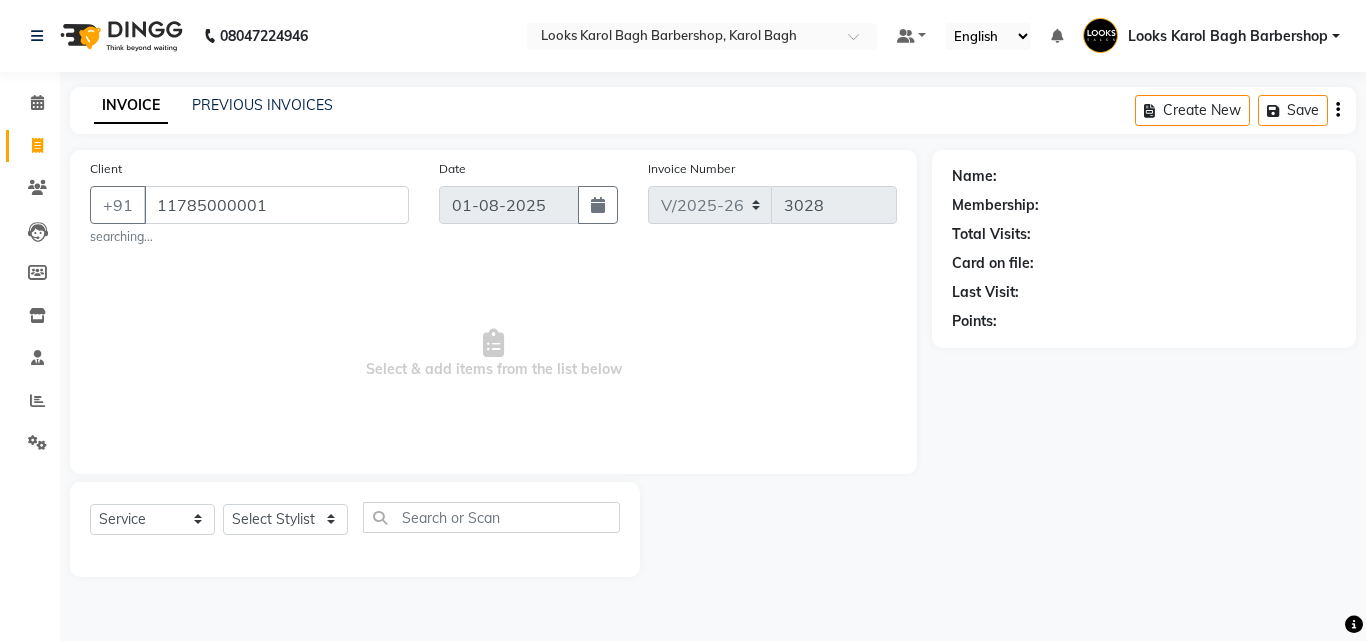type on "11785000001" 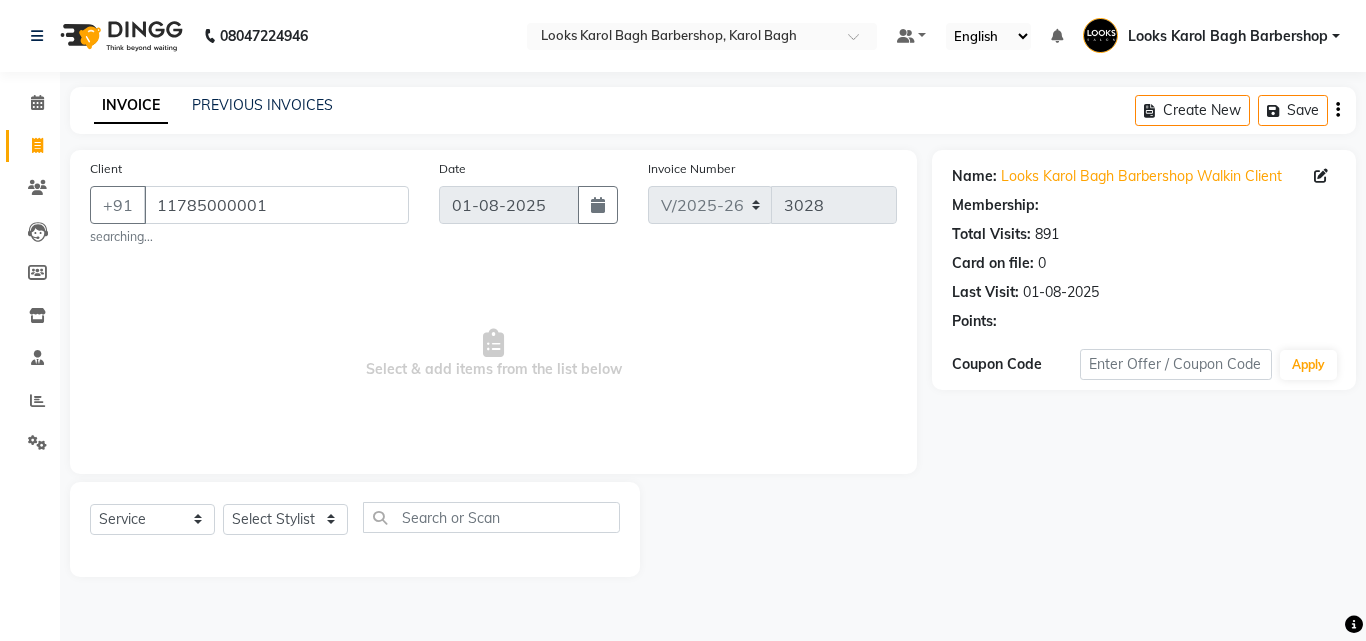 select on "1: Object" 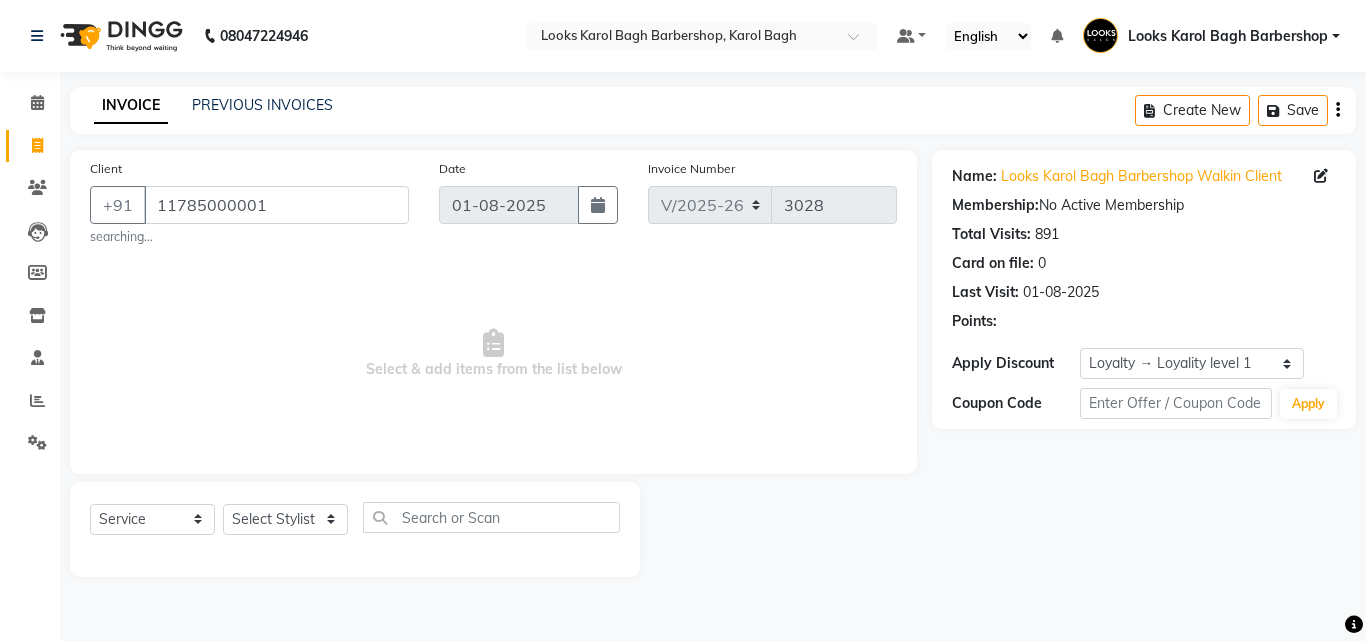 click on "Select  Service  Product  Membership  Package Voucher Prepaid Gift Card  Select Stylist Aadil Adnan AENA Aijaz Alam Amazon_Kart AMIR  Anurag _asst Arvind_asst BIJENDER  Counter Sales DANISH DHARAMVEER Eshan FARHAN KARAN RAI  KOMAL_NAILS Krishna_asst LALIT_PDCT LHAMO Looks_Female_Section Looks_H.O_Store Looks Karol Bagh Barbershop Looks_Kart MANIRAM Meenu_pdct Mohammad Sajid NAEEM  NARENDER DEOL  Naveen_pdct Prabhakar Kumar_PDCT RAAJ GUPTA RAAJ_JI raj ji RAM MURTI NARYAL ROHIT  Rohit Seth Rohit Thakur SACHIN sahil Shabina Shakir SIMRAN Sonia Sunny VIKRAM VIKRANT SINGH  Vishal_Asst YOGESH ASSISTANT" 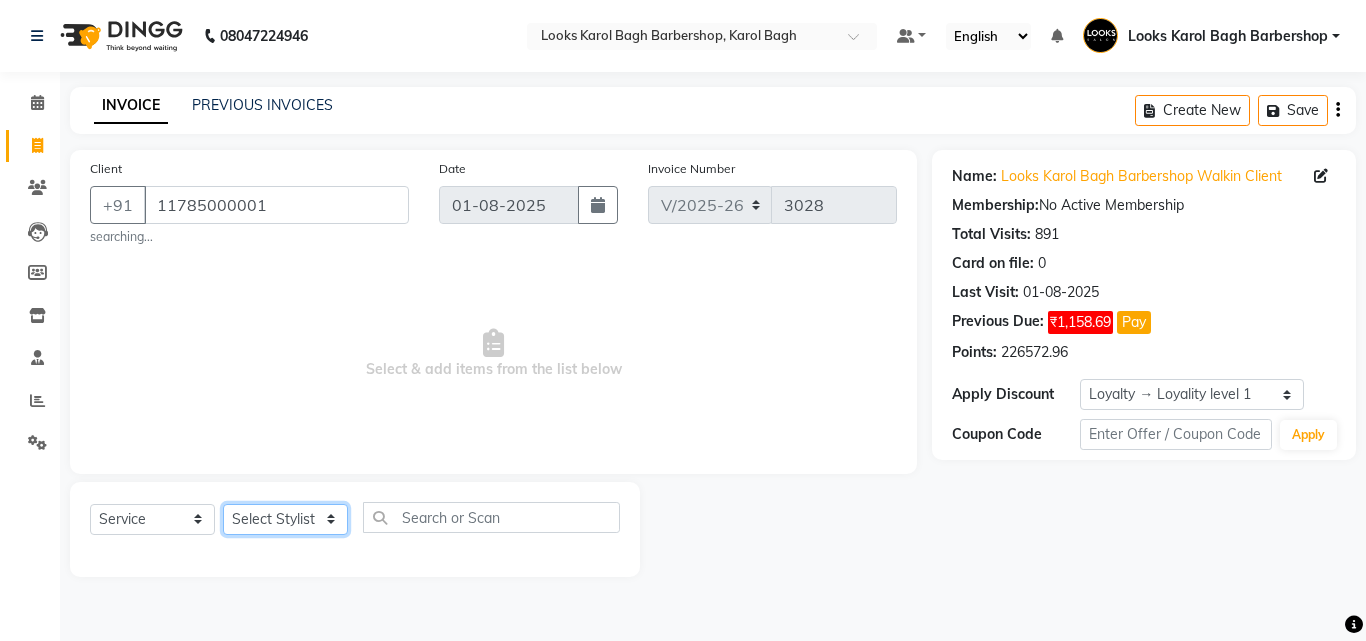 click on "Select Stylist Aadil Adnan AENA Aijaz Alam Amazon_Kart AMIR  Anurag _asst Arvind_asst BIJENDER  Counter Sales DANISH DHARAMVEER Eshan FARHAN KARAN RAI  KOMAL_NAILS Krishna_asst LALIT_PDCT LHAMO Looks_Female_Section Looks_H.O_Store Looks Karol Bagh Barbershop Looks_Kart MANIRAM Meenu_pdct Mohammad Sajid NAEEM  NARENDER DEOL  Naveen_pdct Prabhakar Kumar_PDCT RAAJ GUPTA RAAJ_JI raj ji RAM MURTI NARYAL ROHIT  Rohit Seth Rohit Thakur SACHIN sahil Shabina Shakir SIMRAN Sonia Sunny VIKRAM VIKRANT SINGH  Vishal_Asst YOGESH ASSISTANT" 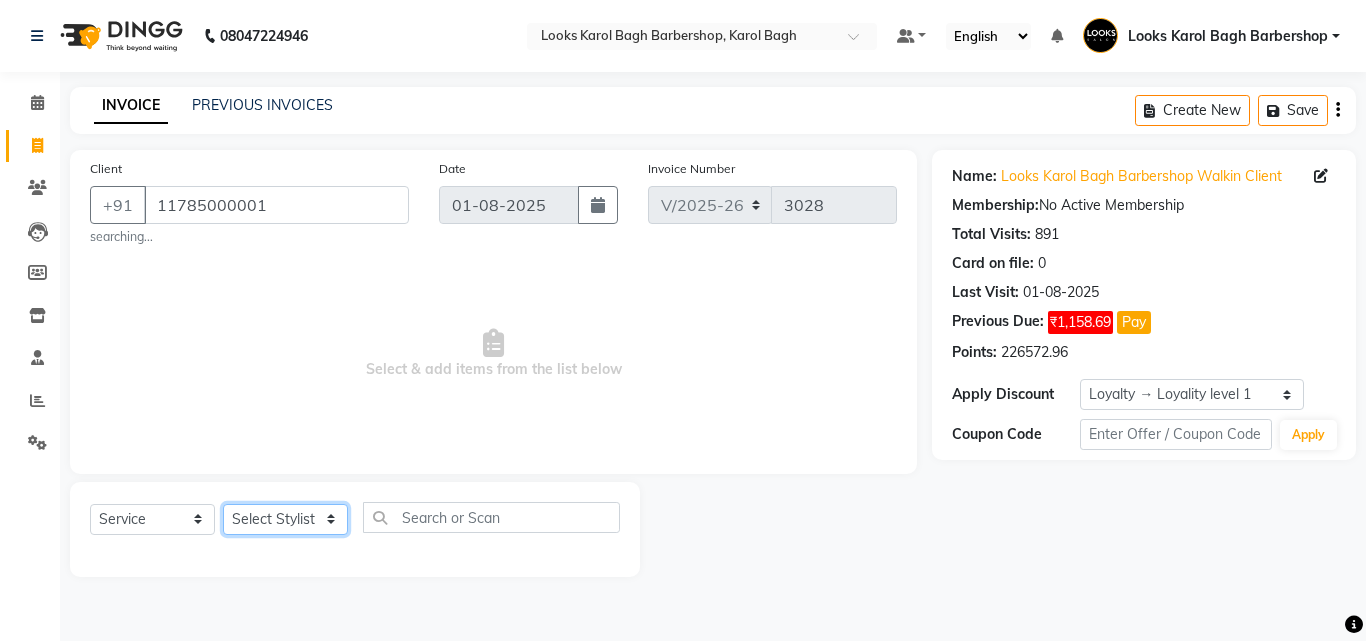 select on "23408" 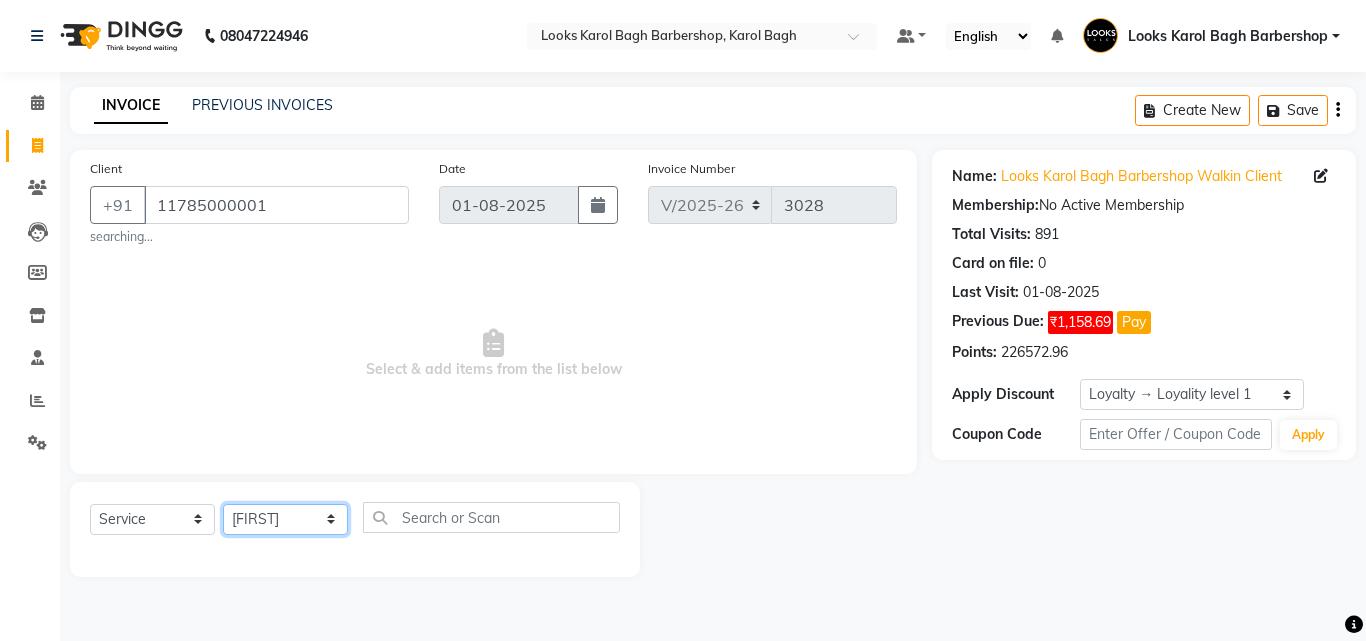 click on "Select Stylist Aadil Adnan AENA Aijaz Alam Amazon_Kart AMIR  Anurag _asst Arvind_asst BIJENDER  Counter Sales DANISH DHARAMVEER Eshan FARHAN KARAN RAI  KOMAL_NAILS Krishna_asst LALIT_PDCT LHAMO Looks_Female_Section Looks_H.O_Store Looks Karol Bagh Barbershop Looks_Kart MANIRAM Meenu_pdct Mohammad Sajid NAEEM  NARENDER DEOL  Naveen_pdct Prabhakar Kumar_PDCT RAAJ GUPTA RAAJ_JI raj ji RAM MURTI NARYAL ROHIT  Rohit Seth Rohit Thakur SACHIN sahil Shabina Shakir SIMRAN Sonia Sunny VIKRAM VIKRANT SINGH  Vishal_Asst YOGESH ASSISTANT" 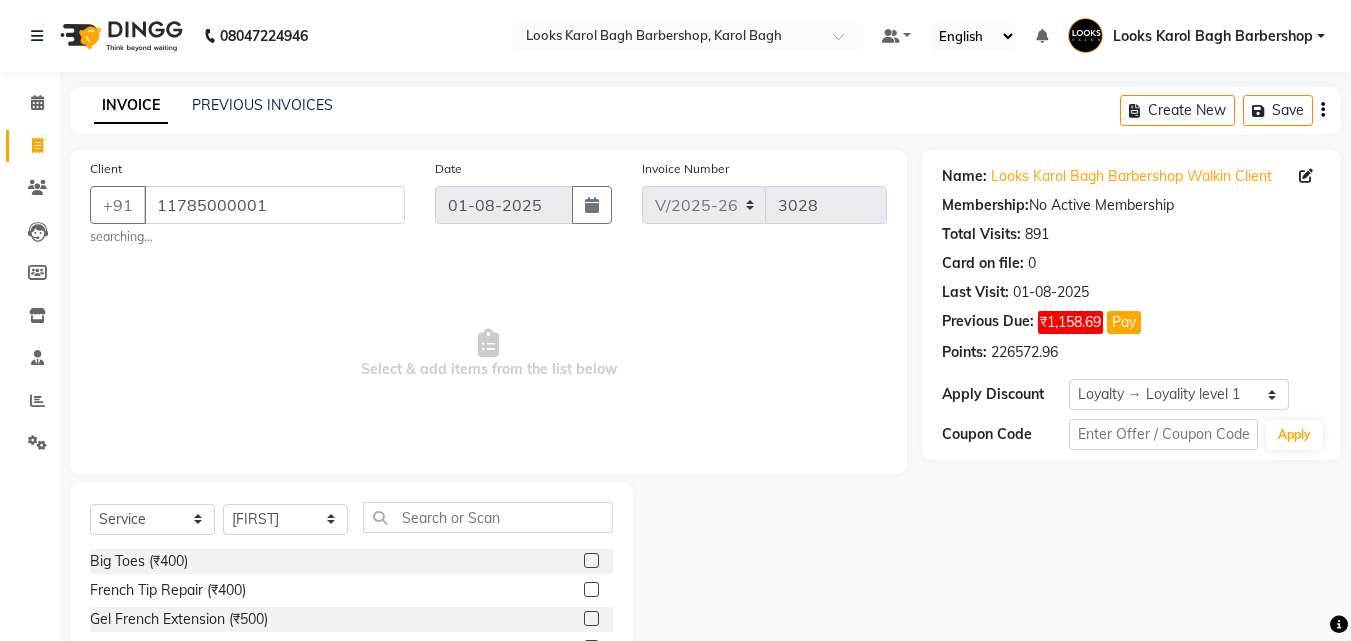 click on "Select Service Product Membership Package Voucher Prepaid Gift Card Select Stylist Aadil Adnan AENA Aijaz Alam Amazon_Kart AMIR Anurag _asst [FIRST]_asst [FIRST] Counter Sales DANISH [FIRST] Eshan [FIRST] KARAN RAI KOMAL_NAILS Krishna_asst LALIT_PDCT LHAMO Looks_Female_Section Looks_H.O_Store Looks Karol Bagh Barbershop Looks_Kart MANIRAM Meenu_pdct Mohammad Sajid NAEEM NARENDER DEOL Naveen_pdct Prabhakar Kumar_PDCT [FIRST] [LAST] [FIRST]_JI [FIRST] ji [FIRST] [LAST] NARYAL [FIRST] [FIRST] [LAST] [FIRST] [LAST] SACHIN sahil [FIRST] Shakir SIMRAN Sonia Sunny VIKRAM VIKRANT SINGH Vishal_Asst YOGESH ASSISTANT Big Toes (₹400) French Tip Repair (₹400) Gel French Extension (₹500) Gel Tip Repair (₹350) Gel Infills (₹1350) Gel Overlays (₹1800) Gel Extension (₹500) Gel Nail Removal (₹150) Natural Nail Extensions (₹3300) French Nail Extensions (₹3500) Gel Polish Removal (₹600) Extension Removal (₹1000) Nail Art Recruiter (₹500) French Ombre Gel Polish (₹2500) Nail Art Nedle (₹600)" 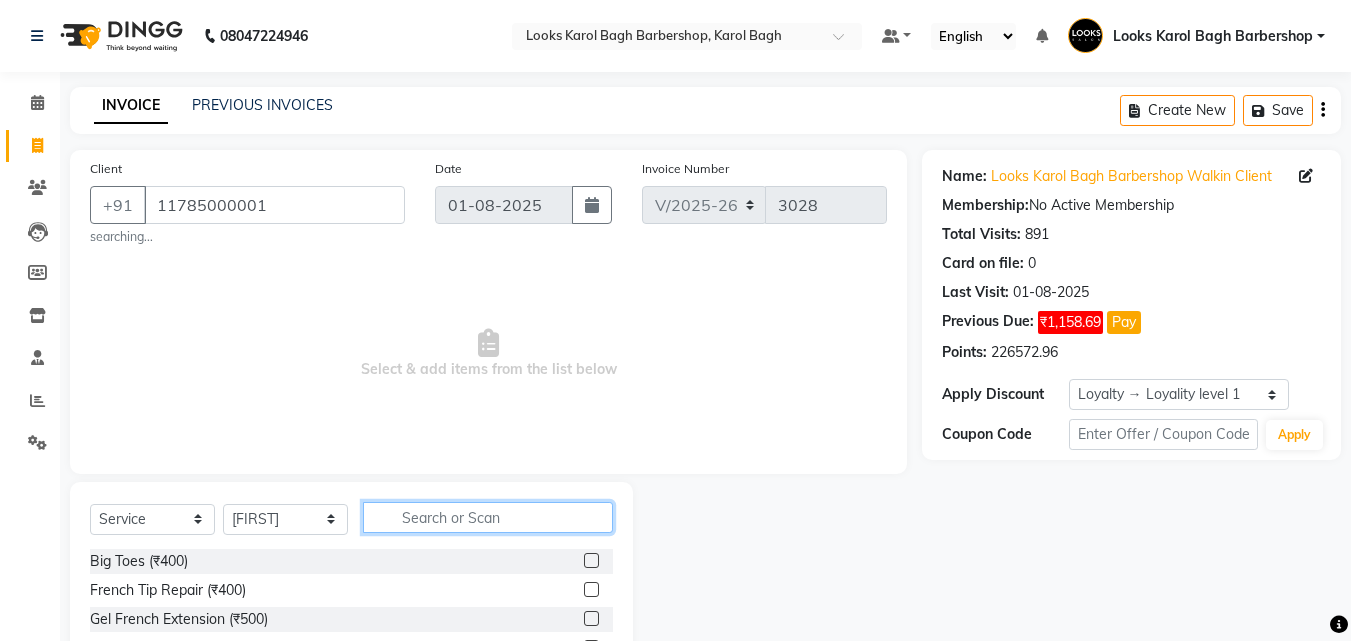 drag, startPoint x: 430, startPoint y: 504, endPoint x: 455, endPoint y: 495, distance: 26.57066 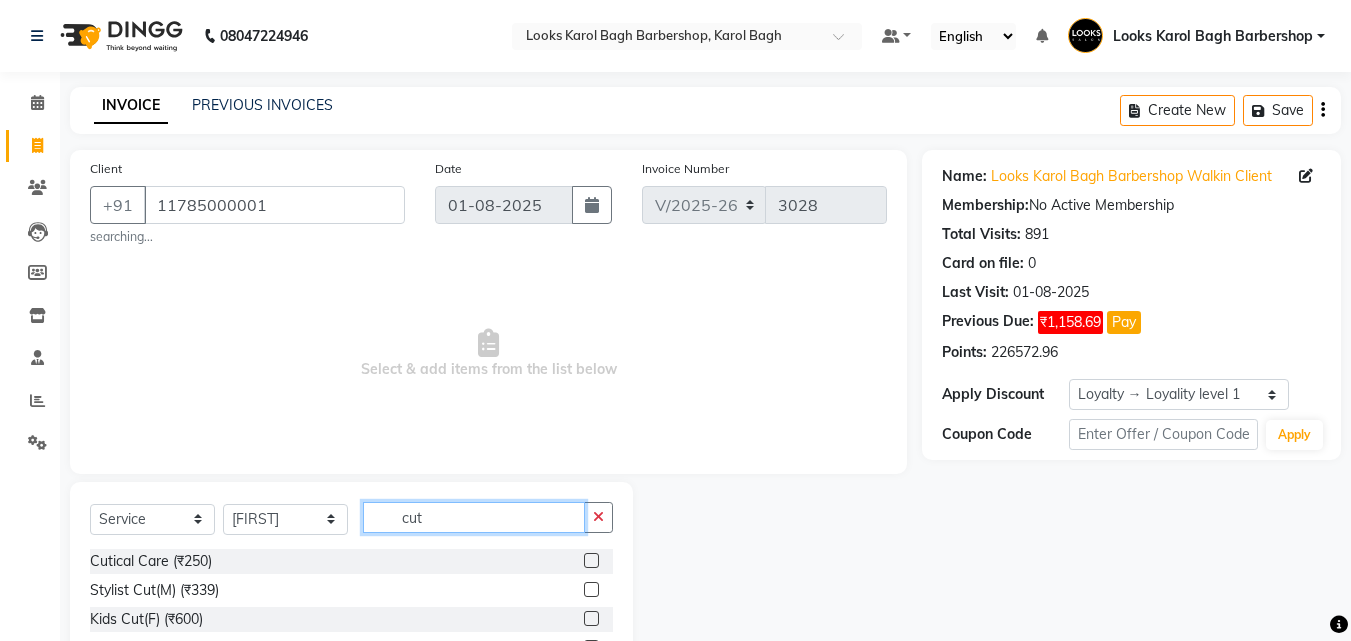 type on "cut" 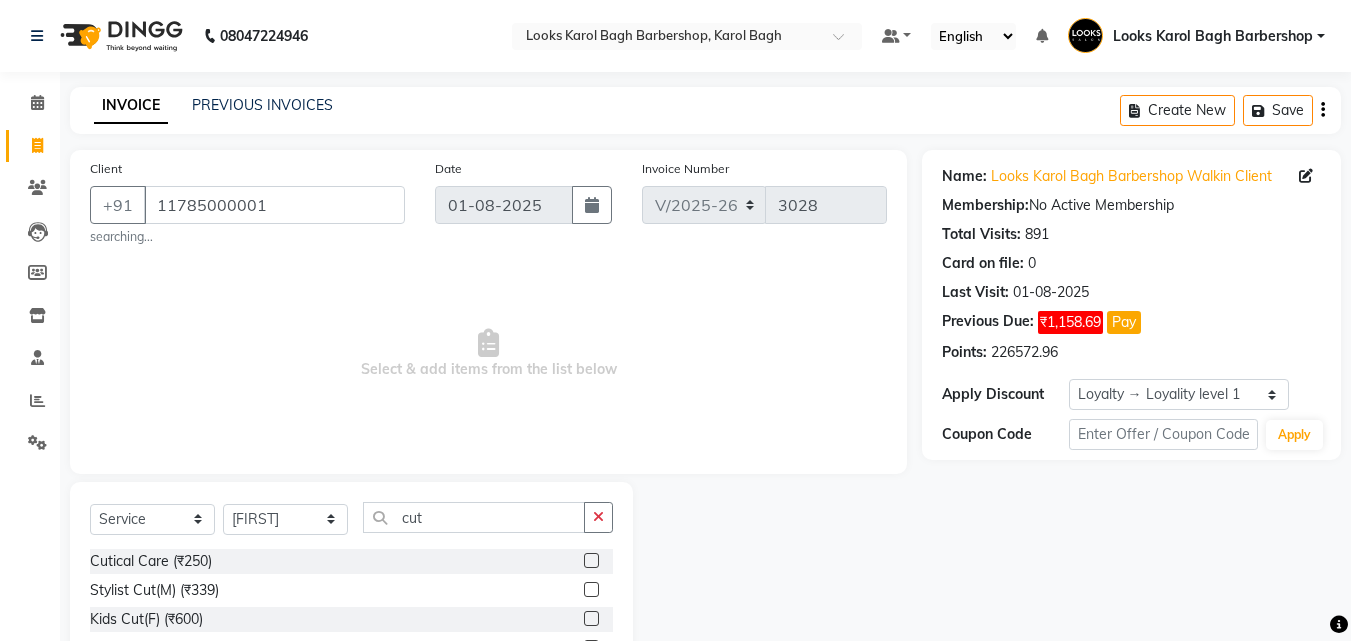 drag, startPoint x: 571, startPoint y: 591, endPoint x: 584, endPoint y: 586, distance: 13.928389 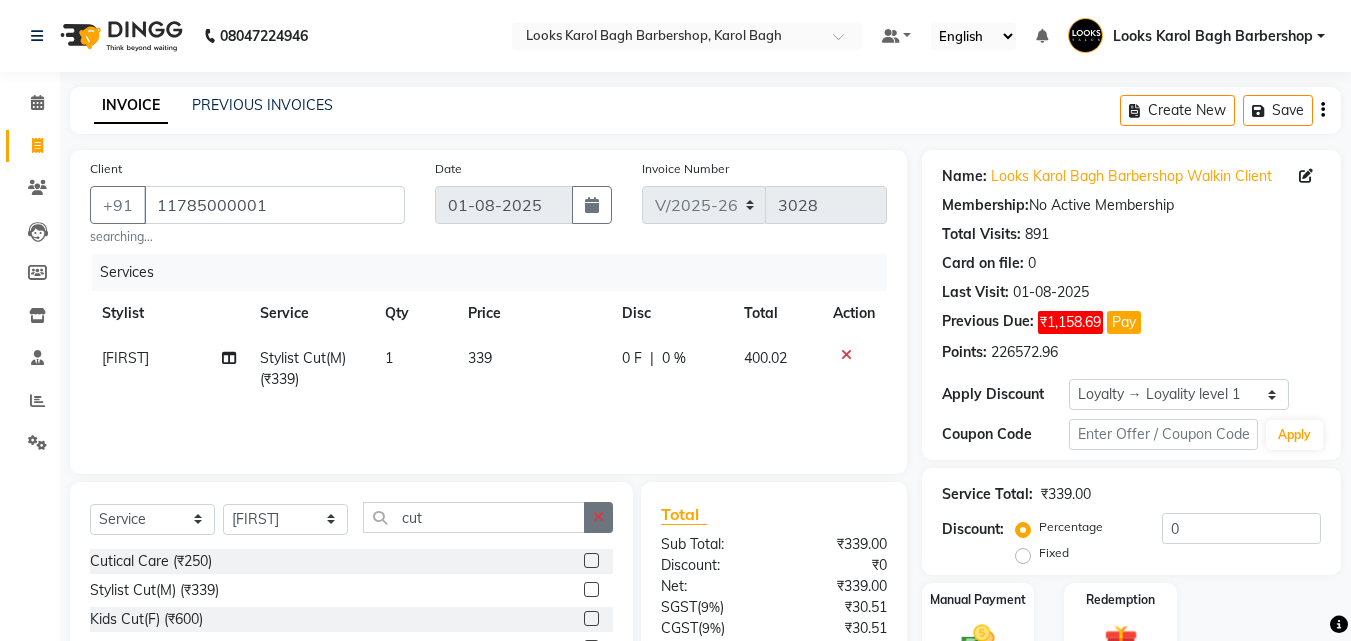 checkbox on "false" 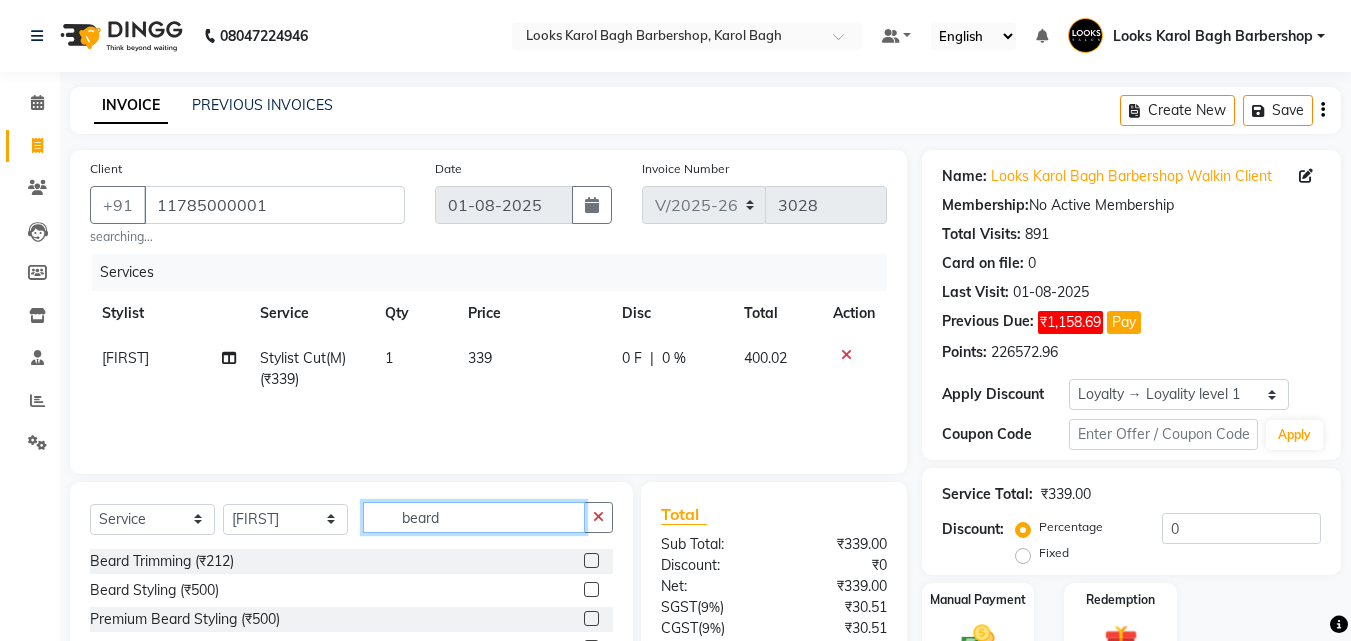 type on "beard" 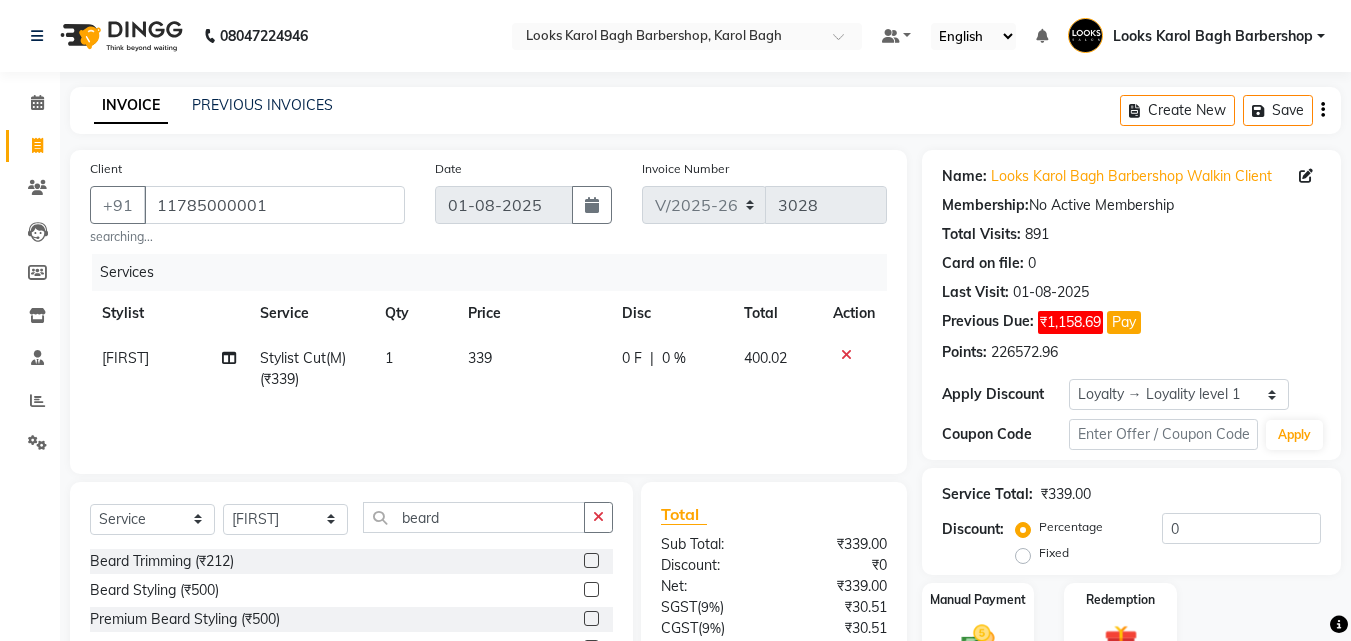 click 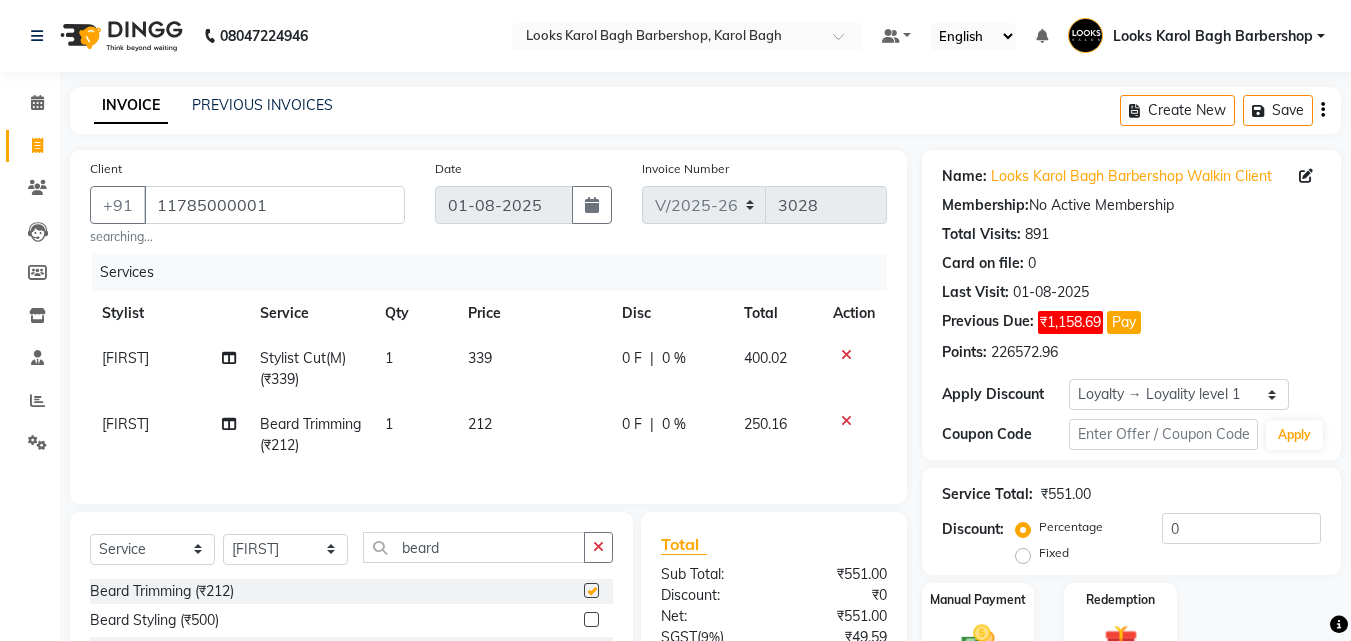 checkbox on "false" 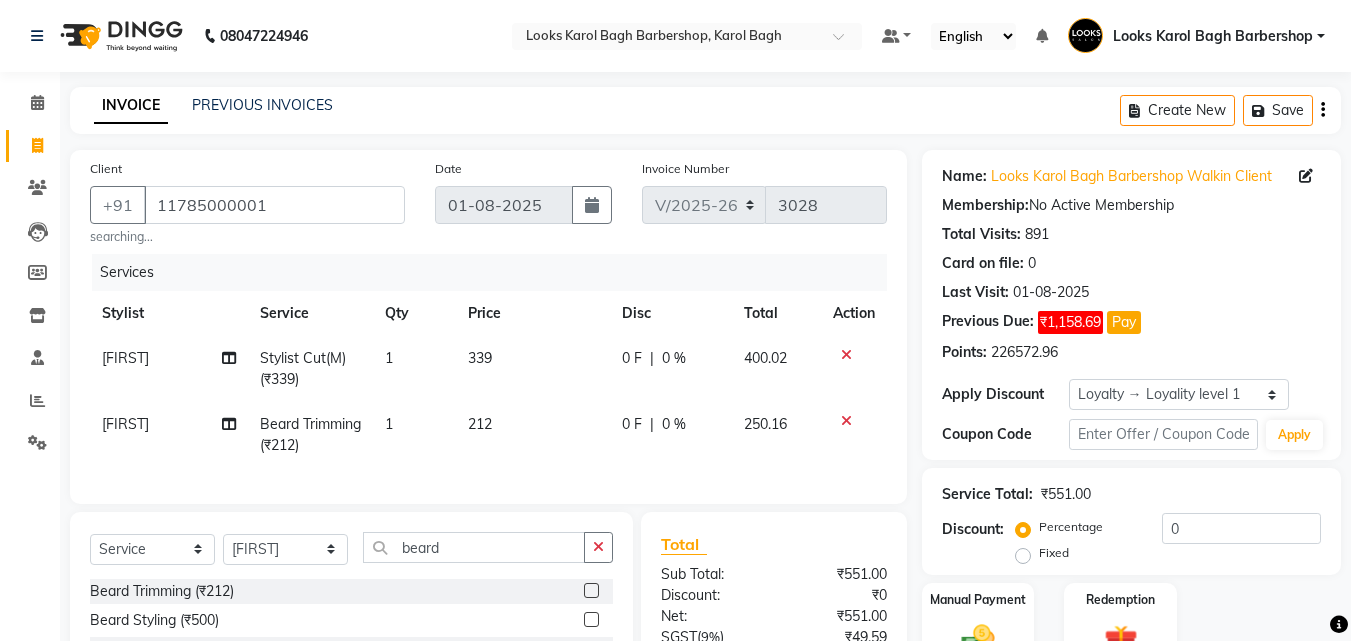 scroll, scrollTop: 231, scrollLeft: 0, axis: vertical 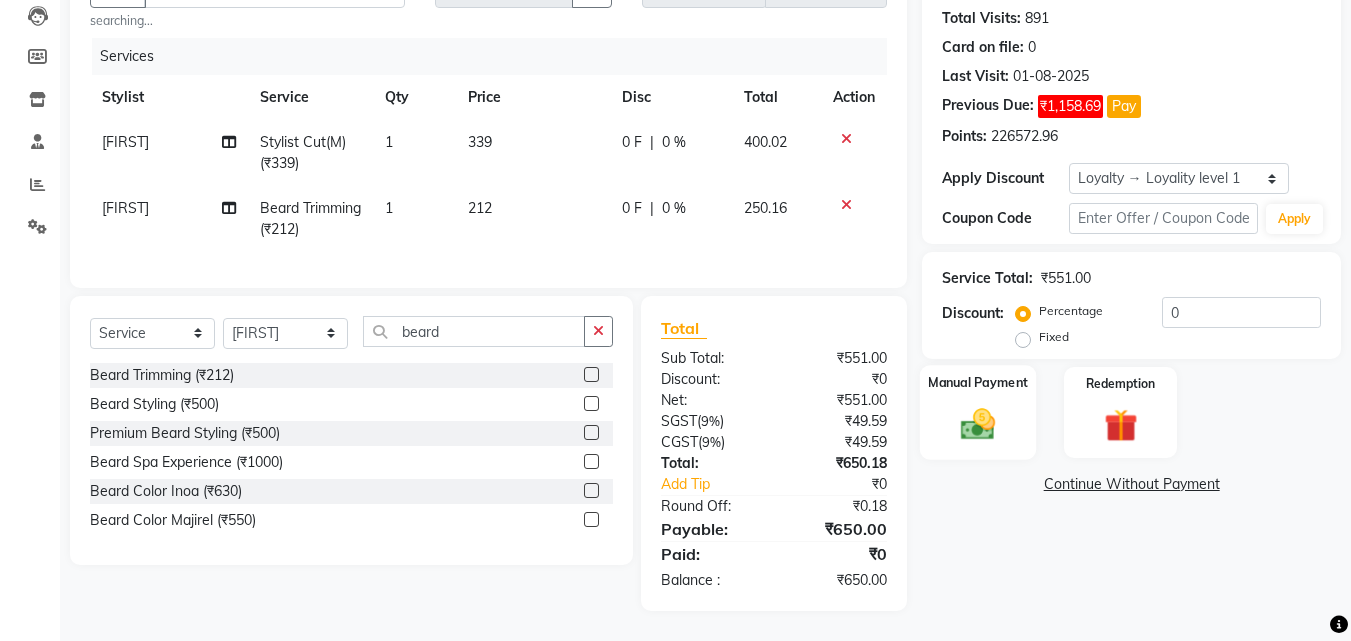 click 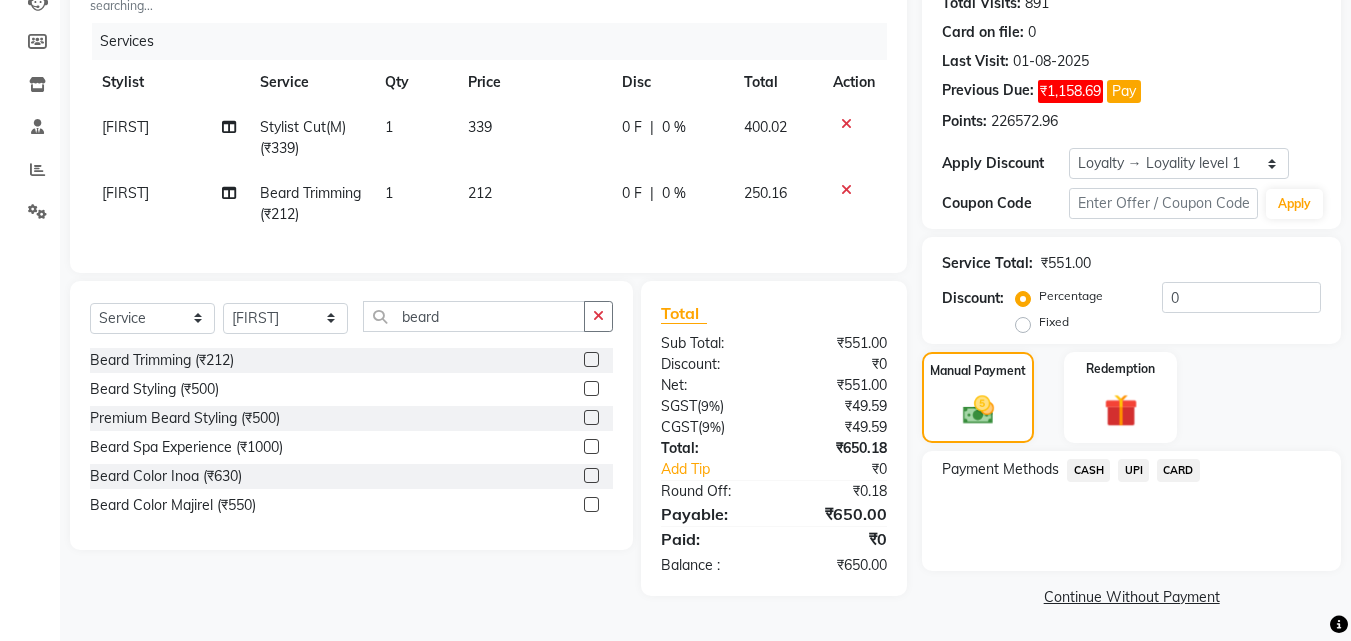 click on "CASH" 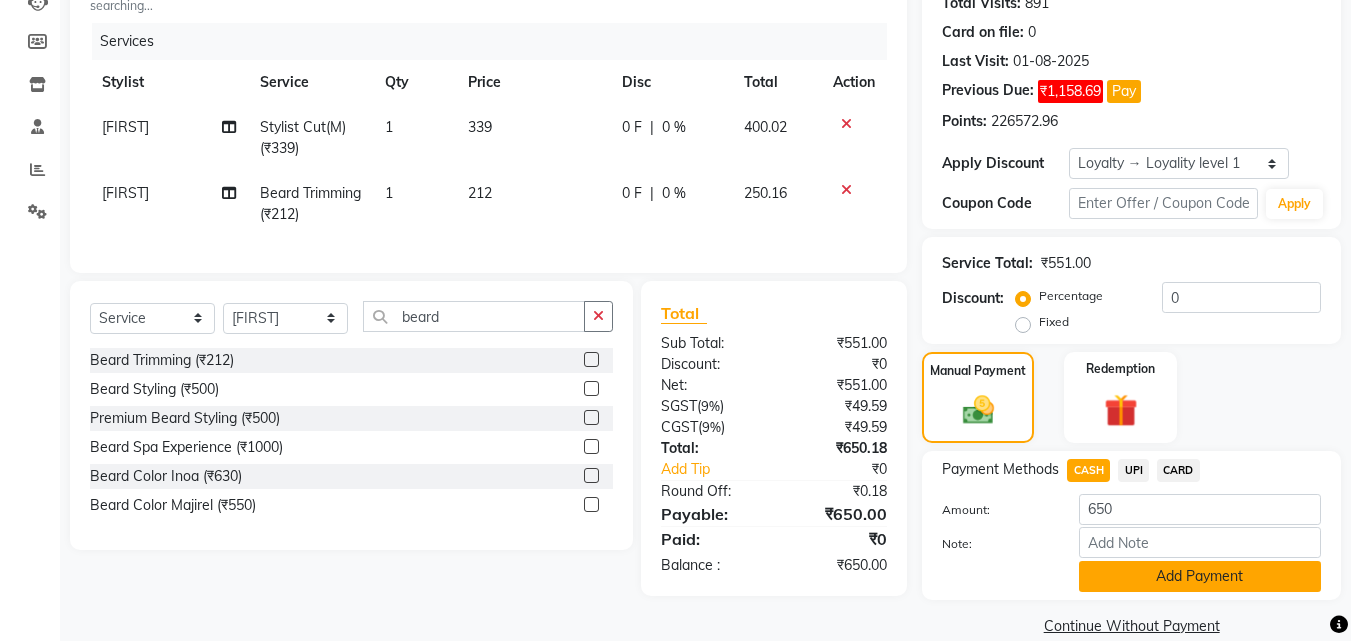 click on "Add Payment" 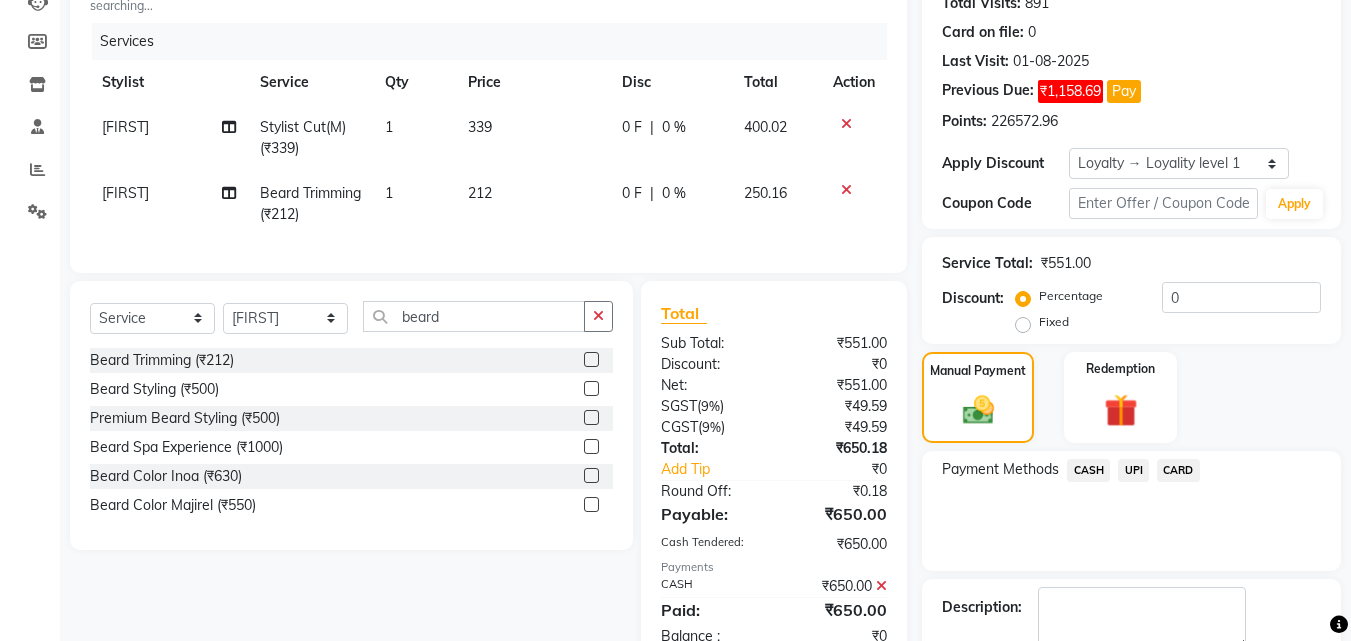 scroll, scrollTop: 422, scrollLeft: 0, axis: vertical 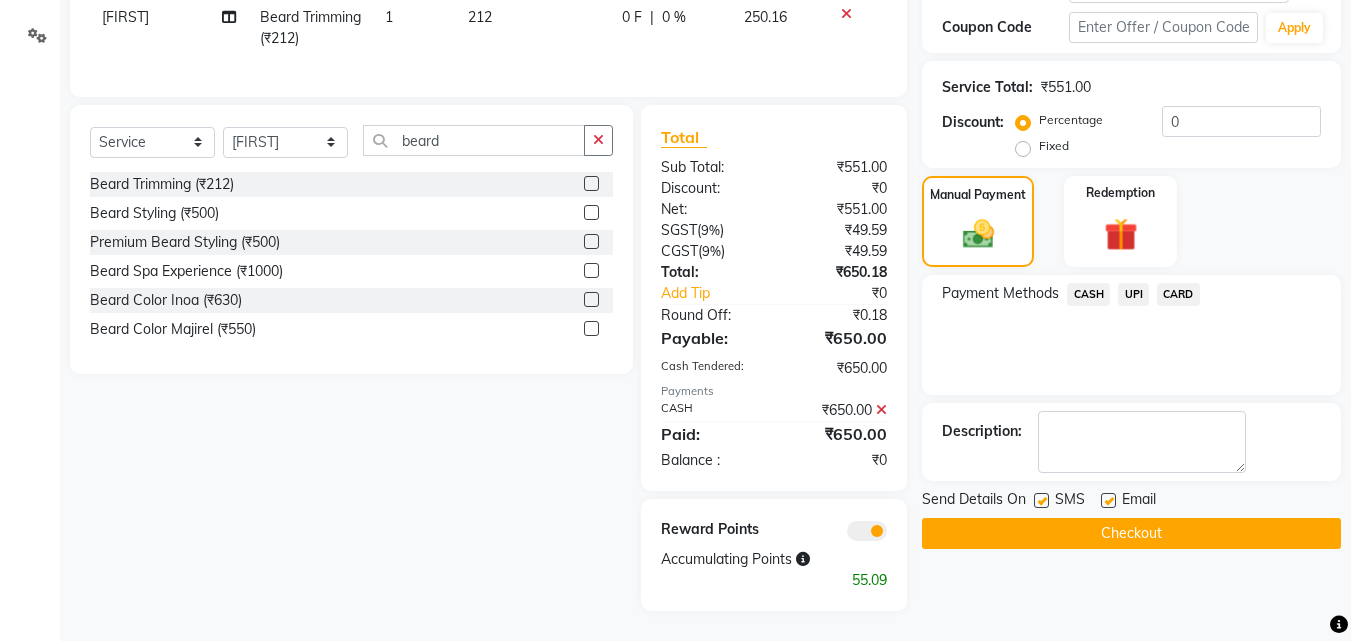 drag, startPoint x: 1121, startPoint y: 528, endPoint x: 1111, endPoint y: 529, distance: 10.049875 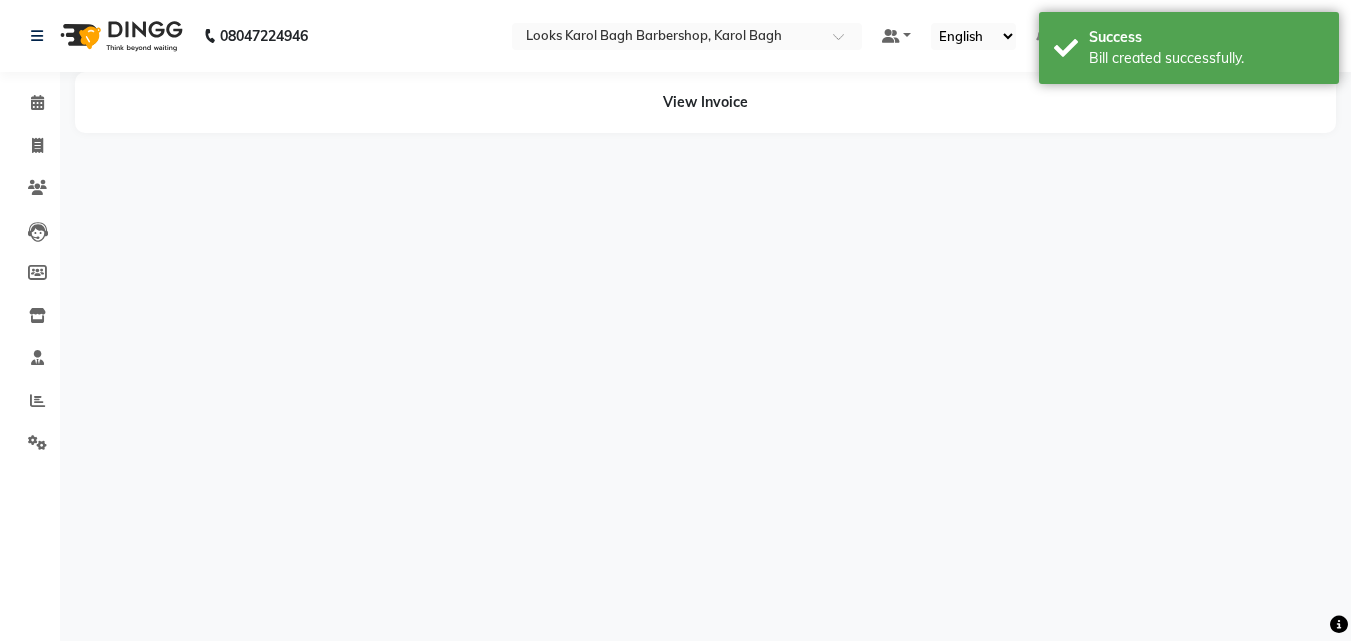 scroll, scrollTop: 0, scrollLeft: 0, axis: both 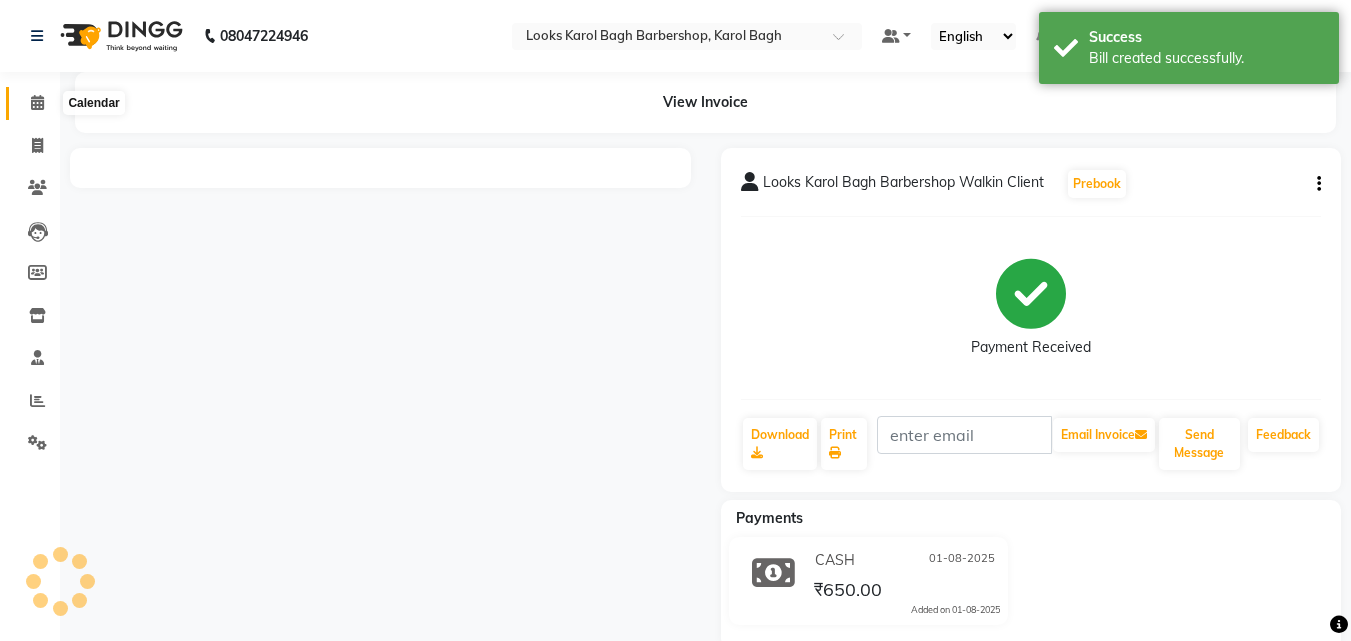 click 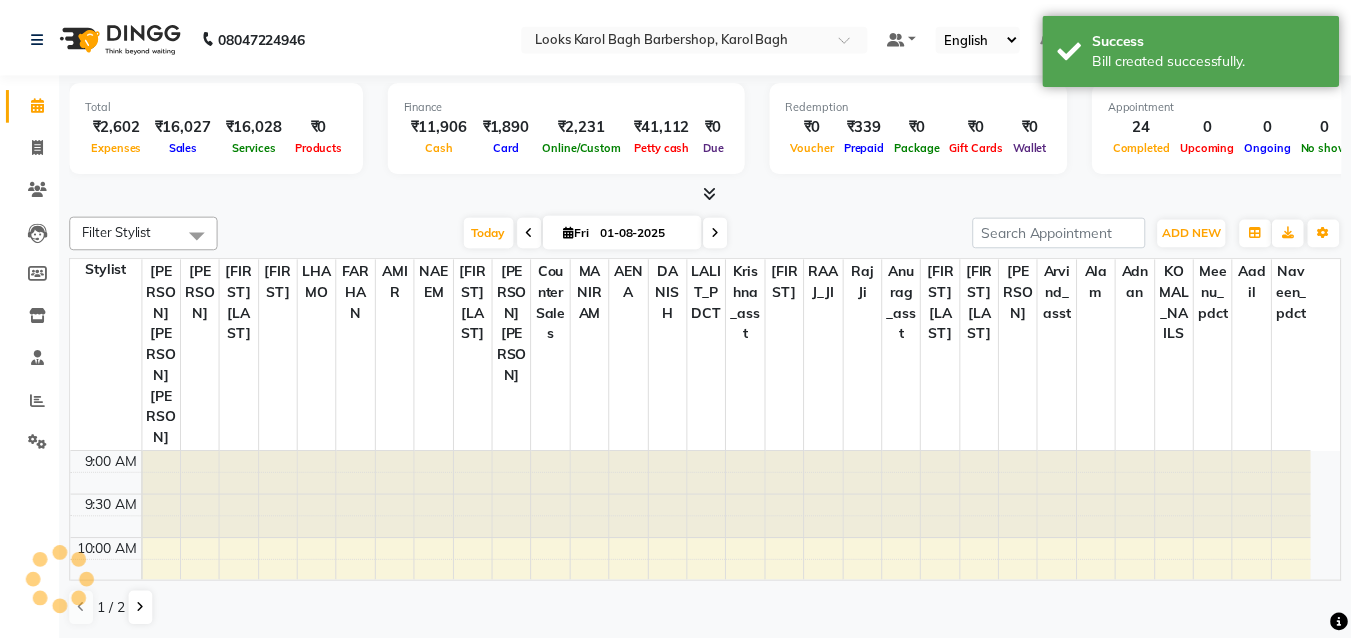 scroll, scrollTop: 0, scrollLeft: 0, axis: both 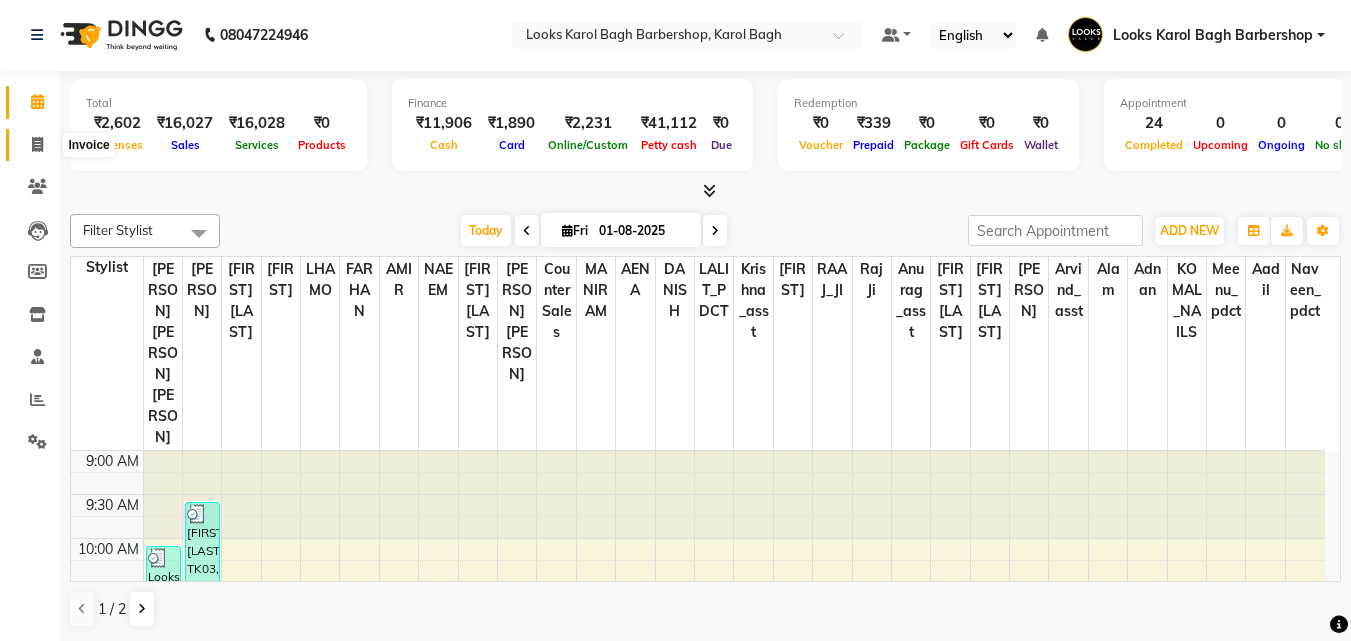 click 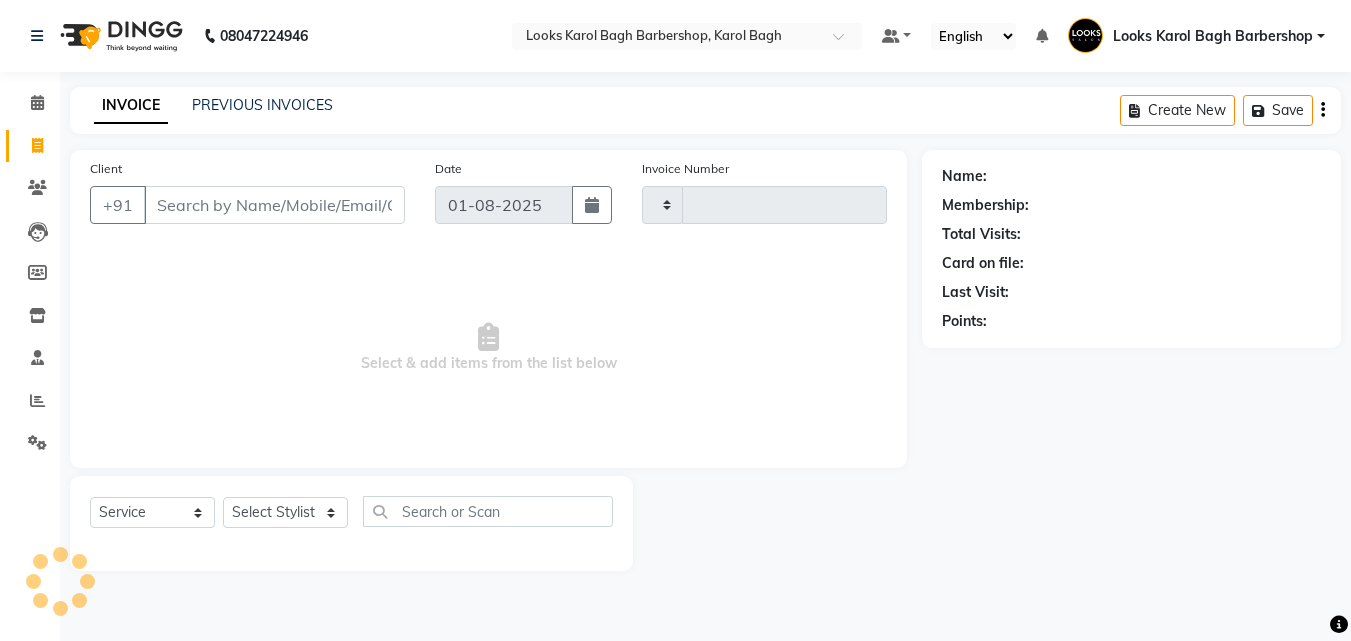 type on "3029" 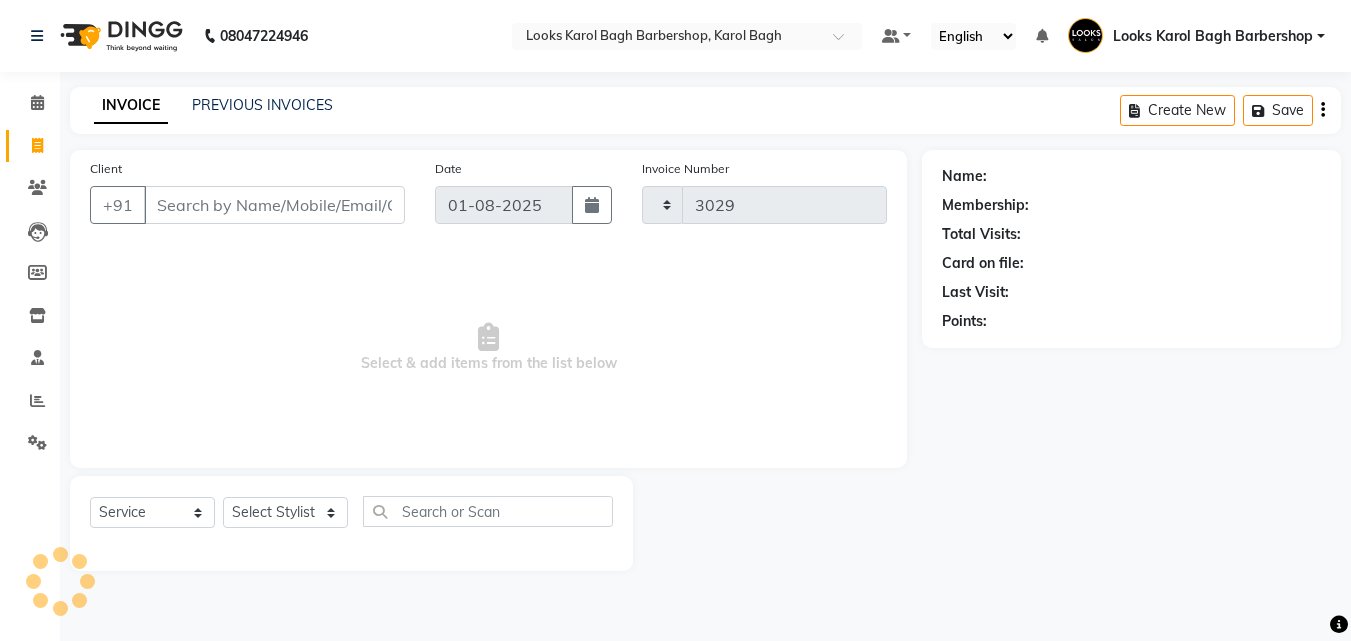 scroll, scrollTop: 0, scrollLeft: 0, axis: both 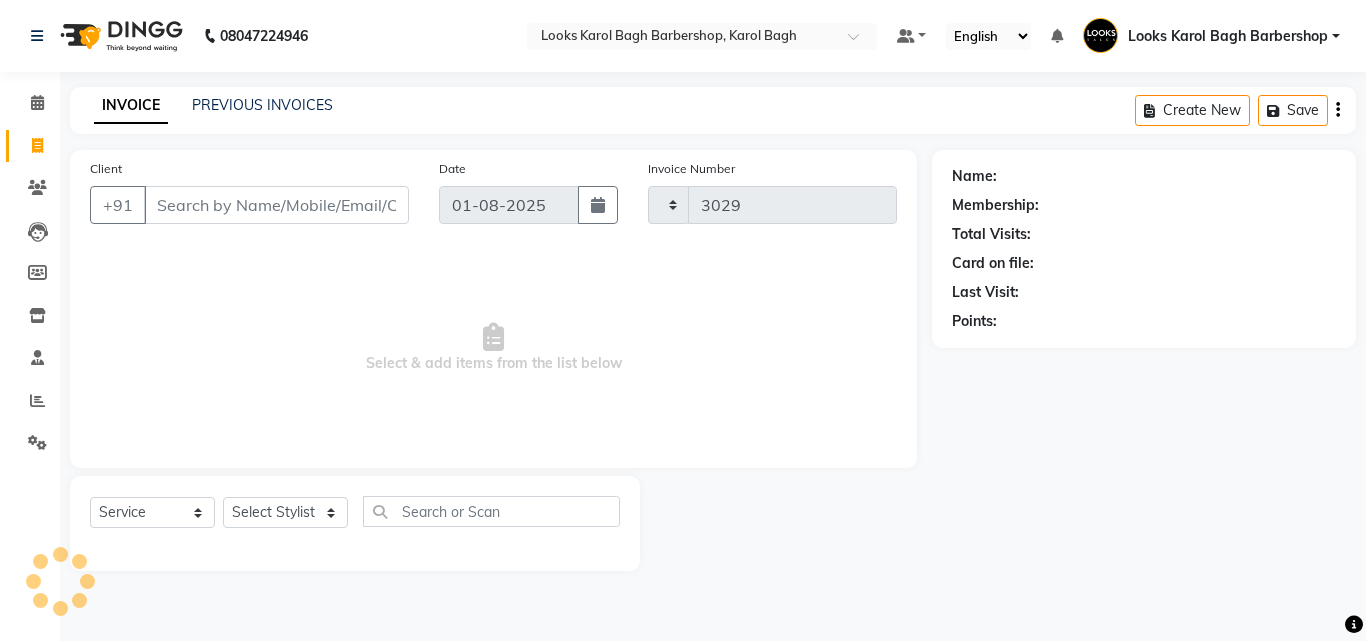 select on "4323" 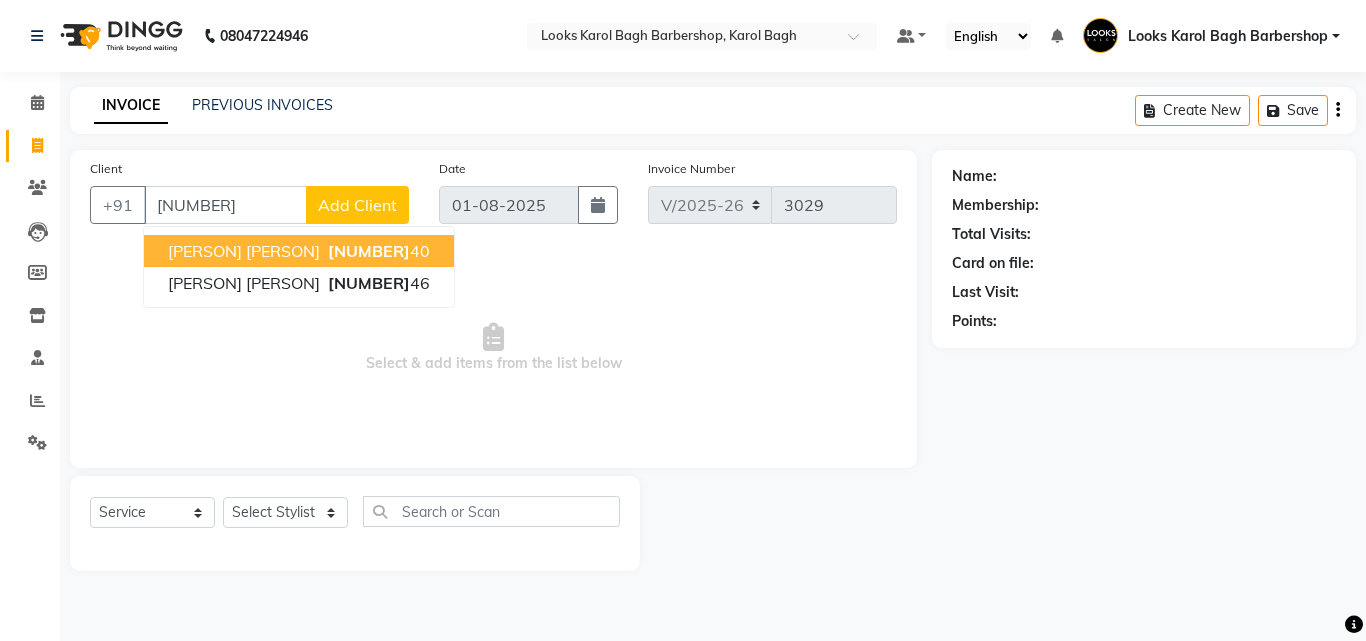 click on "[PERSON] [PERSON]" at bounding box center [244, 251] 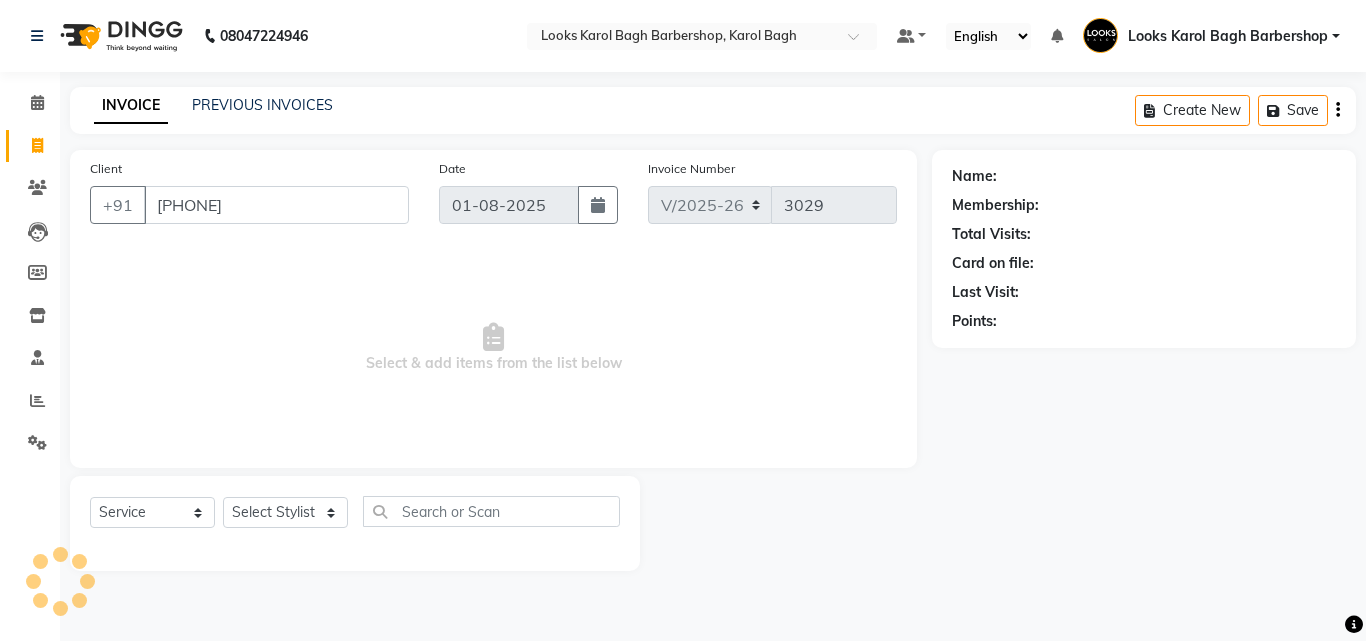 type on "[PHONE]" 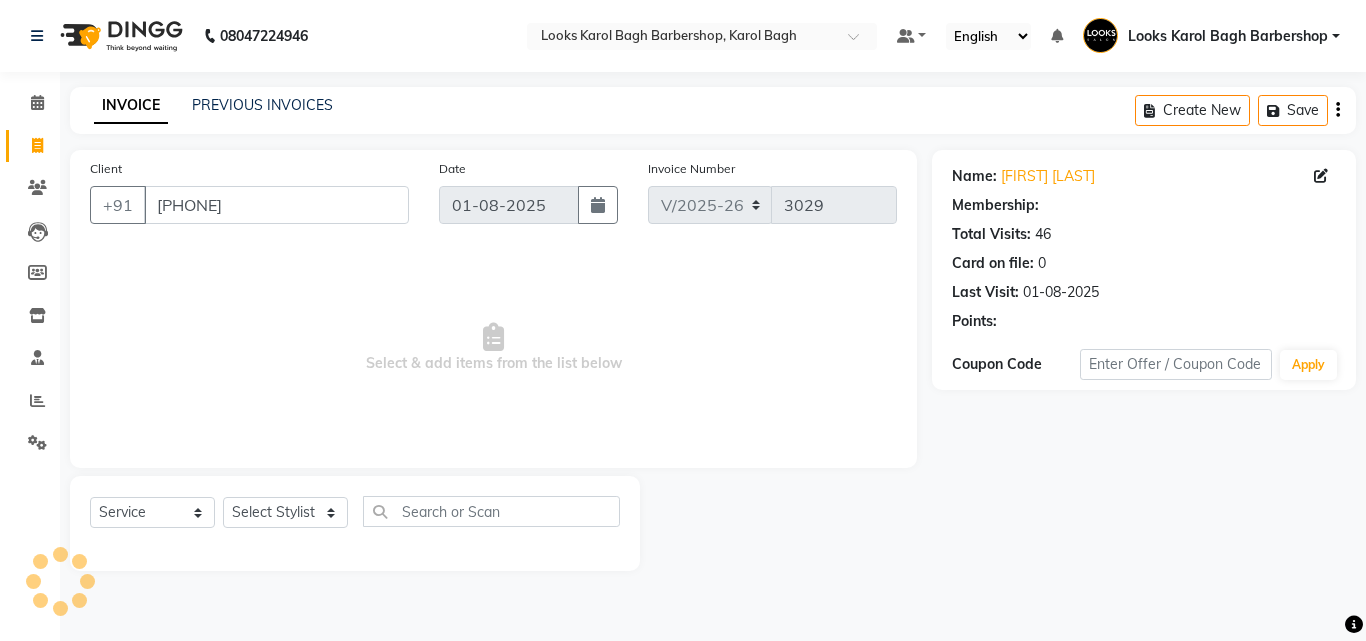 select on "1: Object" 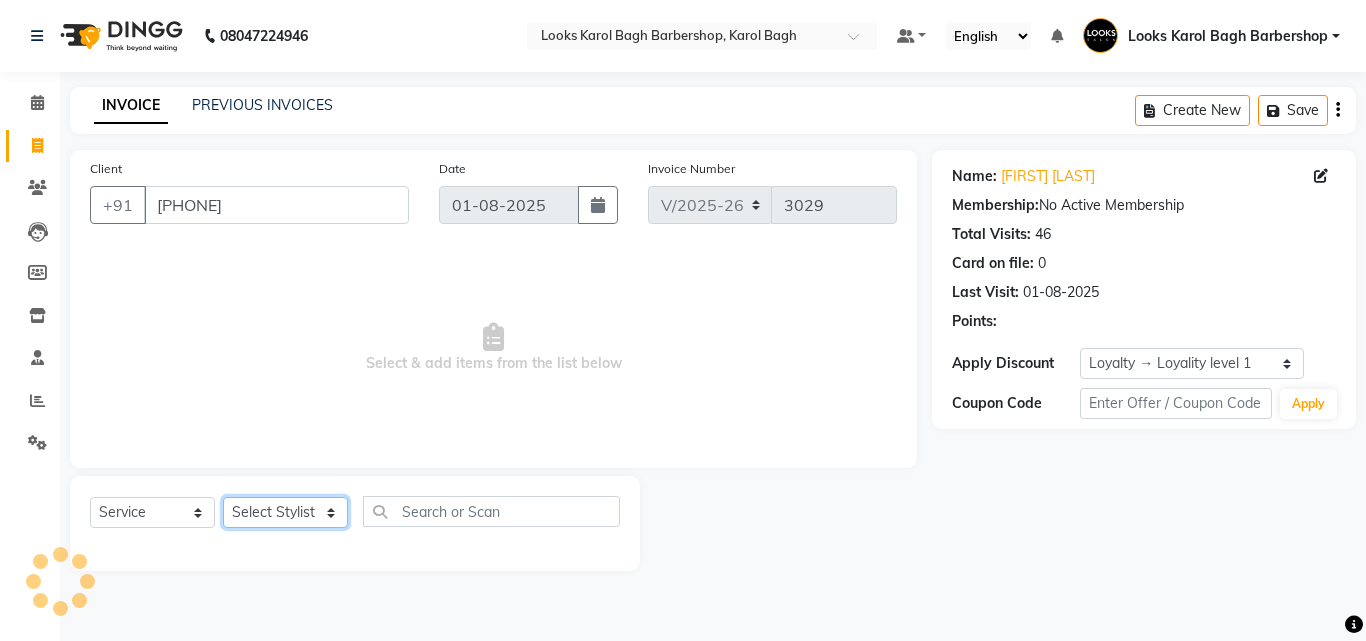 click on "Select Stylist Aadil Adnan AENA Aijaz Alam Amazon_Kart AMIR  Anurag _asst Arvind_asst BIJENDER  Counter Sales DANISH DHARAMVEER Eshan FARHAN KARAN RAI  KOMAL_NAILS Krishna_asst LALIT_PDCT LHAMO Looks_Female_Section Looks_H.O_Store Looks Karol Bagh Barbershop Looks_Kart MANIRAM Meenu_pdct Mohammad Sajid NAEEM  NARENDER DEOL  Naveen_pdct Prabhakar Kumar_PDCT RAAJ GUPTA RAAJ_JI raj ji RAM MURTI NARYAL ROHIT  Rohit Seth Rohit Thakur SACHIN sahil Shabina Shakir SIMRAN Sonia Sunny VIKRAM VIKRANT SINGH  Vishal_Asst YOGESH ASSISTANT" 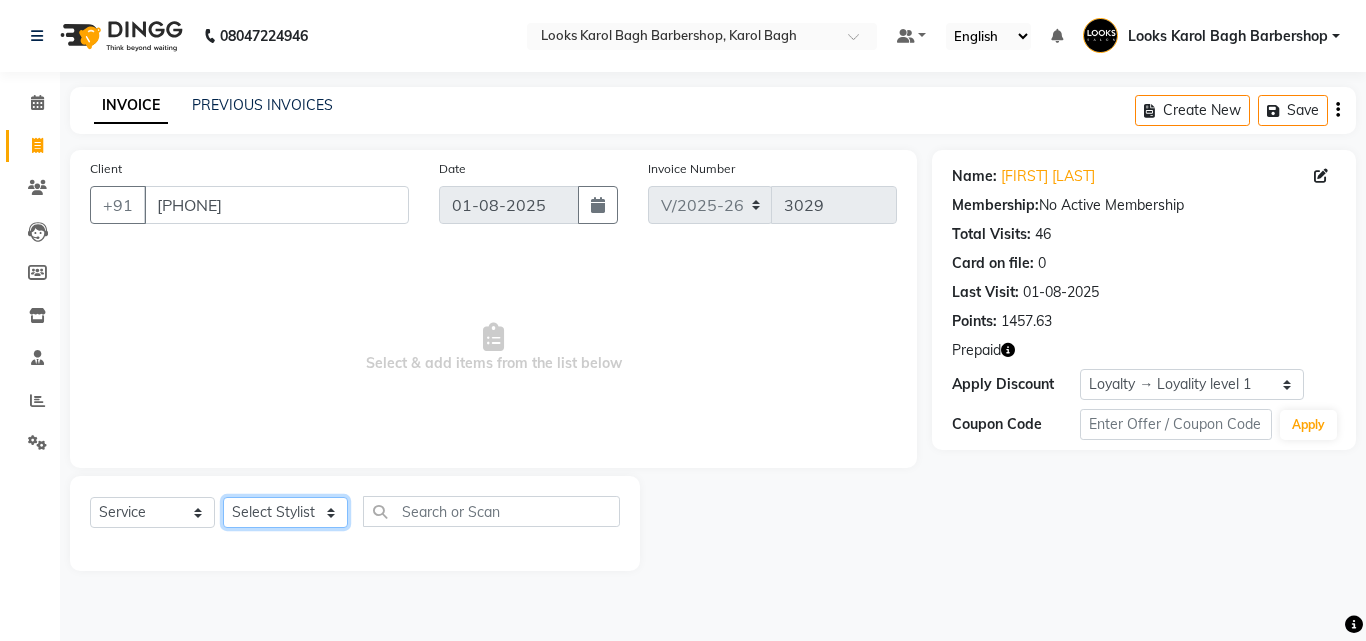 select on "23407" 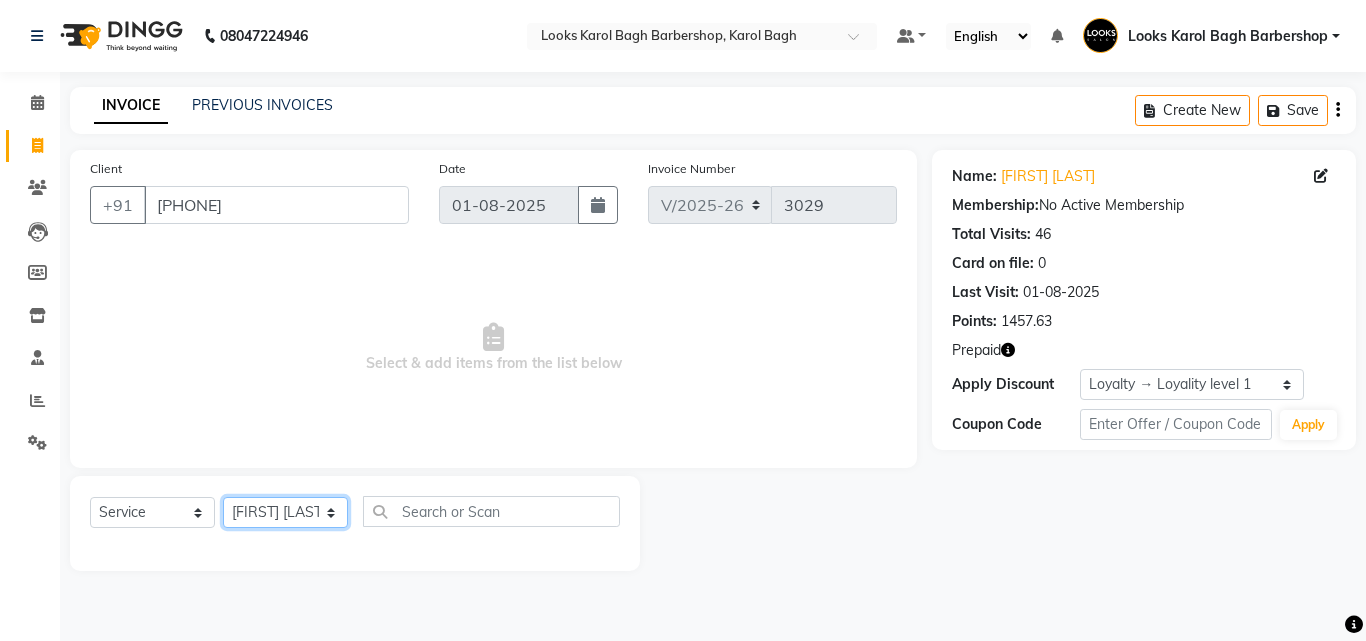 click on "Select Stylist Aadil Adnan AENA Aijaz Alam Amazon_Kart AMIR  Anurag _asst Arvind_asst BIJENDER  Counter Sales DANISH DHARAMVEER Eshan FARHAN KARAN RAI  KOMAL_NAILS Krishna_asst LALIT_PDCT LHAMO Looks_Female_Section Looks_H.O_Store Looks Karol Bagh Barbershop Looks_Kart MANIRAM Meenu_pdct Mohammad Sajid NAEEM  NARENDER DEOL  Naveen_pdct Prabhakar Kumar_PDCT RAAJ GUPTA RAAJ_JI raj ji RAM MURTI NARYAL ROHIT  Rohit Seth Rohit Thakur SACHIN sahil Shabina Shakir SIMRAN Sonia Sunny VIKRAM VIKRANT SINGH  Vishal_Asst YOGESH ASSISTANT" 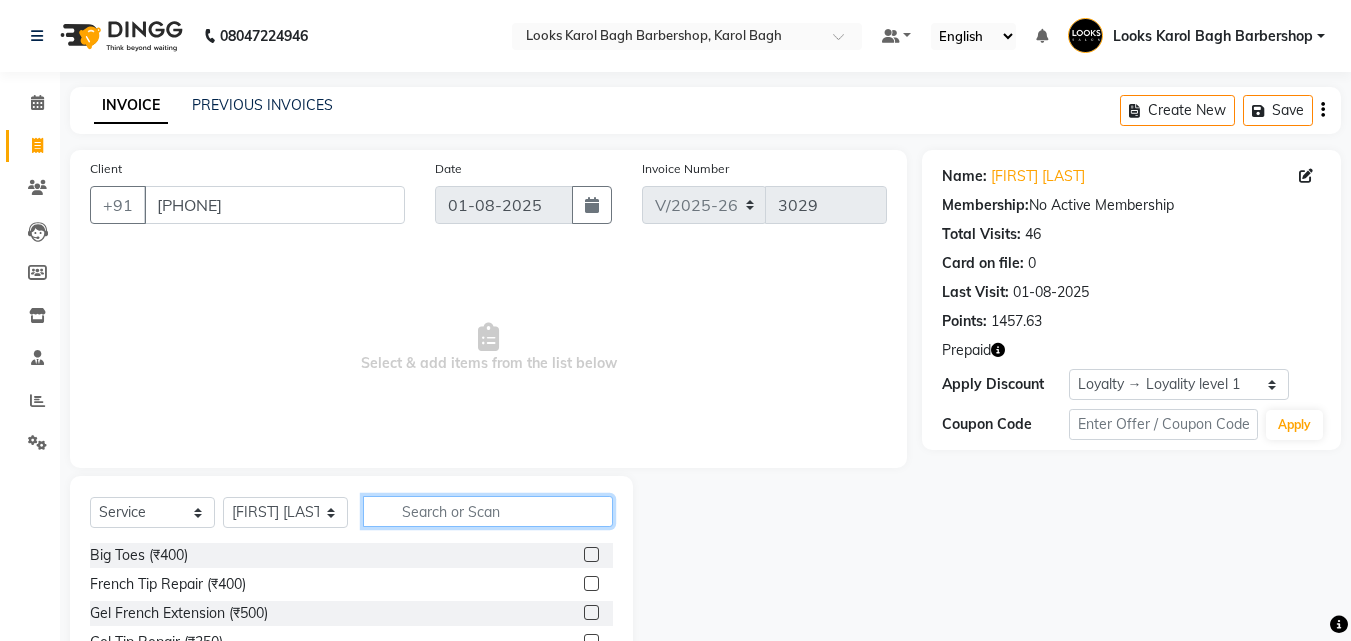 drag, startPoint x: 467, startPoint y: 515, endPoint x: 425, endPoint y: 515, distance: 42 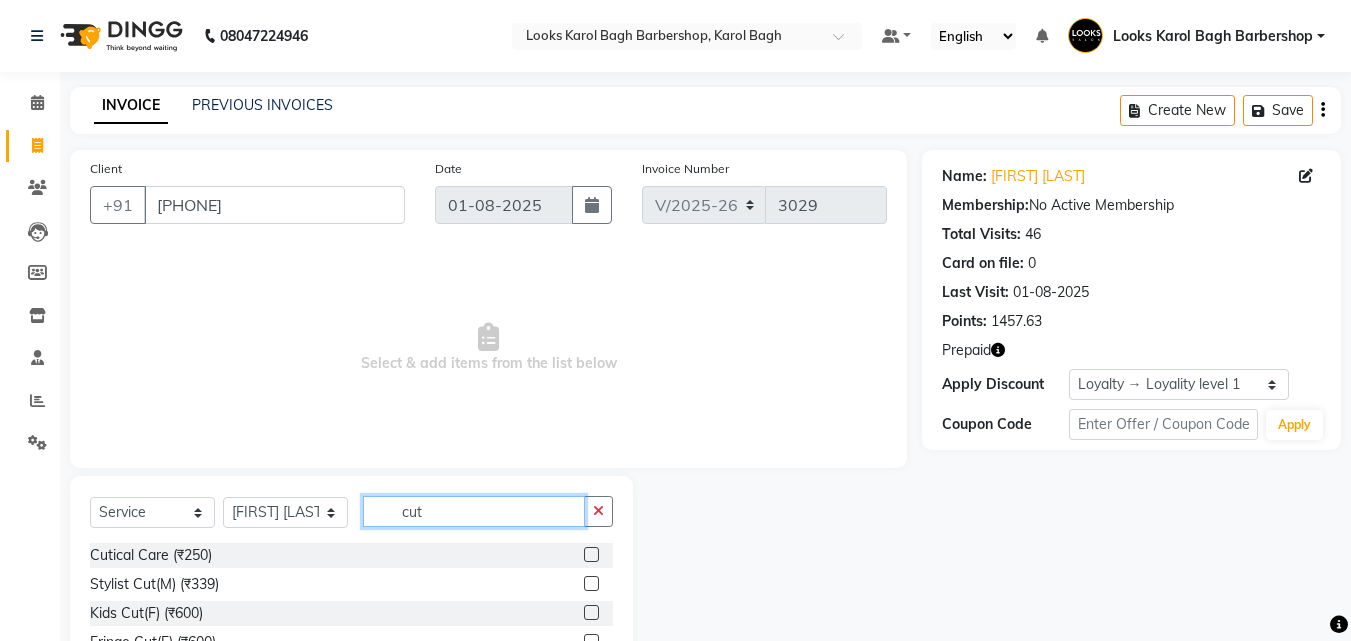 type on "cut" 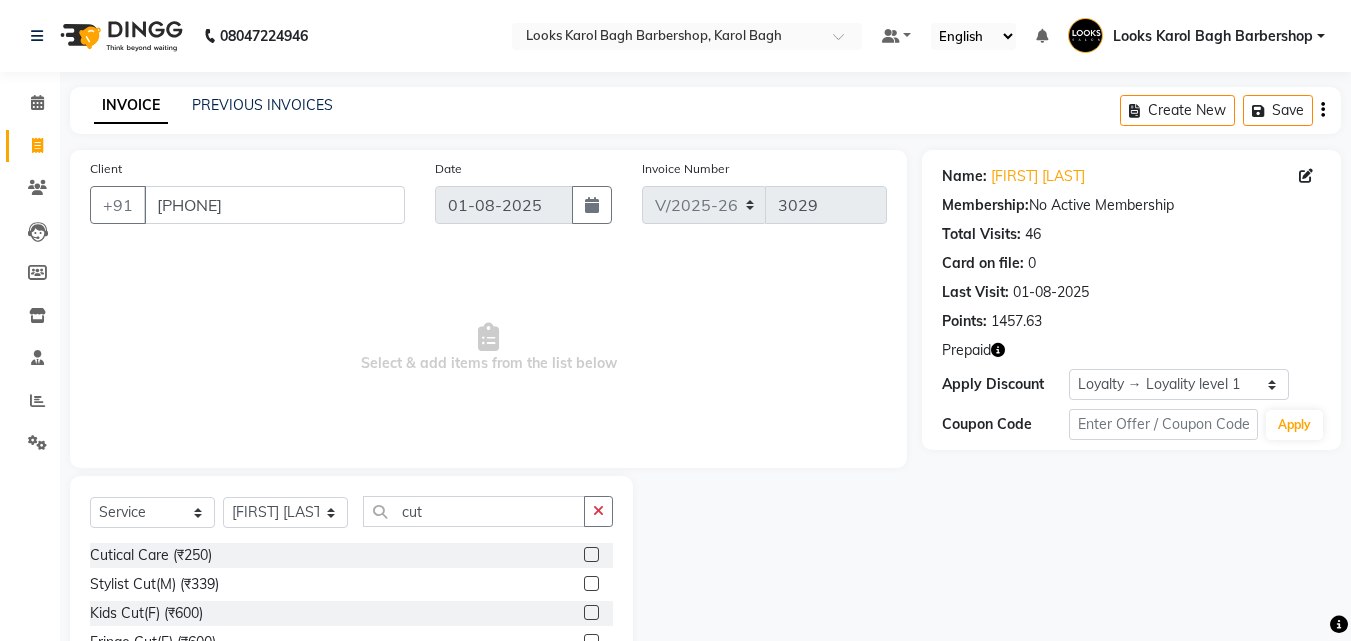 click 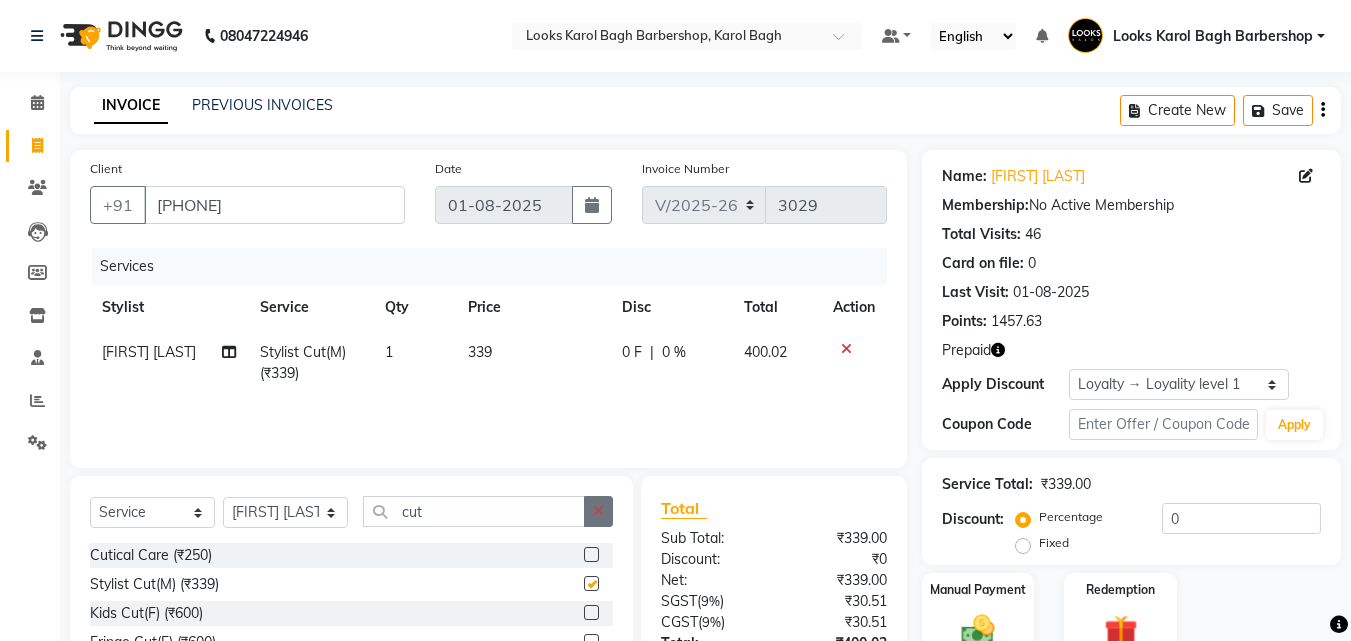checkbox on "false" 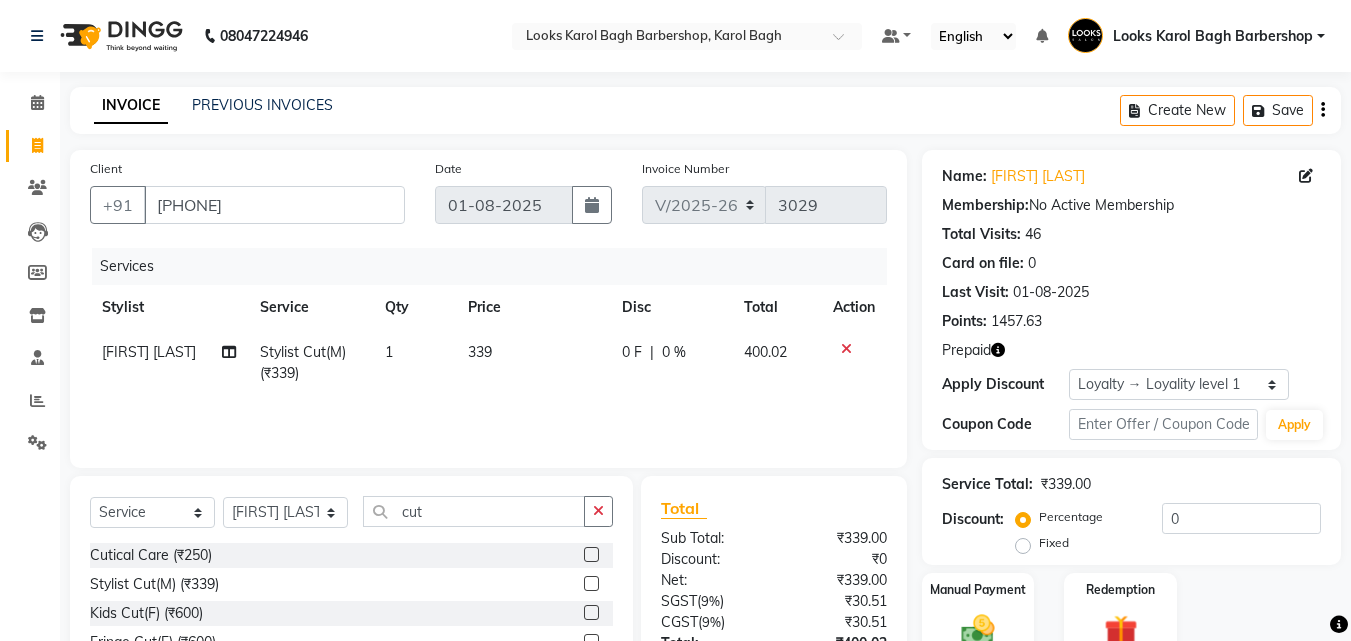 click 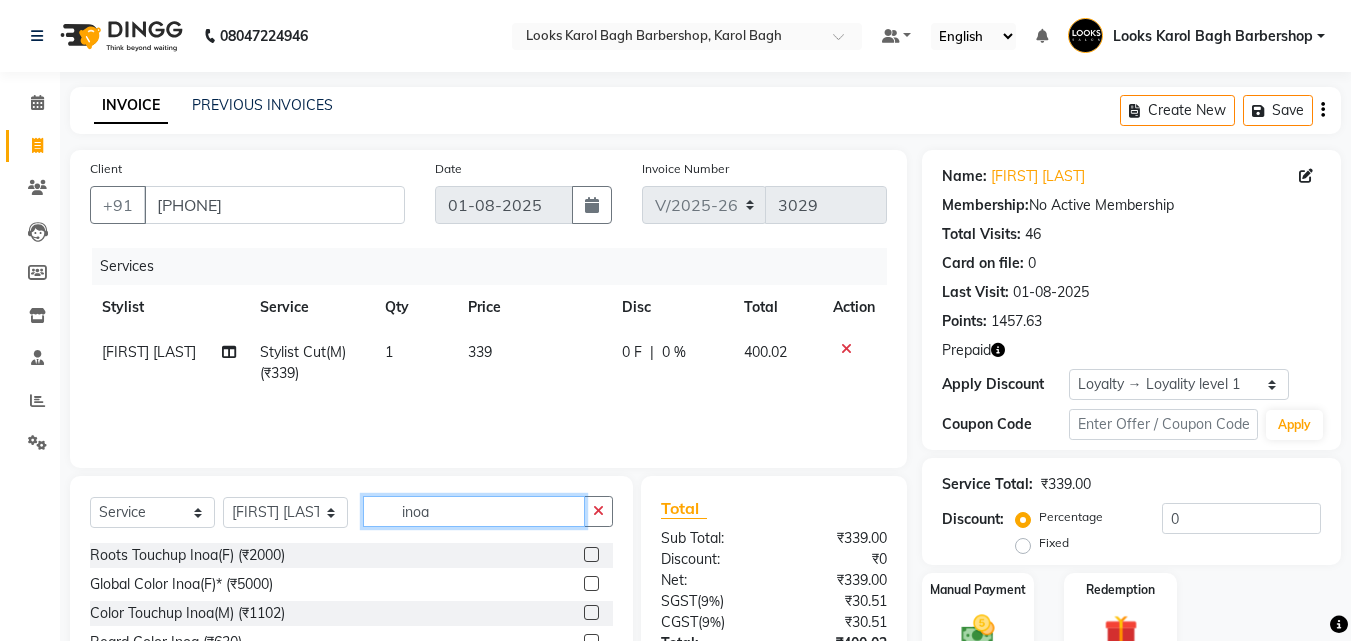 type on "inoa" 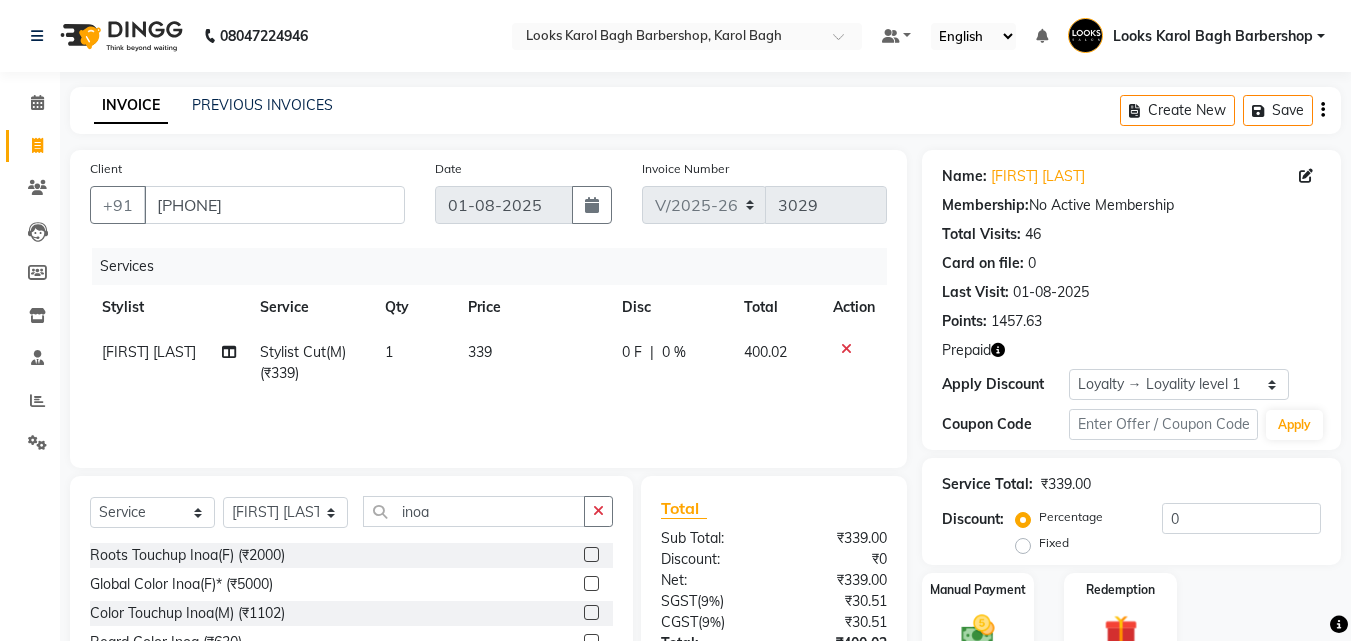 click 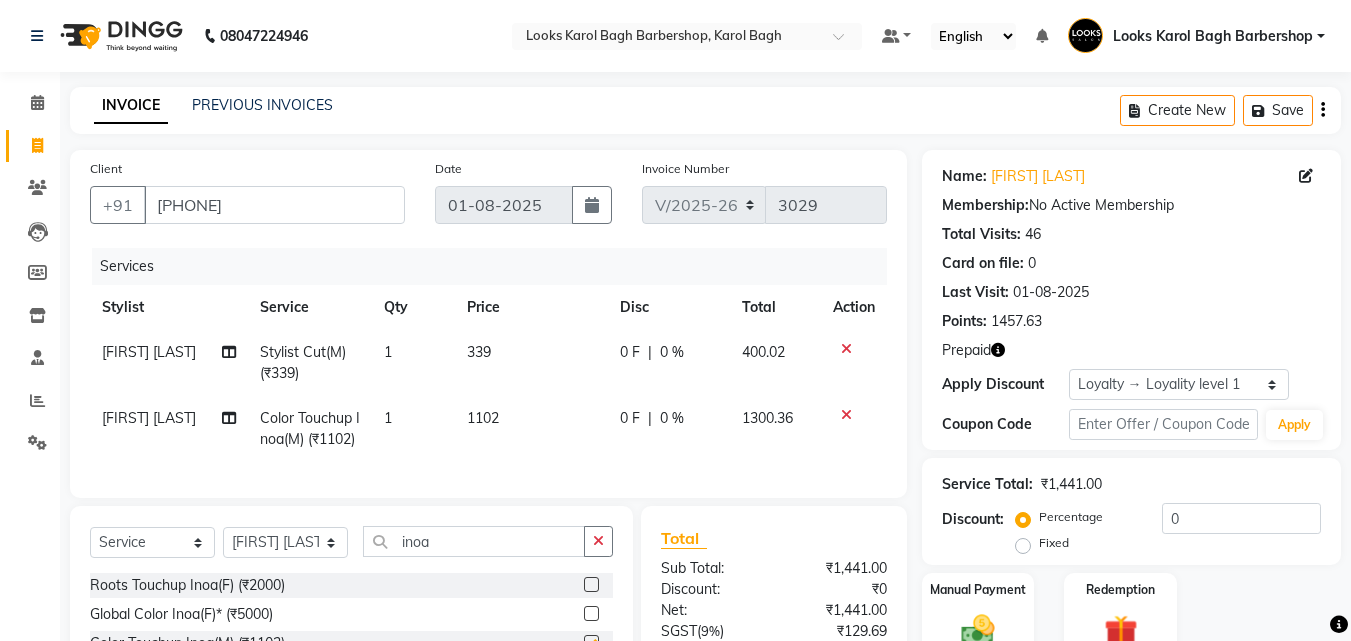 checkbox on "false" 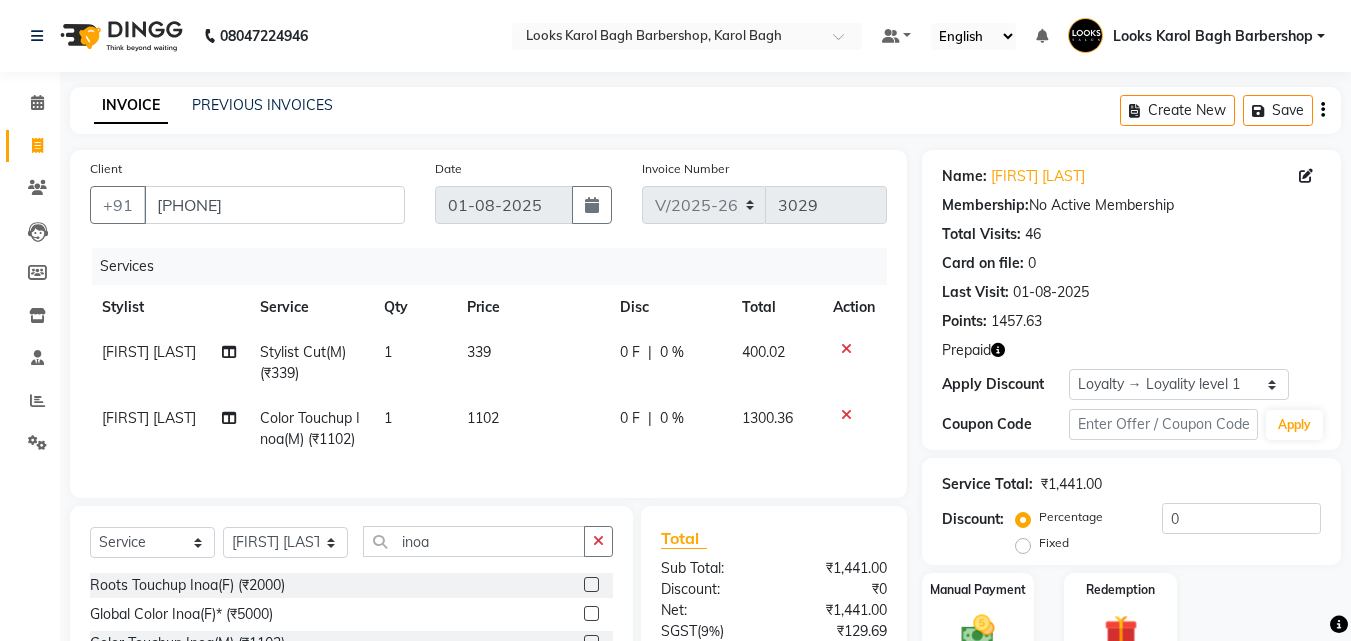 scroll, scrollTop: 246, scrollLeft: 0, axis: vertical 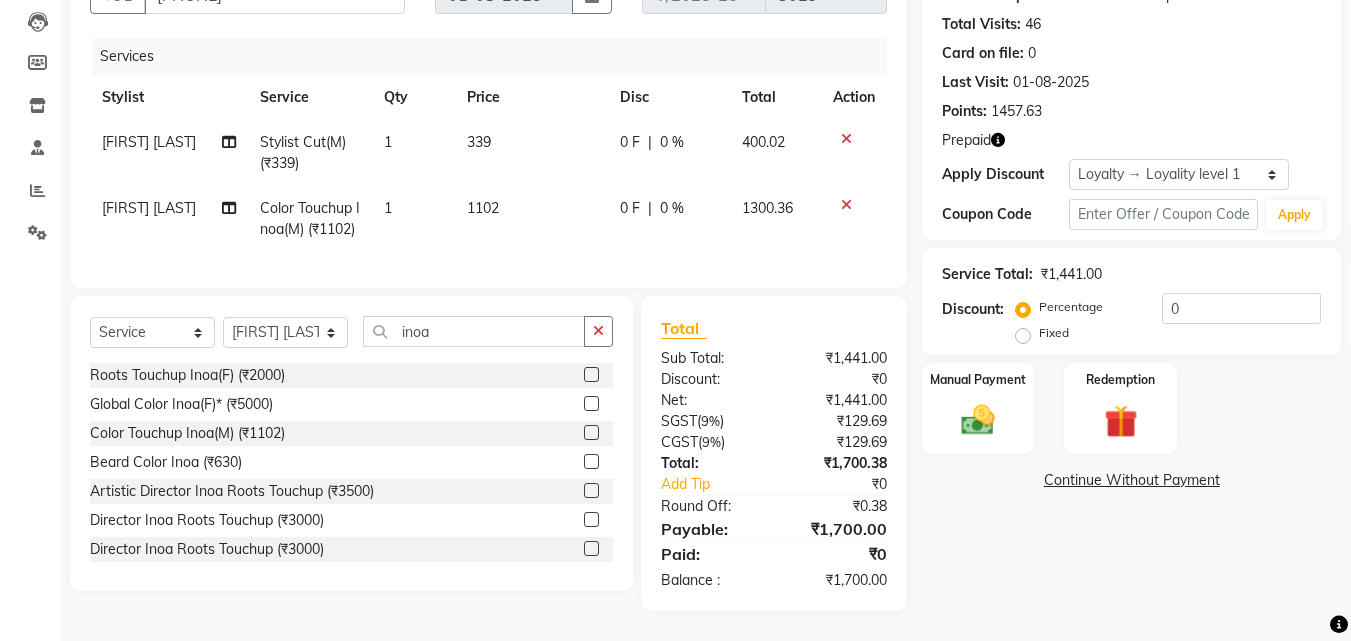 click 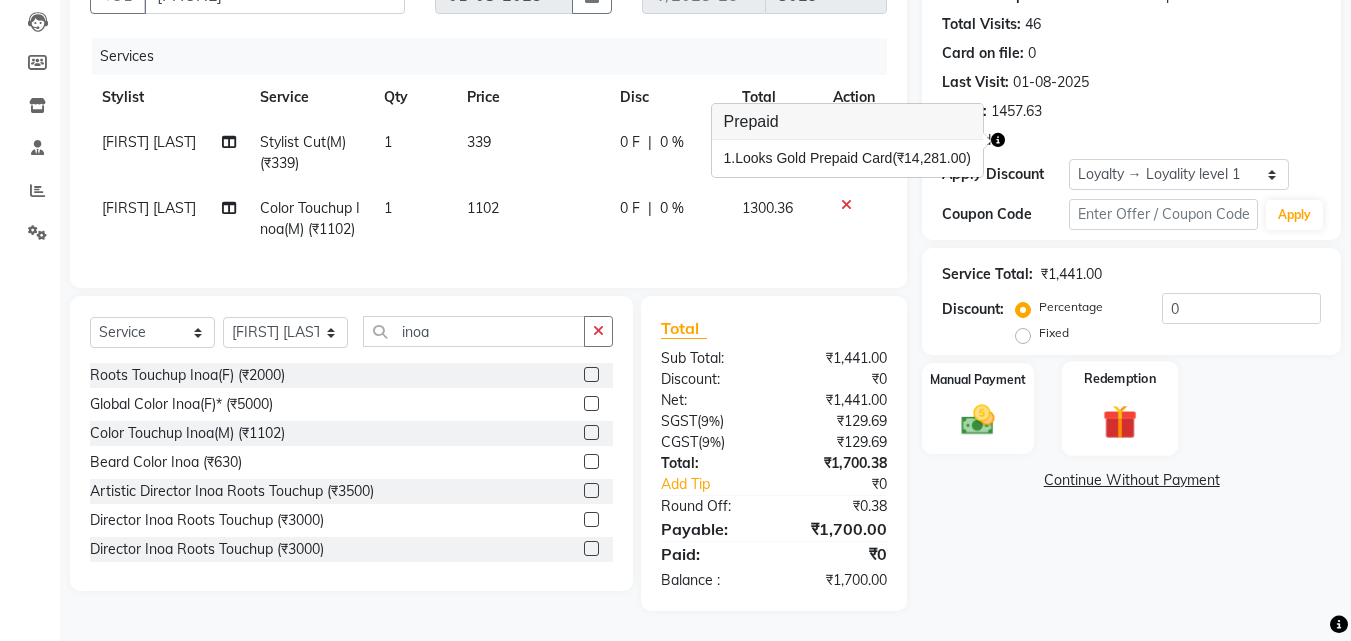 click 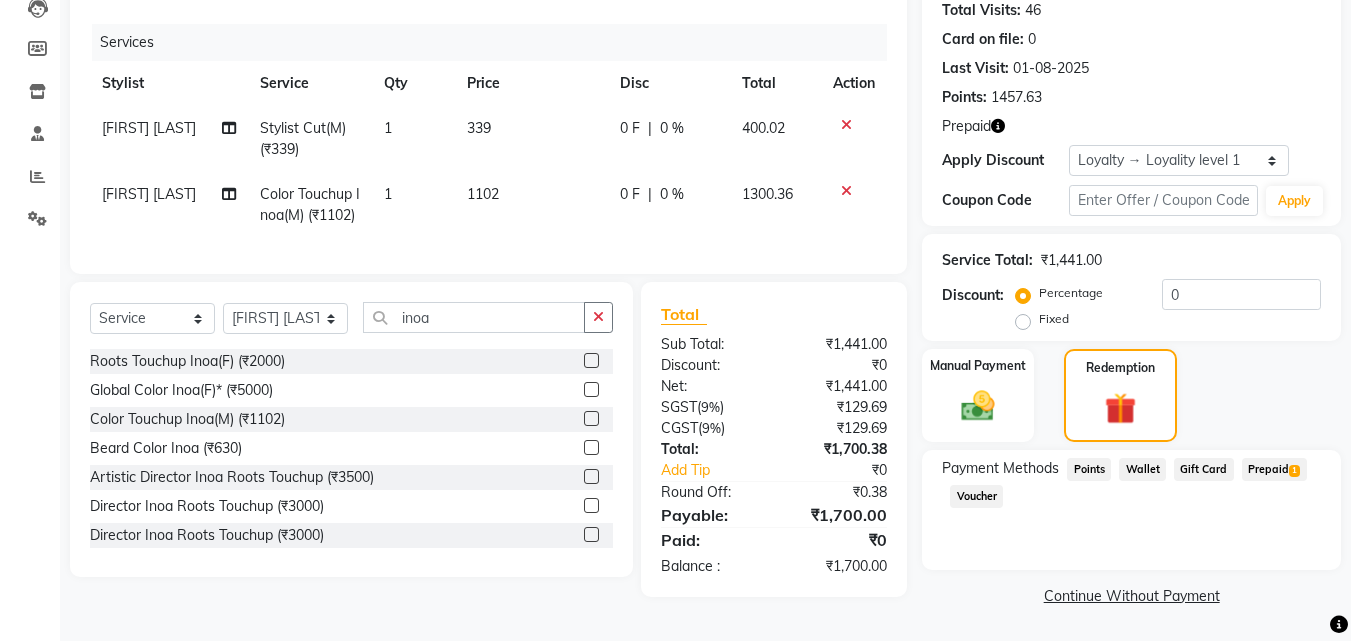 click on "Prepaid  1" 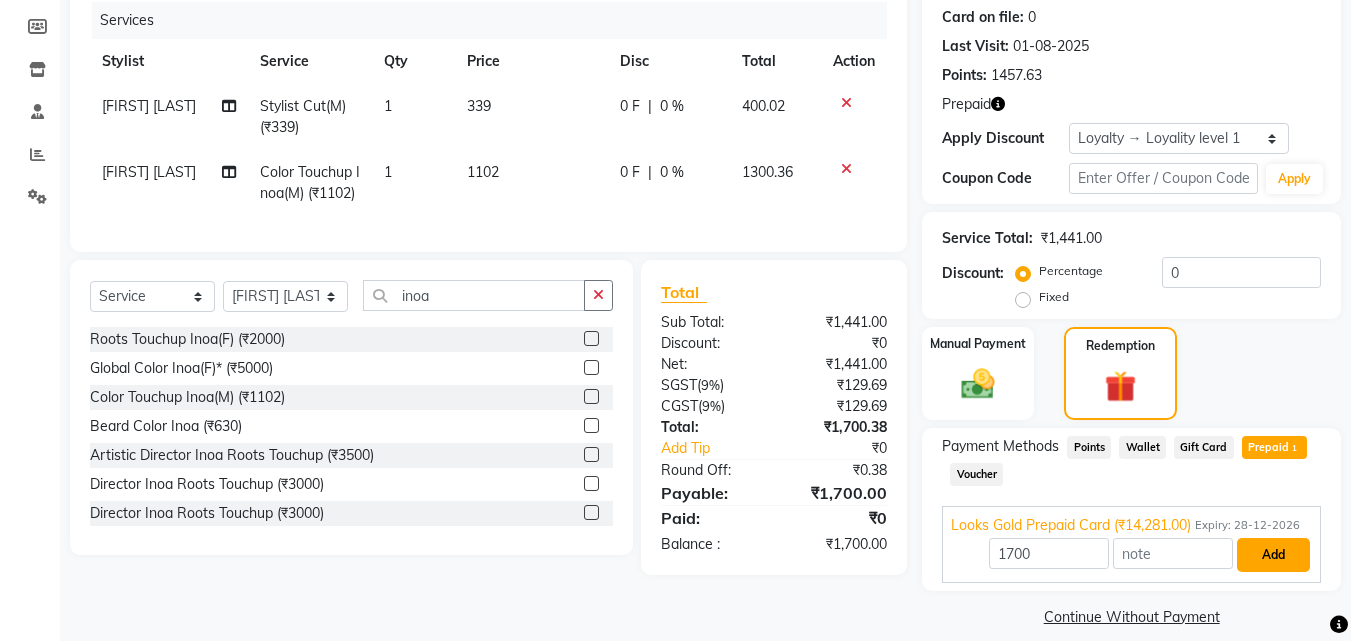 click on "Add" at bounding box center [1273, 555] 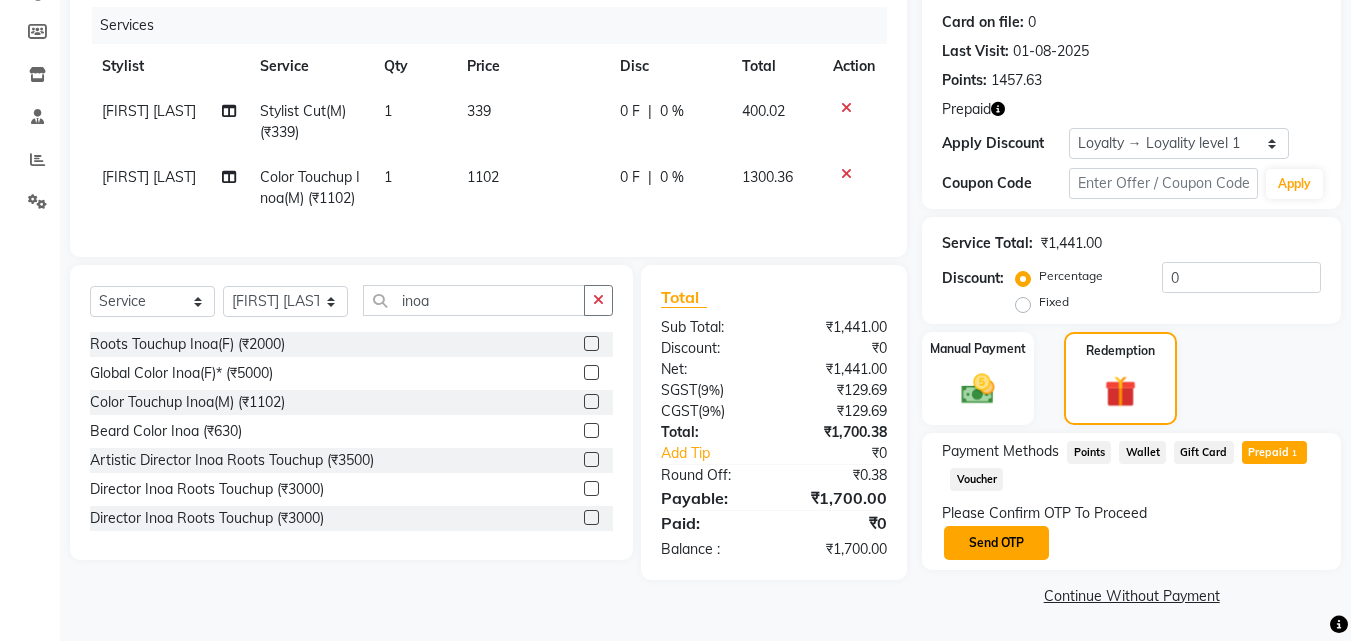 click on "Send OTP" 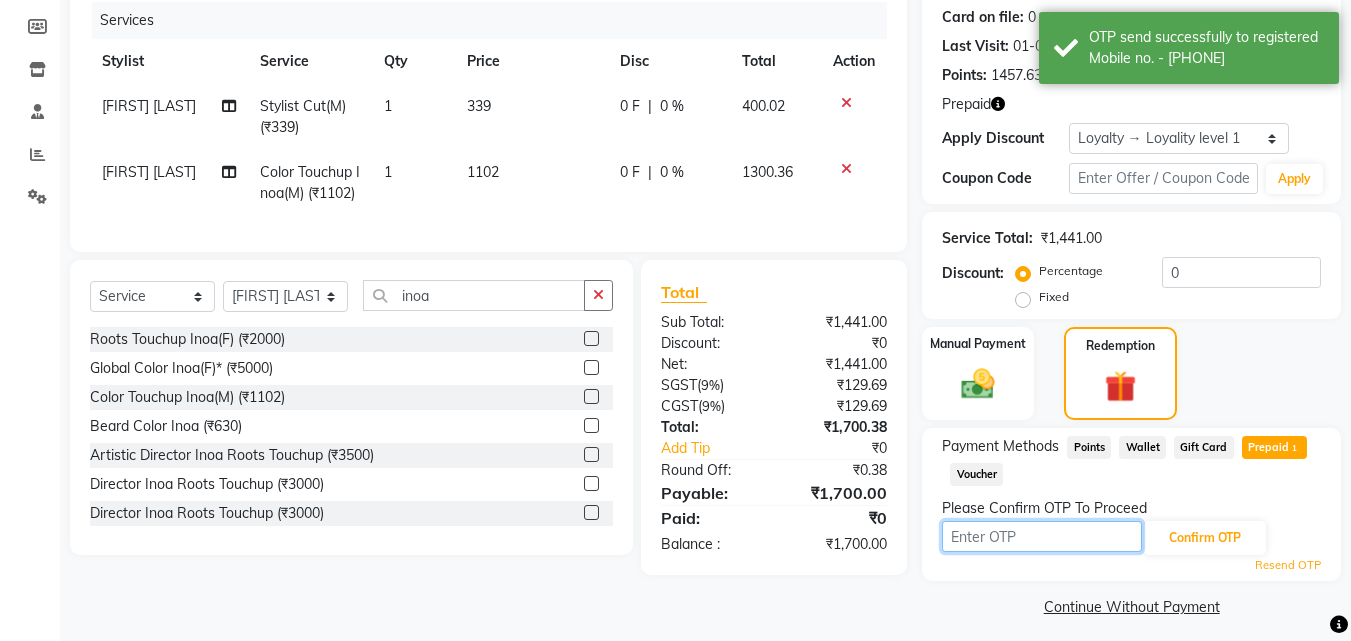 click at bounding box center (1042, 536) 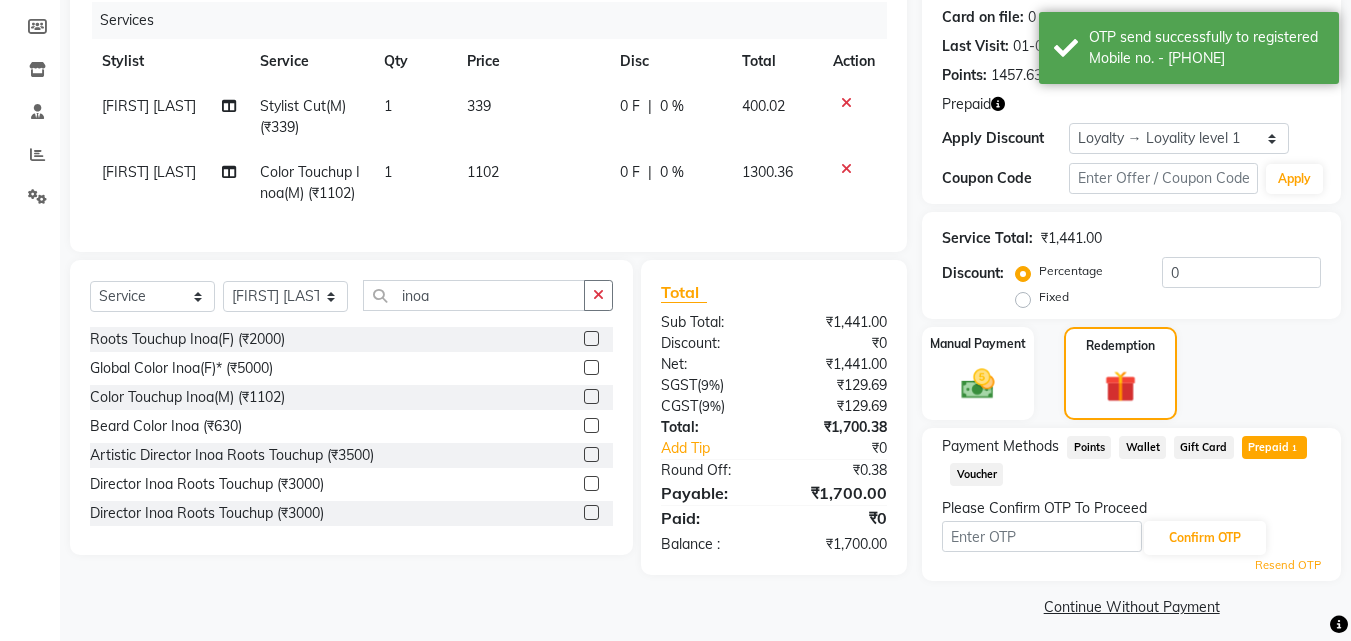 click 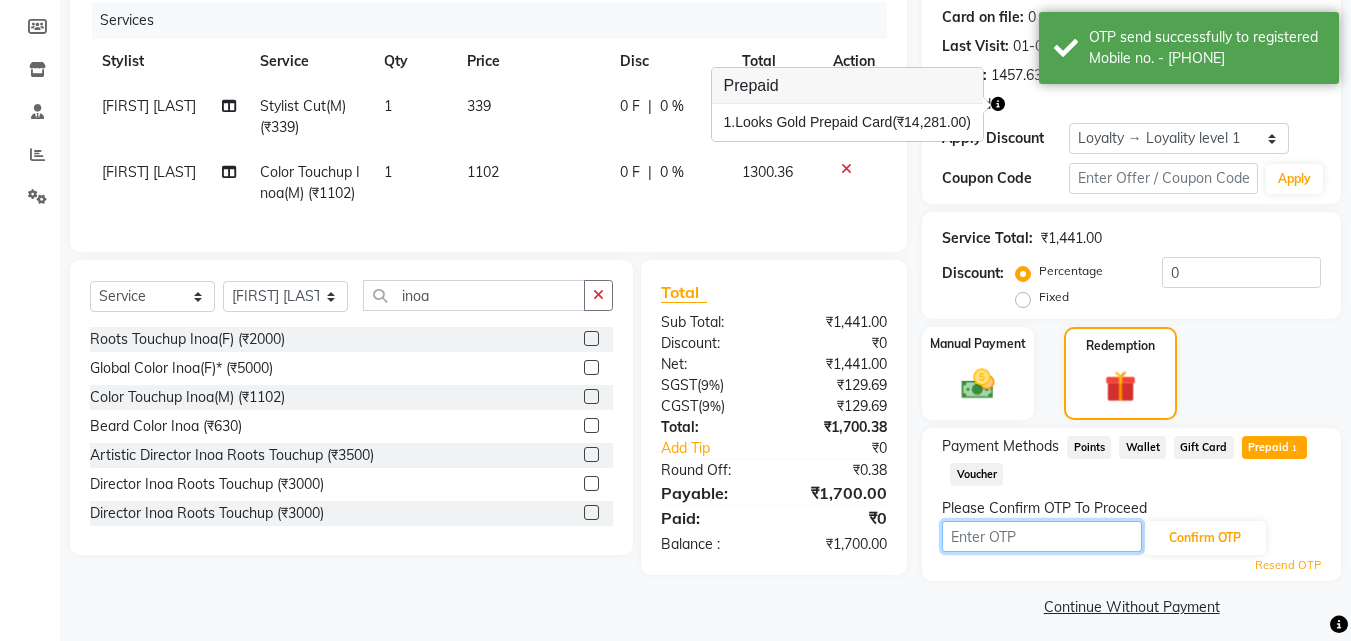 click at bounding box center [1042, 536] 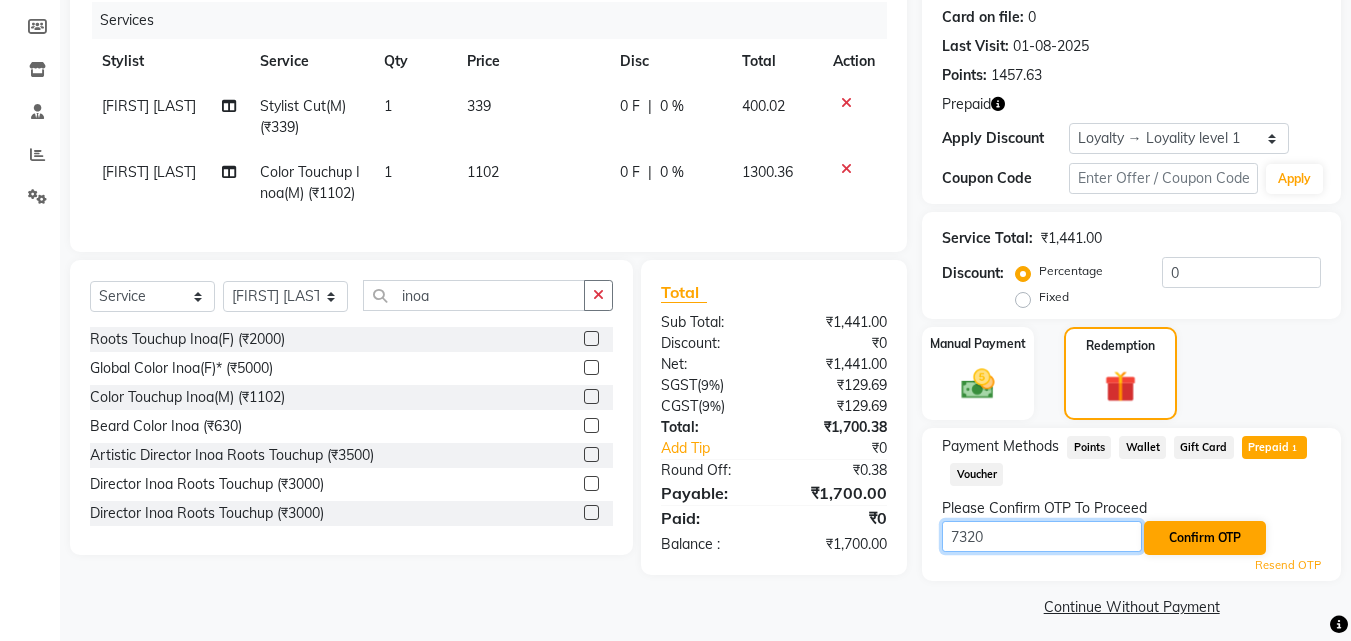 type on "7320" 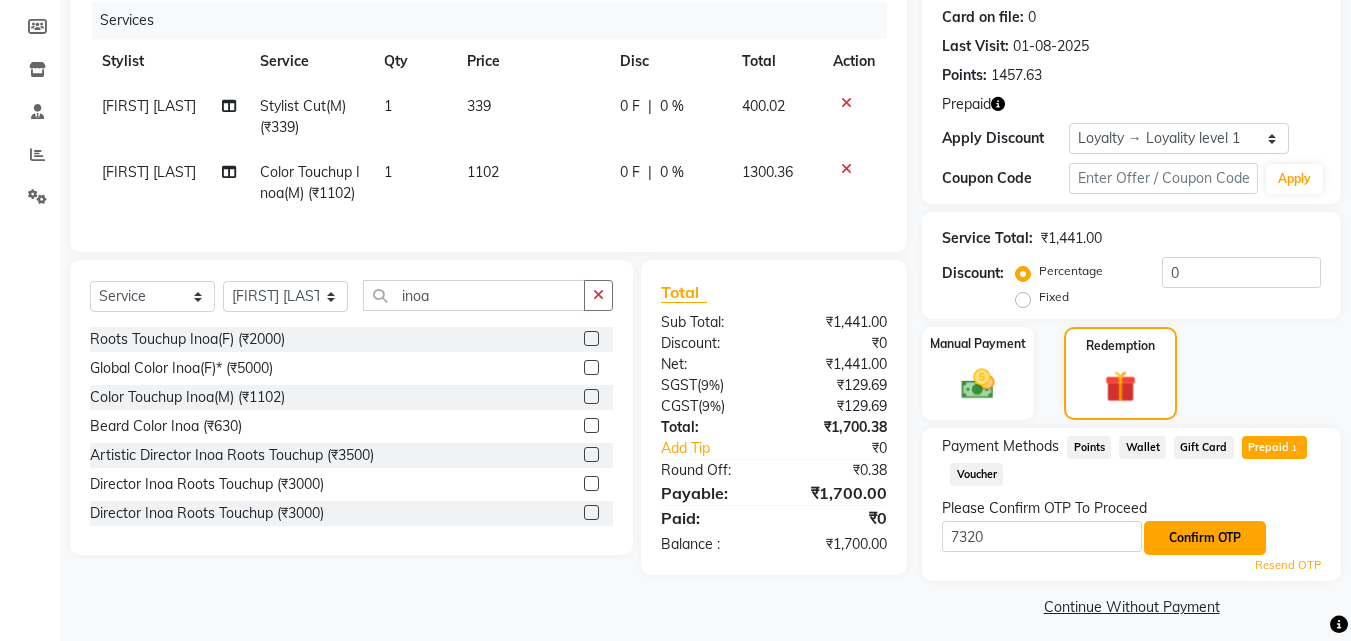 click on "Confirm OTP" 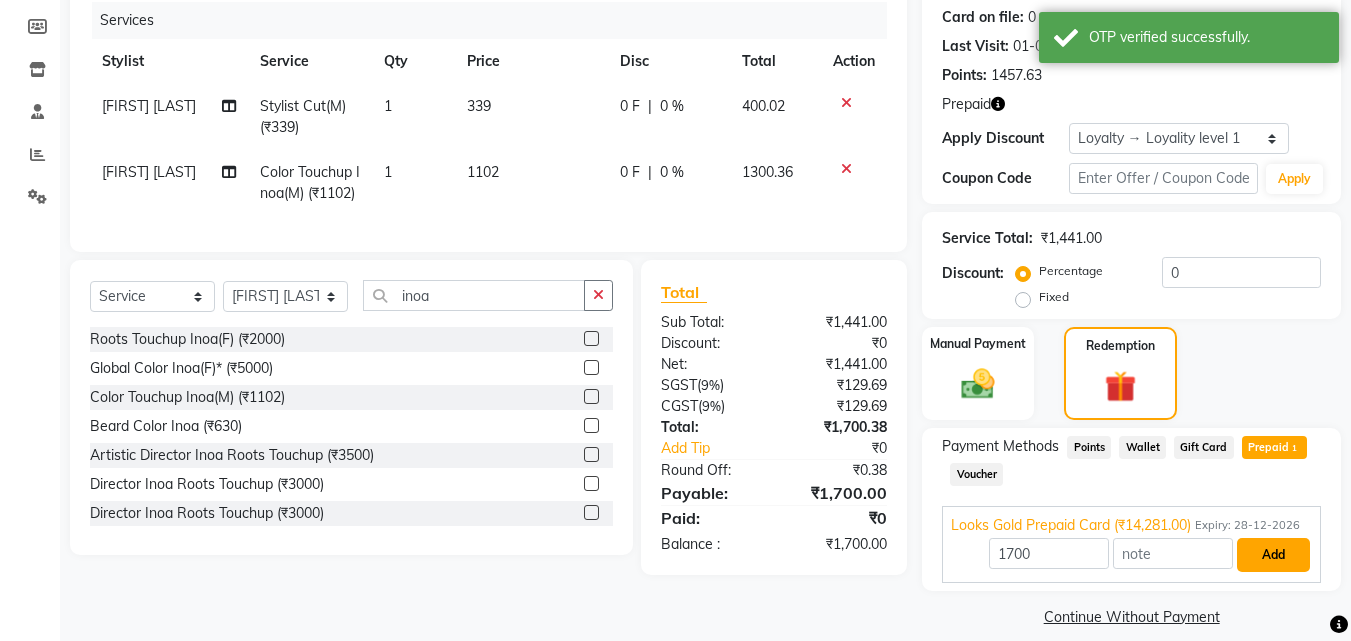 click on "Add" at bounding box center [1273, 555] 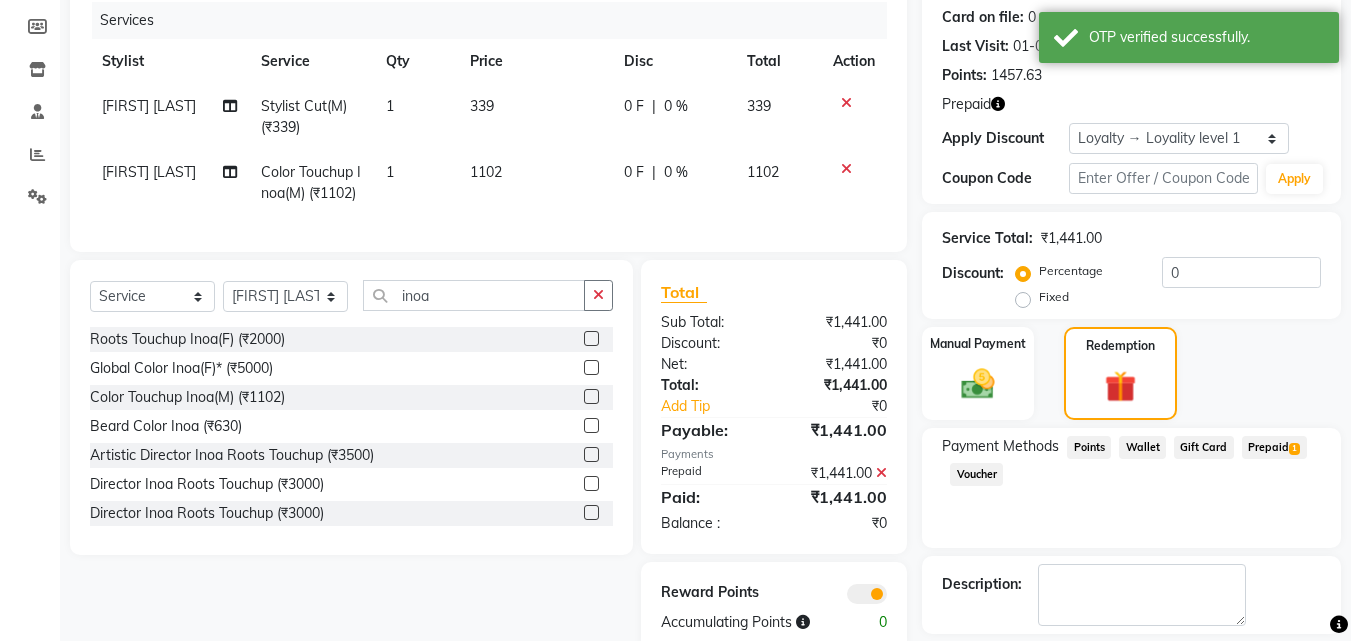 click 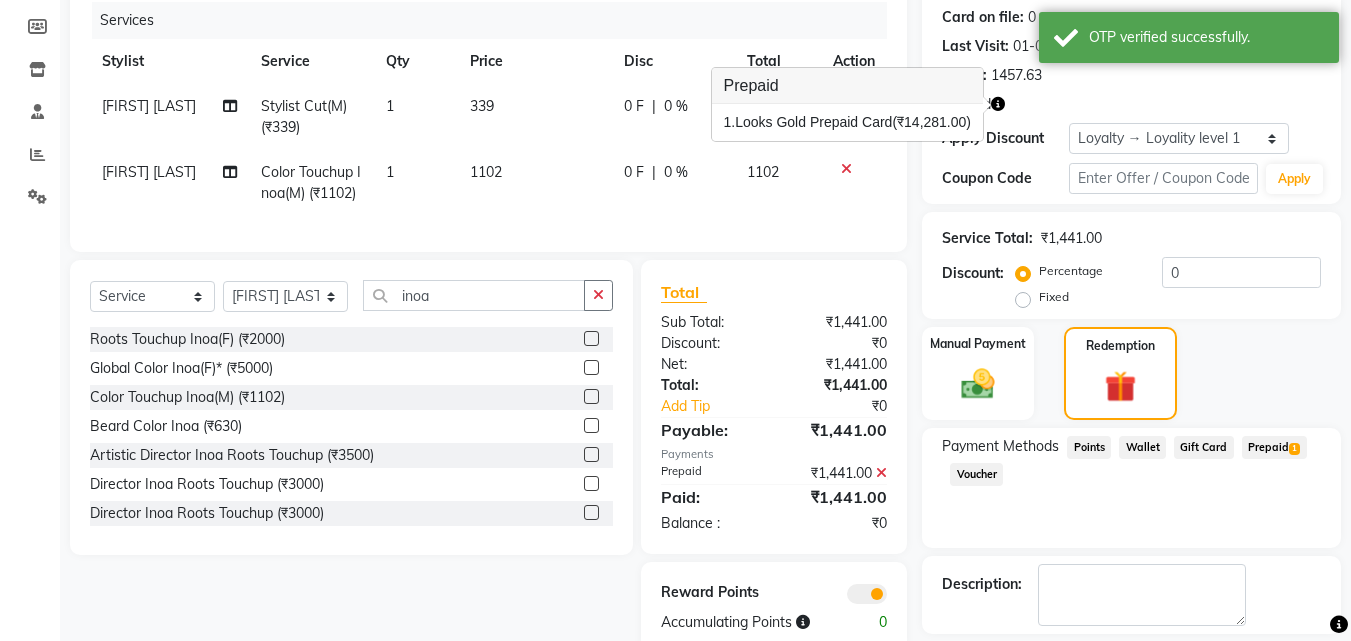 click 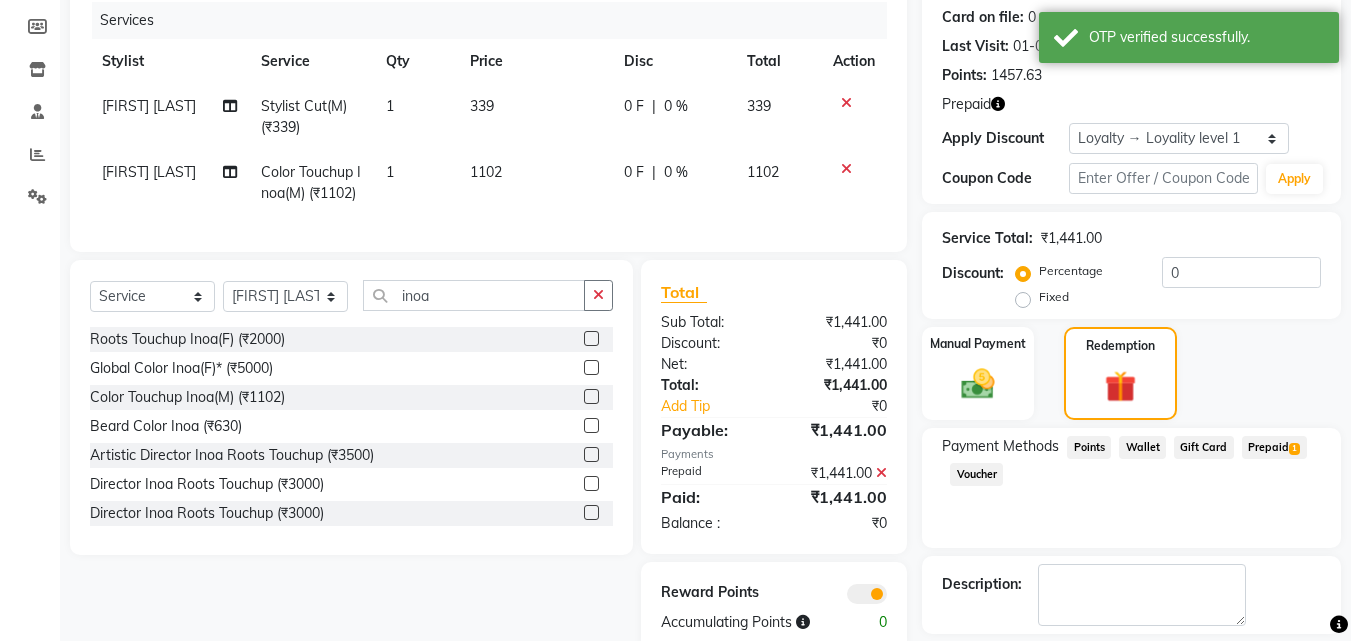 scroll, scrollTop: 337, scrollLeft: 0, axis: vertical 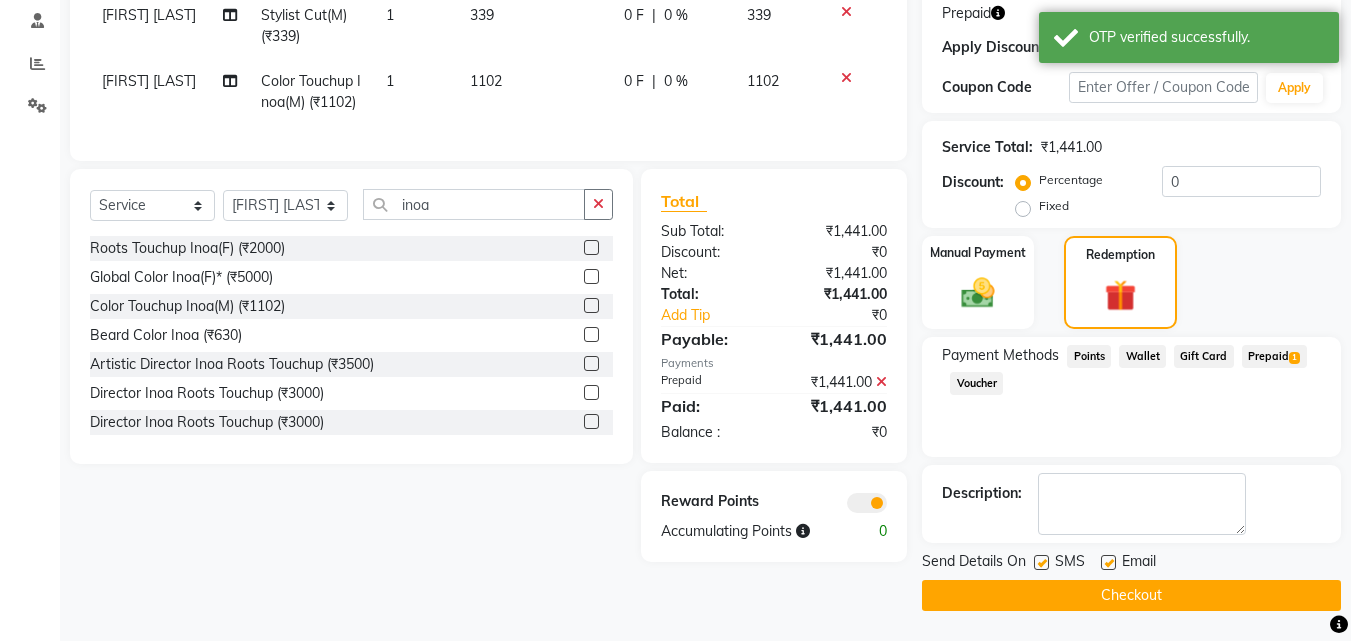 click on "Checkout" 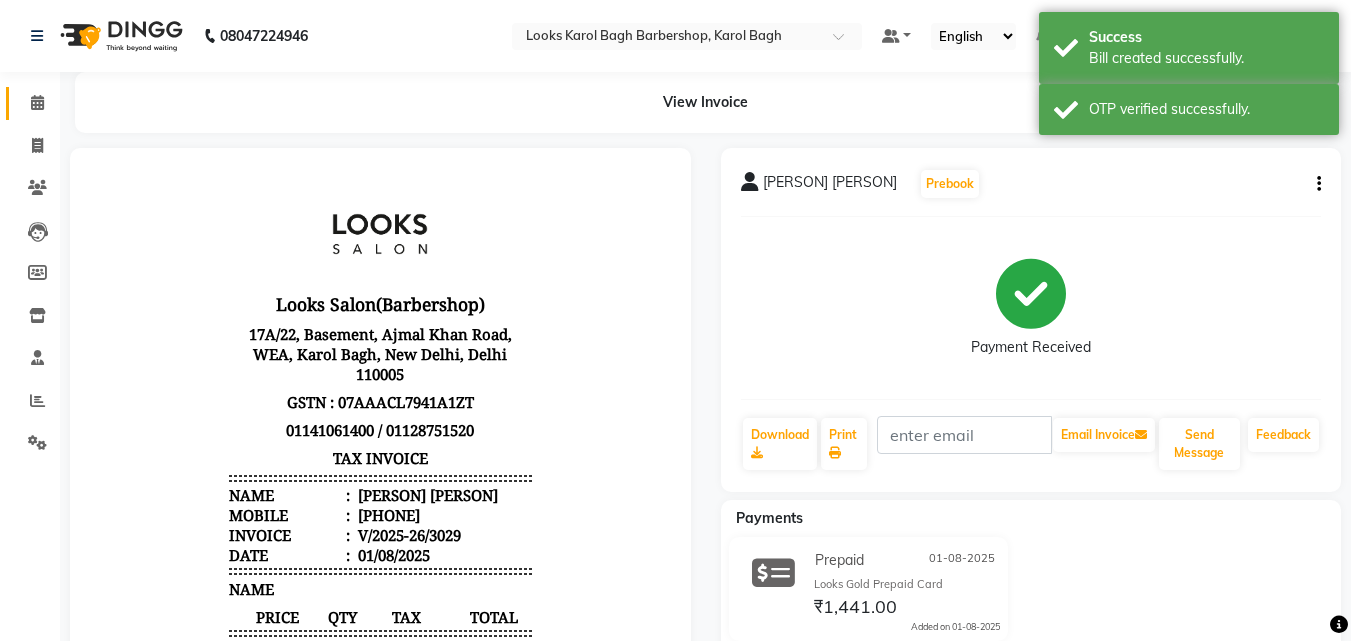 scroll, scrollTop: 0, scrollLeft: 0, axis: both 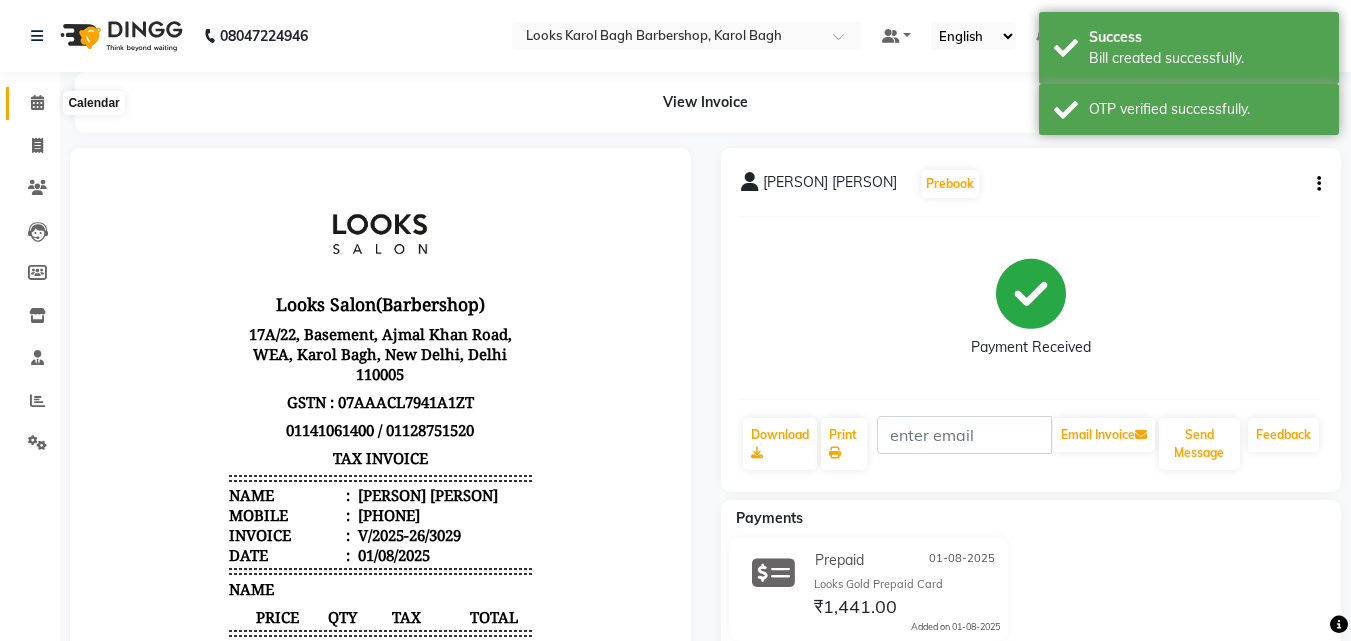 click 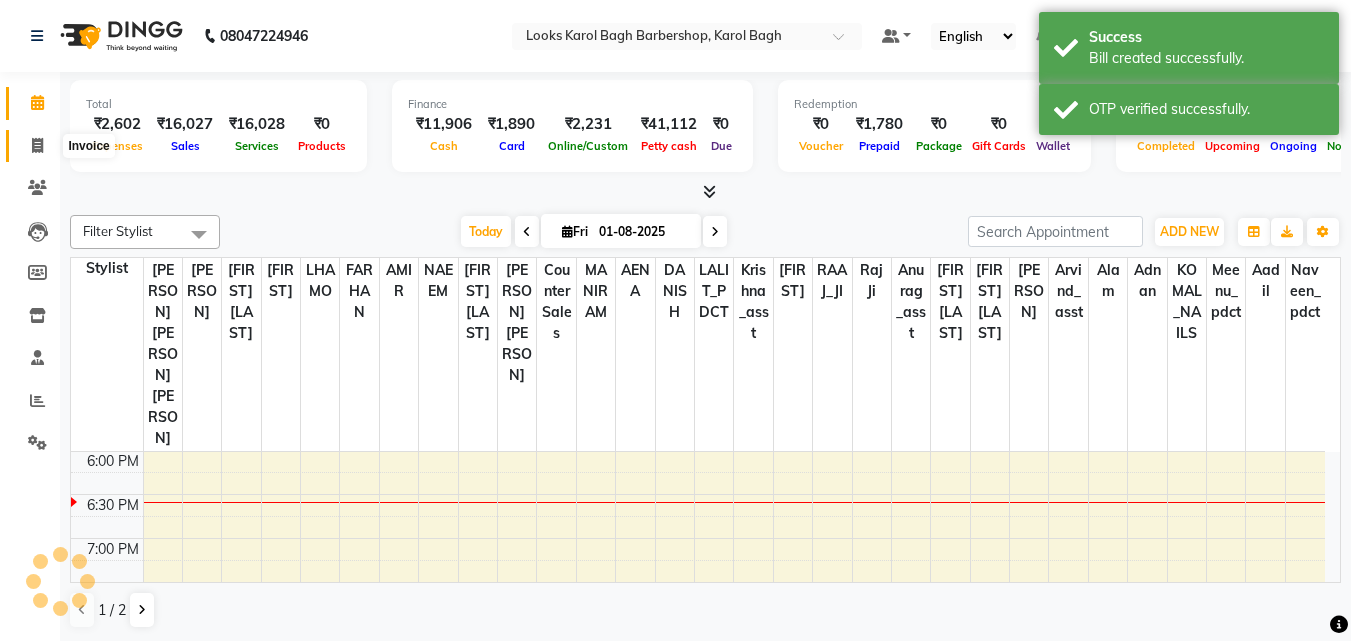 scroll, scrollTop: 0, scrollLeft: 0, axis: both 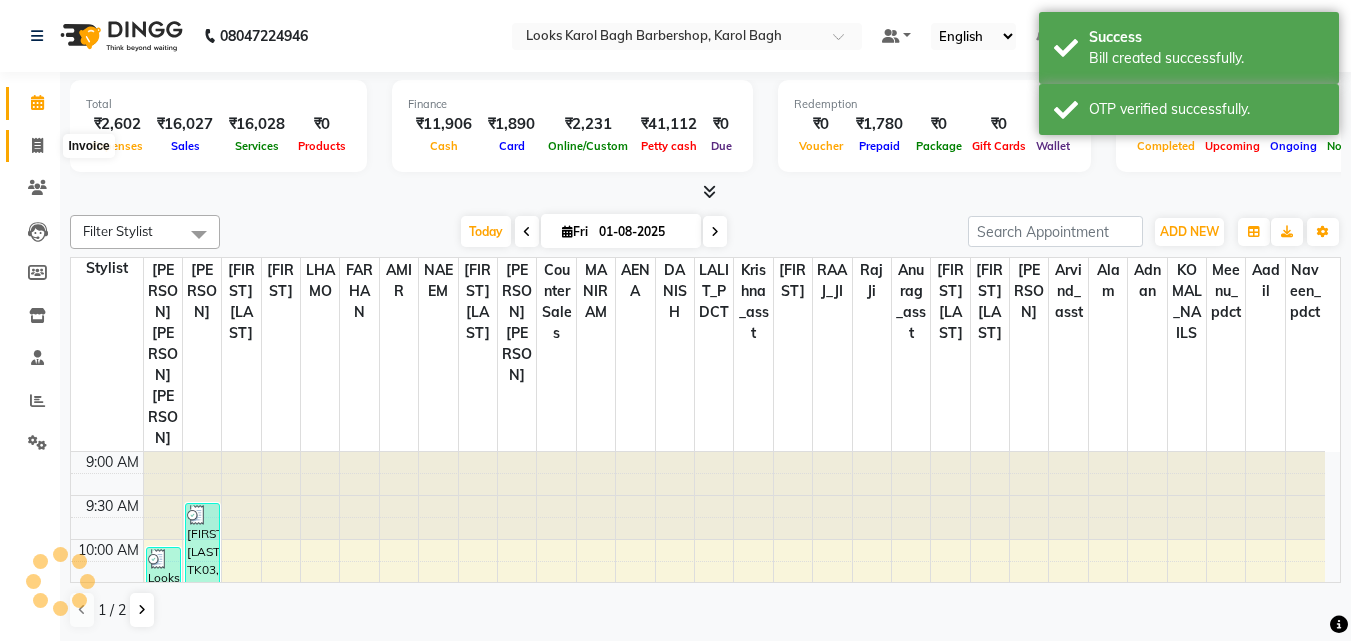 click 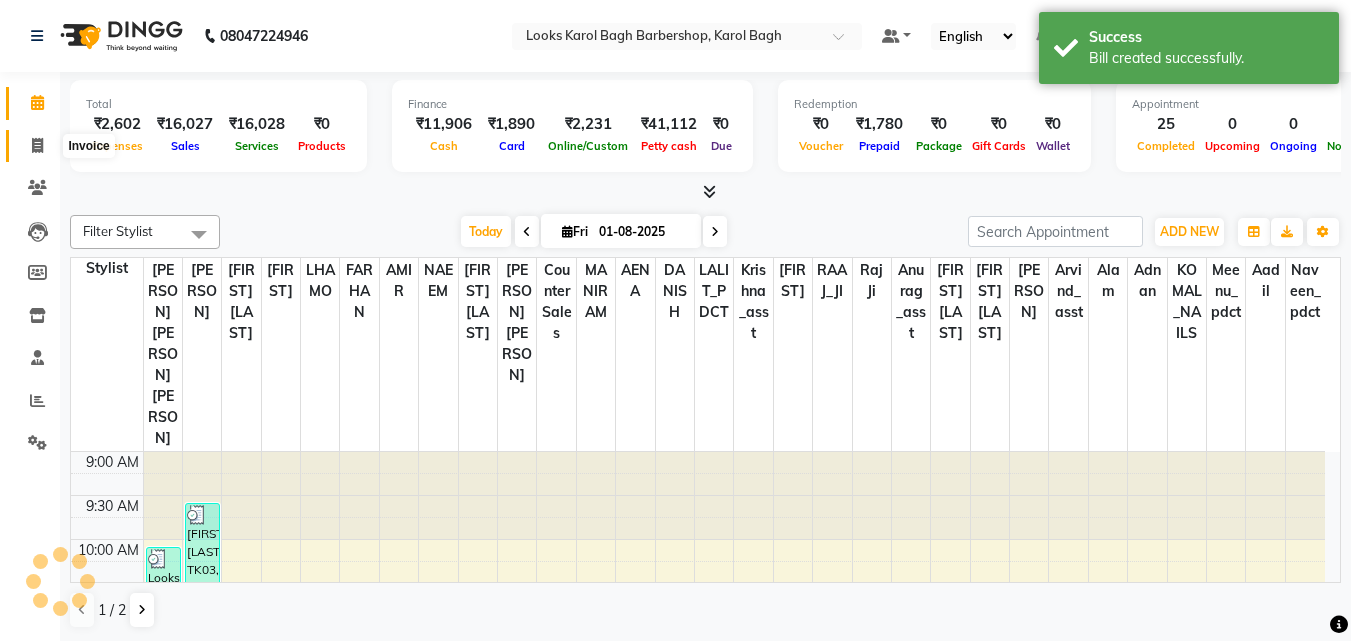 select on "service" 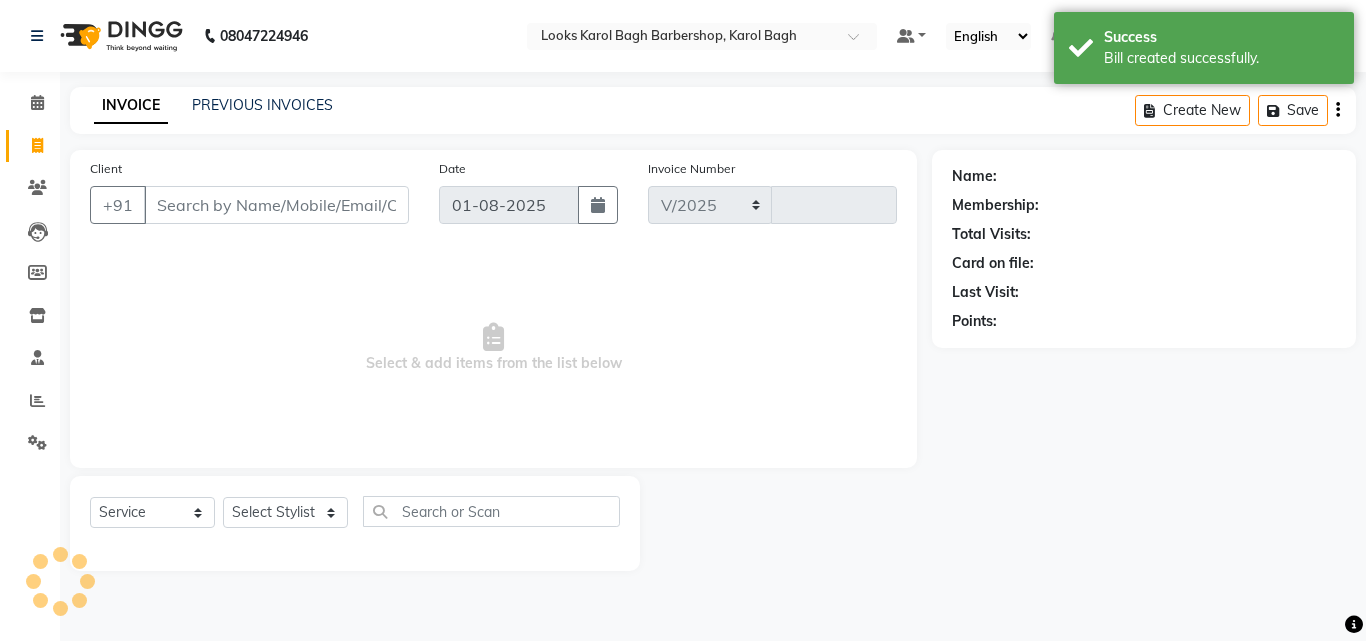 select on "4323" 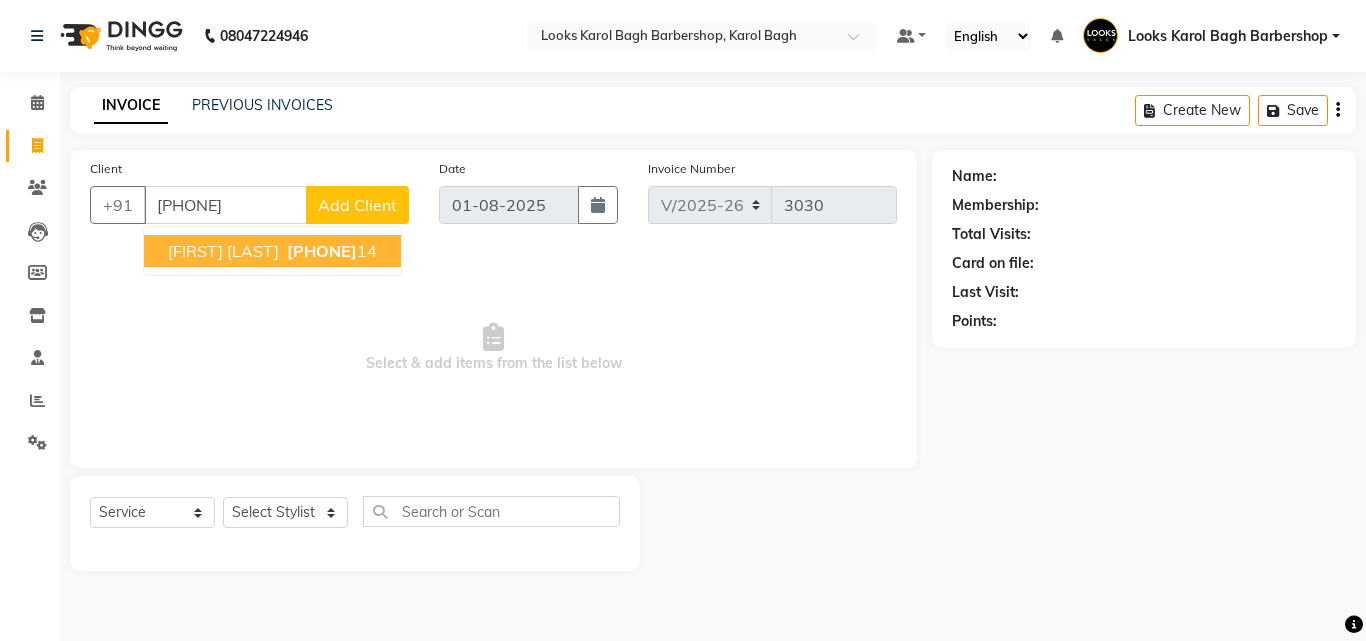 click on "[FIRST] [LAST]   [PHONE]" at bounding box center [272, 251] 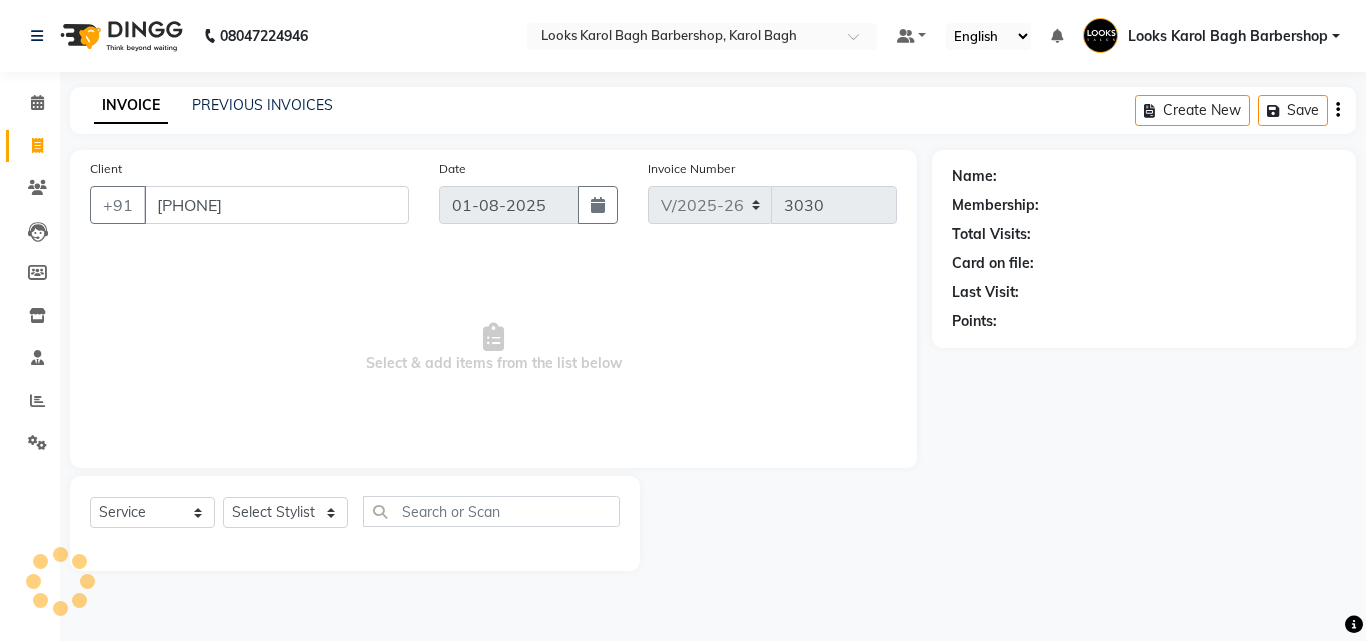 type on "[PHONE]" 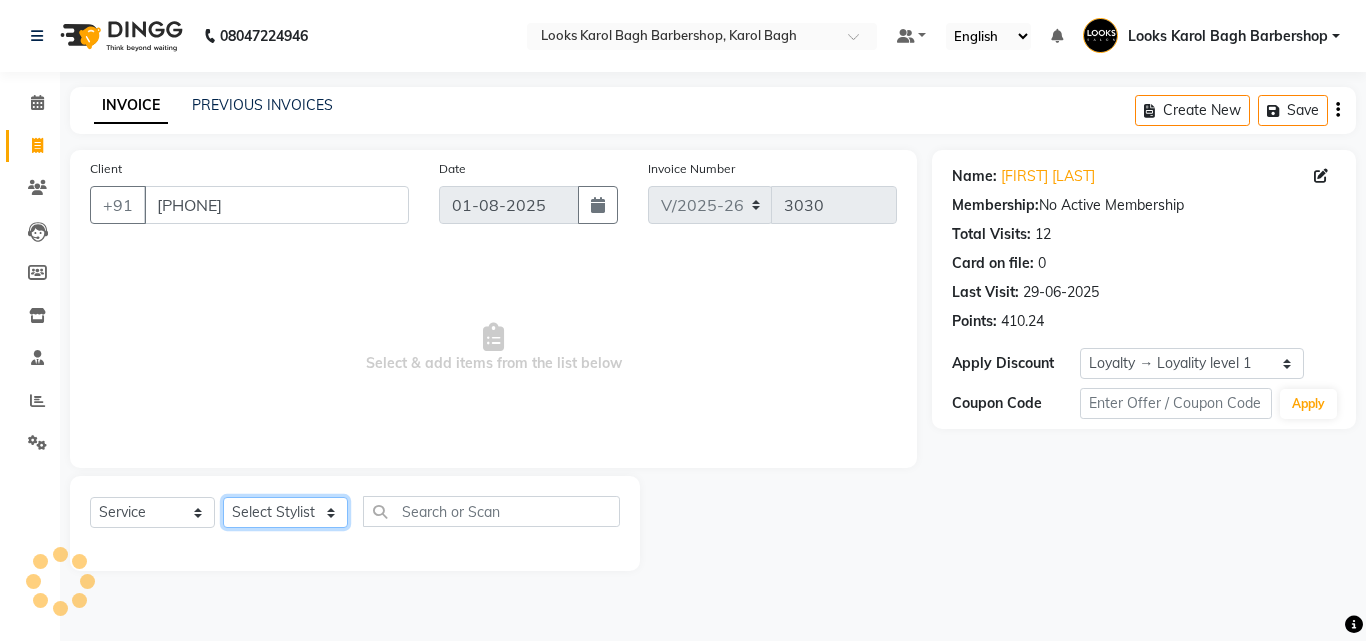 click on "Select Stylist Aadil Adnan AENA Aijaz Alam Amazon_Kart AMIR  Anurag _asst Arvind_asst BIJENDER  Counter Sales DANISH DHARAMVEER Eshan FARHAN KARAN RAI  KOMAL_NAILS Krishna_asst LALIT_PDCT LHAMO Looks_Female_Section Looks_H.O_Store Looks Karol Bagh Barbershop Looks_Kart MANIRAM Meenu_pdct Mohammad Sajid NAEEM  NARENDER DEOL  Naveen_pdct Prabhakar Kumar_PDCT RAAJ GUPTA RAAJ_JI raj ji RAM MURTI NARYAL ROHIT  Rohit Seth Rohit Thakur SACHIN sahil Shabina Shakir SIMRAN Sonia Sunny VIKRAM VIKRANT SINGH  Vishal_Asst YOGESH ASSISTANT" 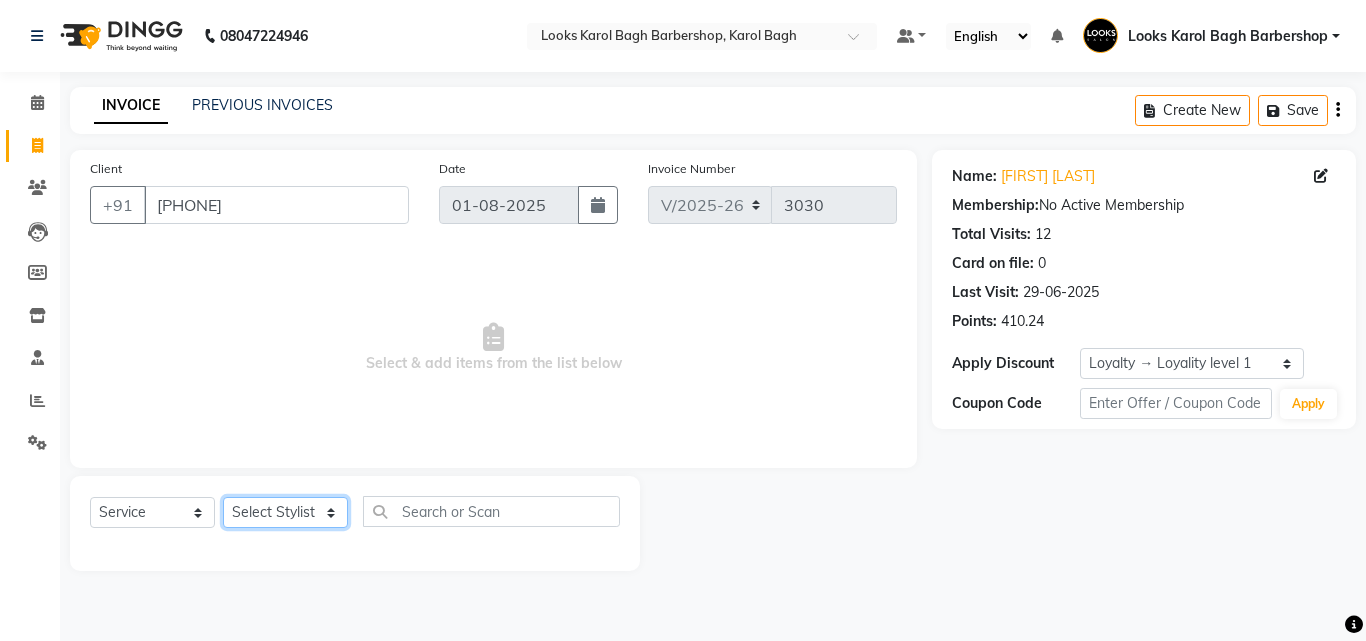 select on "23409" 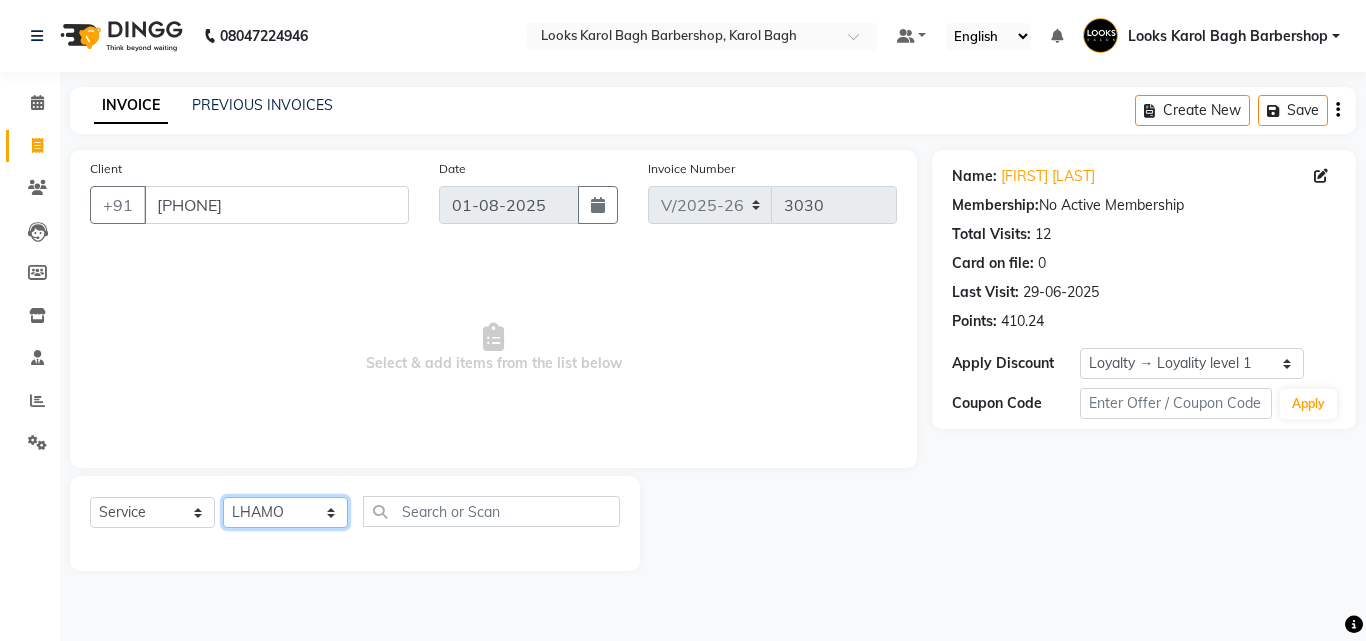 click on "Select Stylist Aadil Adnan AENA Aijaz Alam Amazon_Kart AMIR  Anurag _asst Arvind_asst BIJENDER  Counter Sales DANISH DHARAMVEER Eshan FARHAN KARAN RAI  KOMAL_NAILS Krishna_asst LALIT_PDCT LHAMO Looks_Female_Section Looks_H.O_Store Looks Karol Bagh Barbershop Looks_Kart MANIRAM Meenu_pdct Mohammad Sajid NAEEM  NARENDER DEOL  Naveen_pdct Prabhakar Kumar_PDCT RAAJ GUPTA RAAJ_JI raj ji RAM MURTI NARYAL ROHIT  Rohit Seth Rohit Thakur SACHIN sahil Shabina Shakir SIMRAN Sonia Sunny VIKRAM VIKRANT SINGH  Vishal_Asst YOGESH ASSISTANT" 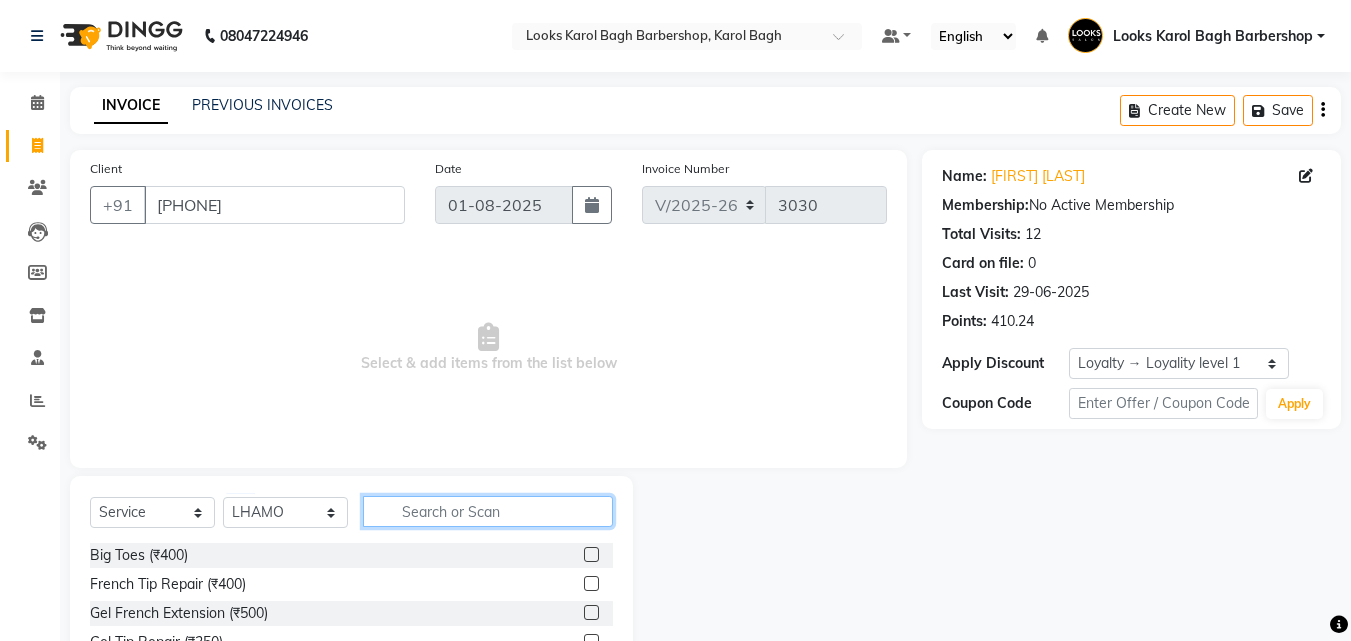 click 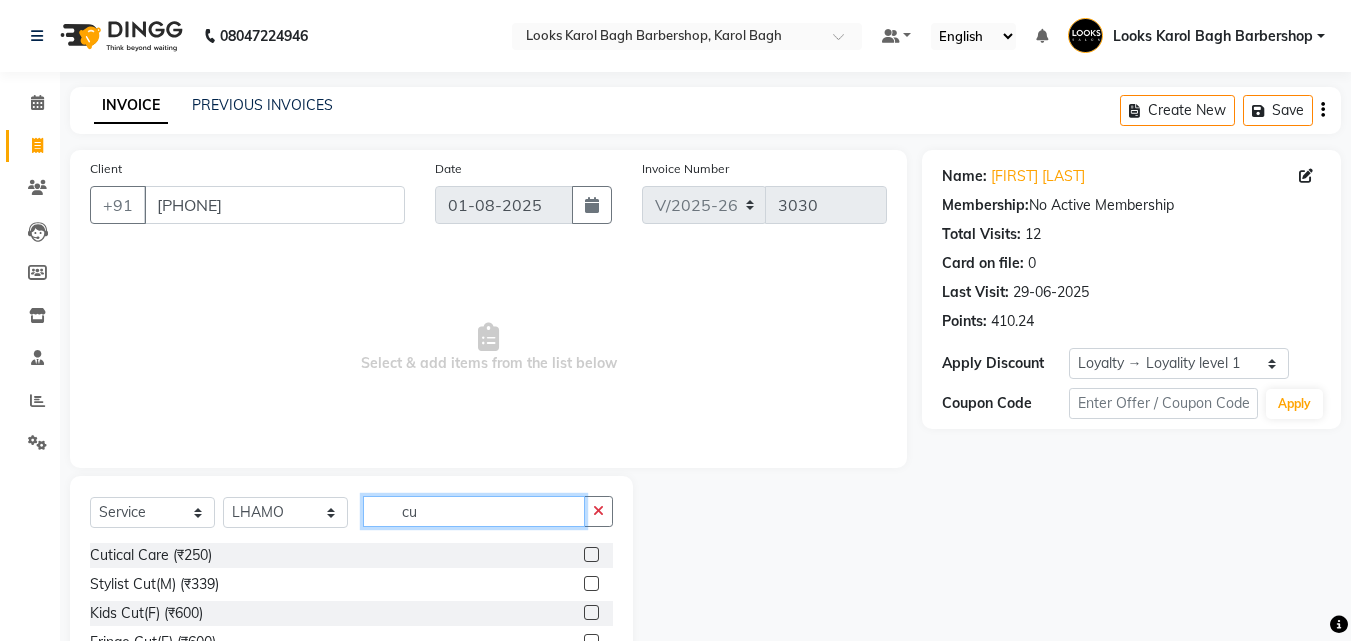 scroll, scrollTop: 160, scrollLeft: 0, axis: vertical 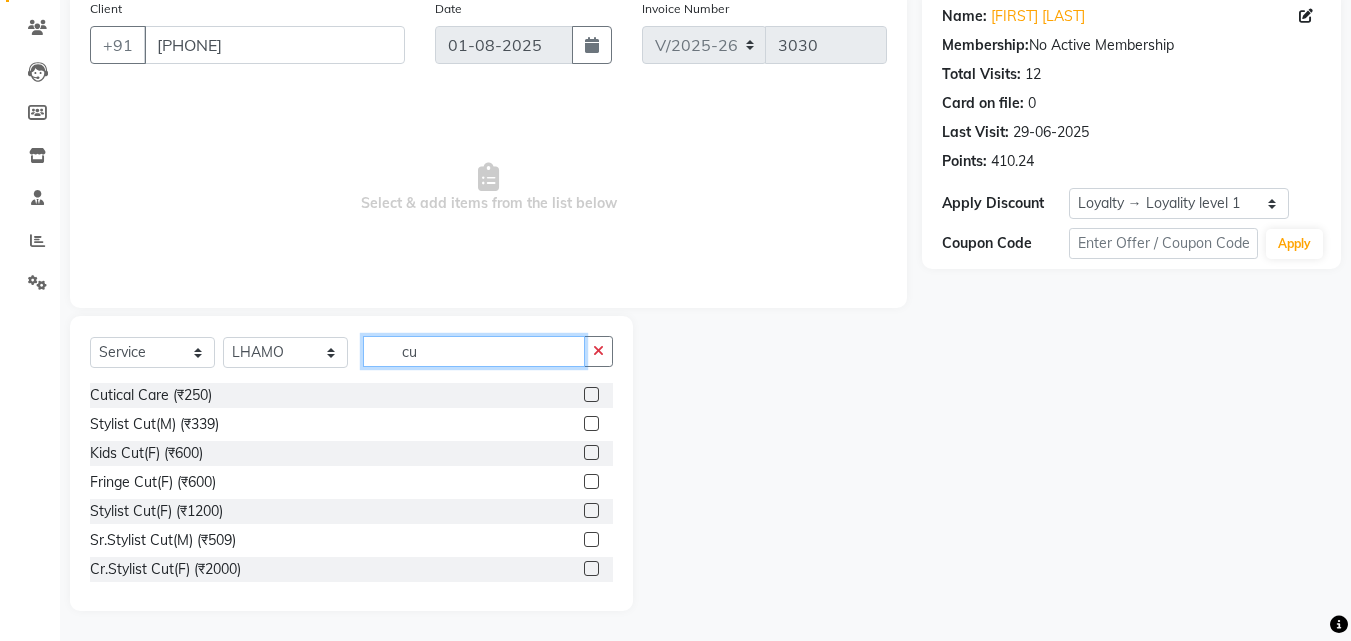 type on "cu" 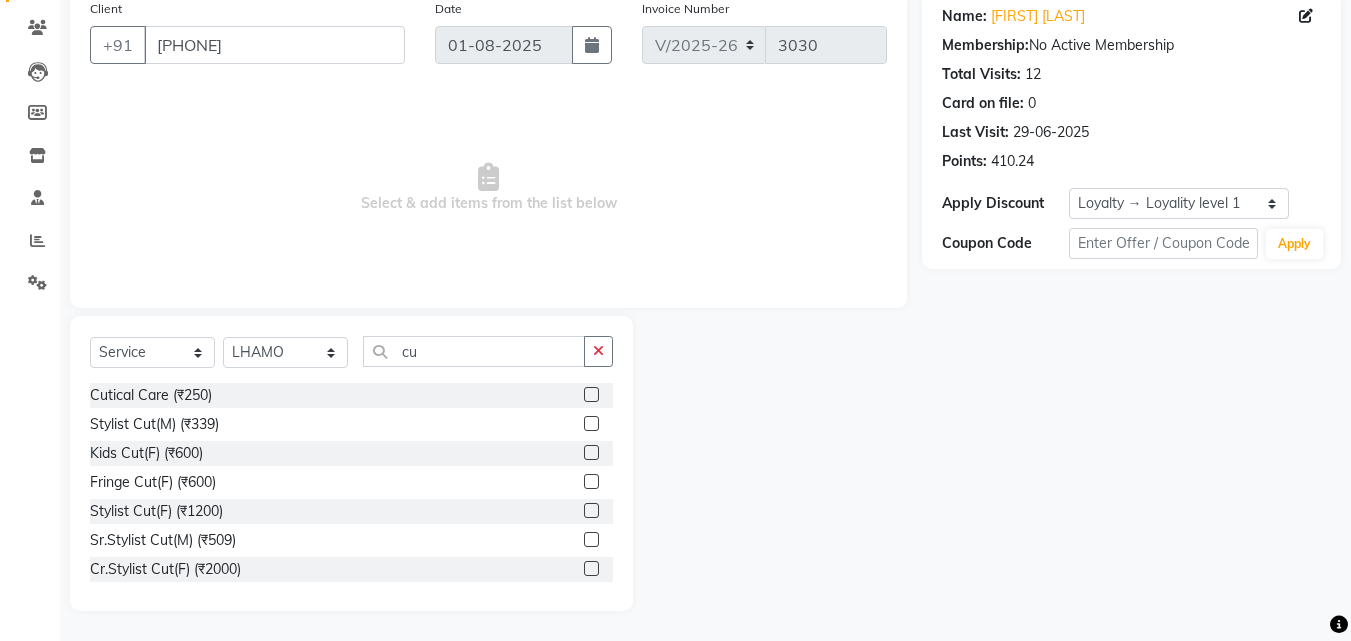 click 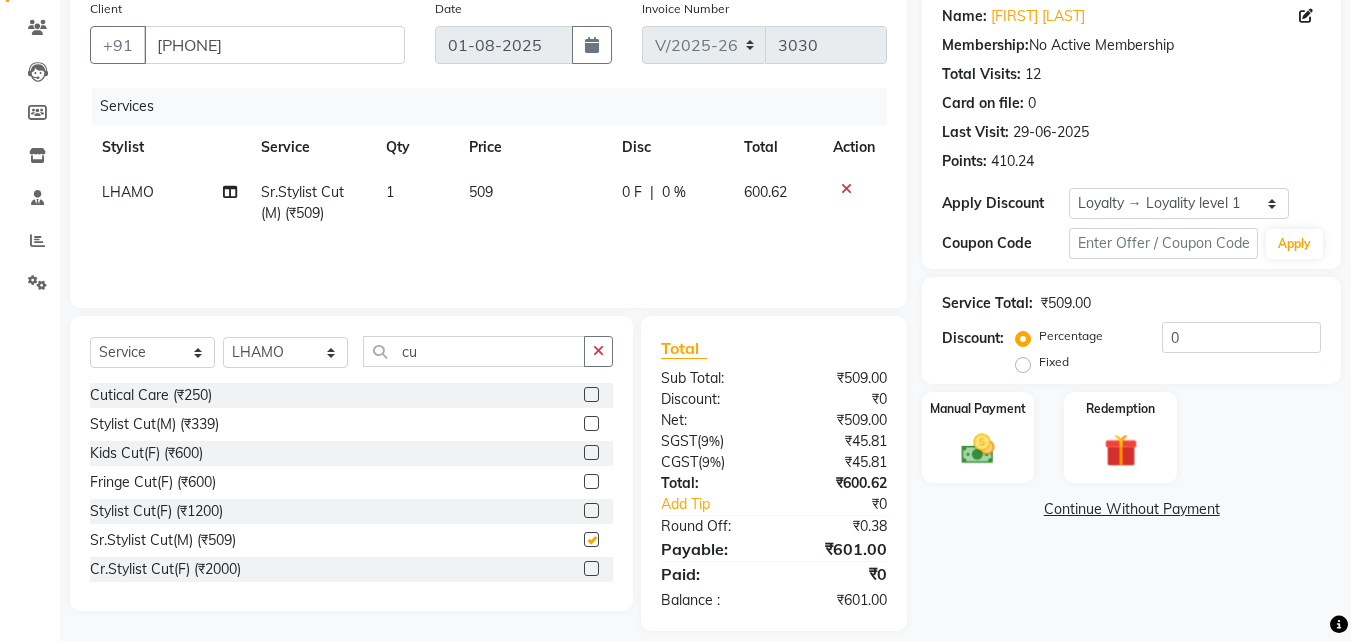 checkbox on "false" 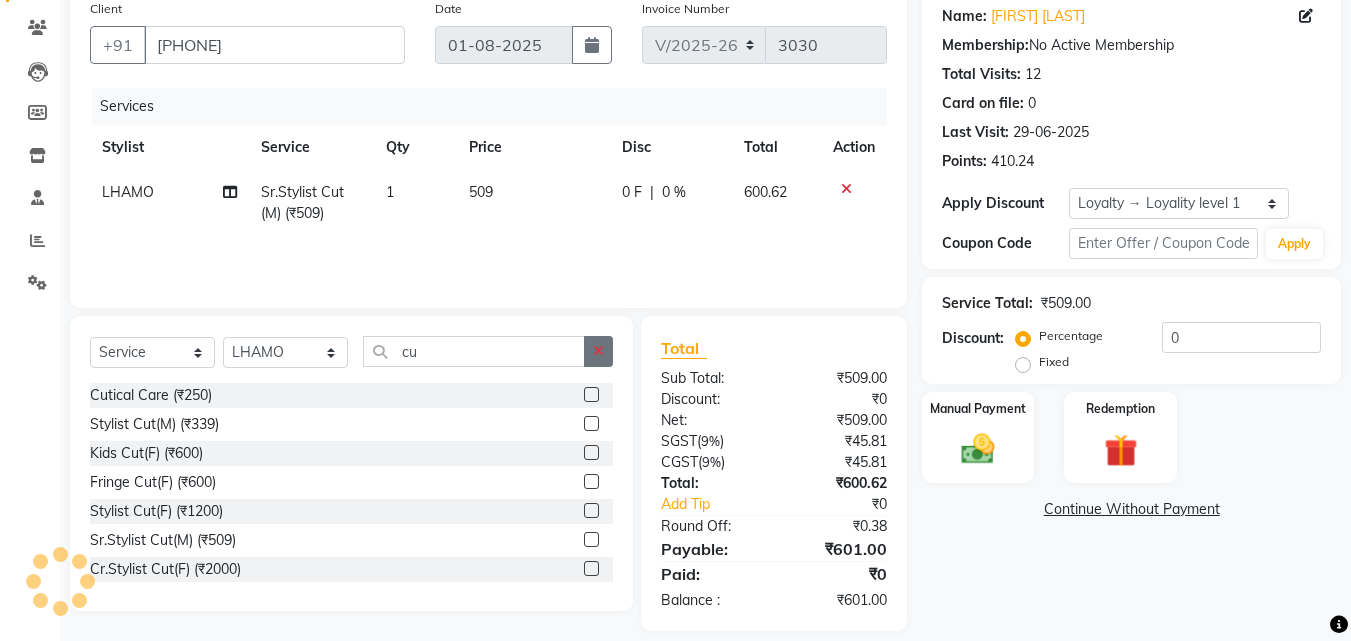 click 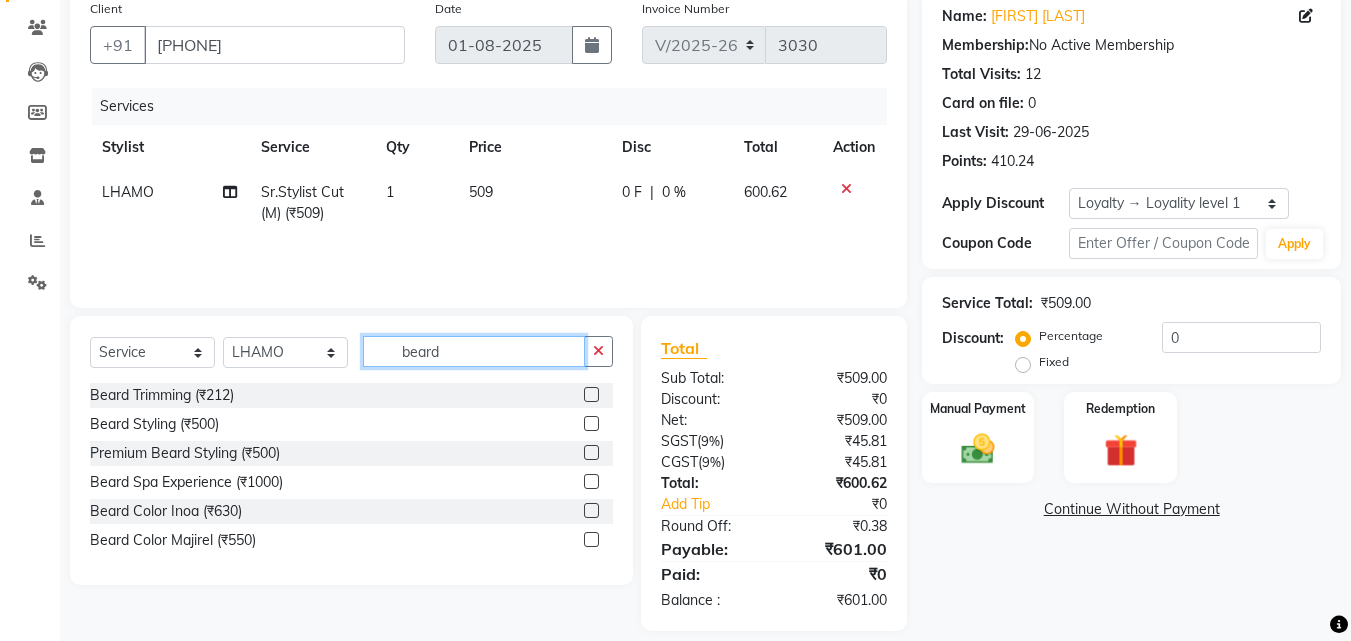 type on "beard" 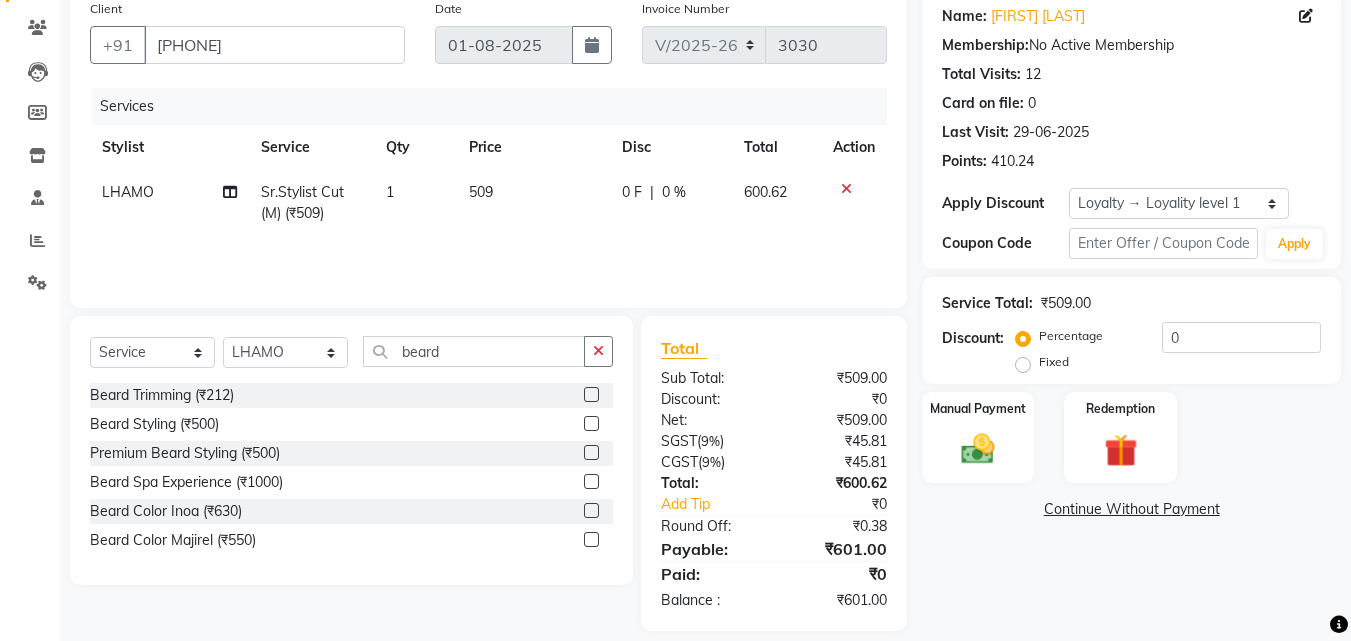 drag, startPoint x: 586, startPoint y: 394, endPoint x: 571, endPoint y: 390, distance: 15.524175 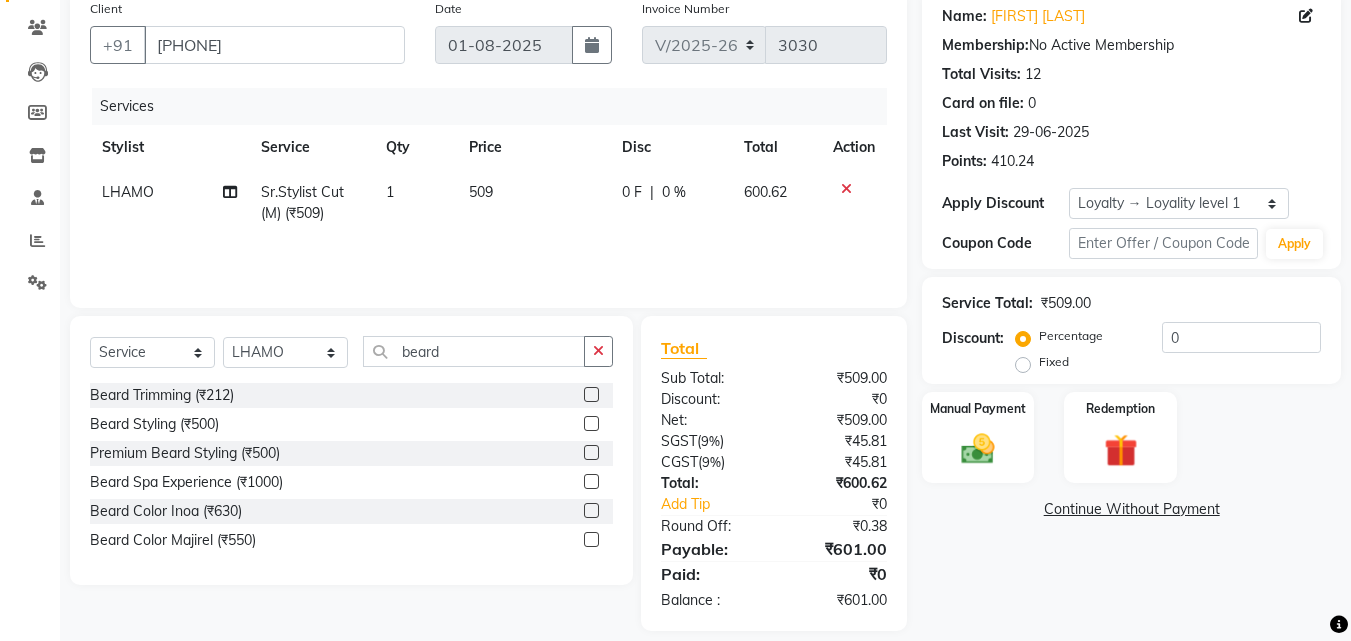 click 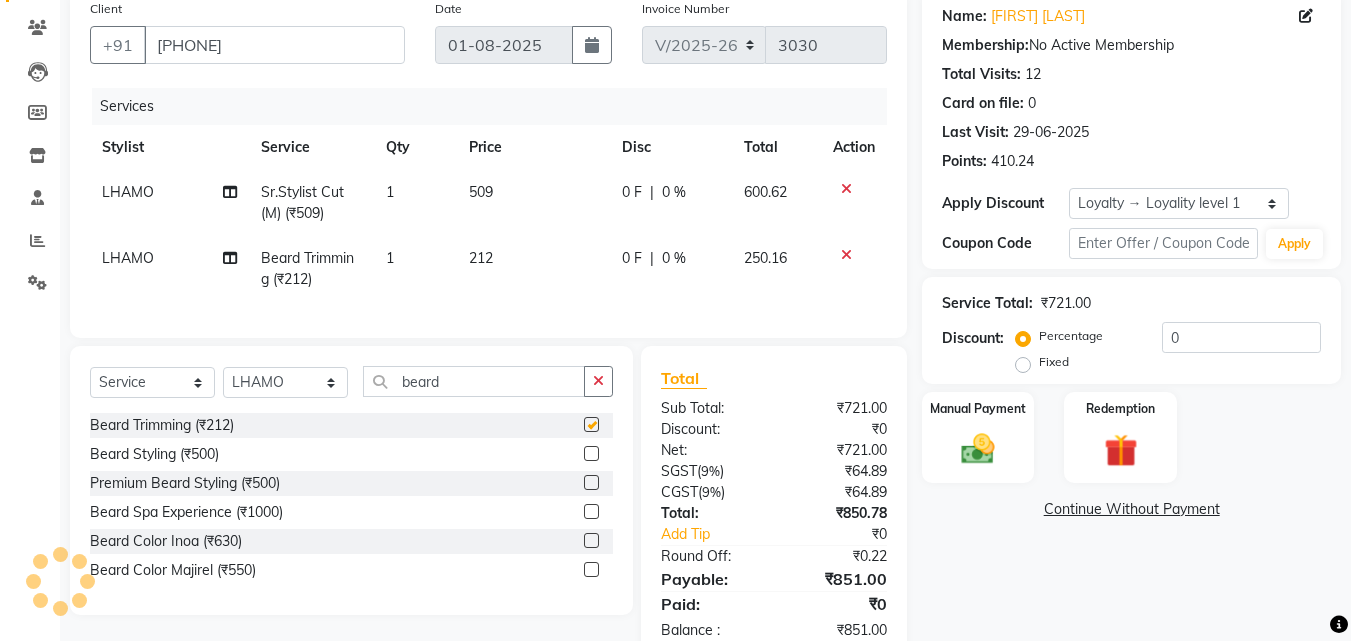 checkbox on "false" 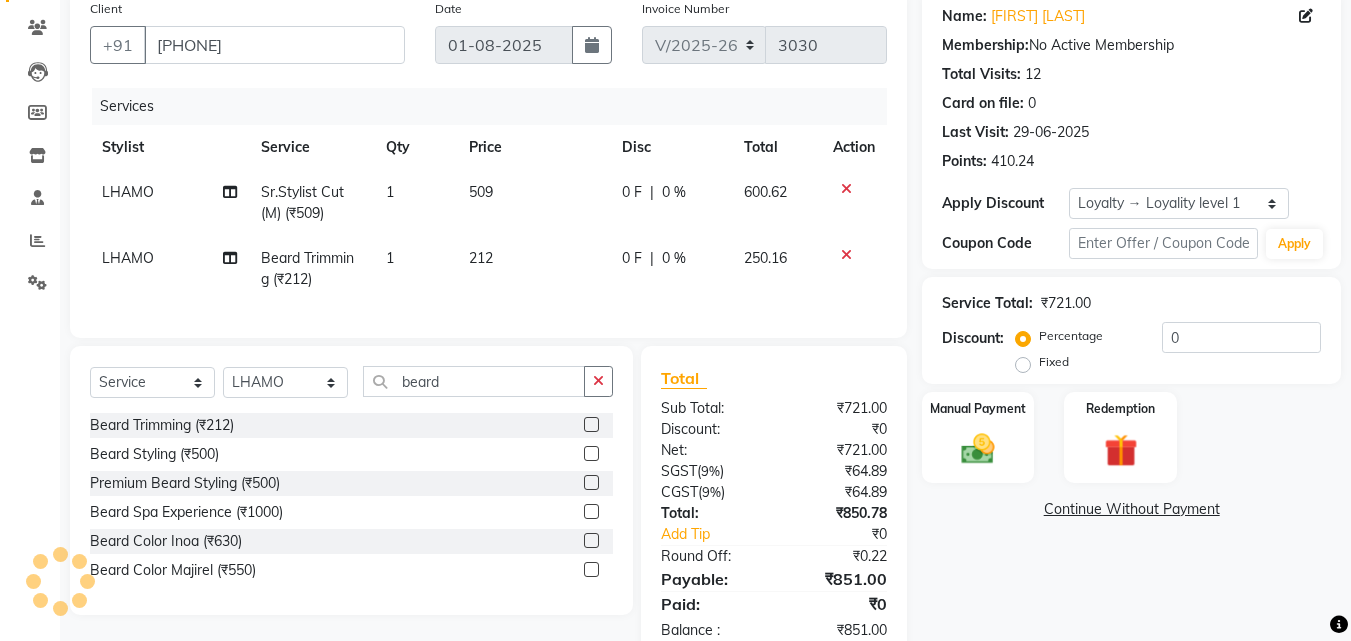scroll, scrollTop: 225, scrollLeft: 0, axis: vertical 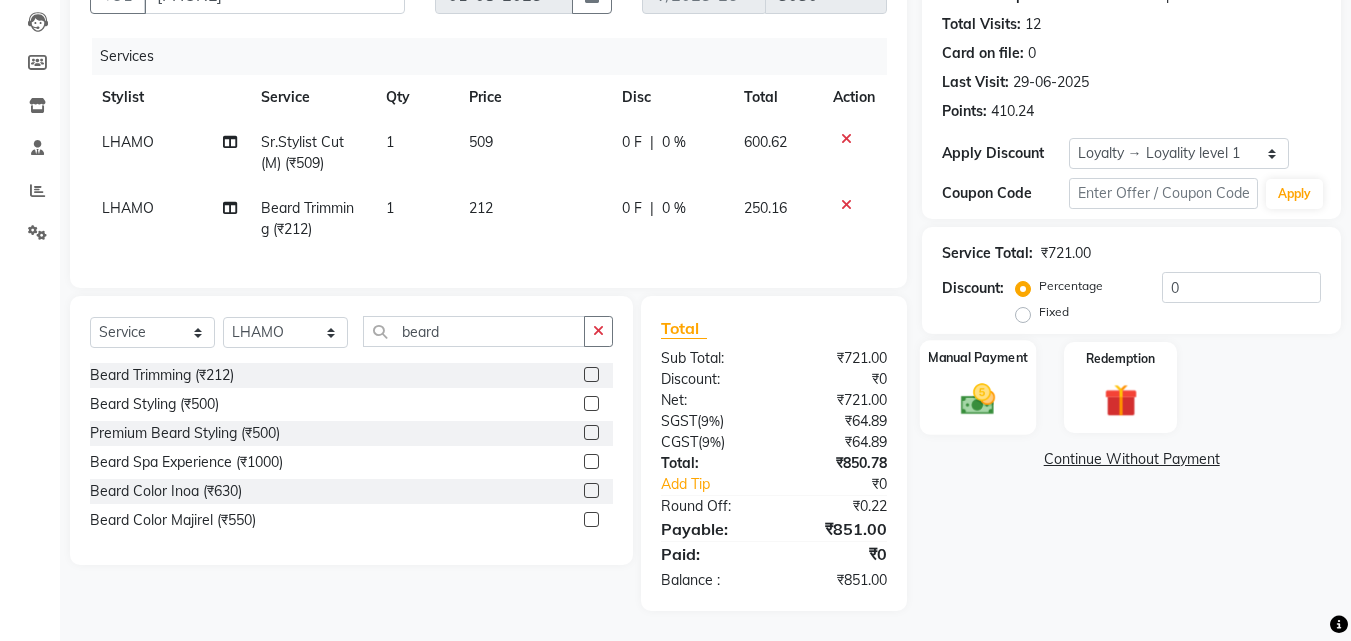 click 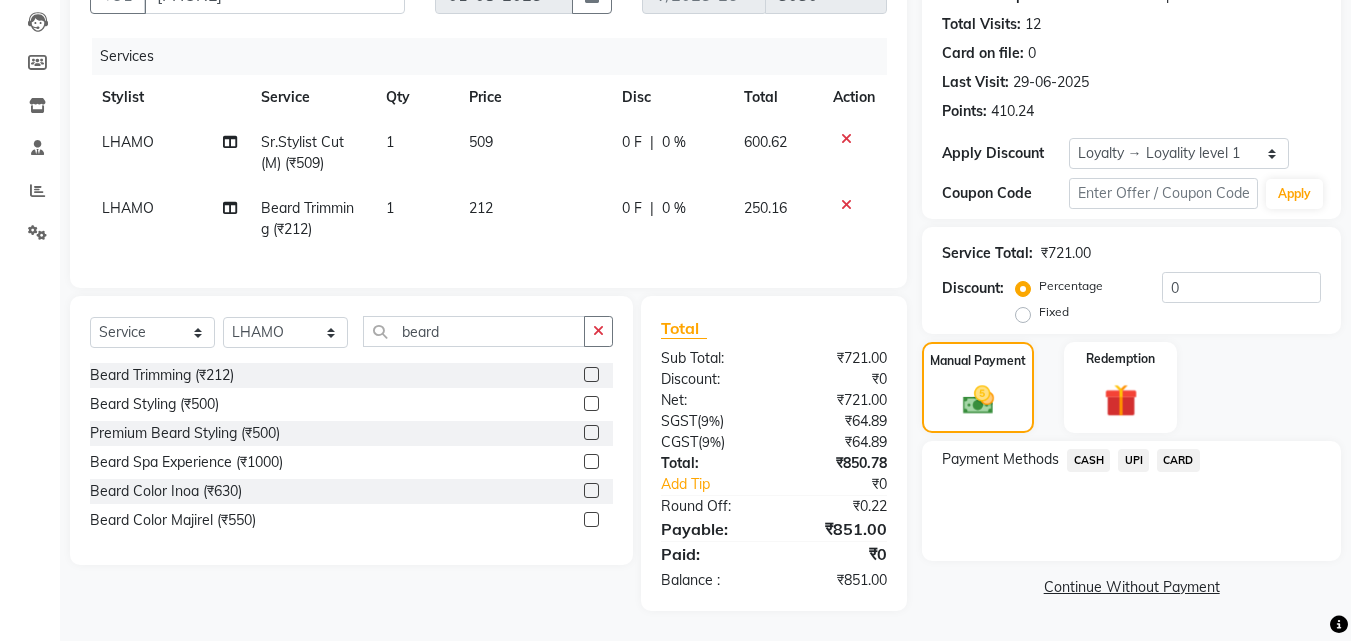 click on "CASH" 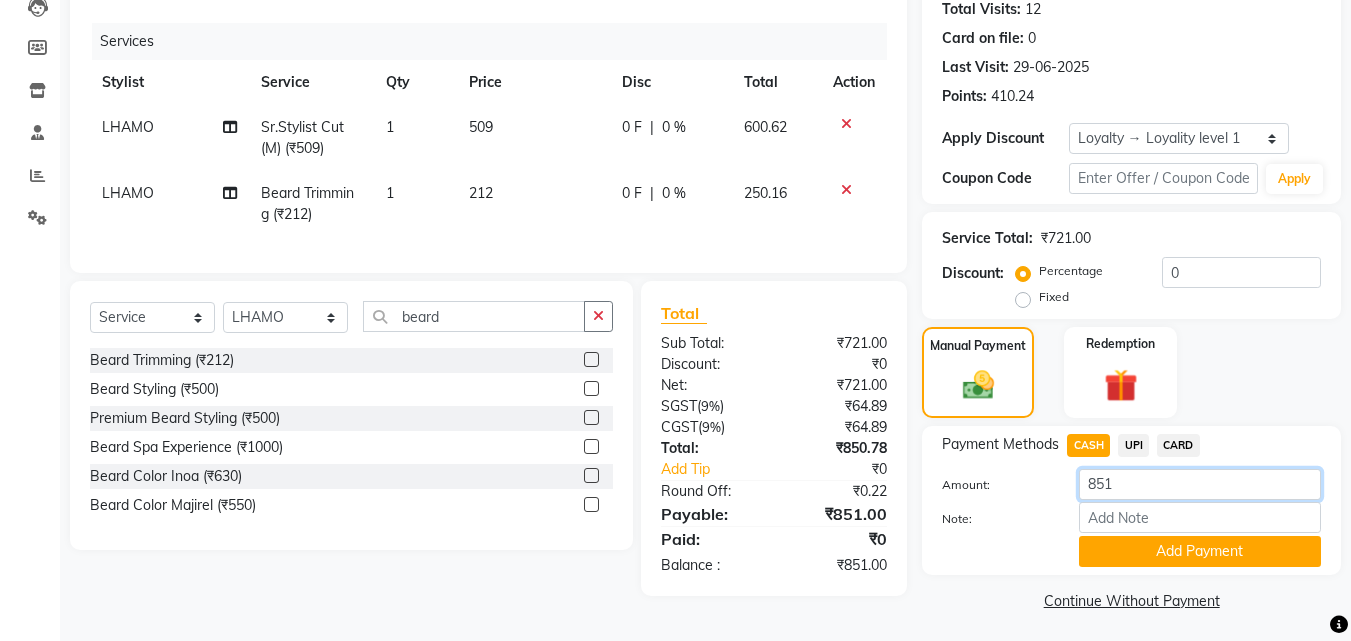 click on "851" 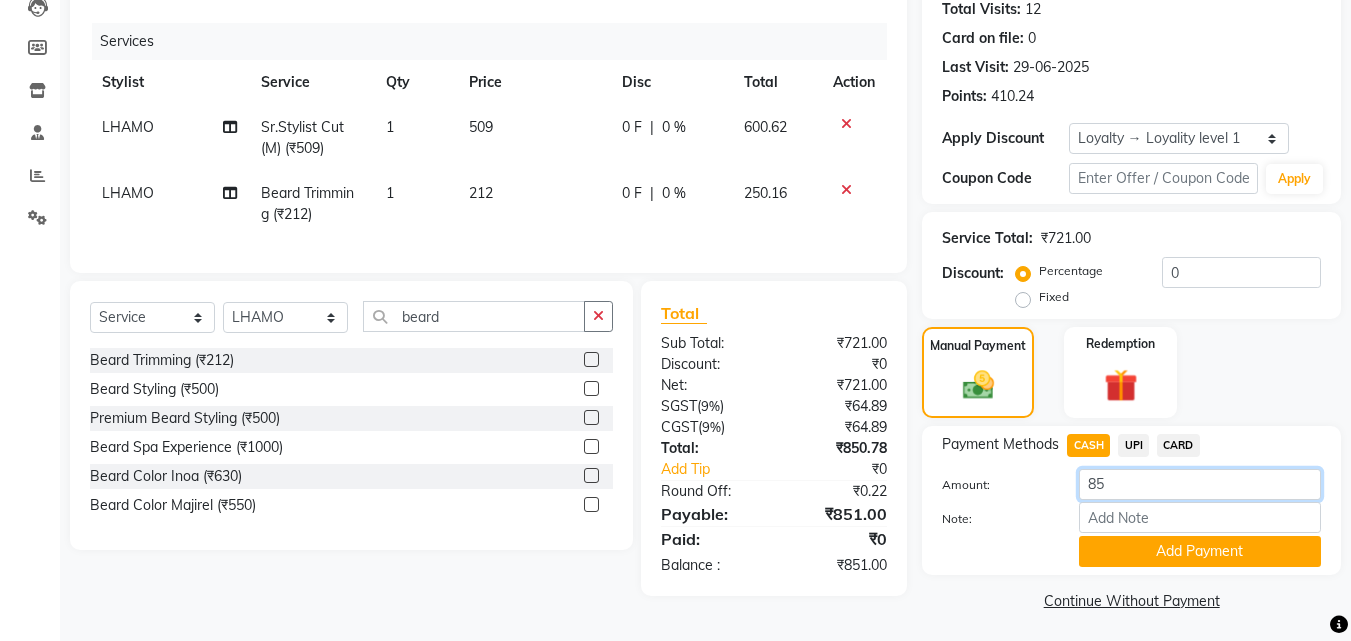 type on "8" 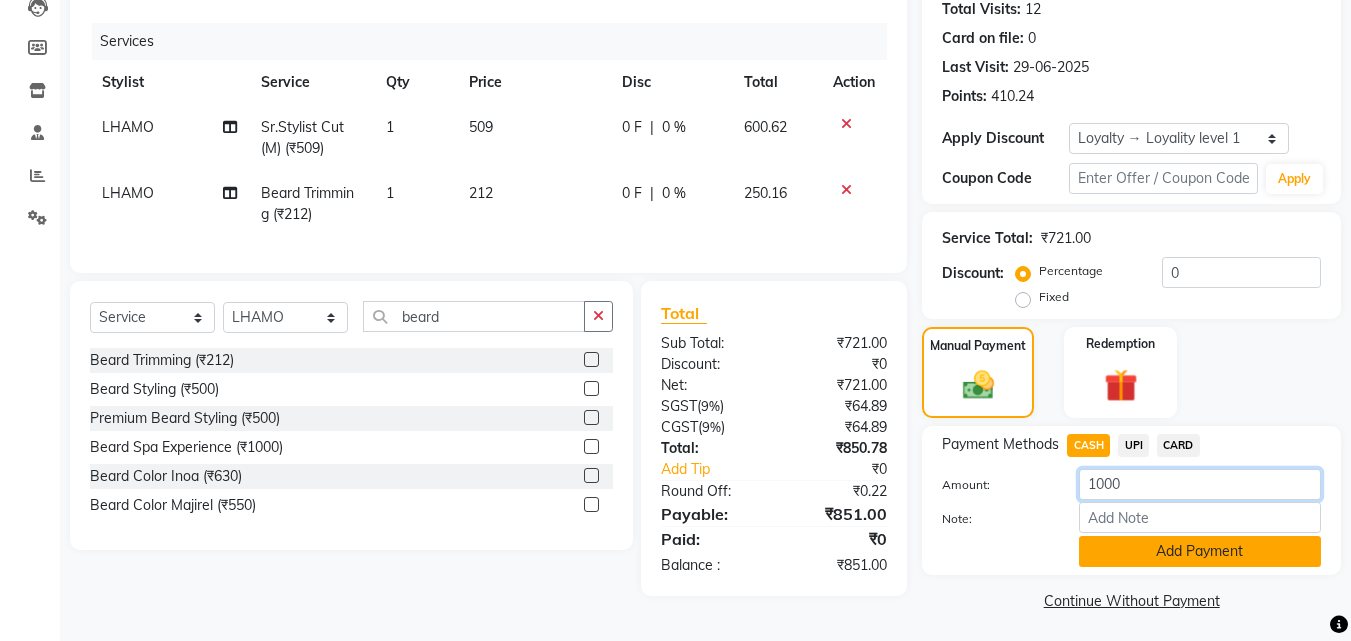 type on "1000" 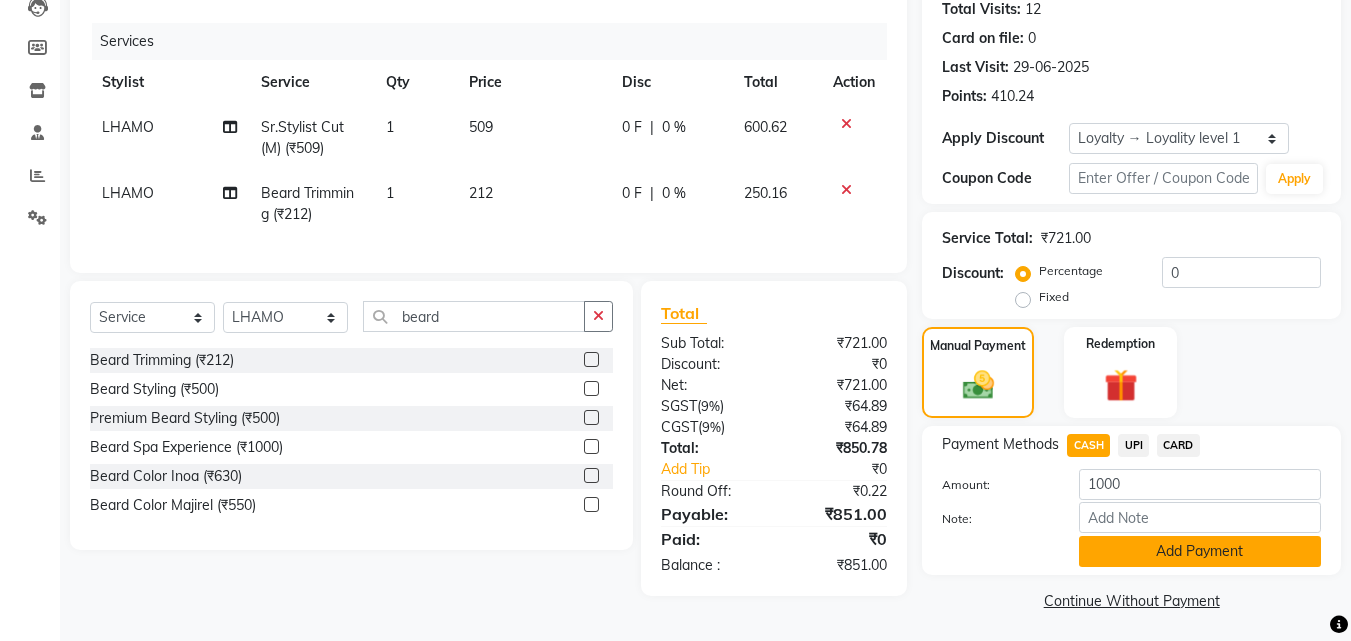 click on "Add Payment" 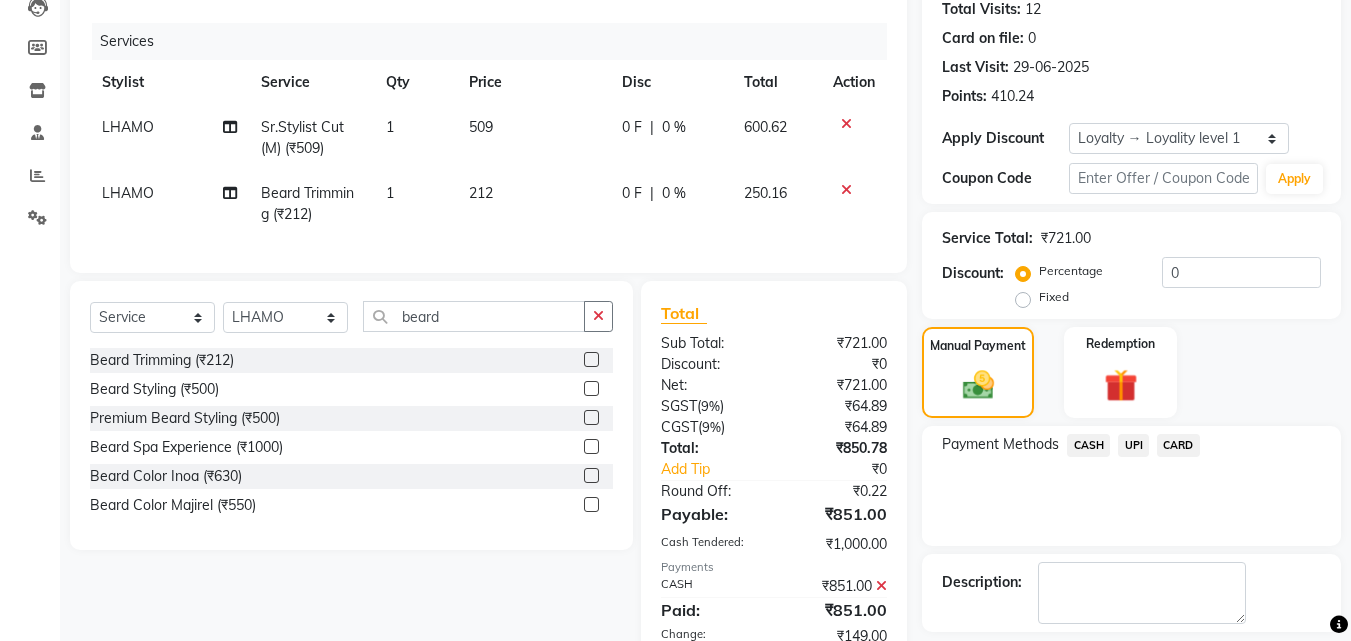 scroll, scrollTop: 437, scrollLeft: 0, axis: vertical 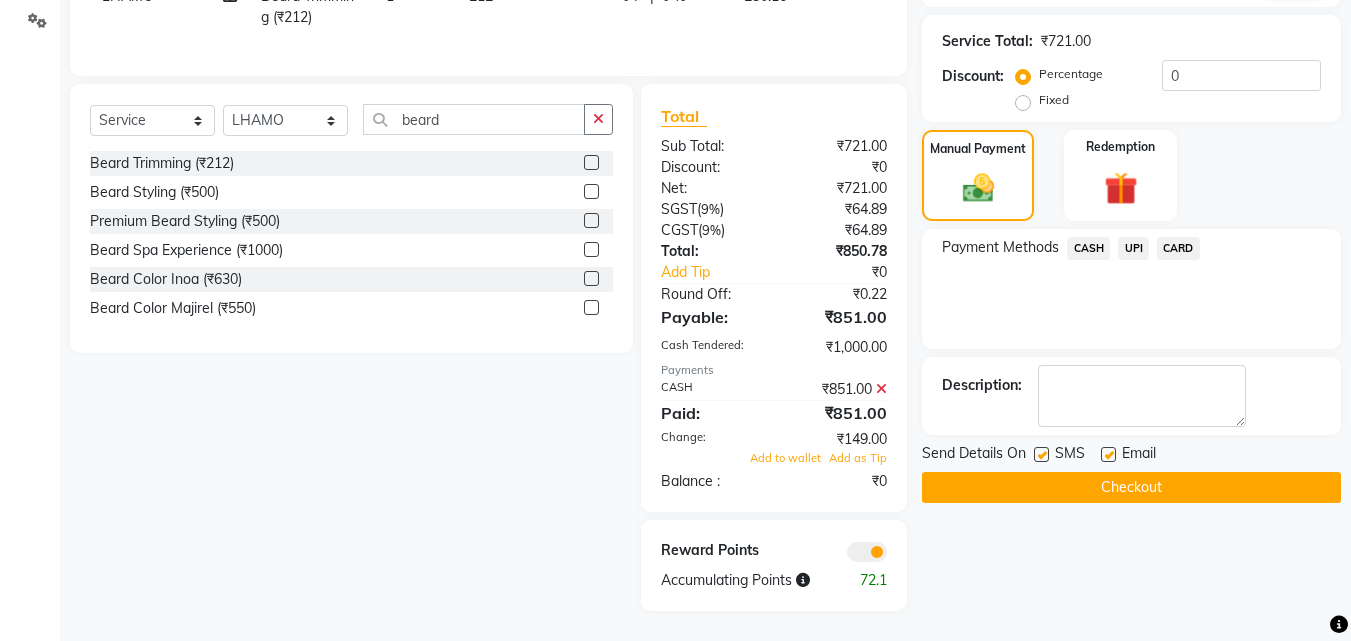 click on "Checkout" 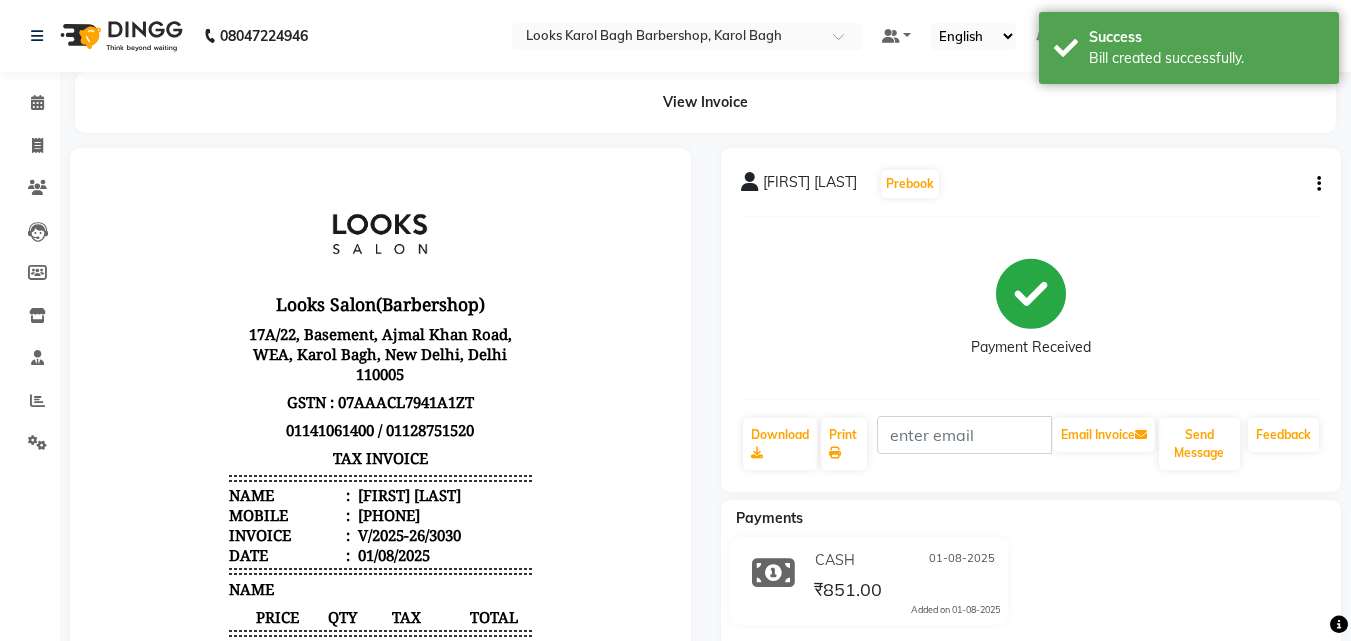 scroll, scrollTop: 0, scrollLeft: 0, axis: both 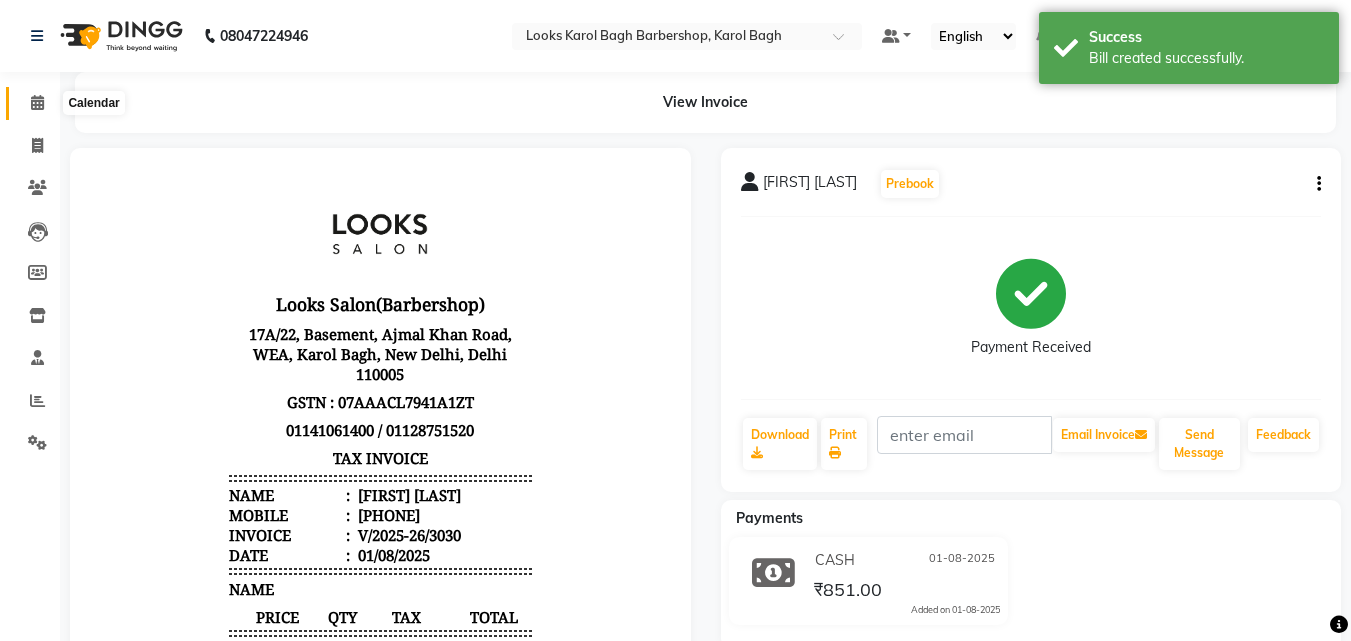 click 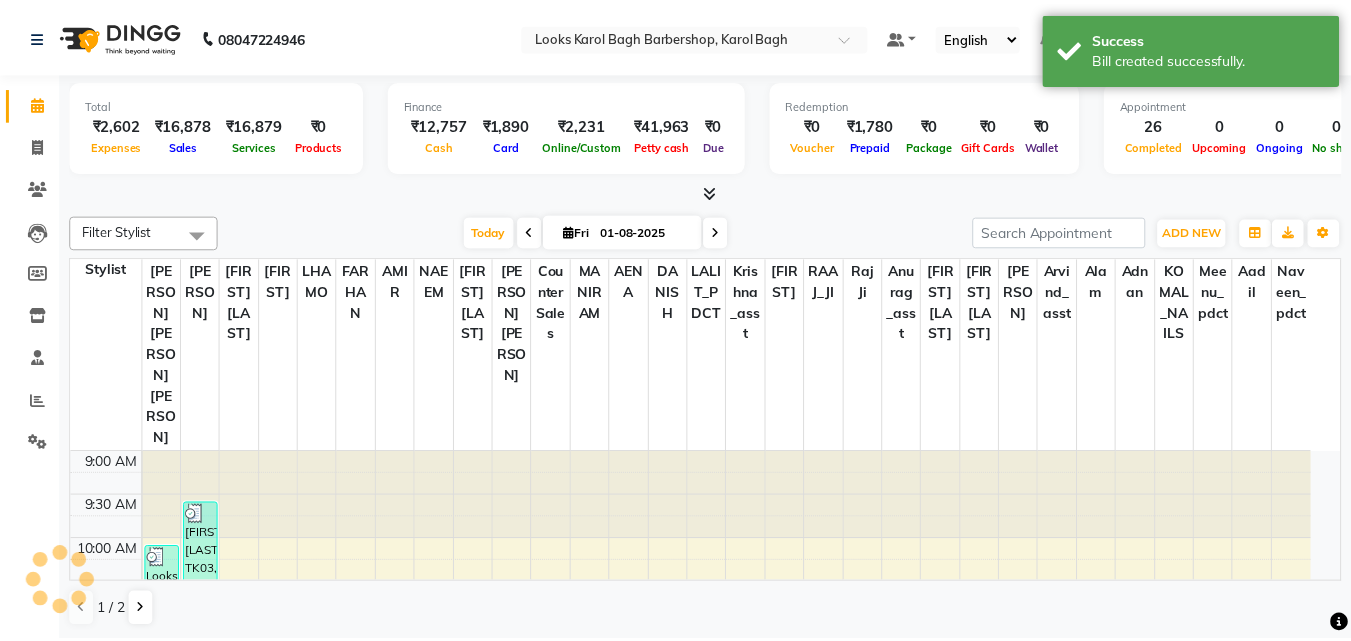 scroll, scrollTop: 0, scrollLeft: 0, axis: both 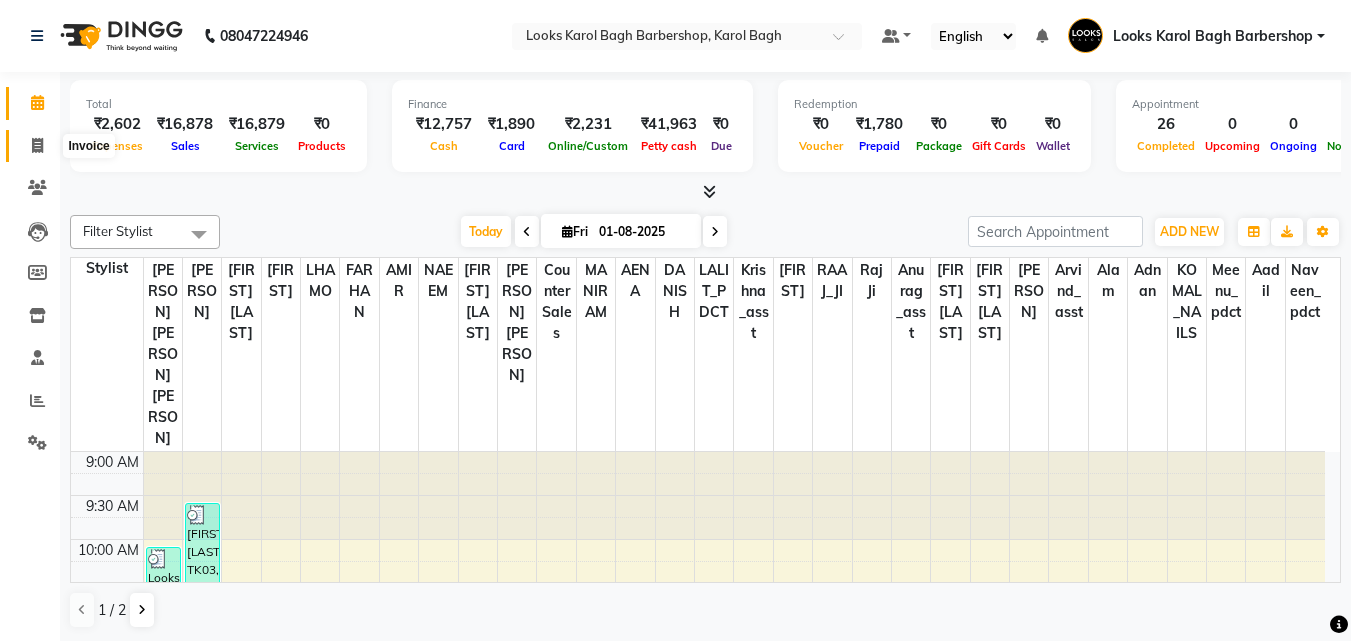 click 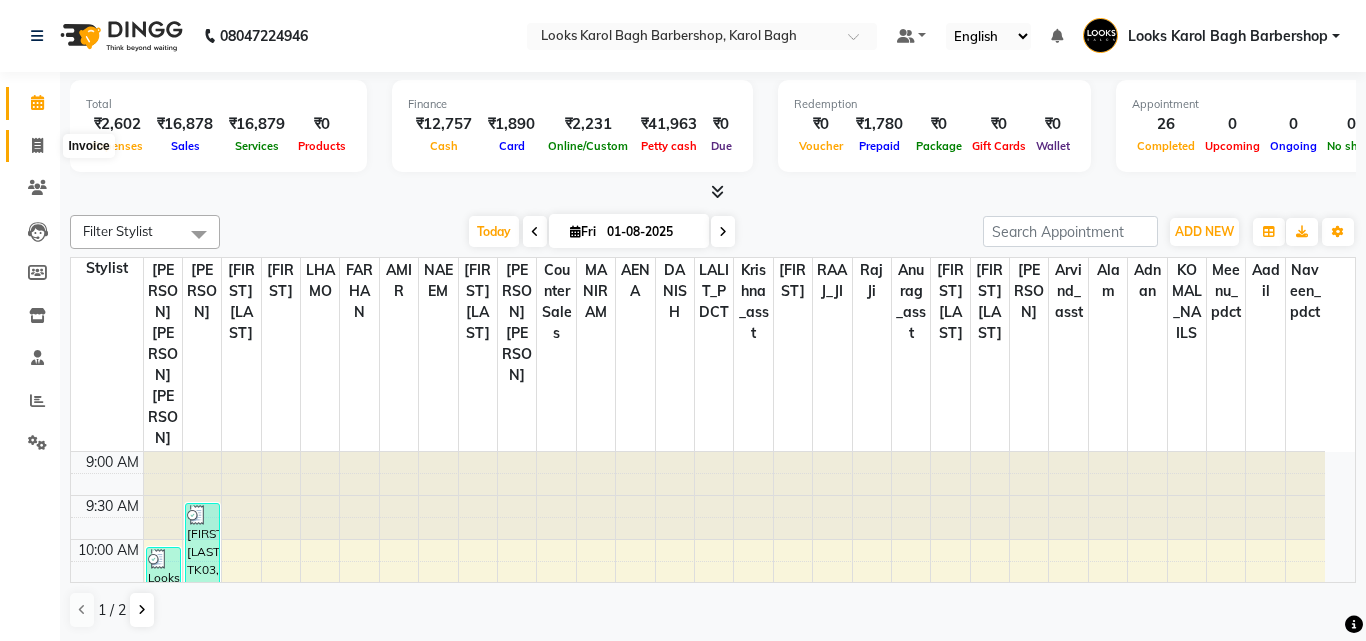 select on "service" 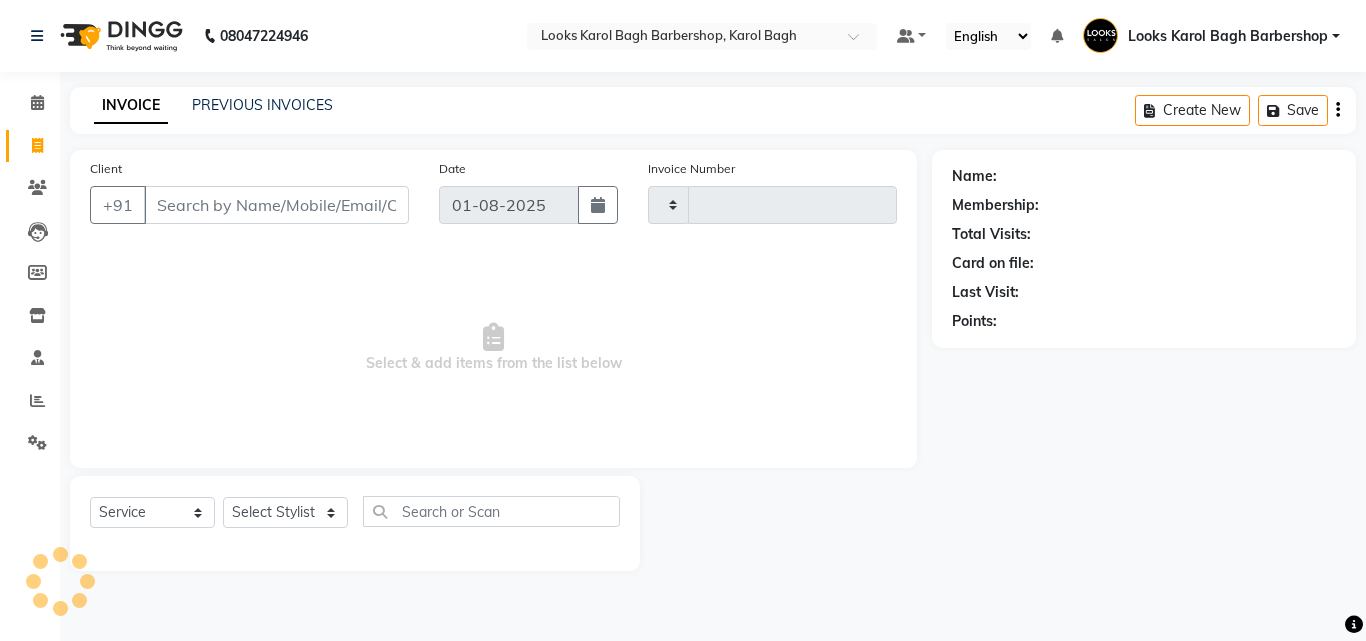 type on "3031" 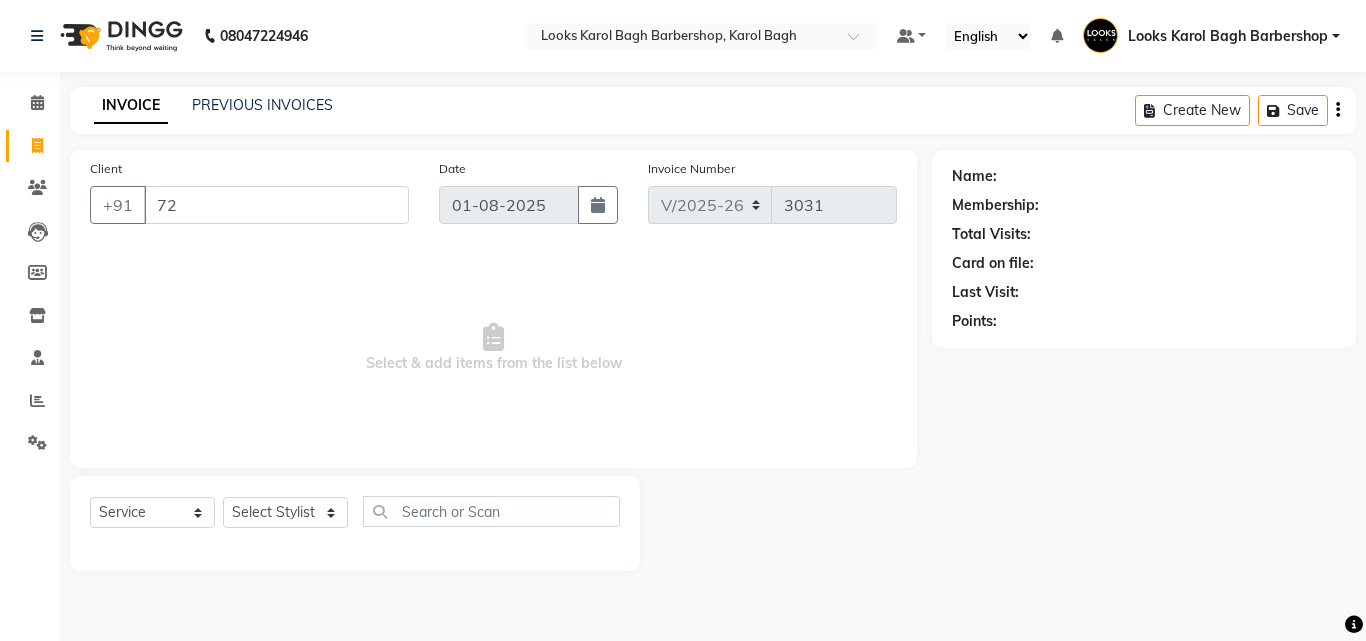 type on "7" 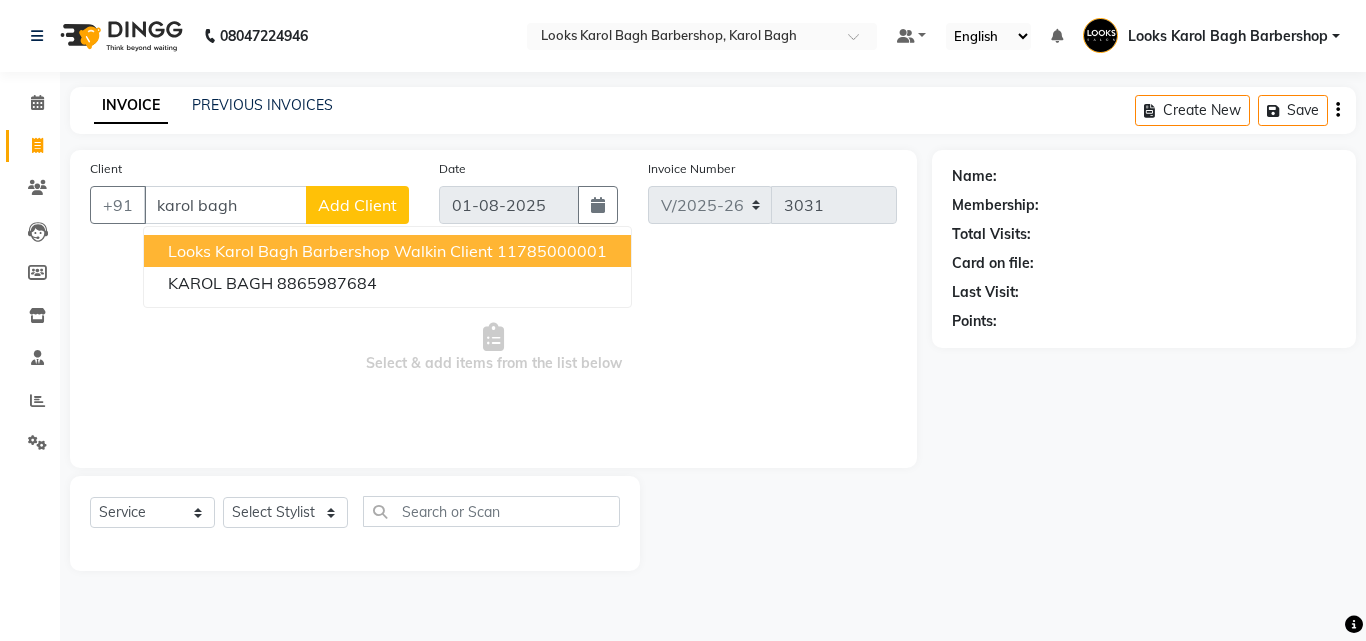 click on "Looks Karol Bagh Barbershop Walkin Client" at bounding box center (330, 251) 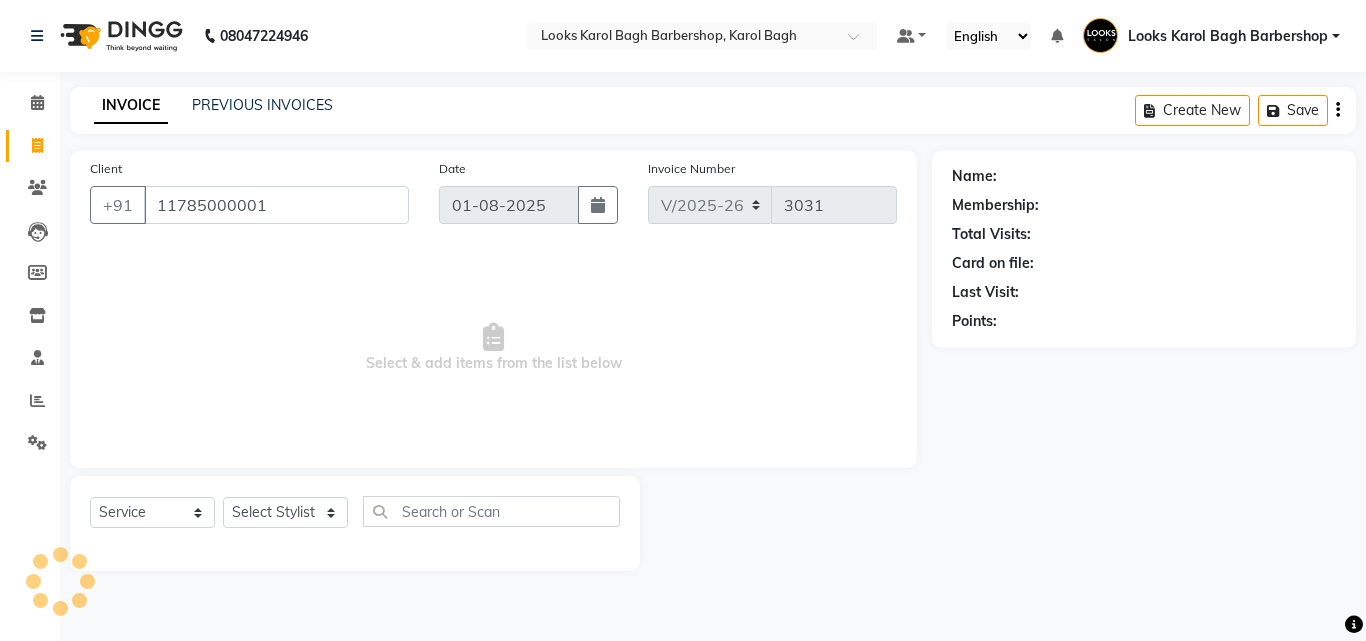 type on "11785000001" 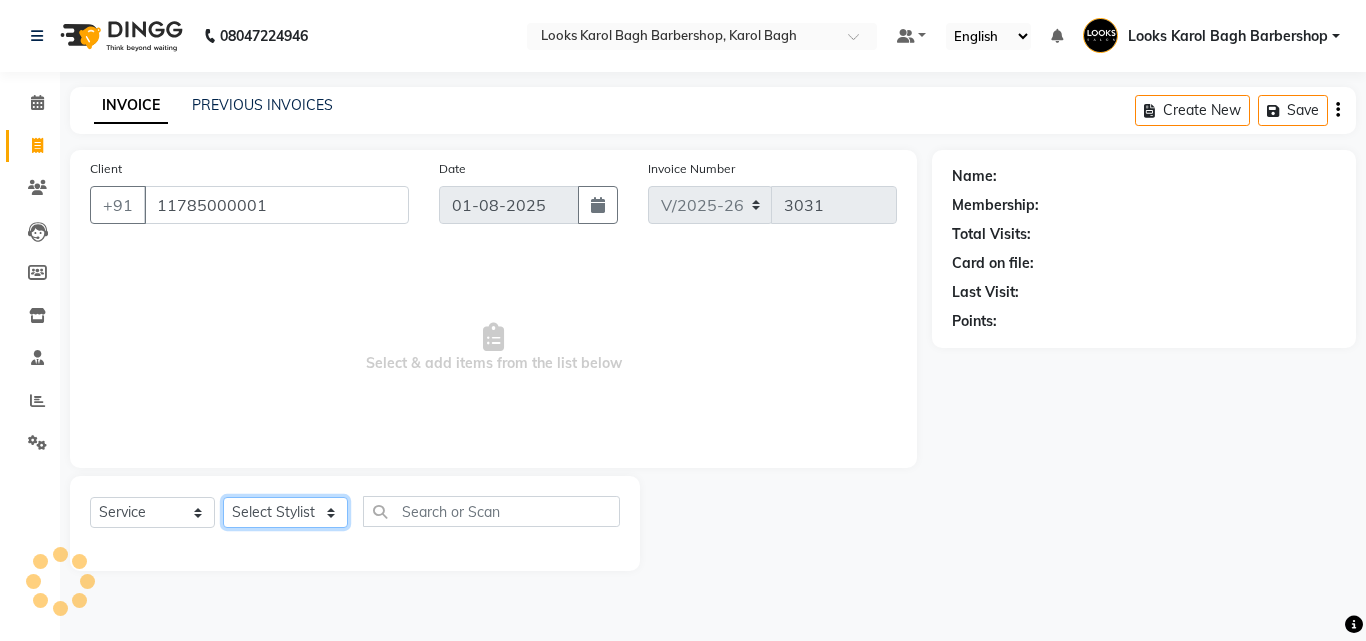 click on "Select Stylist Aadil Adnan AENA Aijaz Alam Amazon_Kart AMIR  Anurag _asst Arvind_asst BIJENDER  Counter Sales DANISH DHARAMVEER Eshan FARHAN KARAN RAI  KOMAL_NAILS Krishna_asst LALIT_PDCT LHAMO Looks_Female_Section Looks_H.O_Store Looks Karol Bagh Barbershop Looks_Kart MANIRAM Meenu_pdct Mohammad Sajid NAEEM  NARENDER DEOL  Naveen_pdct Prabhakar Kumar_PDCT RAAJ GUPTA RAAJ_JI raj ji RAM MURTI NARYAL ROHIT  Rohit Seth Rohit Thakur SACHIN sahil Shabina Shakir SIMRAN Sonia Sunny VIKRAM VIKRANT SINGH  Vishal_Asst YOGESH ASSISTANT" 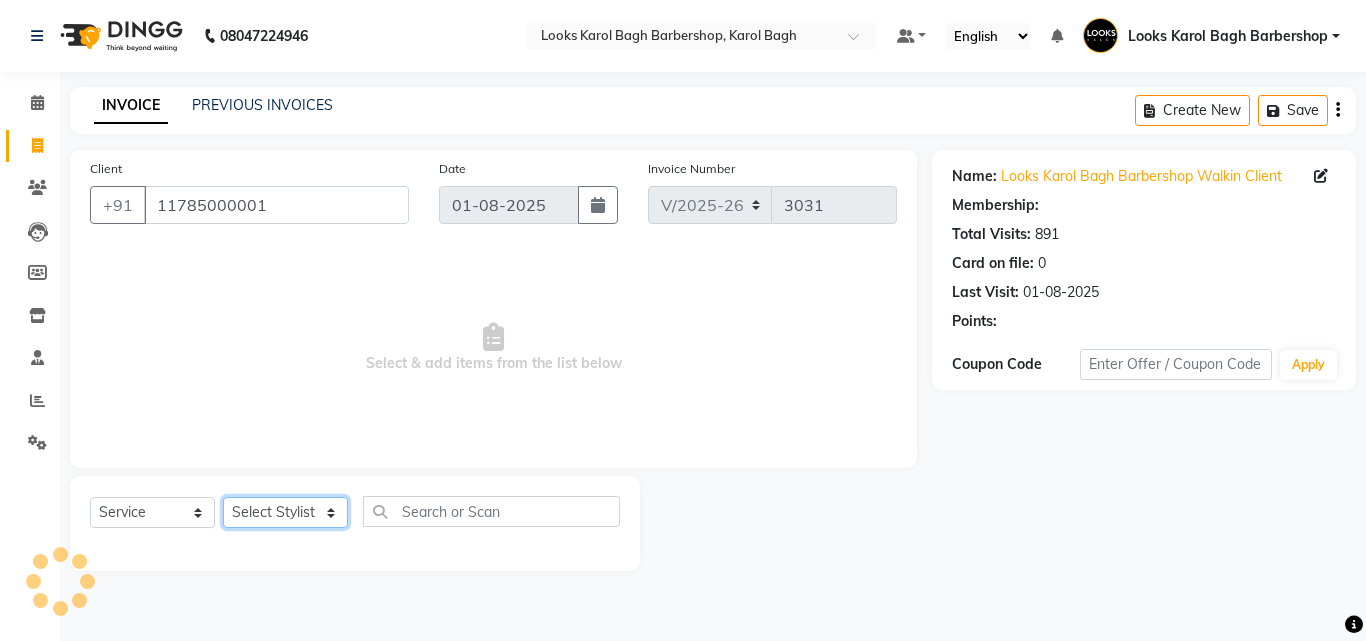 select on "1: Object" 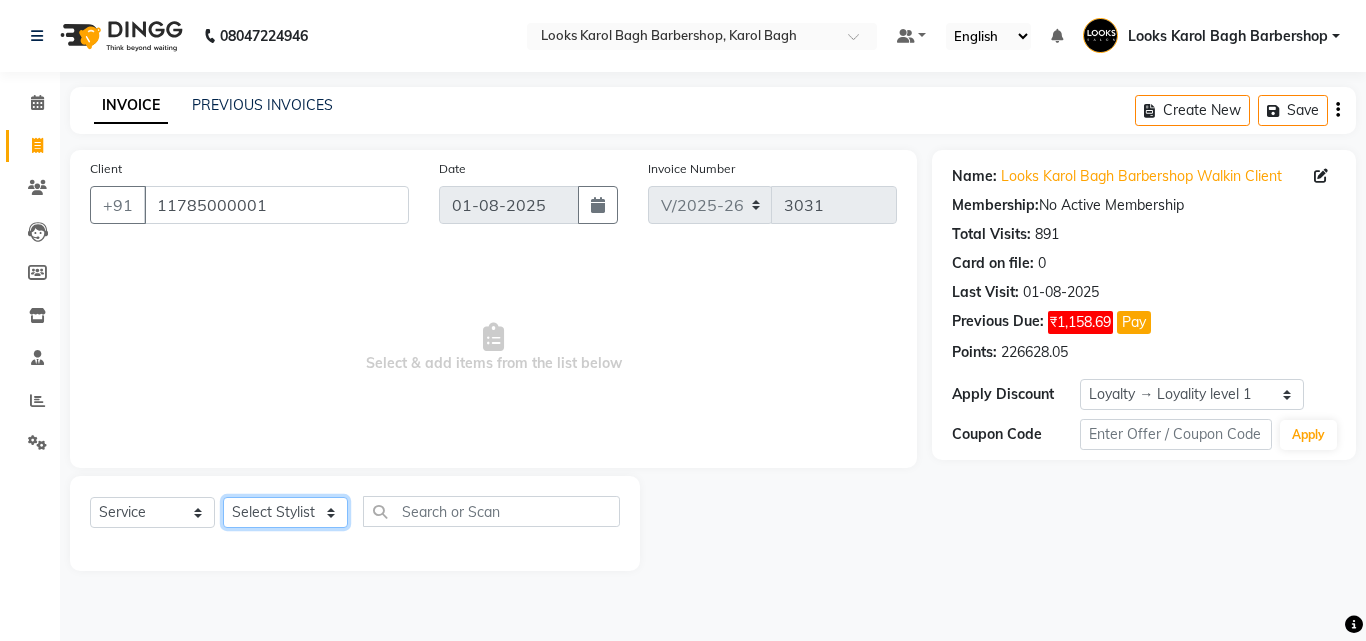 select on "[PHONE]" 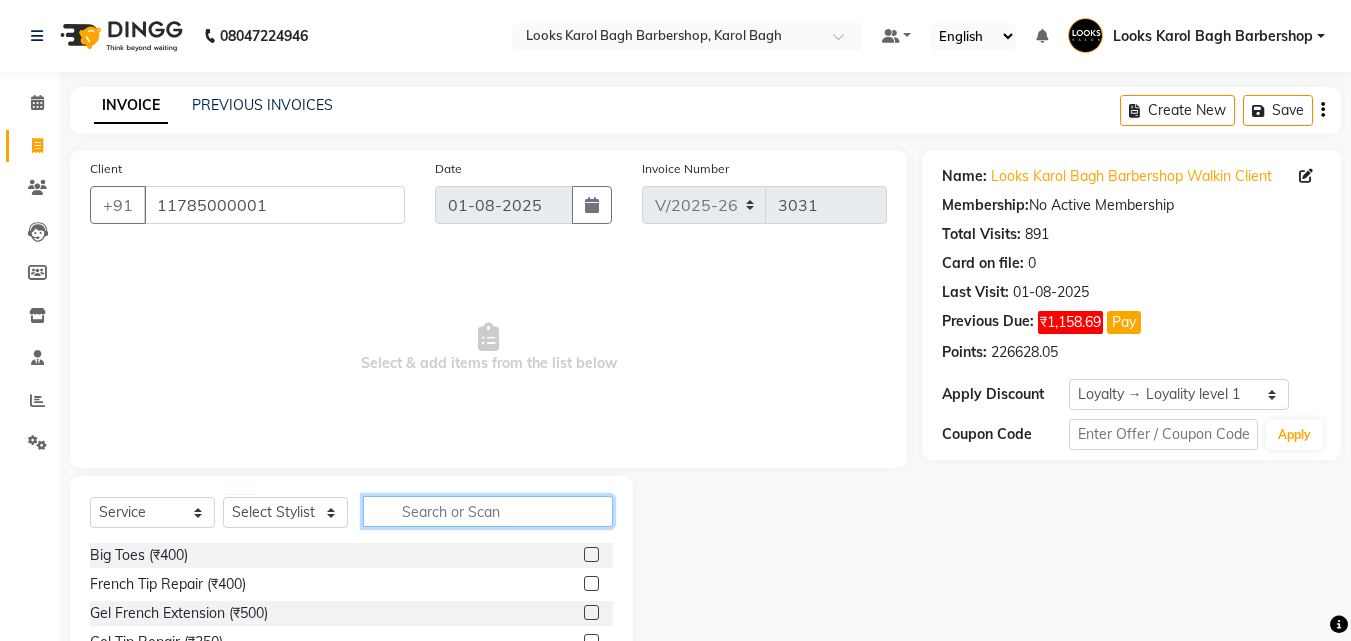 click 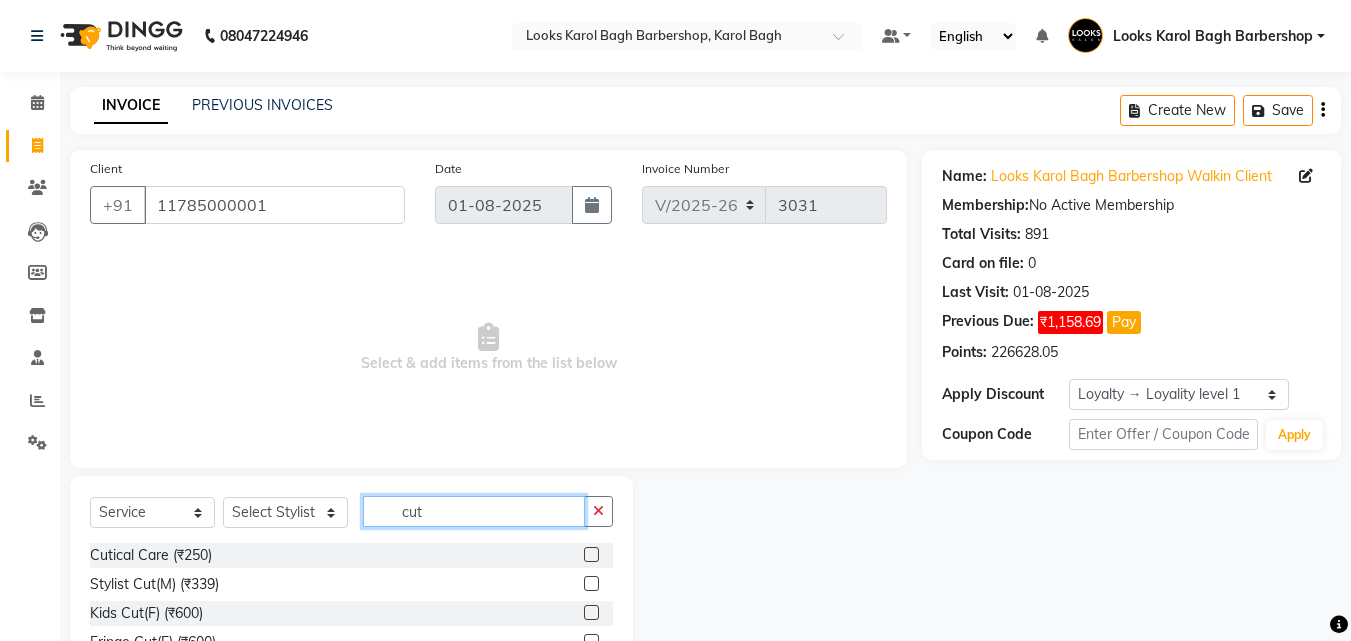 type on "cut" 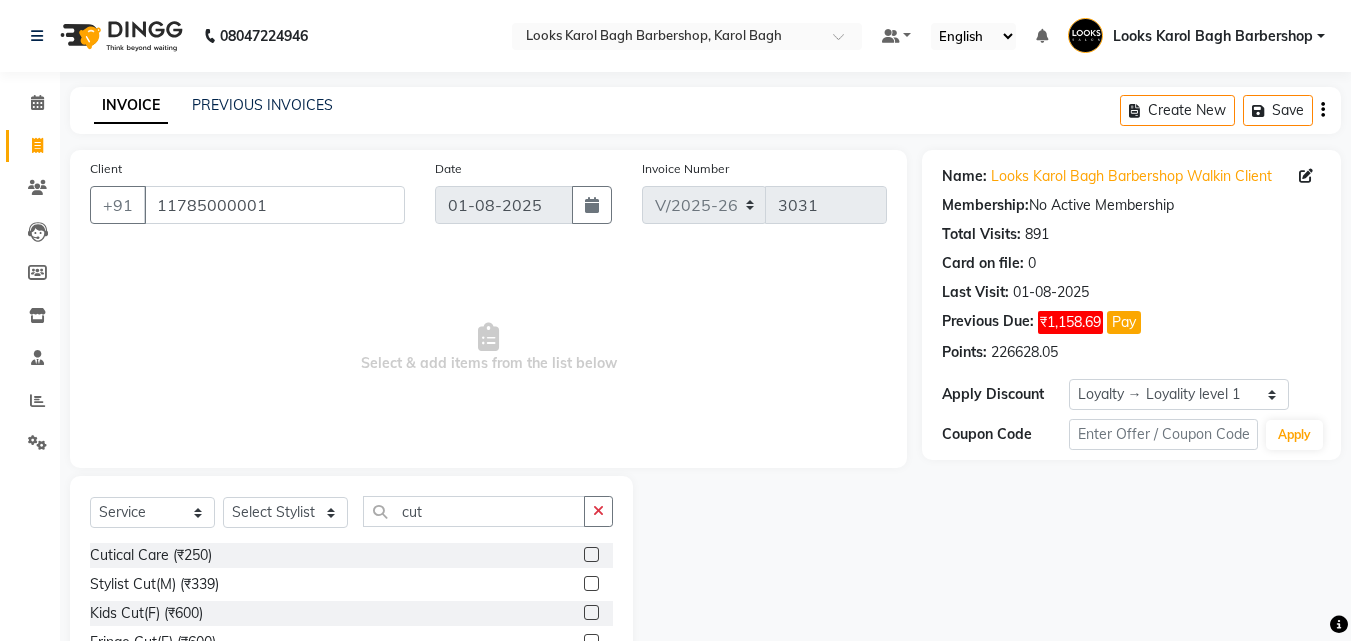 drag, startPoint x: 580, startPoint y: 608, endPoint x: 610, endPoint y: 598, distance: 31.622776 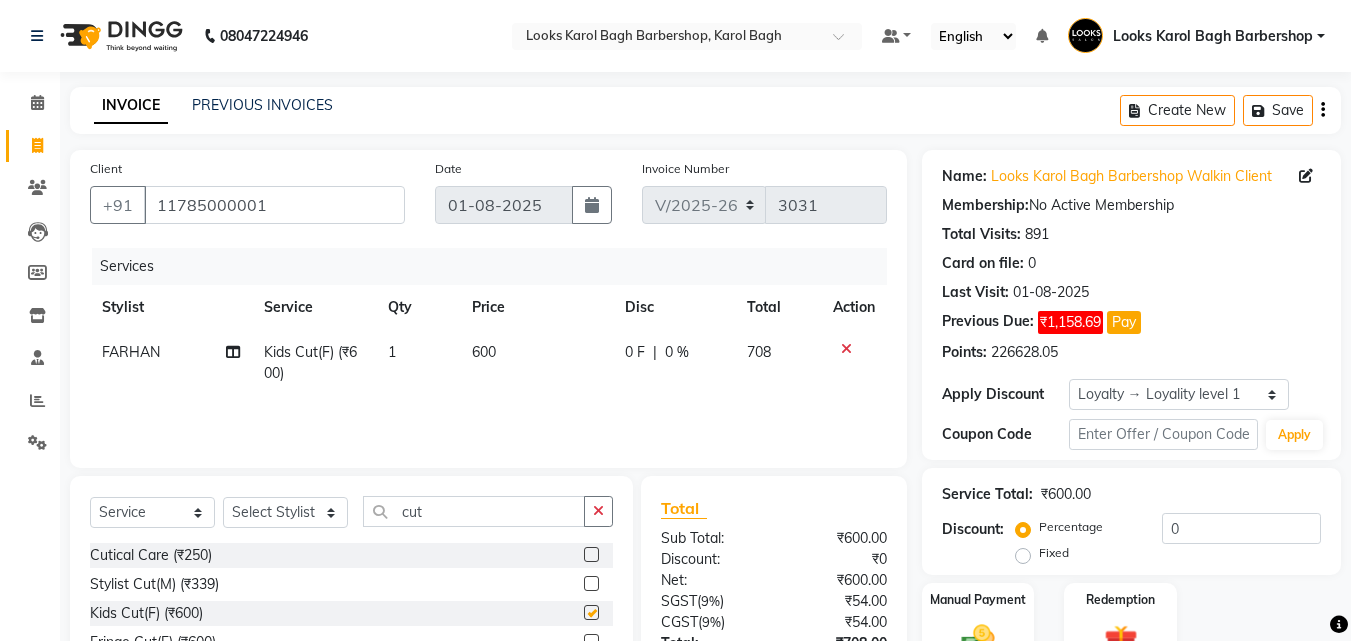 checkbox on "false" 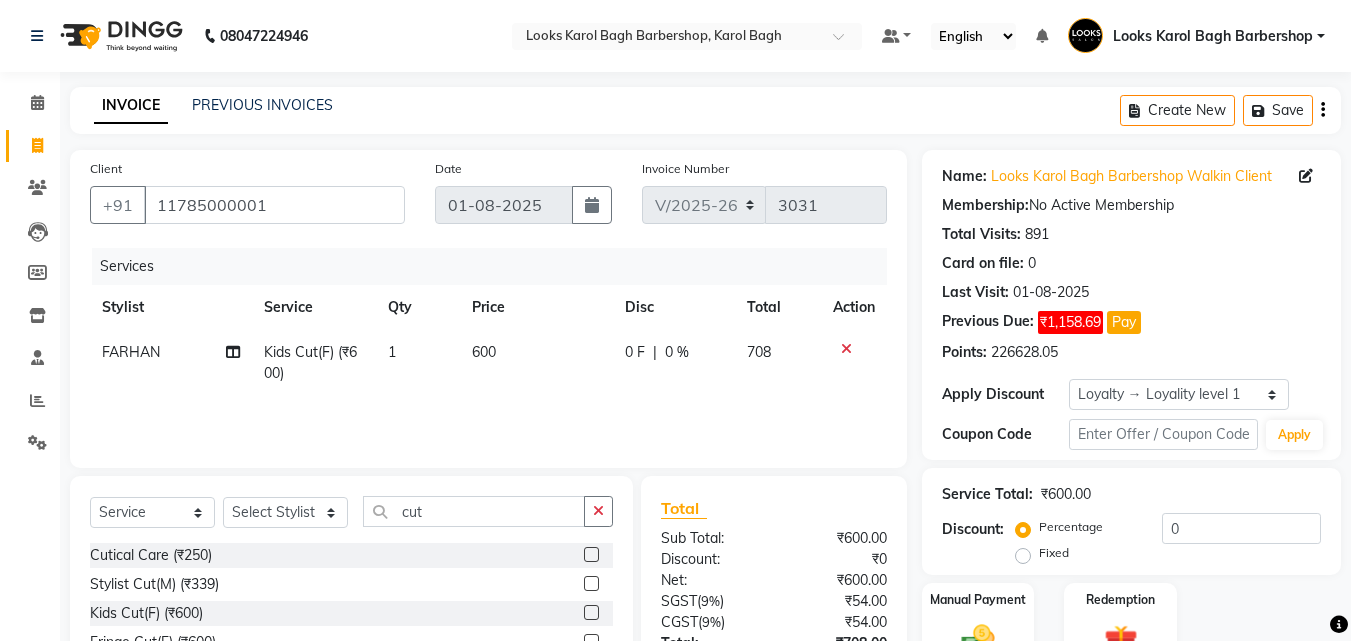 scroll, scrollTop: 160, scrollLeft: 0, axis: vertical 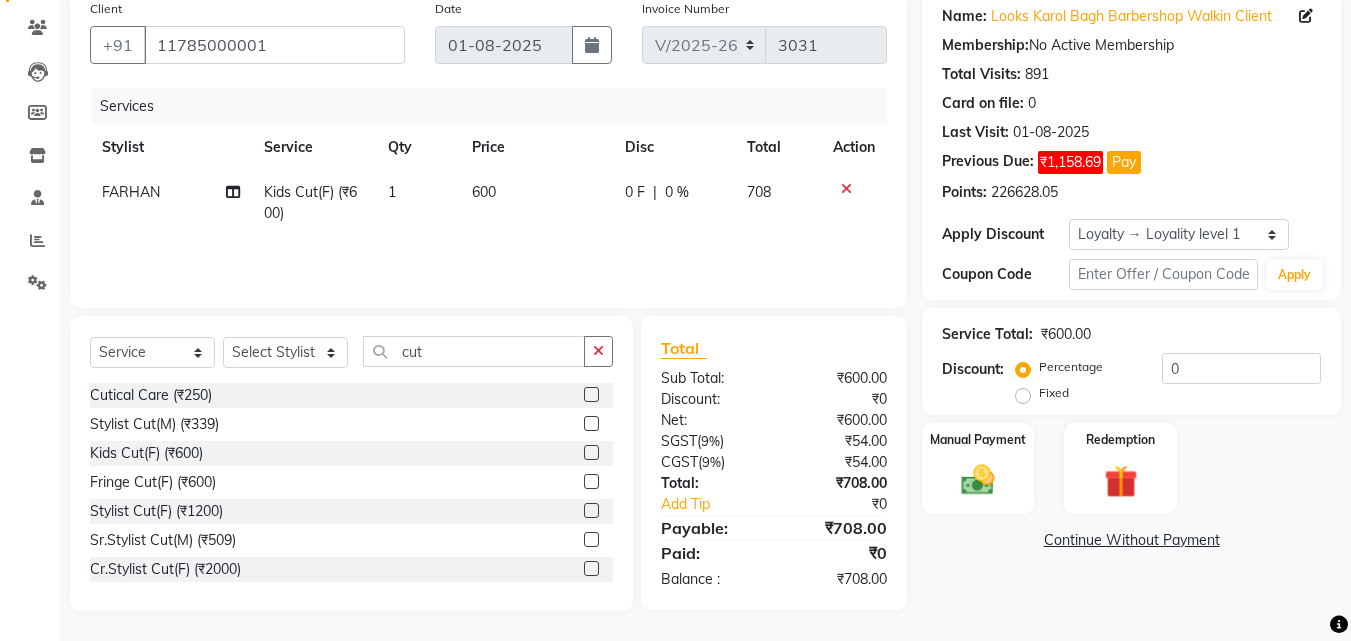 click 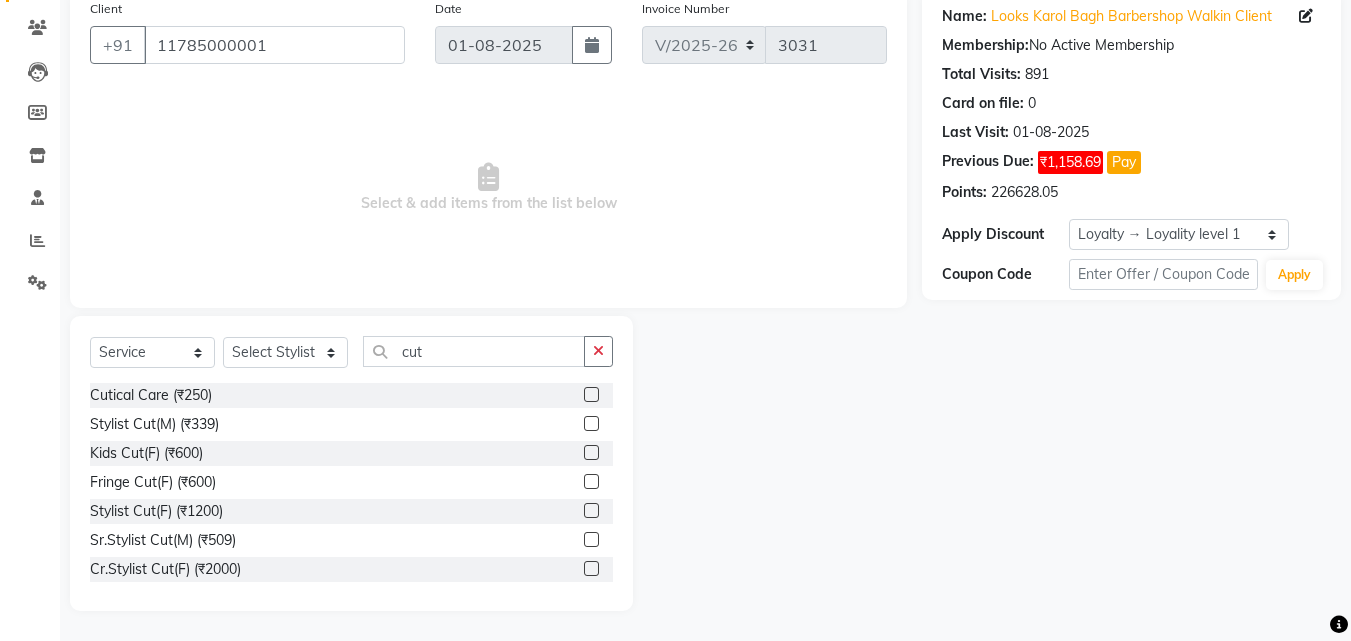 click 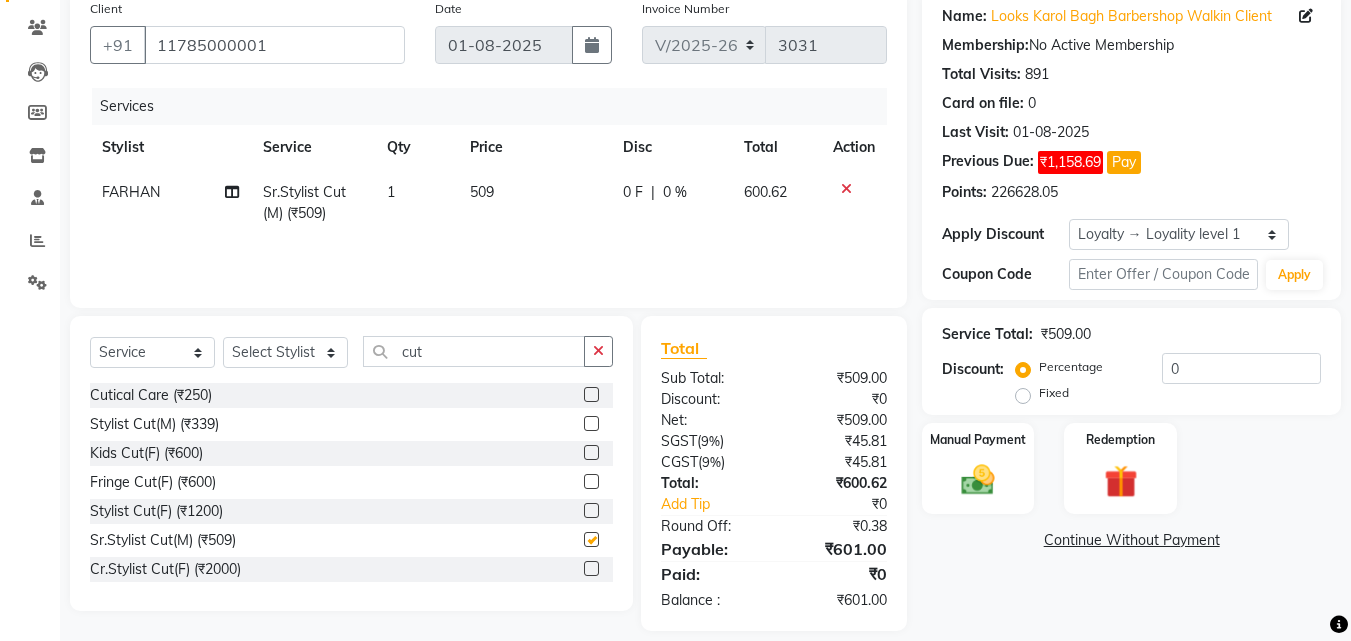 checkbox on "false" 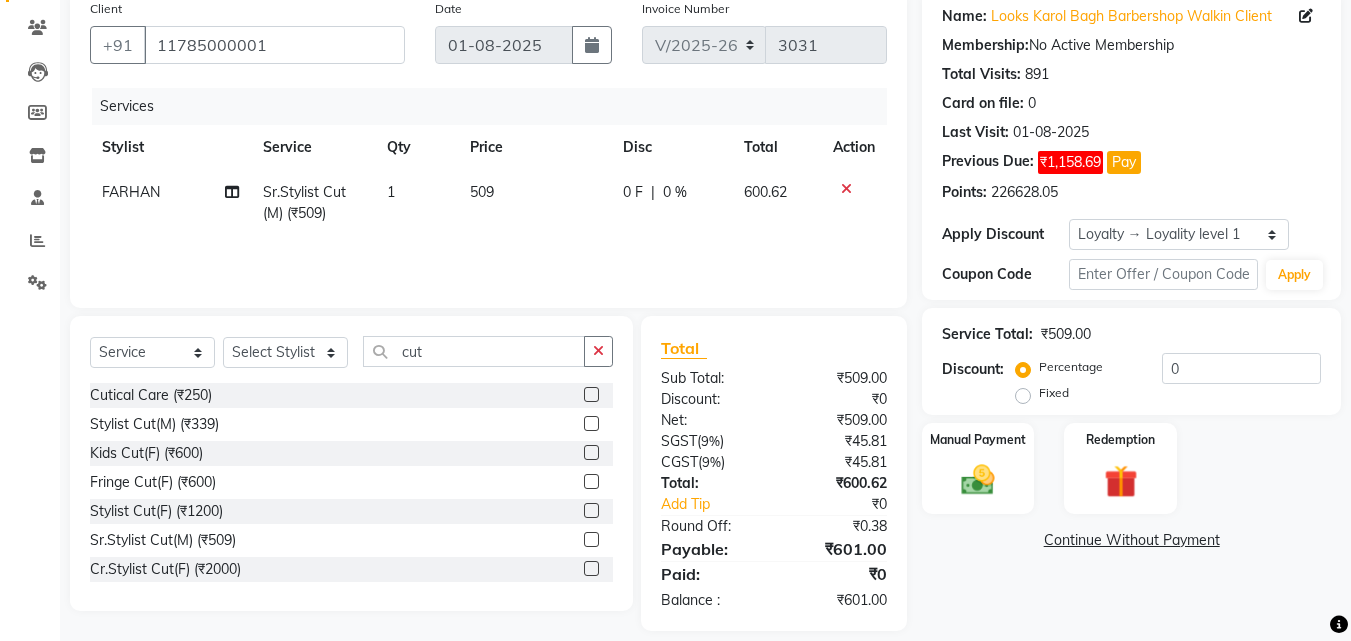 scroll, scrollTop: 180, scrollLeft: 0, axis: vertical 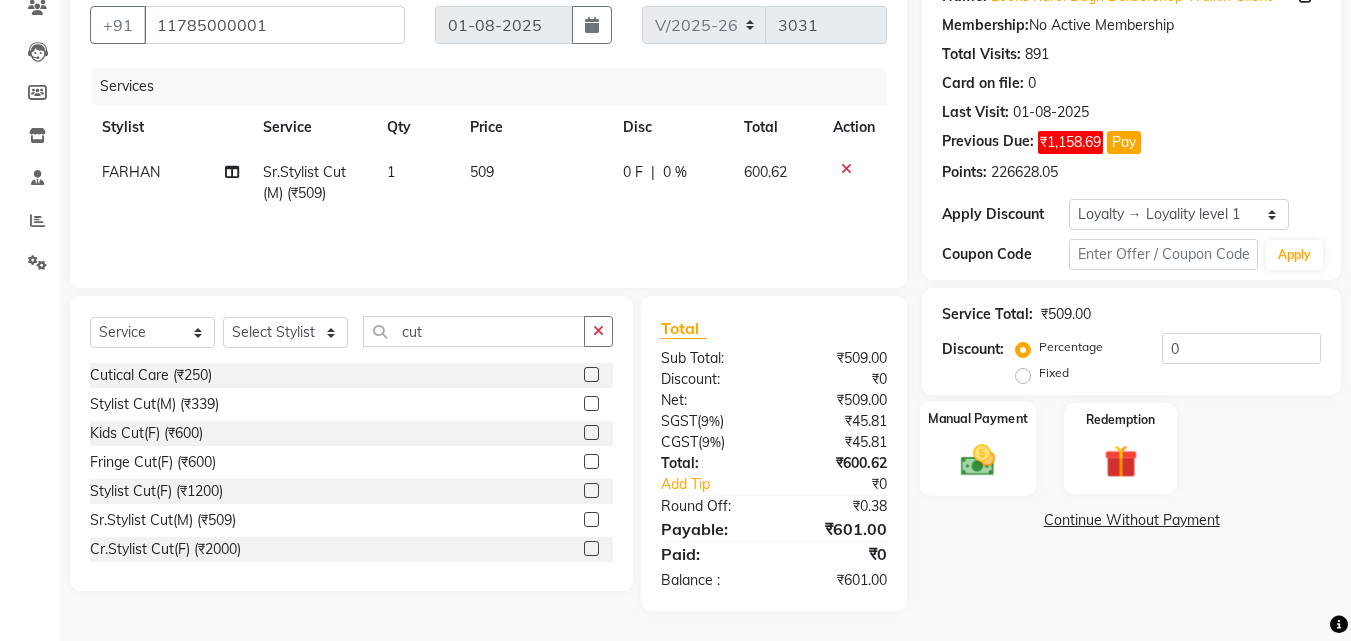 click 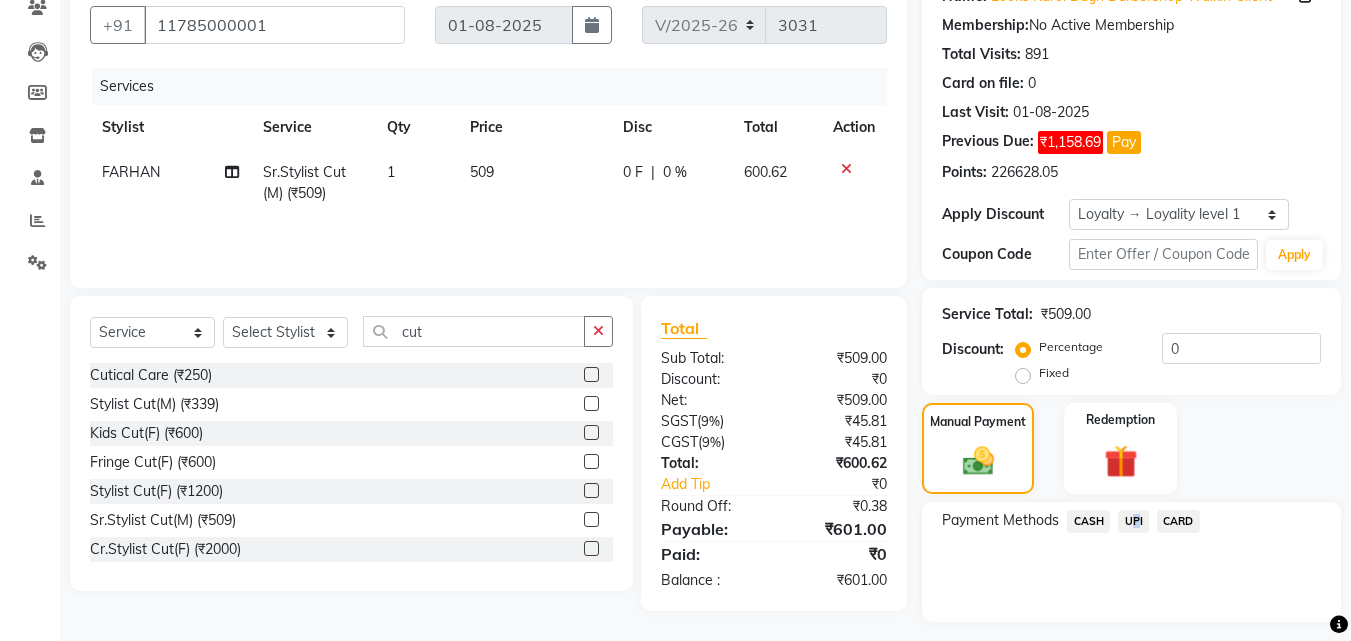 click on "UPI" 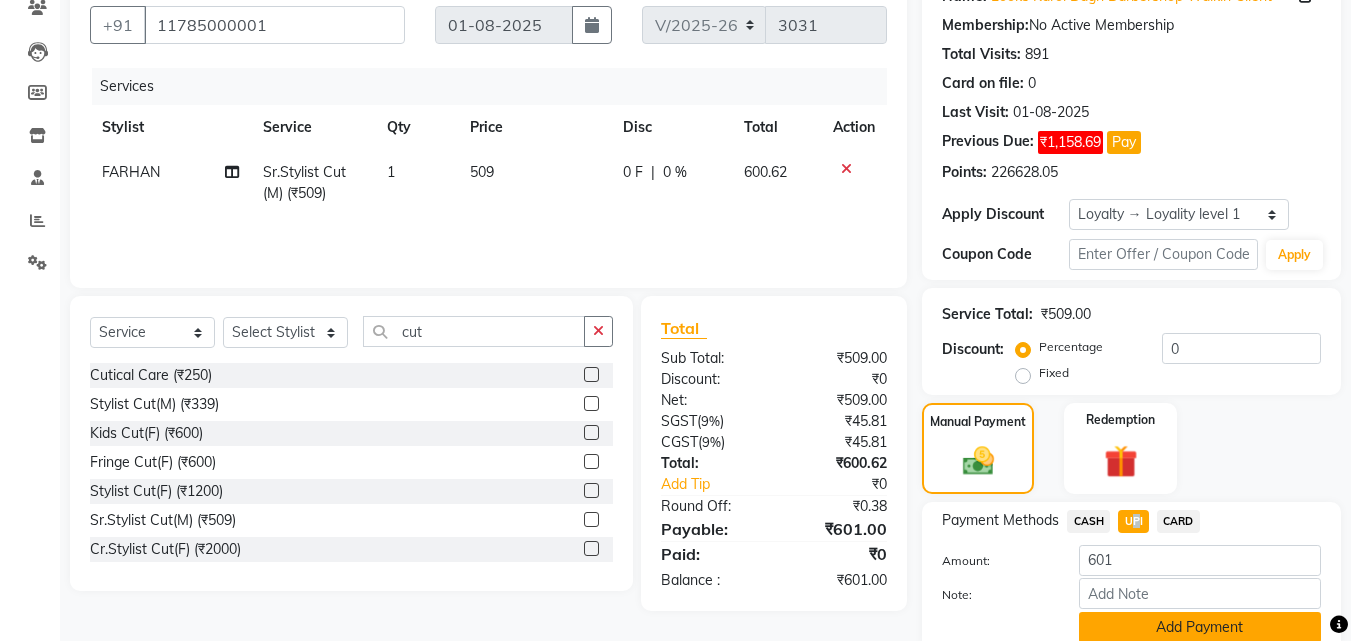 click on "Add Payment" 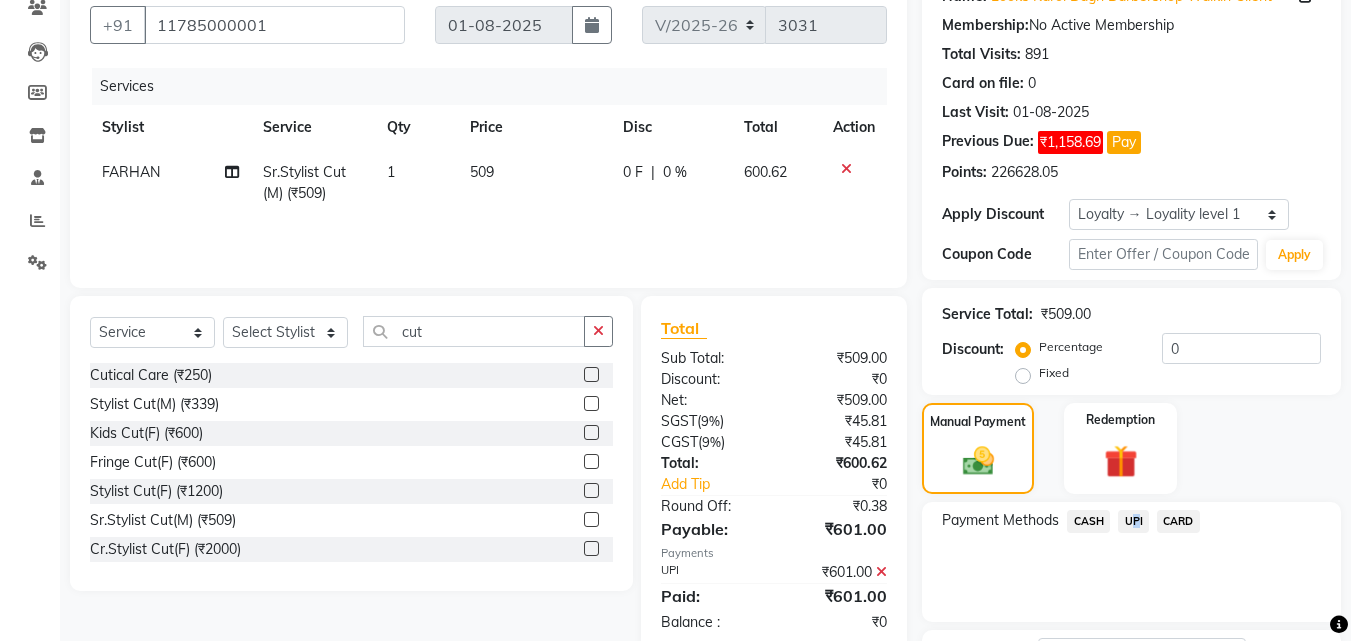 click on "Checkout" 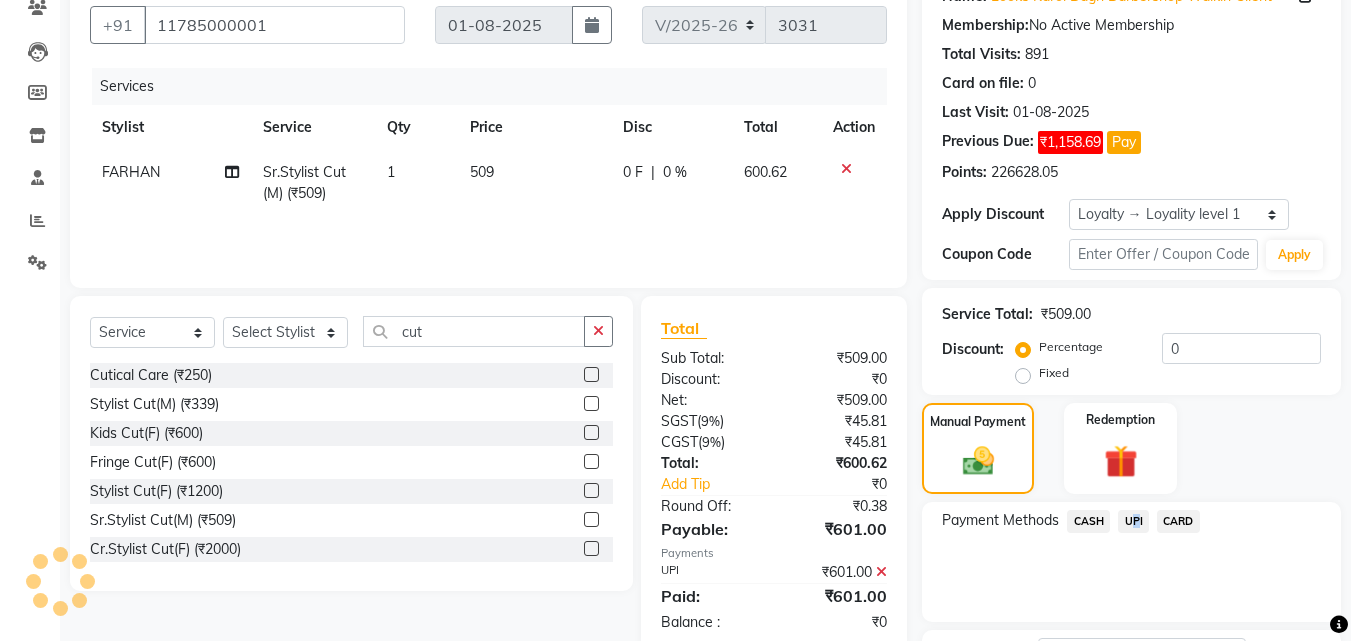 scroll, scrollTop: 345, scrollLeft: 0, axis: vertical 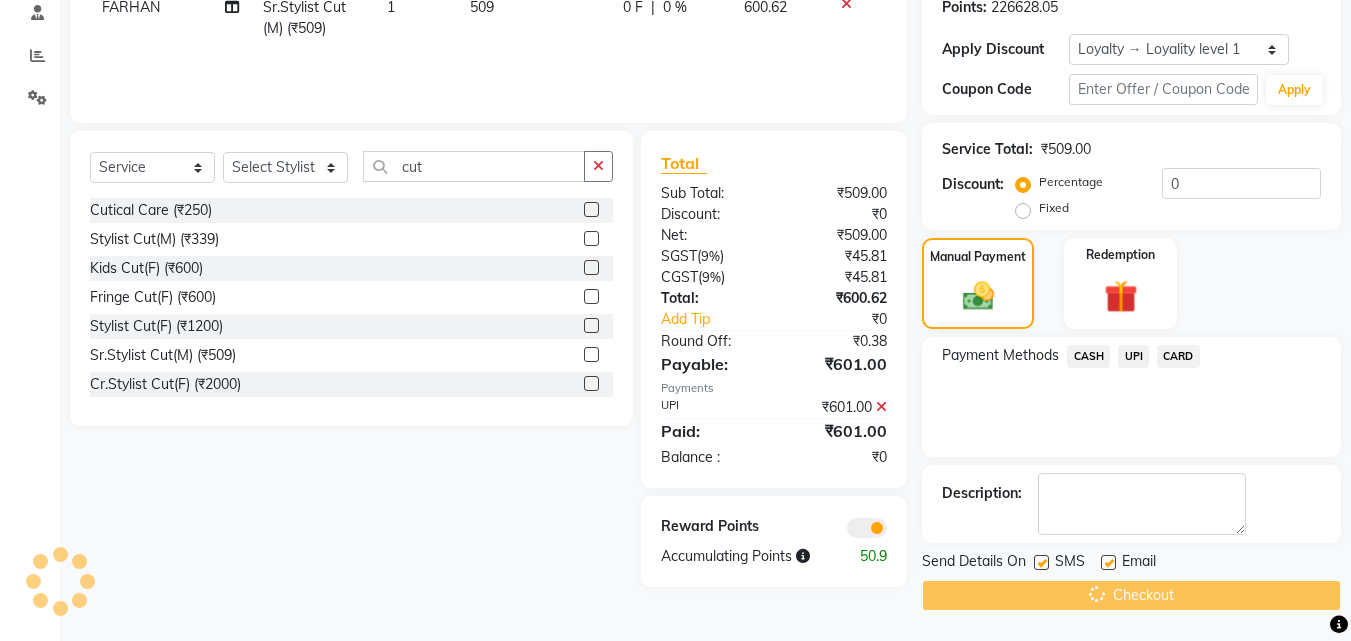 click on "Checkout" 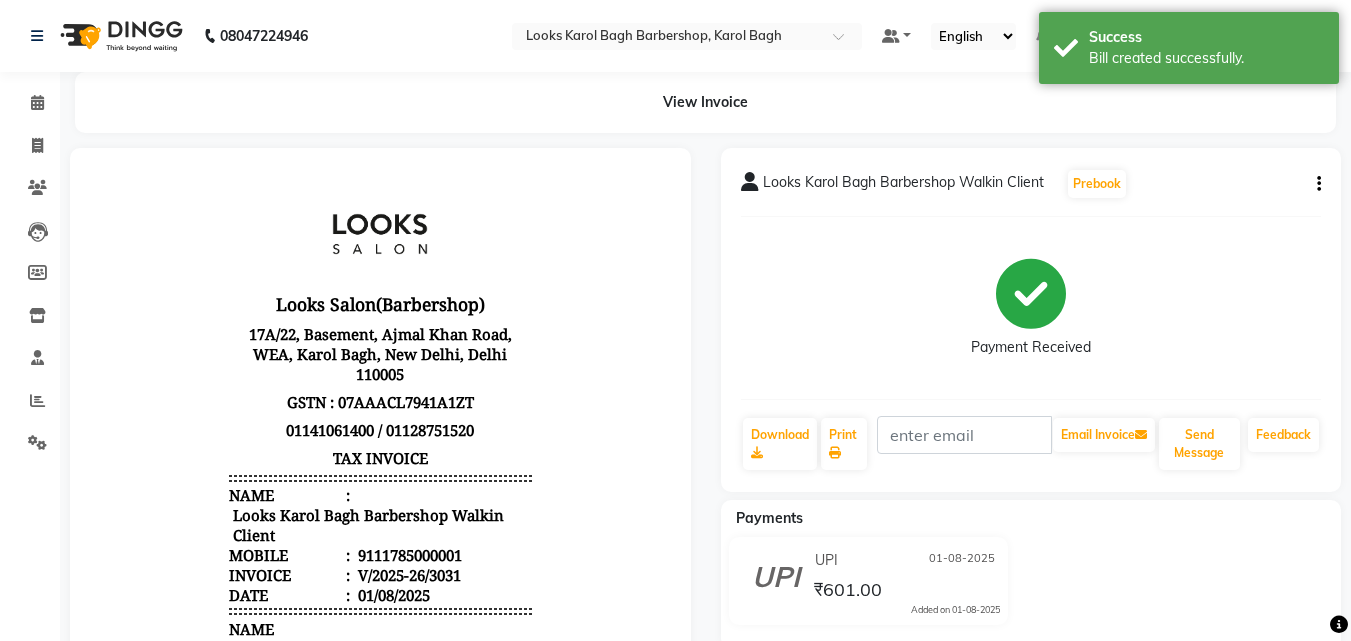 scroll, scrollTop: 0, scrollLeft: 0, axis: both 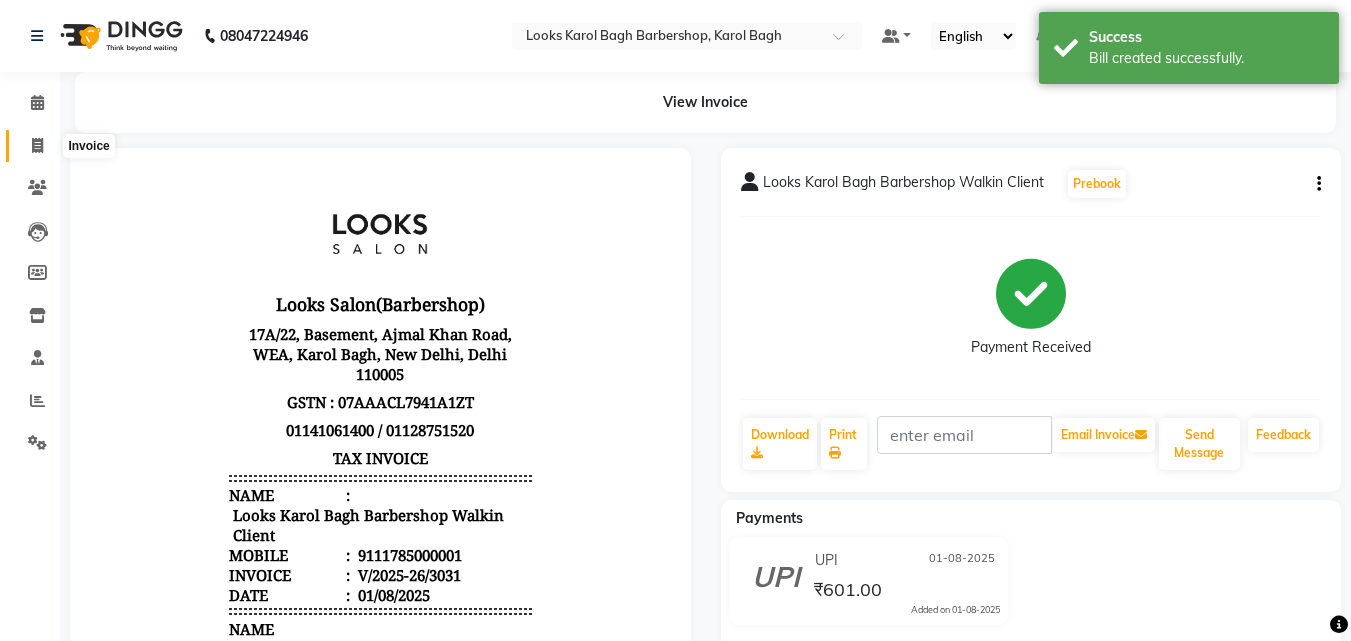click 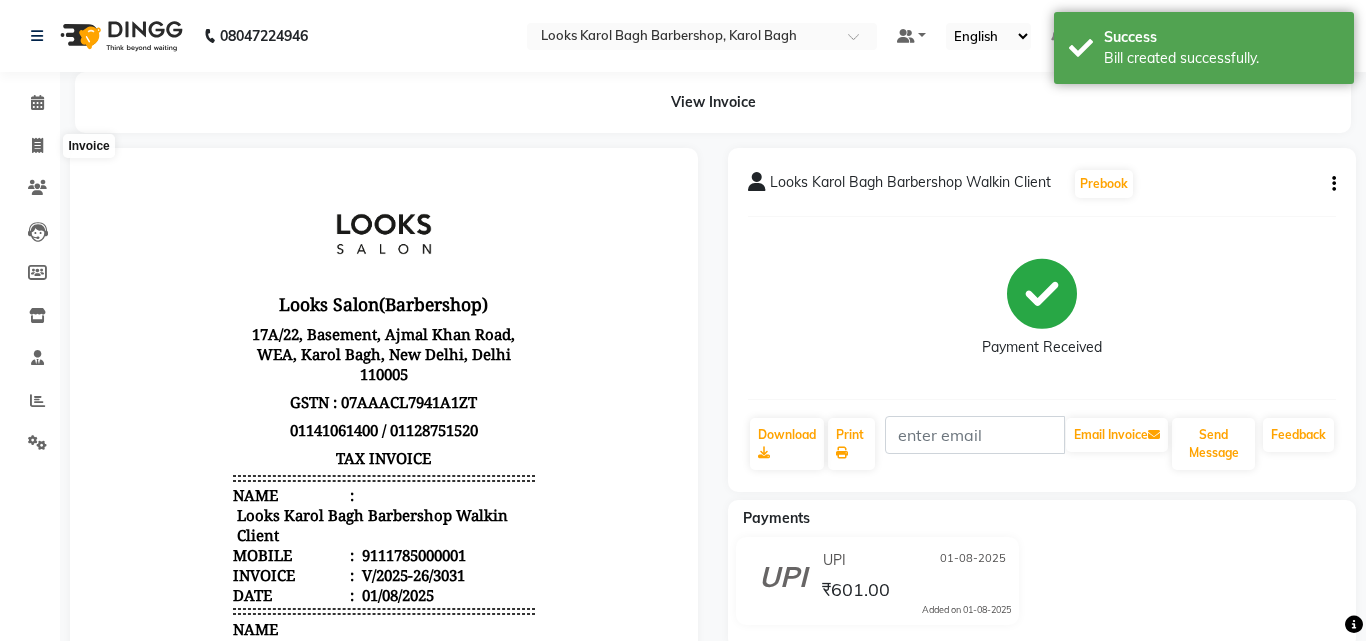 type 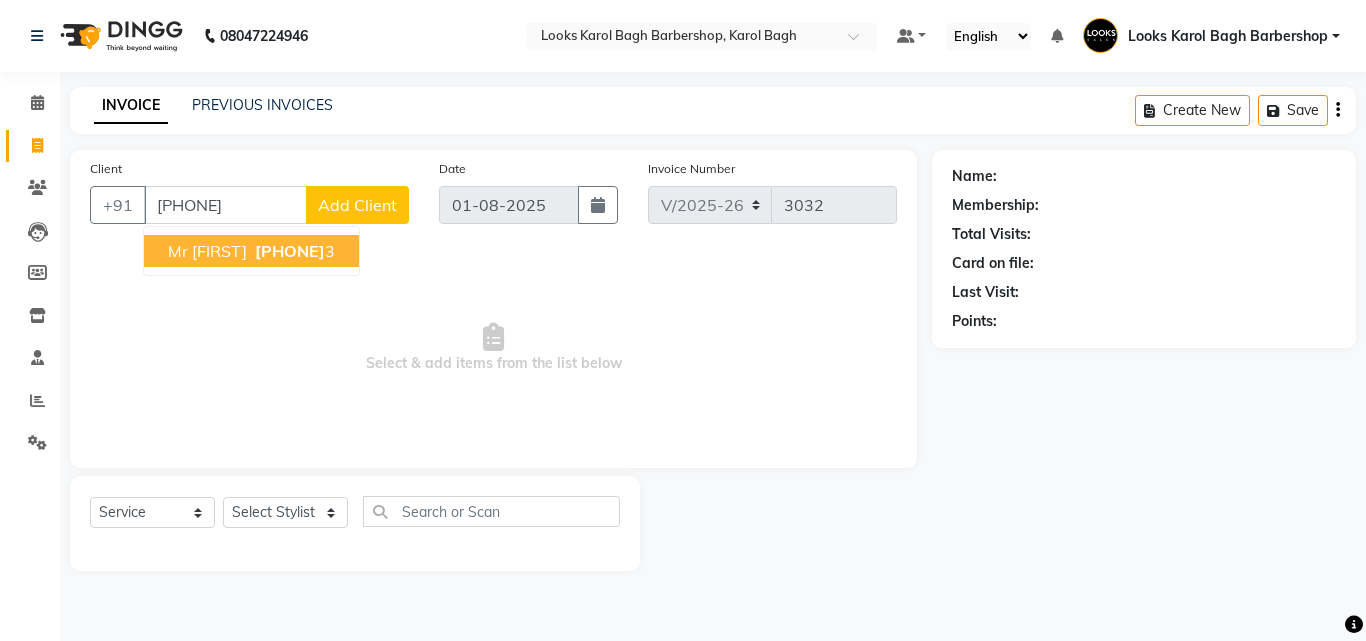 click on "mr [FIRST]" at bounding box center (207, 251) 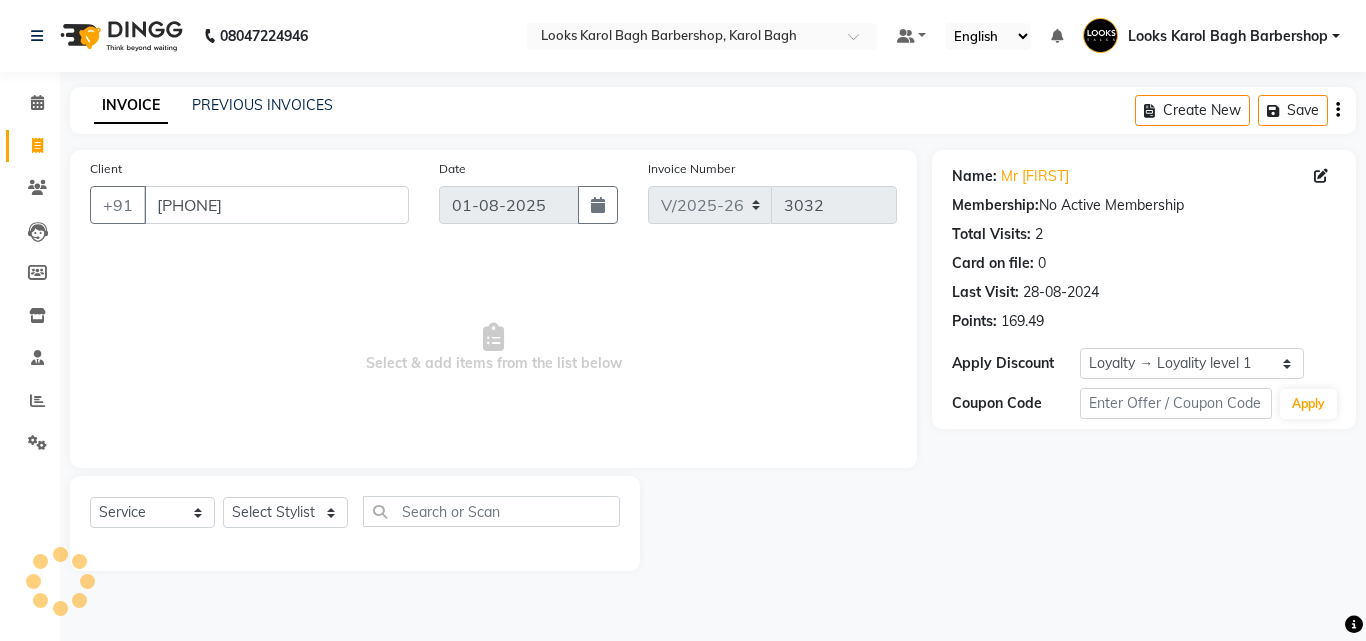 click on "Select  Service  Product  Membership  Package Voucher Prepaid Gift Card  Select Stylist Aadil Adnan AENA Aijaz Alam Amazon_Kart AMIR  Anurag _asst Arvind_asst BIJENDER  Counter Sales DANISH DHARAMVEER Eshan FARHAN KARAN RAI  KOMAL_NAILS Krishna_asst LALIT_PDCT LHAMO Looks_Female_Section Looks_H.O_Store Looks Karol Bagh Barbershop Looks_Kart MANIRAM Meenu_pdct Mohammad Sajid NAEEM  NARENDER DEOL  Naveen_pdct Prabhakar Kumar_PDCT RAAJ GUPTA RAAJ_JI raj ji RAM MURTI NARYAL ROHIT  Rohit Seth Rohit Thakur SACHIN sahil Shabina Shakir SIMRAN Sonia Sunny VIKRAM VIKRANT SINGH  Vishal_Asst YOGESH ASSISTANT" 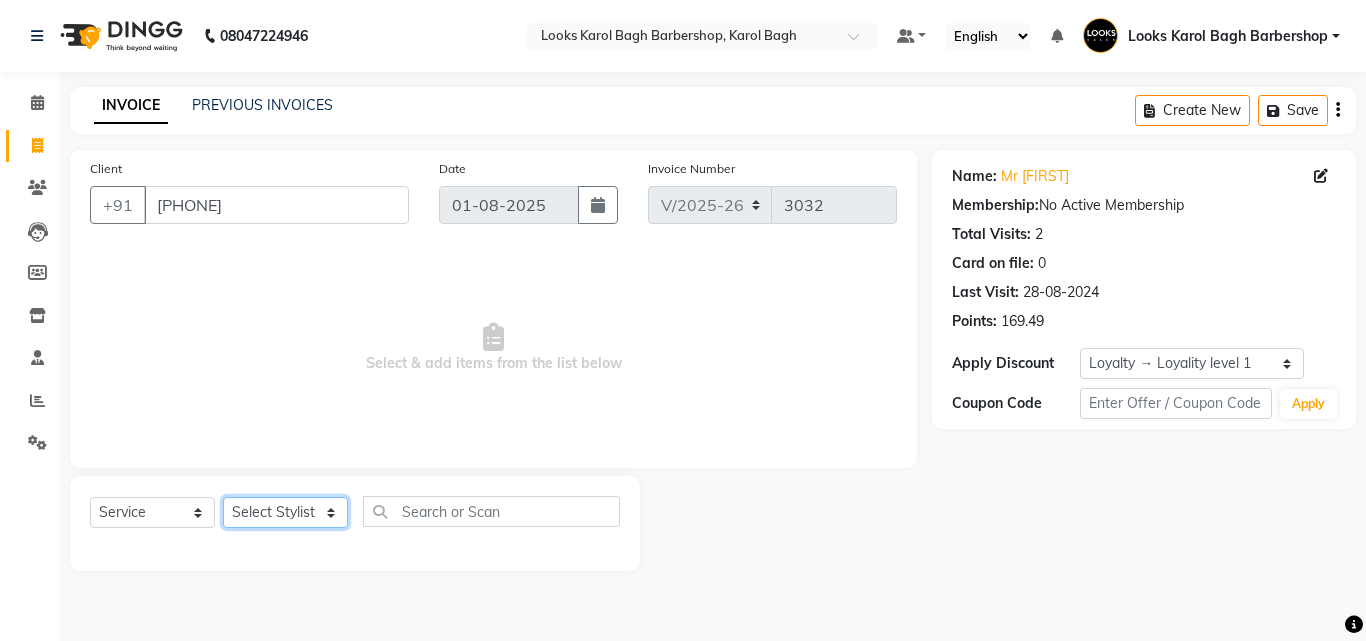 drag, startPoint x: 305, startPoint y: 521, endPoint x: 313, endPoint y: 507, distance: 16.124516 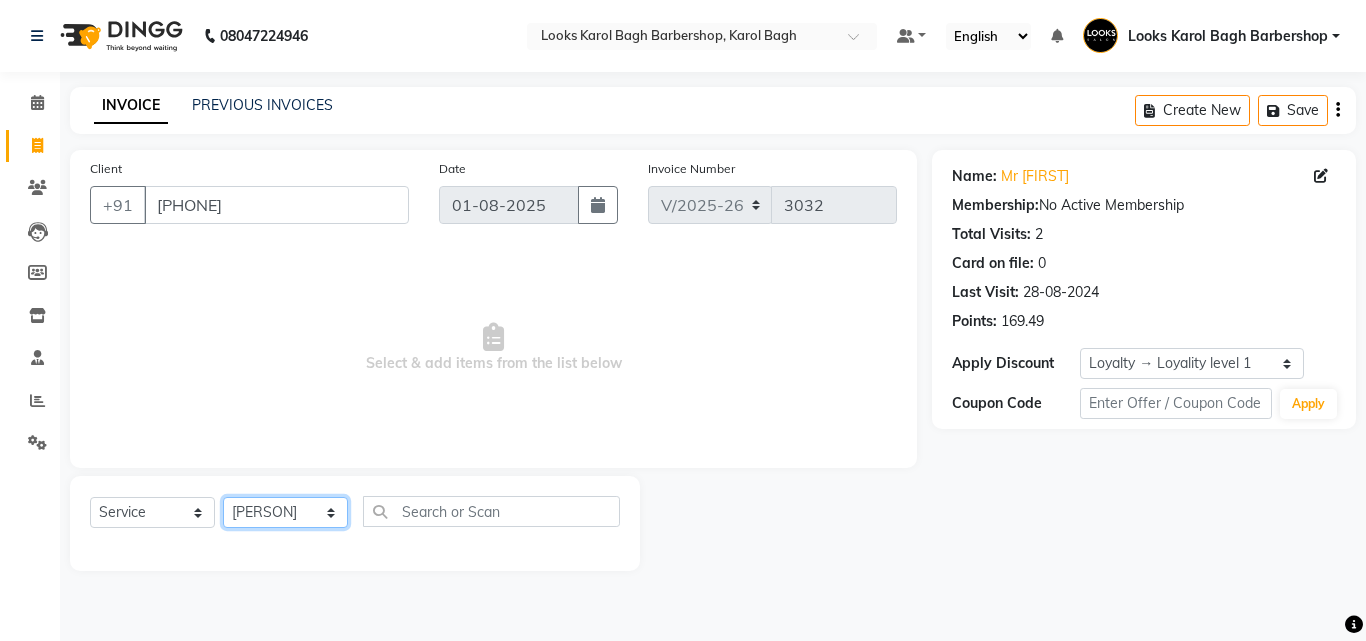 click on "Select Stylist Aadil Adnan AENA Aijaz Alam Amazon_Kart AMIR  Anurag _asst Arvind_asst BIJENDER  Counter Sales DANISH DHARAMVEER Eshan FARHAN KARAN RAI  KOMAL_NAILS Krishna_asst LALIT_PDCT LHAMO Looks_Female_Section Looks_H.O_Store Looks Karol Bagh Barbershop Looks_Kart MANIRAM Meenu_pdct Mohammad Sajid NAEEM  NARENDER DEOL  Naveen_pdct Prabhakar Kumar_PDCT RAAJ GUPTA RAAJ_JI raj ji RAM MURTI NARYAL ROHIT  Rohit Seth Rohit Thakur SACHIN sahil Shabina Shakir SIMRAN Sonia Sunny VIKRAM VIKRANT SINGH  Vishal_Asst YOGESH ASSISTANT" 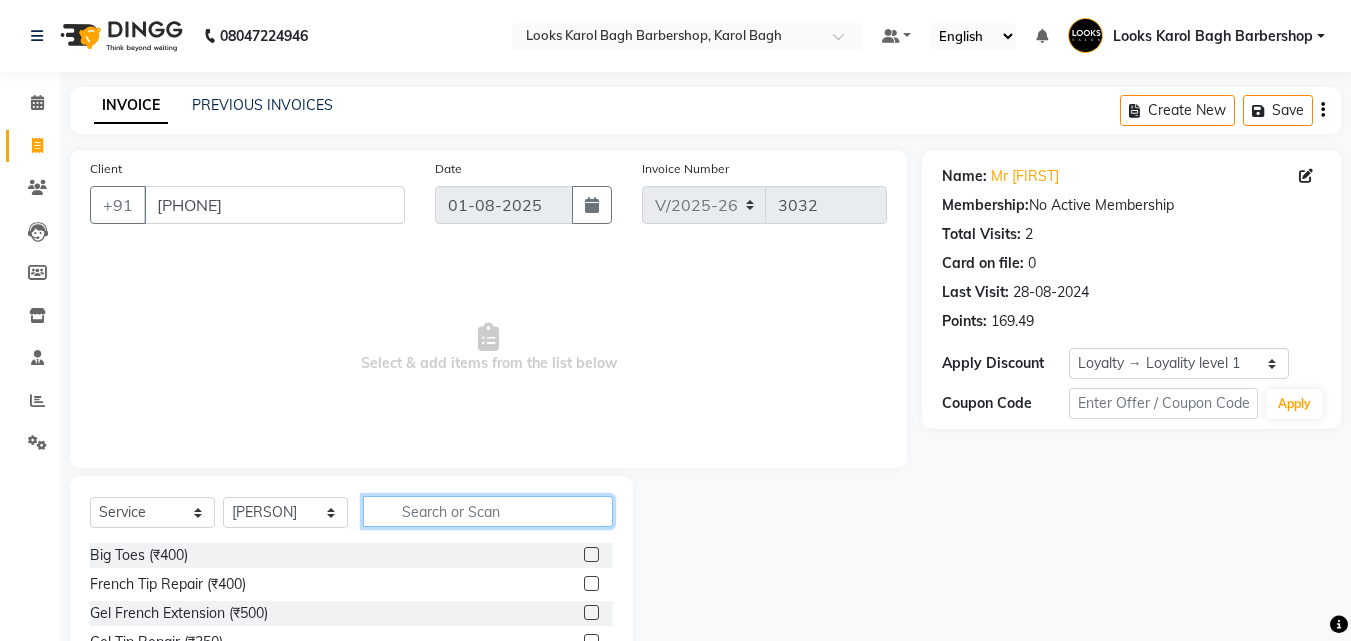 drag, startPoint x: 466, startPoint y: 501, endPoint x: 475, endPoint y: 496, distance: 10.29563 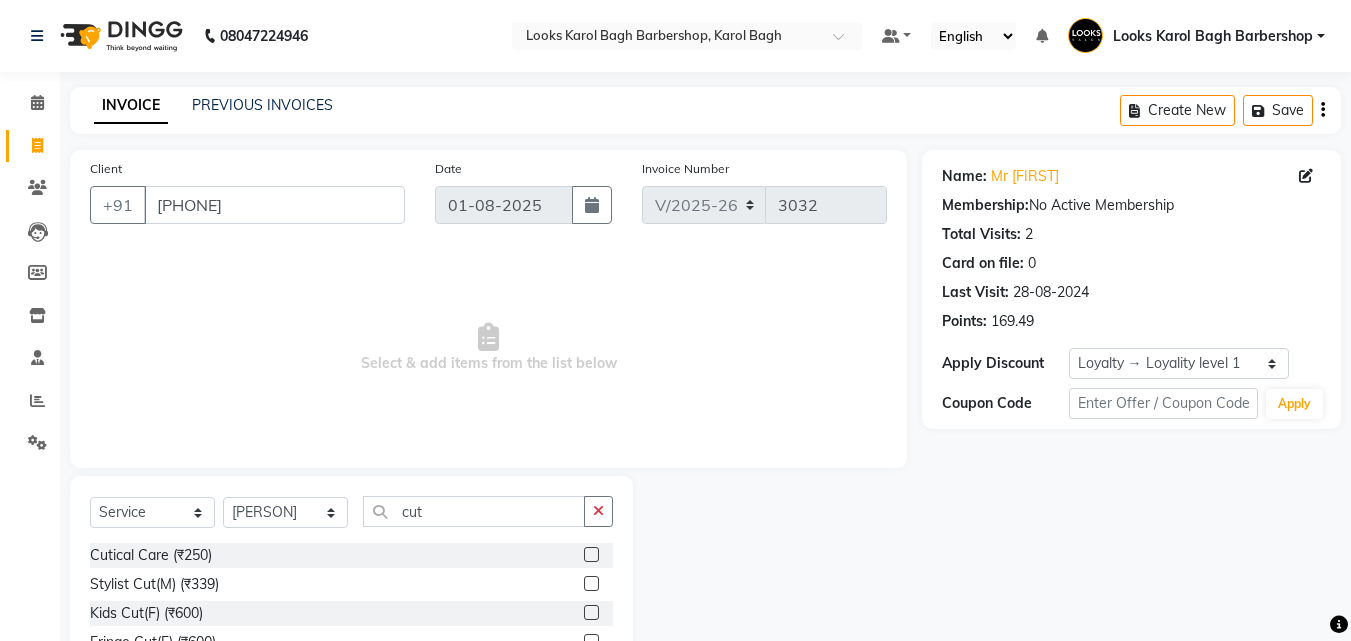 click 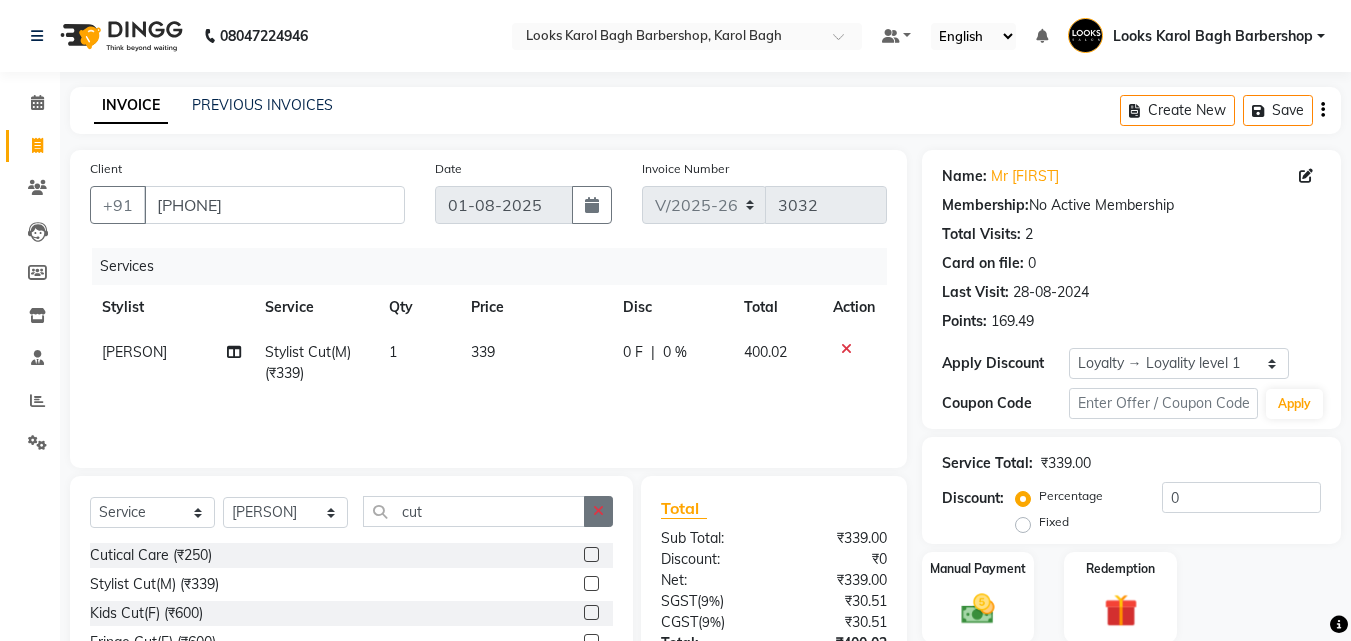 click 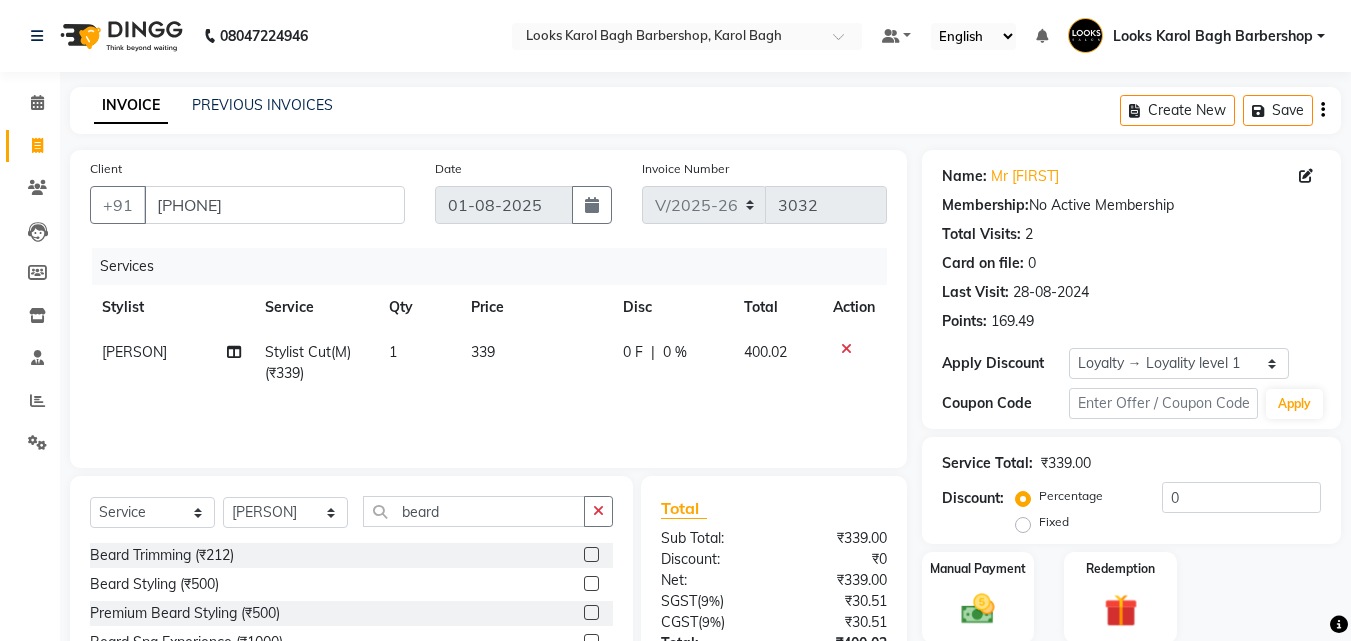 click 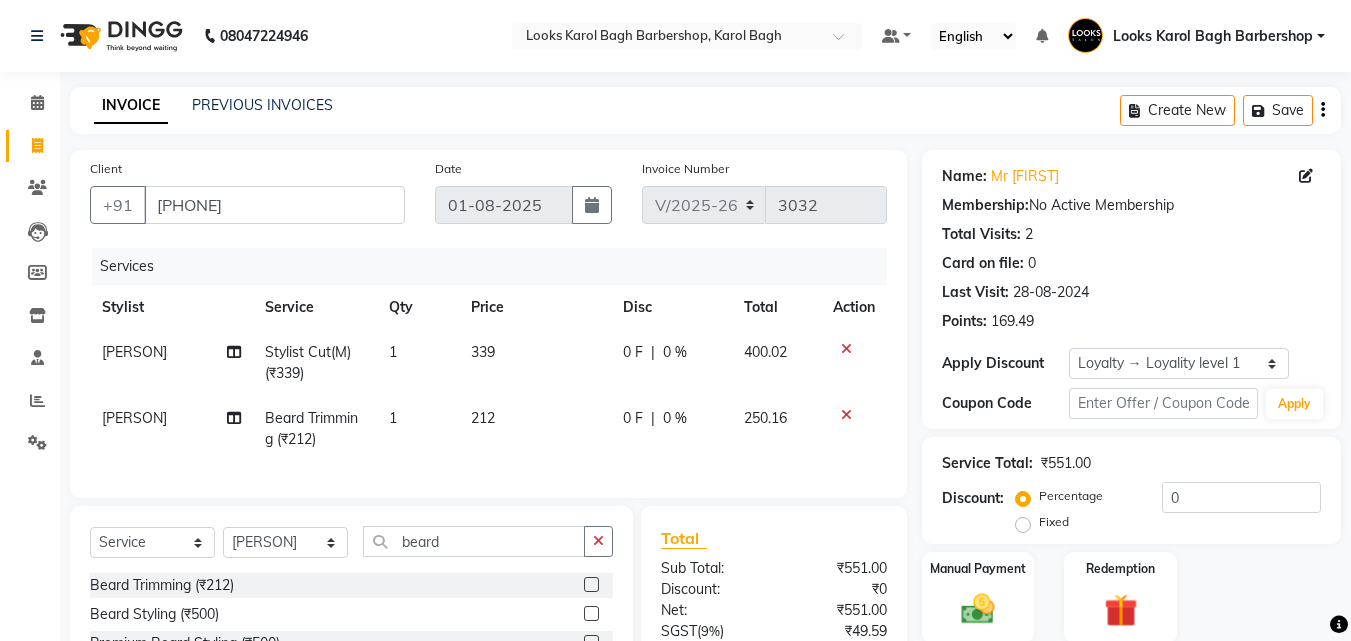 scroll, scrollTop: 225, scrollLeft: 0, axis: vertical 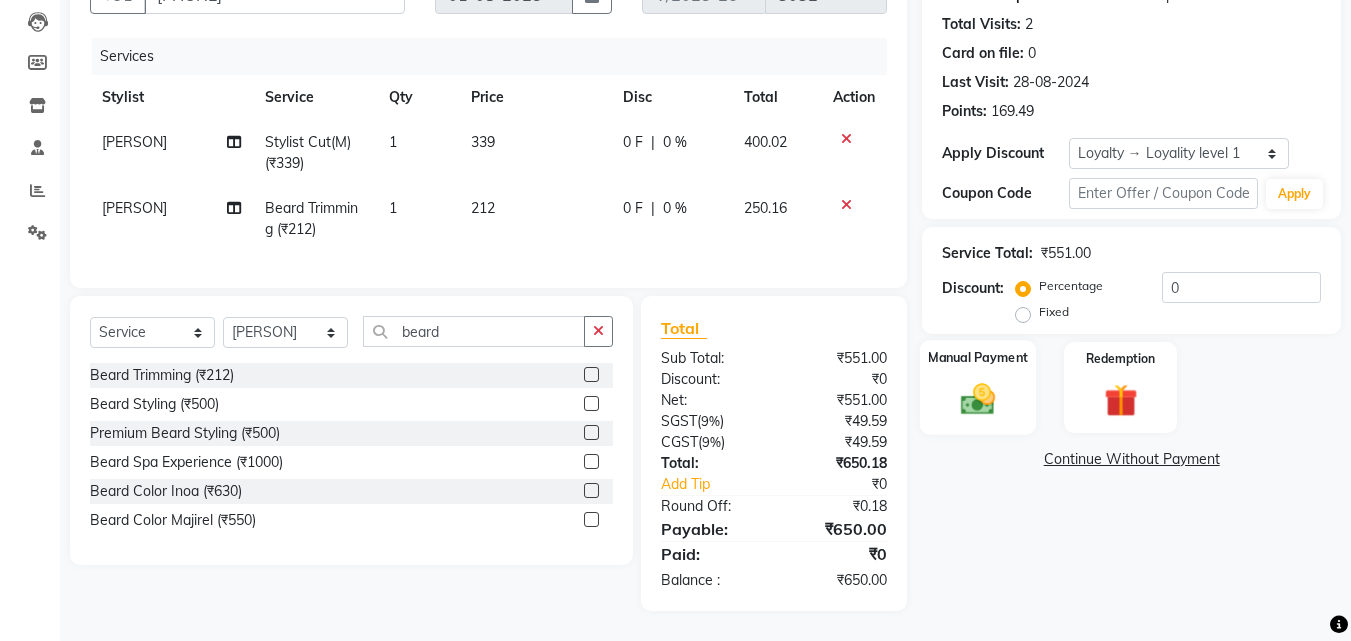 click on "Manual Payment" 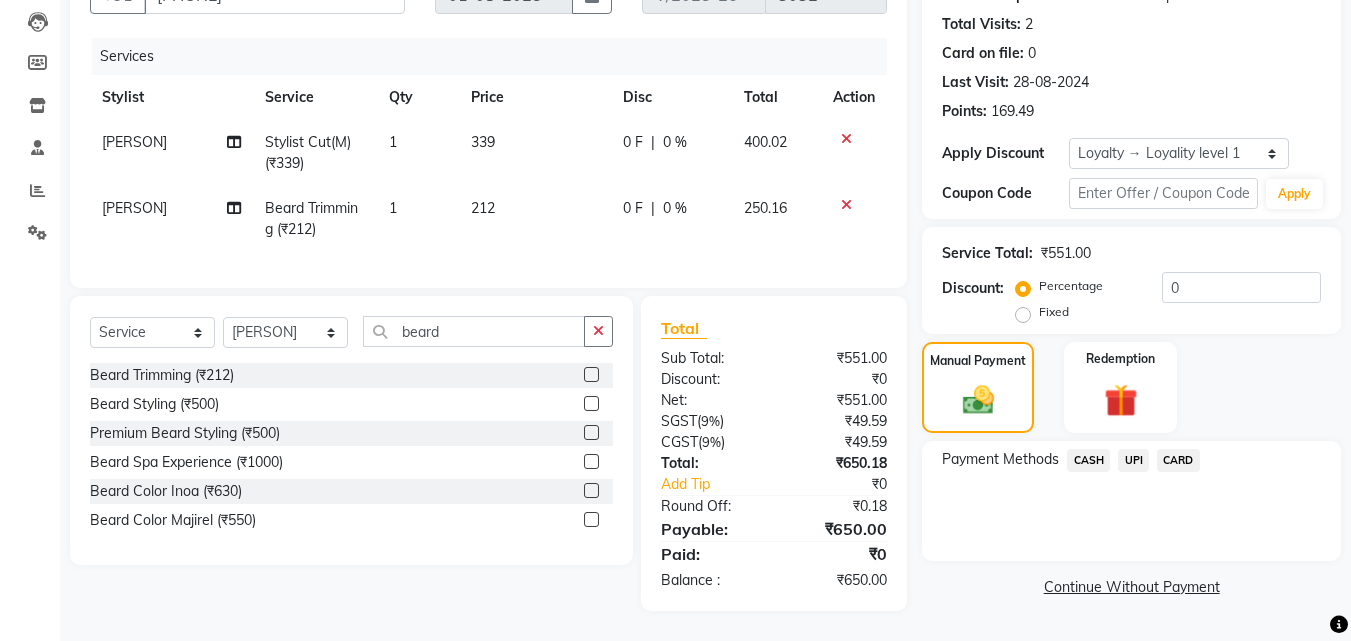 click on "CASH" 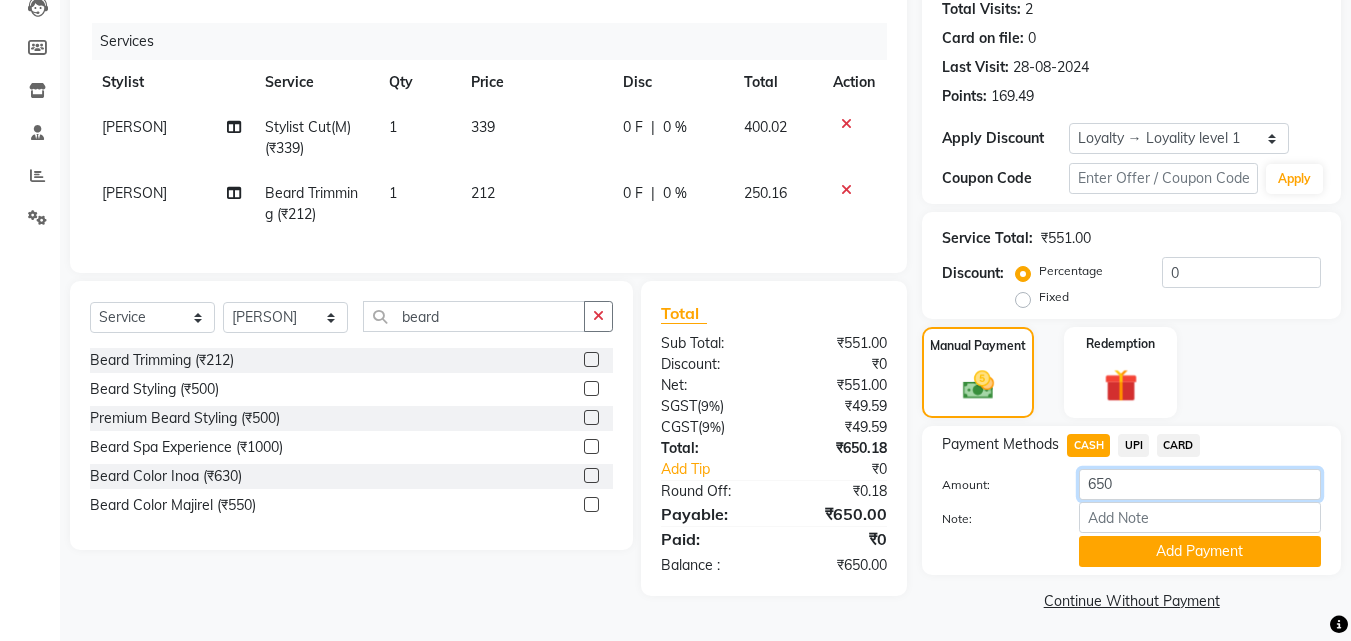 click on "650" 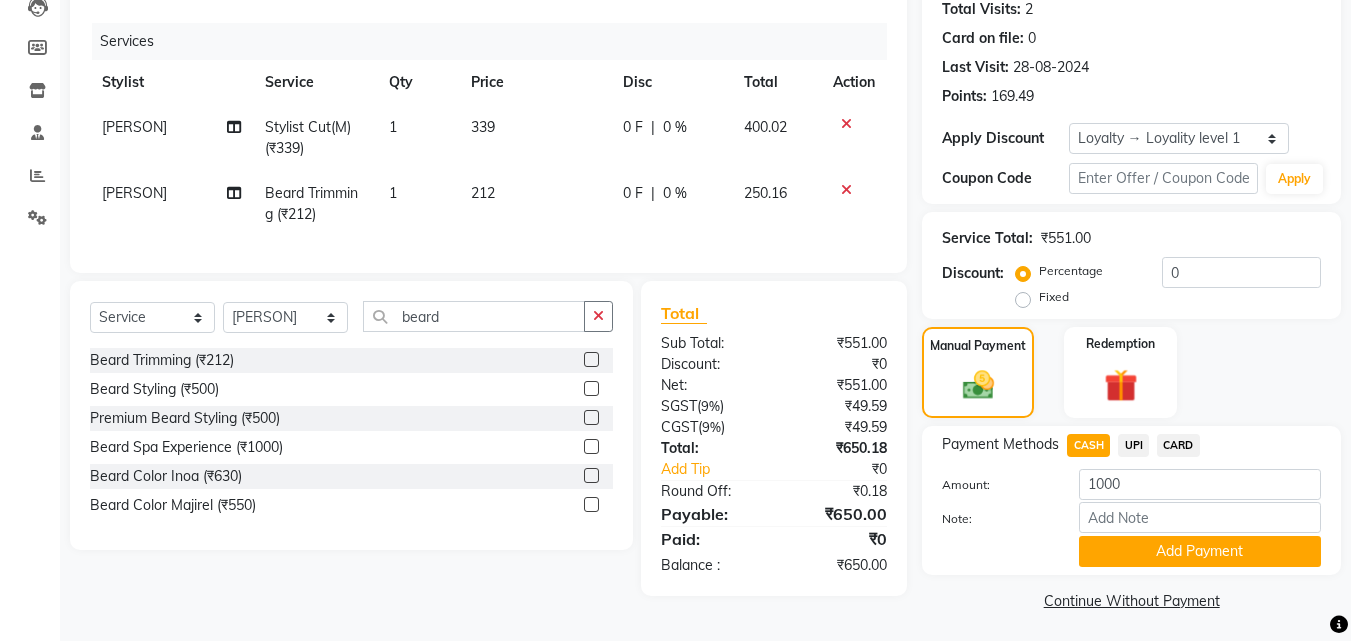 click on "Add Payment" 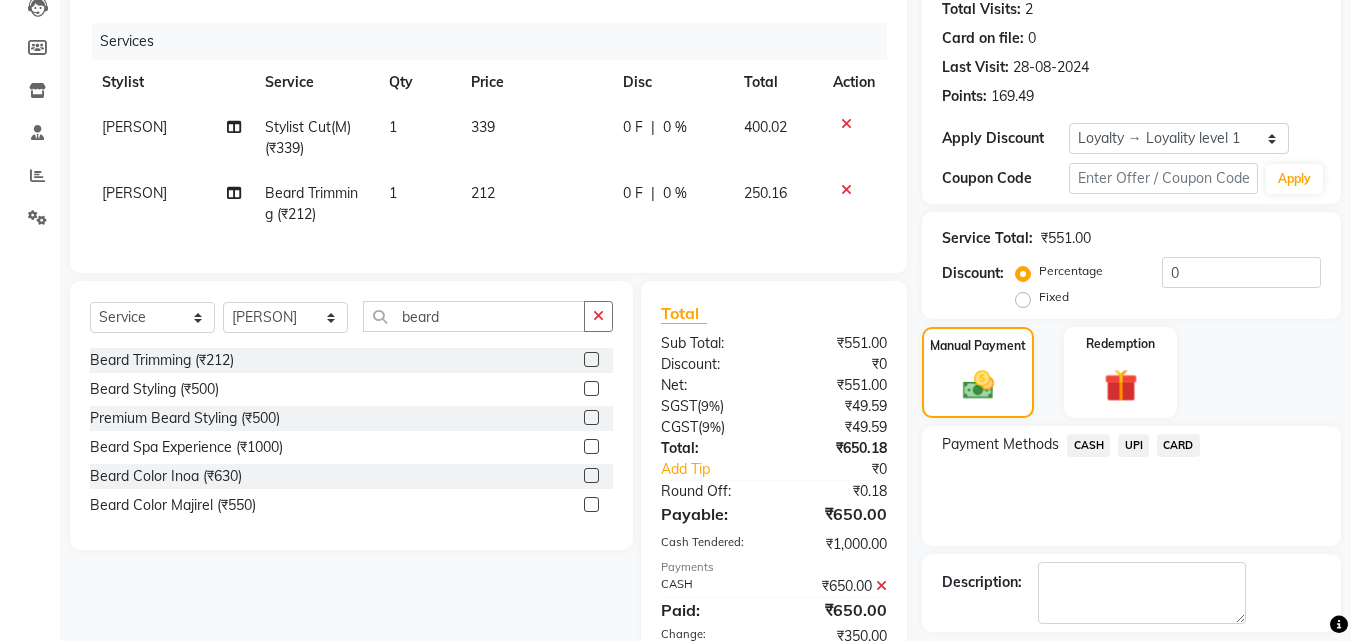 scroll, scrollTop: 458, scrollLeft: 0, axis: vertical 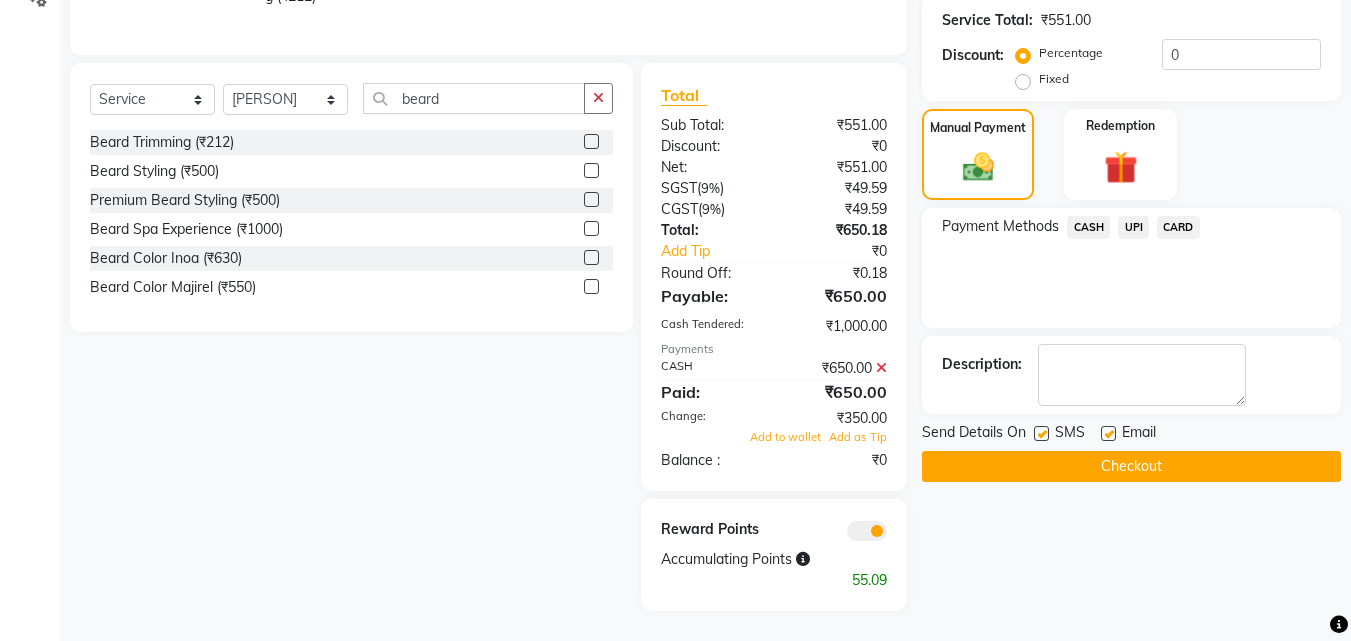 click on "Name: Mr [PERSON] Membership:  No Active Membership  Total Visits:  2 Card on file:  0 Last Visit:   28-08-2024 Points:   169.49  Apply Discount Select  Loyalty → Loyality level 1  Coupon Code Apply Service Total:  ₹551.00  Discount:  Percentage   Fixed  0 Manual Payment Redemption Payment Methods  CASH   UPI   CARD  Description:                  Send Details On SMS Email  Checkout" 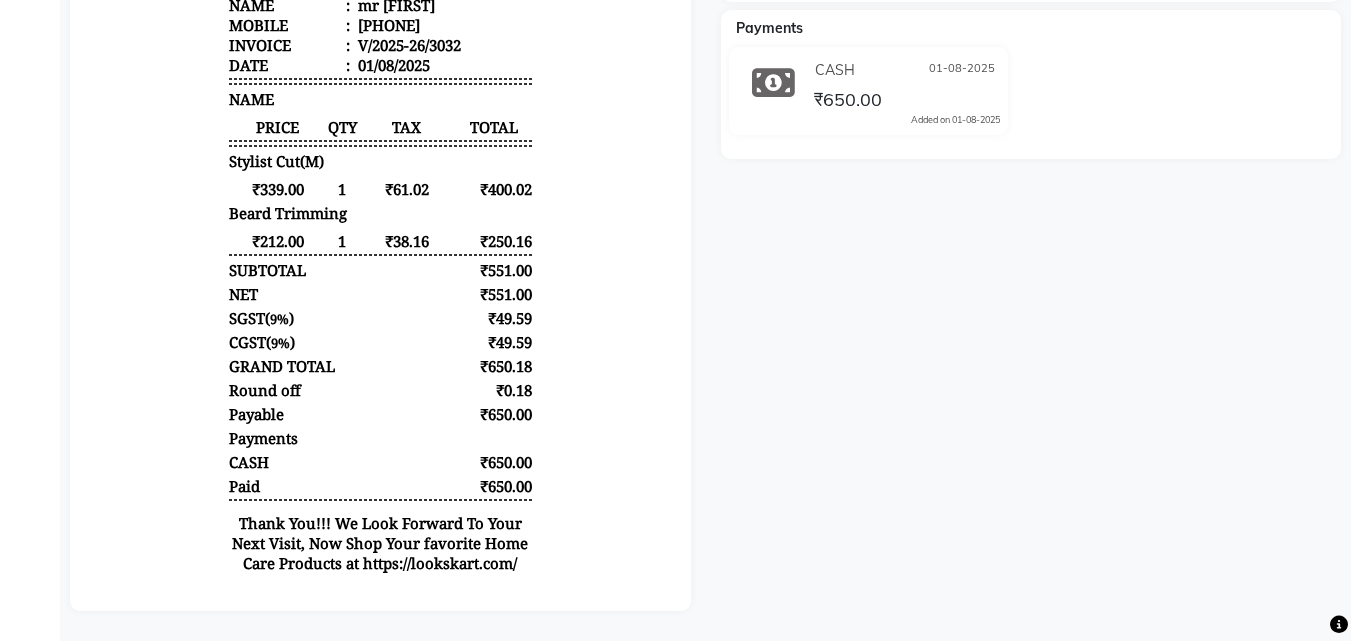 scroll, scrollTop: 0, scrollLeft: 0, axis: both 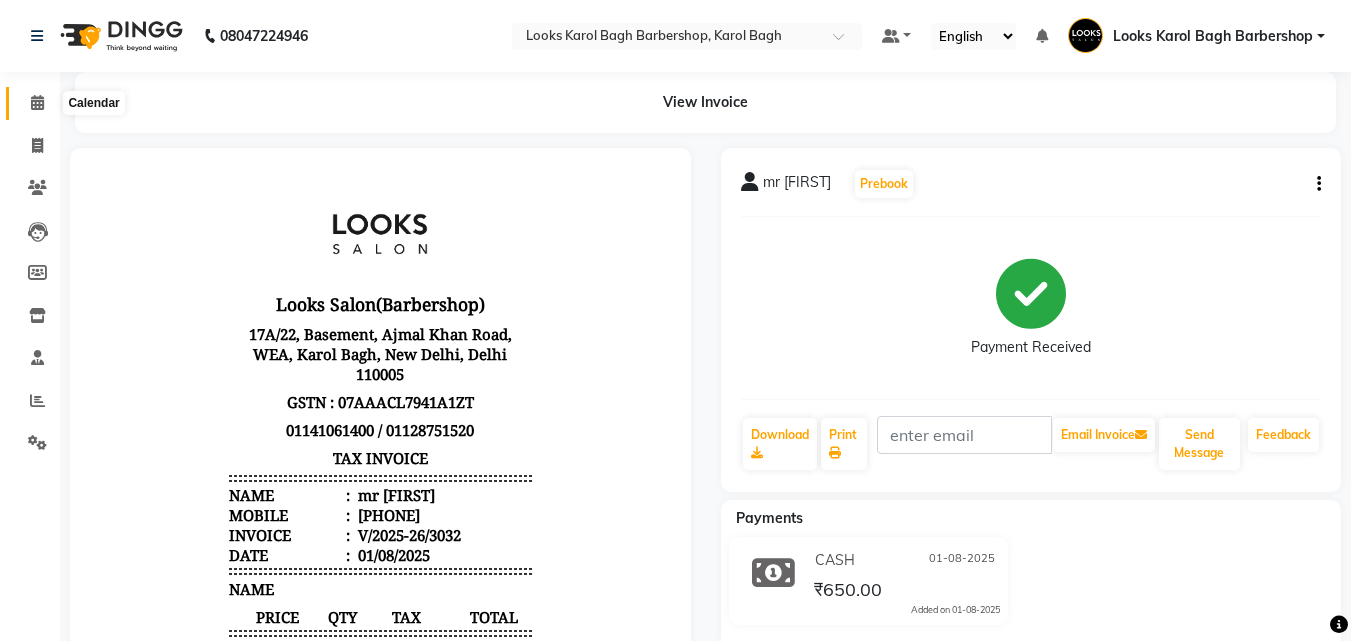 click 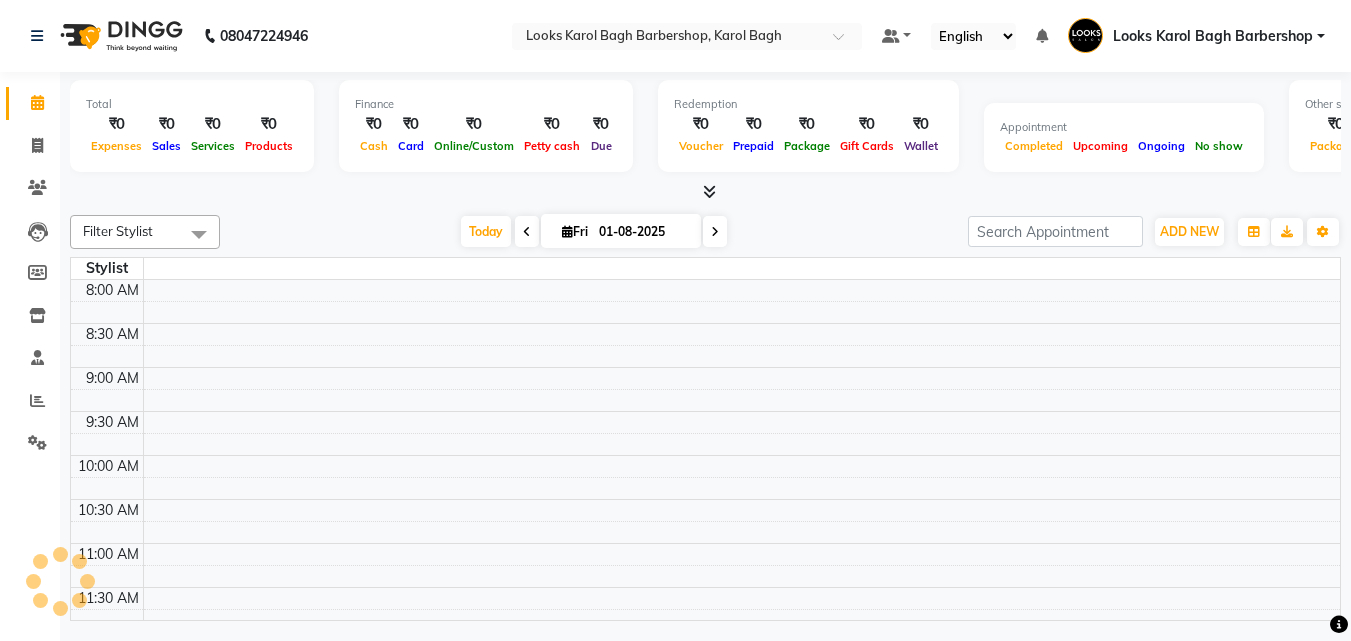 scroll, scrollTop: 881, scrollLeft: 0, axis: vertical 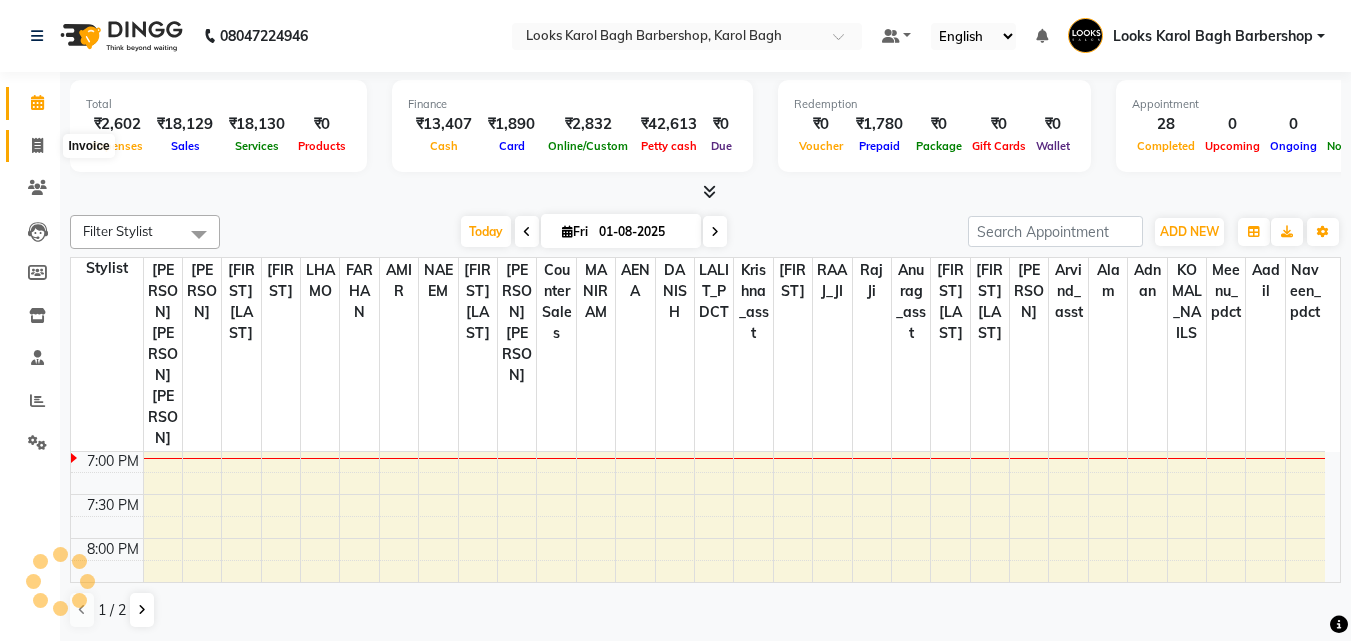 click 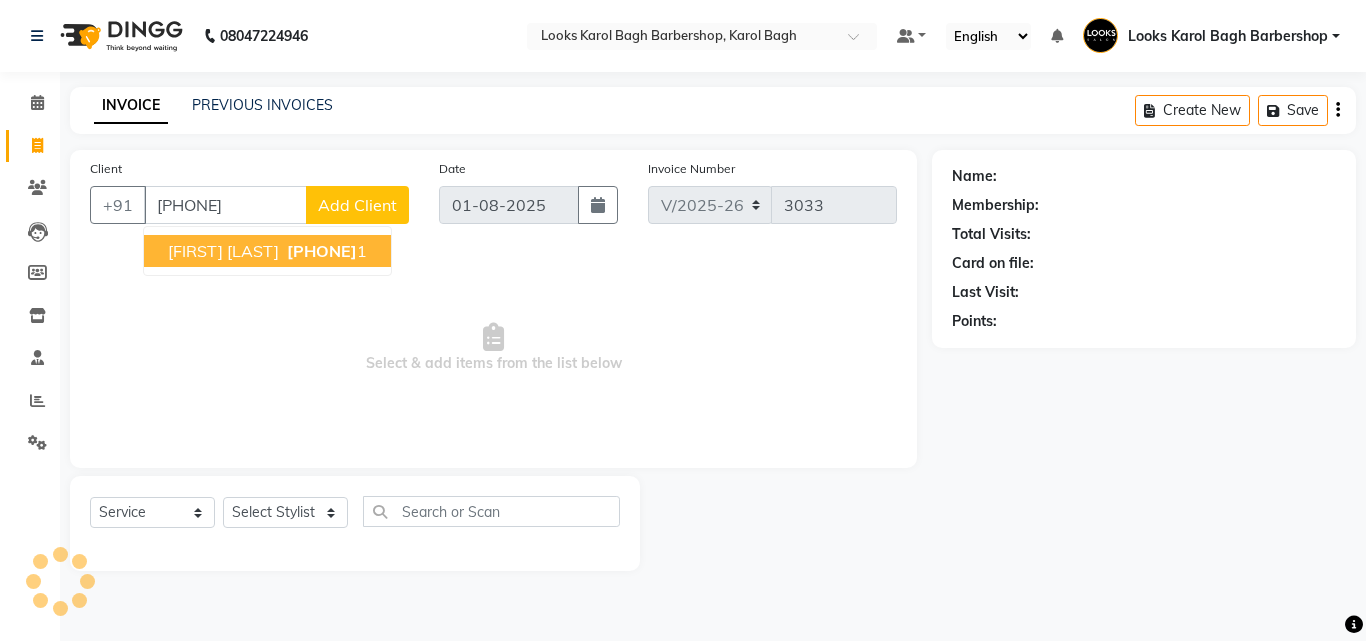 drag, startPoint x: 327, startPoint y: 256, endPoint x: 338, endPoint y: 251, distance: 12.083046 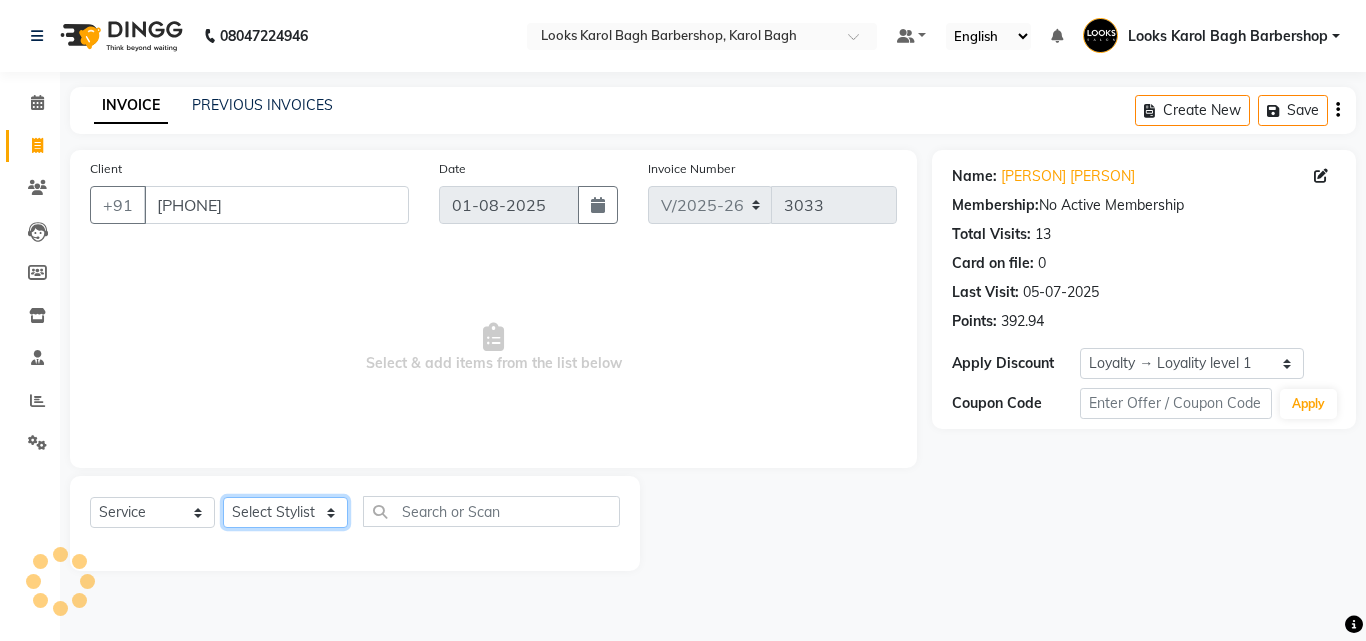 click on "Select Stylist Aadil Adnan AENA Aijaz Alam Amazon_Kart AMIR  Anurag _asst Arvind_asst BIJENDER  Counter Sales DANISH DHARAMVEER Eshan FARHAN KARAN RAI  KOMAL_NAILS Krishna_asst LALIT_PDCT LHAMO Looks_Female_Section Looks_H.O_Store Looks Karol Bagh Barbershop Looks_Kart MANIRAM Meenu_pdct Mohammad Sajid NAEEM  NARENDER DEOL  Naveen_pdct Prabhakar Kumar_PDCT RAAJ GUPTA RAAJ_JI raj ji RAM MURTI NARYAL ROHIT  Rohit Seth Rohit Thakur SACHIN sahil Shabina Shakir SIMRAN Sonia Sunny VIKRAM VIKRANT SINGH  Vishal_Asst YOGESH ASSISTANT" 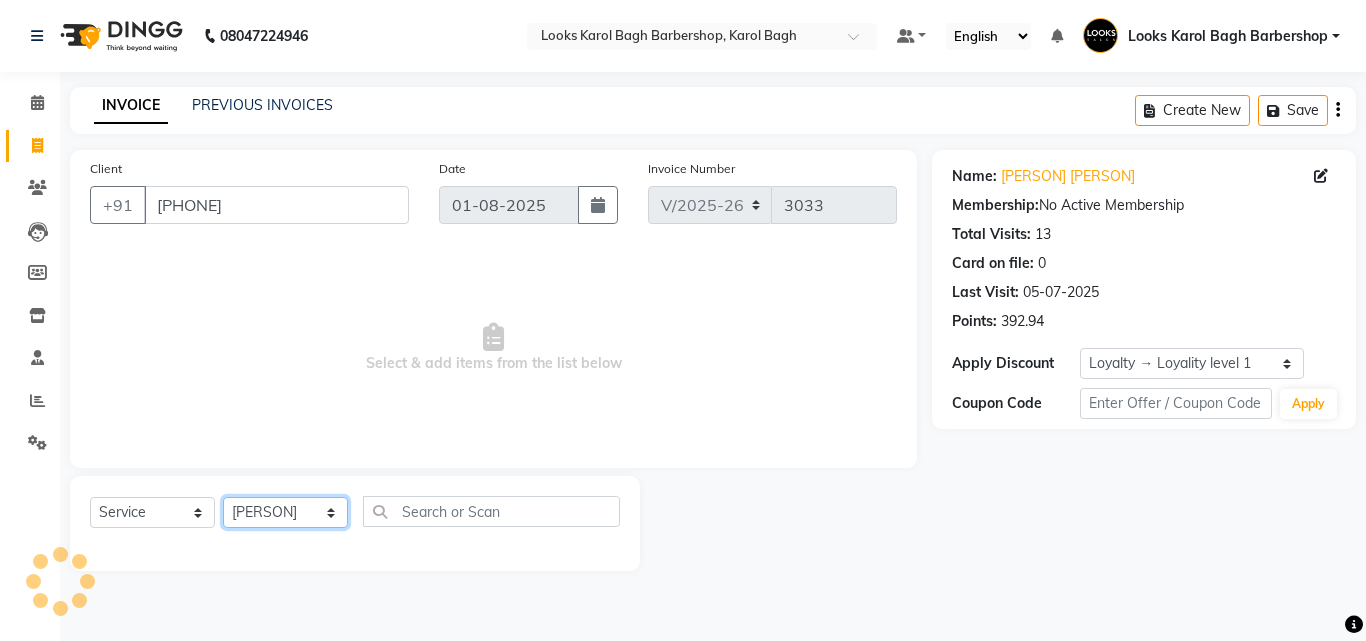 click on "Select Stylist Aadil Adnan AENA Aijaz Alam Amazon_Kart AMIR  Anurag _asst Arvind_asst BIJENDER  Counter Sales DANISH DHARAMVEER Eshan FARHAN KARAN RAI  KOMAL_NAILS Krishna_asst LALIT_PDCT LHAMO Looks_Female_Section Looks_H.O_Store Looks Karol Bagh Barbershop Looks_Kart MANIRAM Meenu_pdct Mohammad Sajid NAEEM  NARENDER DEOL  Naveen_pdct Prabhakar Kumar_PDCT RAAJ GUPTA RAAJ_JI raj ji RAM MURTI NARYAL ROHIT  Rohit Seth Rohit Thakur SACHIN sahil Shabina Shakir SIMRAN Sonia Sunny VIKRAM VIKRANT SINGH  Vishal_Asst YOGESH ASSISTANT" 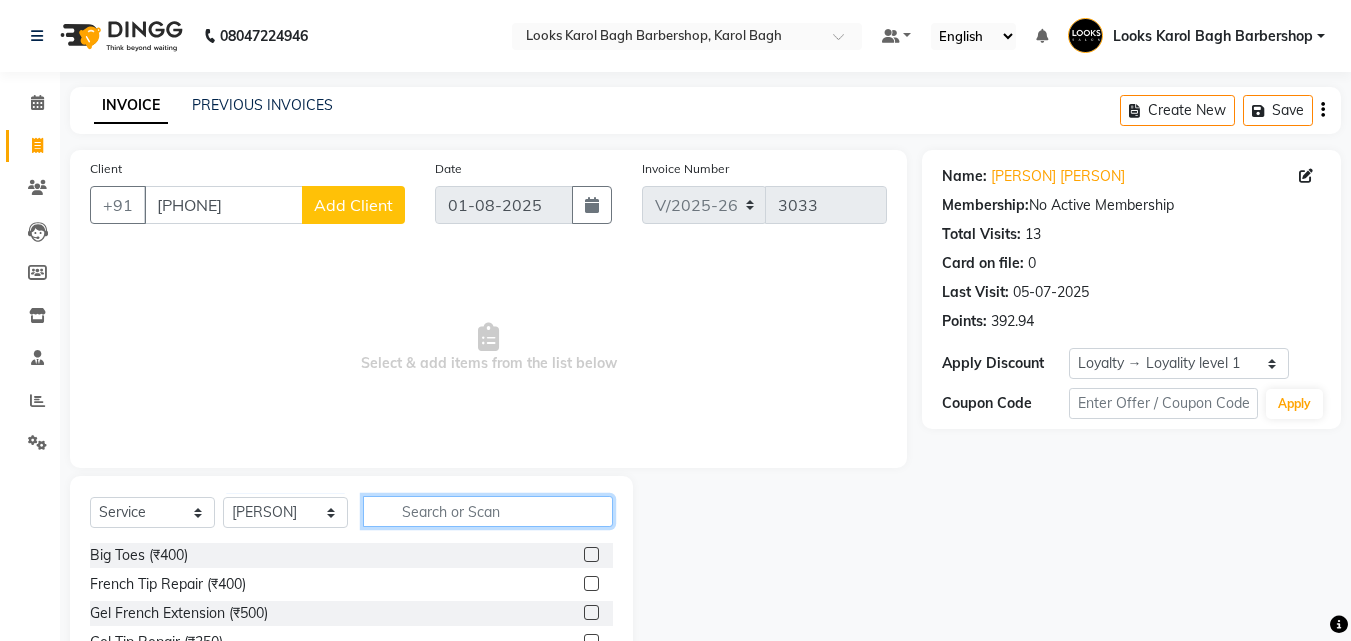 drag, startPoint x: 437, startPoint y: 500, endPoint x: 404, endPoint y: 508, distance: 33.955853 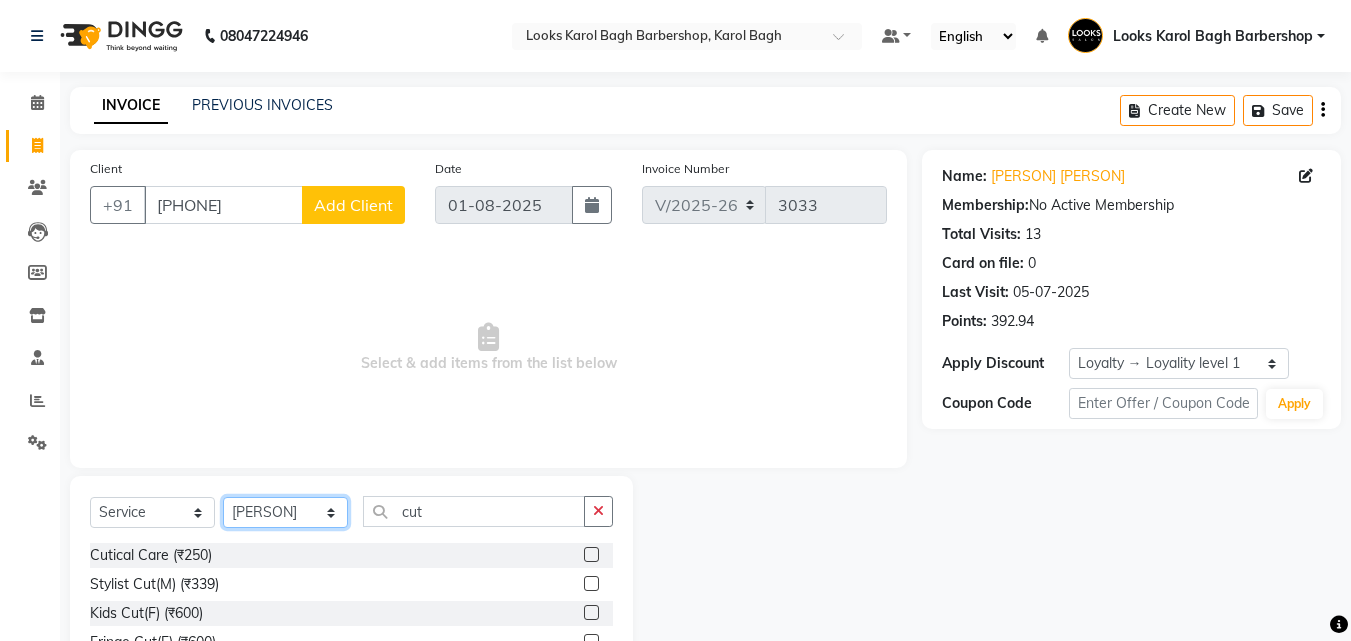 click on "Select Stylist Aadil Adnan AENA Aijaz Alam Amazon_Kart AMIR  Anurag _asst Arvind_asst BIJENDER  Counter Sales DANISH DHARAMVEER Eshan FARHAN KARAN RAI  KOMAL_NAILS Krishna_asst LALIT_PDCT LHAMO Looks_Female_Section Looks_H.O_Store Looks Karol Bagh Barbershop Looks_Kart MANIRAM Meenu_pdct Mohammad Sajid NAEEM  NARENDER DEOL  Naveen_pdct Prabhakar Kumar_PDCT RAAJ GUPTA RAAJ_JI raj ji RAM MURTI NARYAL ROHIT  Rohit Seth Rohit Thakur SACHIN sahil Shabina Shakir SIMRAN Sonia Sunny VIKRAM VIKRANT SINGH  Vishal_Asst YOGESH ASSISTANT" 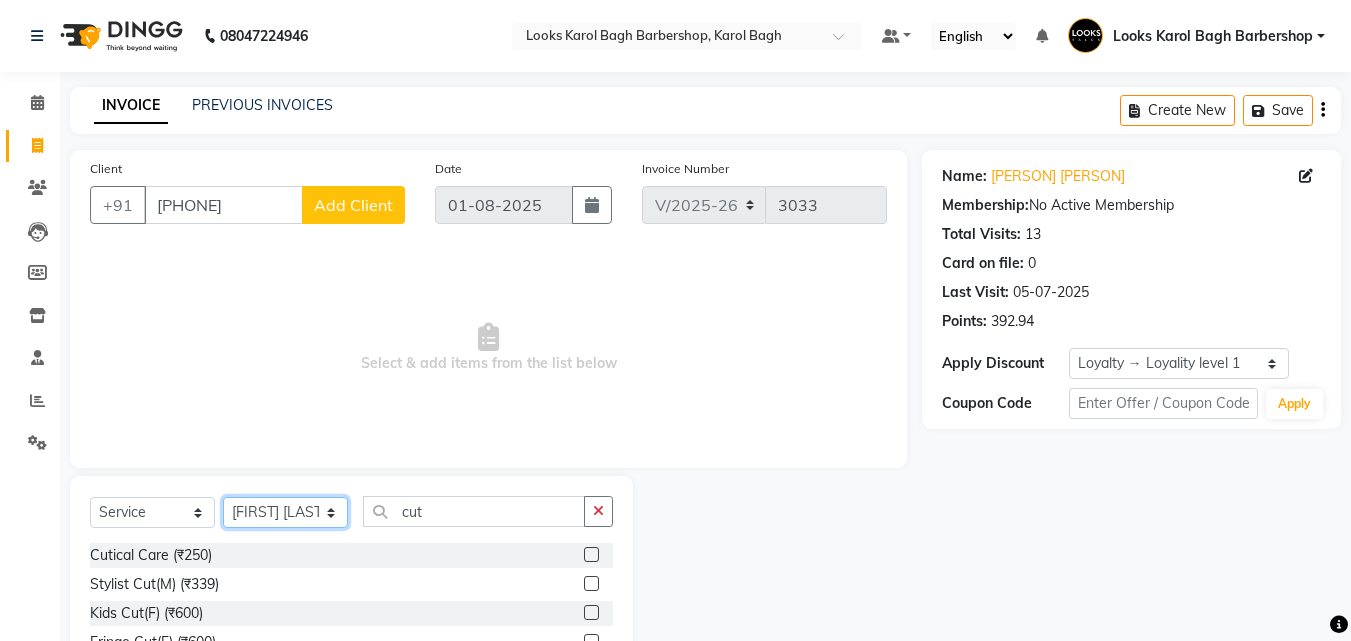 click on "Select Stylist Aadil Adnan AENA Aijaz Alam Amazon_Kart AMIR  Anurag _asst Arvind_asst BIJENDER  Counter Sales DANISH DHARAMVEER Eshan FARHAN KARAN RAI  KOMAL_NAILS Krishna_asst LALIT_PDCT LHAMO Looks_Female_Section Looks_H.O_Store Looks Karol Bagh Barbershop Looks_Kart MANIRAM Meenu_pdct Mohammad Sajid NAEEM  NARENDER DEOL  Naveen_pdct Prabhakar Kumar_PDCT RAAJ GUPTA RAAJ_JI raj ji RAM MURTI NARYAL ROHIT  Rohit Seth Rohit Thakur SACHIN sahil Shabina Shakir SIMRAN Sonia Sunny VIKRAM VIKRANT SINGH  Vishal_Asst YOGESH ASSISTANT" 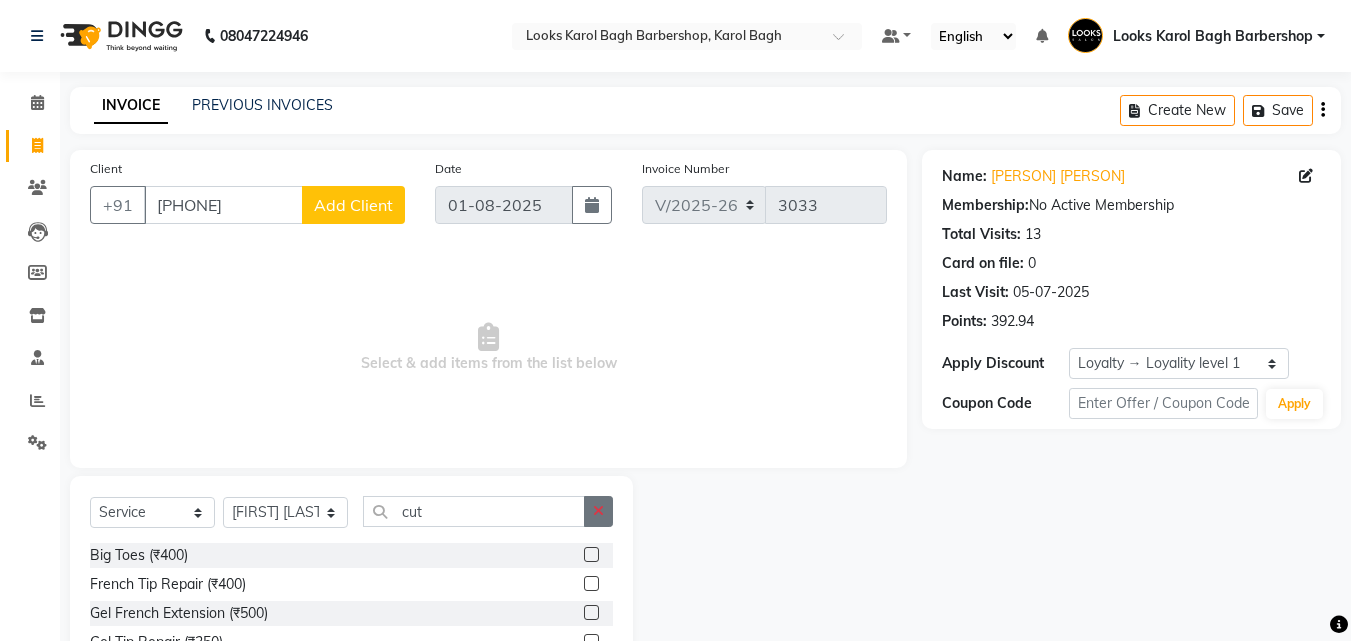 click 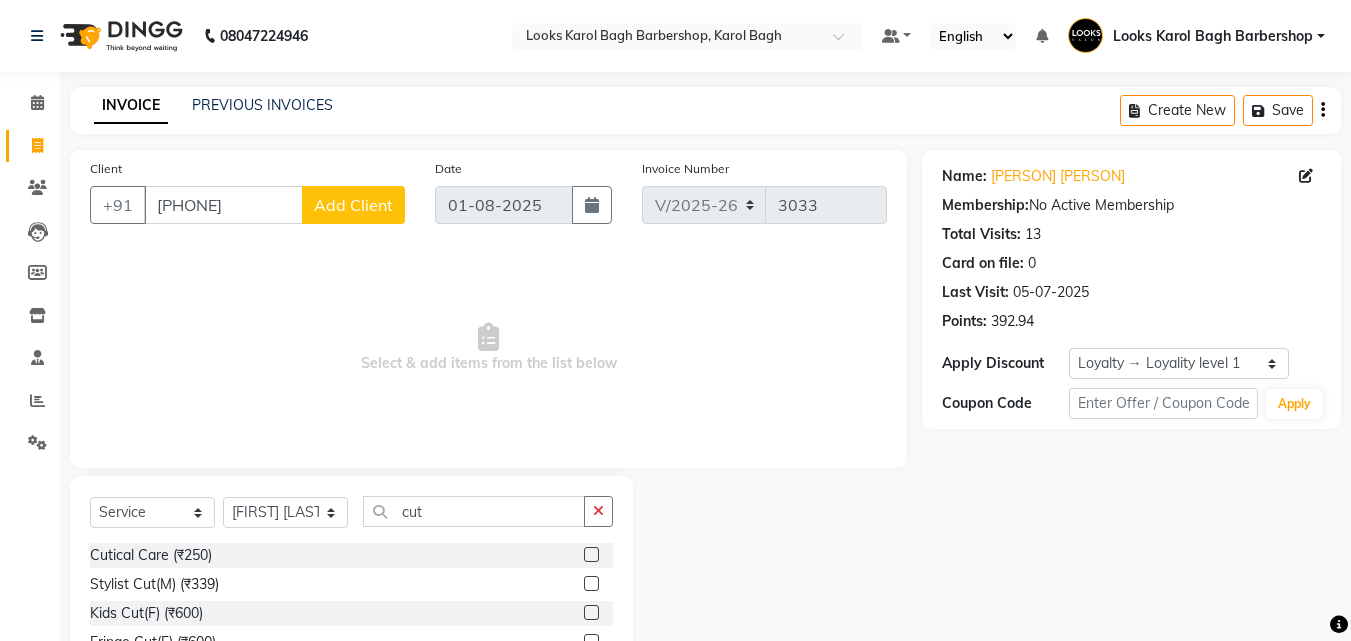 click 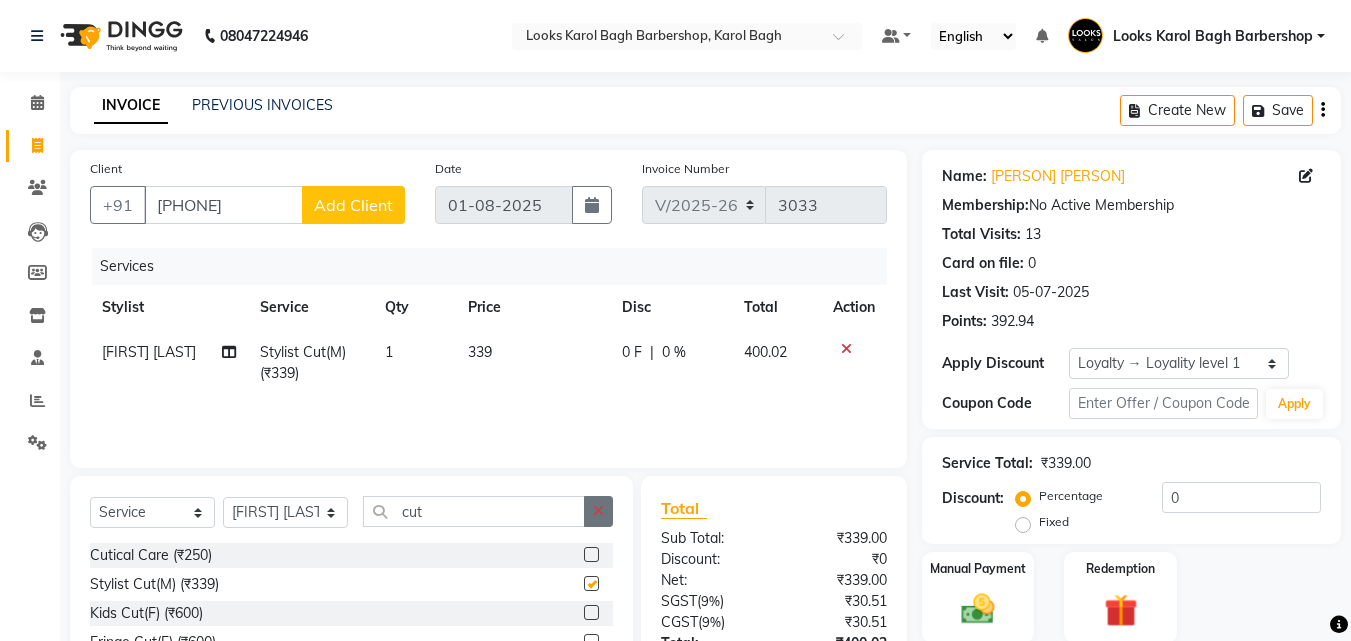 click 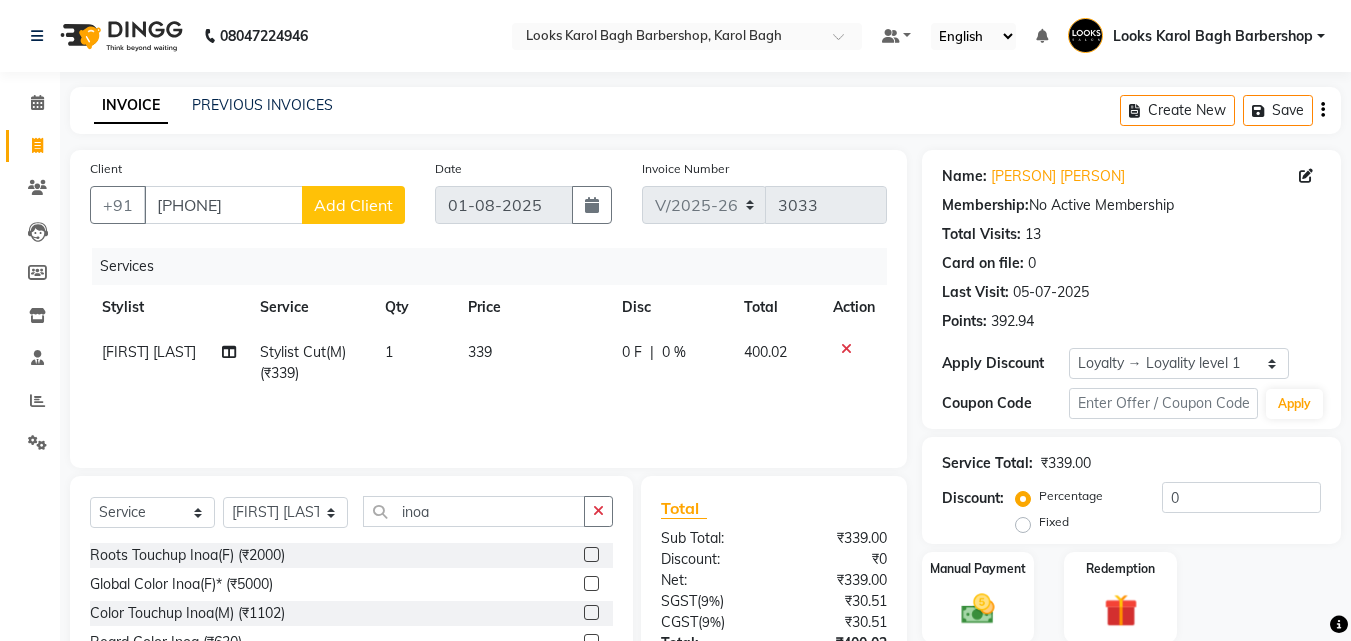 click 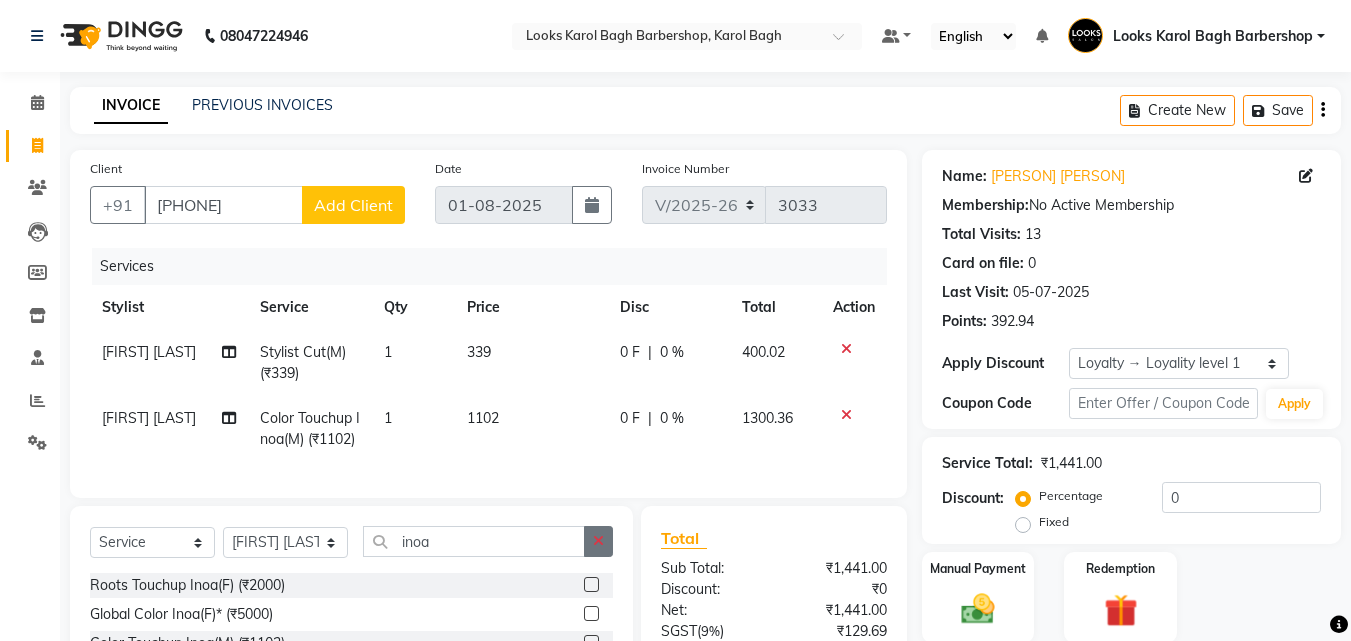click 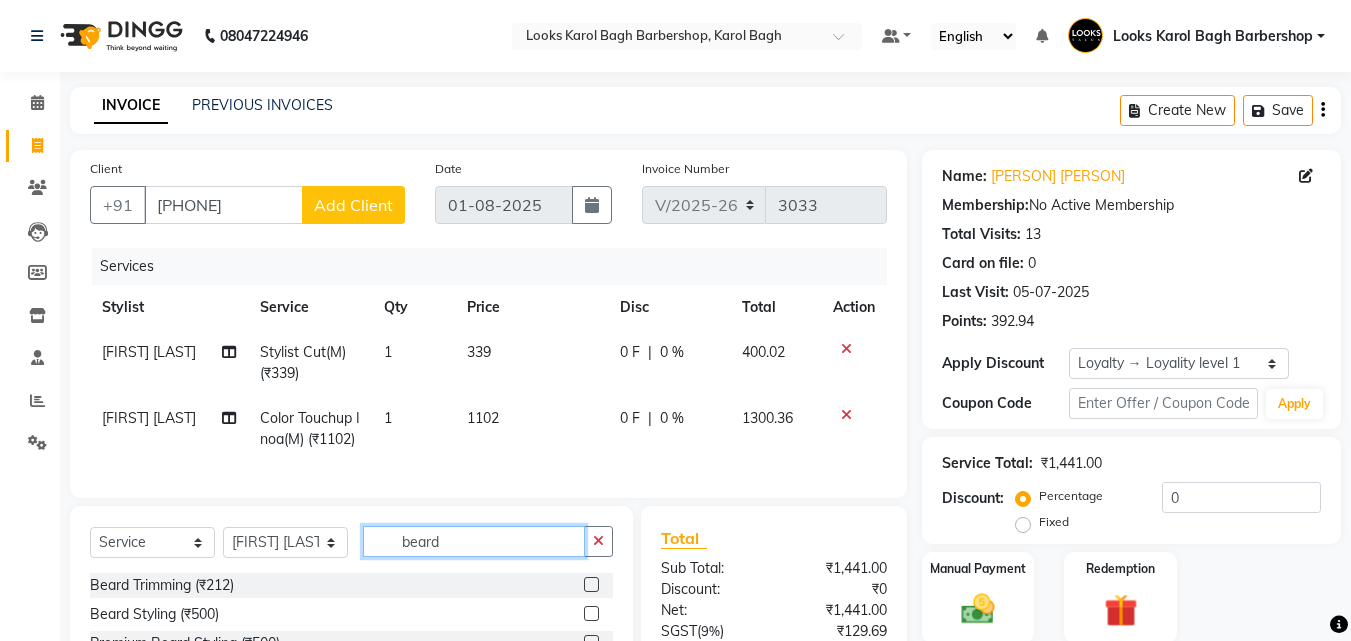 scroll, scrollTop: 246, scrollLeft: 0, axis: vertical 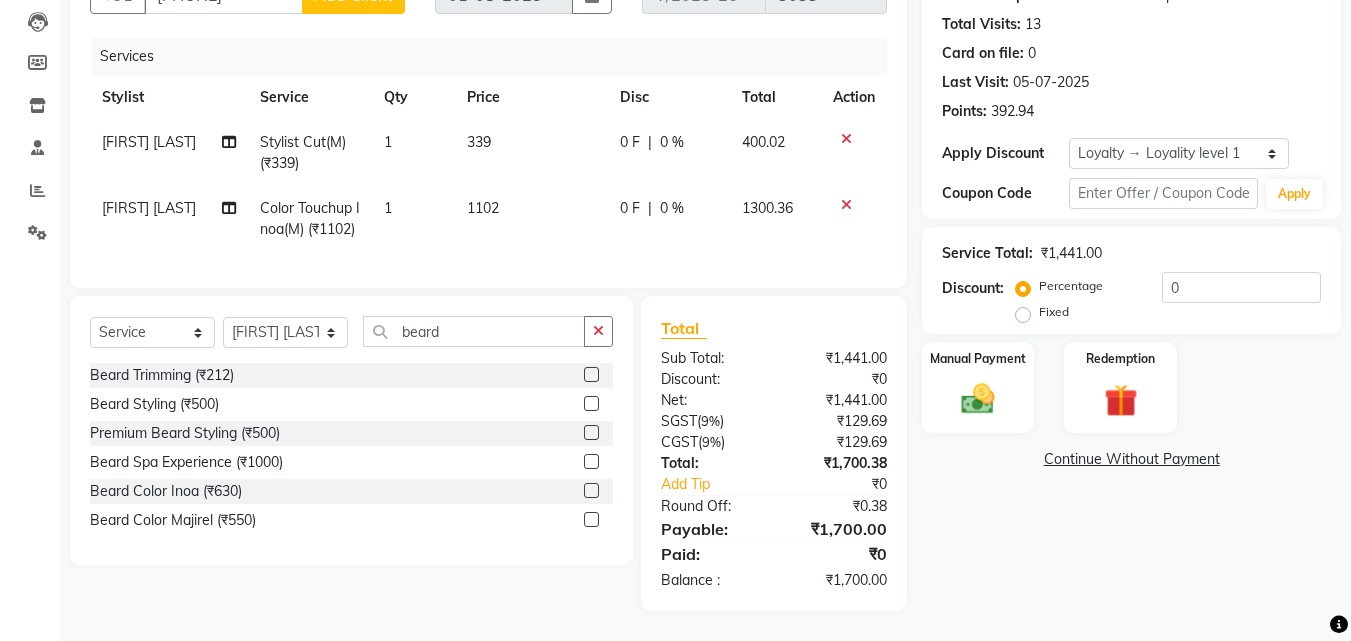 click 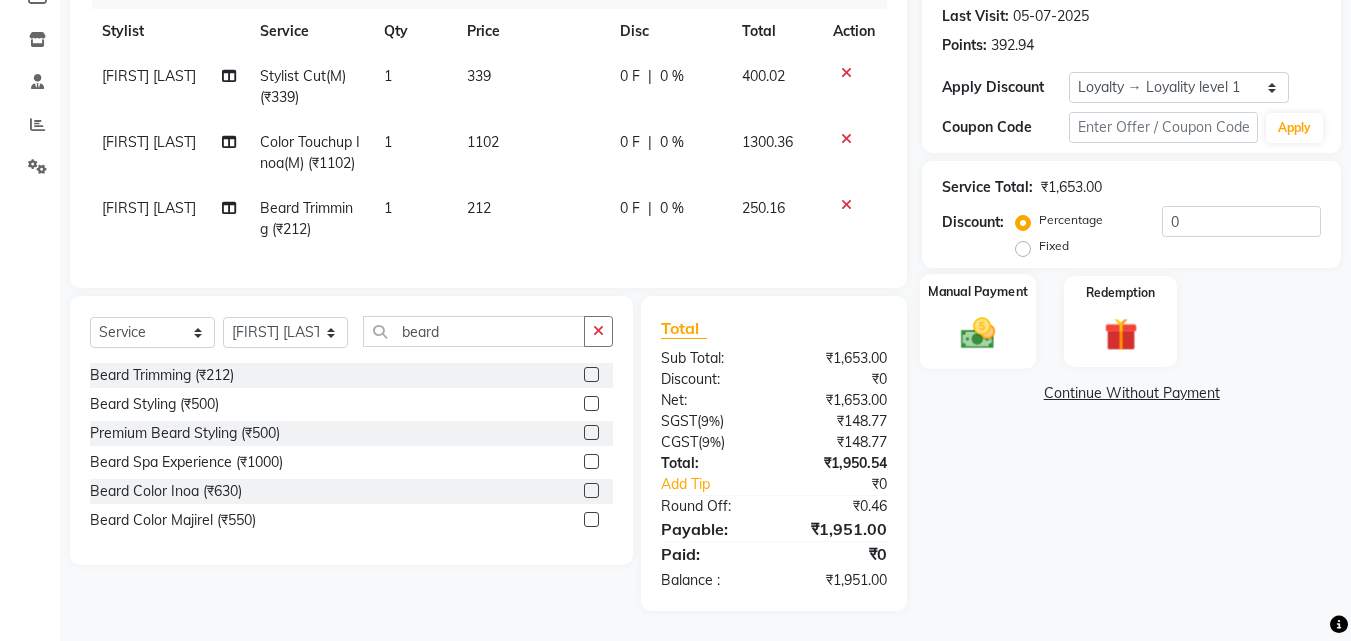 scroll, scrollTop: 0, scrollLeft: 0, axis: both 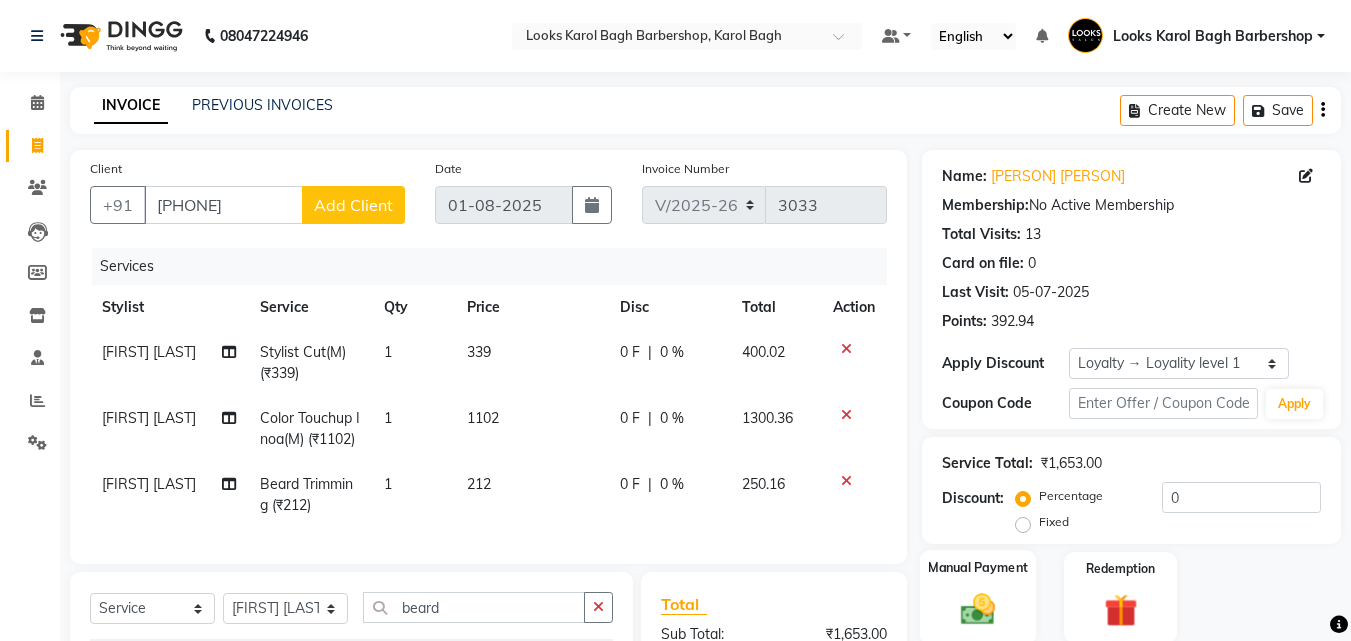 click 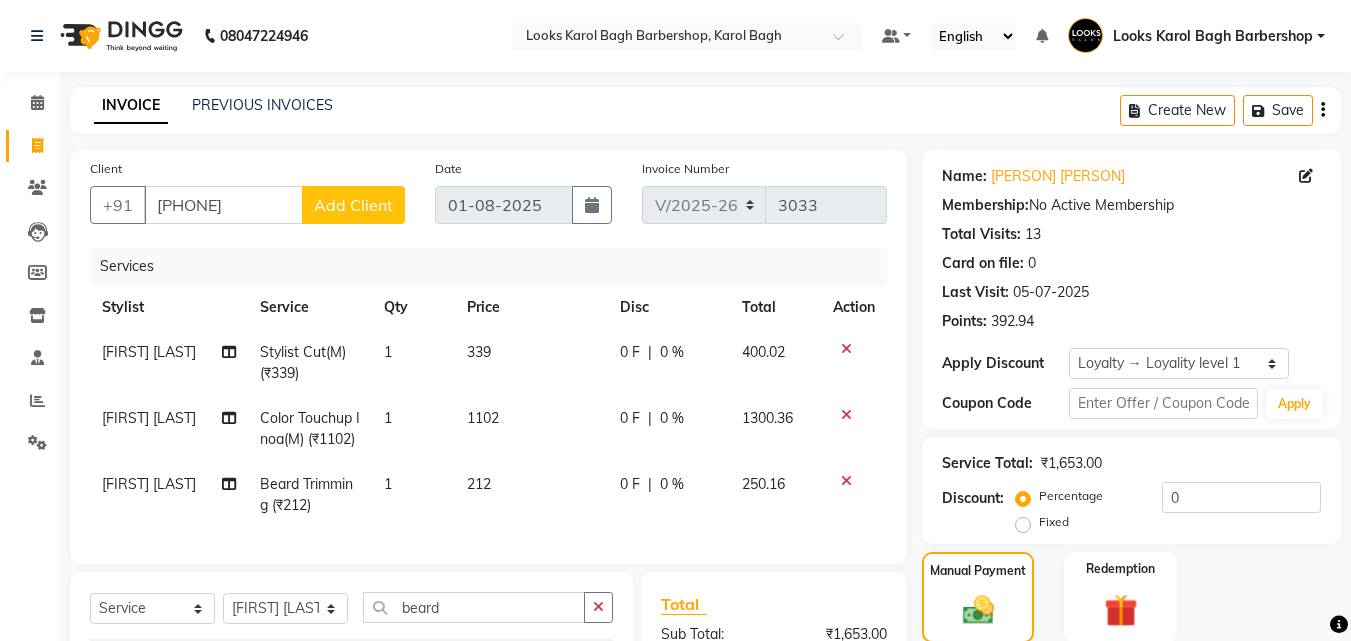scroll, scrollTop: 312, scrollLeft: 0, axis: vertical 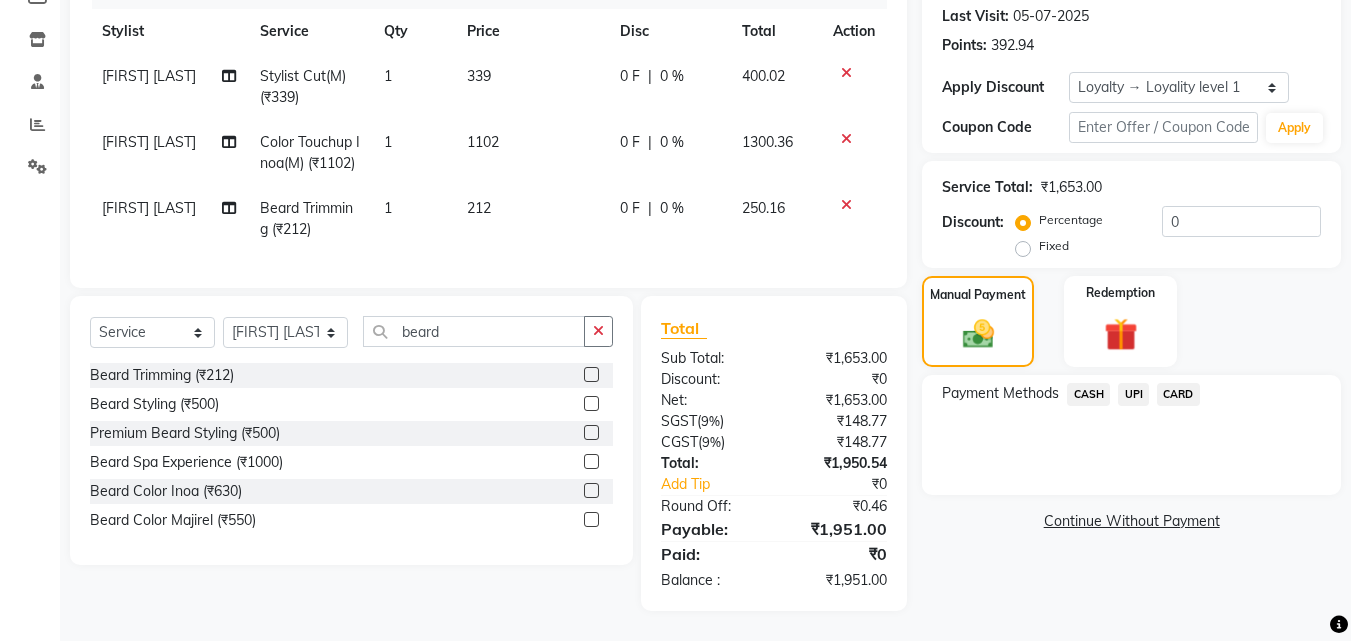 click on "CASH" 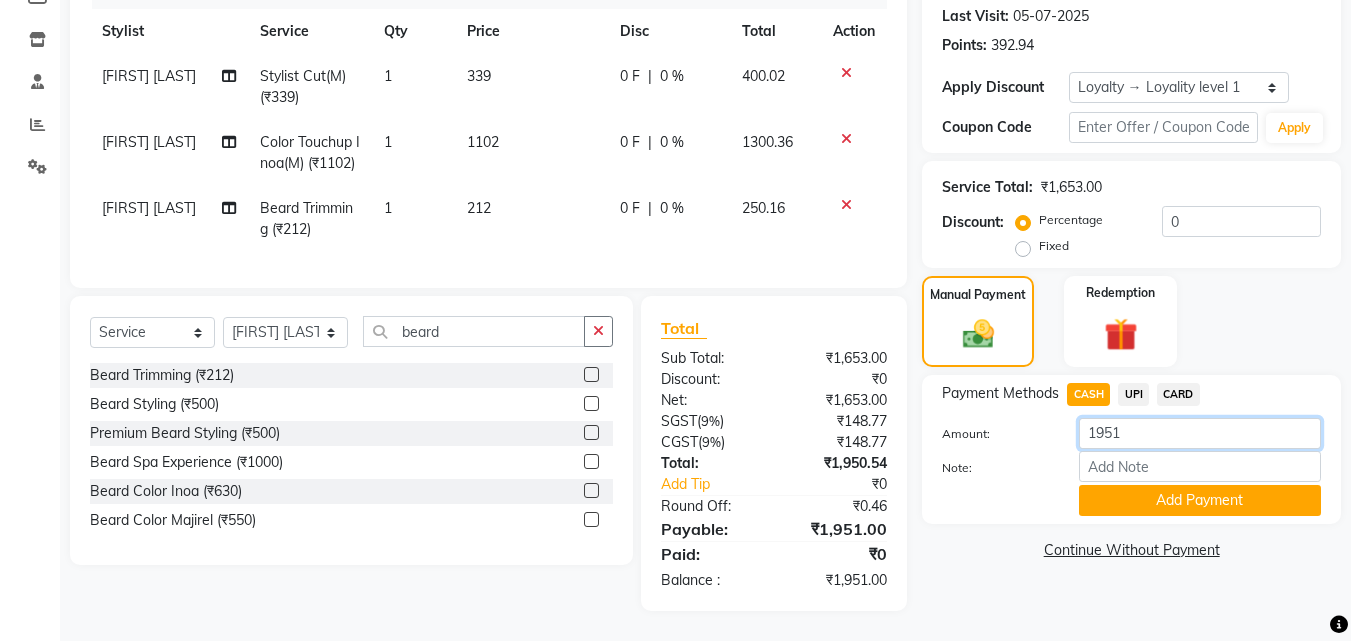 click on "1951" 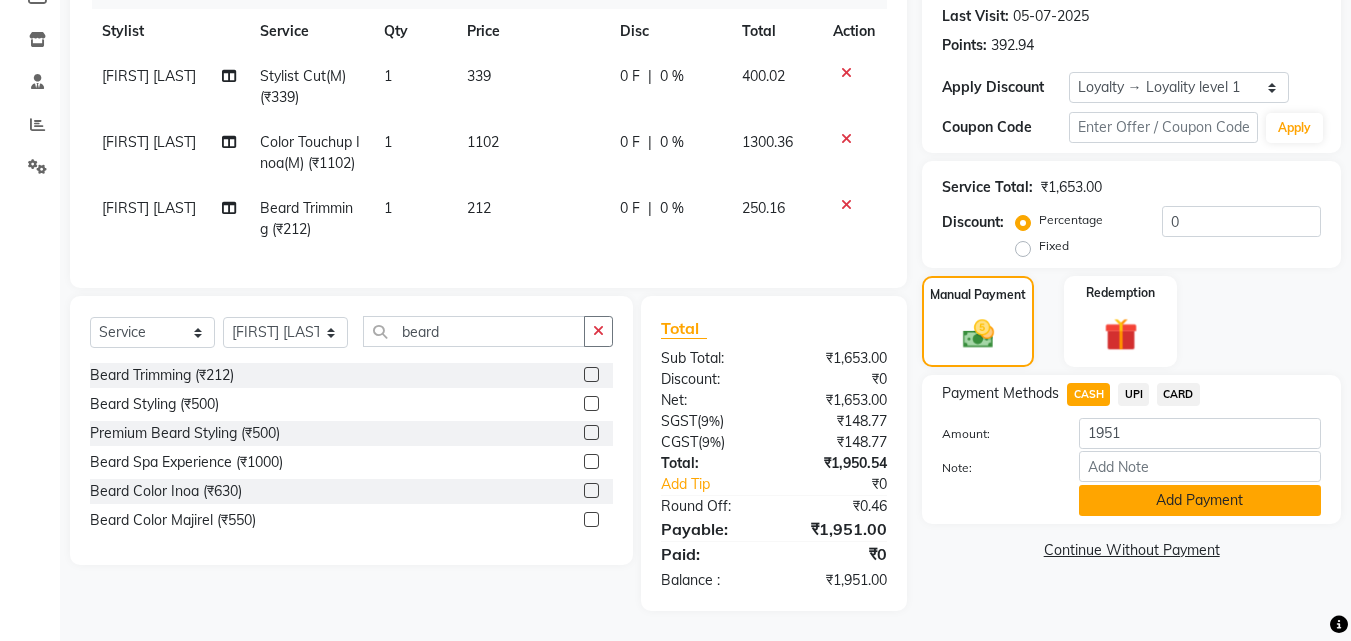 click on "Add Payment" 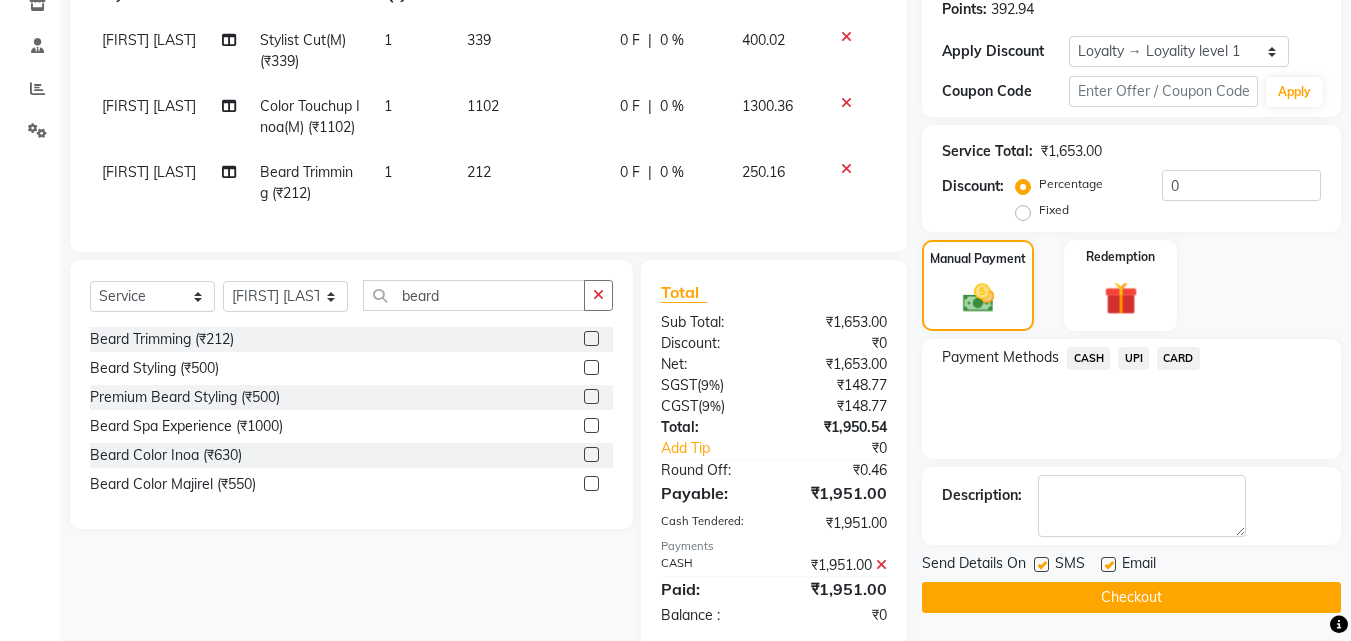 click on "Checkout" 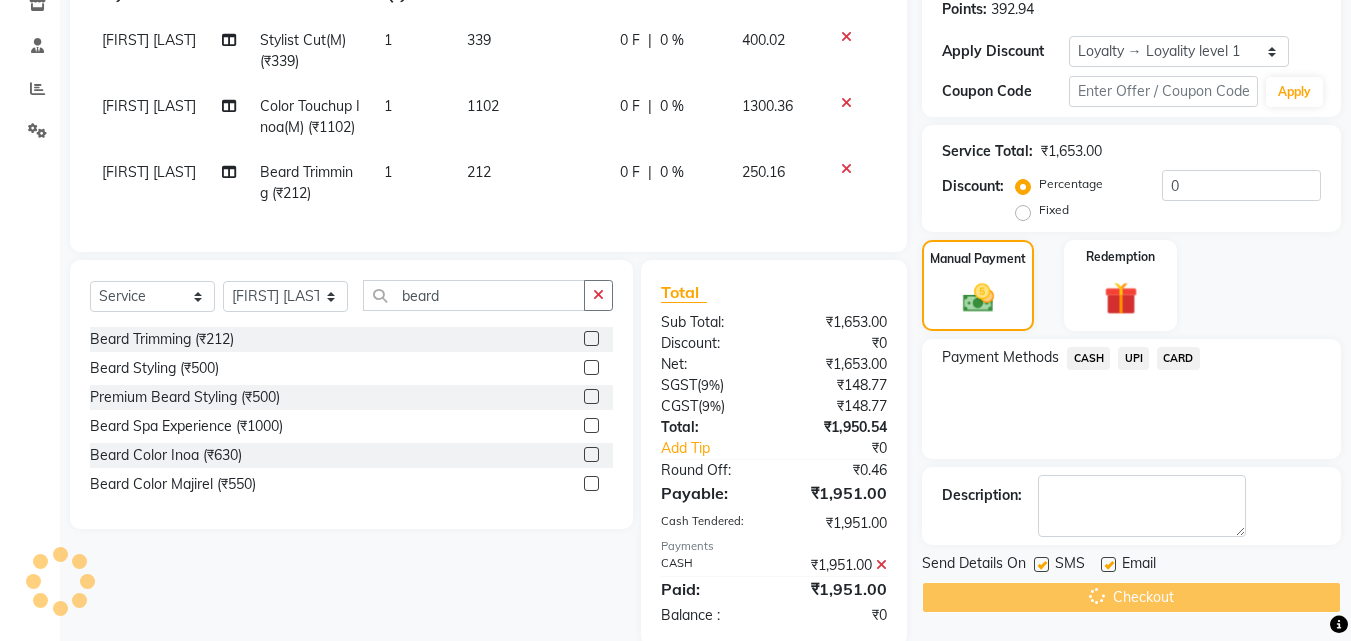 scroll, scrollTop: 503, scrollLeft: 0, axis: vertical 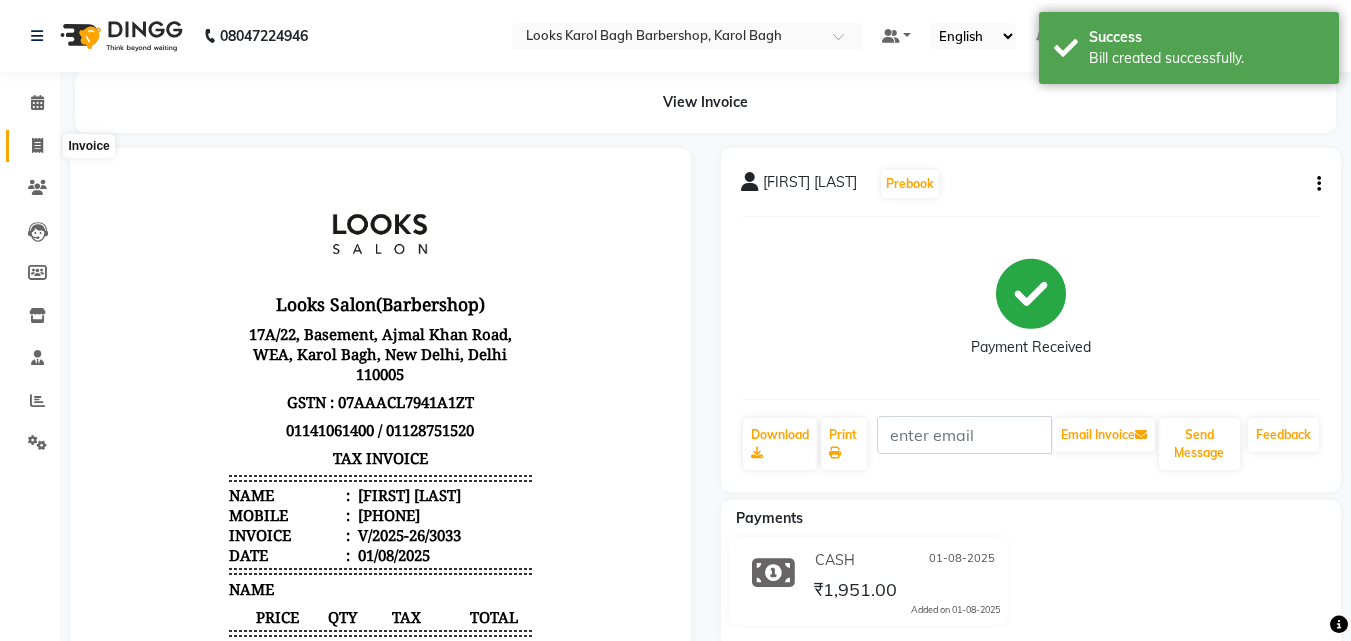 click 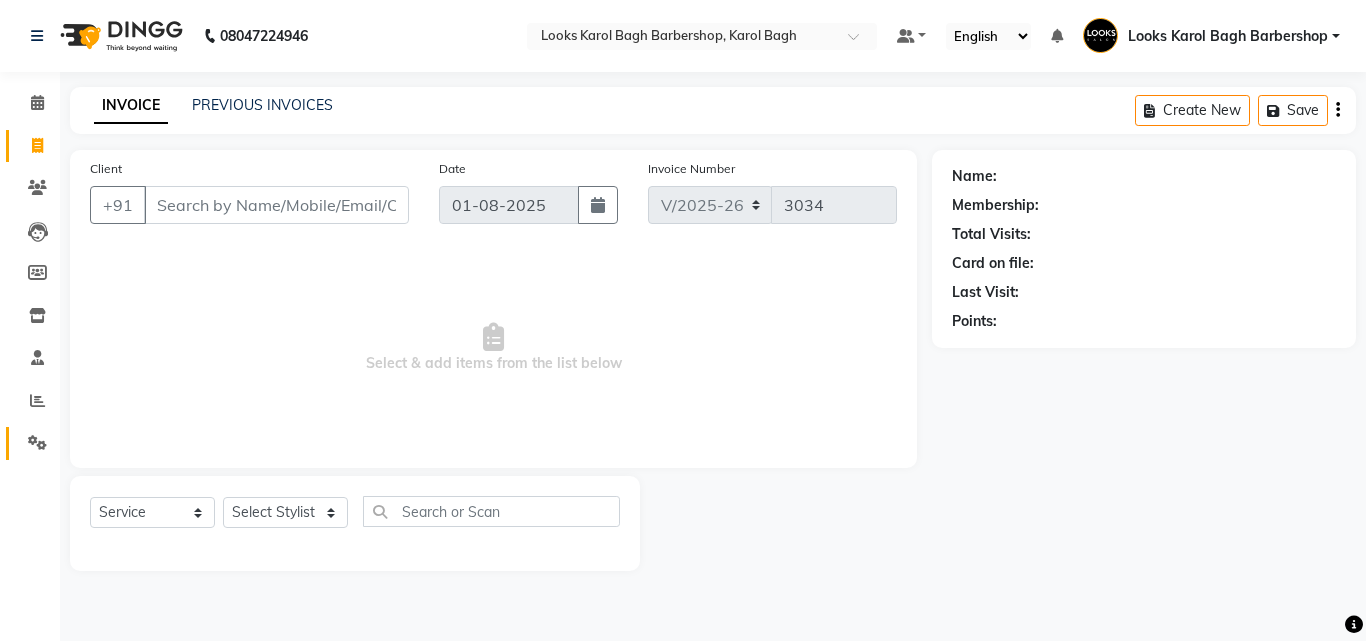 click on "Settings" 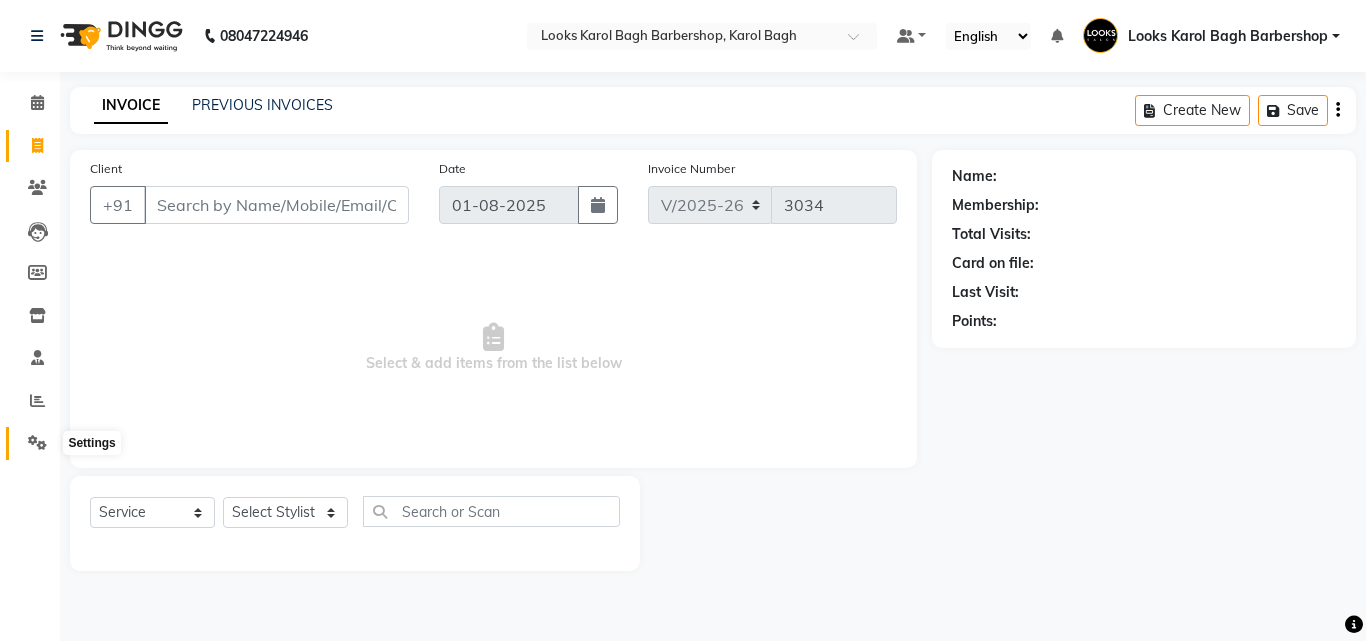 click 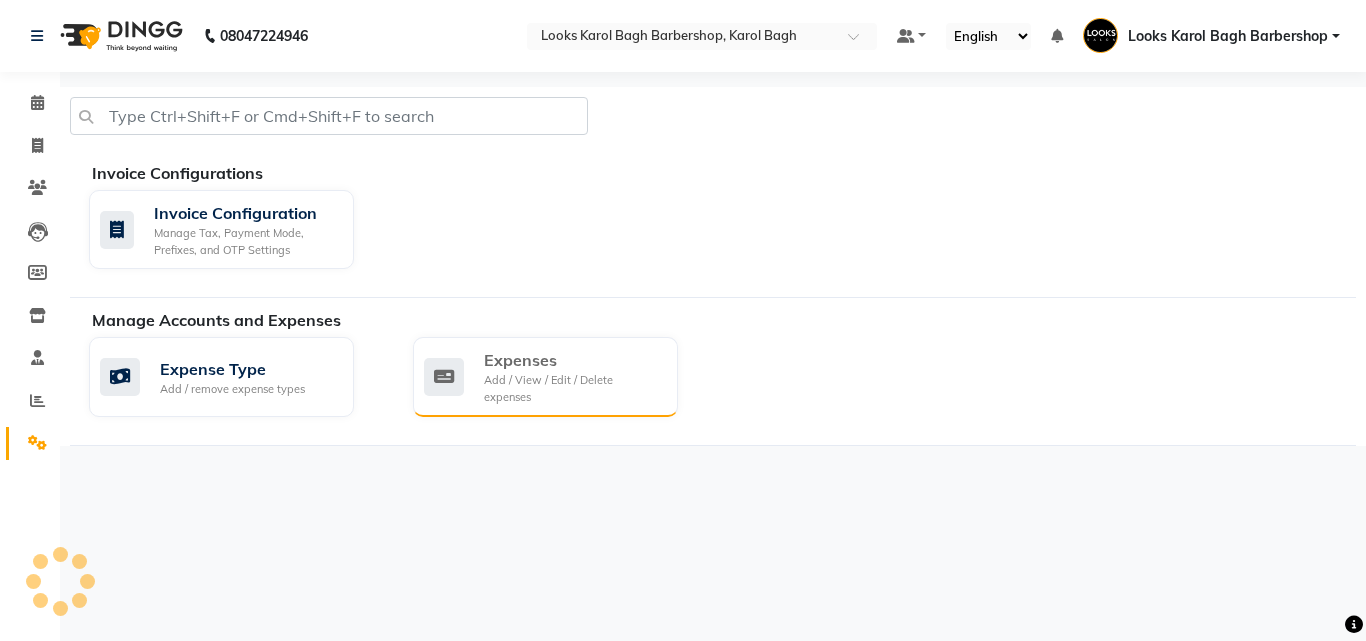 click 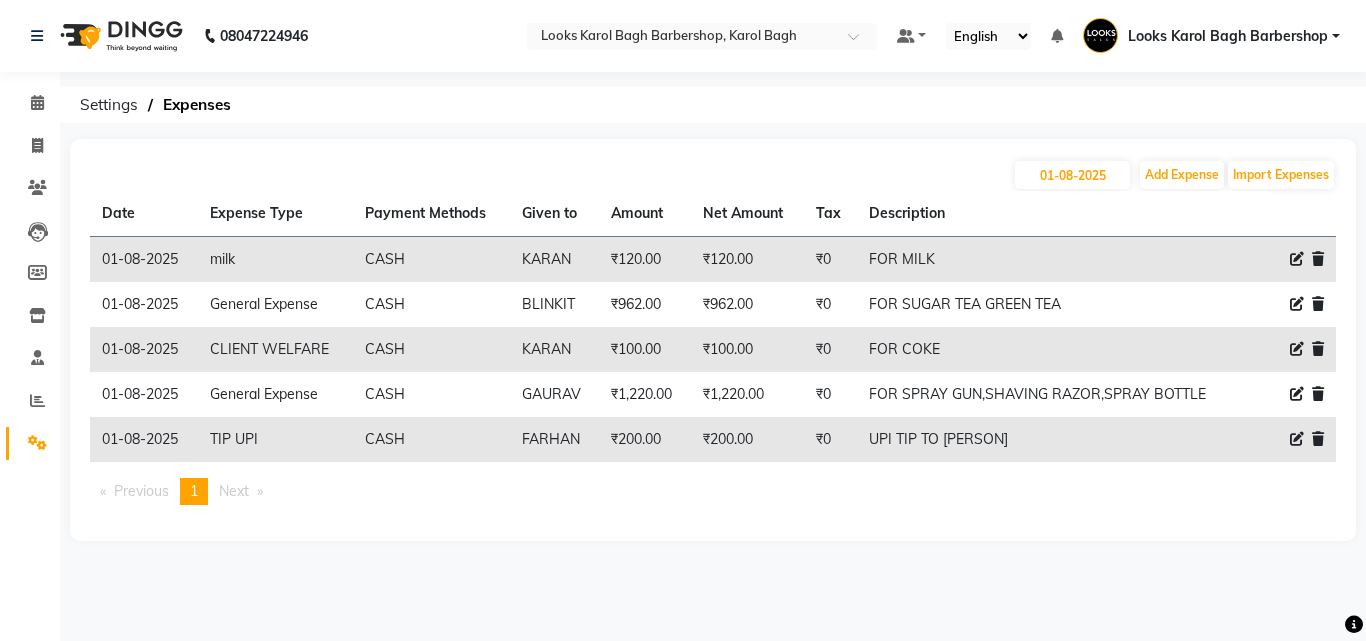 click 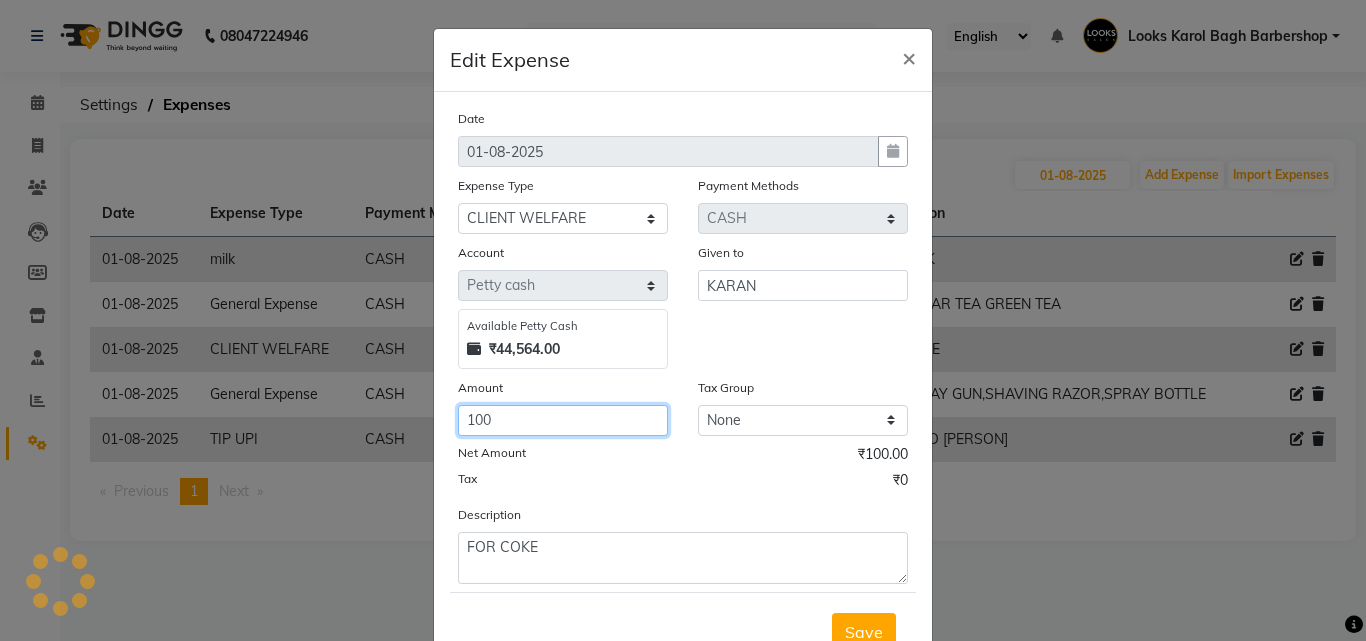 drag, startPoint x: 628, startPoint y: 432, endPoint x: 648, endPoint y: 417, distance: 25 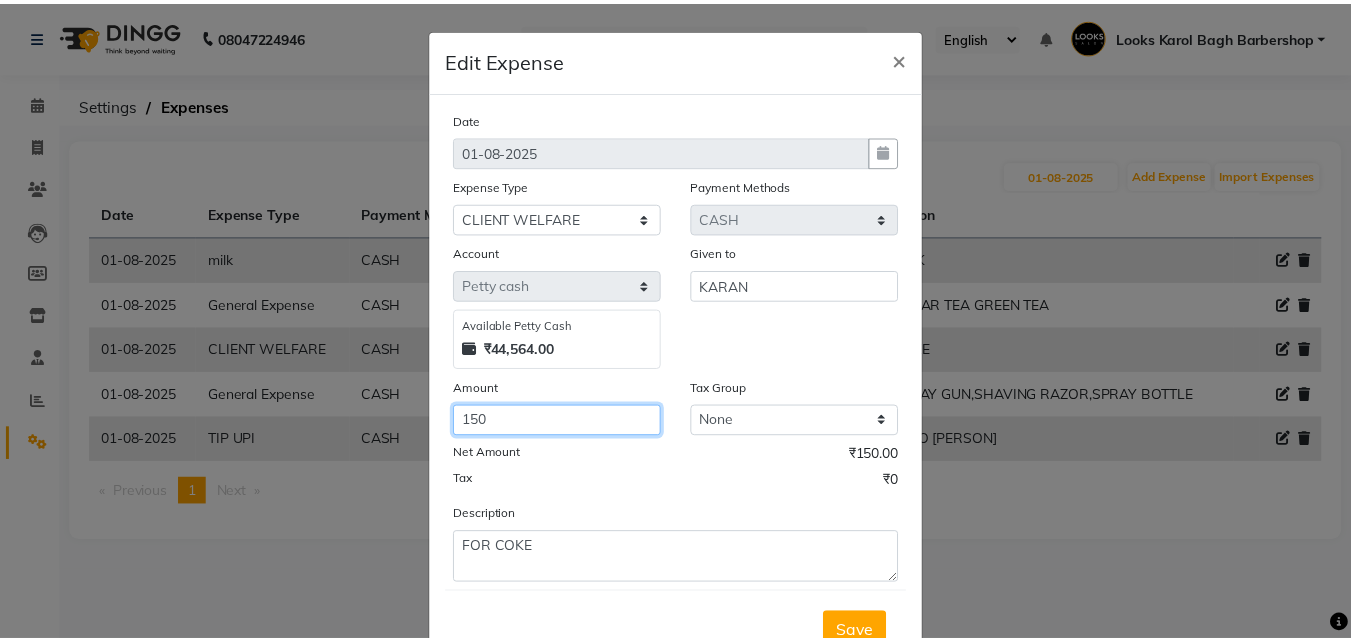 scroll, scrollTop: 75, scrollLeft: 0, axis: vertical 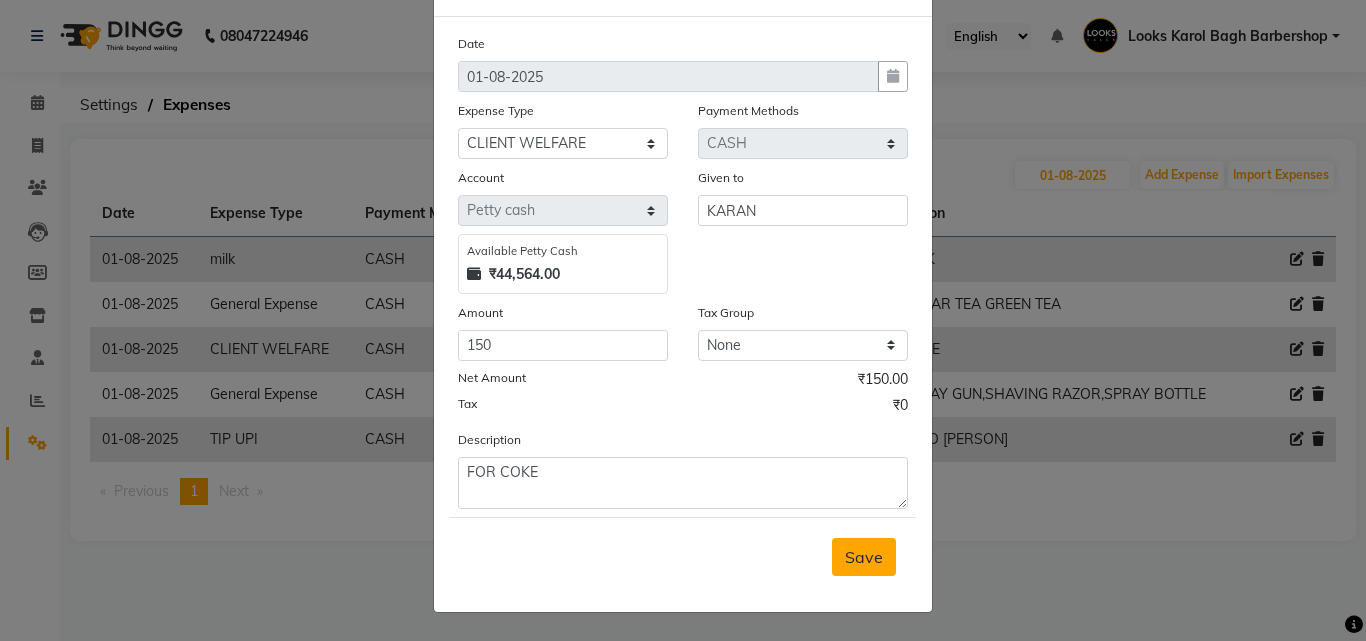 click on "Save" at bounding box center (864, 557) 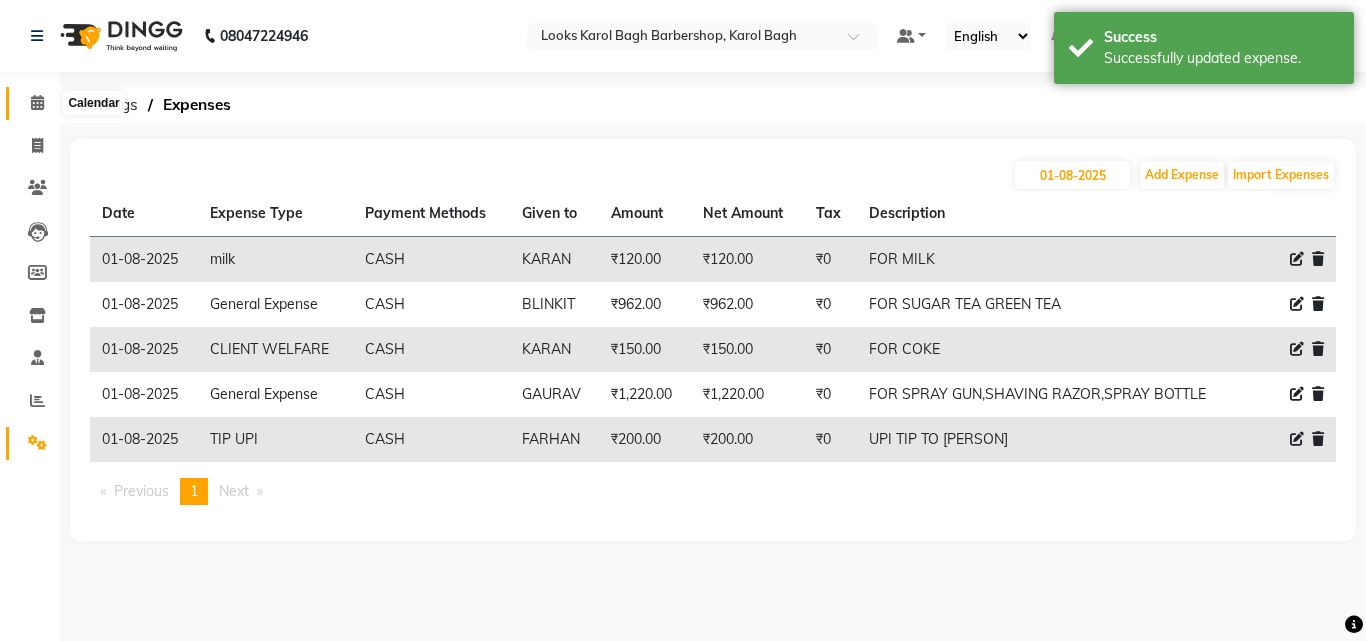 click 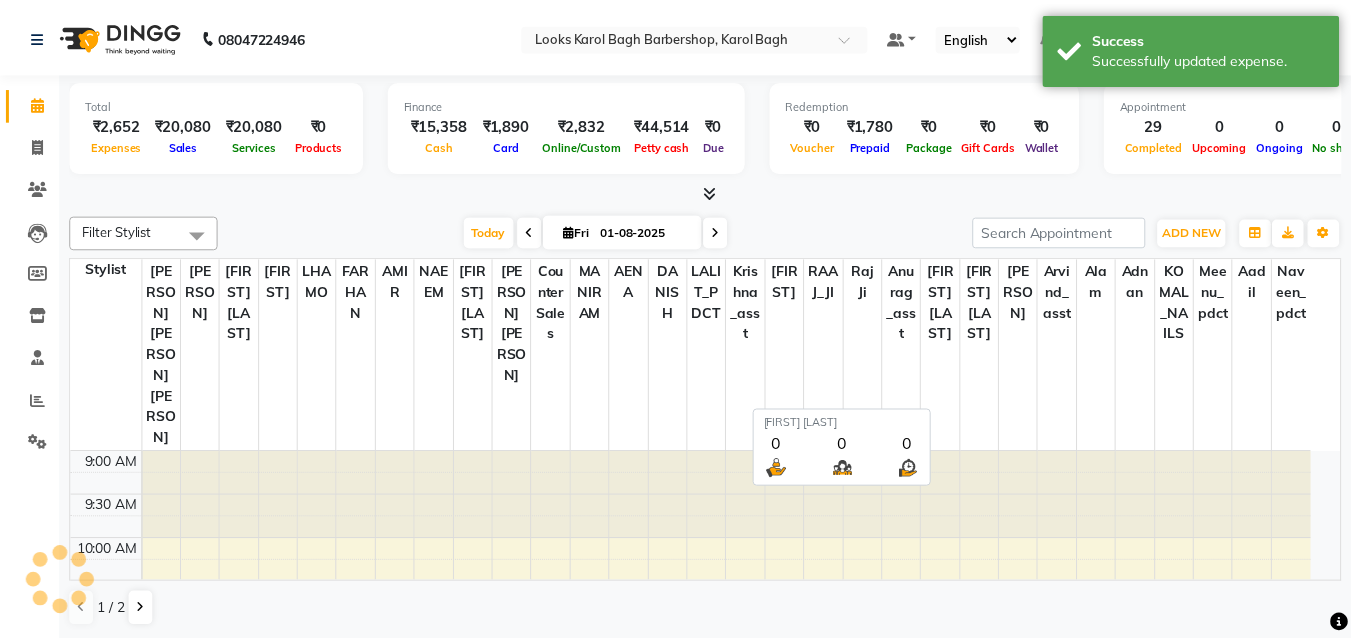 scroll, scrollTop: 0, scrollLeft: 0, axis: both 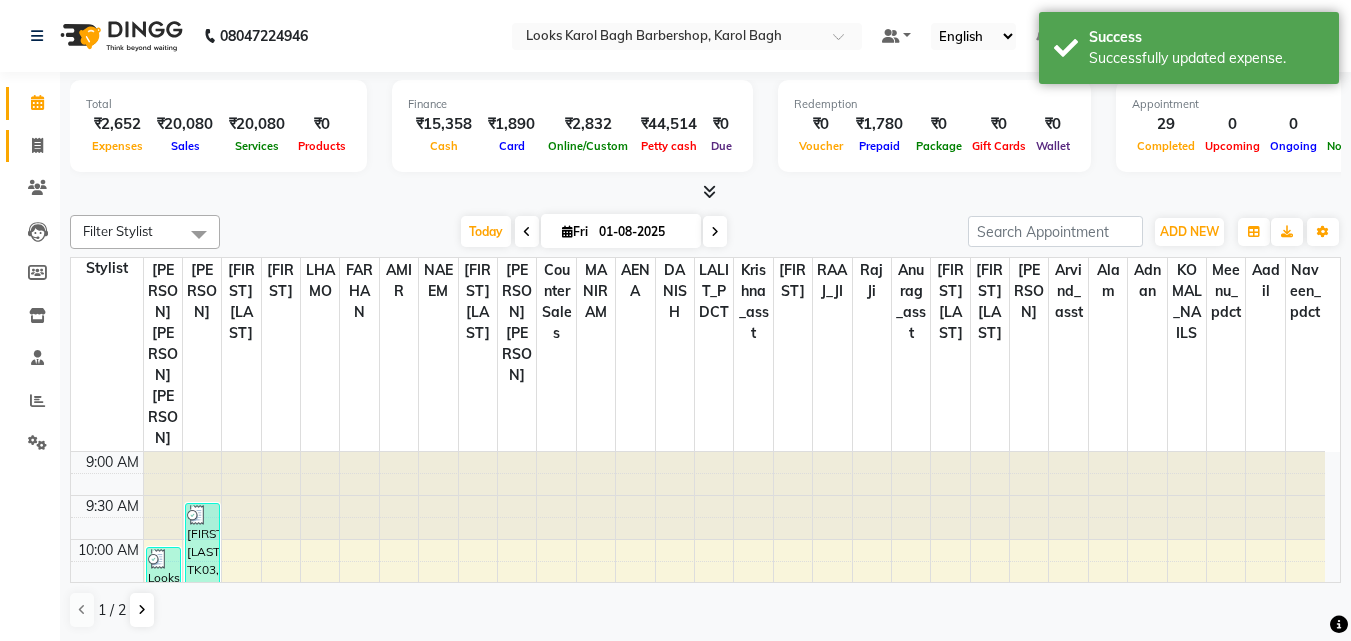 click on "Invoice" 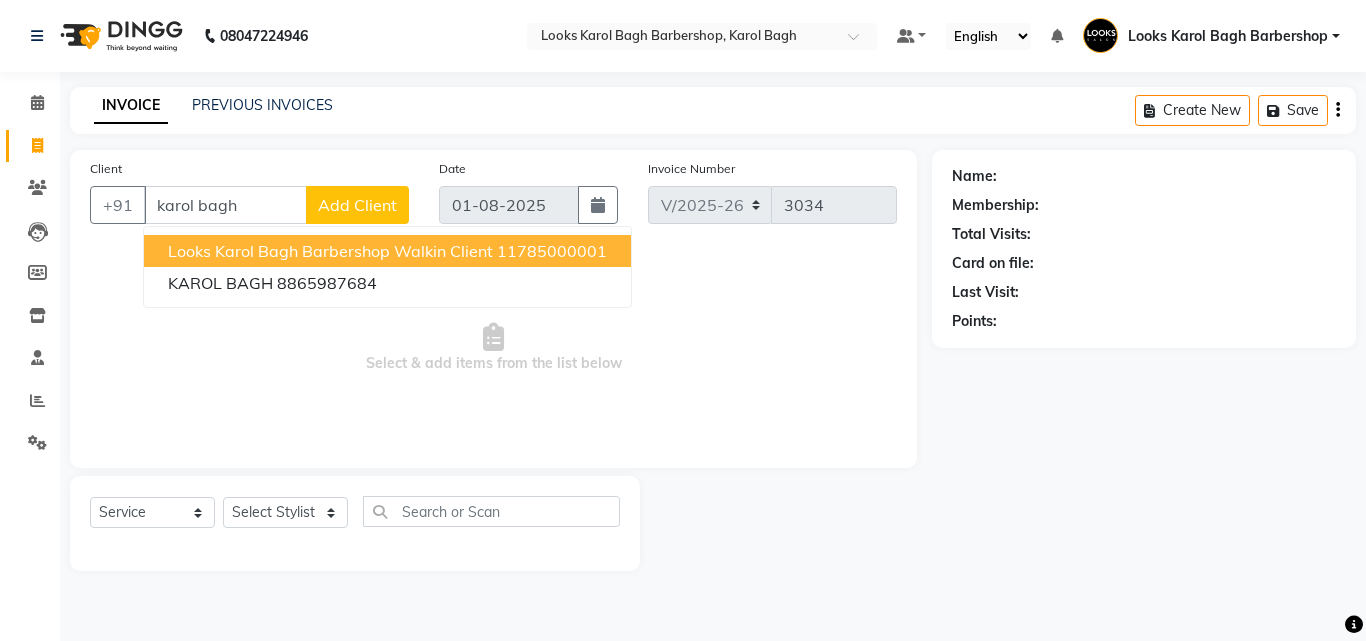 click on "[FIRST] [LAST] Walkin Client  11785000001 [CITY]  [PHONE]" at bounding box center (387, 267) 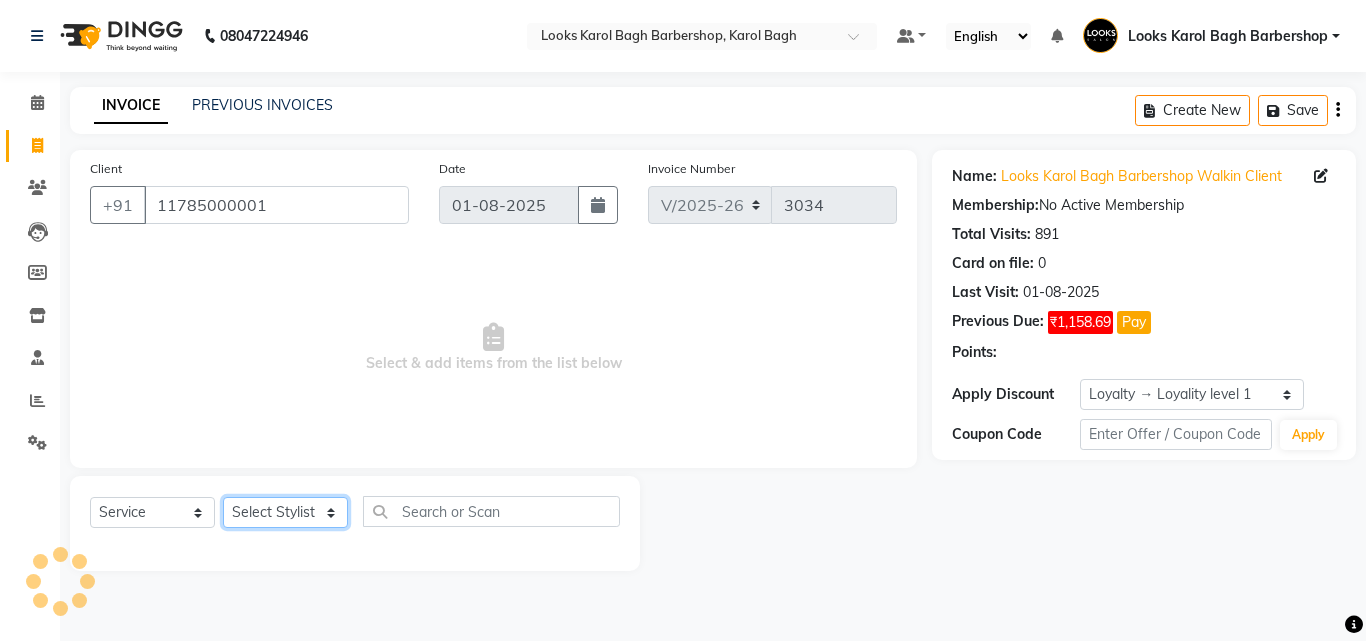 click on "Select Stylist Aadil Adnan AENA Aijaz Alam Amazon_Kart AMIR  Anurag _asst Arvind_asst BIJENDER  Counter Sales DANISH DHARAMVEER Eshan FARHAN KARAN RAI  KOMAL_NAILS Krishna_asst LALIT_PDCT LHAMO Looks_Female_Section Looks_H.O_Store Looks Karol Bagh Barbershop Looks_Kart MANIRAM Meenu_pdct Mohammad Sajid NAEEM  NARENDER DEOL  Naveen_pdct Prabhakar Kumar_PDCT RAAJ GUPTA RAAJ_JI raj ji RAM MURTI NARYAL ROHIT  Rohit Seth Rohit Thakur SACHIN sahil Shabina Shakir SIMRAN Sonia Sunny VIKRAM VIKRANT SINGH  Vishal_Asst YOGESH ASSISTANT" 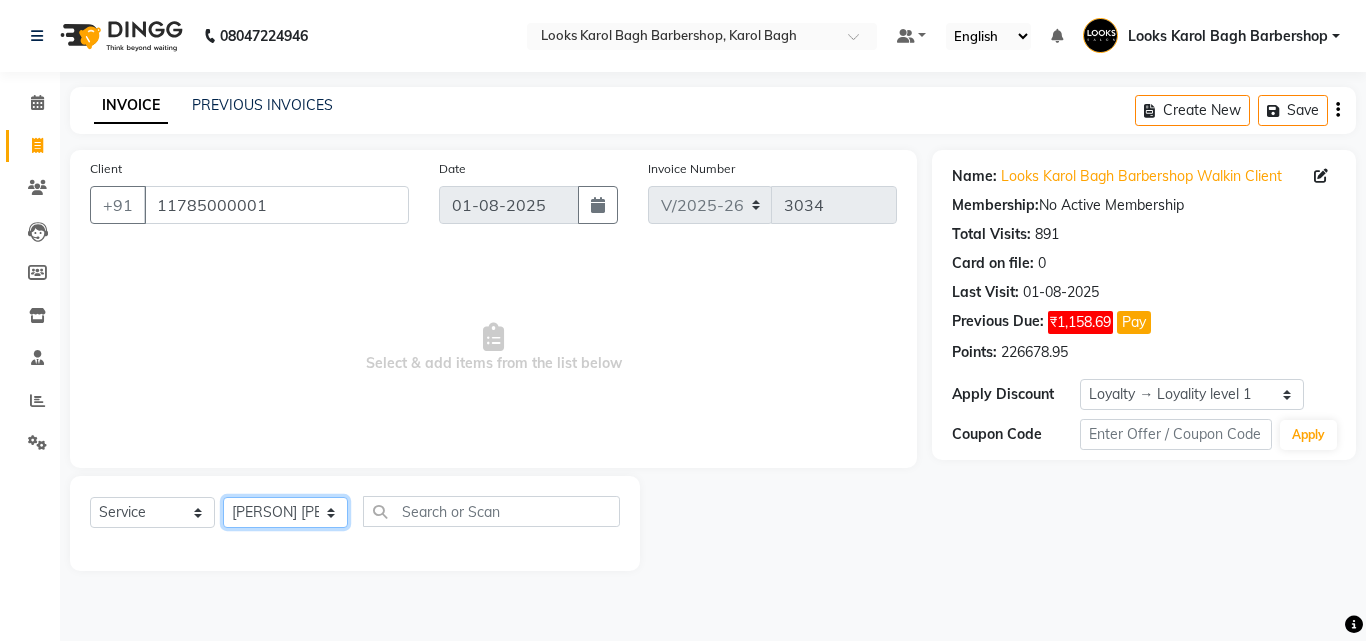 click on "Select Stylist Aadil Adnan AENA Aijaz Alam Amazon_Kart AMIR  Anurag _asst Arvind_asst BIJENDER  Counter Sales DANISH DHARAMVEER Eshan FARHAN KARAN RAI  KOMAL_NAILS Krishna_asst LALIT_PDCT LHAMO Looks_Female_Section Looks_H.O_Store Looks Karol Bagh Barbershop Looks_Kart MANIRAM Meenu_pdct Mohammad Sajid NAEEM  NARENDER DEOL  Naveen_pdct Prabhakar Kumar_PDCT RAAJ GUPTA RAAJ_JI raj ji RAM MURTI NARYAL ROHIT  Rohit Seth Rohit Thakur SACHIN sahil Shabina Shakir SIMRAN Sonia Sunny VIKRAM VIKRANT SINGH  Vishal_Asst YOGESH ASSISTANT" 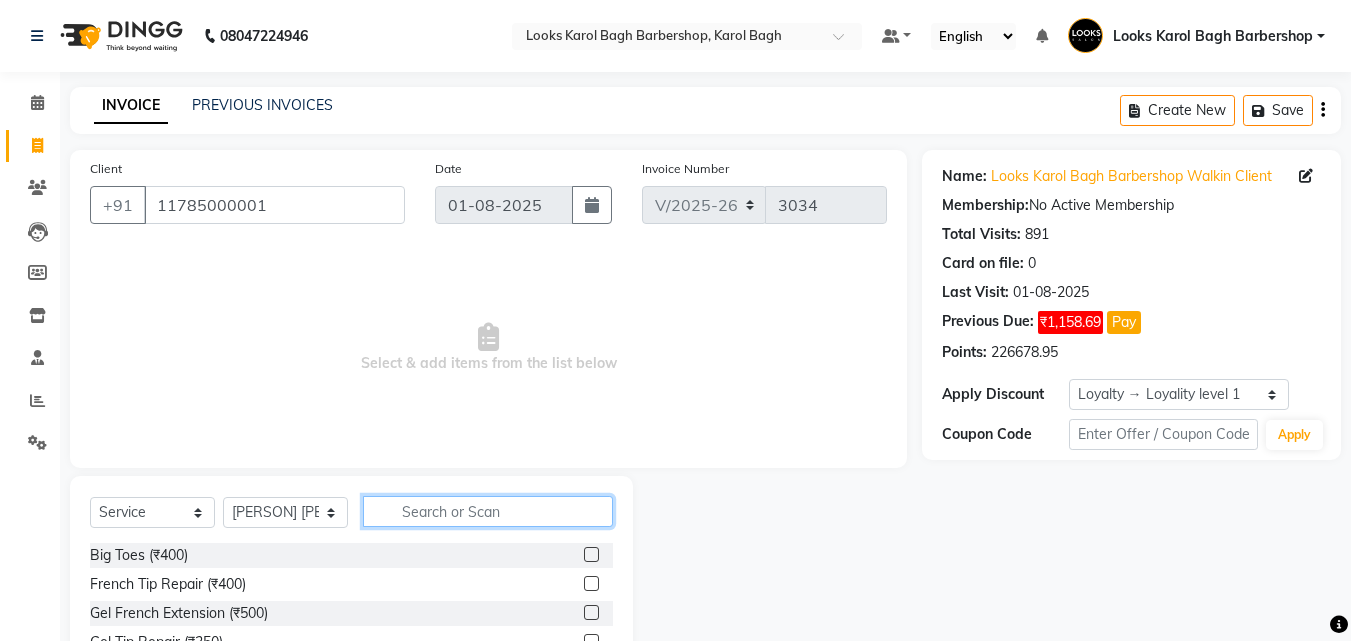 click 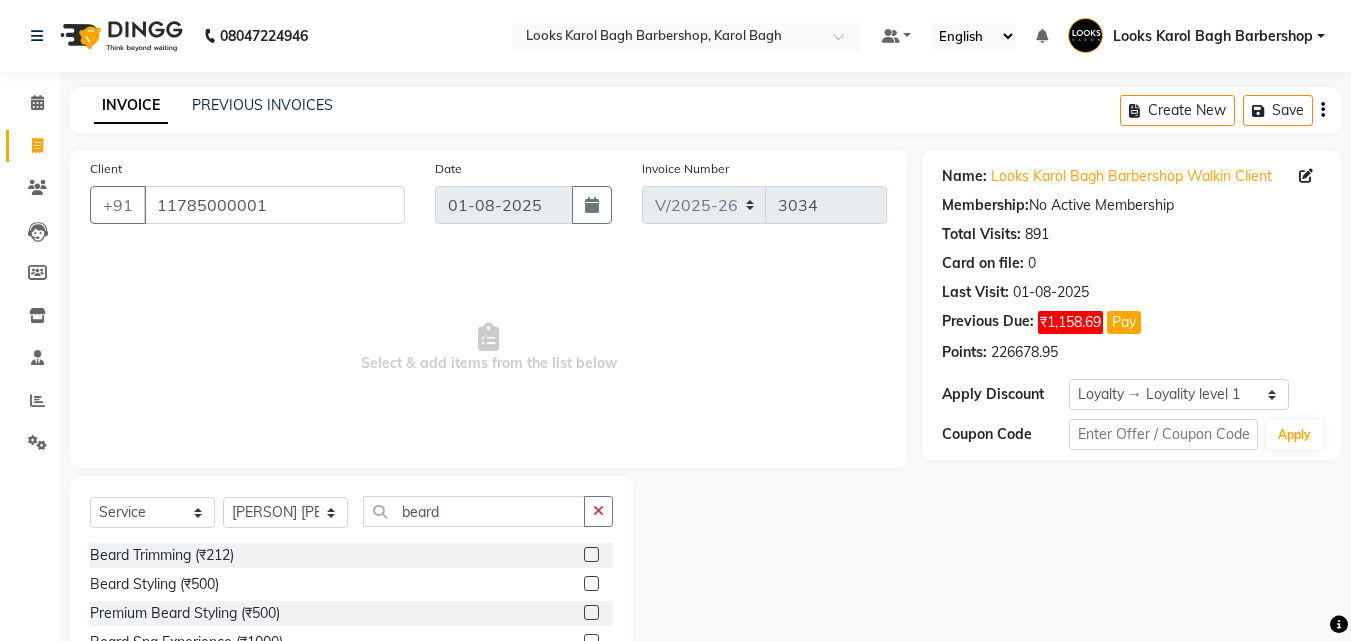 click 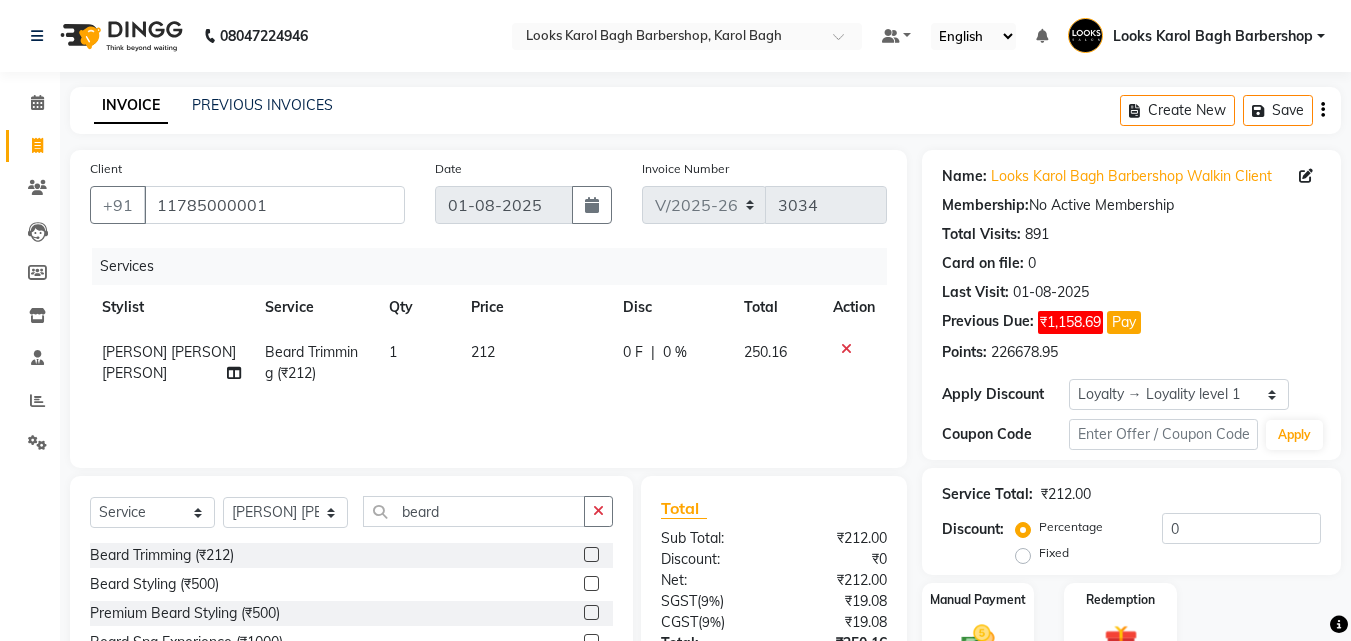scroll, scrollTop: 180, scrollLeft: 0, axis: vertical 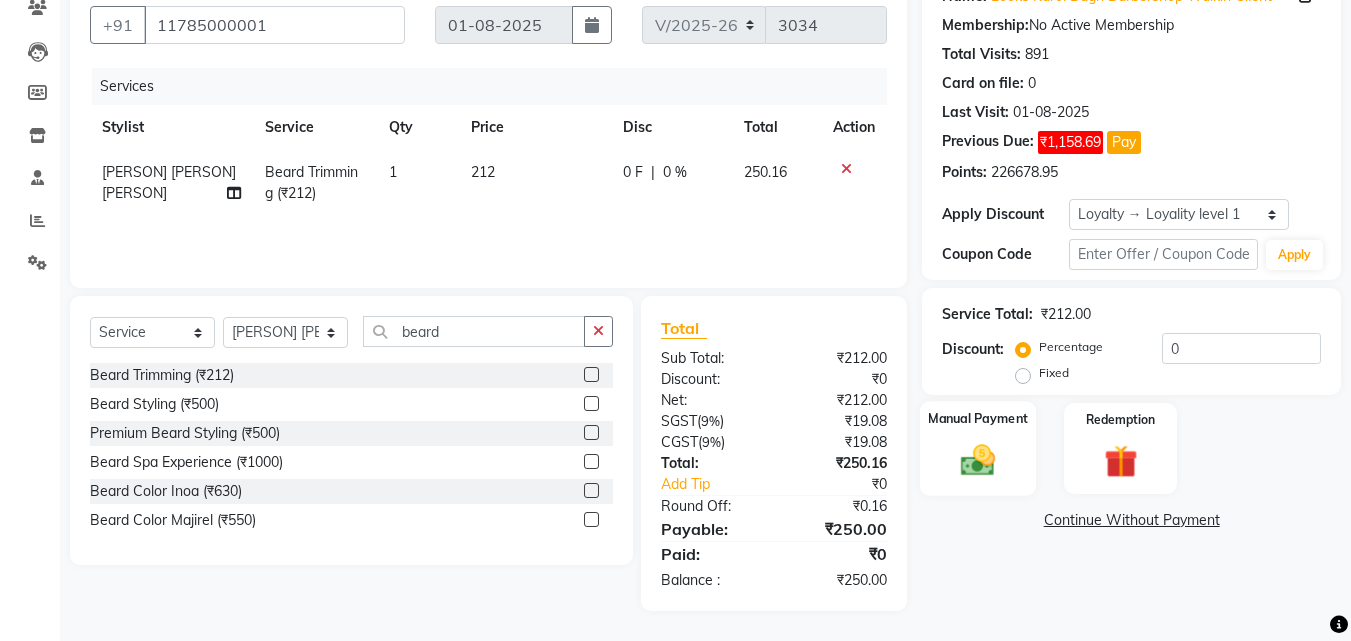 click 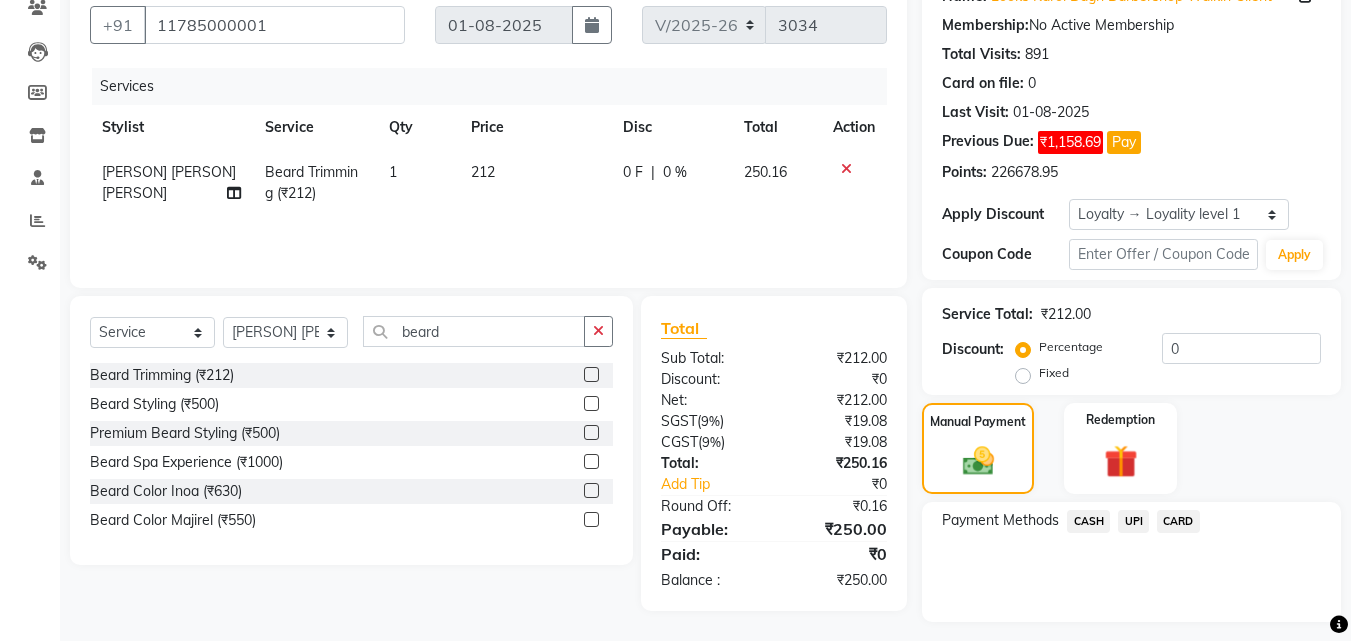 click on "CASH" 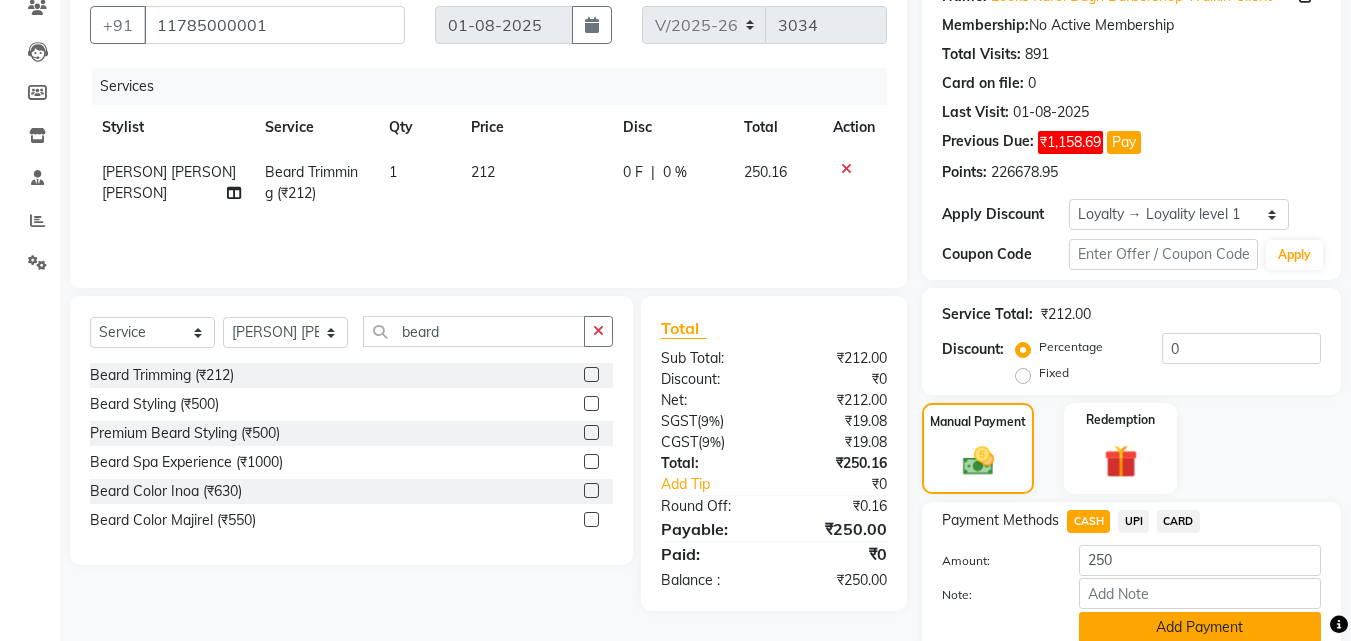 click on "Add Payment" 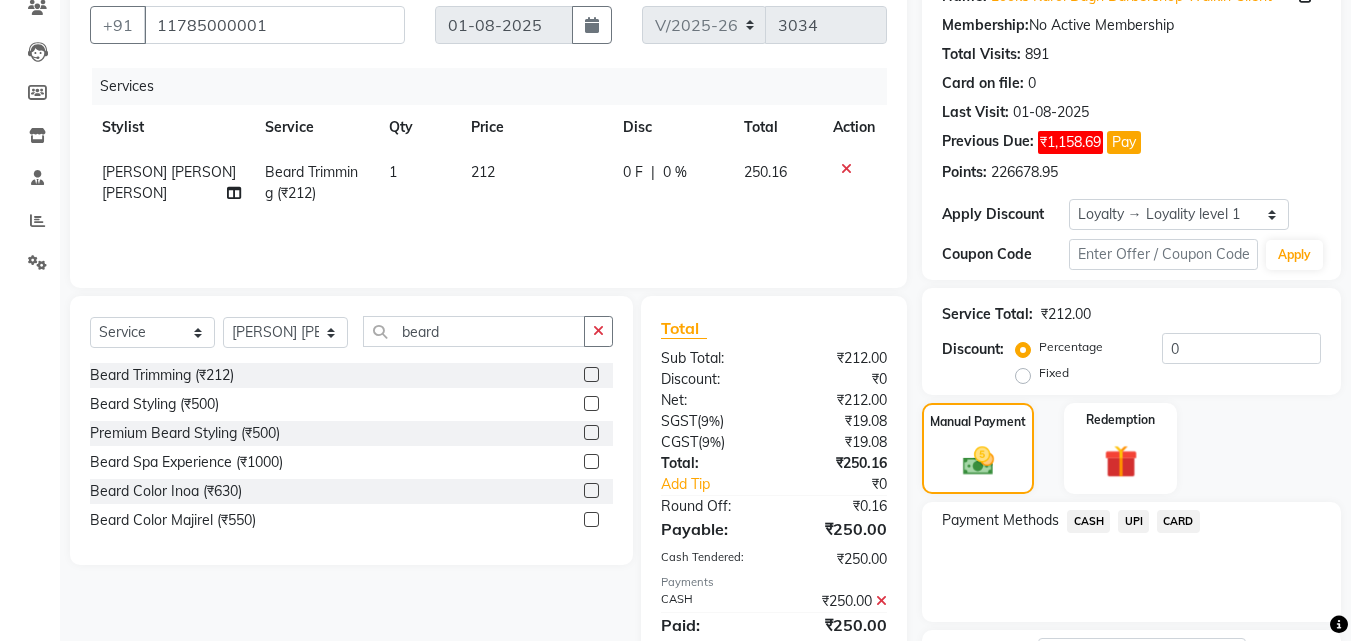 click on "Checkout" 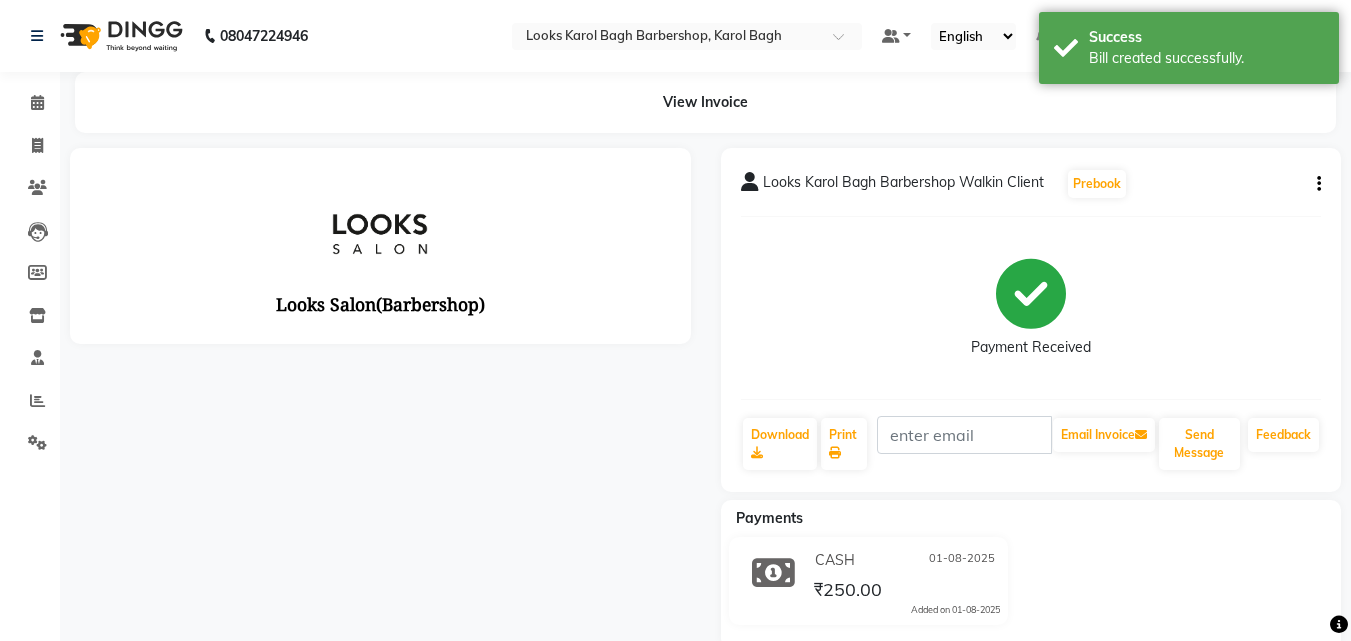 scroll, scrollTop: 0, scrollLeft: 0, axis: both 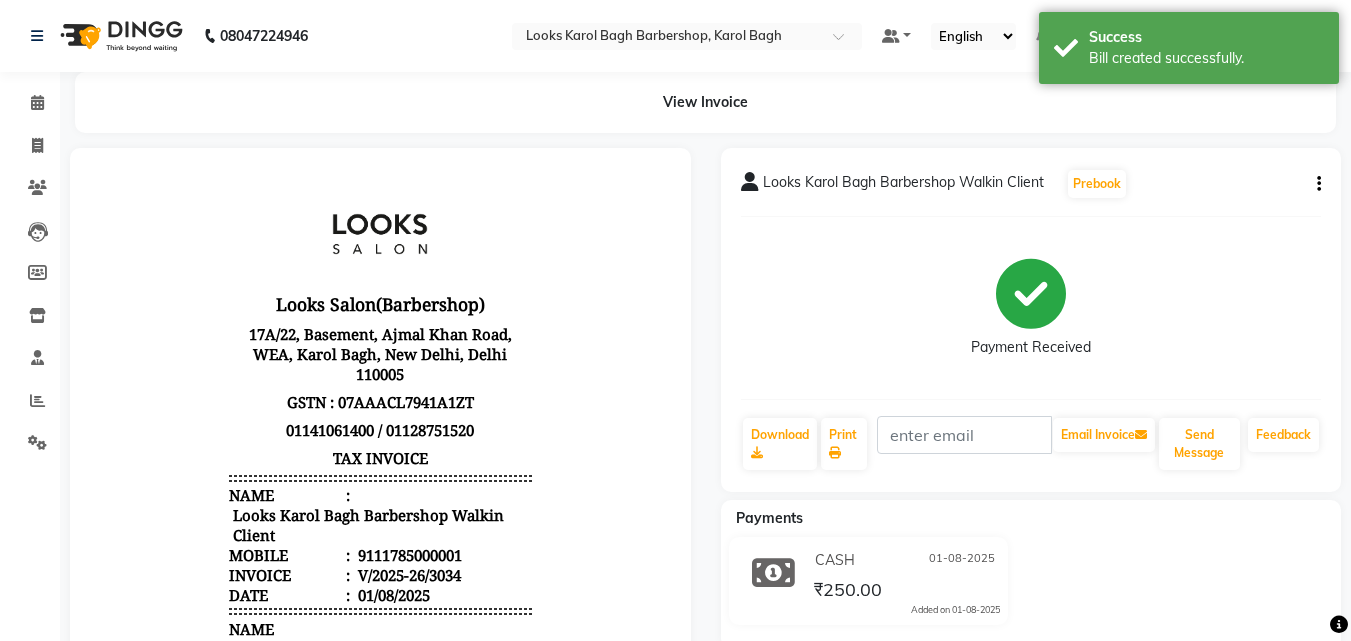 click on "Calendar" 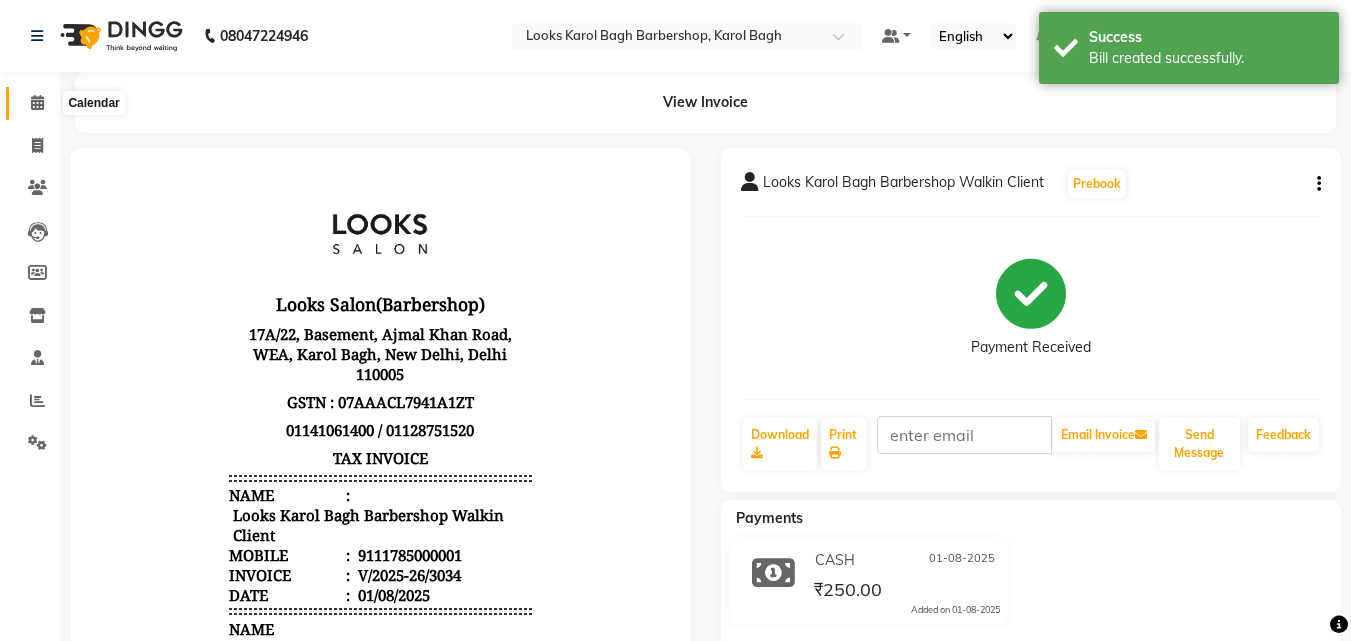 click 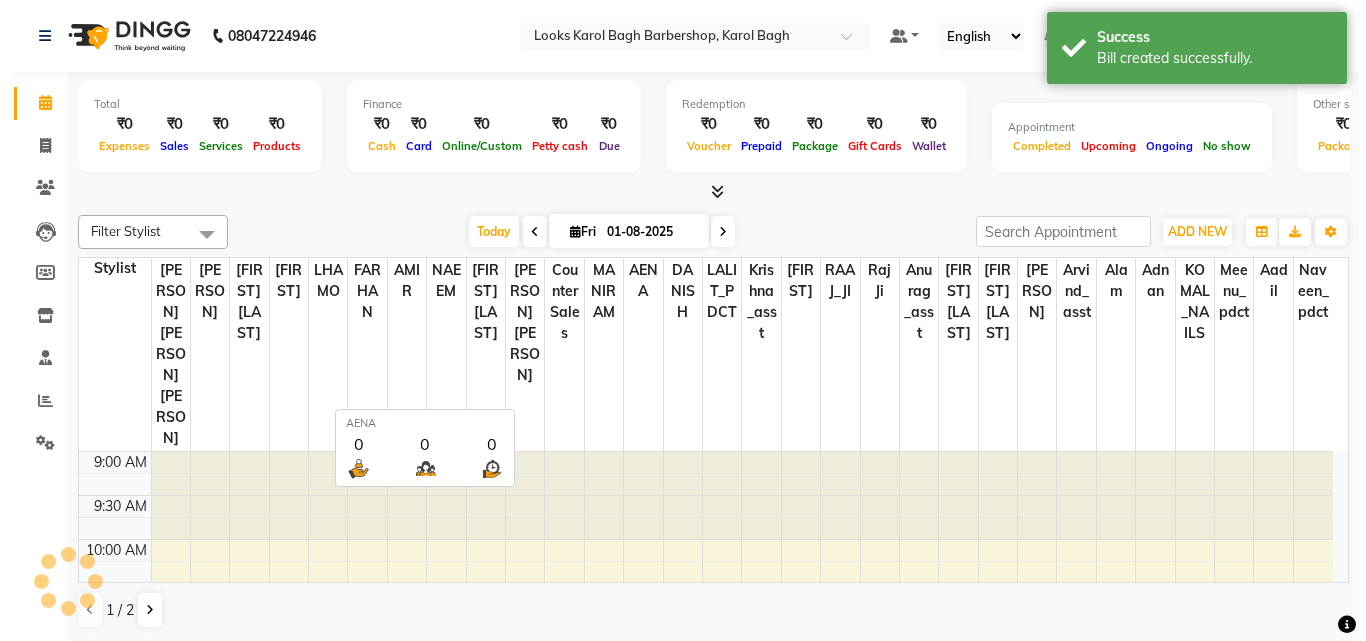 scroll, scrollTop: 0, scrollLeft: 0, axis: both 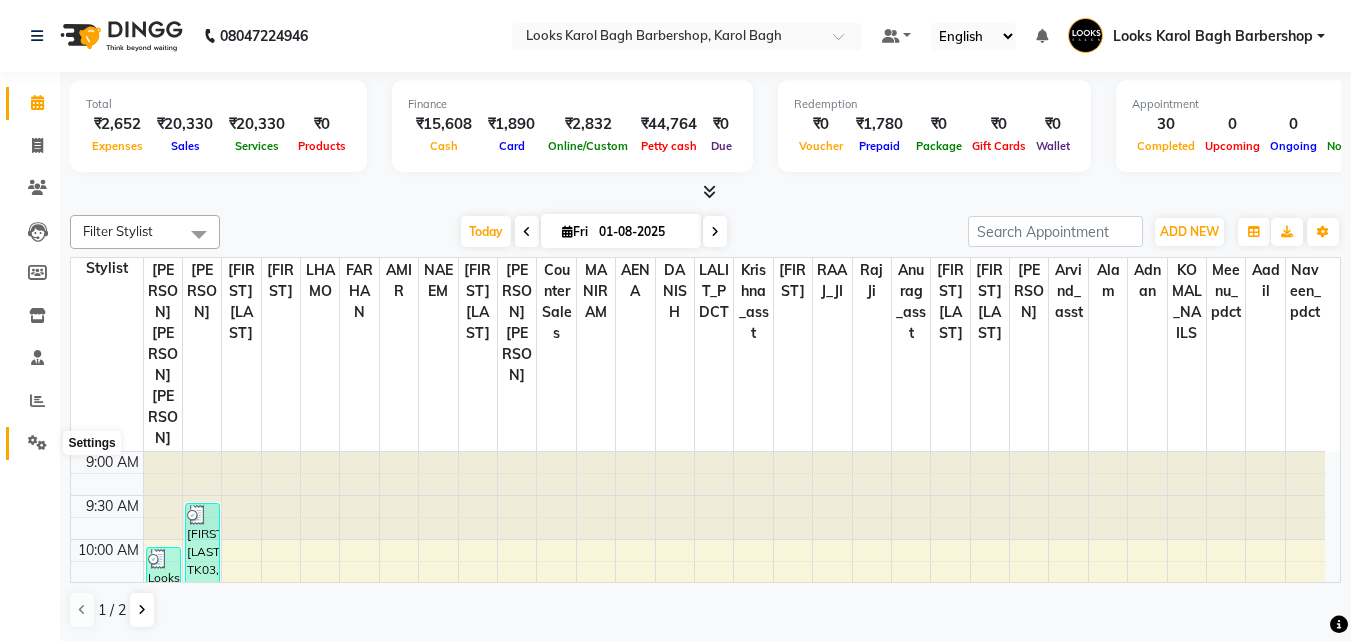 click 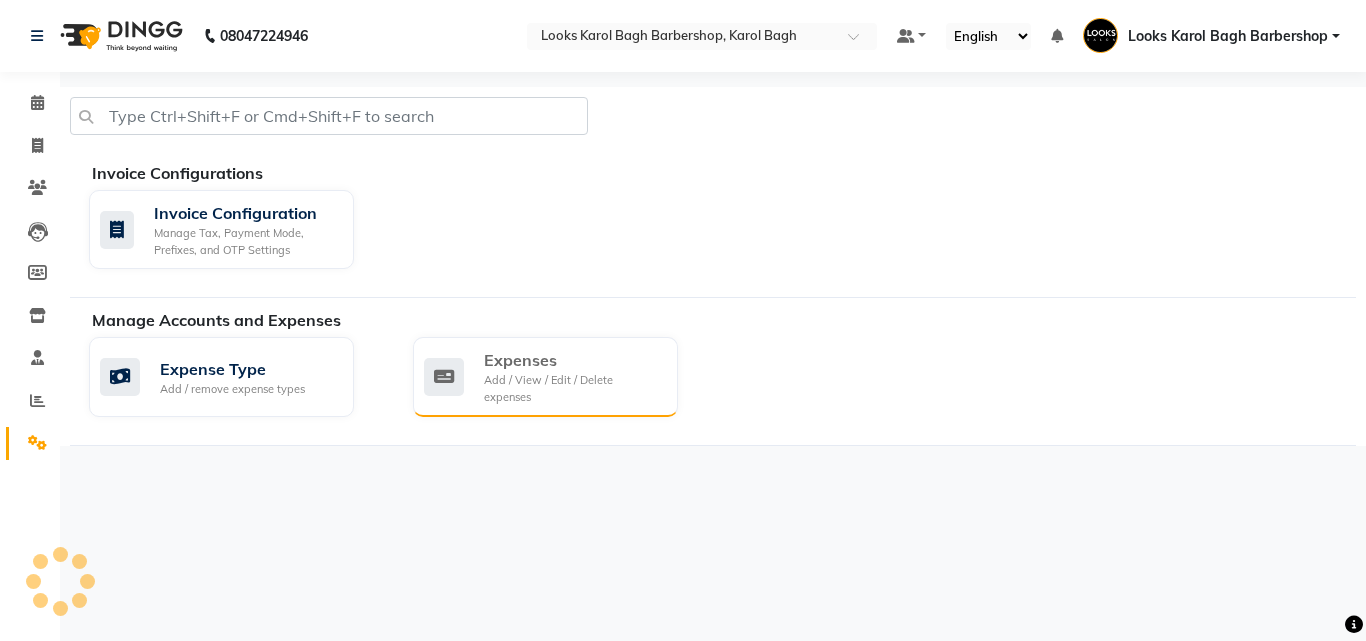 click on "Expenses Add / View / Edit / Delete expenses" 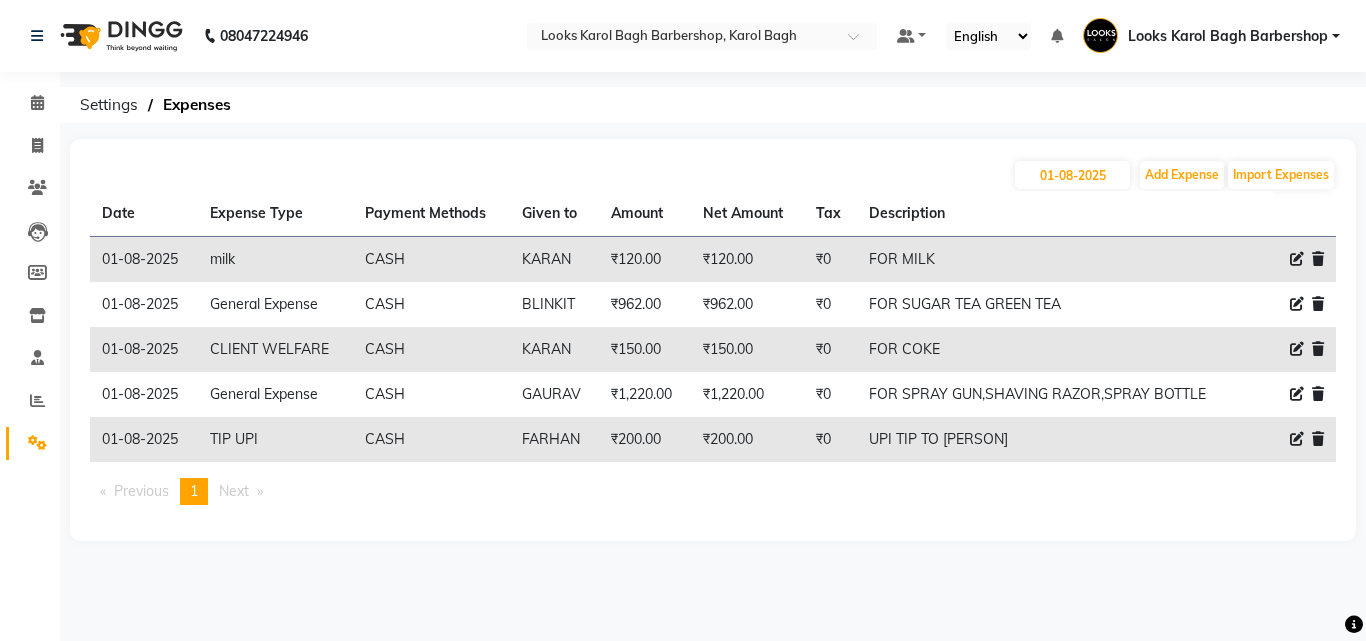 click 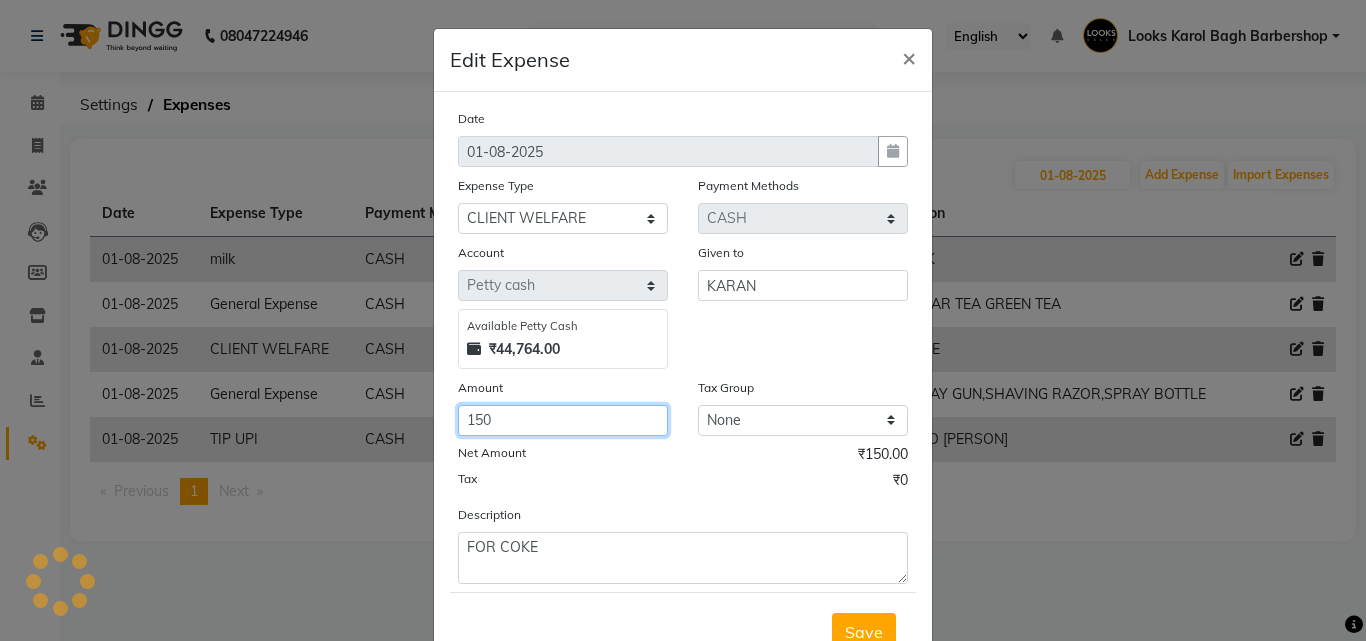 drag, startPoint x: 562, startPoint y: 426, endPoint x: 581, endPoint y: 414, distance: 22.472204 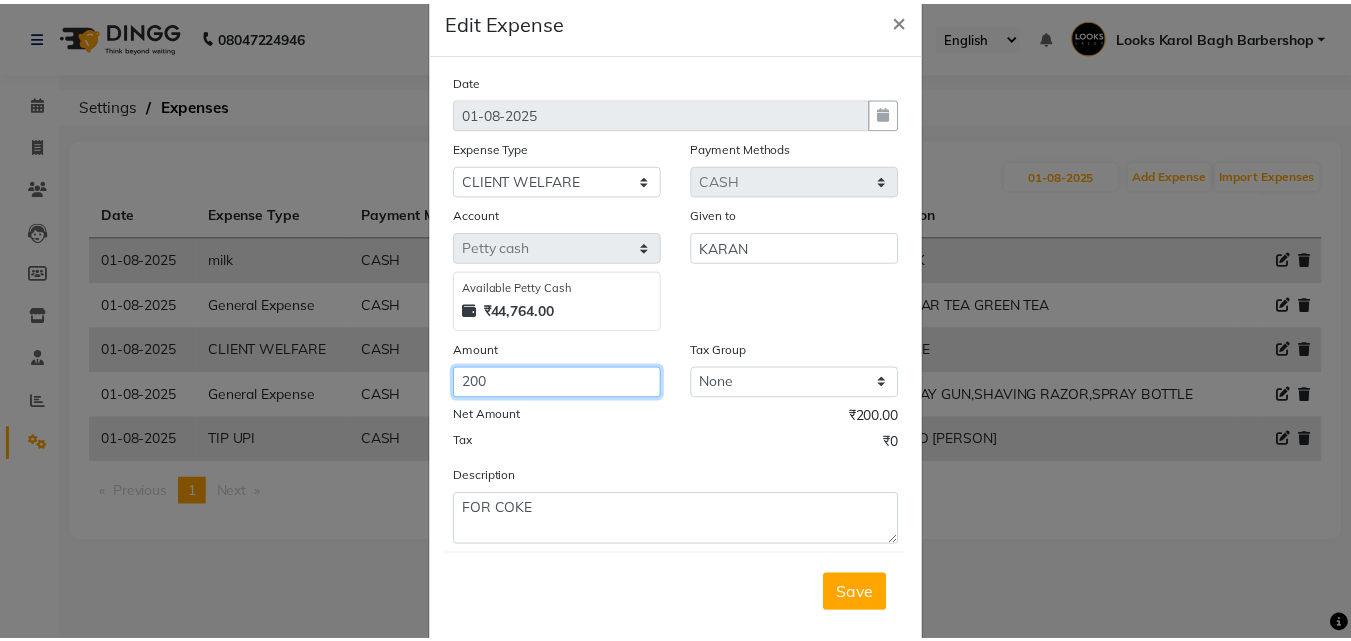 scroll, scrollTop: 75, scrollLeft: 0, axis: vertical 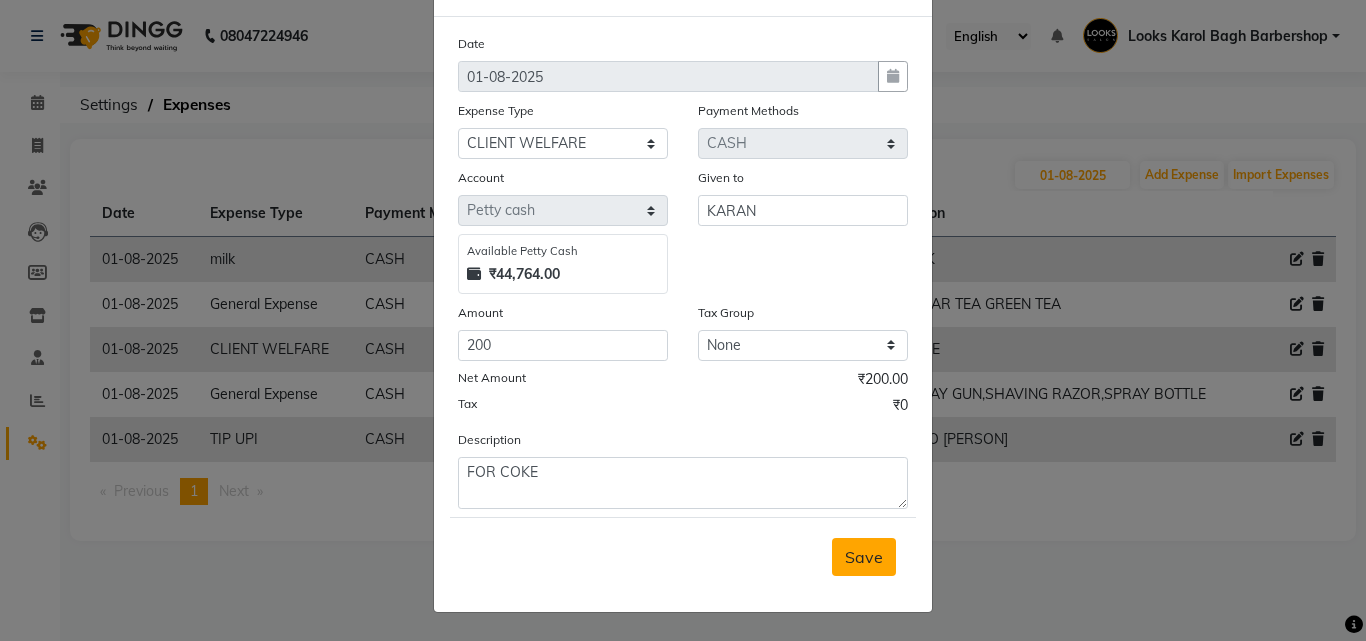 drag, startPoint x: 874, startPoint y: 555, endPoint x: 805, endPoint y: 537, distance: 71.30919 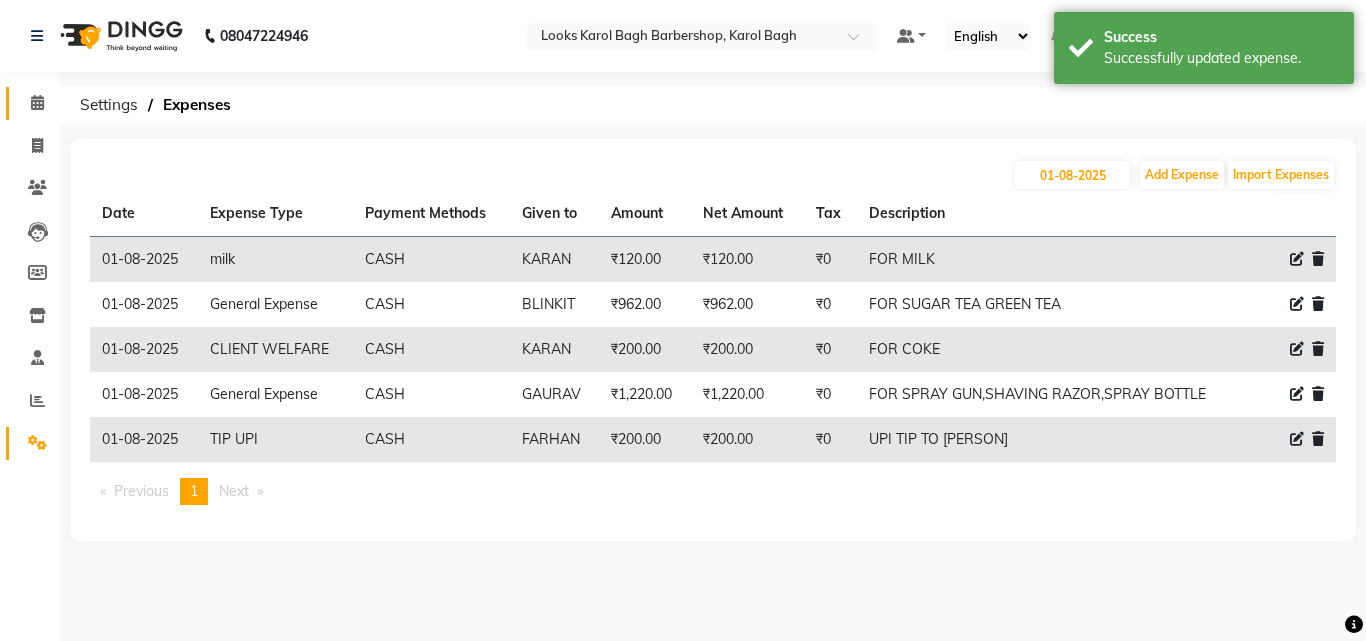 click 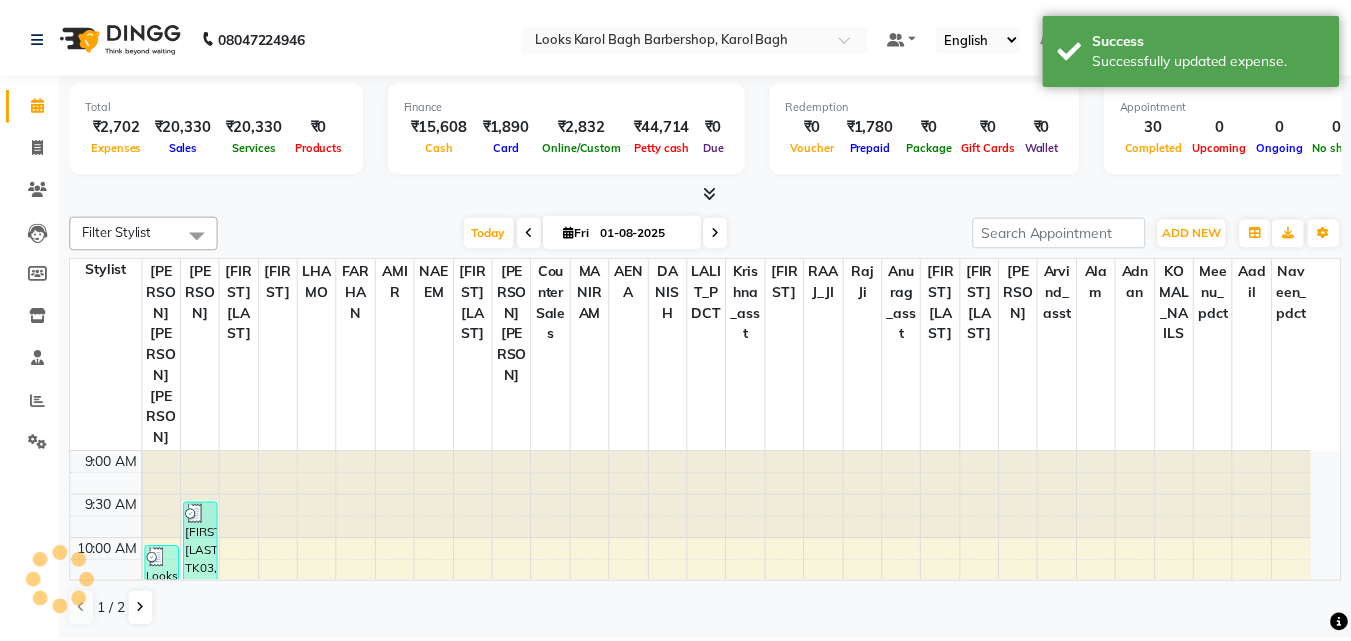 scroll, scrollTop: 0, scrollLeft: 0, axis: both 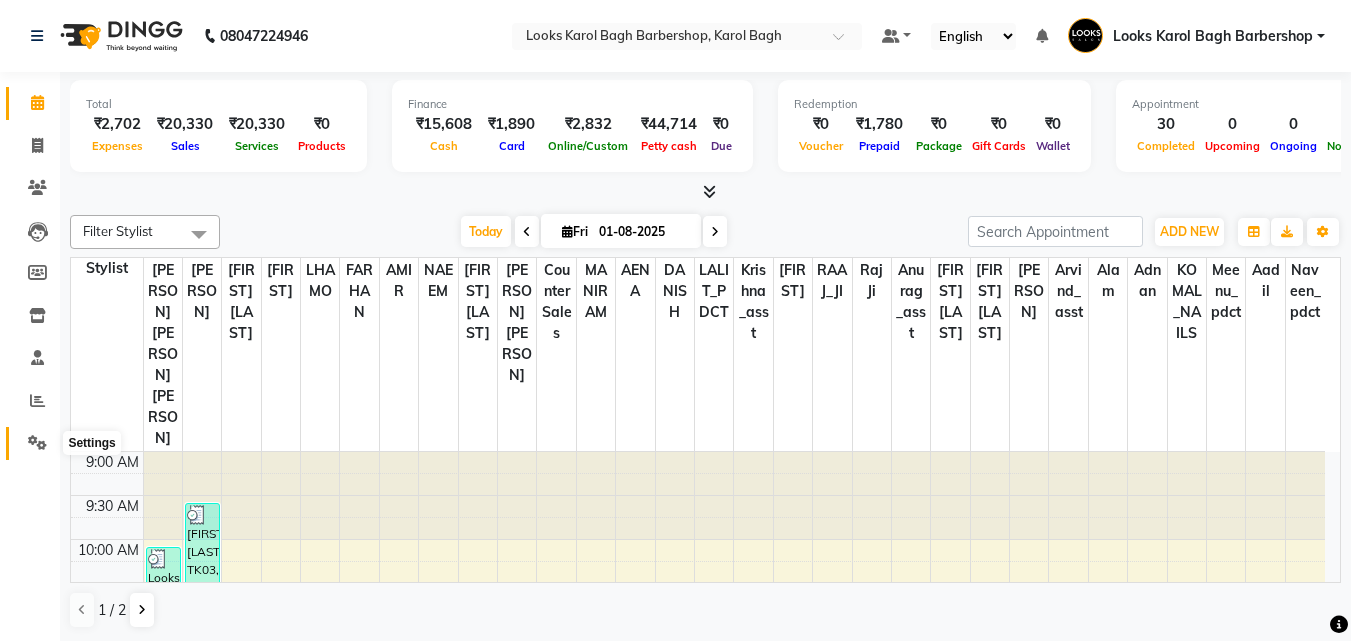 click 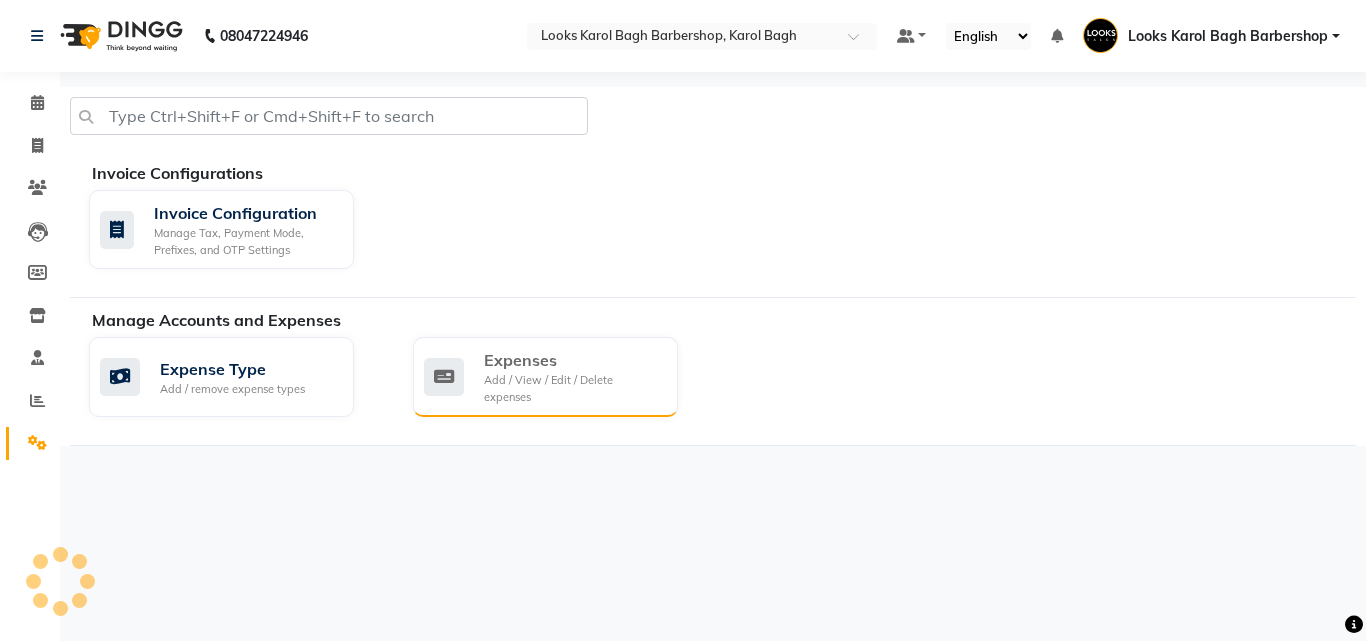 click on "Expenses" 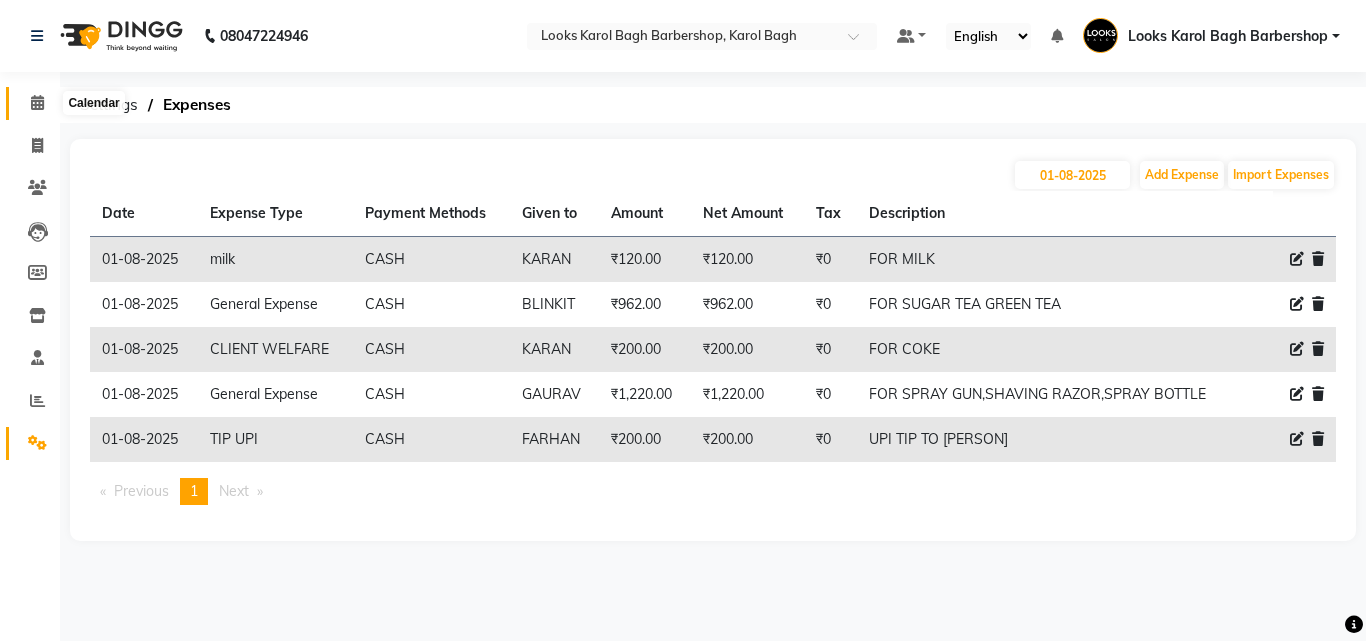 click 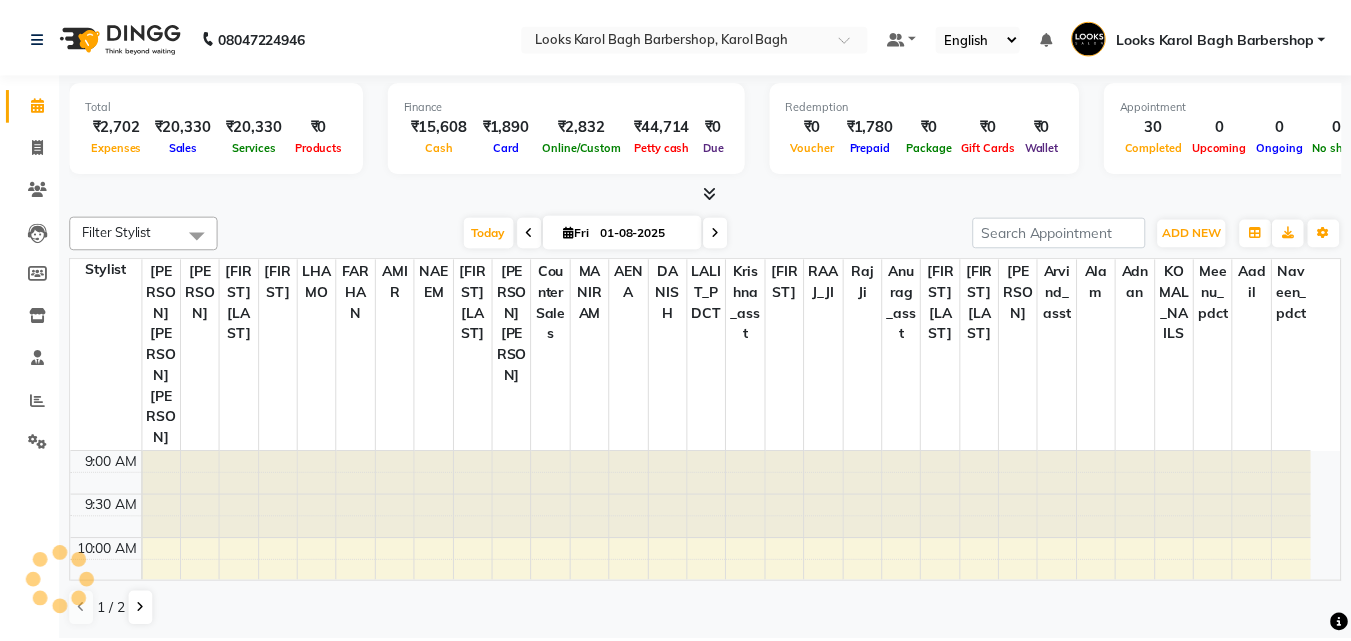 scroll, scrollTop: 0, scrollLeft: 0, axis: both 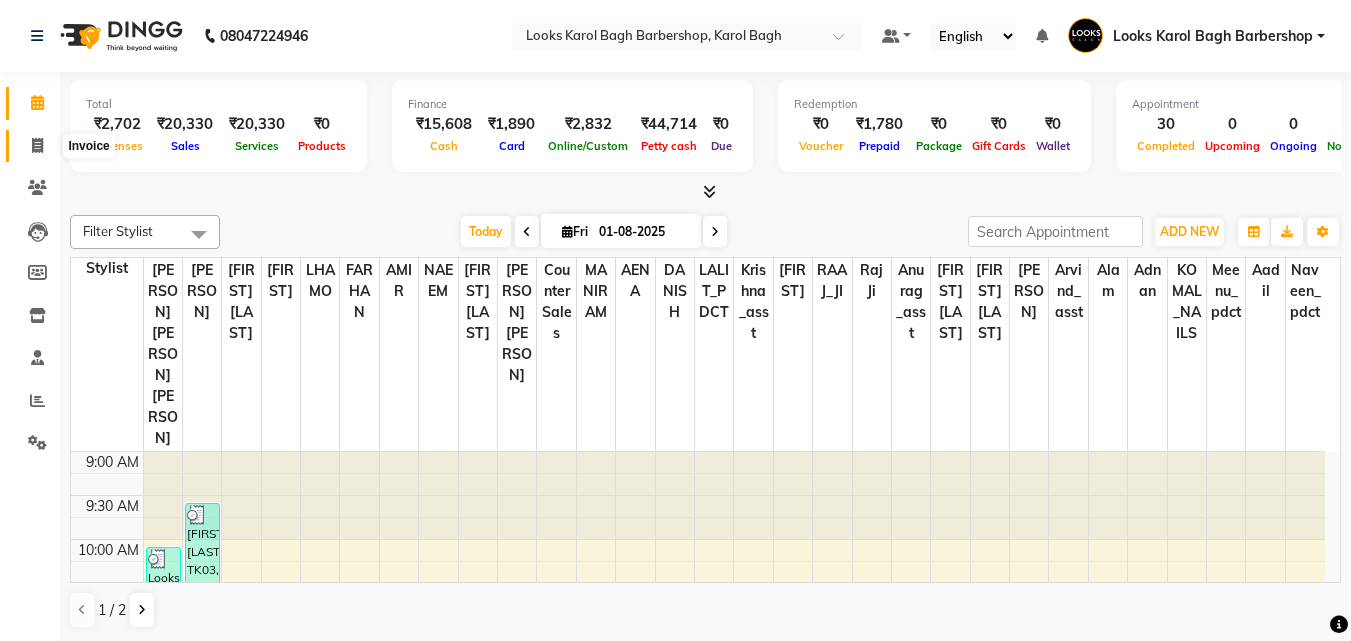 click 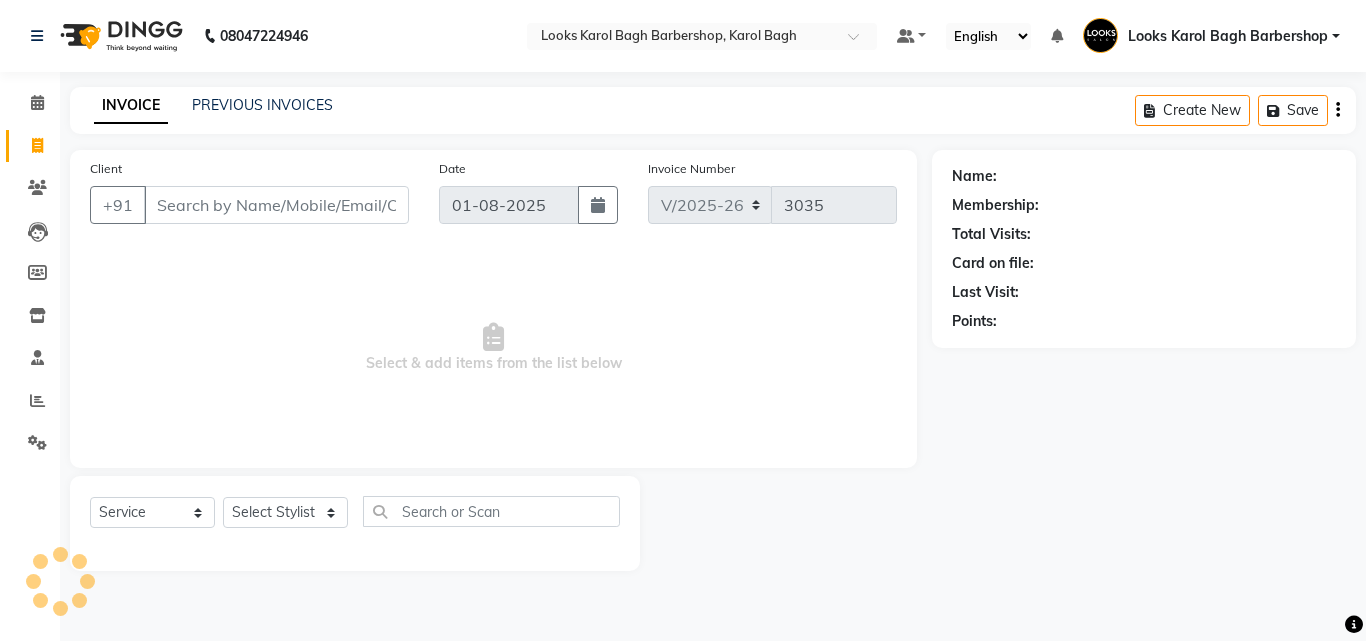 click on "Client" at bounding box center (276, 205) 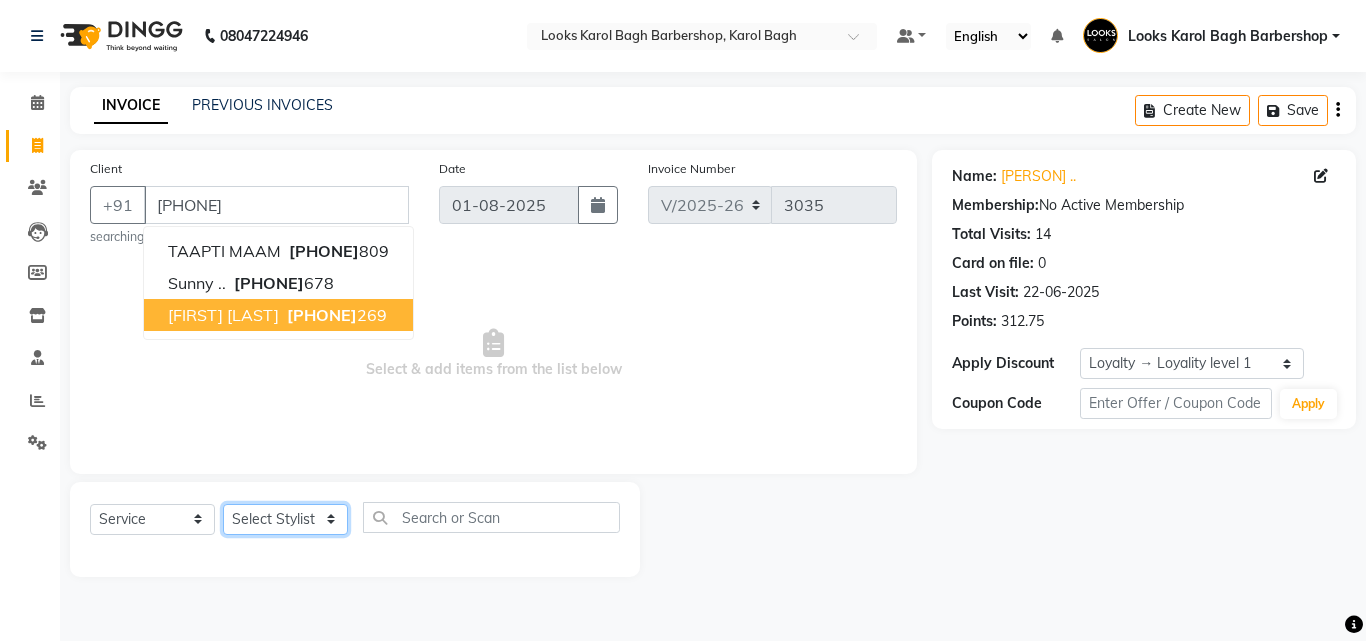 click on "Select Stylist Aadil Adnan AENA Aijaz Alam Amazon_Kart AMIR  Anurag _asst Arvind_asst BIJENDER  Counter Sales DANISH DHARAMVEER Eshan FARHAN KARAN RAI  KOMAL_NAILS Krishna_asst LALIT_PDCT LHAMO Looks_Female_Section Looks_H.O_Store Looks Karol Bagh Barbershop Looks_Kart MANIRAM Meenu_pdct Mohammad Sajid NAEEM  NARENDER DEOL  Naveen_pdct Prabhakar Kumar_PDCT RAAJ GUPTA RAAJ_JI raj ji RAM MURTI NARYAL ROHIT  Rohit Seth Rohit Thakur SACHIN sahil Shabina Shakir SIMRAN Sonia Sunny VIKRAM VIKRANT SINGH  Vishal_Asst YOGESH ASSISTANT" 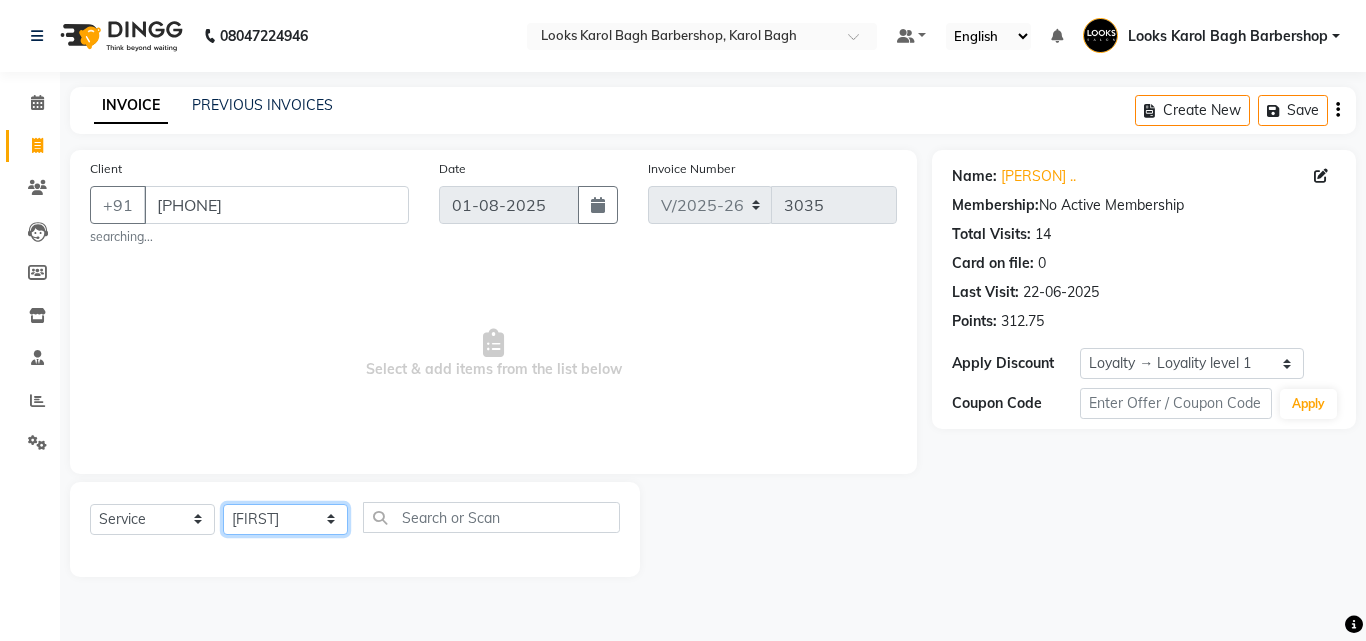 click on "Select Stylist Aadil Adnan AENA Aijaz Alam Amazon_Kart AMIR  Anurag _asst Arvind_asst BIJENDER  Counter Sales DANISH DHARAMVEER Eshan FARHAN KARAN RAI  KOMAL_NAILS Krishna_asst LALIT_PDCT LHAMO Looks_Female_Section Looks_H.O_Store Looks Karol Bagh Barbershop Looks_Kart MANIRAM Meenu_pdct Mohammad Sajid NAEEM  NARENDER DEOL  Naveen_pdct Prabhakar Kumar_PDCT RAAJ GUPTA RAAJ_JI raj ji RAM MURTI NARYAL ROHIT  Rohit Seth Rohit Thakur SACHIN sahil Shabina Shakir SIMRAN Sonia Sunny VIKRAM VIKRANT SINGH  Vishal_Asst YOGESH ASSISTANT" 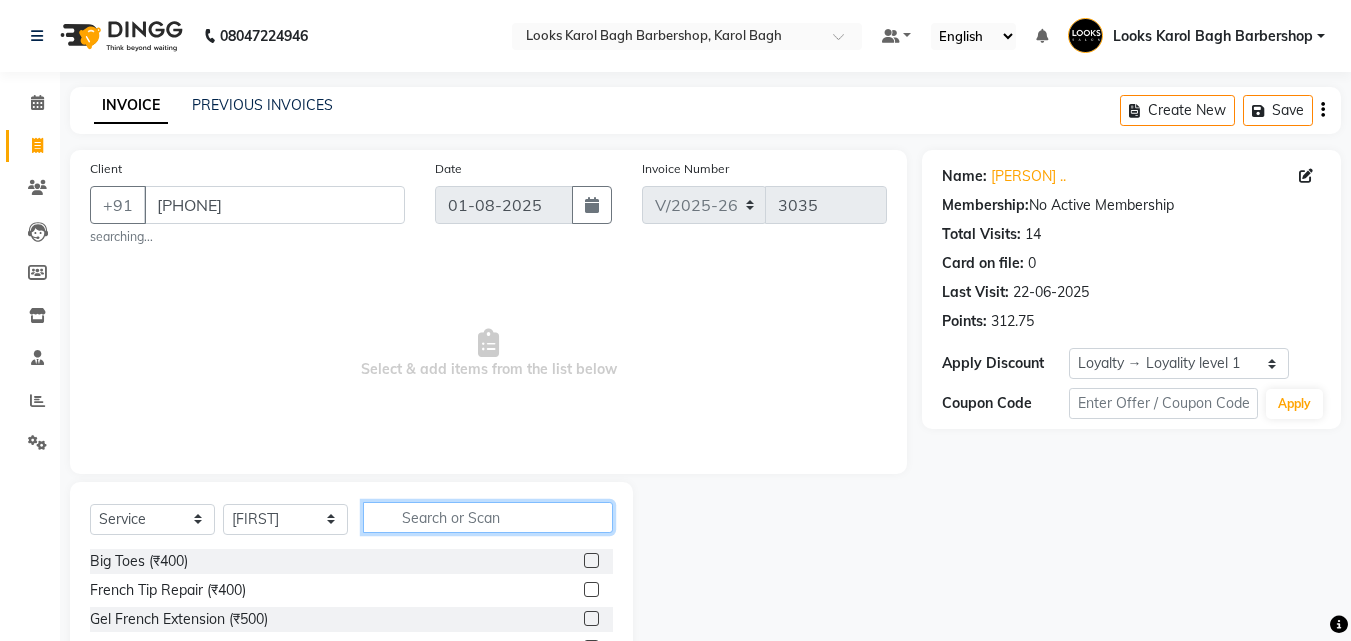 click 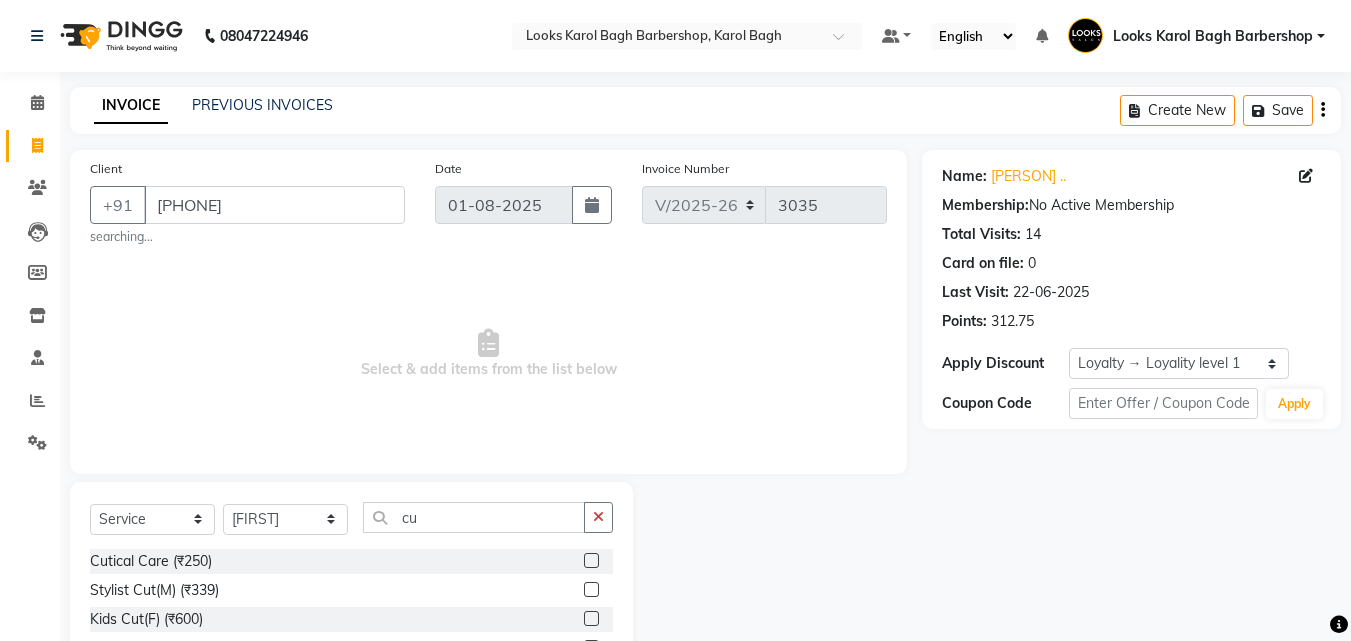 click 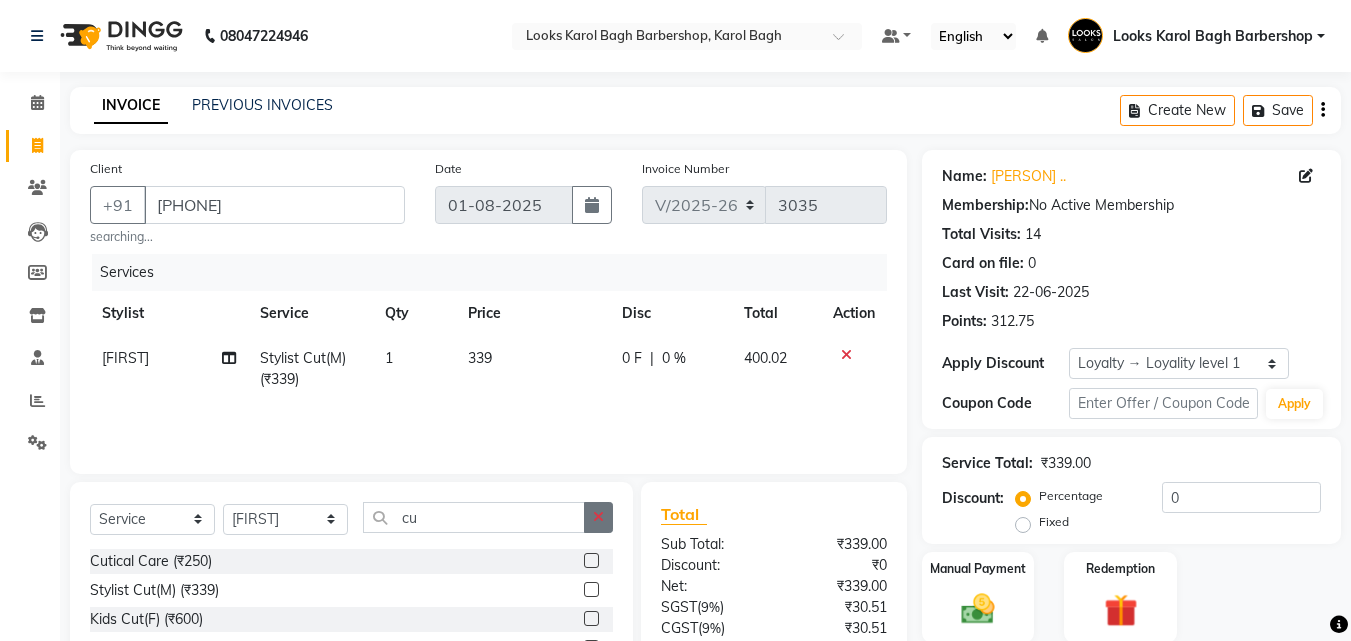 click 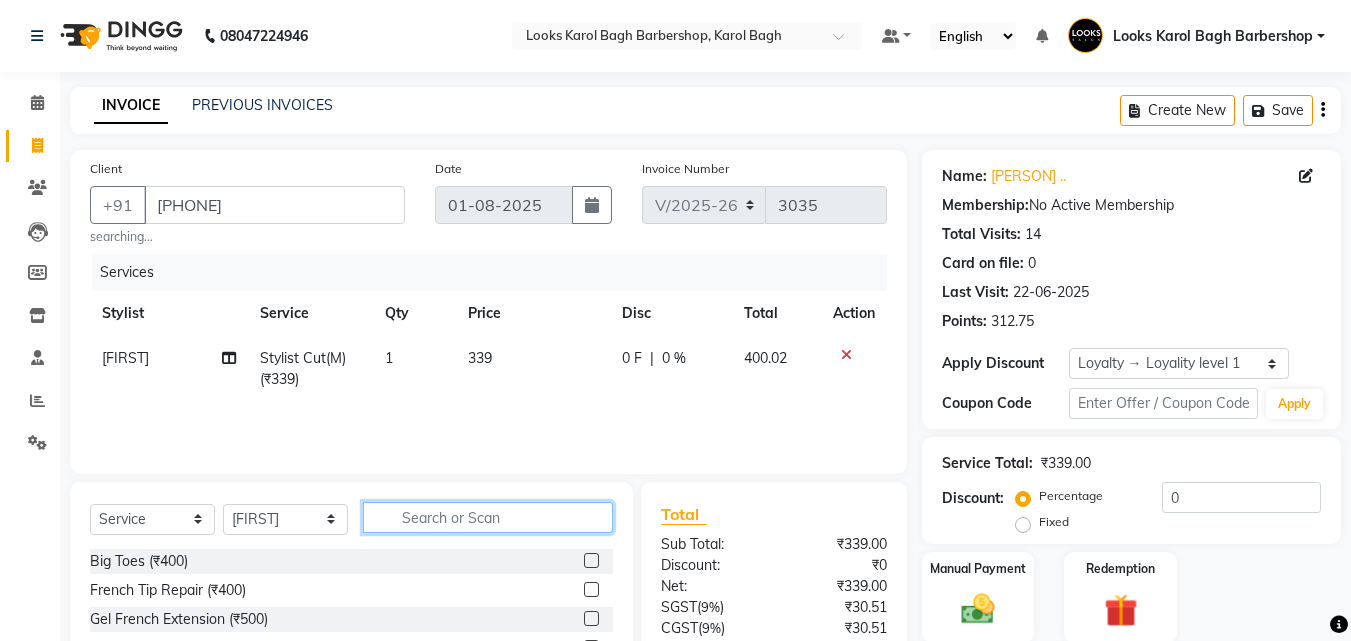 click 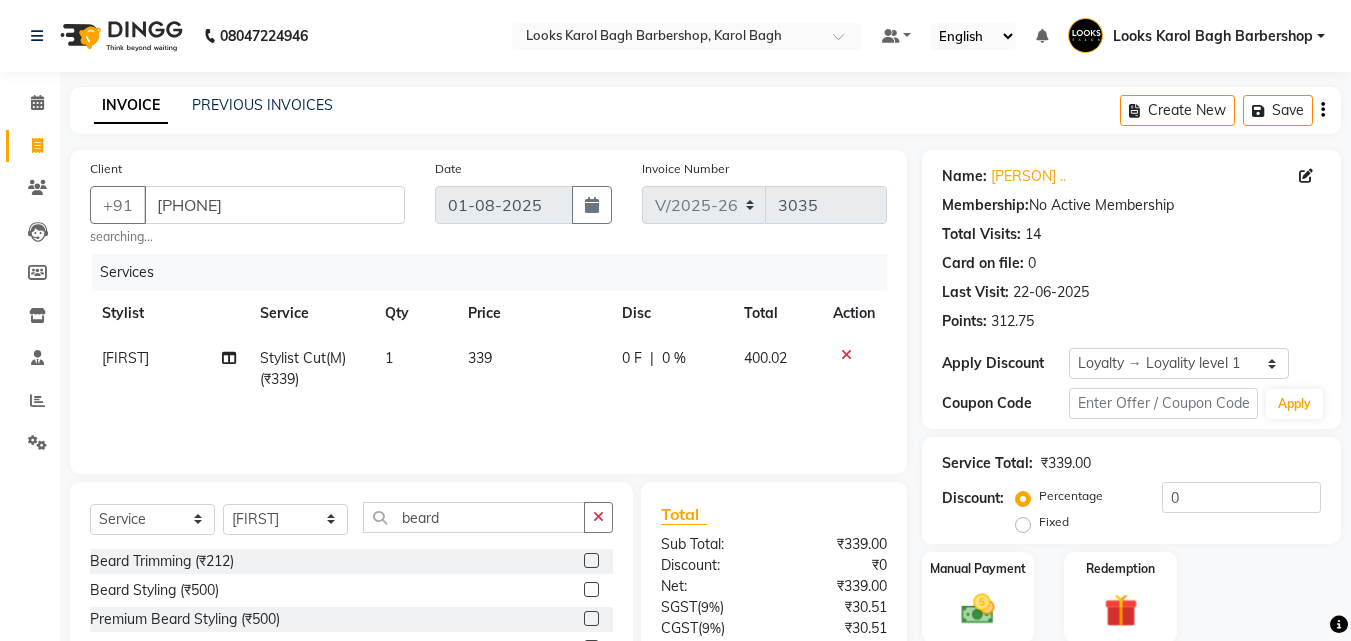 click 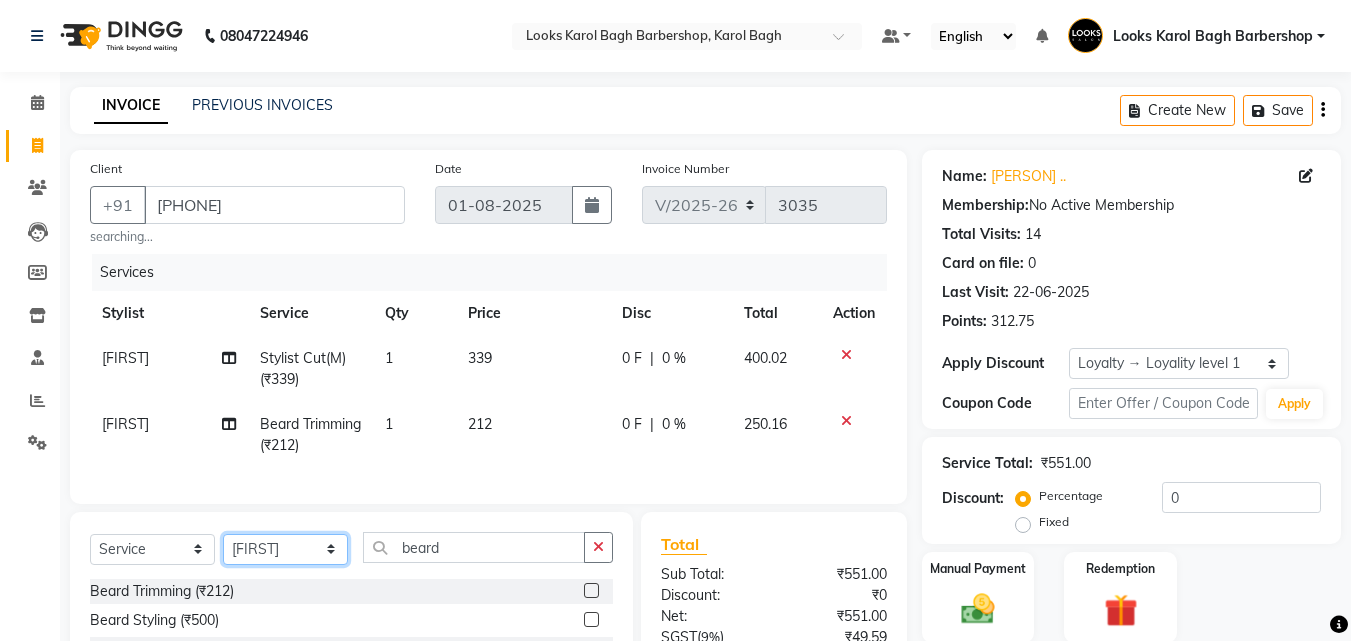 click on "Select Stylist Aadil Adnan AENA Aijaz Alam Amazon_Kart AMIR  Anurag _asst Arvind_asst BIJENDER  Counter Sales DANISH DHARAMVEER Eshan FARHAN KARAN RAI  KOMAL_NAILS Krishna_asst LALIT_PDCT LHAMO Looks_Female_Section Looks_H.O_Store Looks Karol Bagh Barbershop Looks_Kart MANIRAM Meenu_pdct Mohammad Sajid NAEEM  NARENDER DEOL  Naveen_pdct Prabhakar Kumar_PDCT RAAJ GUPTA RAAJ_JI raj ji RAM MURTI NARYAL ROHIT  Rohit Seth Rohit Thakur SACHIN sahil Shabina Shakir SIMRAN Sonia Sunny VIKRAM VIKRANT SINGH  Vishal_Asst YOGESH ASSISTANT" 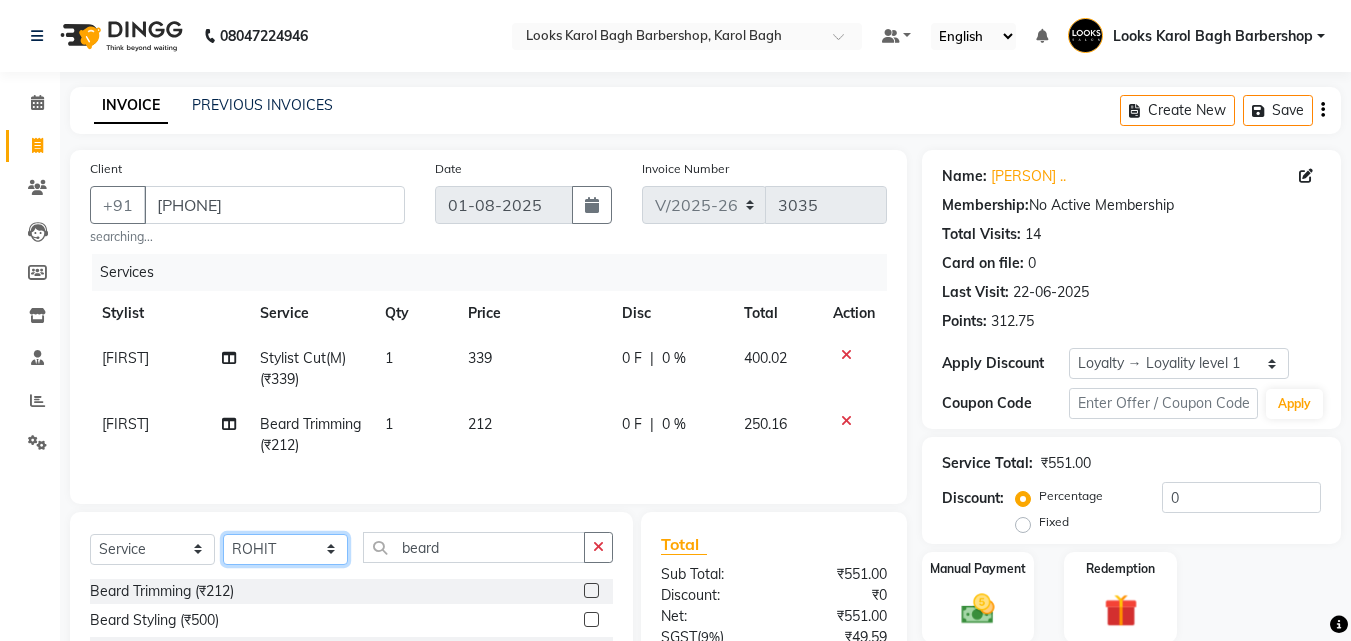 click on "Select Stylist Aadil Adnan AENA Aijaz Alam Amazon_Kart AMIR  Anurag _asst Arvind_asst BIJENDER  Counter Sales DANISH DHARAMVEER Eshan FARHAN KARAN RAI  KOMAL_NAILS Krishna_asst LALIT_PDCT LHAMO Looks_Female_Section Looks_H.O_Store Looks Karol Bagh Barbershop Looks_Kart MANIRAM Meenu_pdct Mohammad Sajid NAEEM  NARENDER DEOL  Naveen_pdct Prabhakar Kumar_PDCT RAAJ GUPTA RAAJ_JI raj ji RAM MURTI NARYAL ROHIT  Rohit Seth Rohit Thakur SACHIN sahil Shabina Shakir SIMRAN Sonia Sunny VIKRAM VIKRANT SINGH  Vishal_Asst YOGESH ASSISTANT" 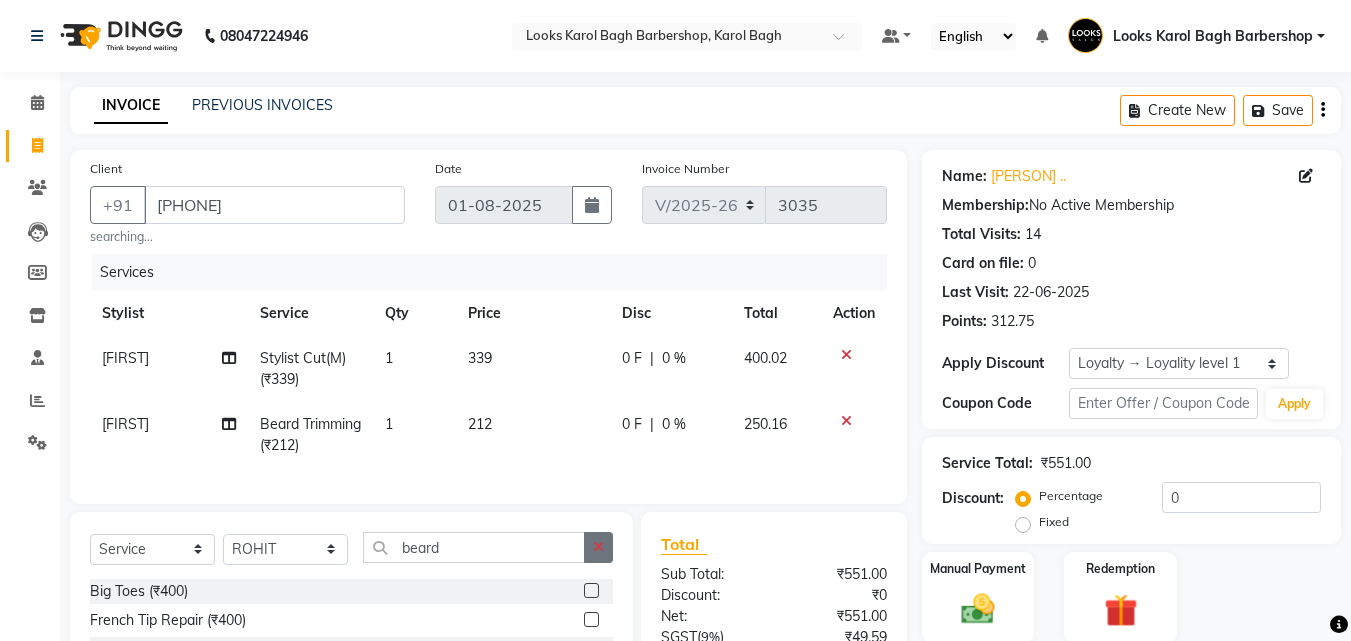 click 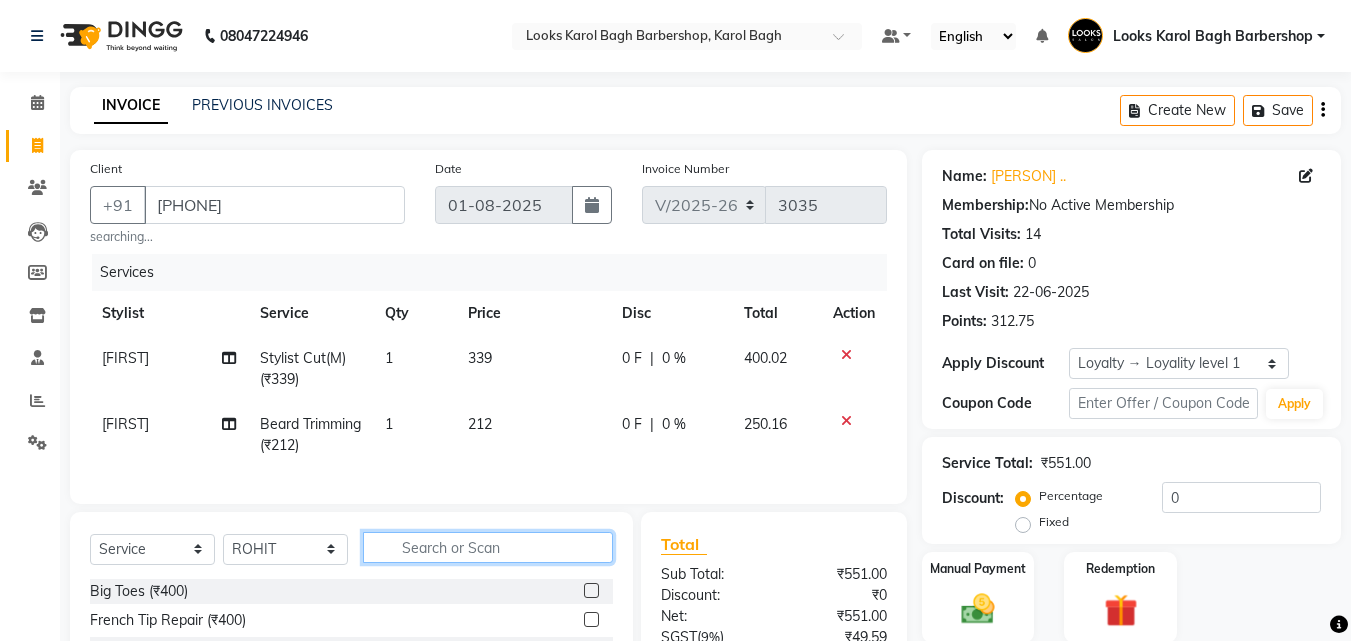click 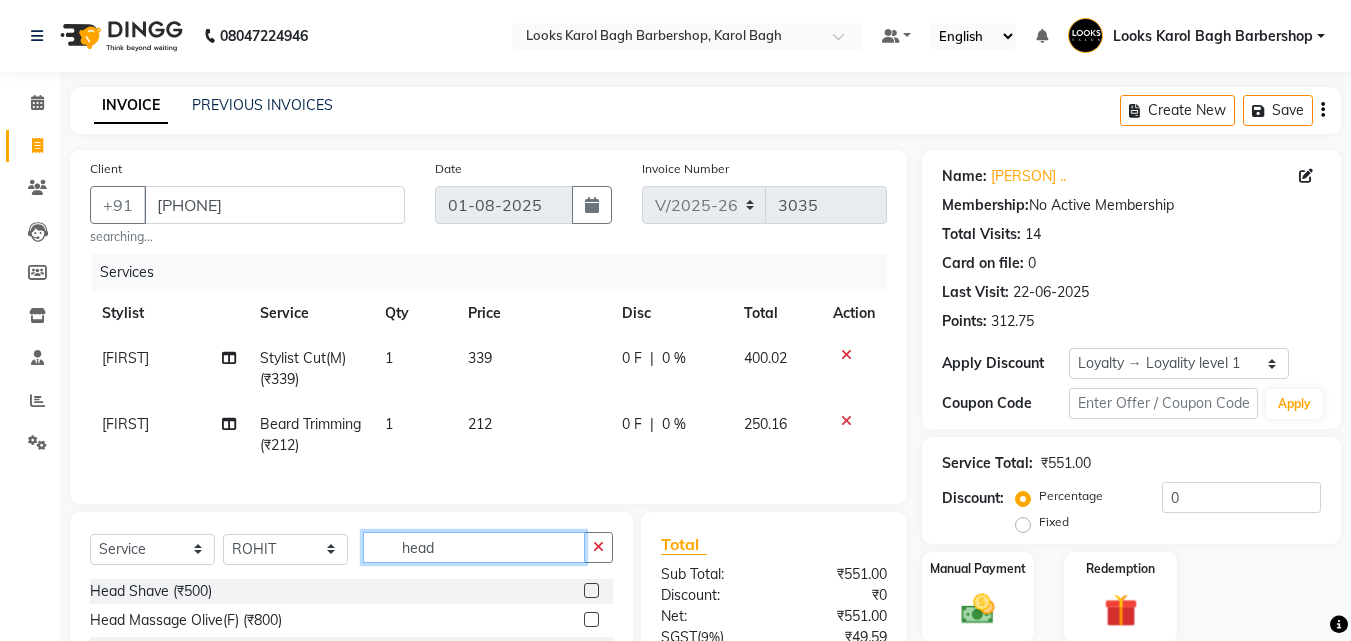 scroll, scrollTop: 201, scrollLeft: 0, axis: vertical 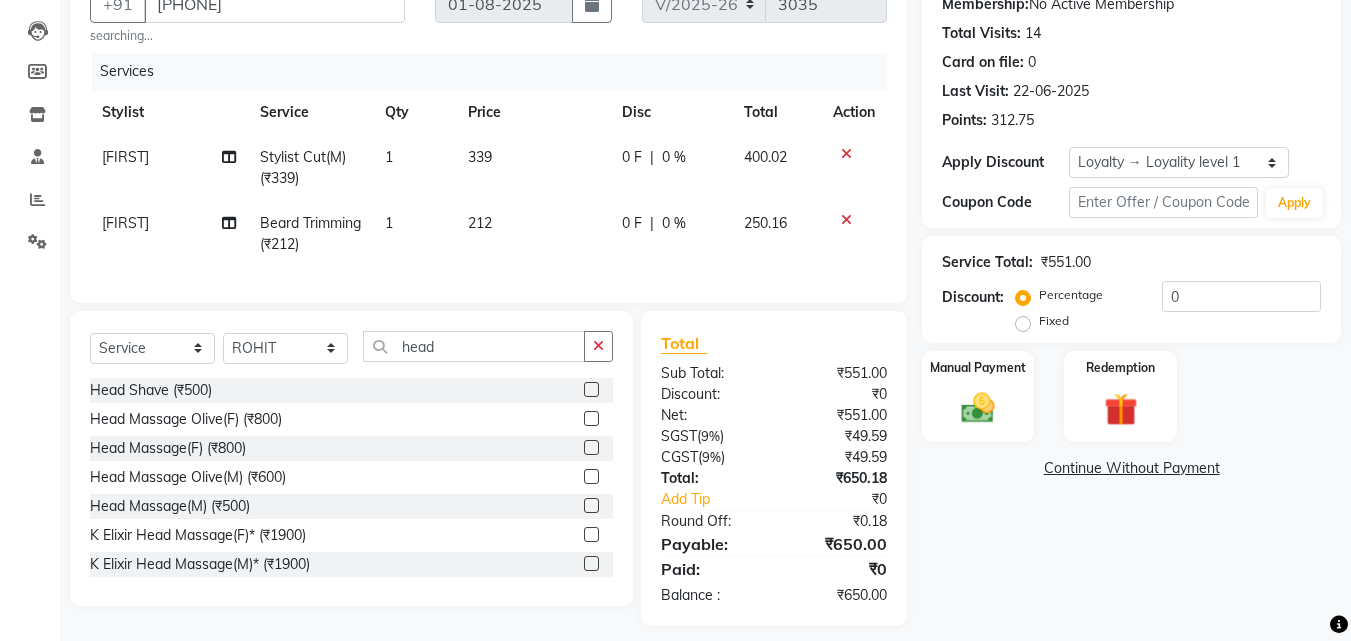 click 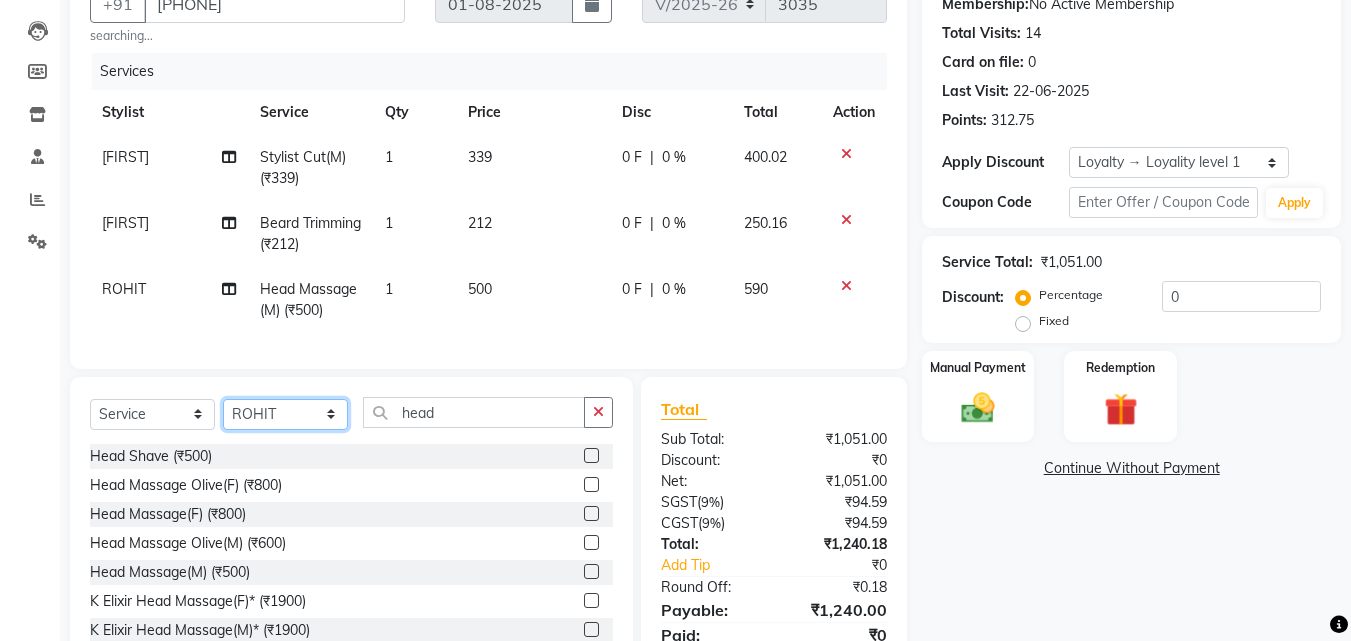 click on "Select Stylist Aadil Adnan AENA Aijaz Alam Amazon_Kart AMIR  Anurag _asst Arvind_asst BIJENDER  Counter Sales DANISH DHARAMVEER Eshan FARHAN KARAN RAI  KOMAL_NAILS Krishna_asst LALIT_PDCT LHAMO Looks_Female_Section Looks_H.O_Store Looks Karol Bagh Barbershop Looks_Kart MANIRAM Meenu_pdct Mohammad Sajid NAEEM  NARENDER DEOL  Naveen_pdct Prabhakar Kumar_PDCT RAAJ GUPTA RAAJ_JI raj ji RAM MURTI NARYAL ROHIT  Rohit Seth Rohit Thakur SACHIN sahil Shabina Shakir SIMRAN Sonia Sunny VIKRAM VIKRANT SINGH  Vishal_Asst YOGESH ASSISTANT" 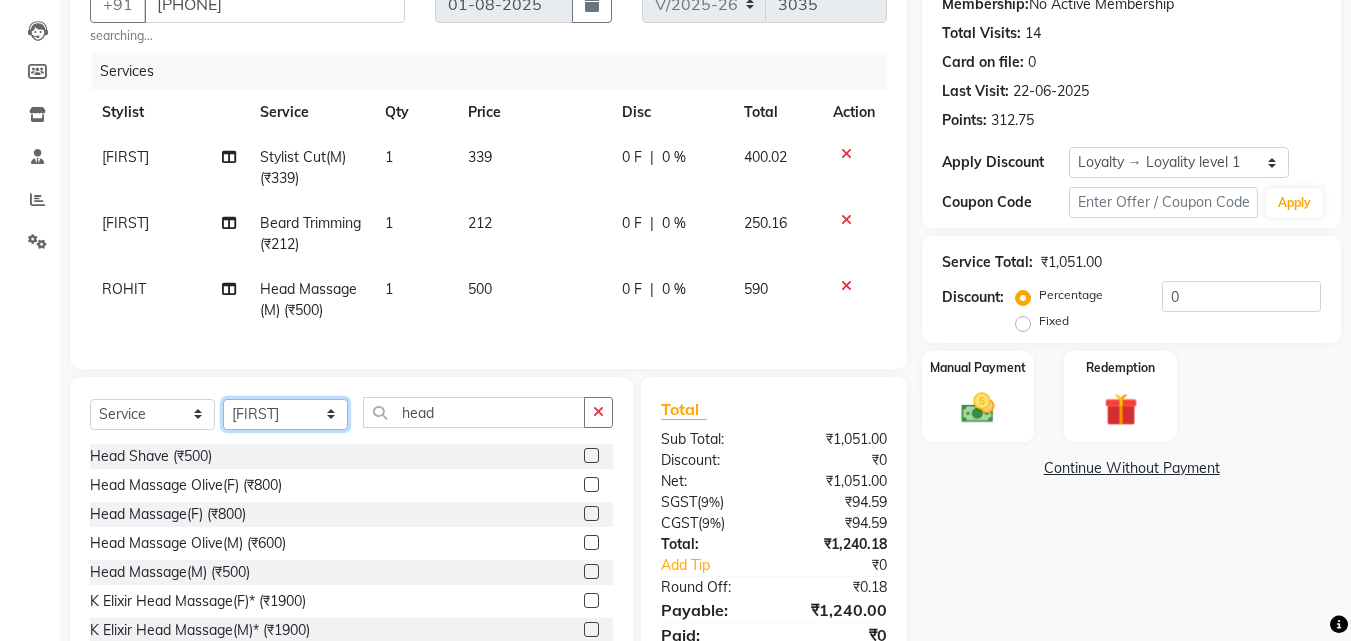 click on "Select Stylist Aadil Adnan AENA Aijaz Alam Amazon_Kart AMIR  Anurag _asst Arvind_asst BIJENDER  Counter Sales DANISH DHARAMVEER Eshan FARHAN KARAN RAI  KOMAL_NAILS Krishna_asst LALIT_PDCT LHAMO Looks_Female_Section Looks_H.O_Store Looks Karol Bagh Barbershop Looks_Kart MANIRAM Meenu_pdct Mohammad Sajid NAEEM  NARENDER DEOL  Naveen_pdct Prabhakar Kumar_PDCT RAAJ GUPTA RAAJ_JI raj ji RAM MURTI NARYAL ROHIT  Rohit Seth Rohit Thakur SACHIN sahil Shabina Shakir SIMRAN Sonia Sunny VIKRAM VIKRANT SINGH  Vishal_Asst YOGESH ASSISTANT" 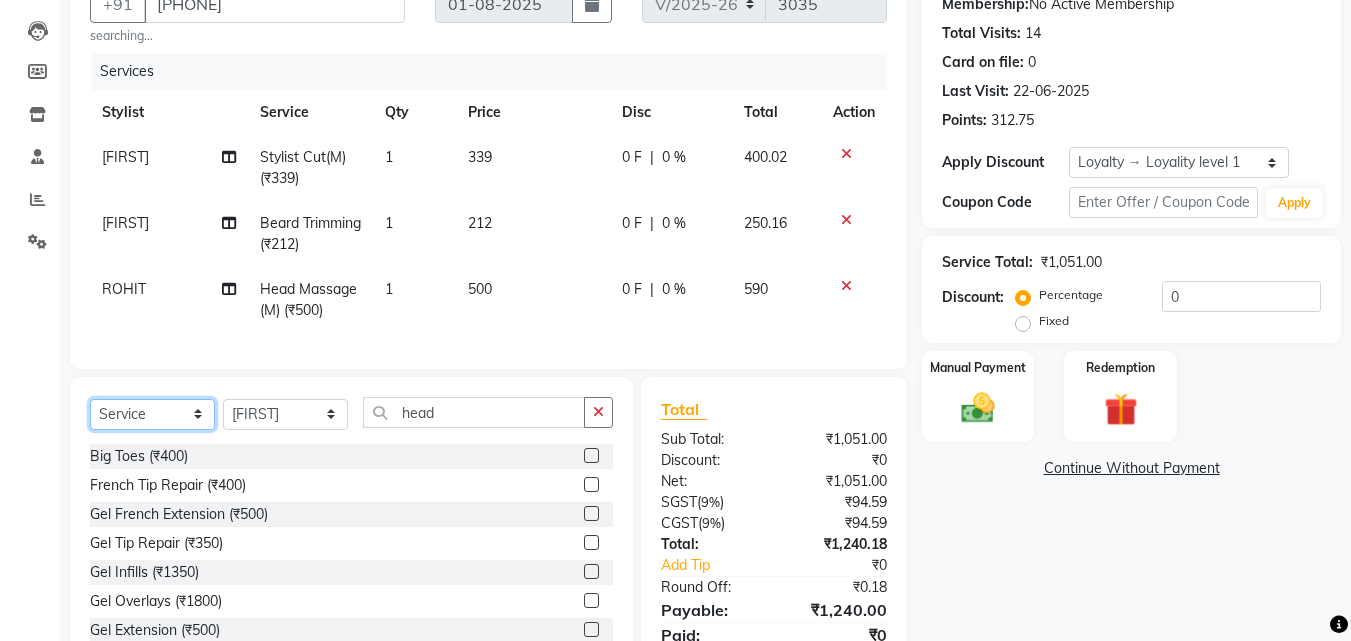 click on "Select  Service  Product  Membership  Package Voucher Prepaid Gift Card" 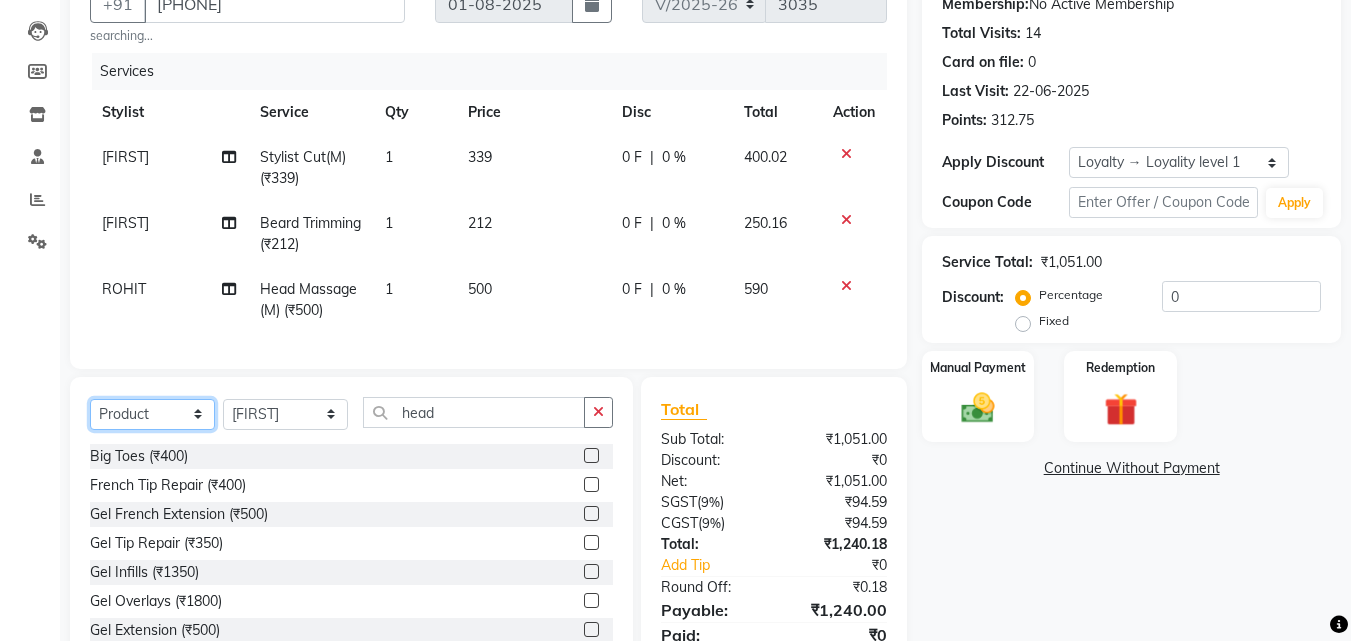 click on "Select  Service  Product  Membership  Package Voucher Prepaid Gift Card" 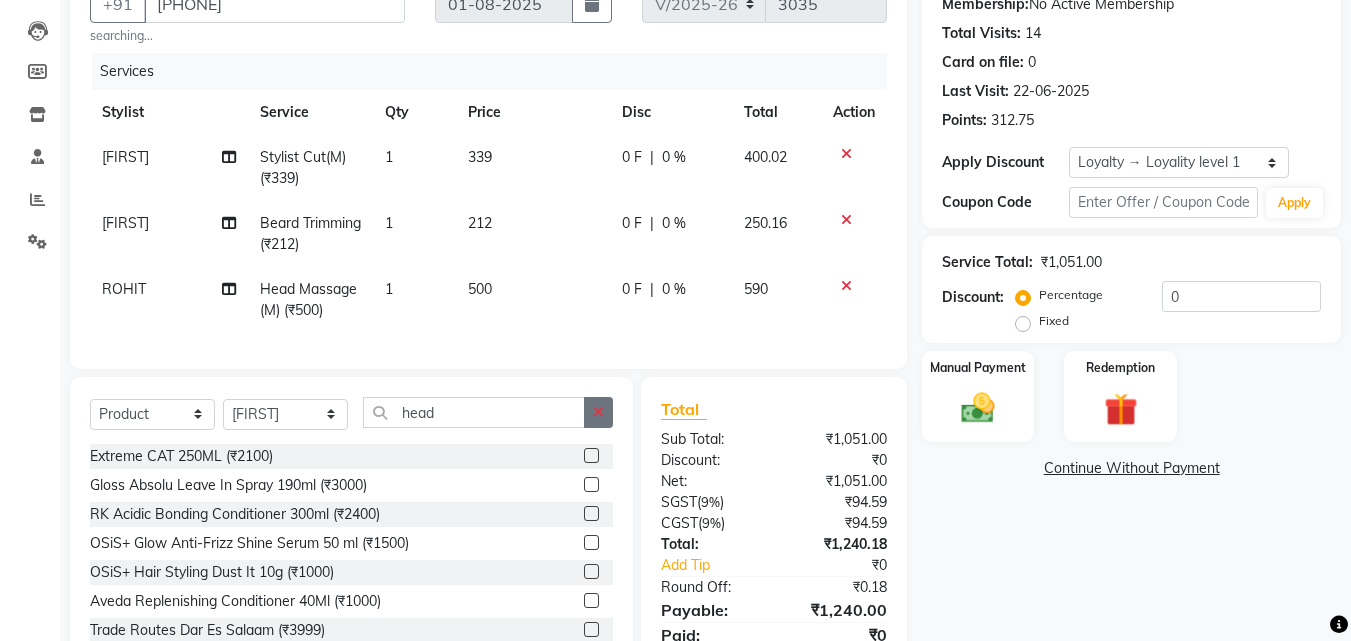 click 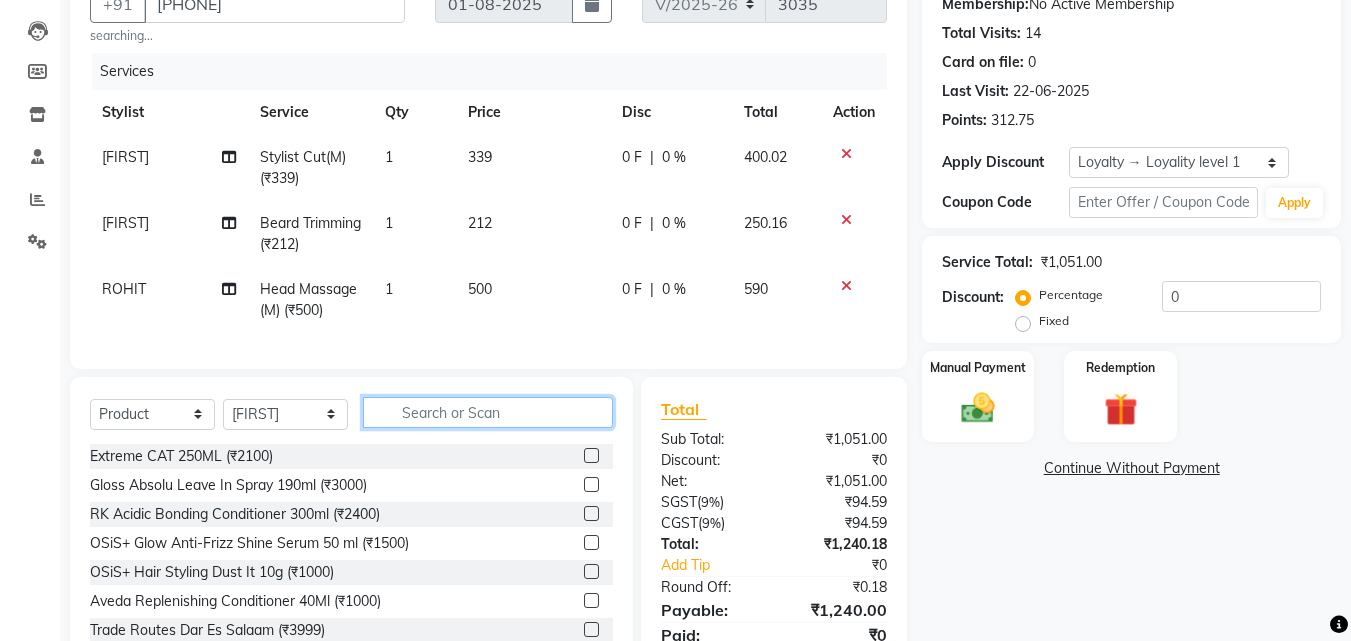 click 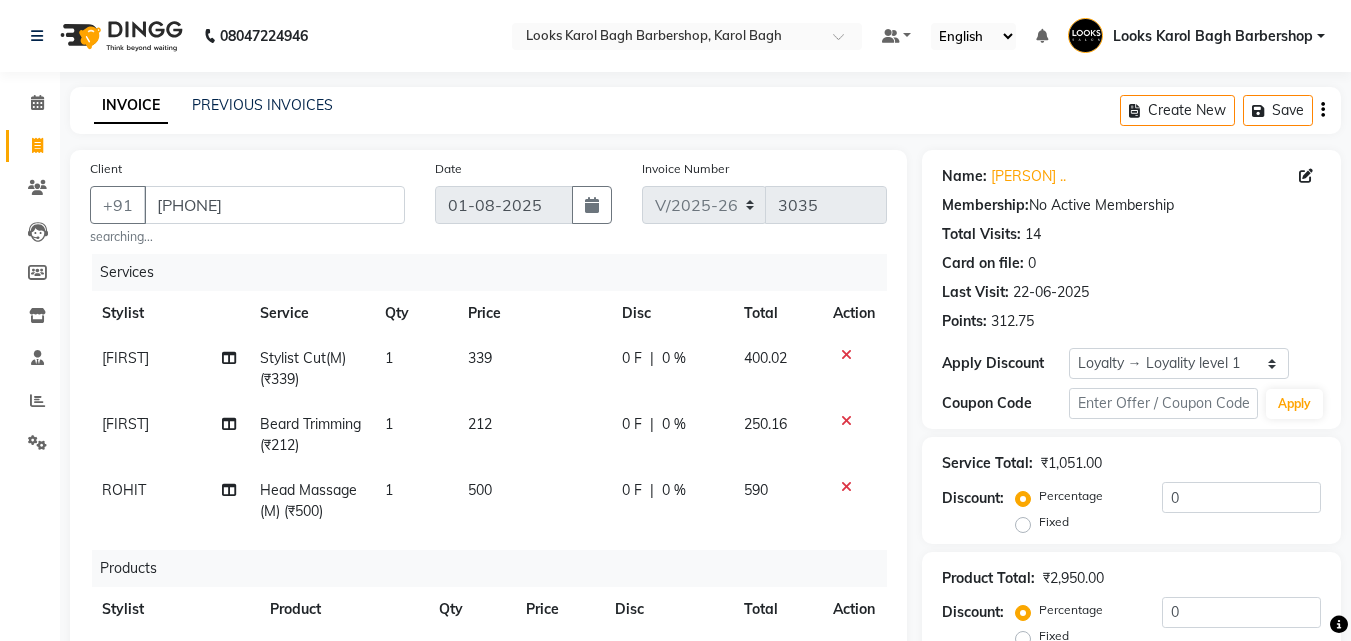 scroll, scrollTop: 545, scrollLeft: 0, axis: vertical 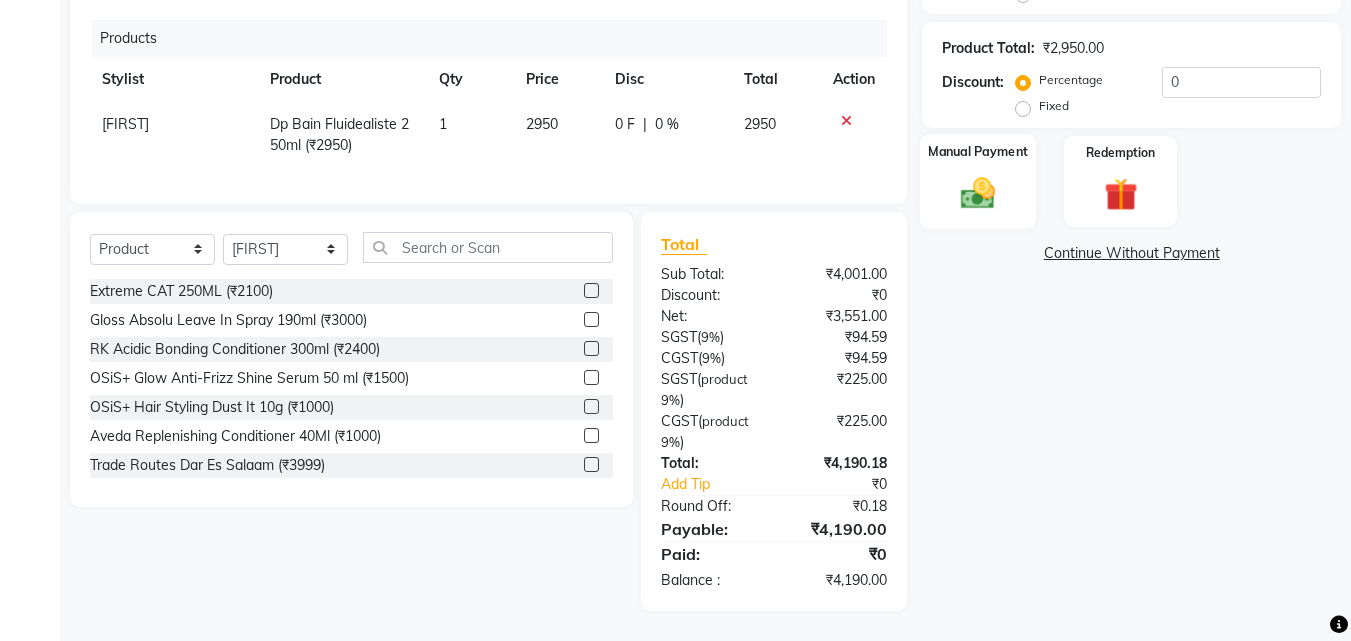 click on "Manual Payment" 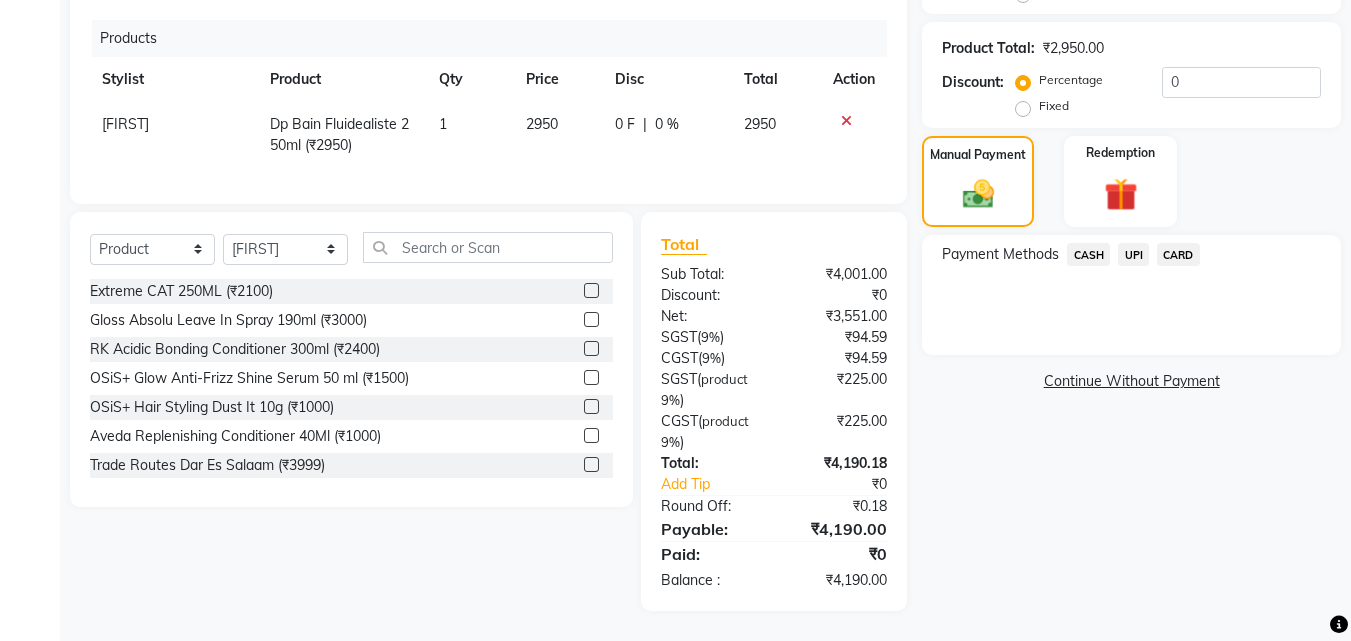 click on "CARD" 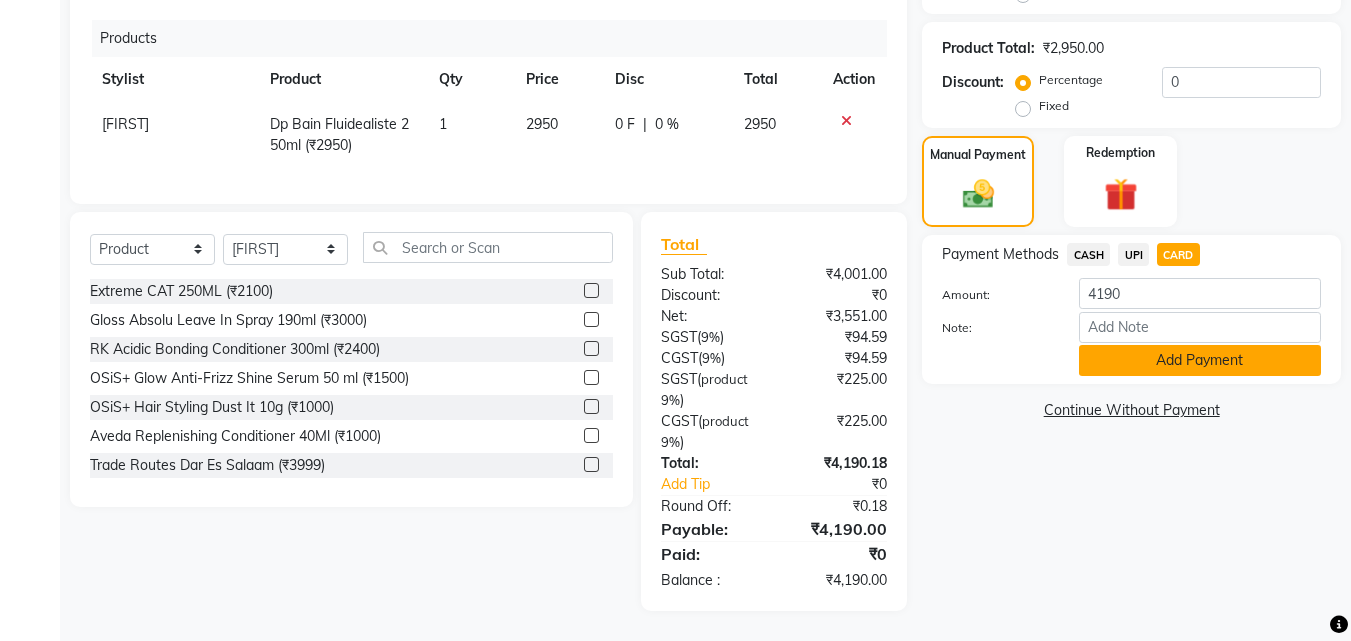click on "Add Payment" 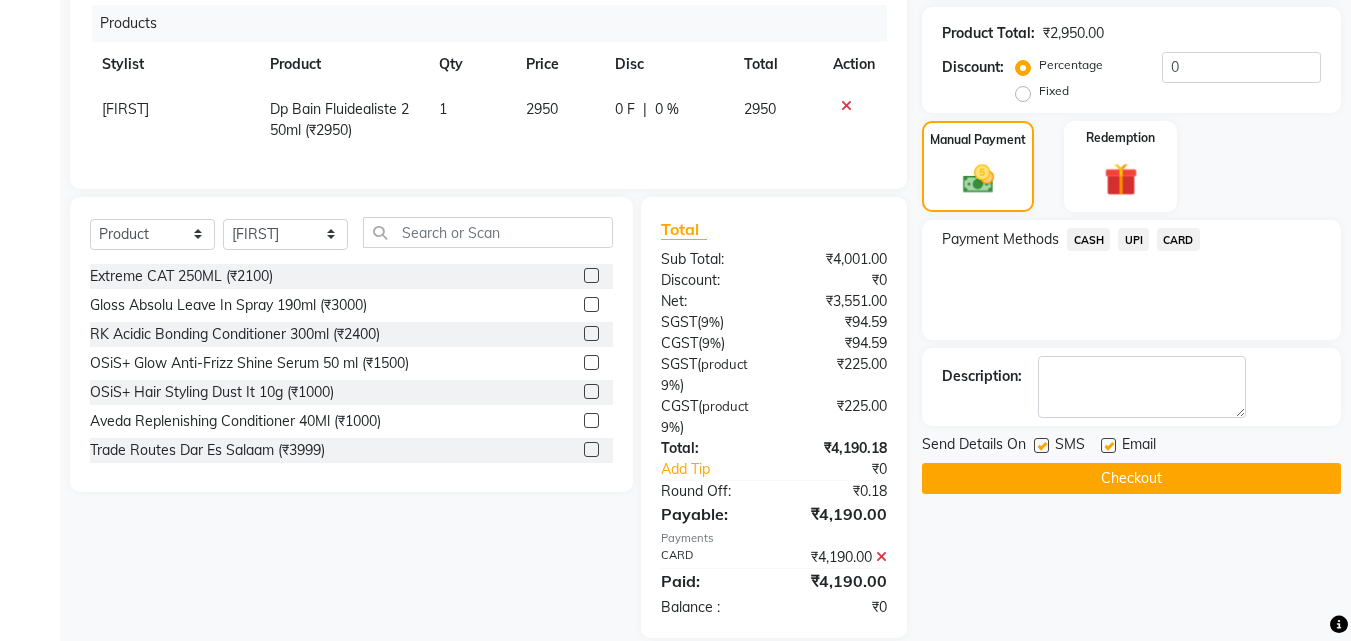 click on "Checkout" 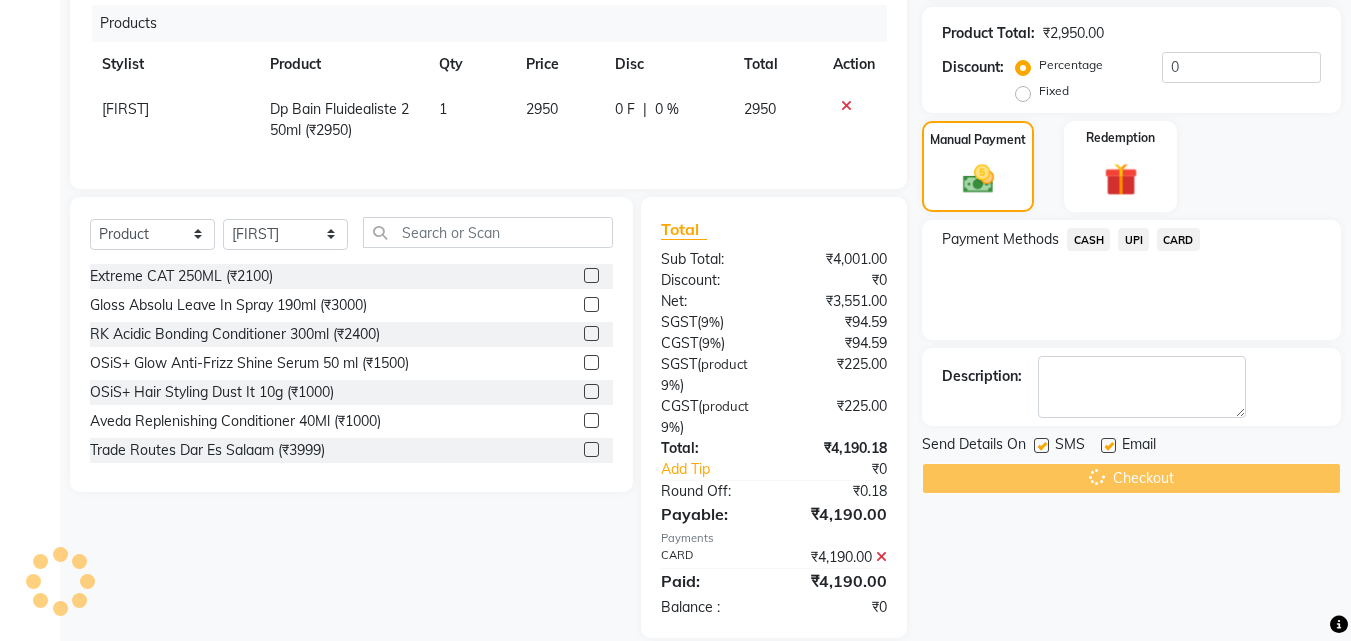 scroll, scrollTop: 707, scrollLeft: 0, axis: vertical 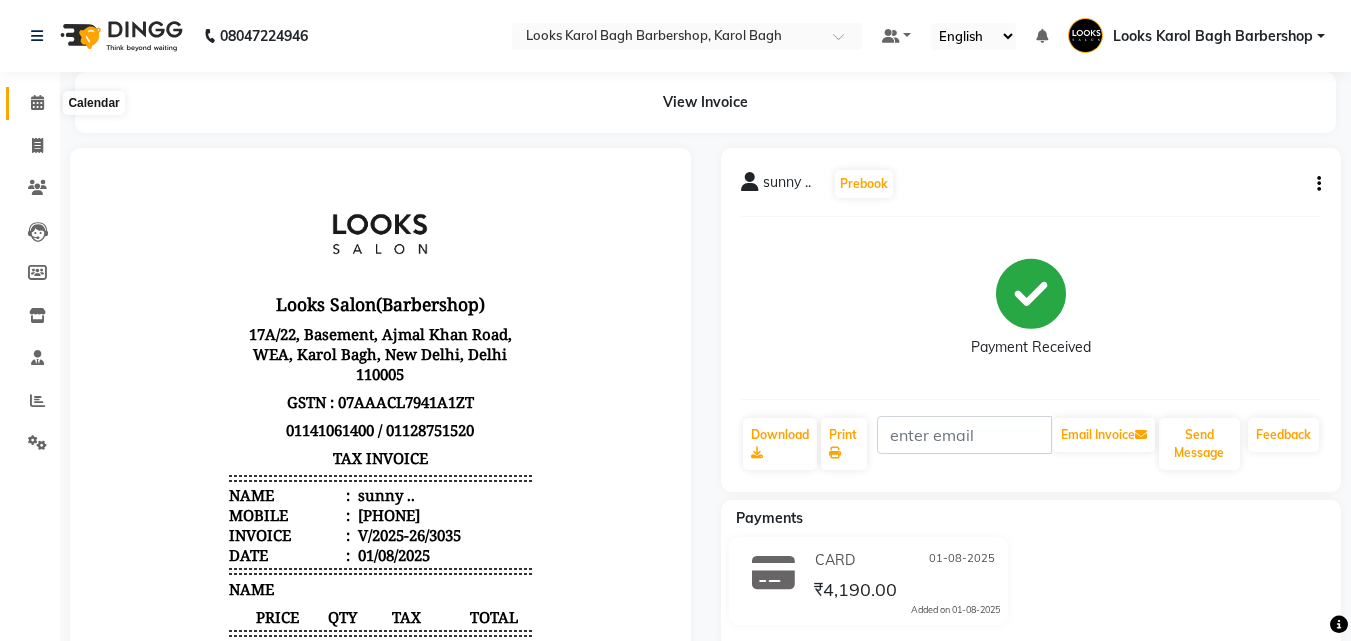 click 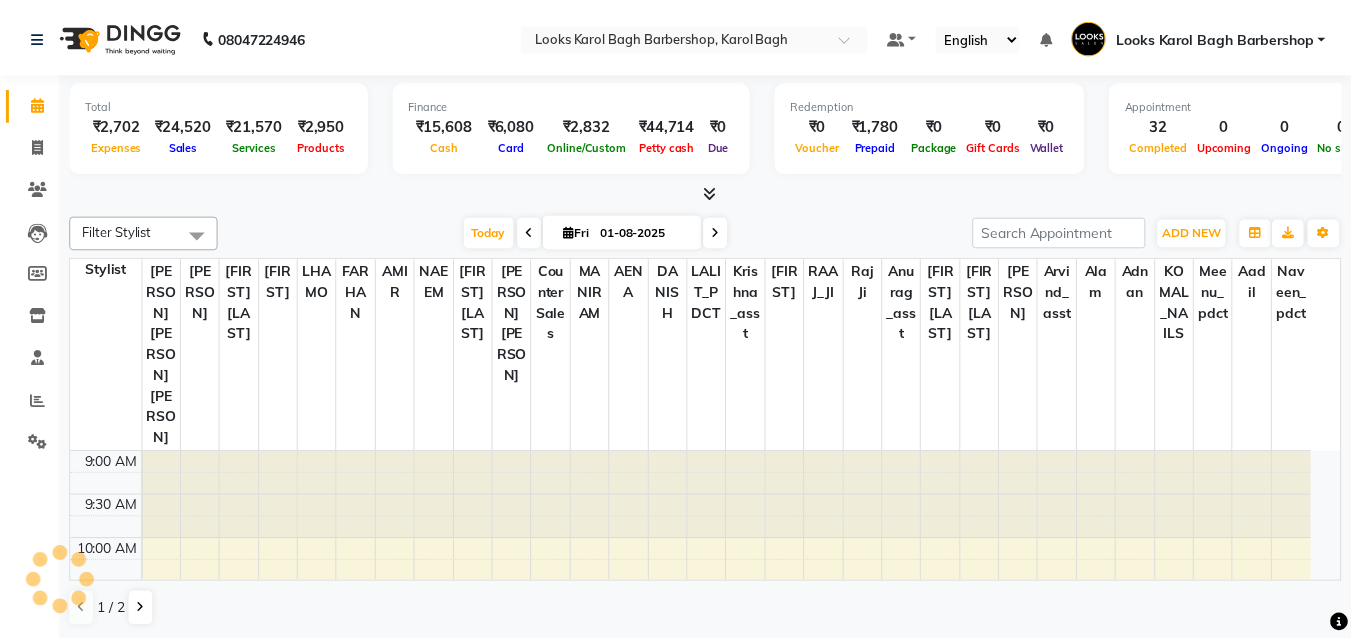 scroll, scrollTop: 881, scrollLeft: 0, axis: vertical 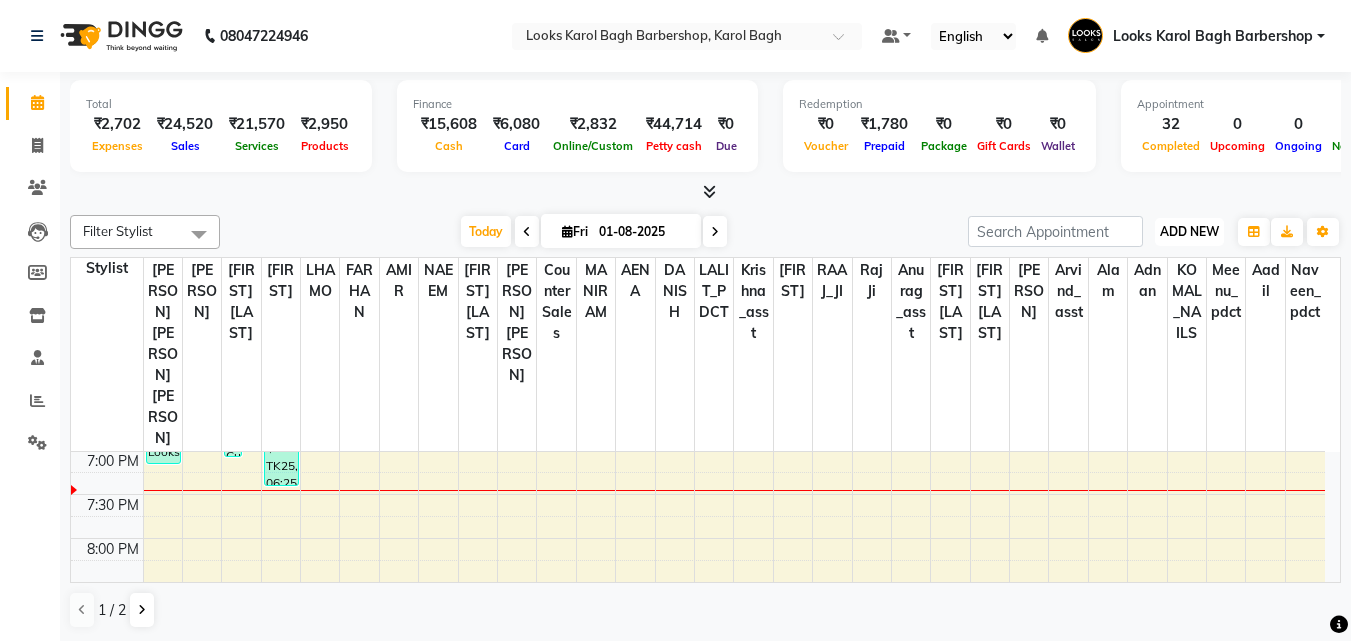 click on "ADD NEW" at bounding box center [1189, 231] 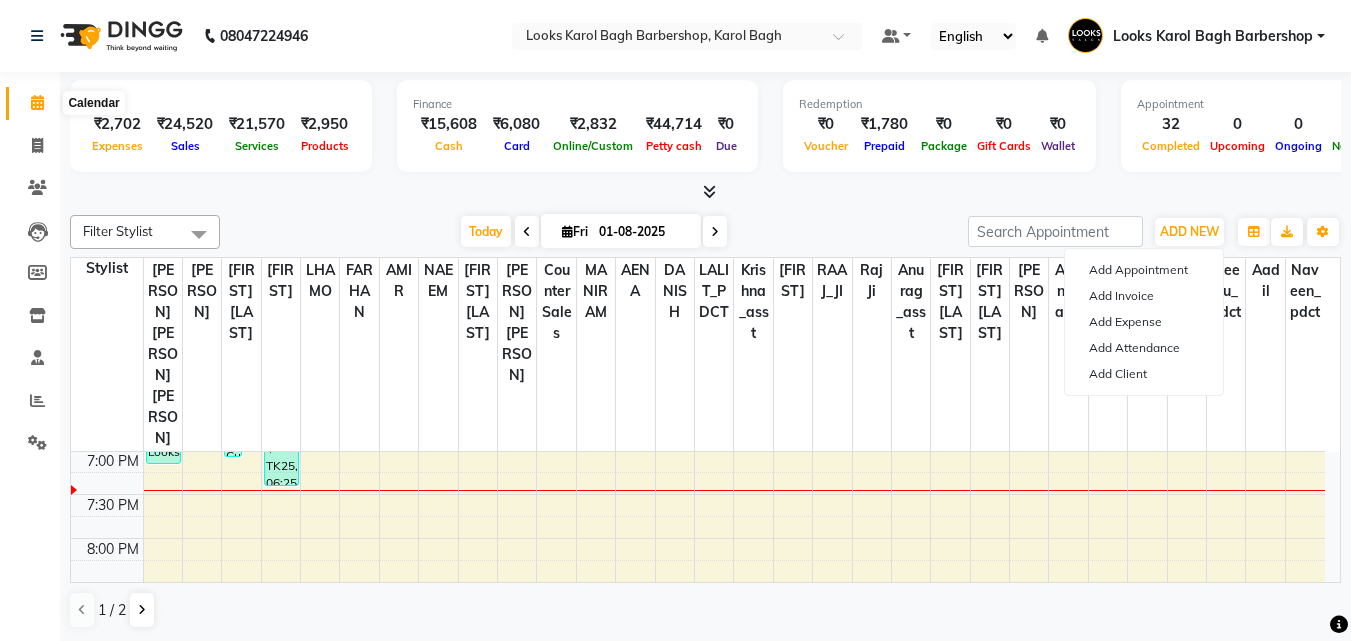 click 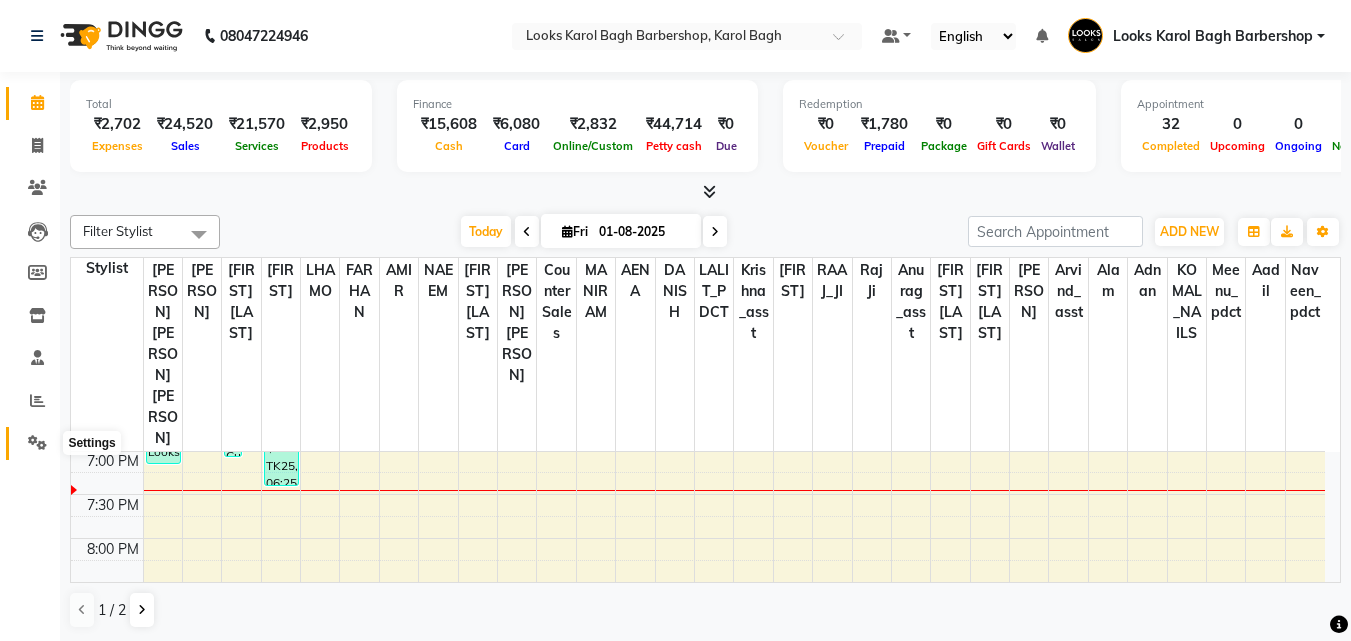 click 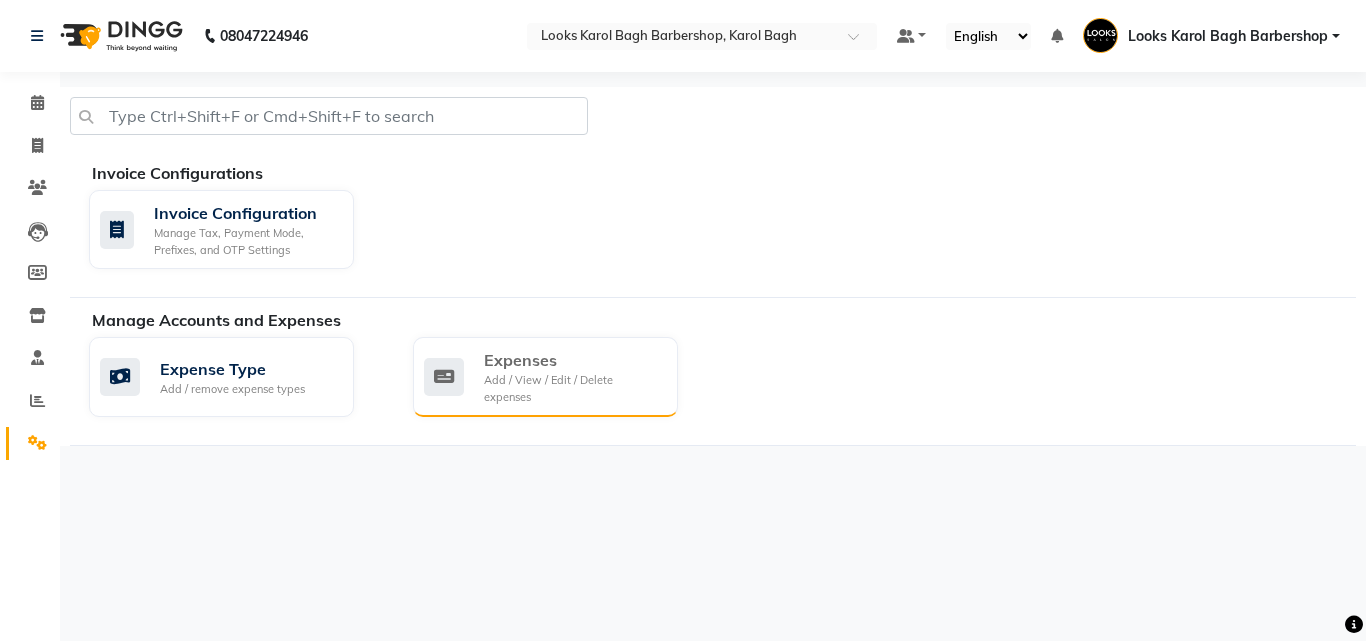 click on "Expenses" 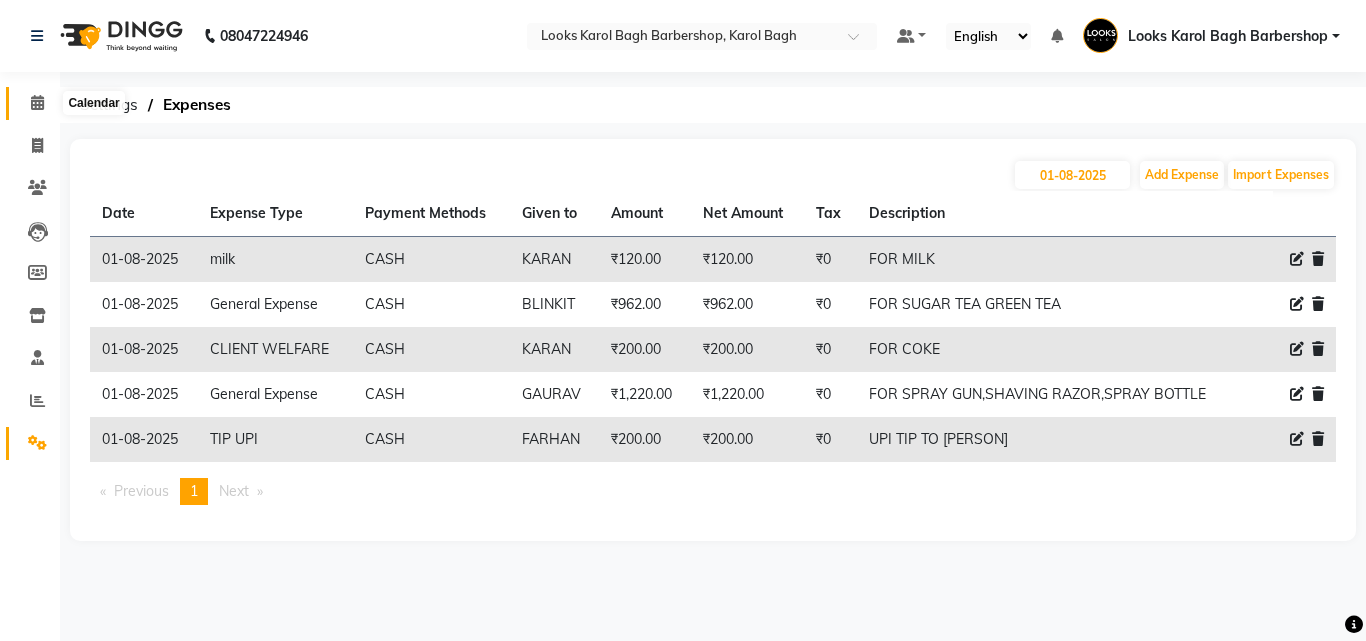 click 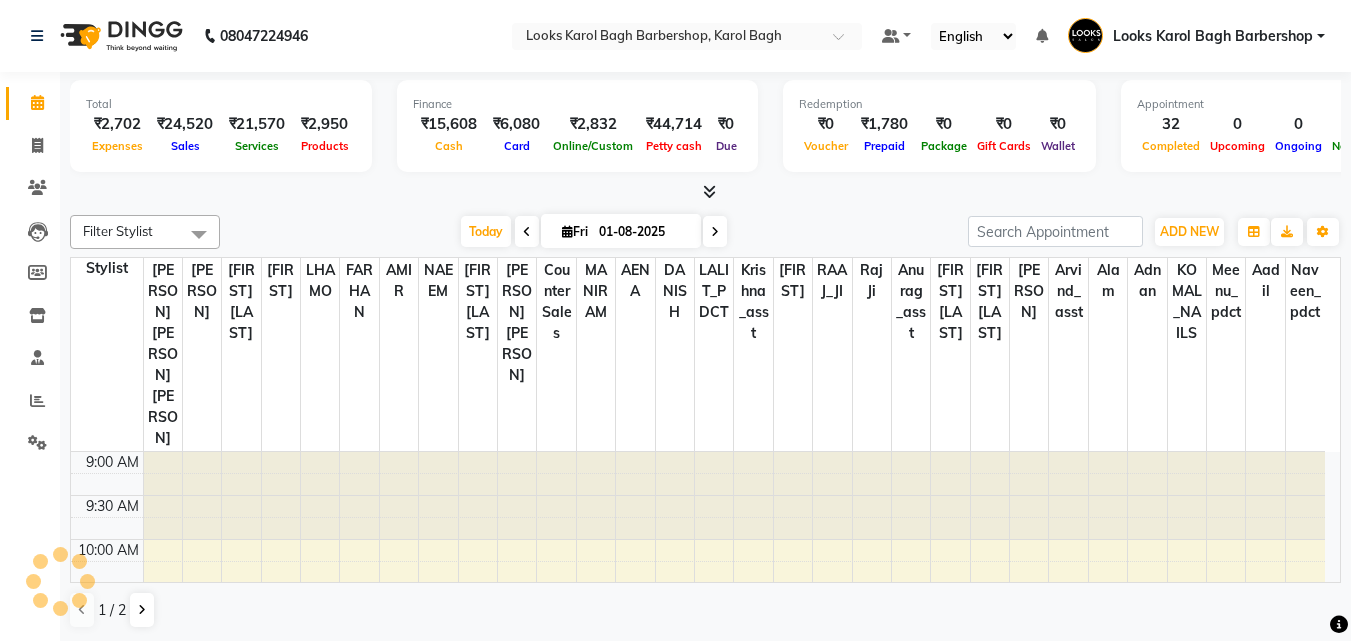 scroll, scrollTop: 881, scrollLeft: 0, axis: vertical 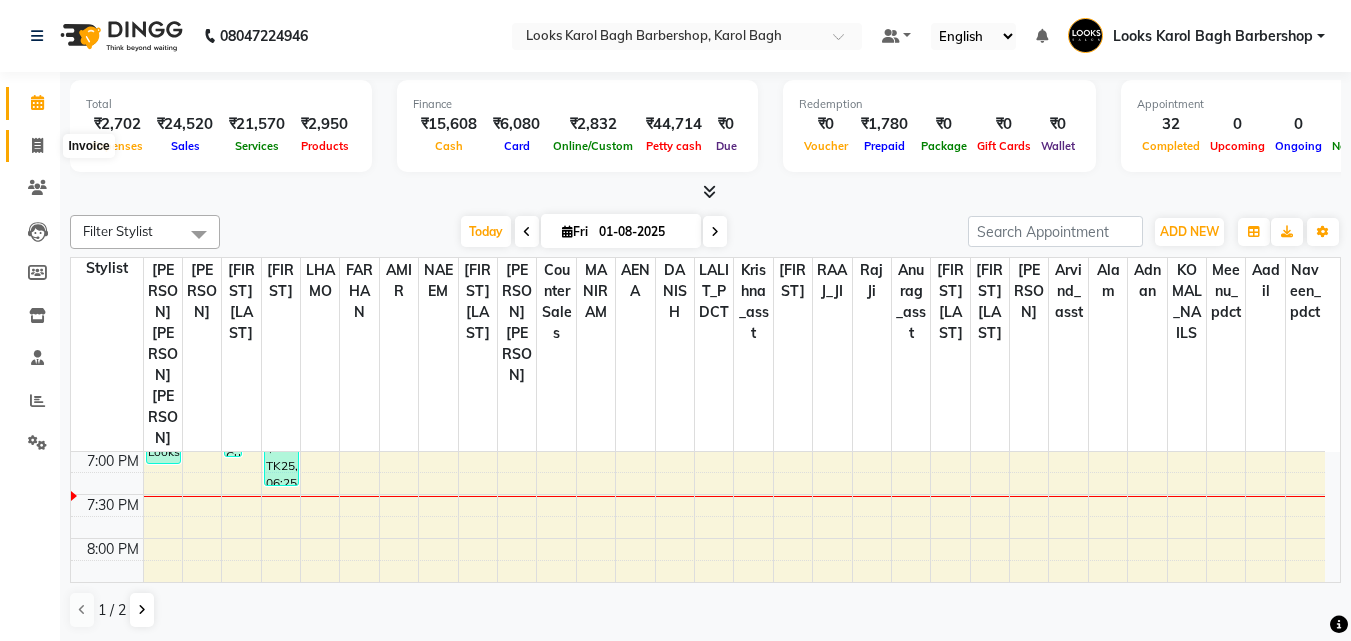 click 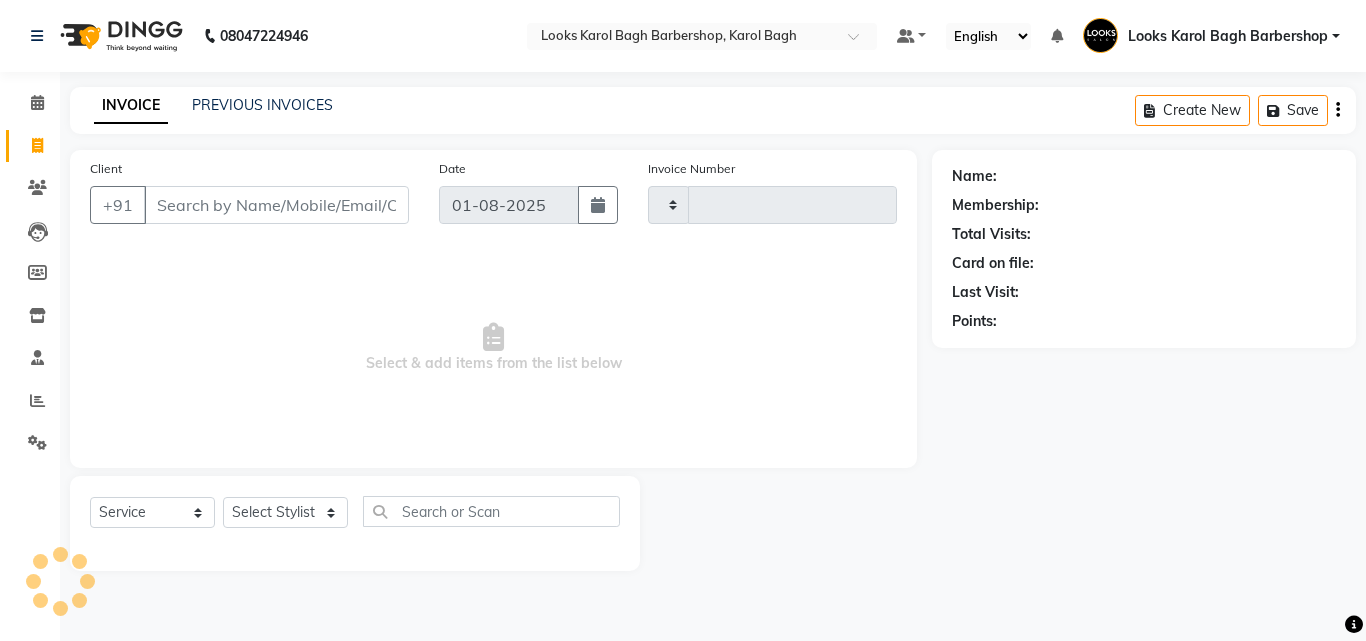 click on "Client" at bounding box center (276, 205) 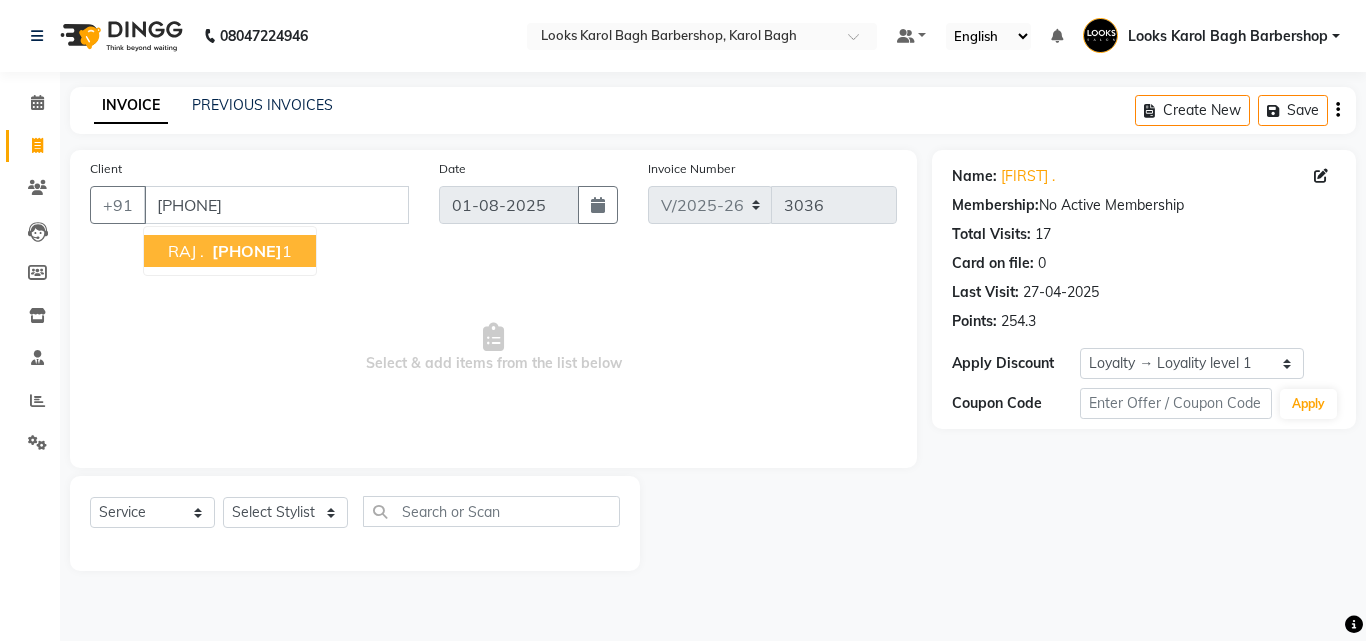 click on "[PHONE]" at bounding box center (247, 251) 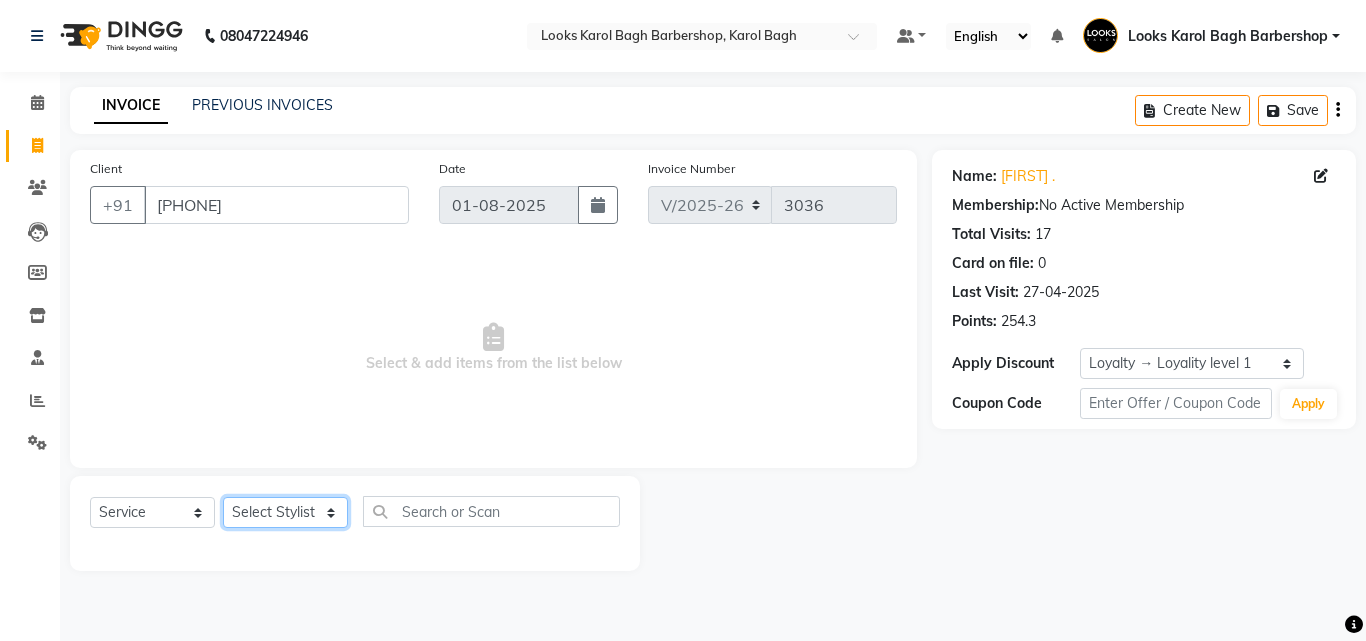 click on "Select Stylist Aadil Adnan AENA Aijaz Alam Amazon_Kart AMIR  Anurag _asst Arvind_asst BIJENDER  Counter Sales DANISH DHARAMVEER Eshan FARHAN KARAN RAI  KOMAL_NAILS Krishna_asst LALIT_PDCT LHAMO Looks_Female_Section Looks_H.O_Store Looks Karol Bagh Barbershop Looks_Kart MANIRAM Meenu_pdct Mohammad Sajid NAEEM  NARENDER DEOL  Naveen_pdct Prabhakar Kumar_PDCT RAAJ GUPTA RAAJ_JI raj ji RAM MURTI NARYAL ROHIT  Rohit Seth Rohit Thakur SACHIN sahil Shabina Shakir SIMRAN Sonia Sunny VIKRAM VIKRANT SINGH  Vishal_Asst YOGESH ASSISTANT" 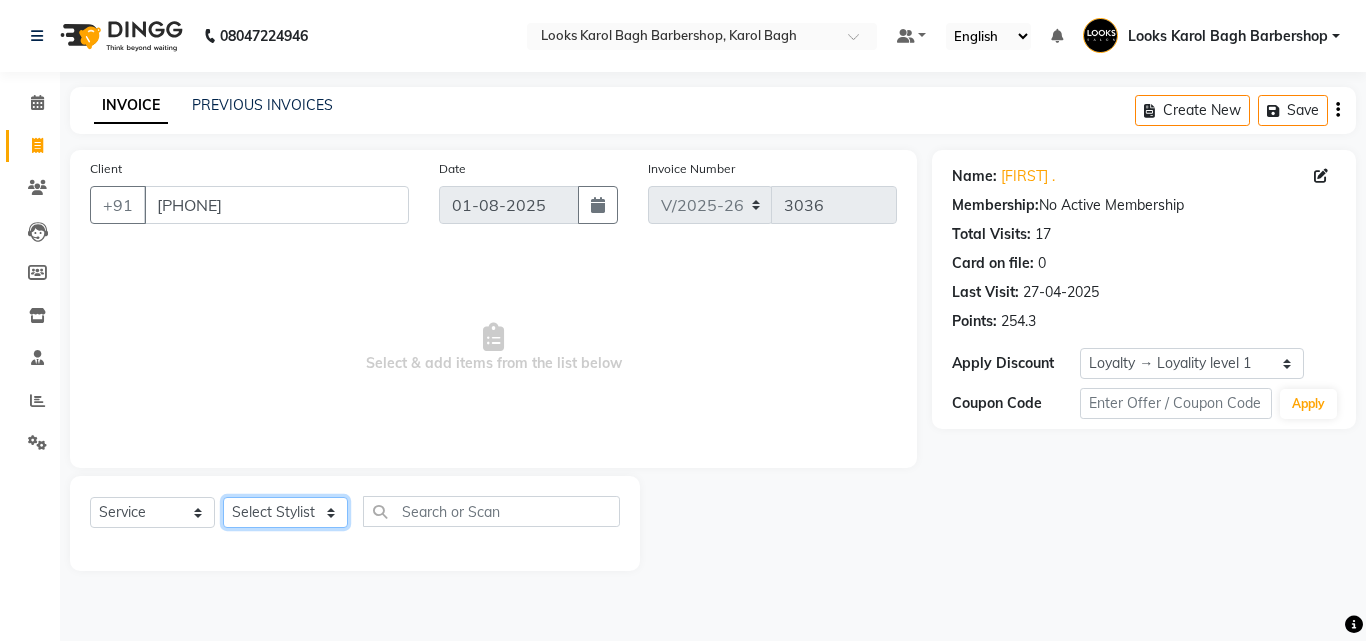 click on "Select Stylist Aadil Adnan AENA Aijaz Alam Amazon_Kart AMIR  Anurag _asst Arvind_asst BIJENDER  Counter Sales DANISH DHARAMVEER Eshan FARHAN KARAN RAI  KOMAL_NAILS Krishna_asst LALIT_PDCT LHAMO Looks_Female_Section Looks_H.O_Store Looks Karol Bagh Barbershop Looks_Kart MANIRAM Meenu_pdct Mohammad Sajid NAEEM  NARENDER DEOL  Naveen_pdct Prabhakar Kumar_PDCT RAAJ GUPTA RAAJ_JI raj ji RAM MURTI NARYAL ROHIT  Rohit Seth Rohit Thakur SACHIN sahil Shabina Shakir SIMRAN Sonia Sunny VIKRAM VIKRANT SINGH  Vishal_Asst YOGESH ASSISTANT" 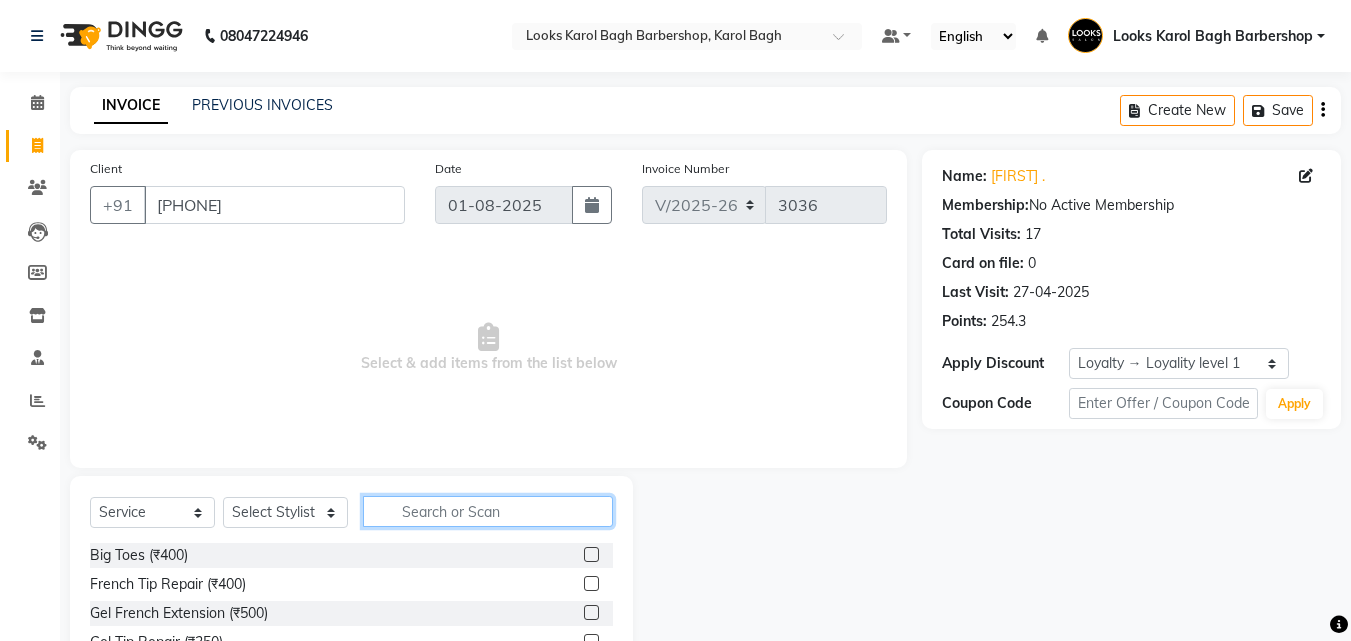 click 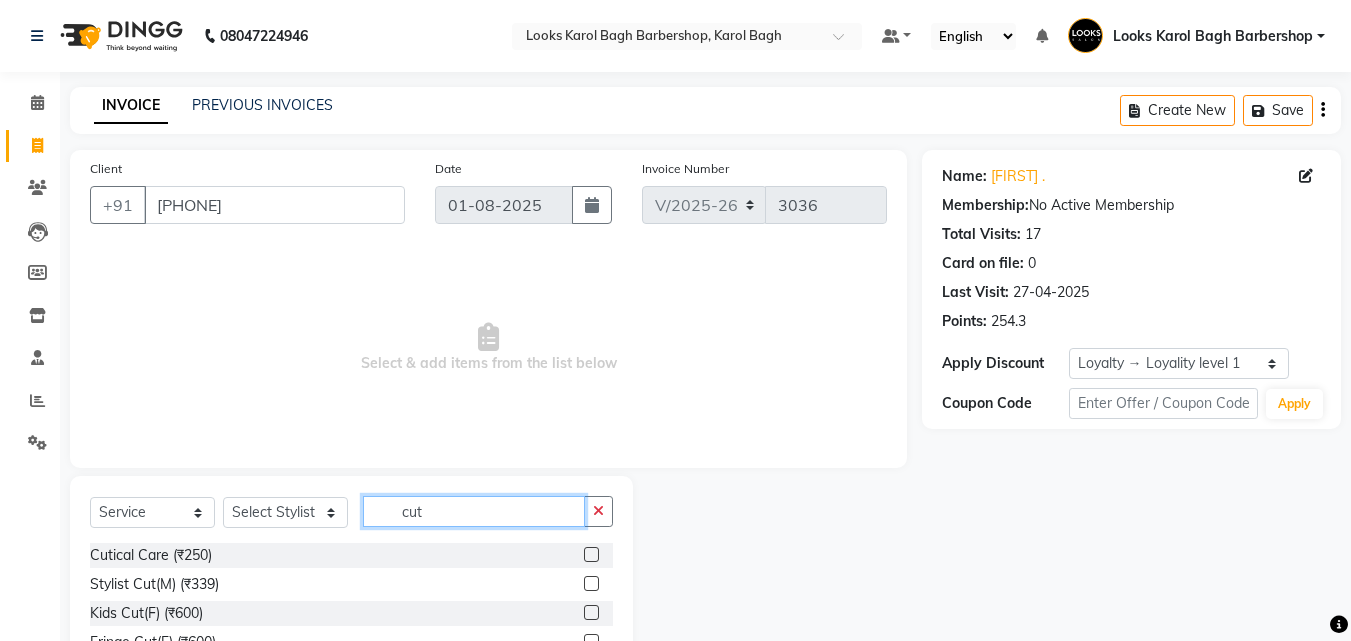 scroll, scrollTop: 120, scrollLeft: 0, axis: vertical 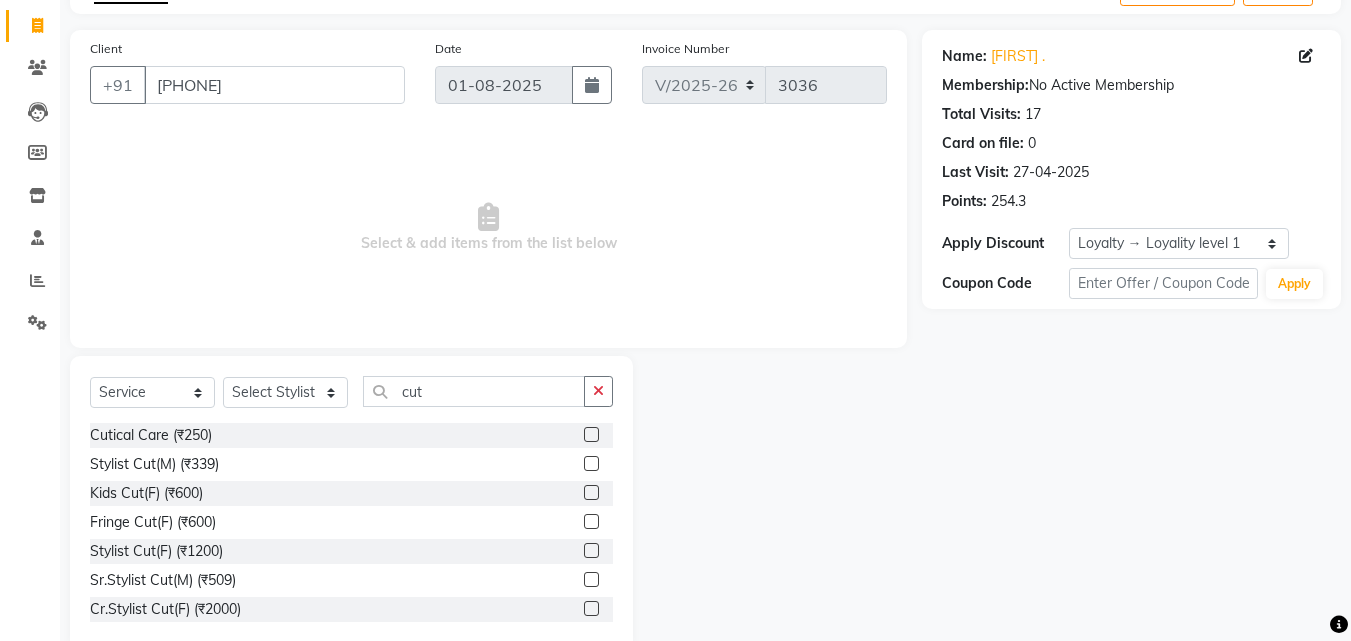 click 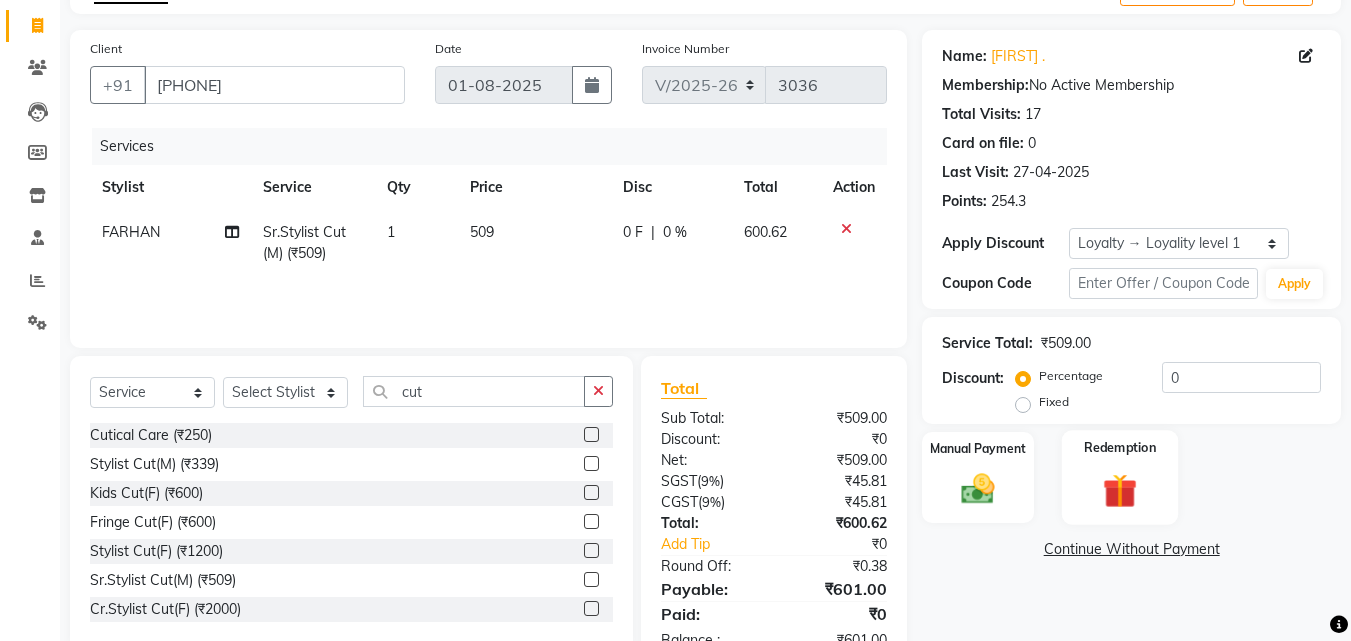click 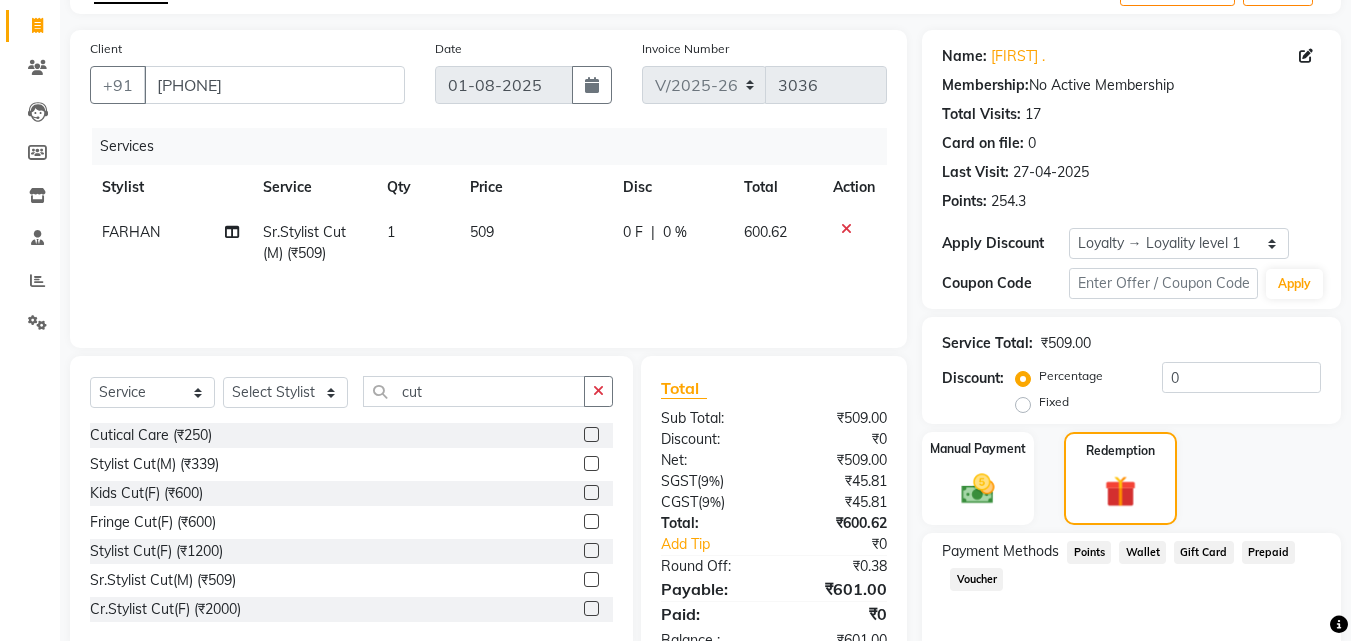click on "Points" 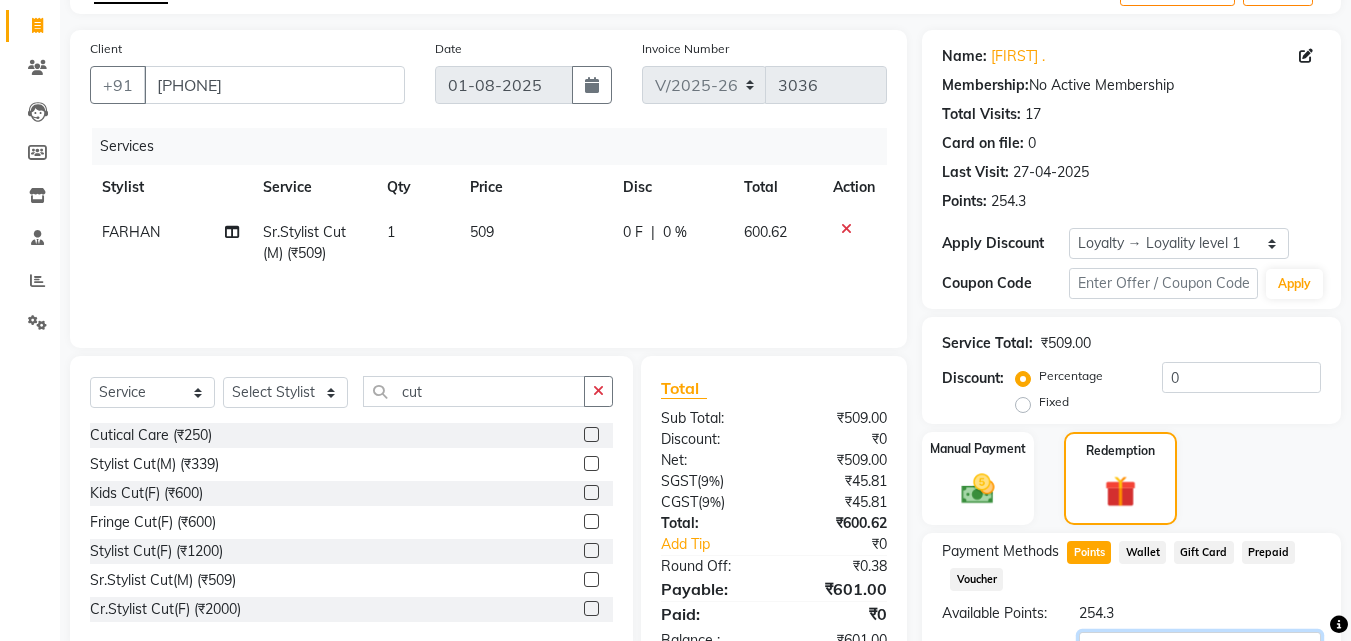 click on "0" 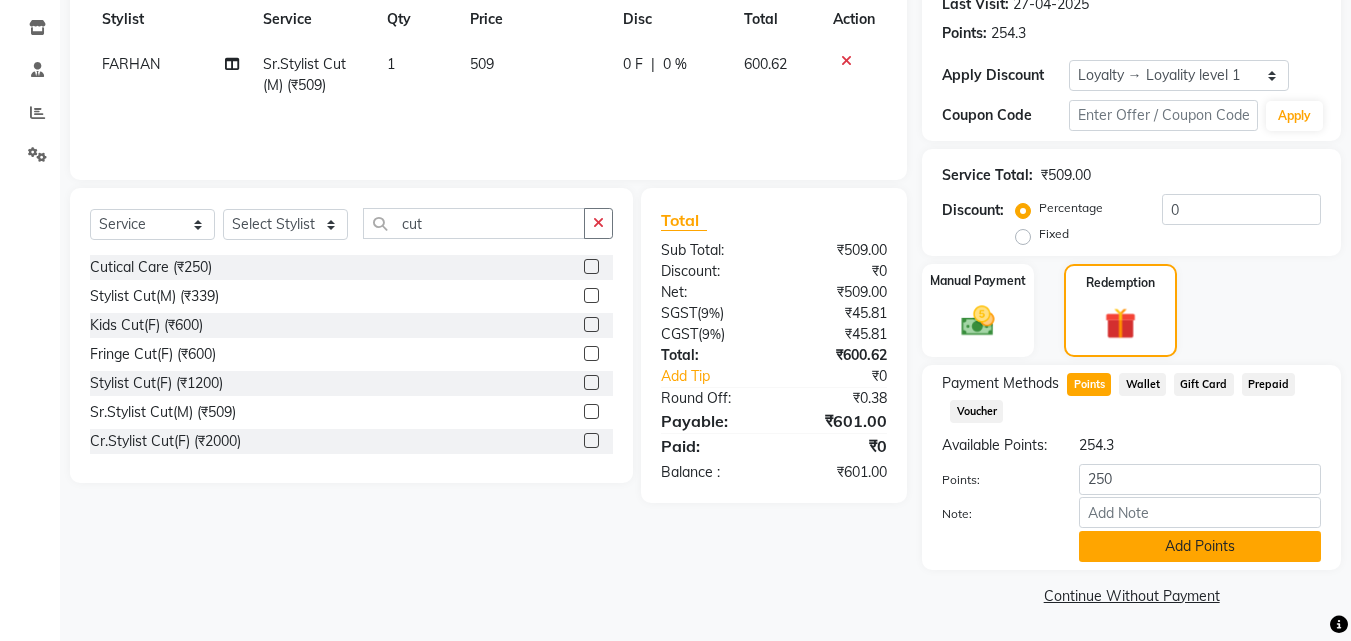 click on "Add Points" 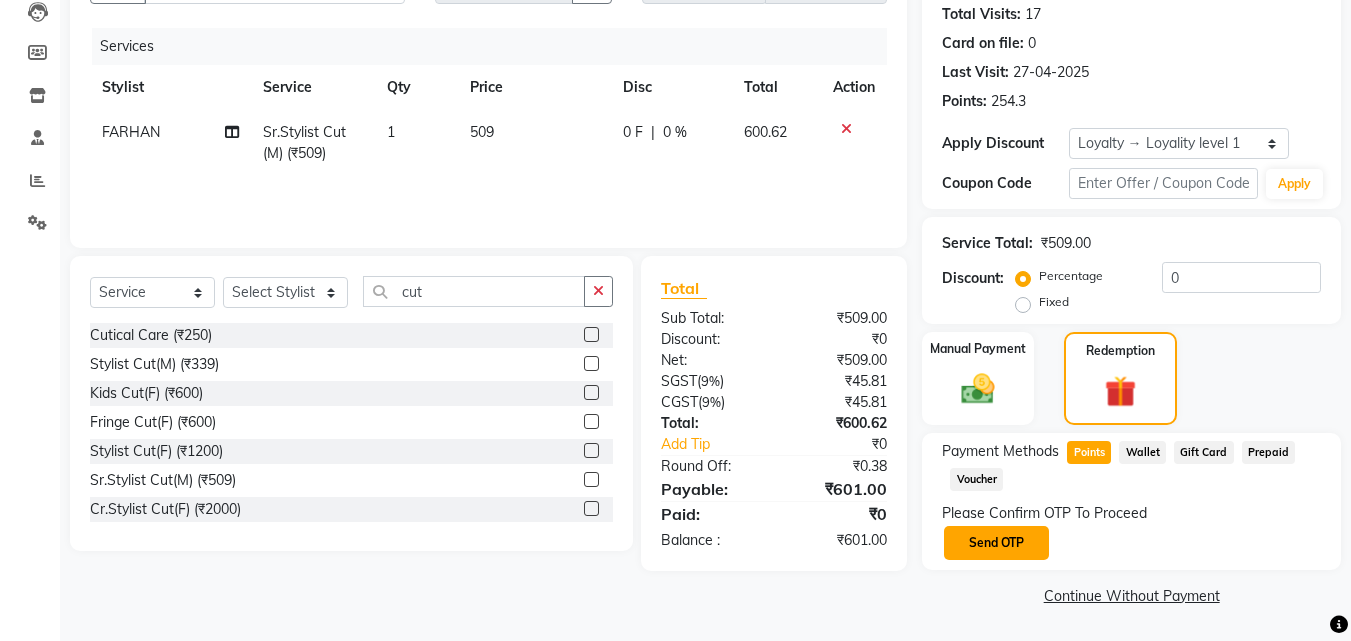 click on "Send OTP" 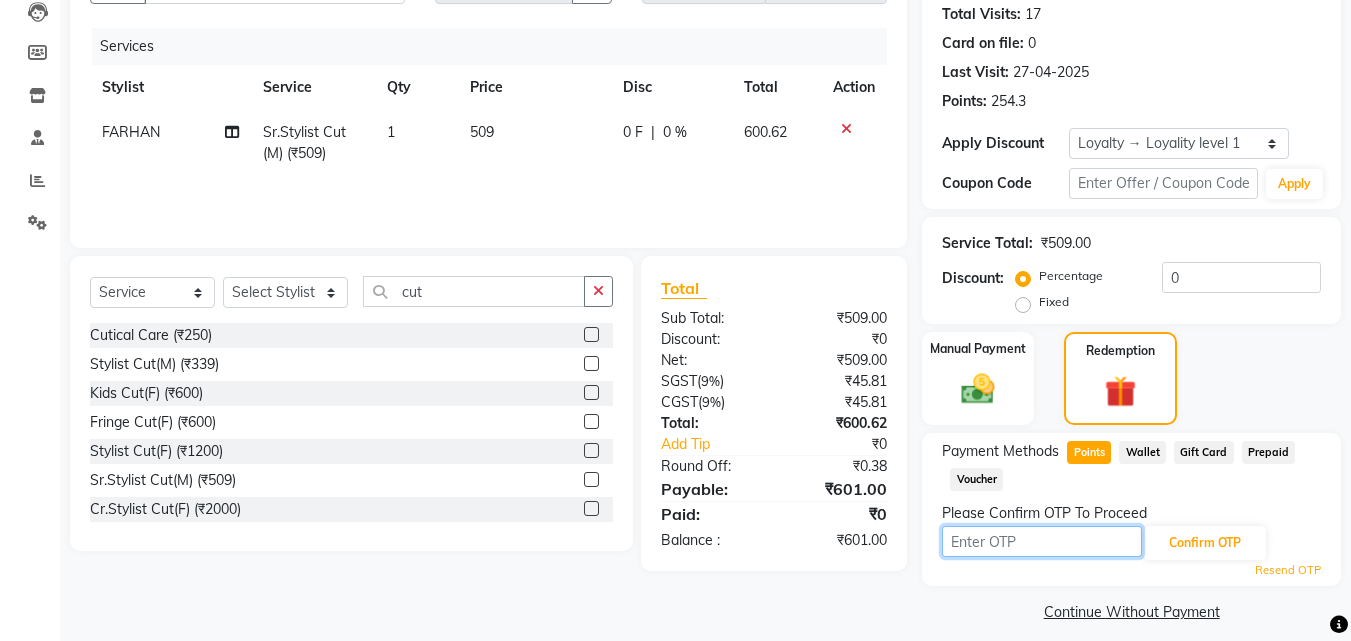 click at bounding box center (1042, 541) 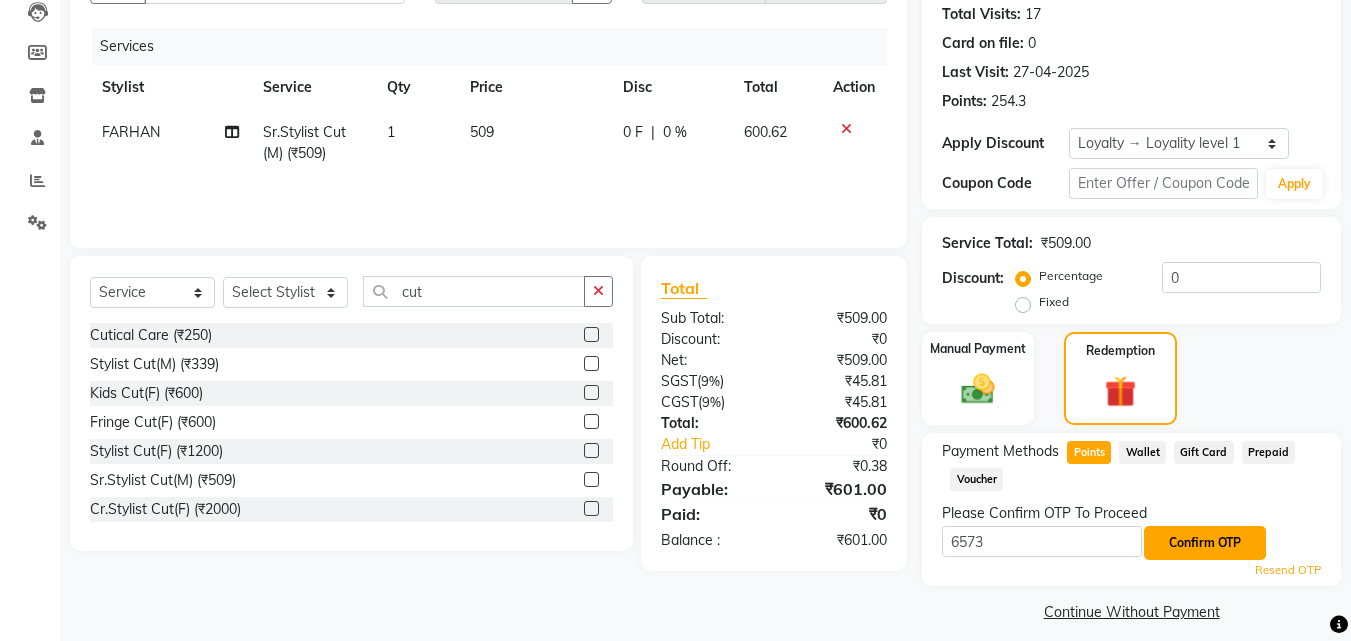 click on "Confirm OTP" 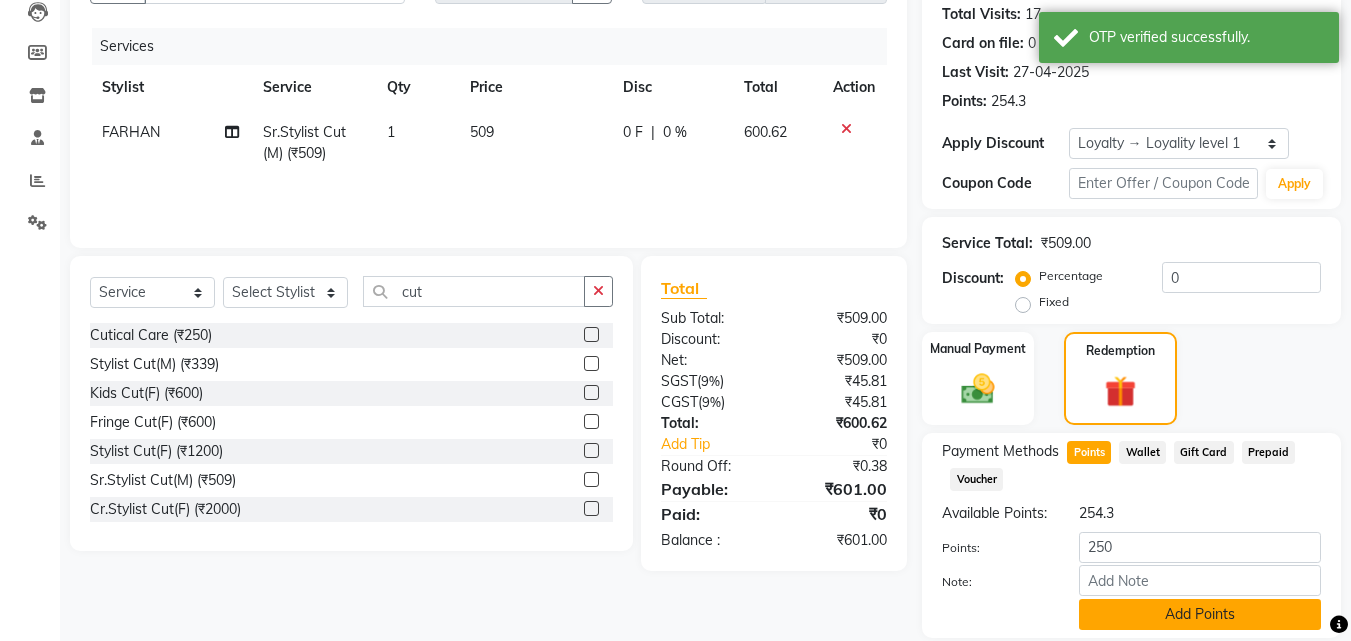 click on "Add Points" 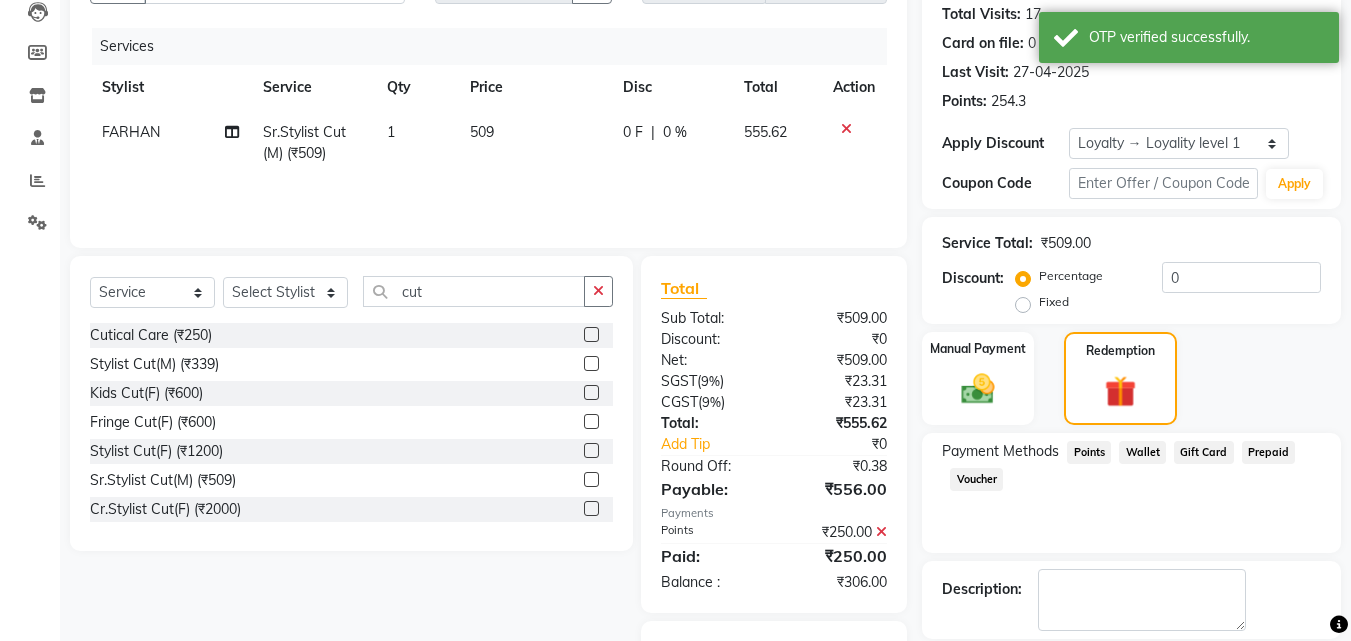 scroll, scrollTop: 309, scrollLeft: 0, axis: vertical 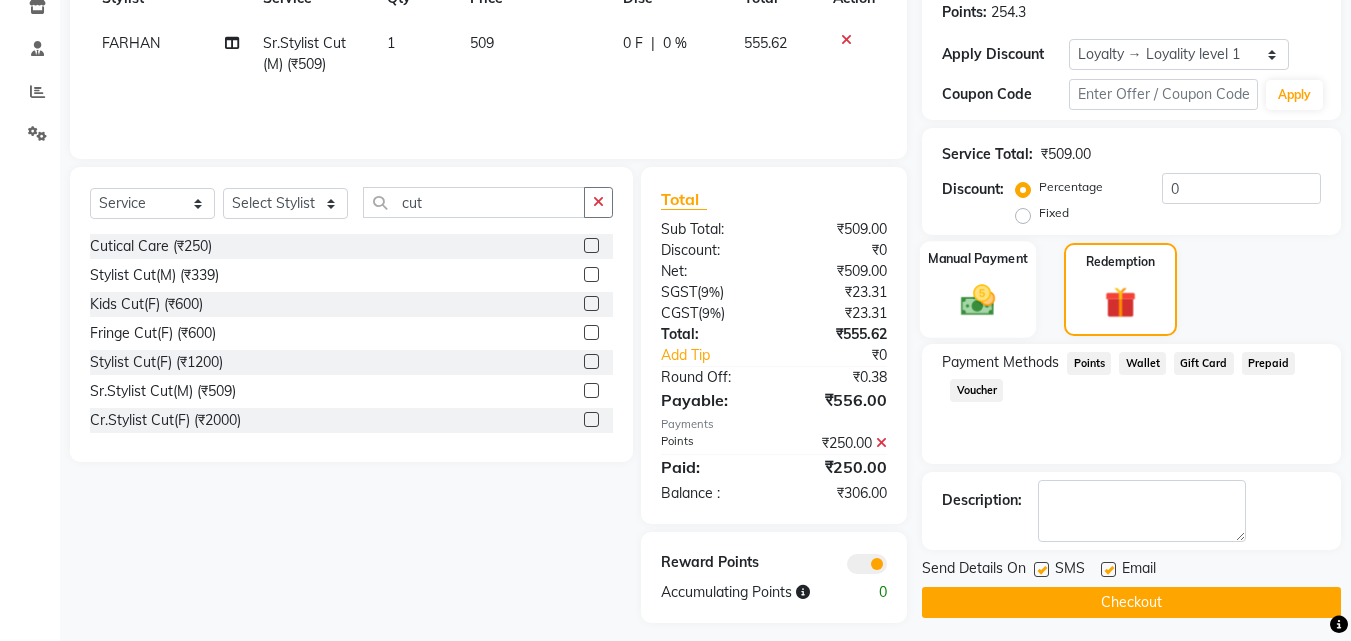 click 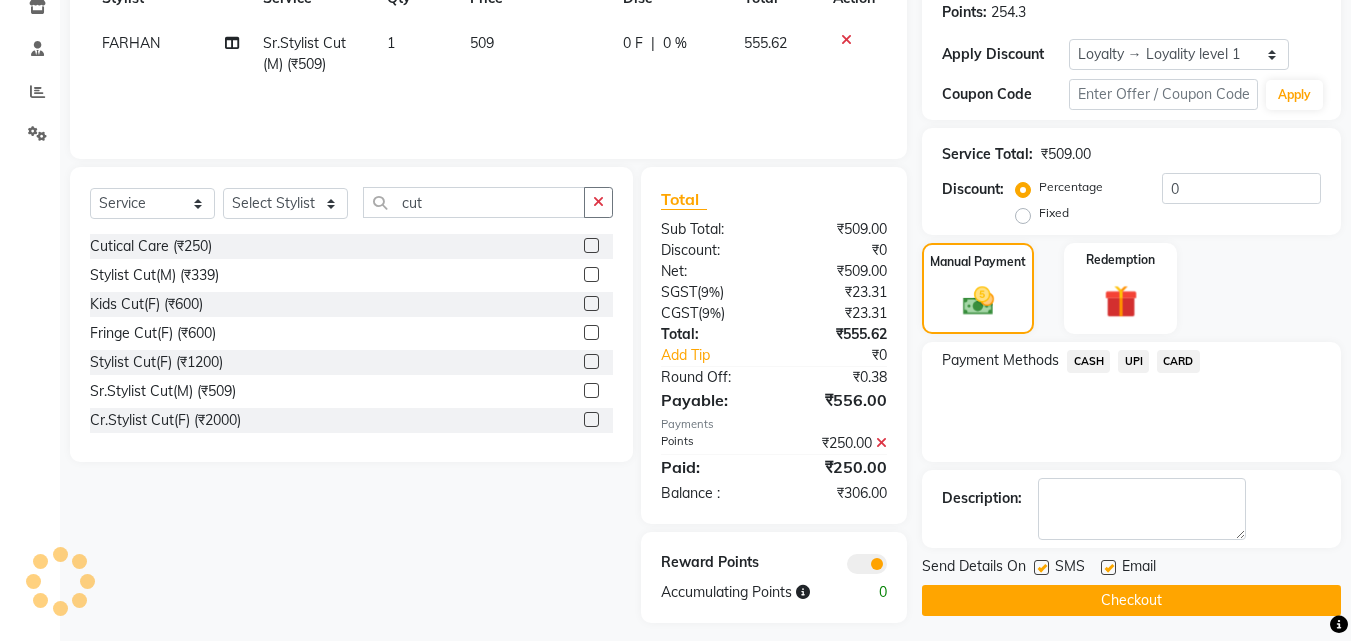 click on "CASH" 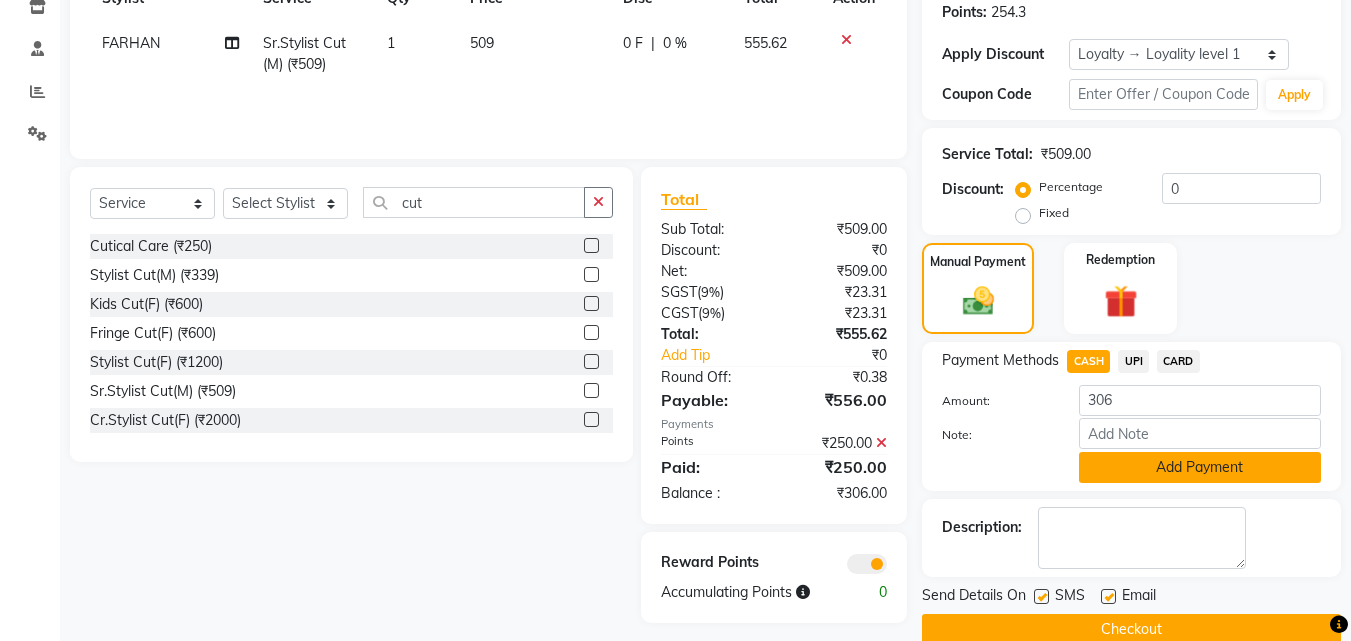 click on "Add Payment" 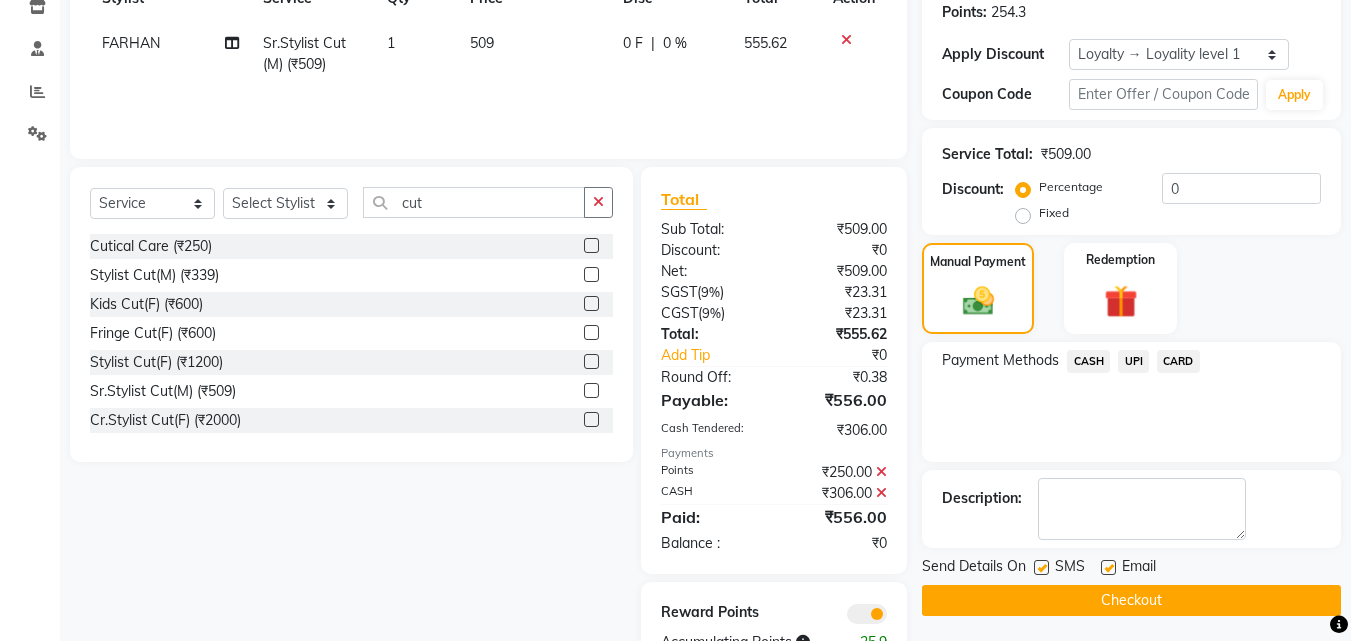 click on "Checkout" 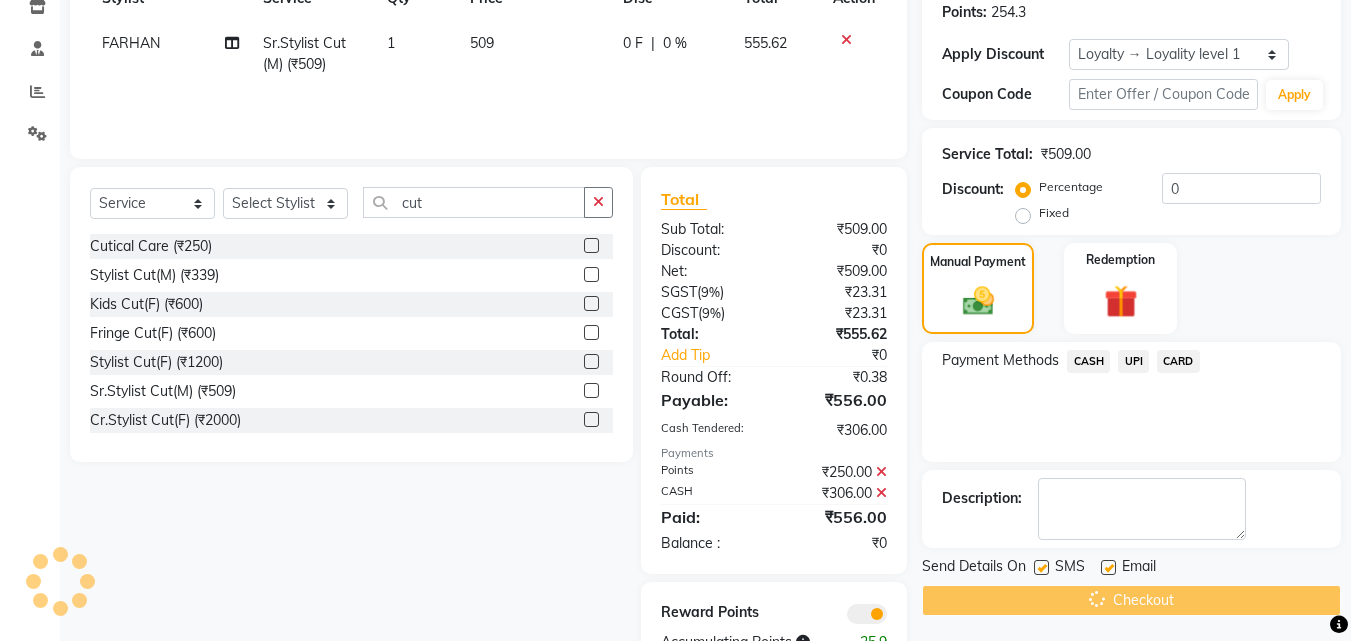 click on "Checkout" 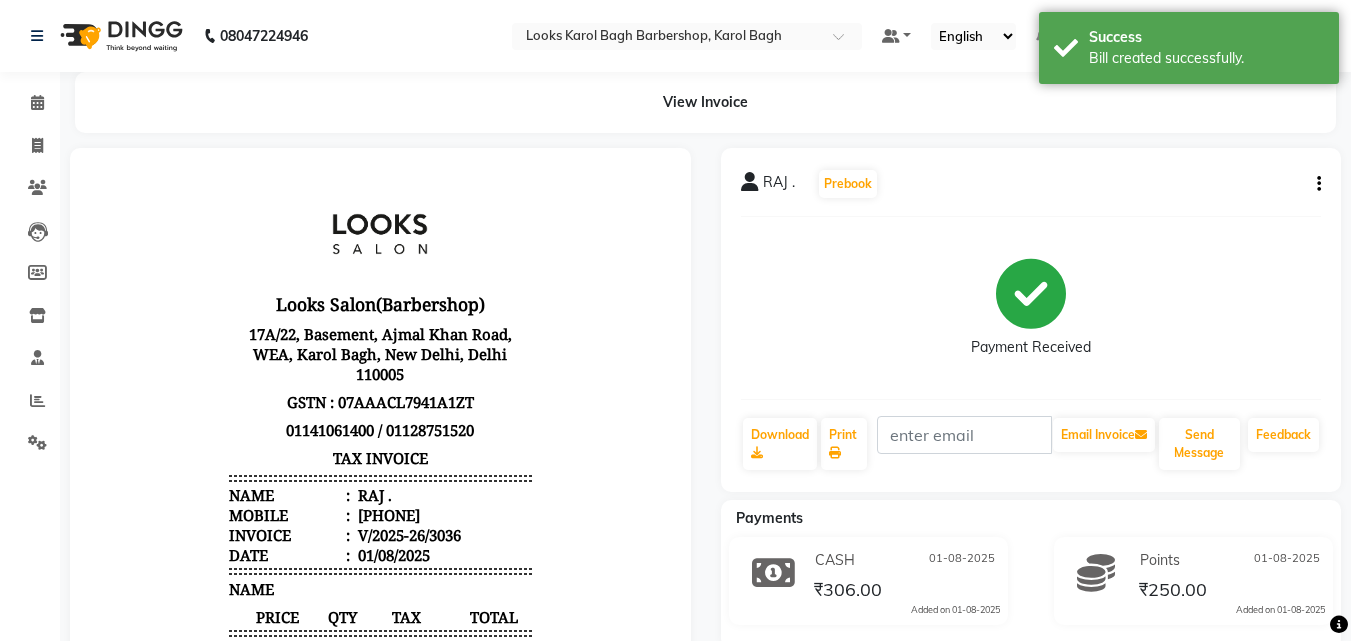 scroll, scrollTop: 0, scrollLeft: 0, axis: both 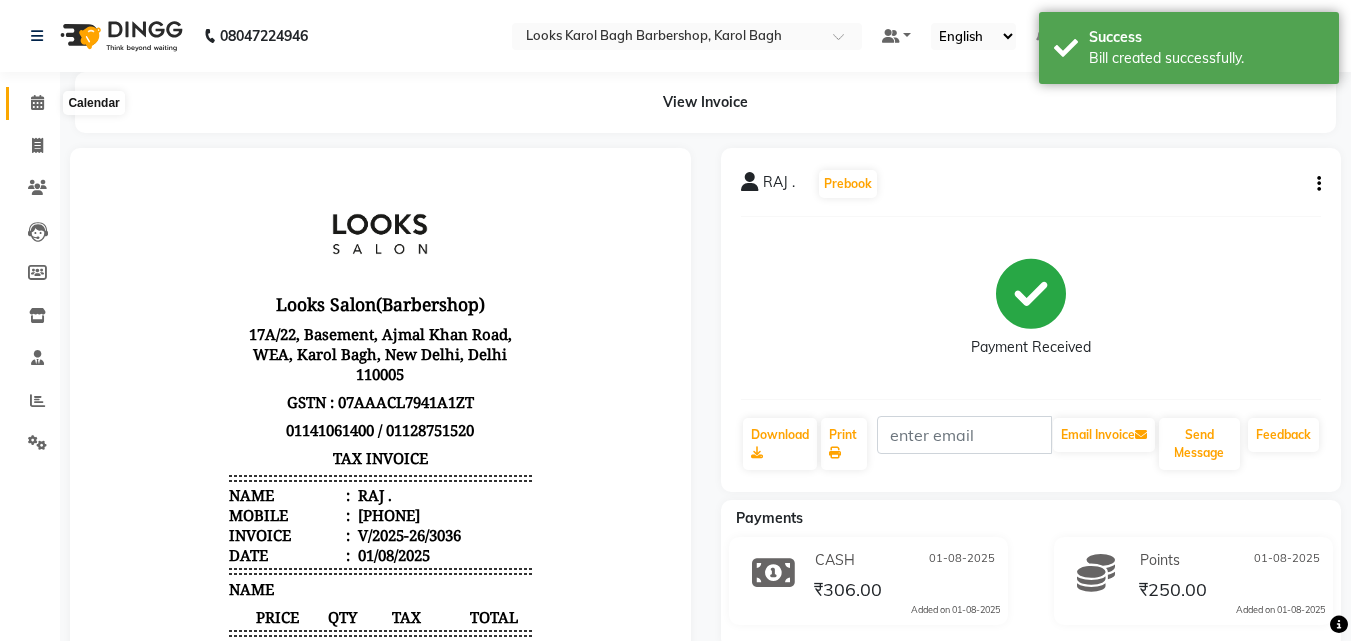 click 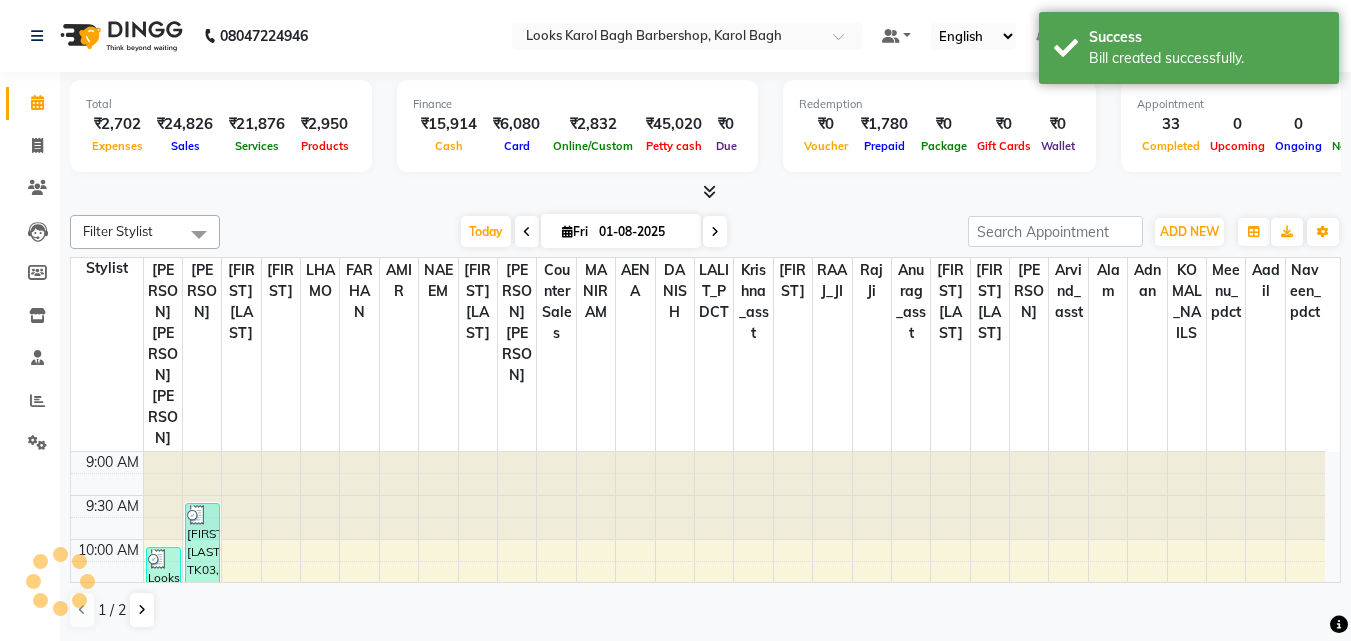 scroll, scrollTop: 0, scrollLeft: 0, axis: both 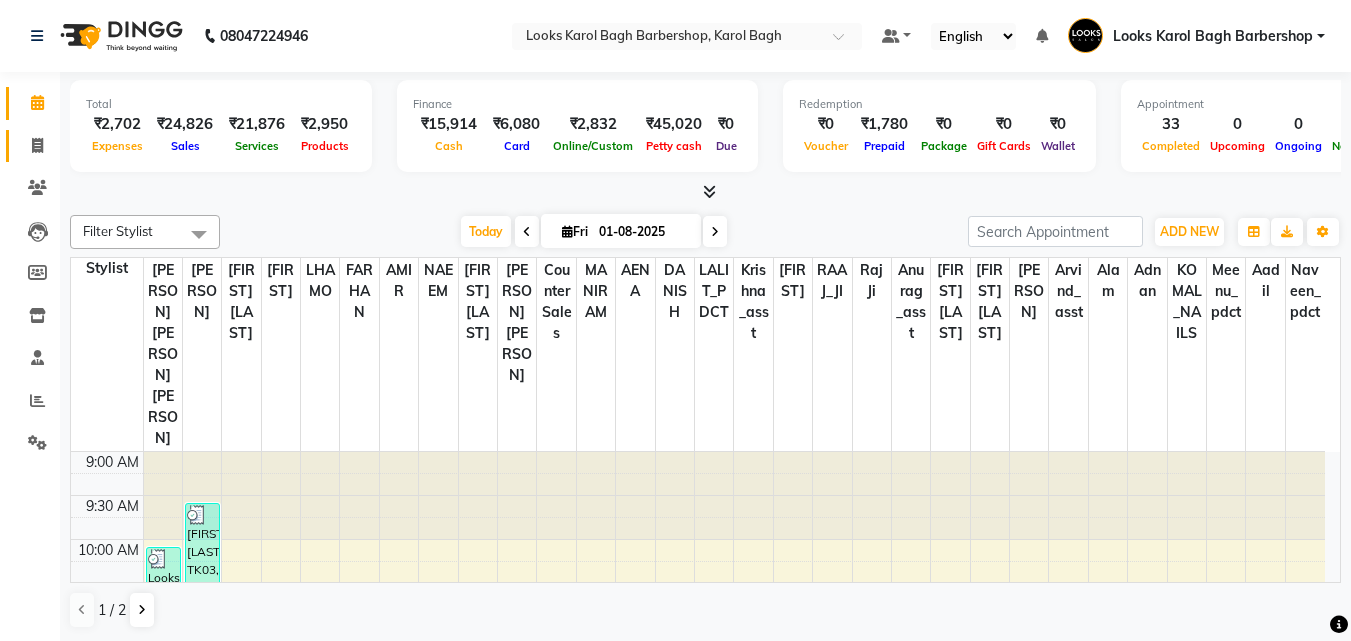 click on "Invoice" 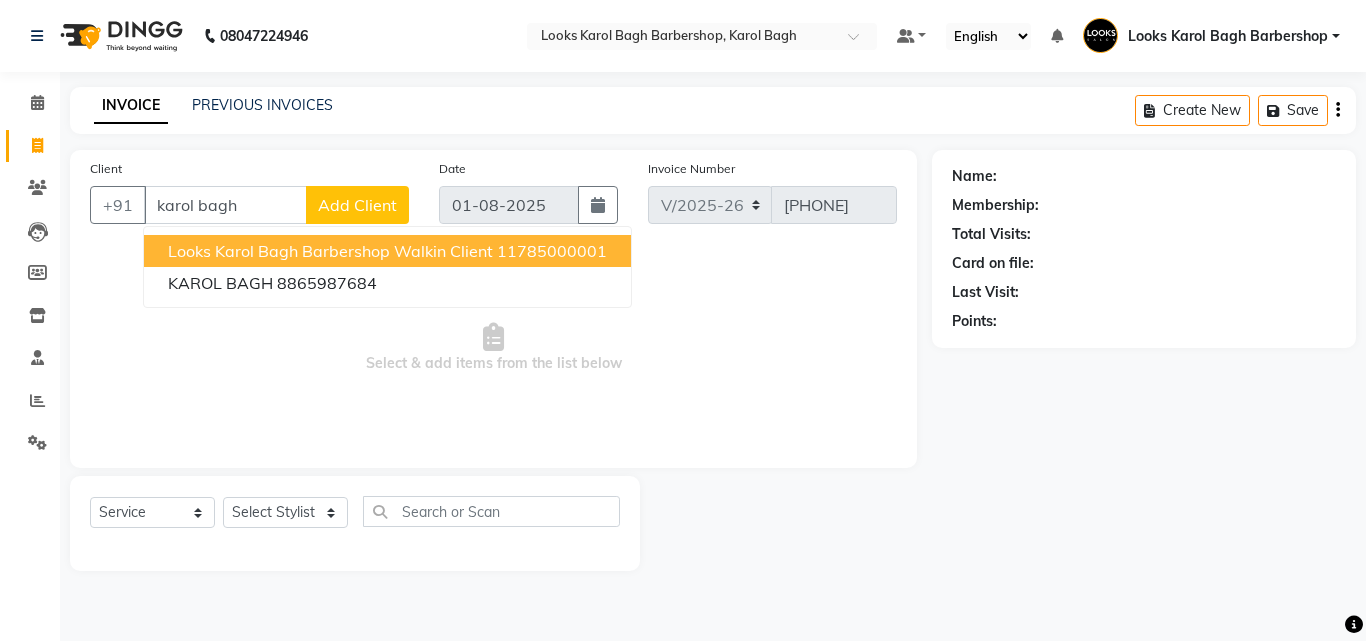 click on "Looks Karol Bagh Barbershop Walkin Client" at bounding box center (330, 251) 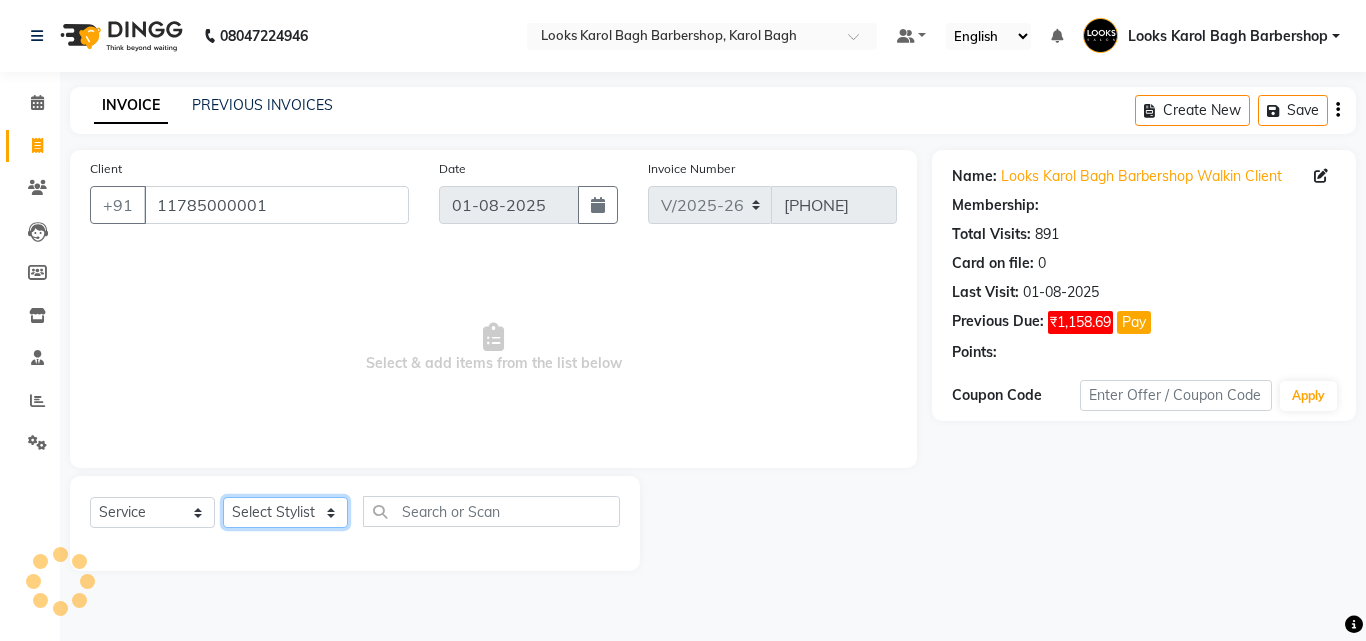 click on "Select Stylist Aadil Adnan AENA Aijaz Alam Amazon_Kart AMIR  Anurag _asst Arvind_asst BIJENDER  Counter Sales DANISH DHARAMVEER Eshan FARHAN KARAN RAI  KOMAL_NAILS Krishna_asst LALIT_PDCT LHAMO Looks_Female_Section Looks_H.O_Store Looks Karol Bagh Barbershop Looks_Kart MANIRAM Meenu_pdct Mohammad Sajid NAEEM  NARENDER DEOL  Naveen_pdct Prabhakar Kumar_PDCT RAAJ GUPTA RAAJ_JI raj ji RAM MURTI NARYAL ROHIT  Rohit Seth Rohit Thakur SACHIN sahil Shabina Shakir SIMRAN Sonia Sunny VIKRAM VIKRANT SINGH  Vishal_Asst YOGESH ASSISTANT" 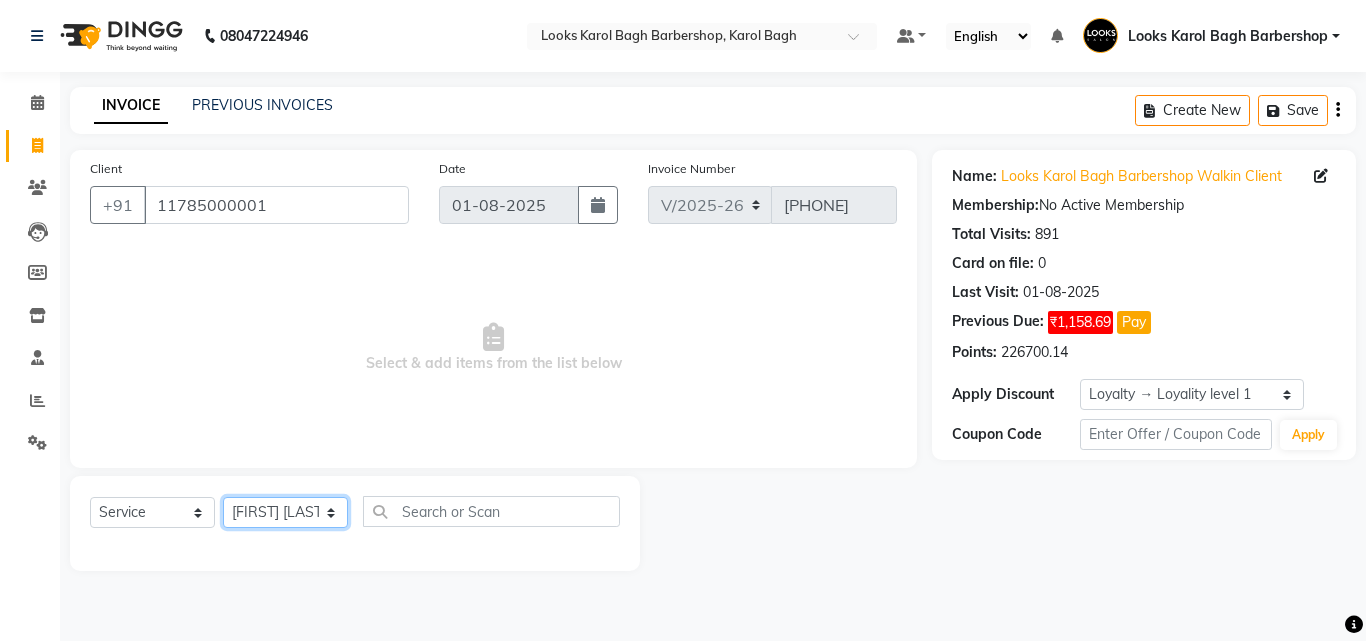 click on "Select Stylist Aadil Adnan AENA Aijaz Alam Amazon_Kart AMIR  Anurag _asst Arvind_asst BIJENDER  Counter Sales DANISH DHARAMVEER Eshan FARHAN KARAN RAI  KOMAL_NAILS Krishna_asst LALIT_PDCT LHAMO Looks_Female_Section Looks_H.O_Store Looks Karol Bagh Barbershop Looks_Kart MANIRAM Meenu_pdct Mohammad Sajid NAEEM  NARENDER DEOL  Naveen_pdct Prabhakar Kumar_PDCT RAAJ GUPTA RAAJ_JI raj ji RAM MURTI NARYAL ROHIT  Rohit Seth Rohit Thakur SACHIN sahil Shabina Shakir SIMRAN Sonia Sunny VIKRAM VIKRANT SINGH  Vishal_Asst YOGESH ASSISTANT" 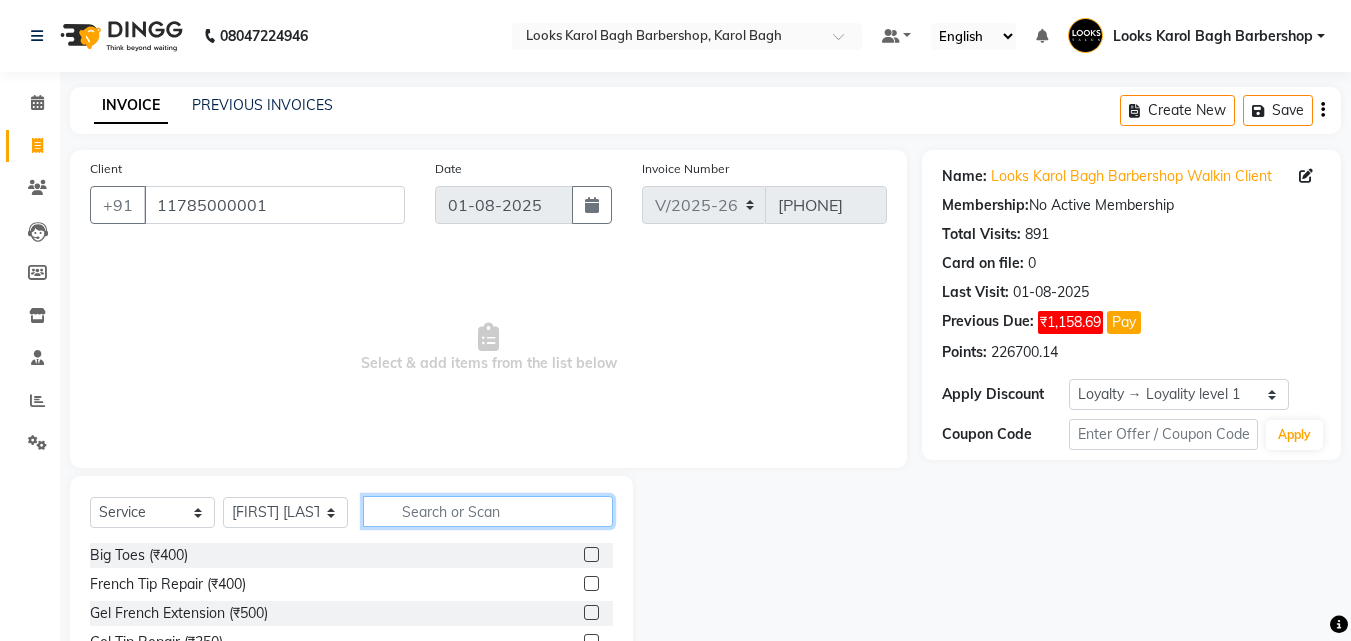 click 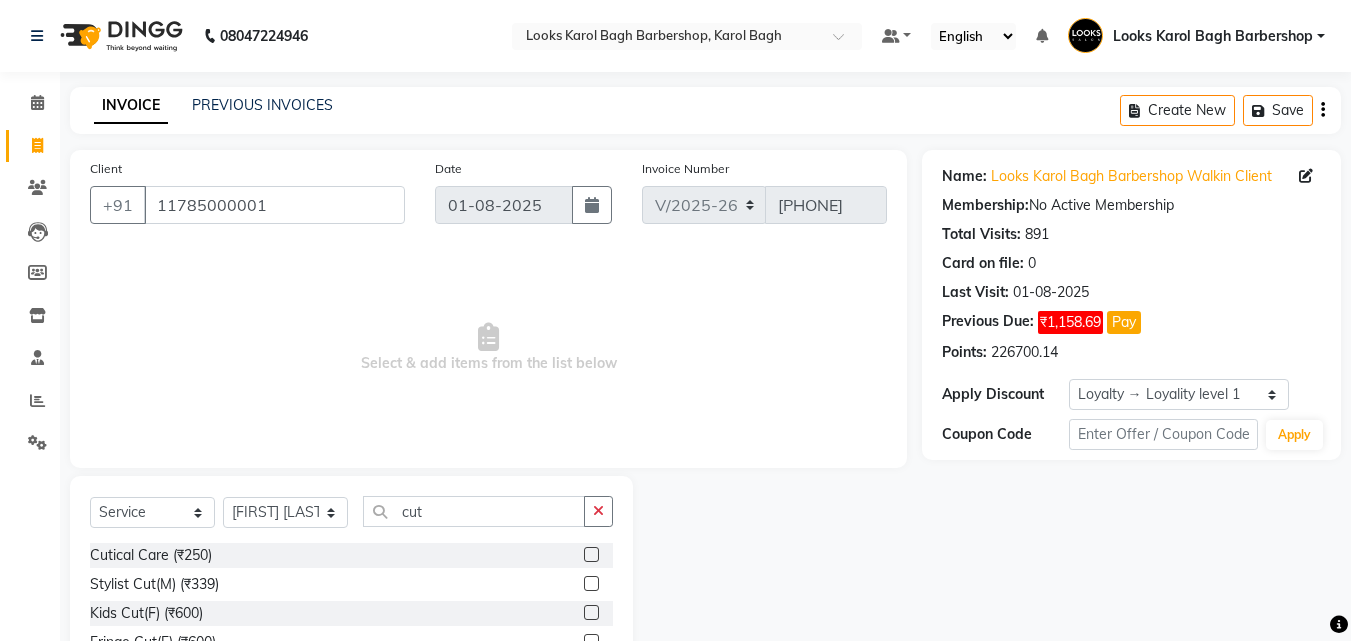 click 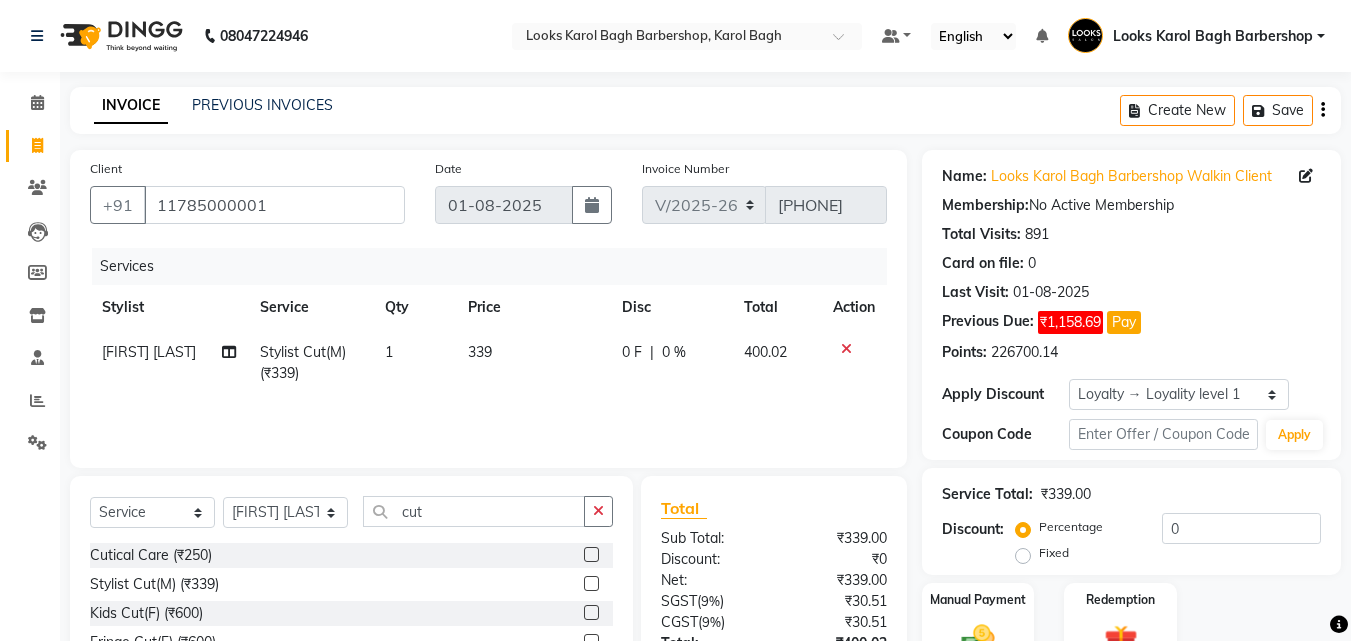 scroll, scrollTop: 180, scrollLeft: 0, axis: vertical 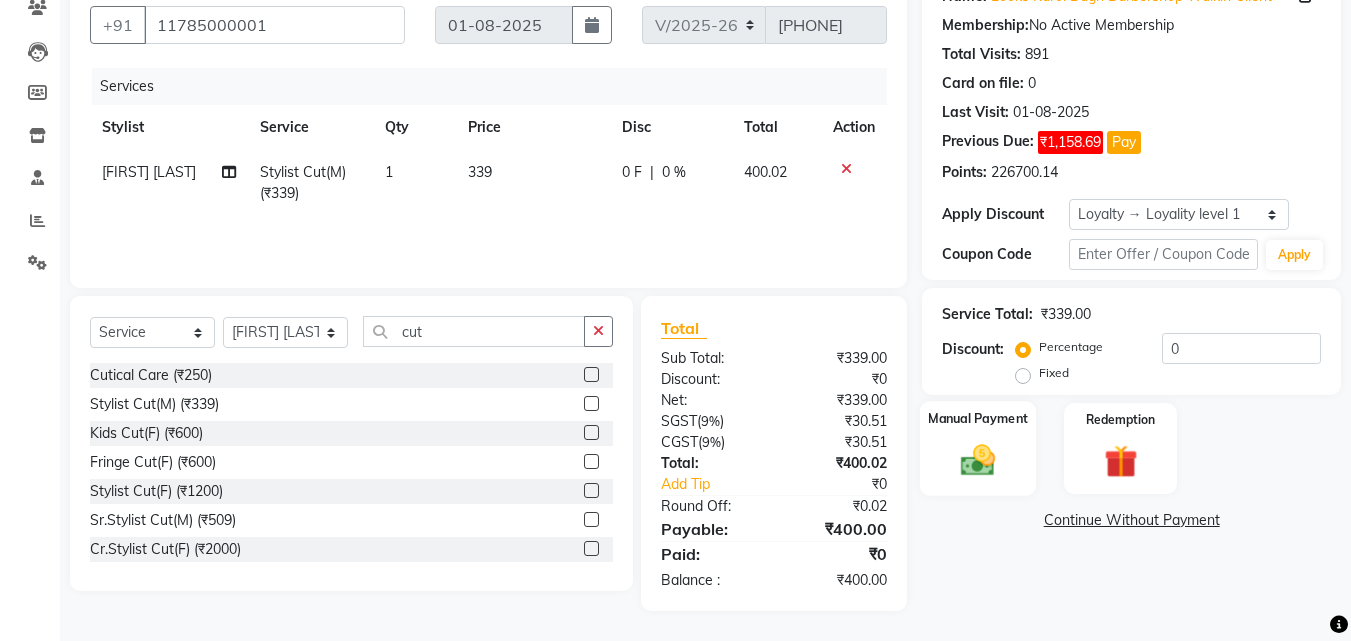 click 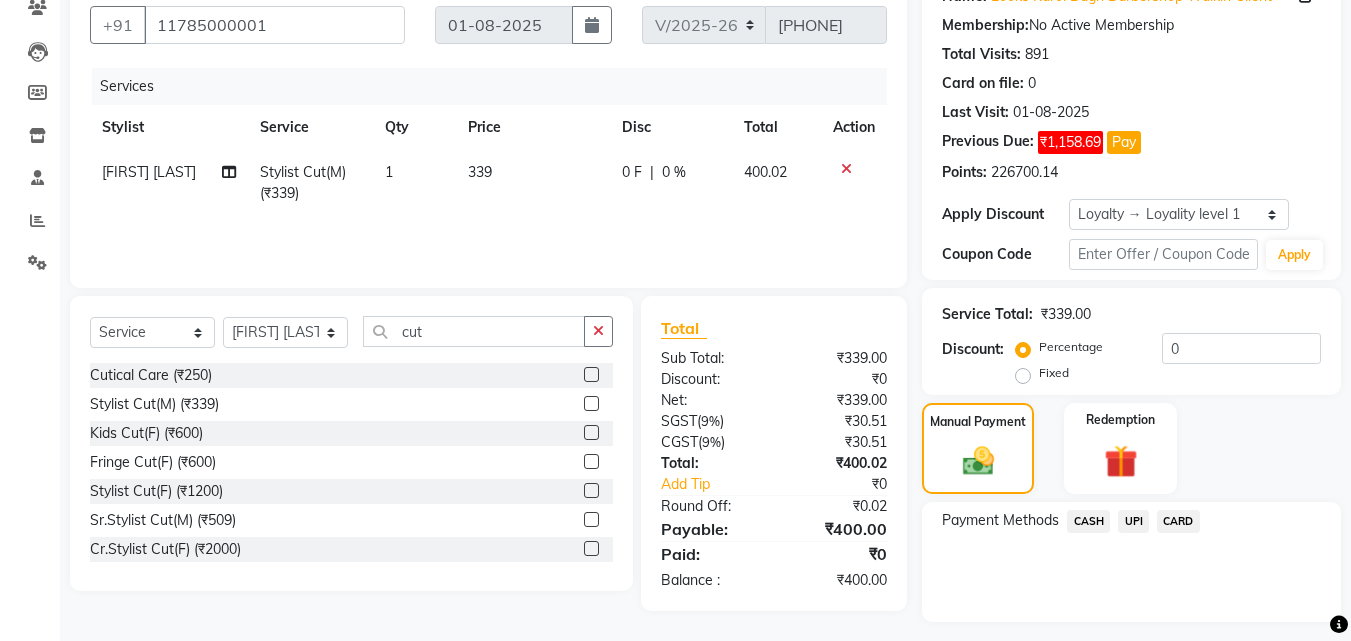 click on "UPI" 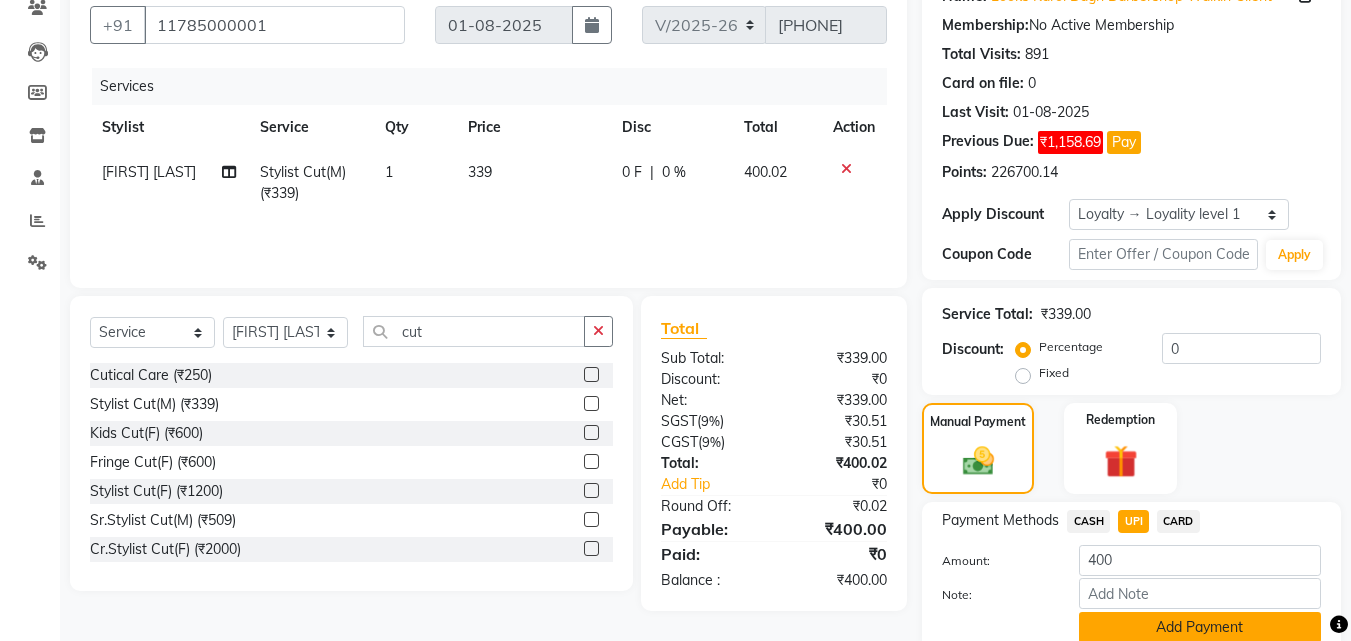 click on "Add Payment" 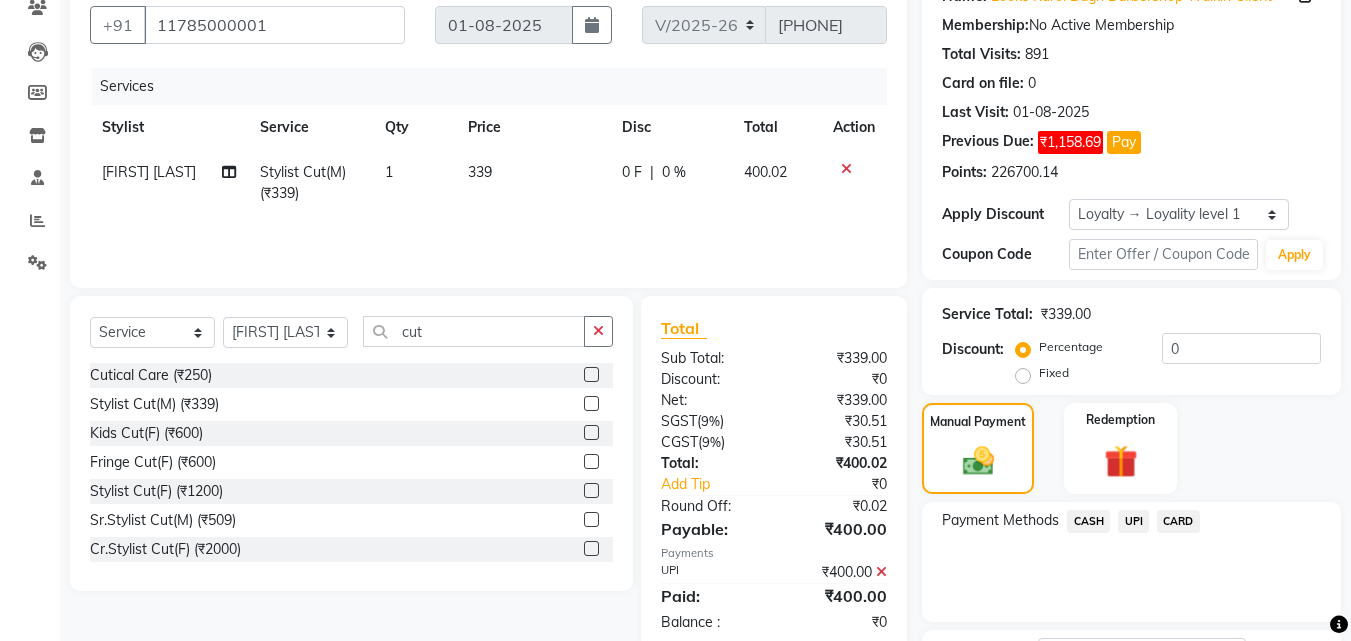 click on "Checkout" 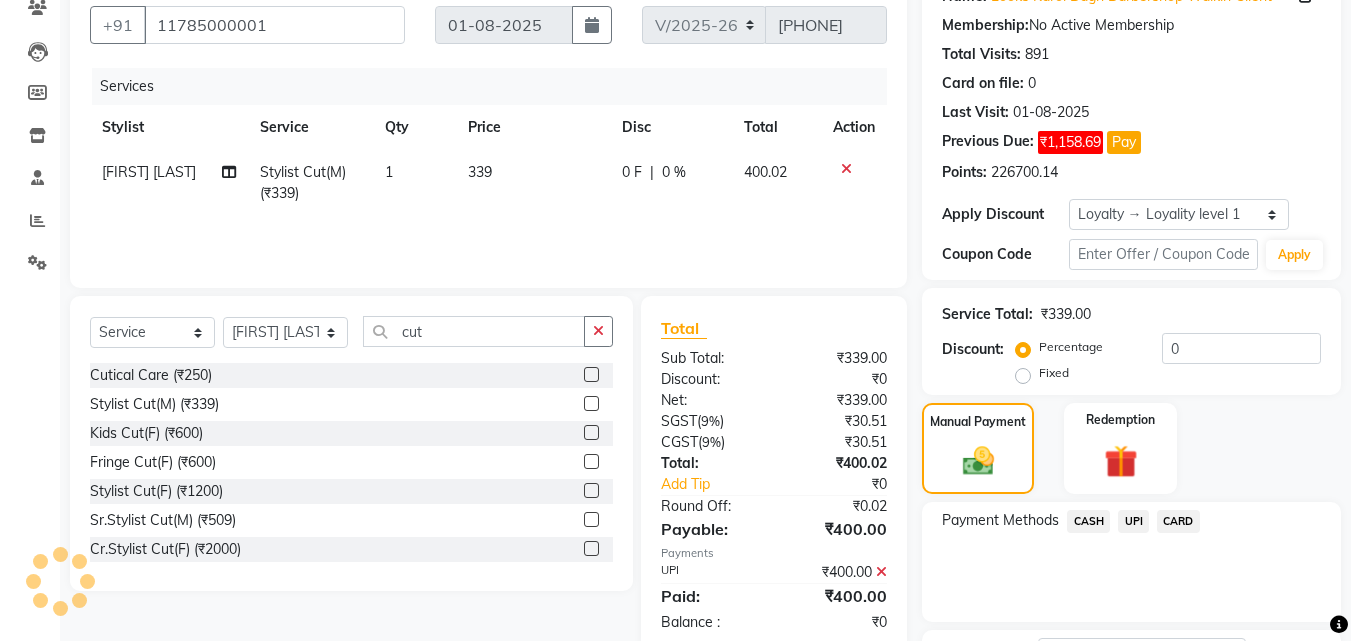 scroll, scrollTop: 345, scrollLeft: 0, axis: vertical 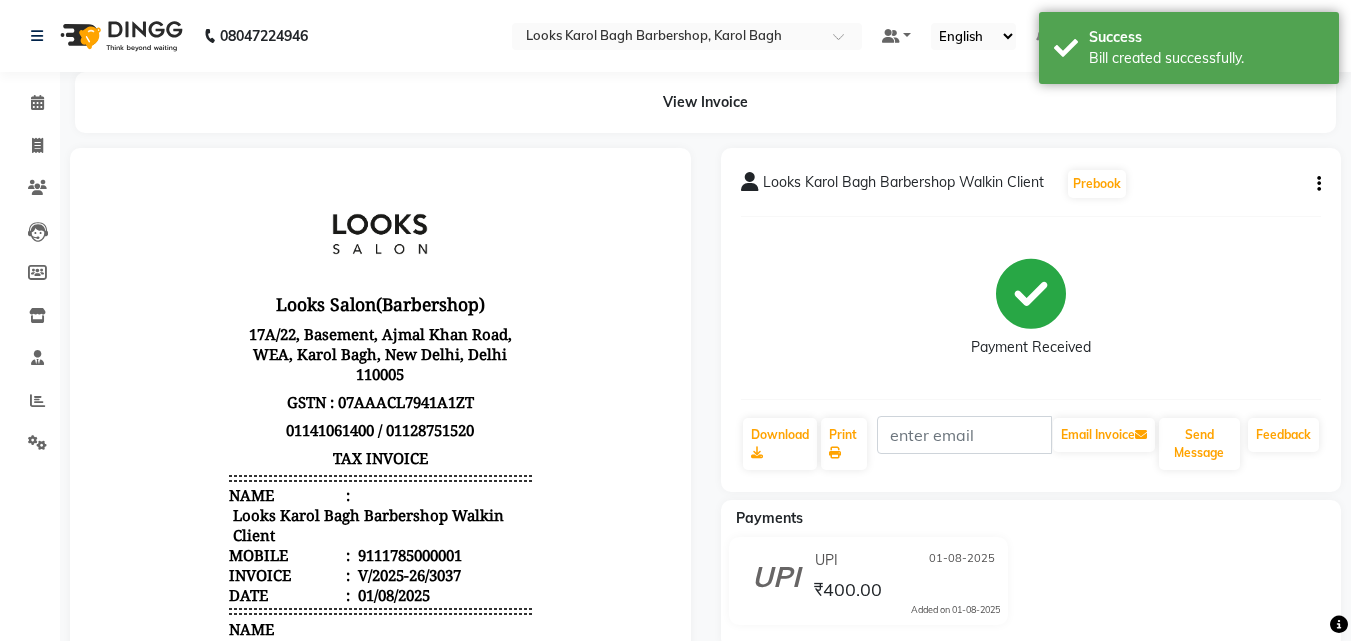 click on "Calendar" 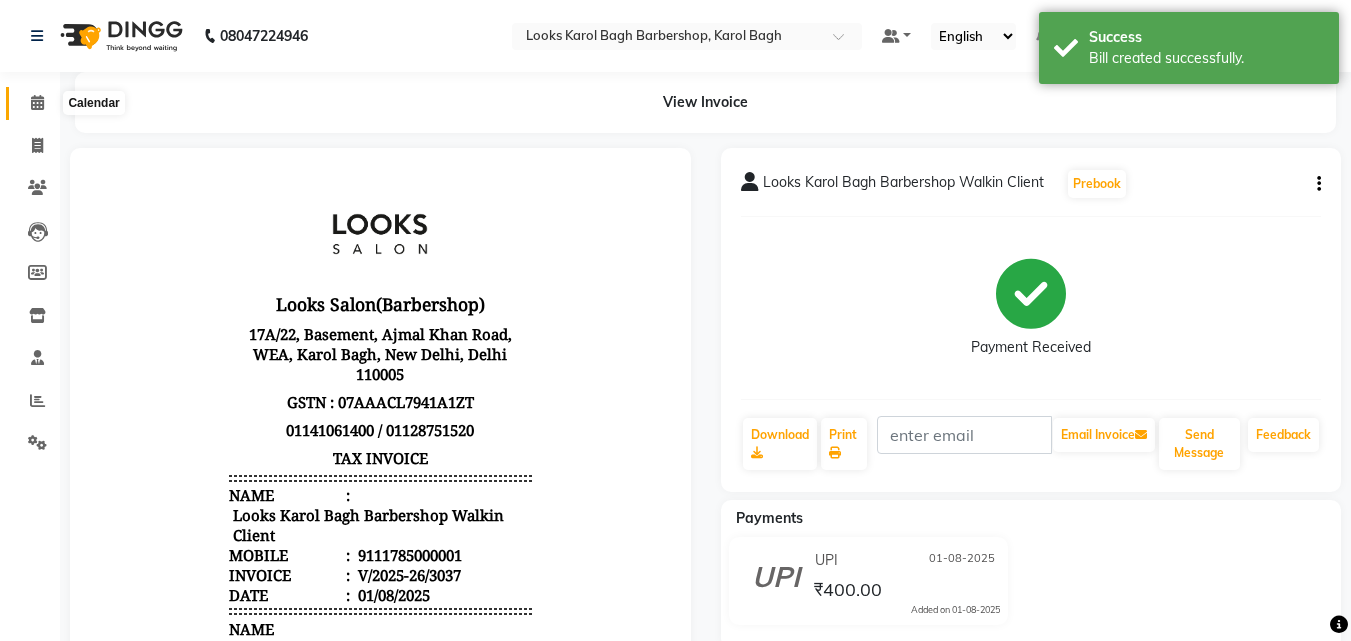 click 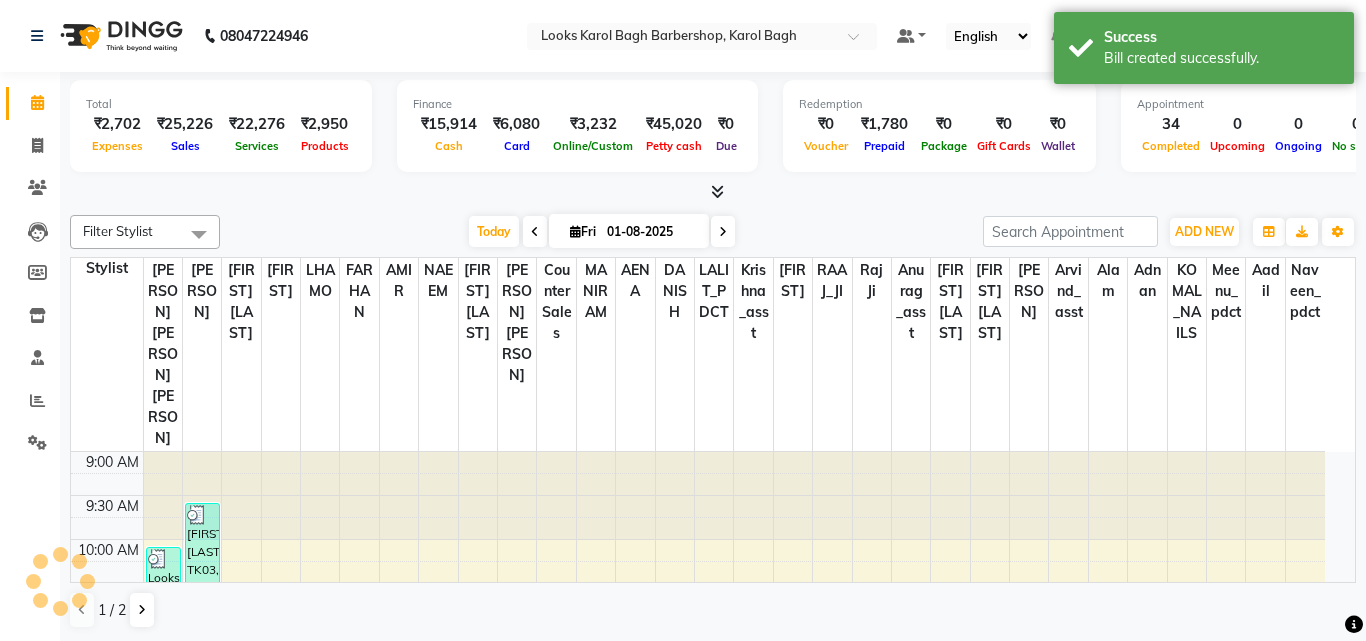 scroll, scrollTop: 0, scrollLeft: 0, axis: both 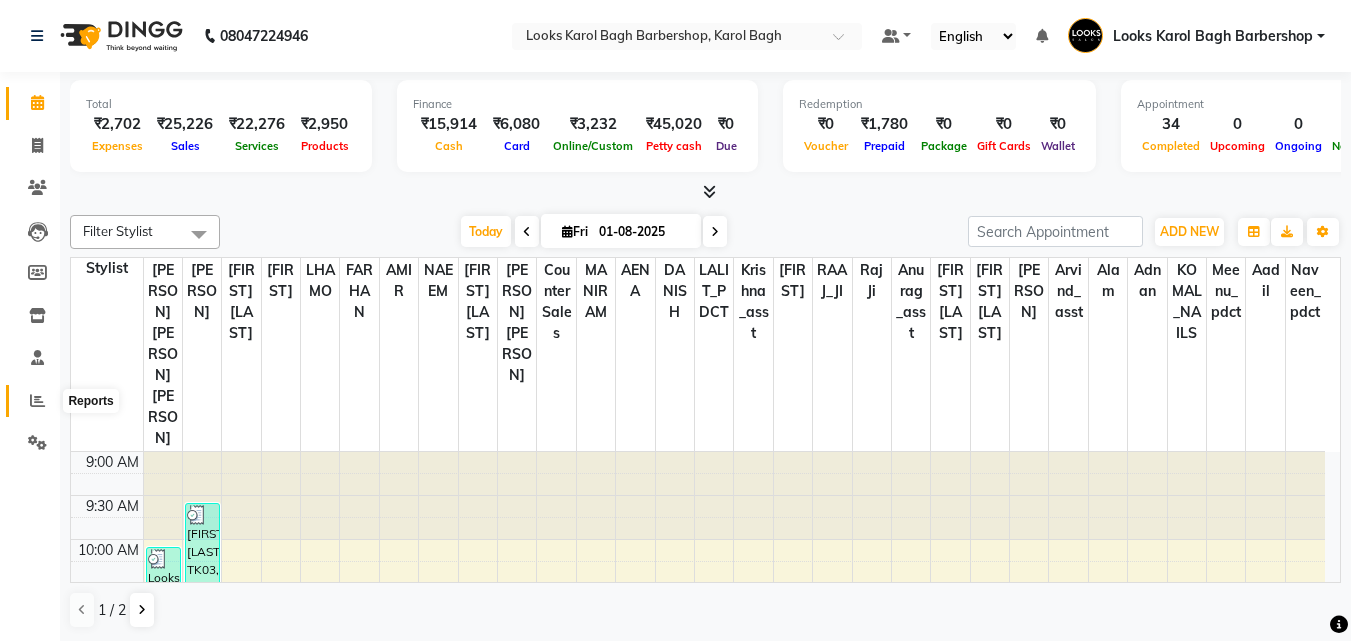 click 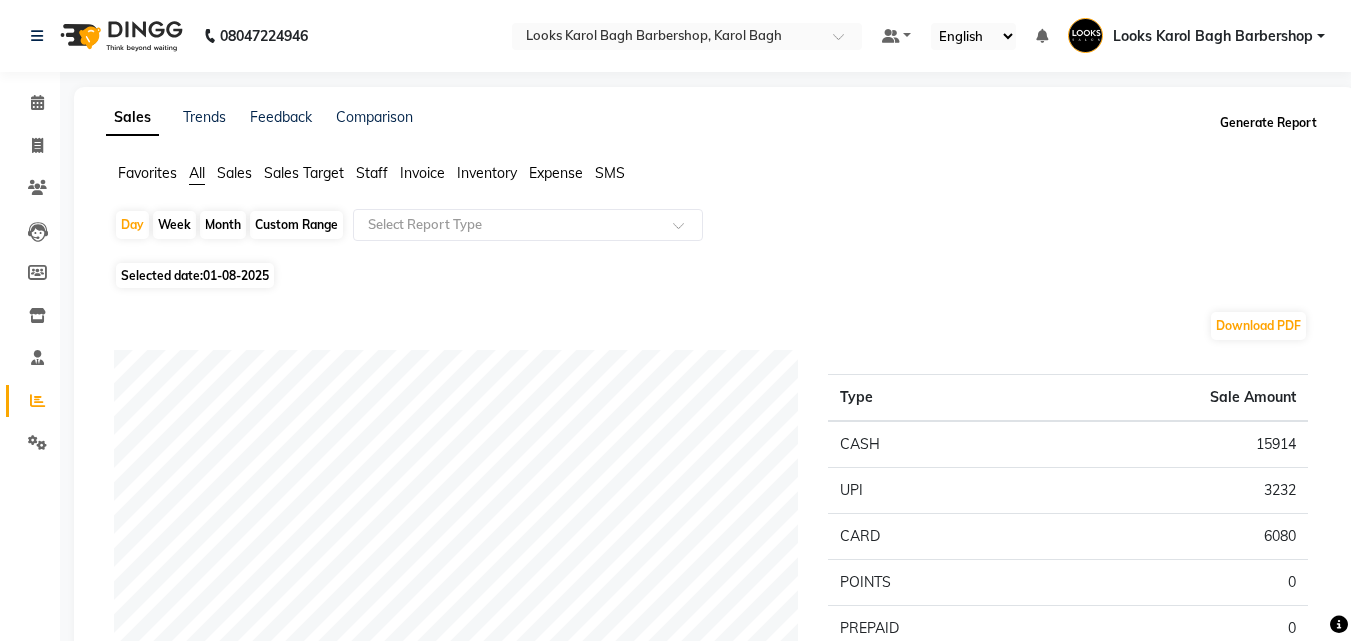 click on "Generate Report" 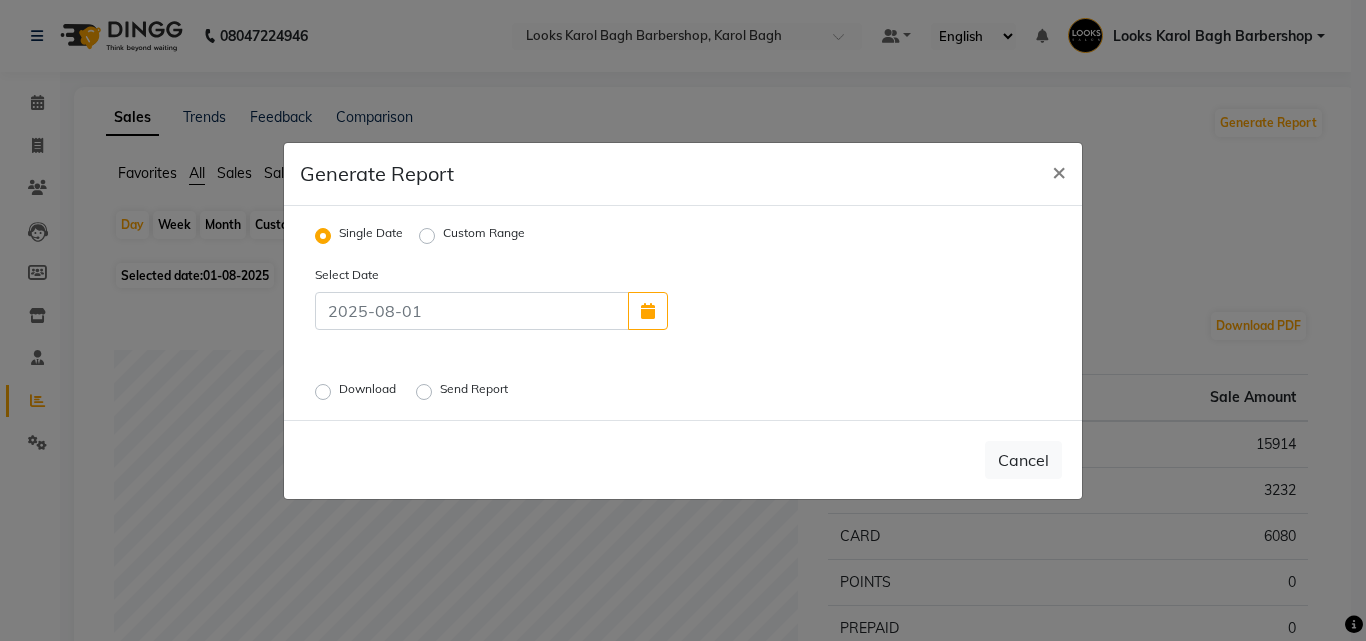 click on "Download" 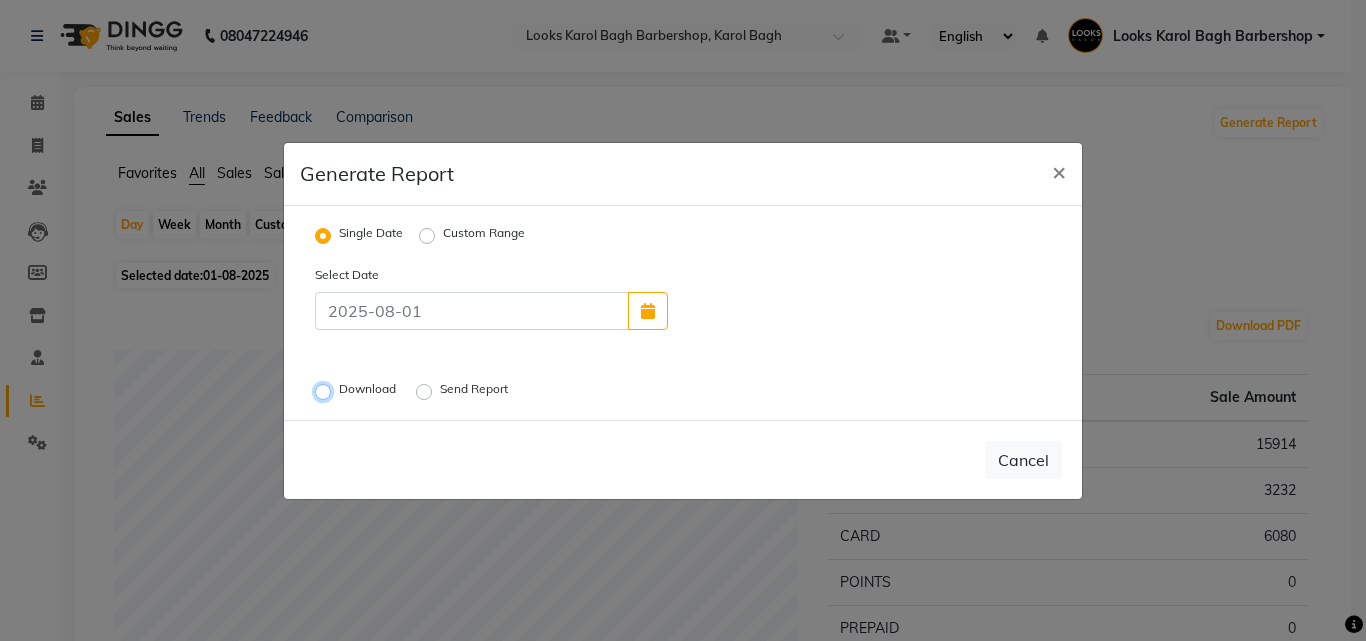 click on "Download" at bounding box center (326, 391) 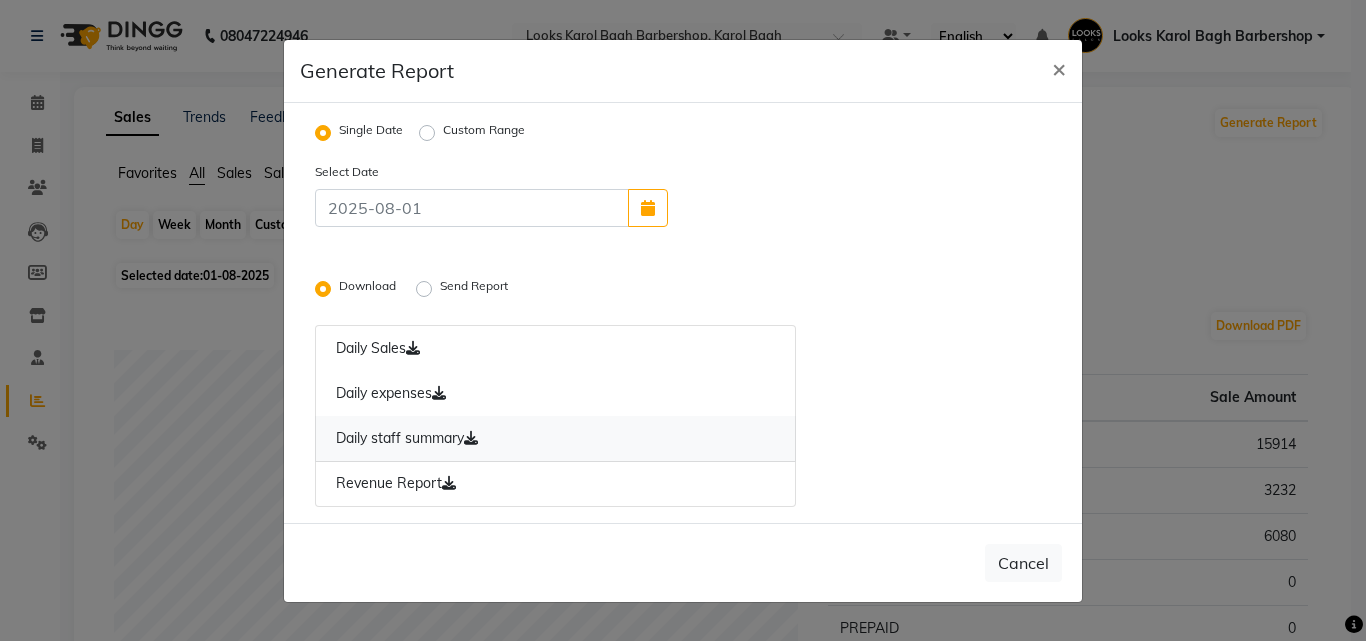 click on "Daily staff summary" 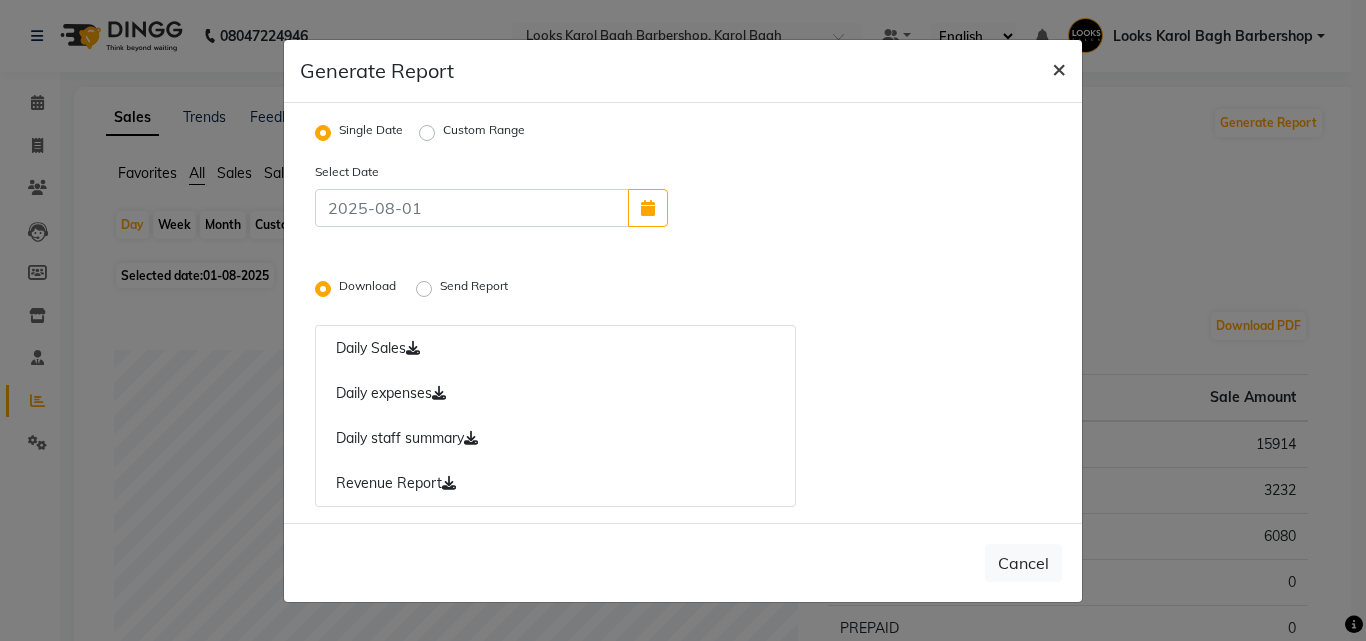 click on "×" 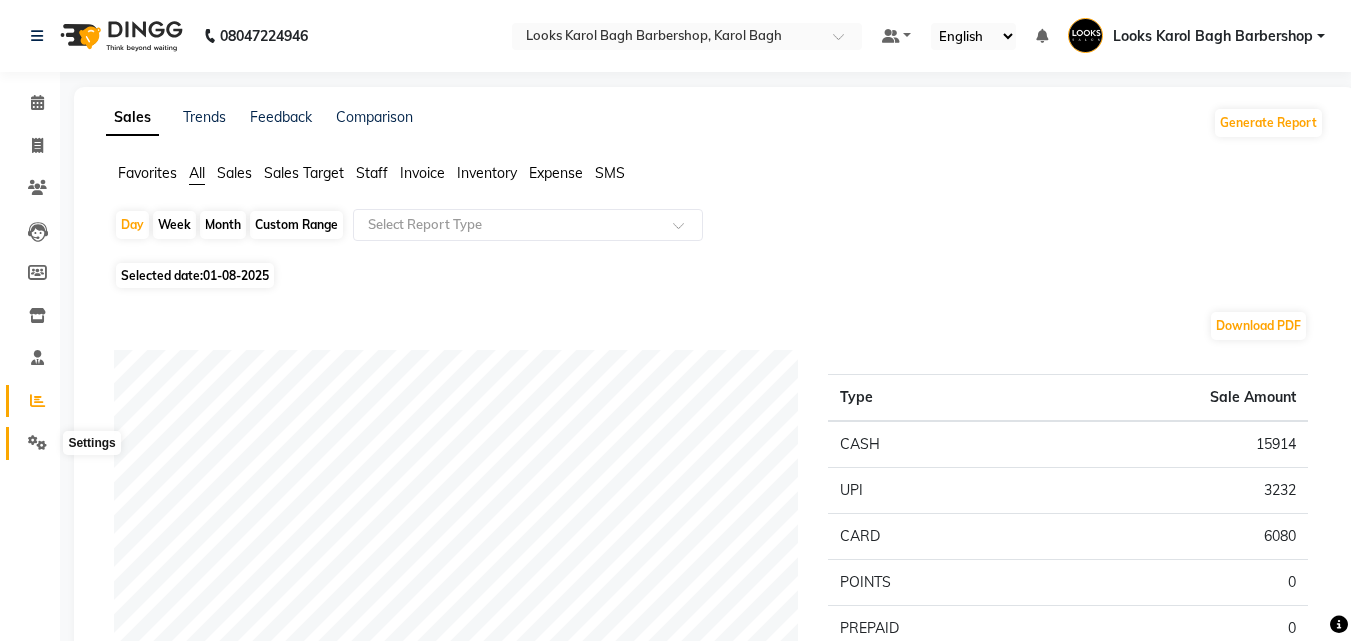 click 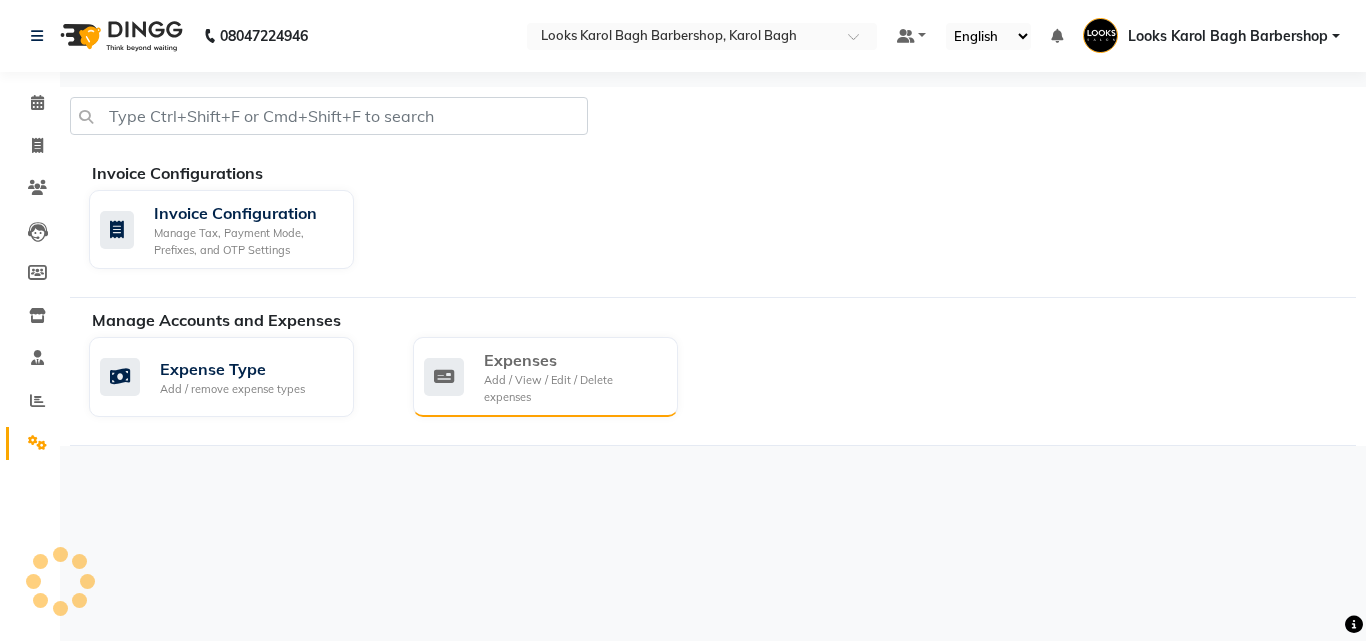 click on "Expenses Add / View / Edit / Delete expenses" 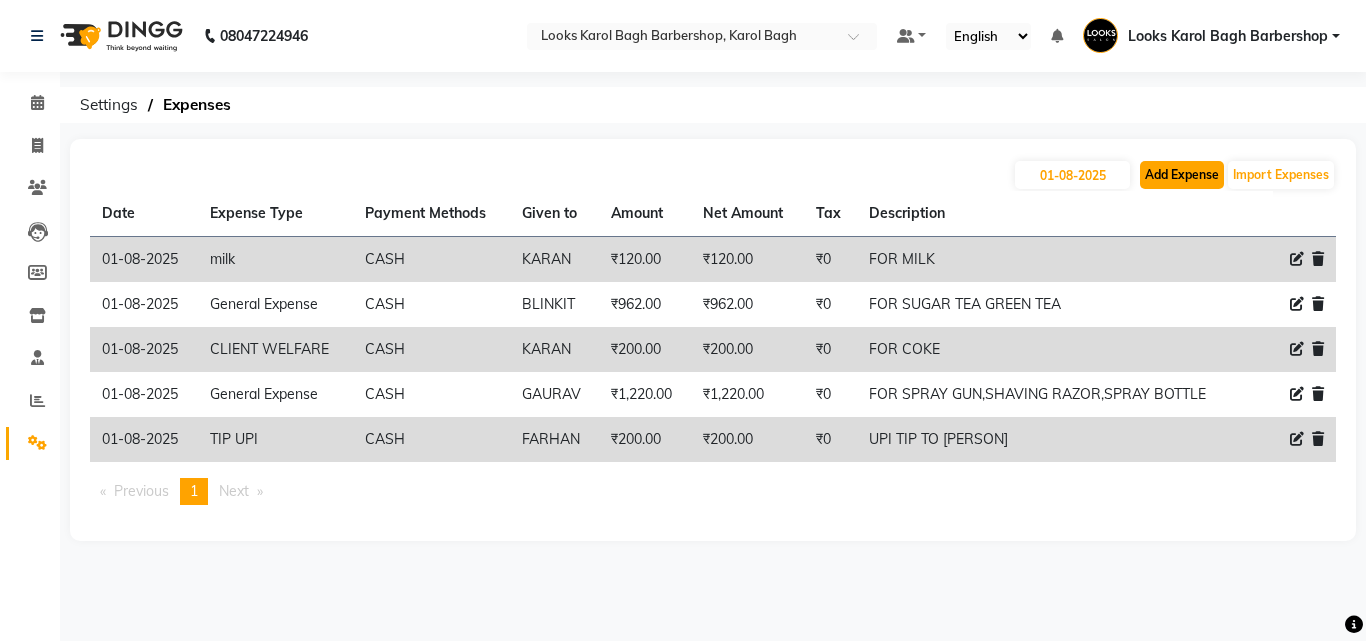 click on "Add Expense" 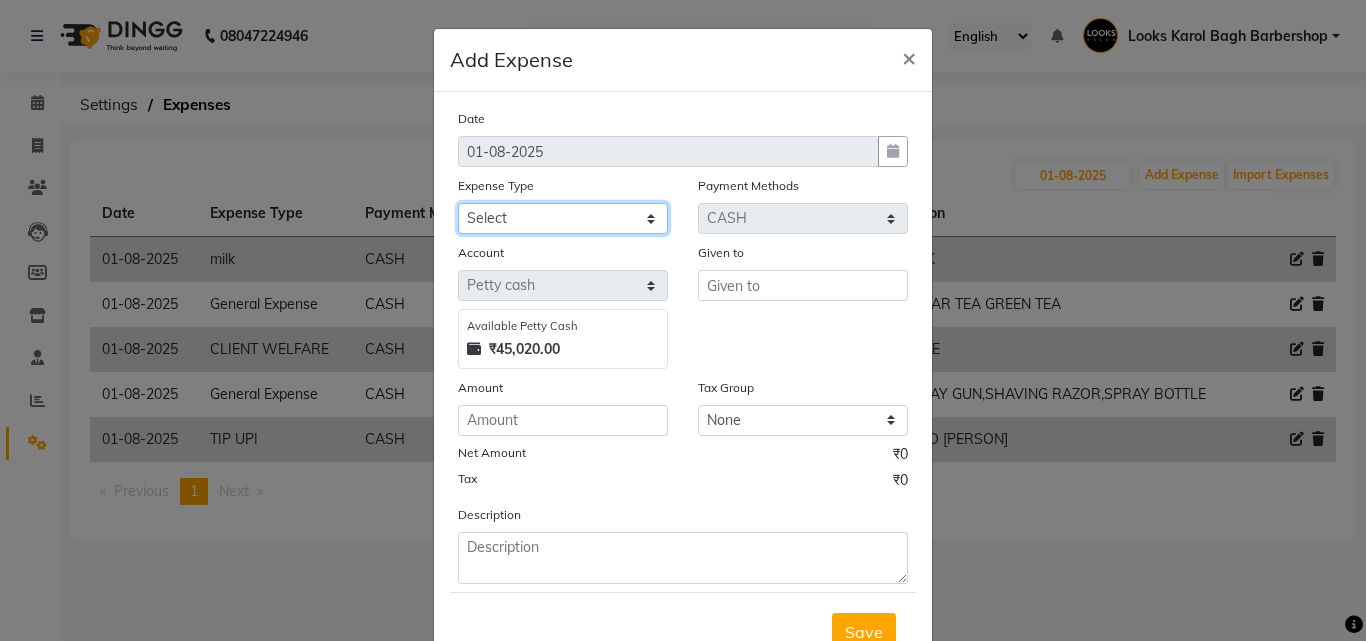 click on "Select BANK DEPOSIT Cash change Cash Handover Client Refund Agnst Bill CLIENT WELFARE CONSUMABLES Convyance to staff Counter sale Entertainment General Expense INTERNET WIFI BILL Laundry Bill Laundry Service milk Miscellaneous Office Upkeep Pantry Payment Pedicure Incentive Prepaid Card Incentives Printing And Stationery Product Incentive purchase Refferal Incentive Repair And Maintenance Salary Salary advance Service incentive staff accommodation STAFF WELFARE TIP CREDIT CARD TIP UPI Travelling And Conveyance WATER BILL" 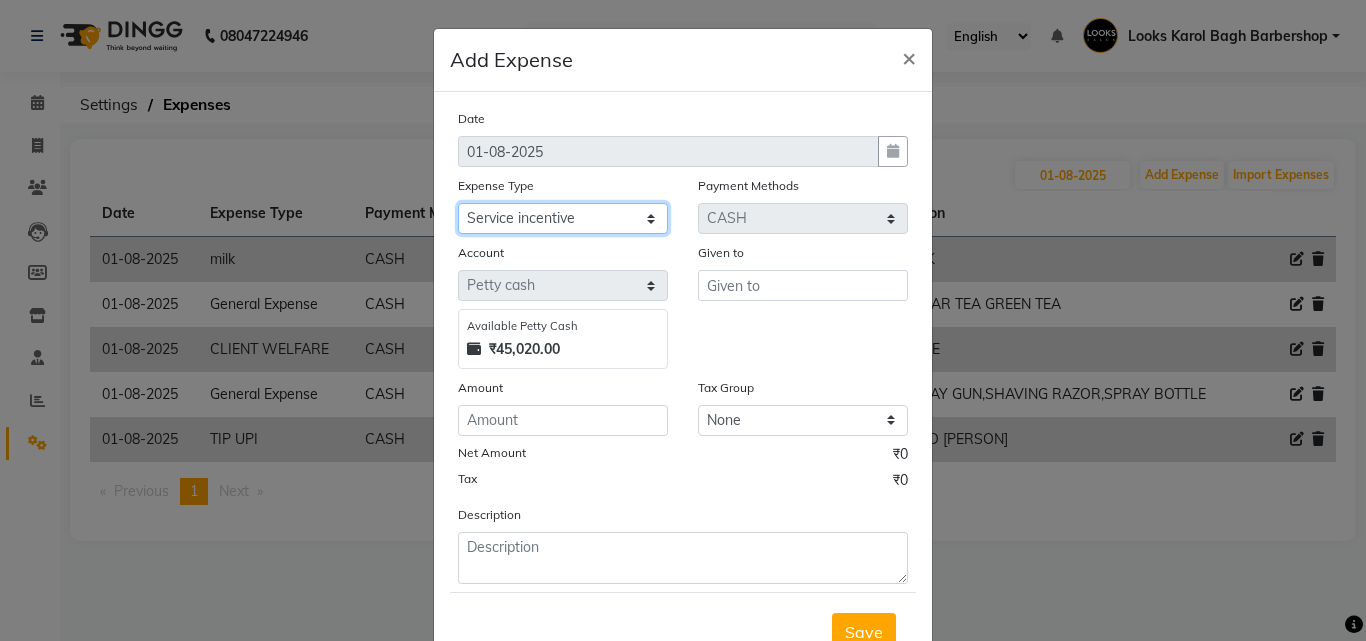 click on "Select BANK DEPOSIT Cash change Cash Handover Client Refund Agnst Bill CLIENT WELFARE CONSUMABLES Convyance to staff Counter sale Entertainment General Expense INTERNET WIFI BILL Laundry Bill Laundry Service milk Miscellaneous Office Upkeep Pantry Payment Pedicure Incentive Prepaid Card Incentives Printing And Stationery Product Incentive purchase Refferal Incentive Repair And Maintenance Salary Salary advance Service incentive staff accommodation STAFF WELFARE TIP CREDIT CARD TIP UPI Travelling And Conveyance WATER BILL" 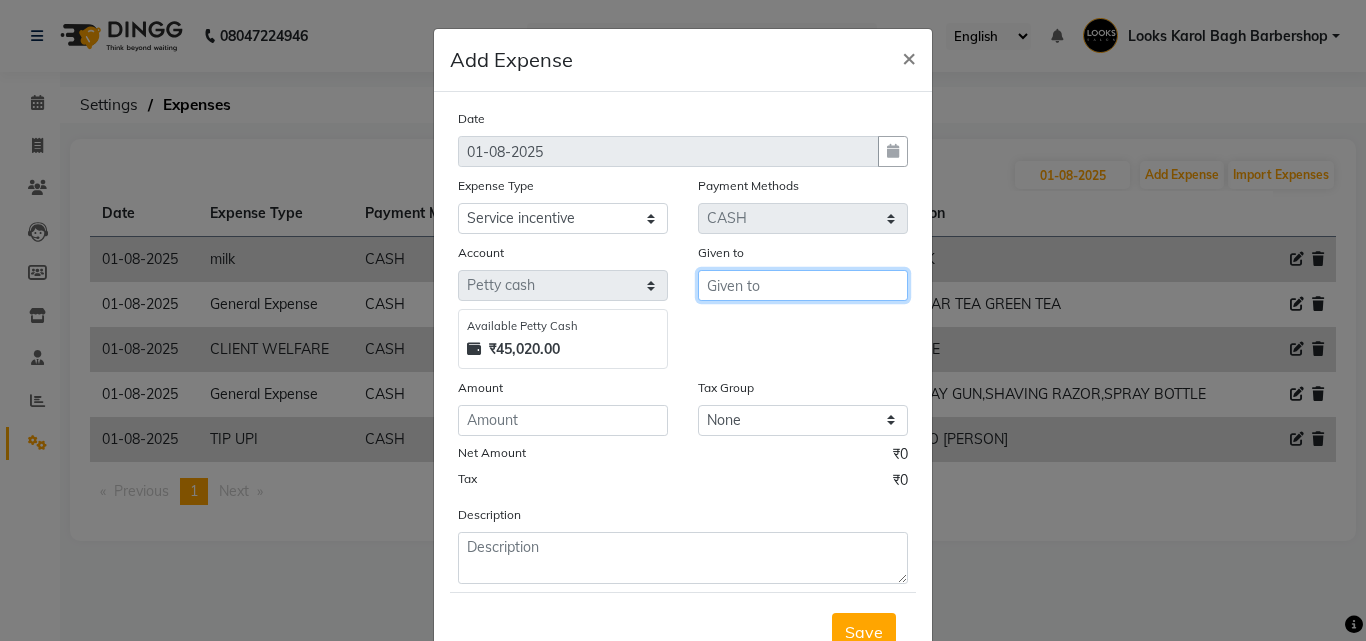click at bounding box center (803, 285) 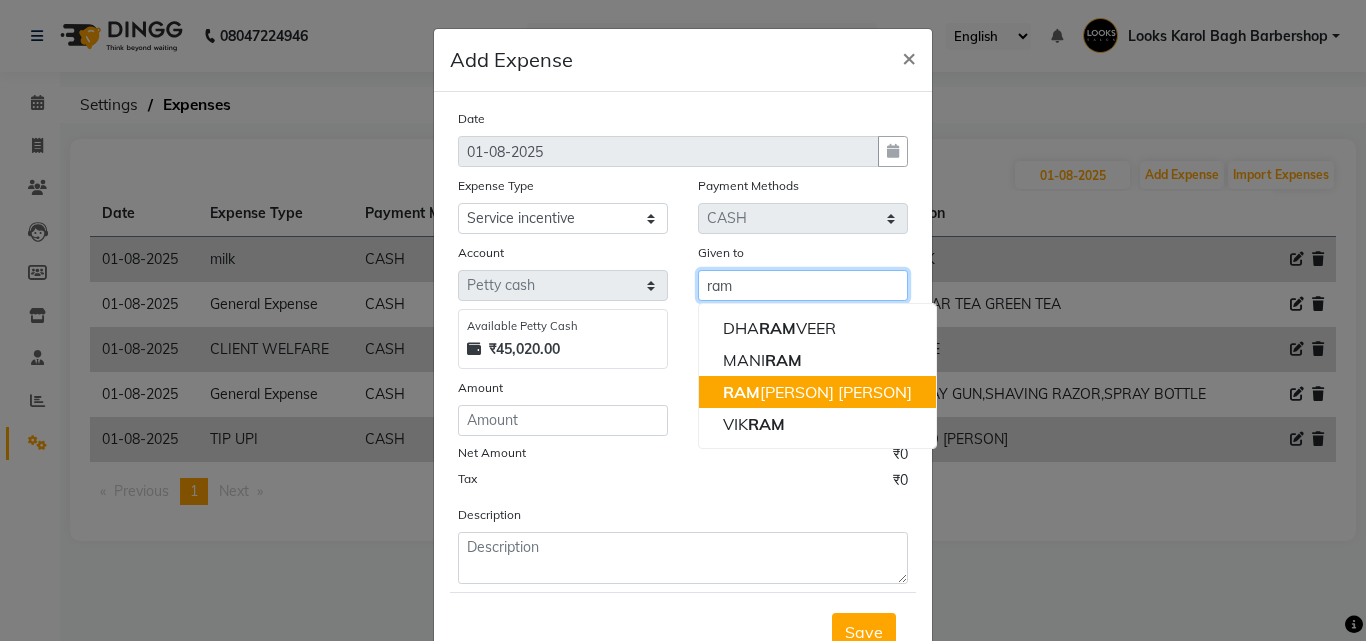 click on "[PERSON]  [PERSON] [PERSON]" at bounding box center [817, 392] 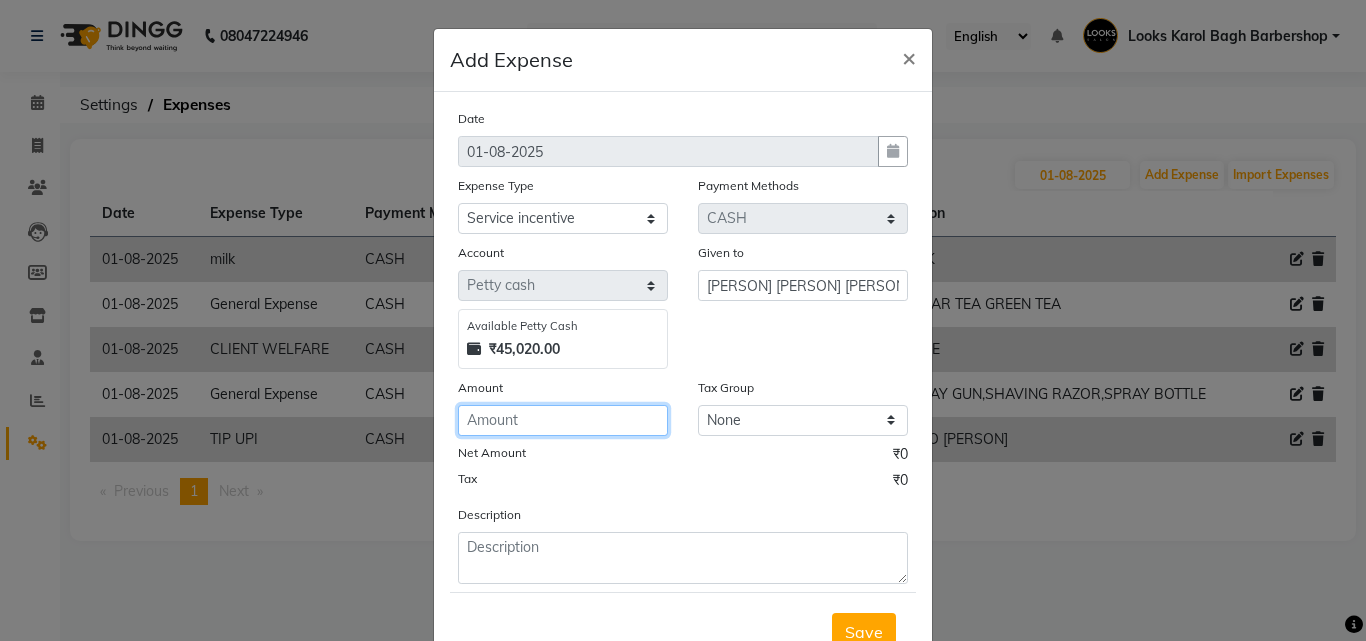 click 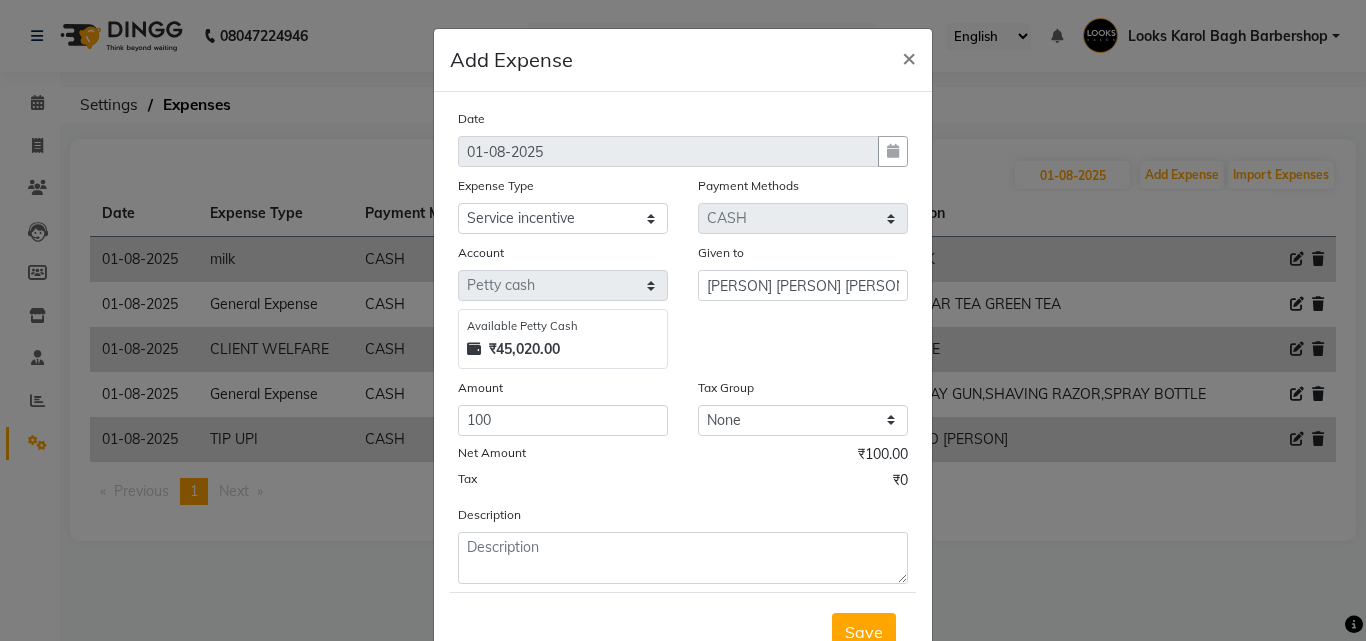 click on "Description" 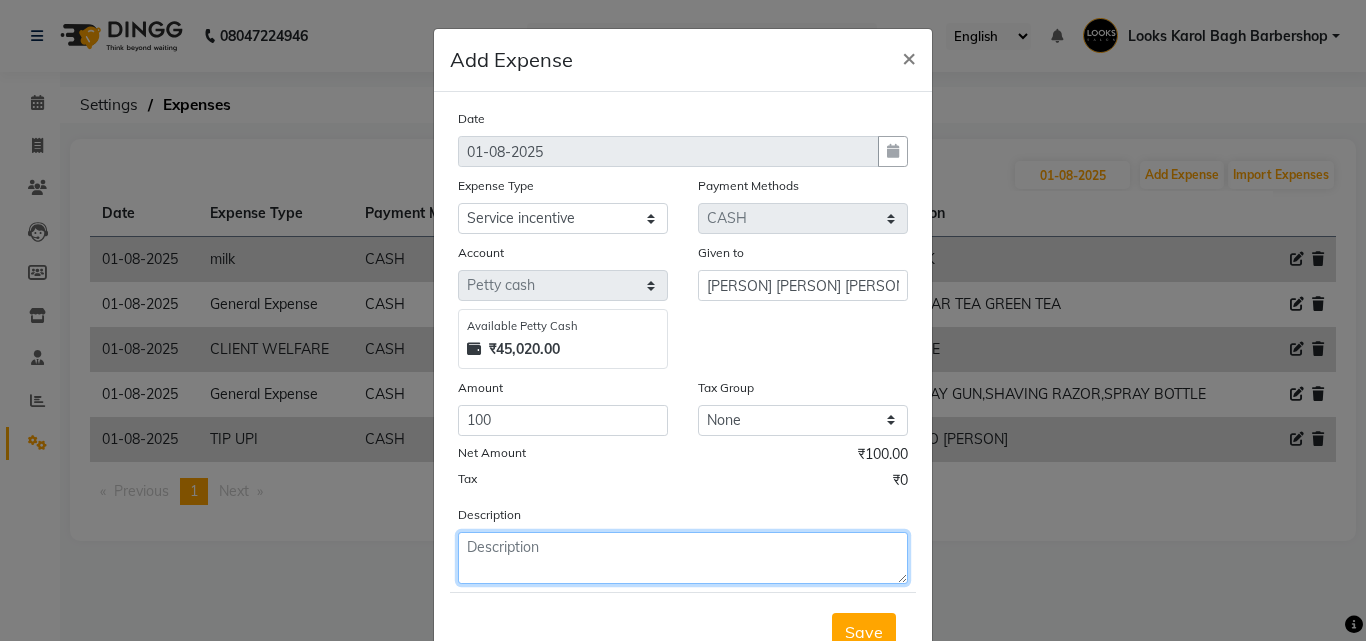 click 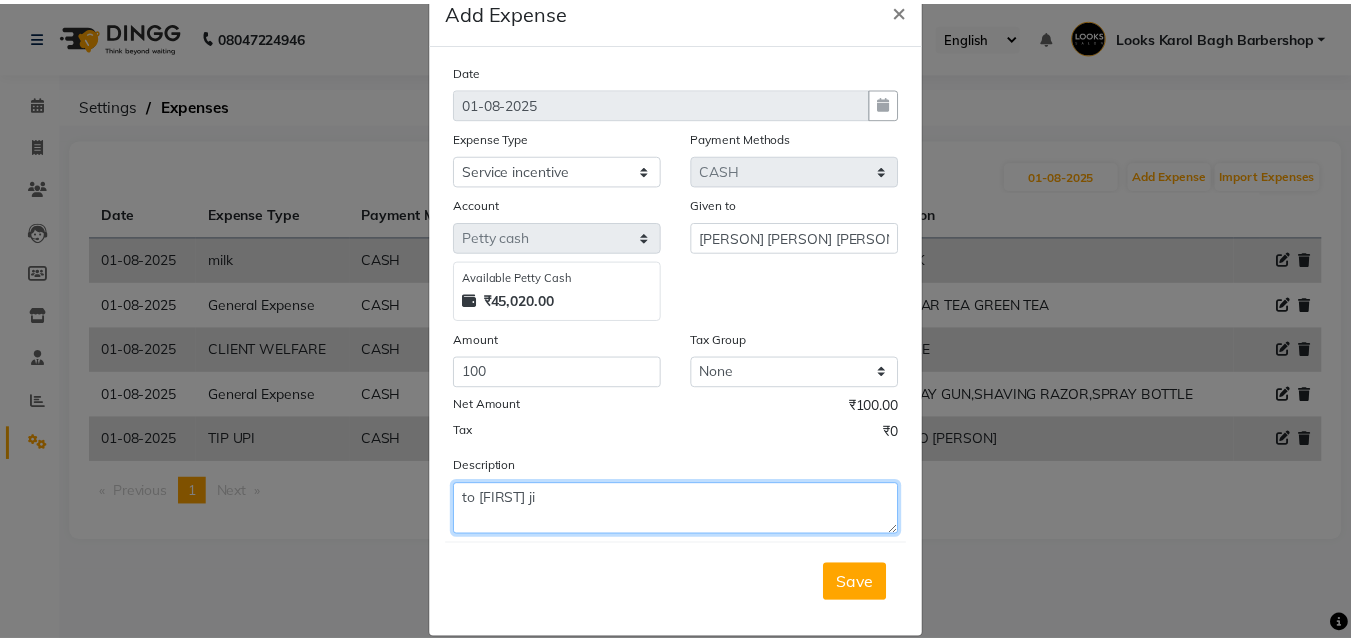 scroll, scrollTop: 75, scrollLeft: 0, axis: vertical 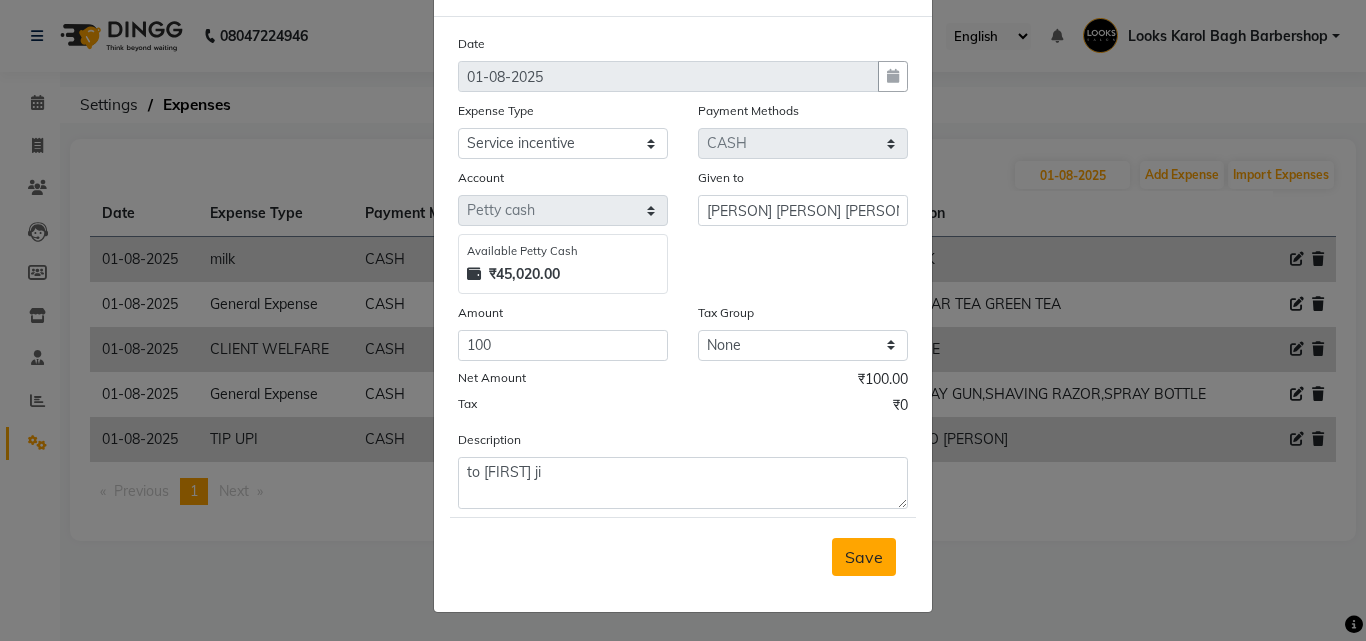 click on "Save" at bounding box center (864, 557) 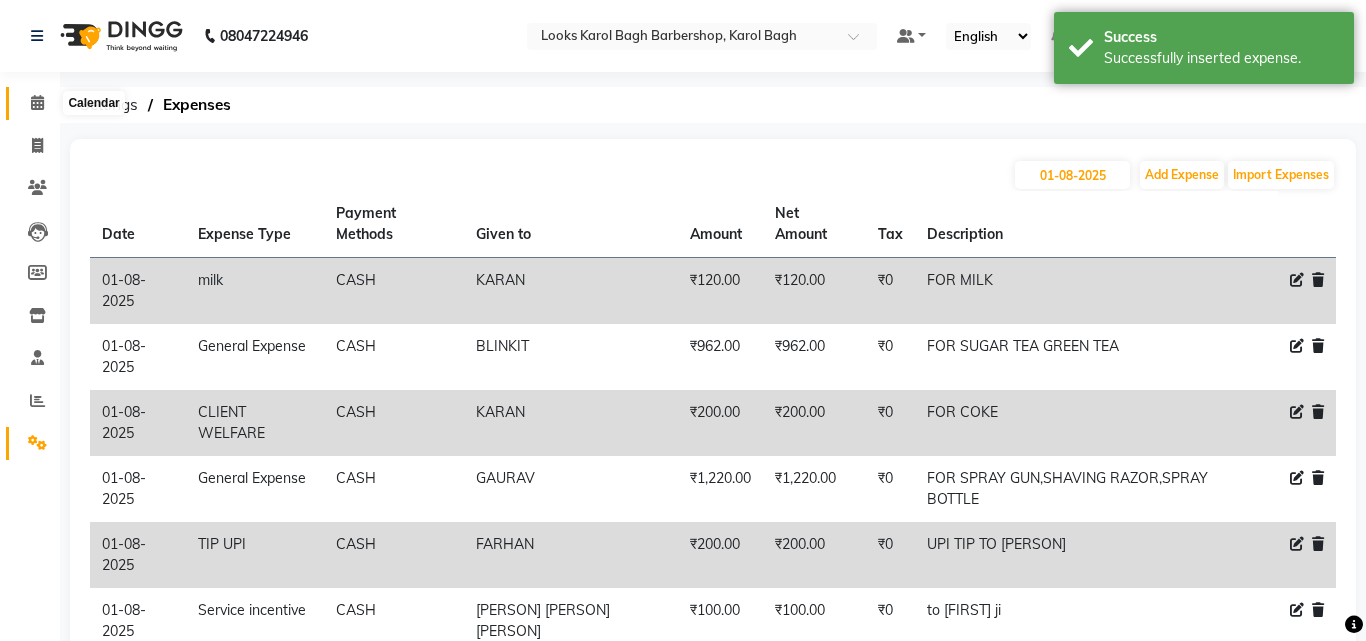 click 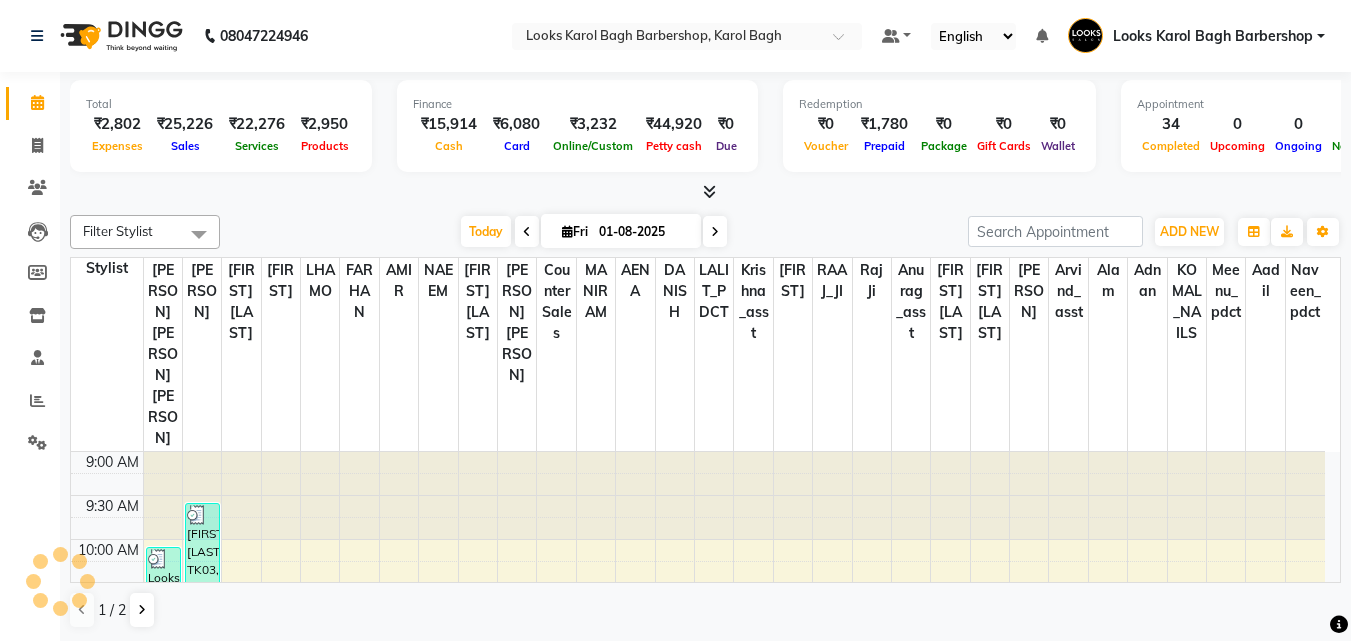 scroll, scrollTop: 0, scrollLeft: 0, axis: both 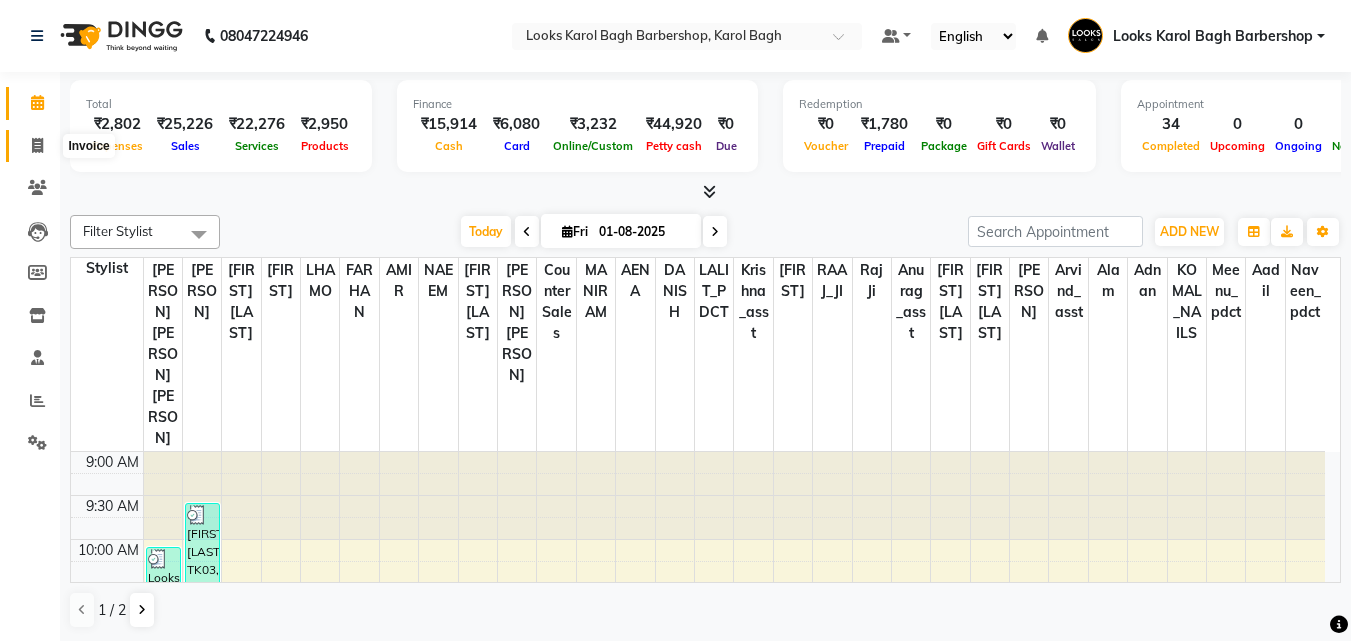 click 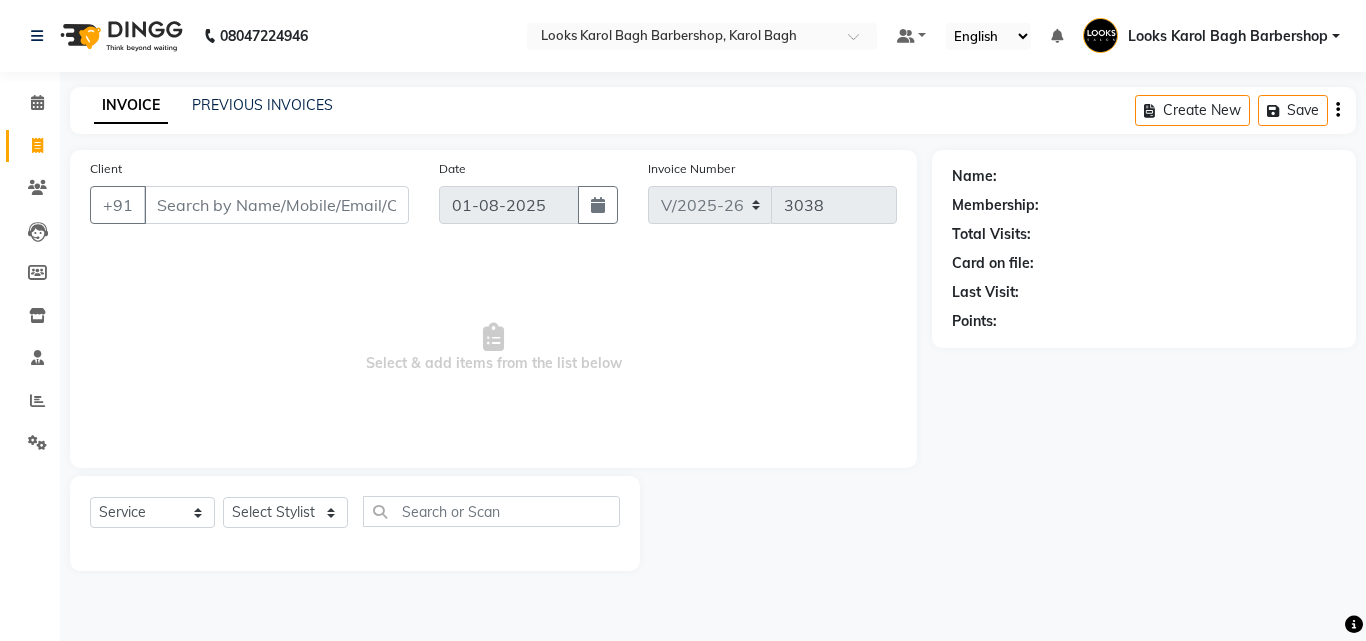 click on "Client" at bounding box center [276, 205] 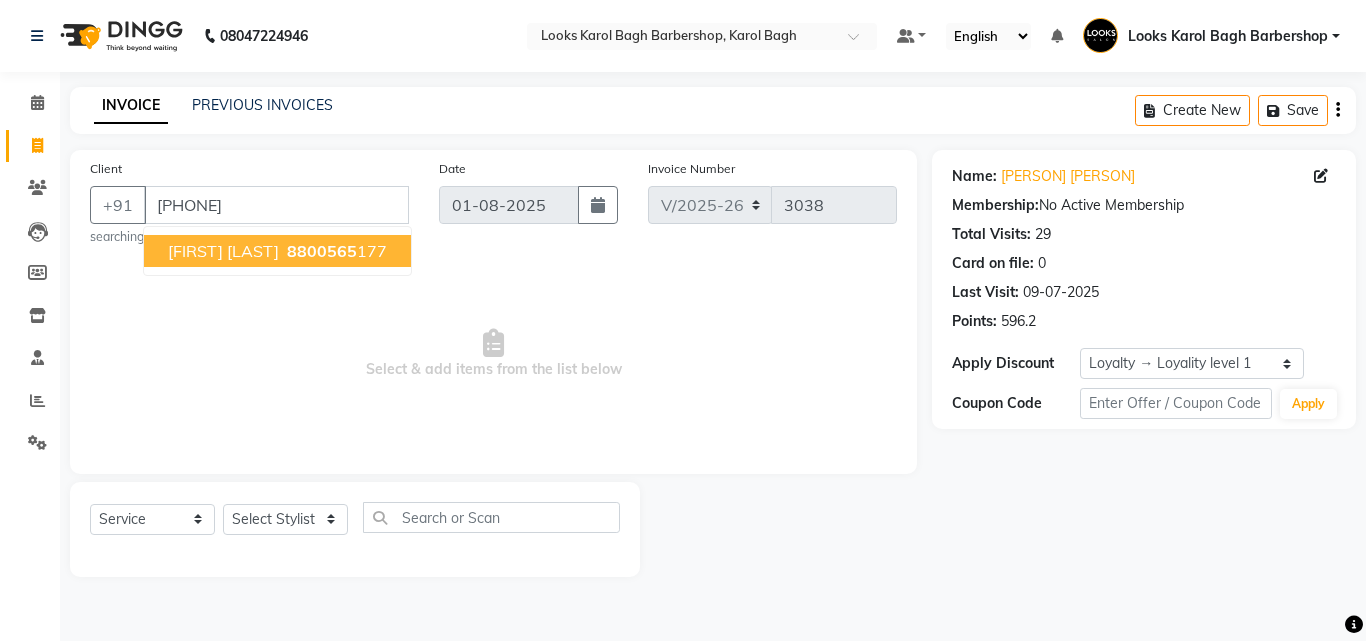 click on "8800565" at bounding box center (322, 251) 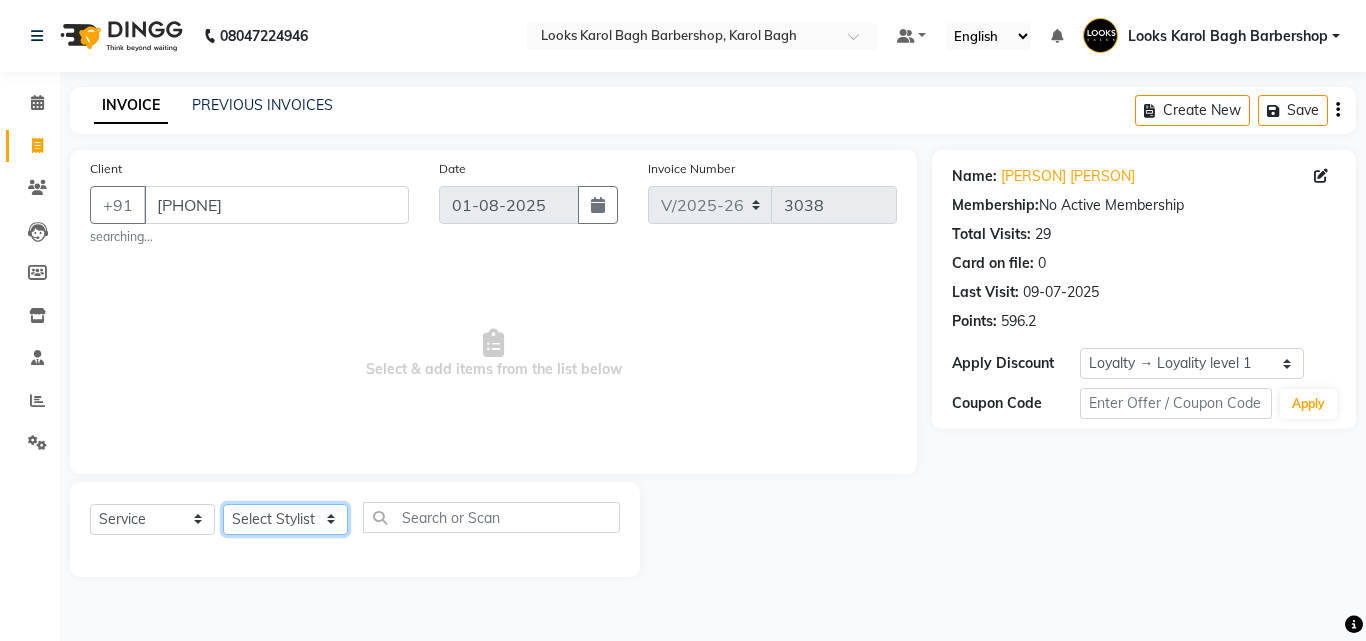 click on "Select Stylist Aadil Adnan AENA Aijaz Alam Amazon_Kart AMIR  Anurag _asst Arvind_asst BIJENDER  Counter Sales DANISH DHARAMVEER Eshan FARHAN KARAN RAI  KOMAL_NAILS Krishna_asst LALIT_PDCT LHAMO Looks_Female_Section Looks_H.O_Store Looks Karol Bagh Barbershop Looks_Kart MANIRAM Meenu_pdct Mohammad Sajid NAEEM  NARENDER DEOL  Naveen_pdct Prabhakar Kumar_PDCT RAAJ GUPTA RAAJ_JI raj ji RAM MURTI NARYAL ROHIT  Rohit Seth Rohit Thakur SACHIN sahil Shabina Shakir SIMRAN Sonia Sunny VIKRAM VIKRANT SINGH  Vishal_Asst YOGESH ASSISTANT" 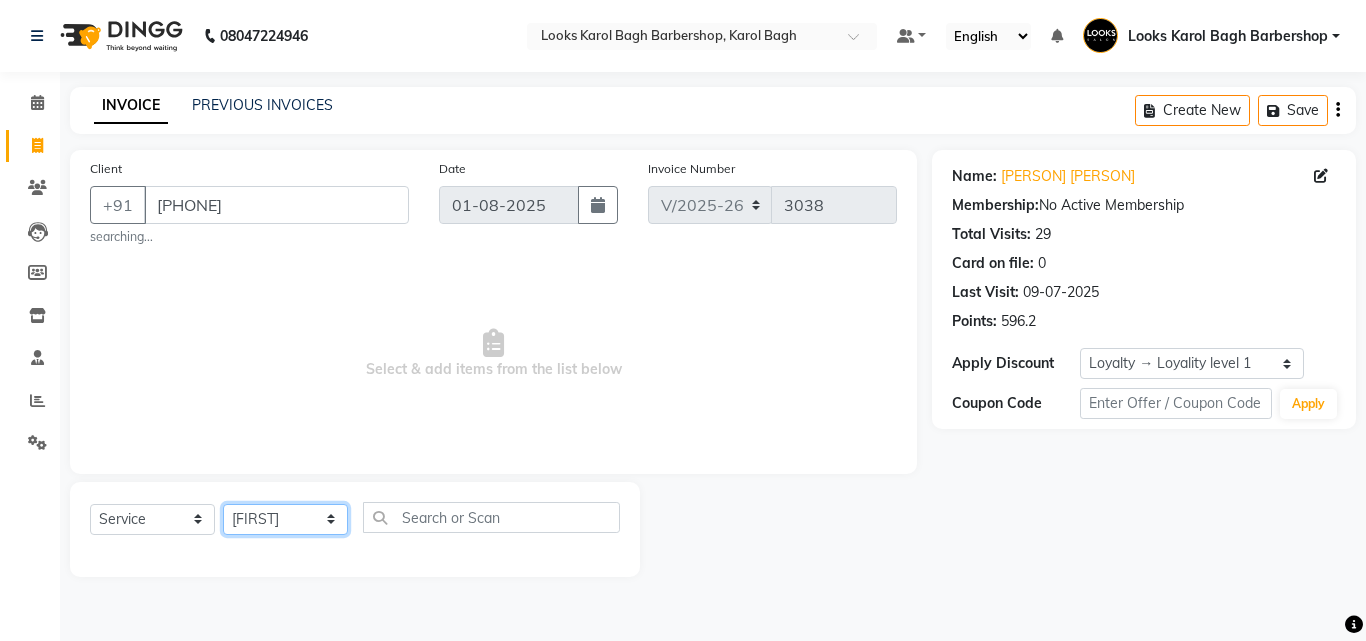 click on "Select Stylist Aadil Adnan AENA Aijaz Alam Amazon_Kart AMIR  Anurag _asst Arvind_asst BIJENDER  Counter Sales DANISH DHARAMVEER Eshan FARHAN KARAN RAI  KOMAL_NAILS Krishna_asst LALIT_PDCT LHAMO Looks_Female_Section Looks_H.O_Store Looks Karol Bagh Barbershop Looks_Kart MANIRAM Meenu_pdct Mohammad Sajid NAEEM  NARENDER DEOL  Naveen_pdct Prabhakar Kumar_PDCT RAAJ GUPTA RAAJ_JI raj ji RAM MURTI NARYAL ROHIT  Rohit Seth Rohit Thakur SACHIN sahil Shabina Shakir SIMRAN Sonia Sunny VIKRAM VIKRANT SINGH  Vishal_Asst YOGESH ASSISTANT" 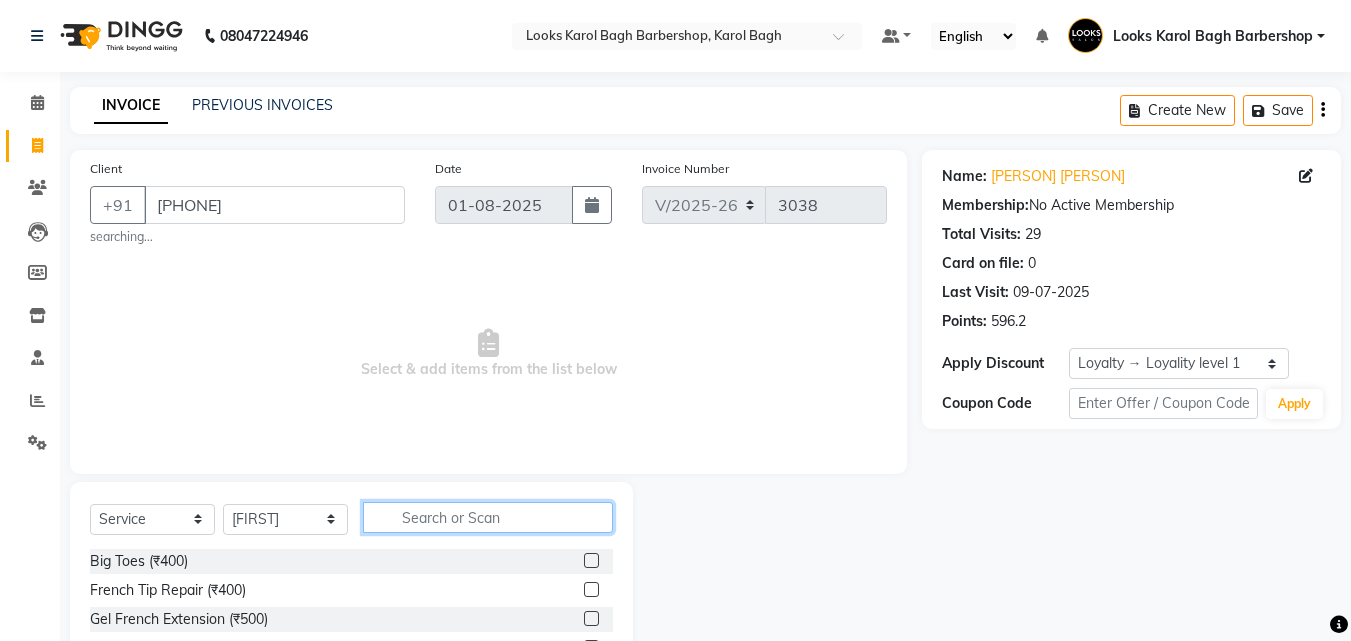 click 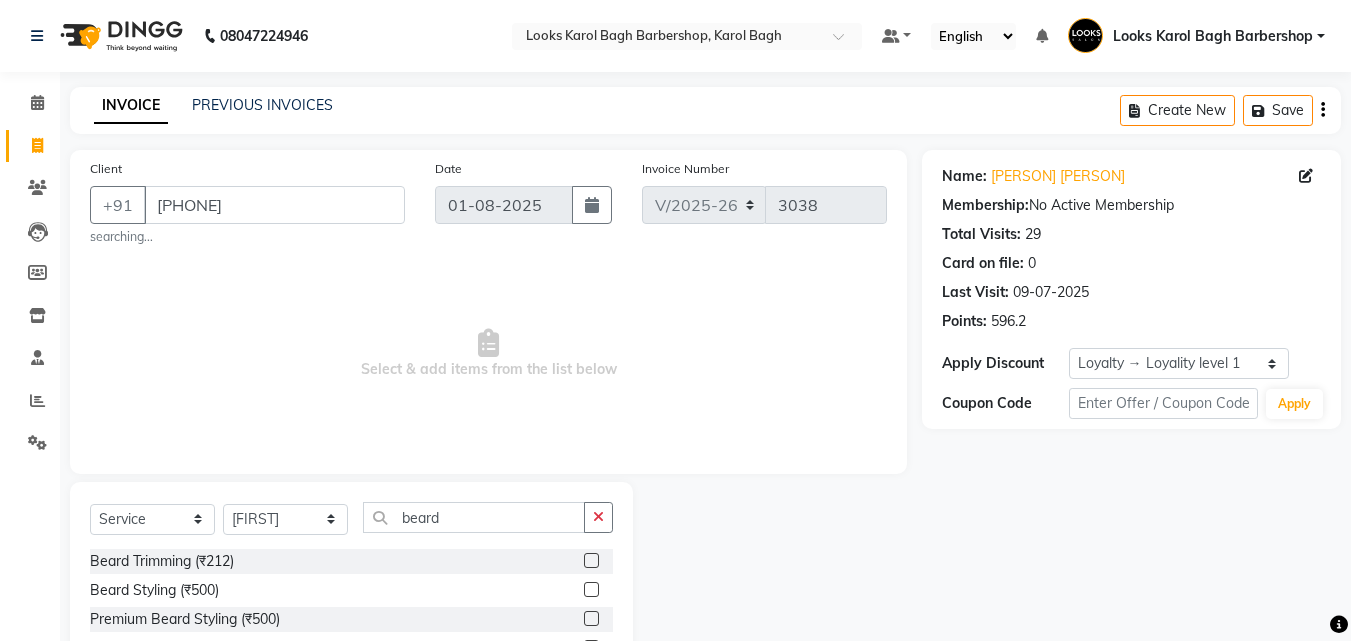 click 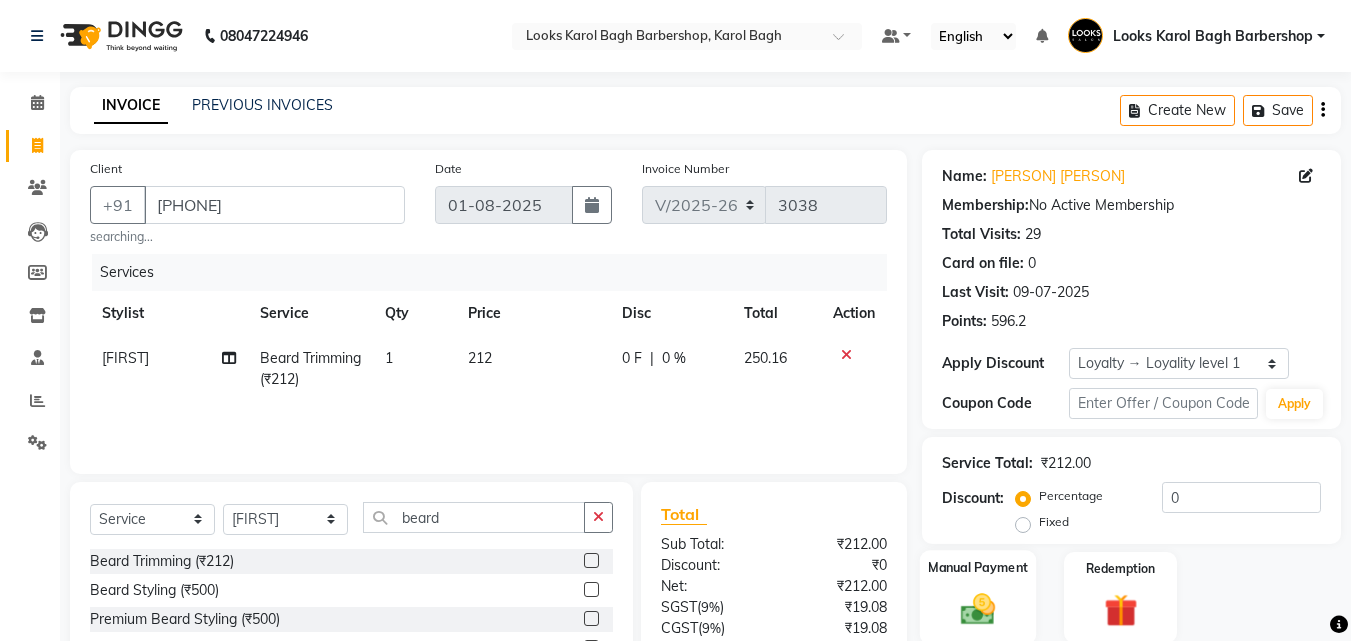 scroll, scrollTop: 186, scrollLeft: 0, axis: vertical 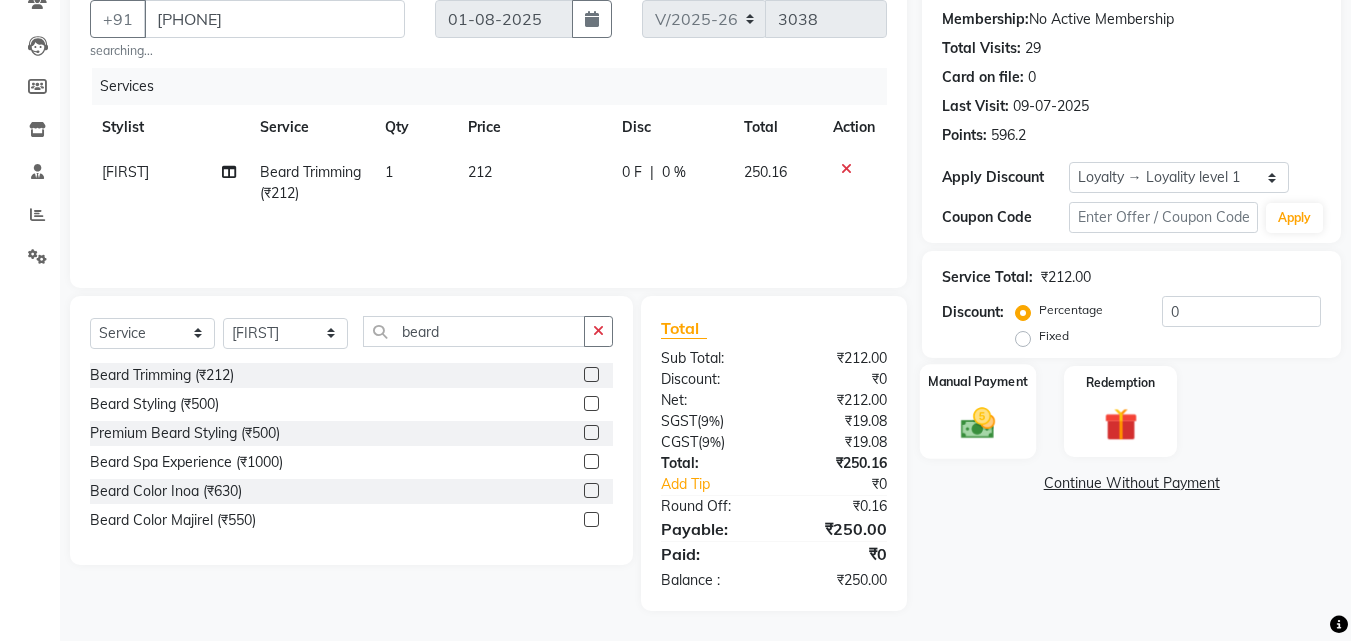 click 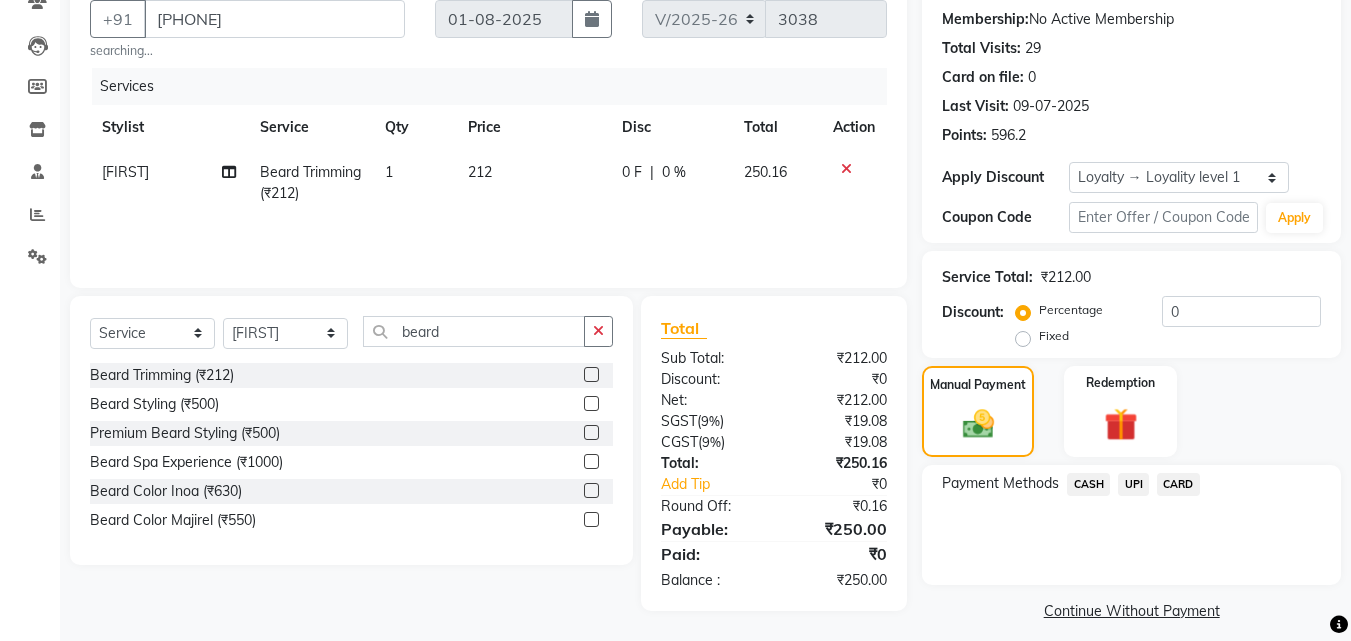 click on "CASH" 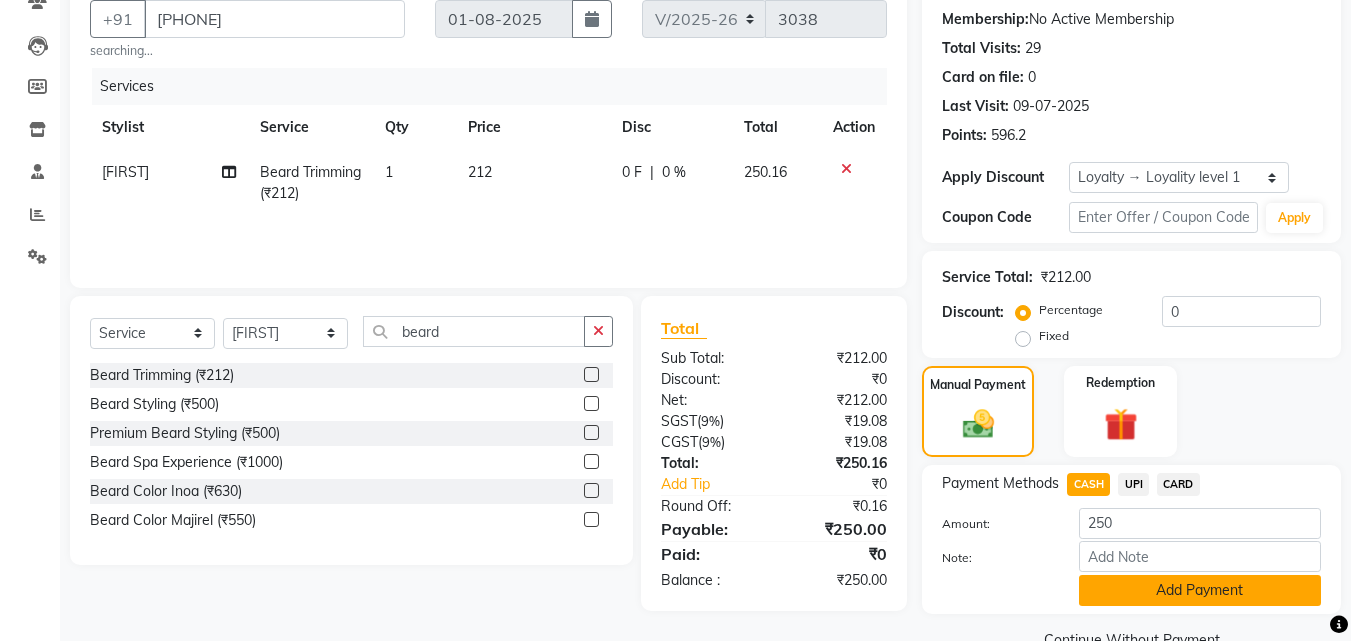 click on "Add Payment" 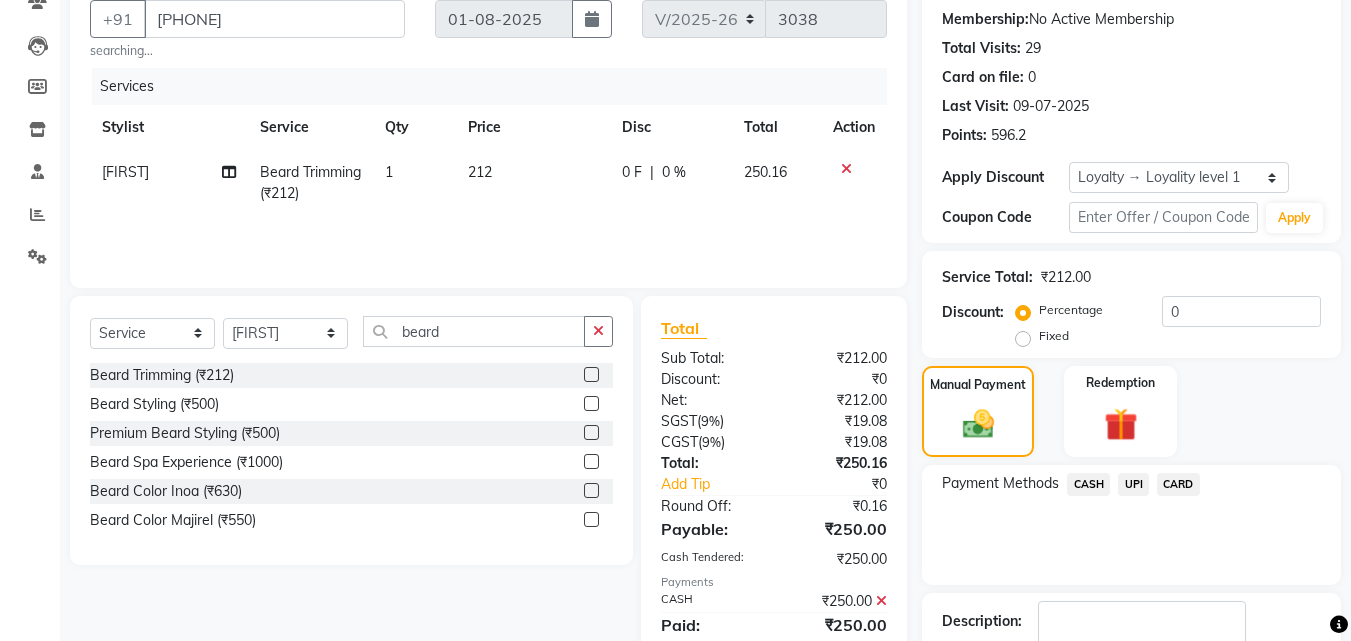 click on "Checkout" 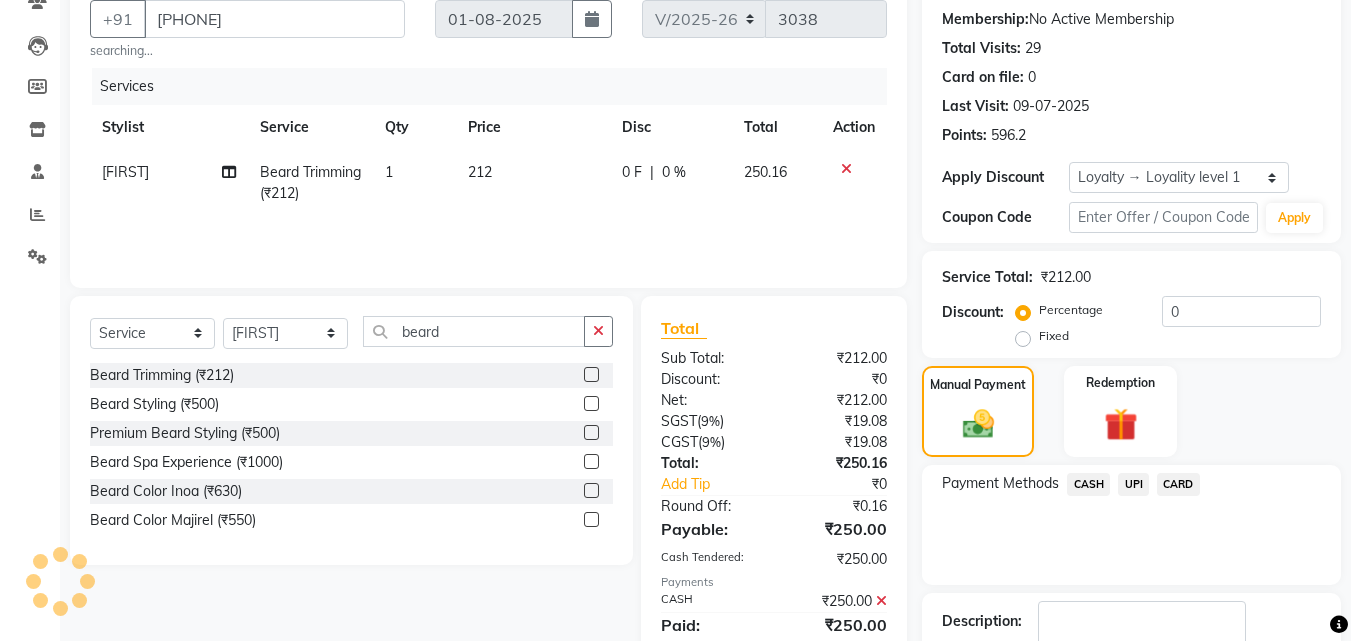 scroll, scrollTop: 377, scrollLeft: 0, axis: vertical 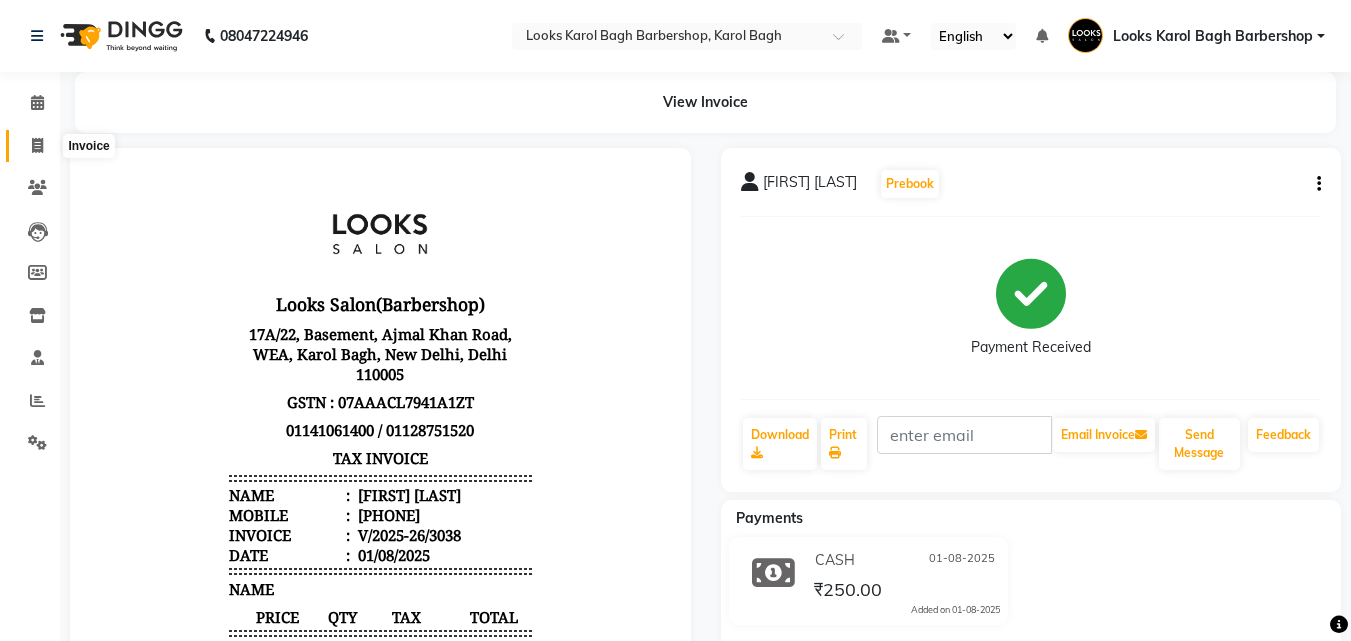 click 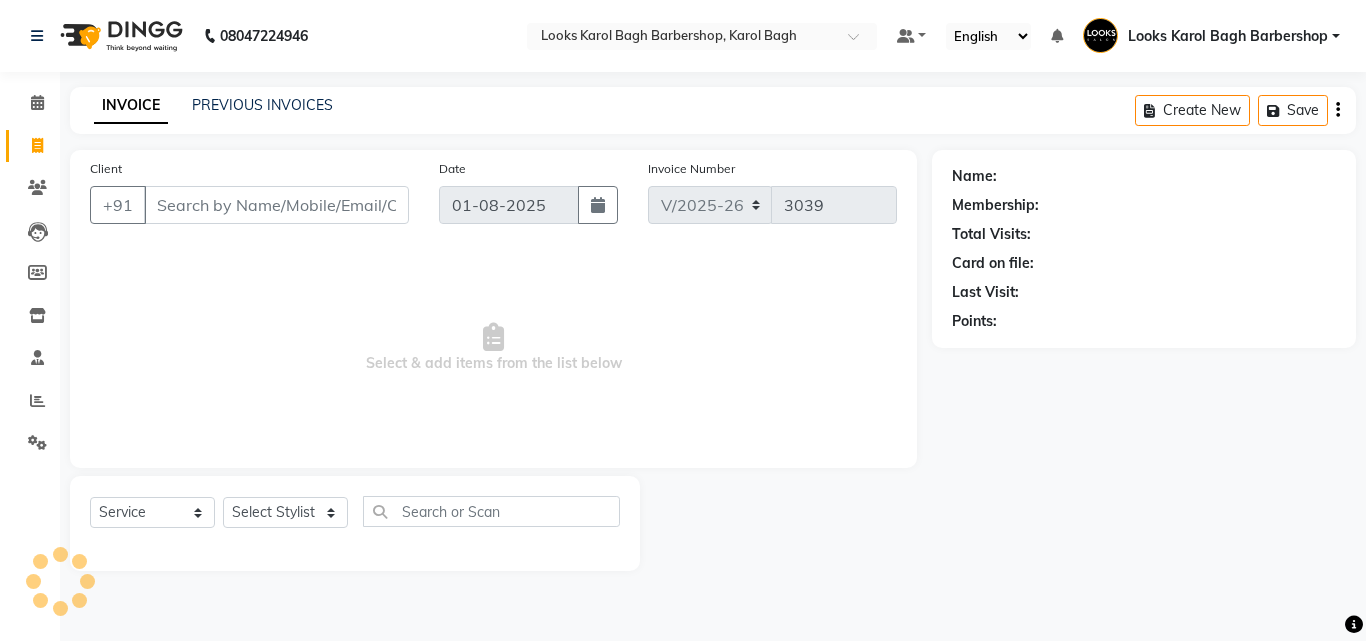 click on "Client" at bounding box center [276, 205] 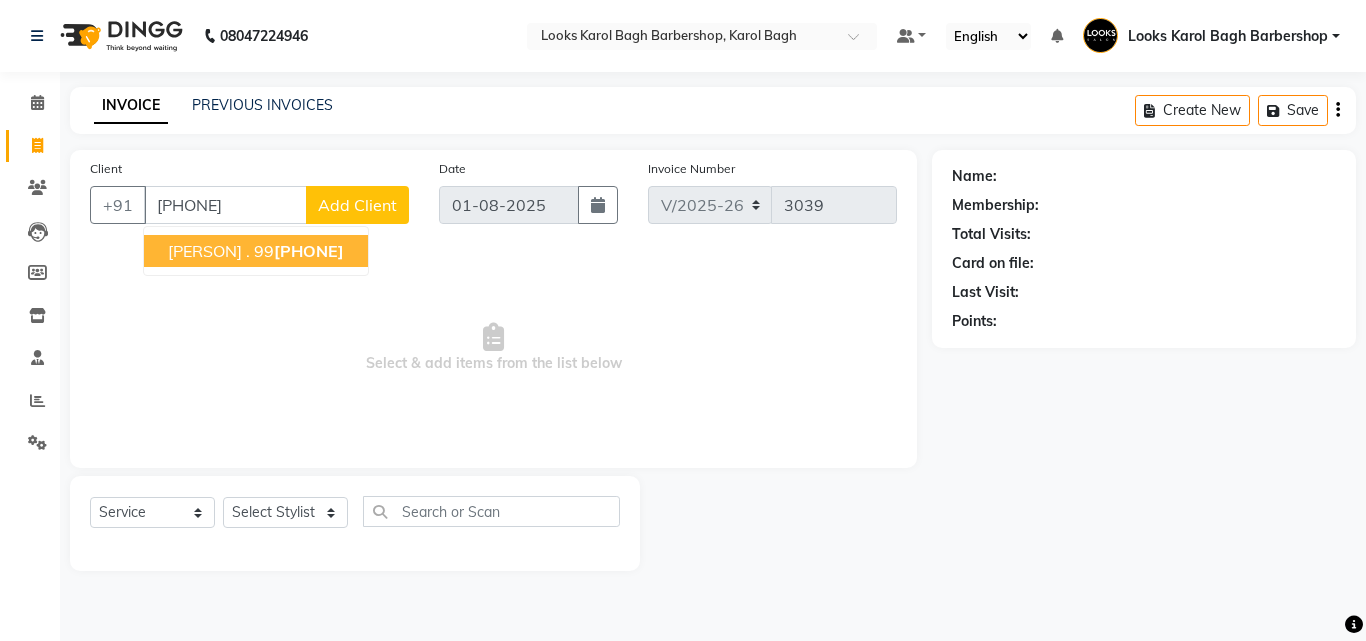click on "[PHONE]" at bounding box center (309, 251) 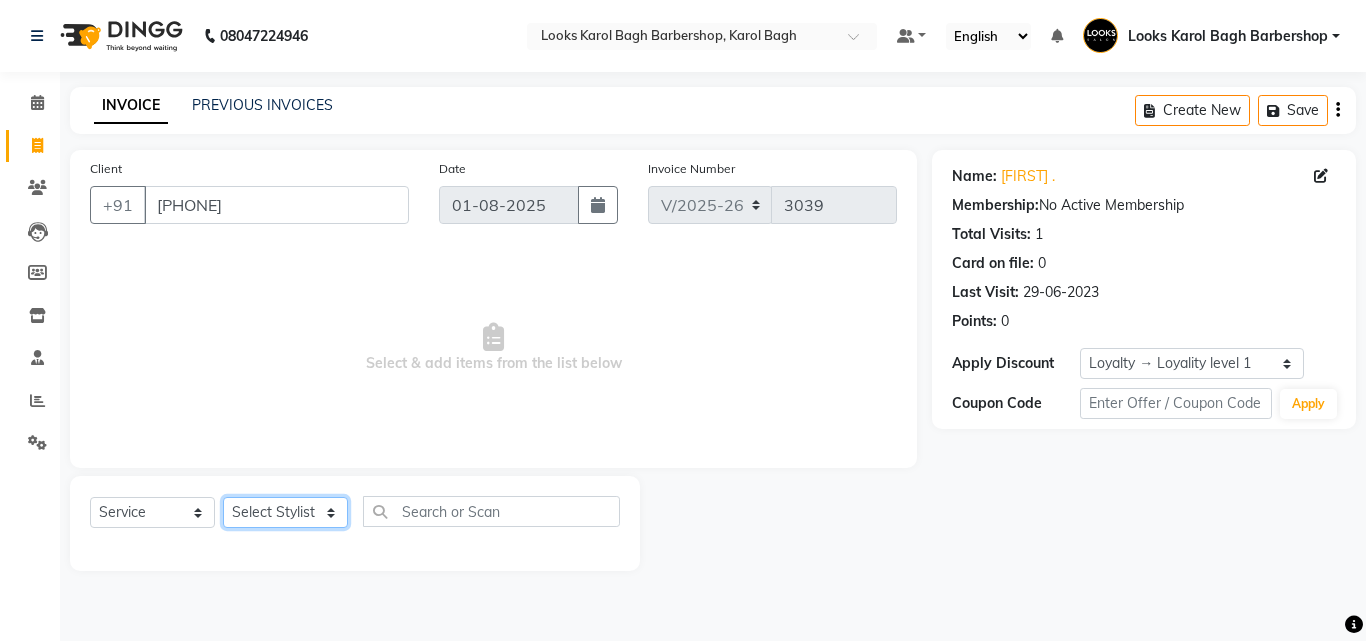 click on "Select Stylist Aadil Adnan AENA Aijaz Alam Amazon_Kart AMIR  Anurag _asst Arvind_asst BIJENDER  Counter Sales DANISH DHARAMVEER Eshan FARHAN KARAN RAI  KOMAL_NAILS Krishna_asst LALIT_PDCT LHAMO Looks_Female_Section Looks_H.O_Store Looks Karol Bagh Barbershop Looks_Kart MANIRAM Meenu_pdct Mohammad Sajid NAEEM  NARENDER DEOL  Naveen_pdct Prabhakar Kumar_PDCT RAAJ GUPTA RAAJ_JI raj ji RAM MURTI NARYAL ROHIT  Rohit Seth Rohit Thakur SACHIN sahil Shabina Shakir SIMRAN Sonia Sunny VIKRAM VIKRANT SINGH  Vishal_Asst YOGESH ASSISTANT" 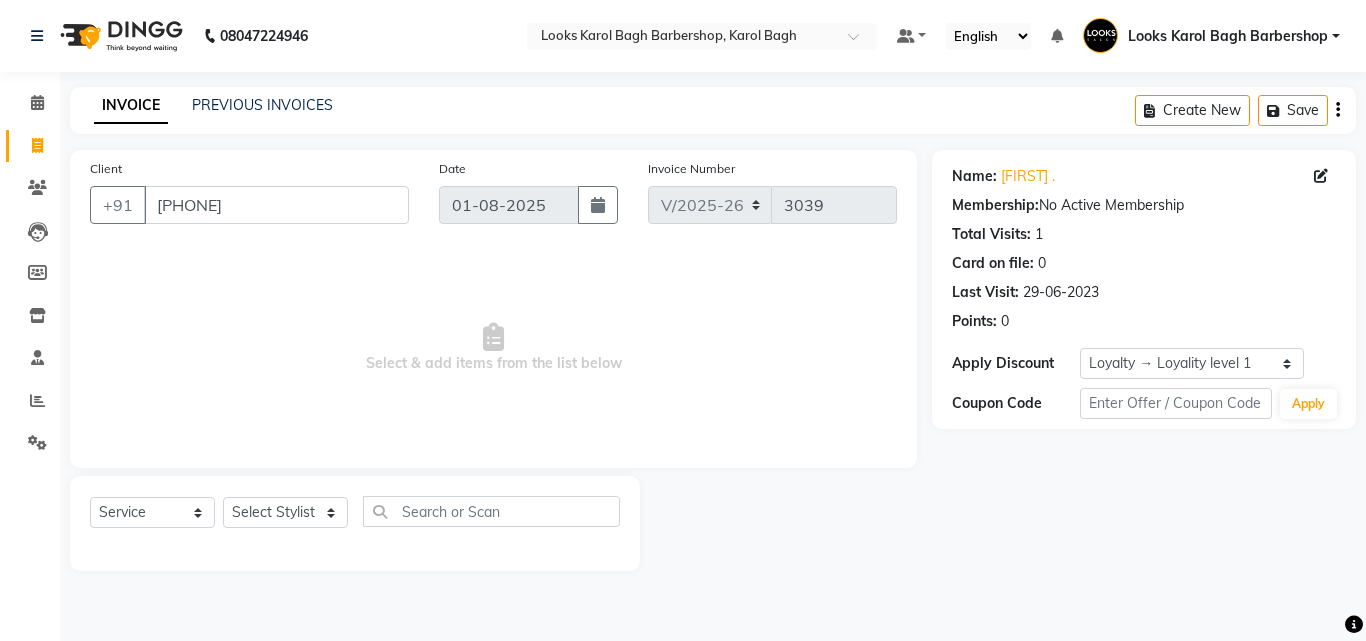 click on "Select & add items from the list below" at bounding box center [493, 348] 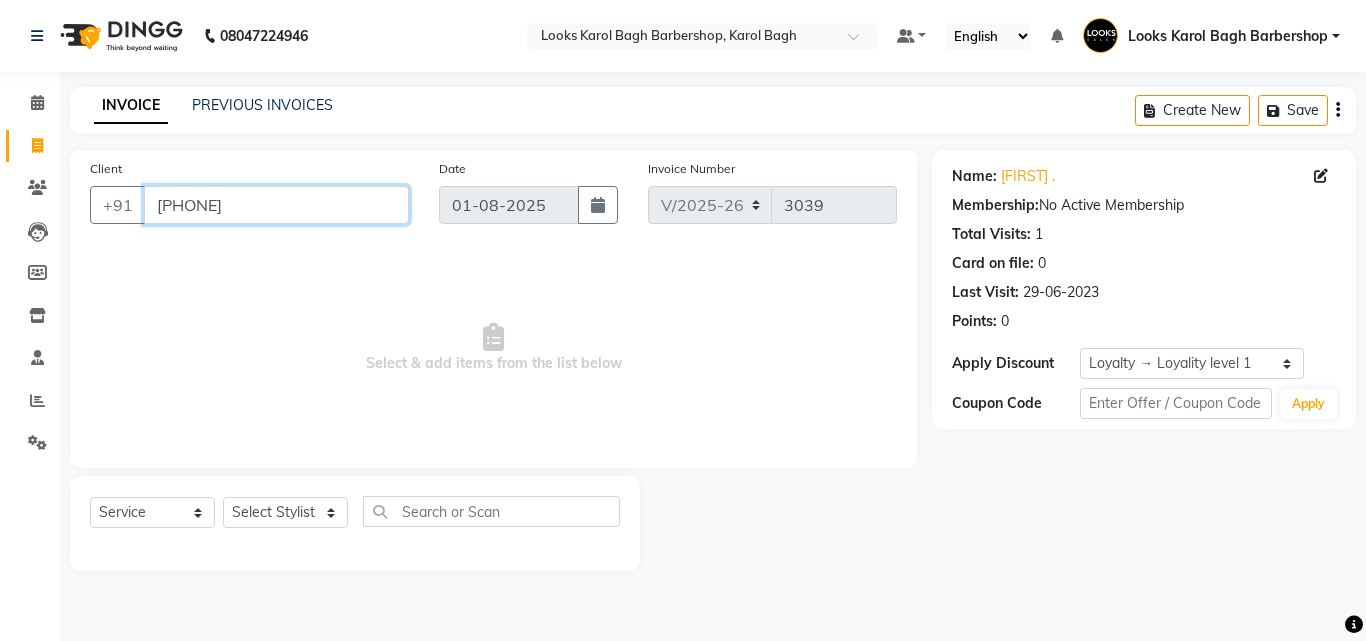 click on "[PHONE]" at bounding box center [276, 205] 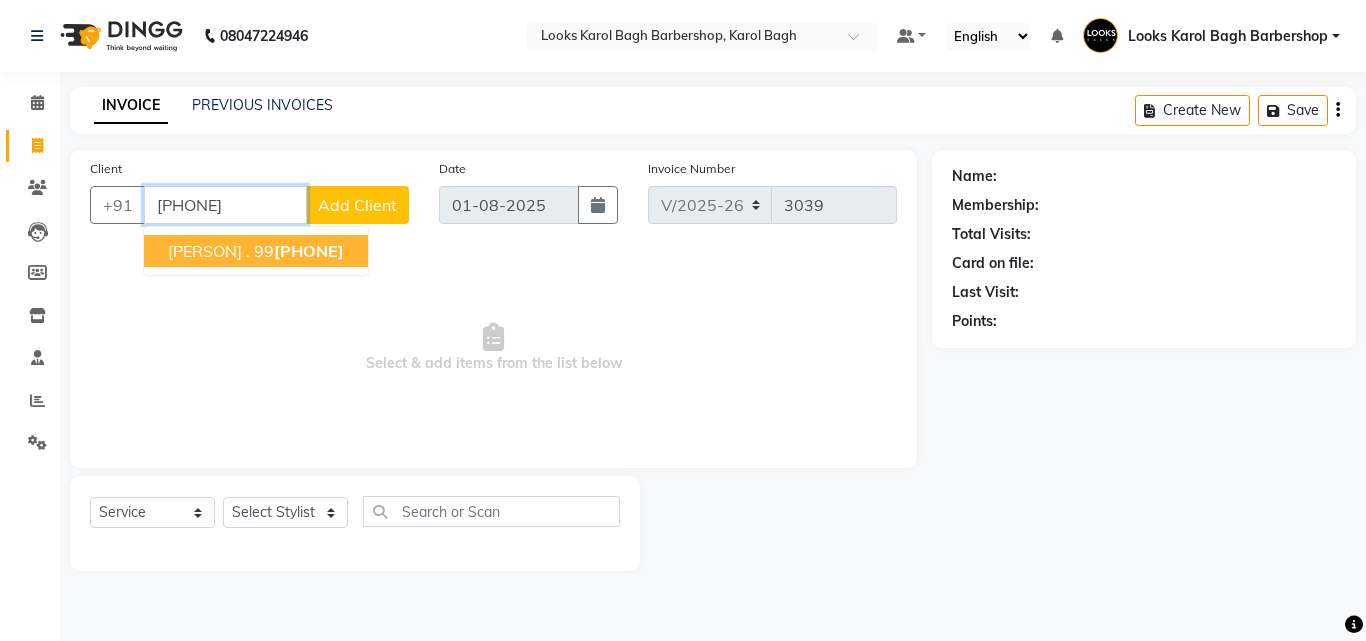 click on "[PHONE]" at bounding box center (225, 205) 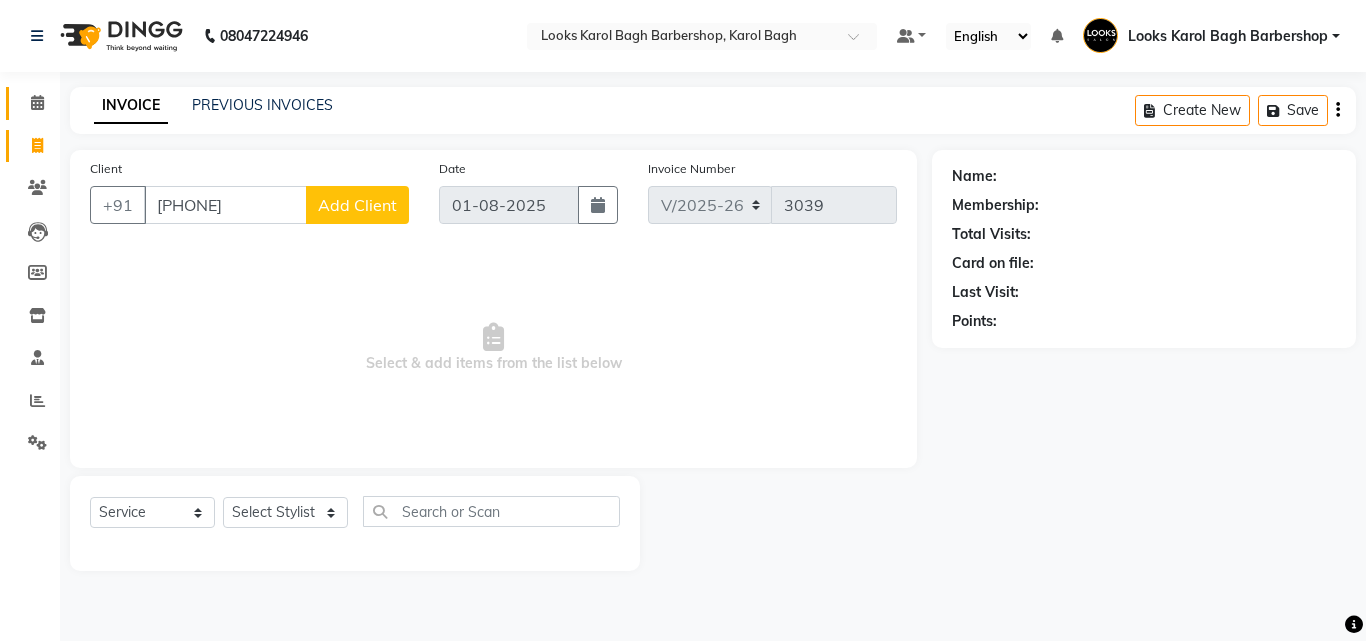 click 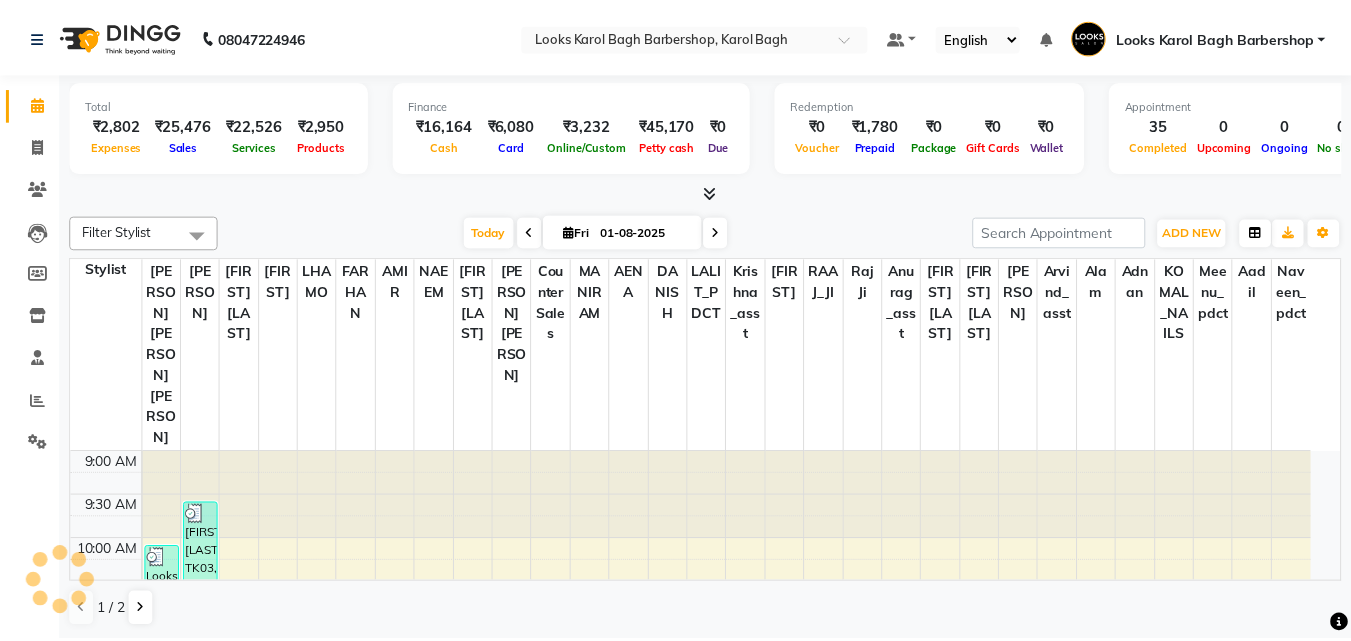 scroll, scrollTop: 0, scrollLeft: 0, axis: both 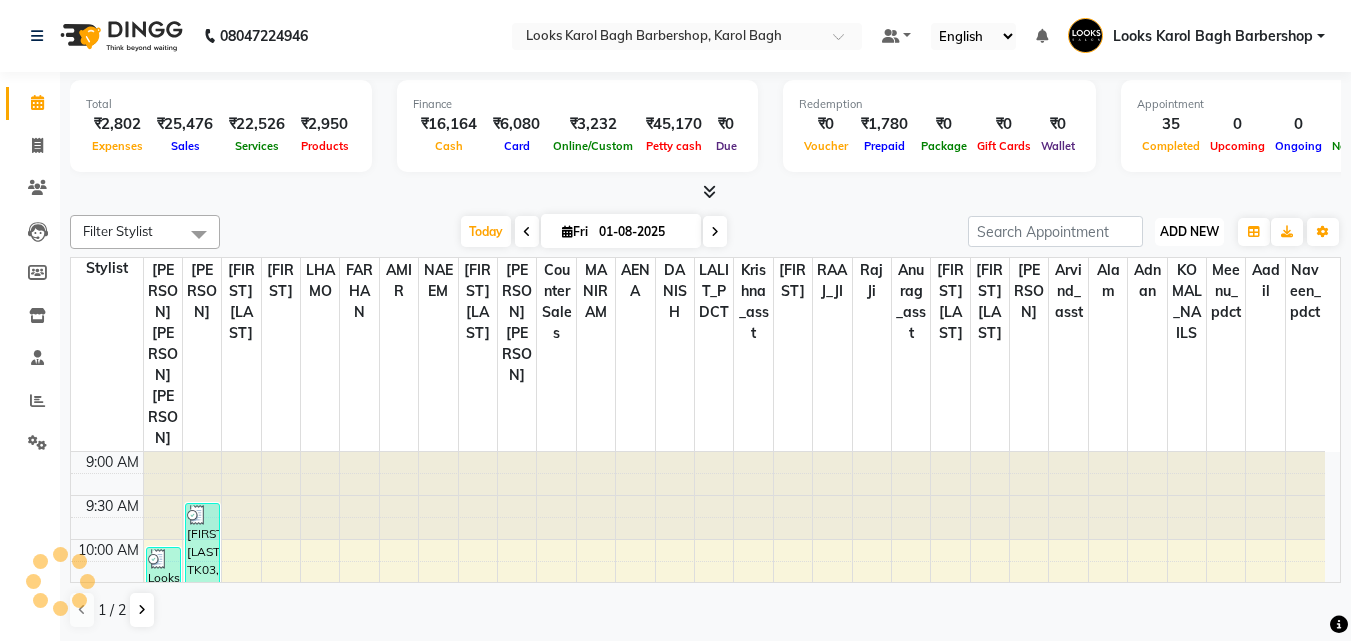 click on "ADD NEW" at bounding box center [1189, 231] 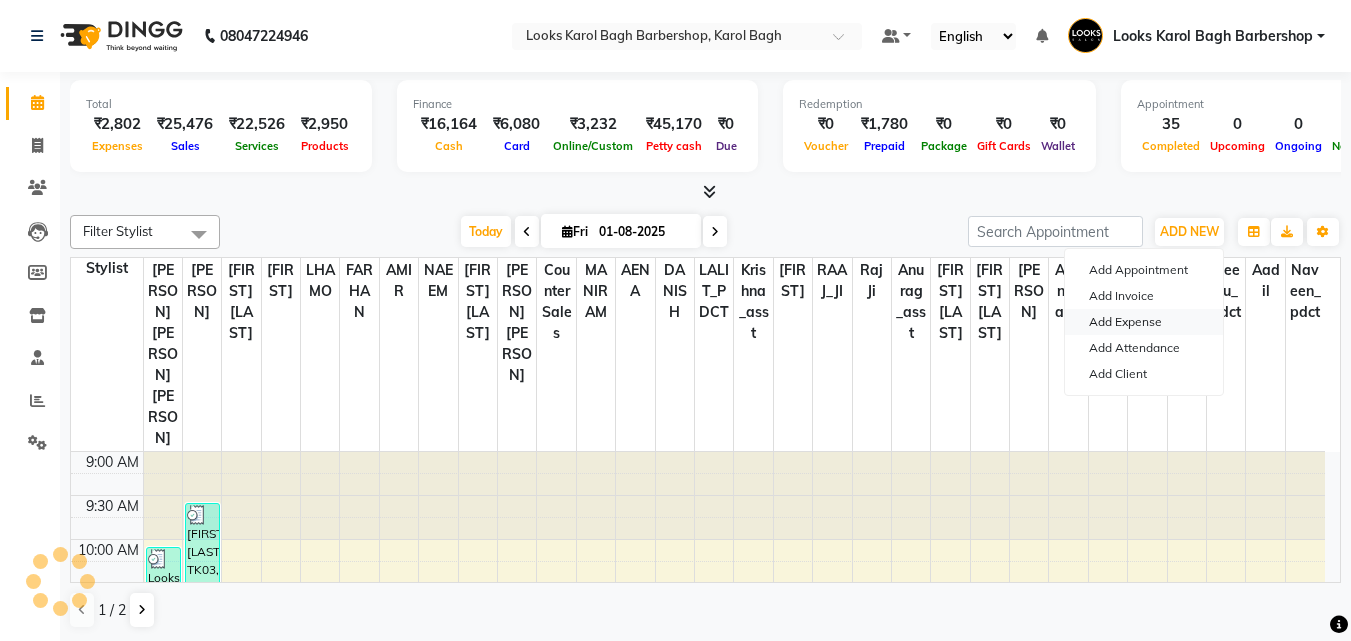 click on "Add Expense" at bounding box center (1144, 322) 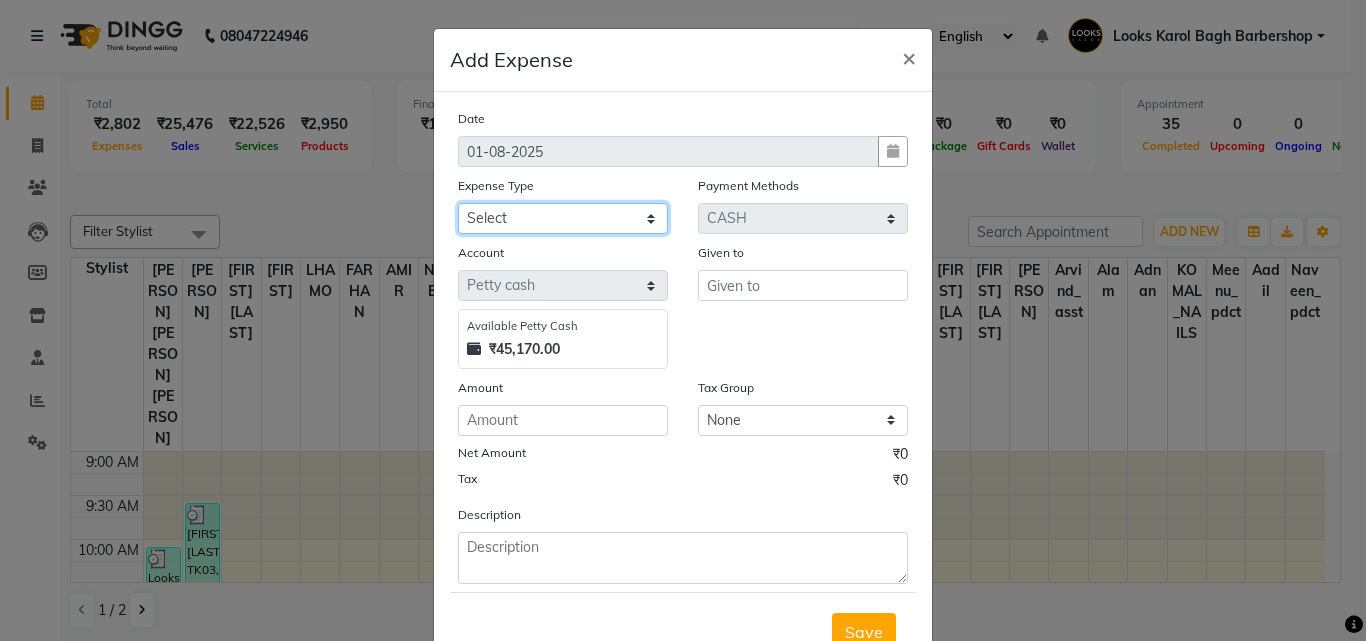 click on "Select BANK DEPOSIT Cash change Cash Handover Client Refund Agnst Bill CLIENT WELFARE CONSUMABLES Convyance to staff Counter sale Entertainment General Expense INTERNET WIFI BILL Laundry Bill Laundry Service milk Miscellaneous Office Upkeep Pantry Payment Pedicure Incentive Prepaid Card Incentives Printing And Stationery Product Incentive purchase Refferal Incentive Repair And Maintenance Salary Salary advance Service incentive staff accommodation STAFF WELFARE TIP CREDIT CARD TIP UPI Travelling And Conveyance WATER BILL" 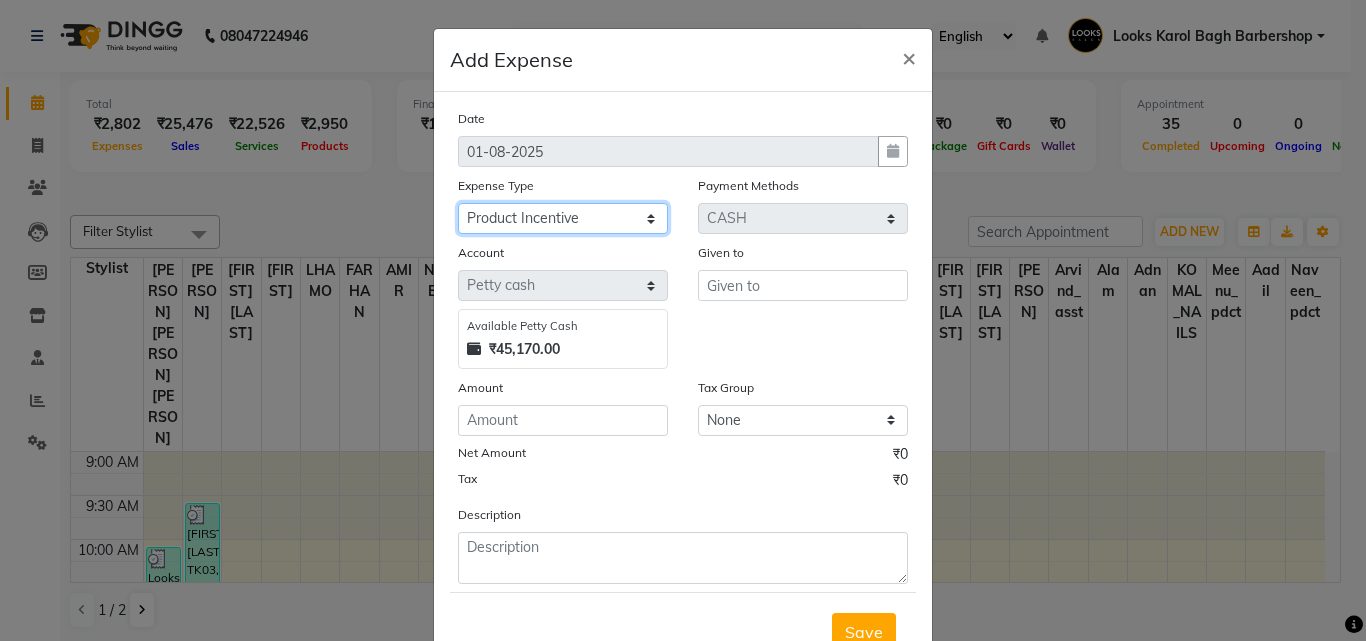 click on "Select BANK DEPOSIT Cash change Cash Handover Client Refund Agnst Bill CLIENT WELFARE CONSUMABLES Convyance to staff Counter sale Entertainment General Expense INTERNET WIFI BILL Laundry Bill Laundry Service milk Miscellaneous Office Upkeep Pantry Payment Pedicure Incentive Prepaid Card Incentives Printing And Stationery Product Incentive purchase Refferal Incentive Repair And Maintenance Salary Salary advance Service incentive staff accommodation STAFF WELFARE TIP CREDIT CARD TIP UPI Travelling And Conveyance WATER BILL" 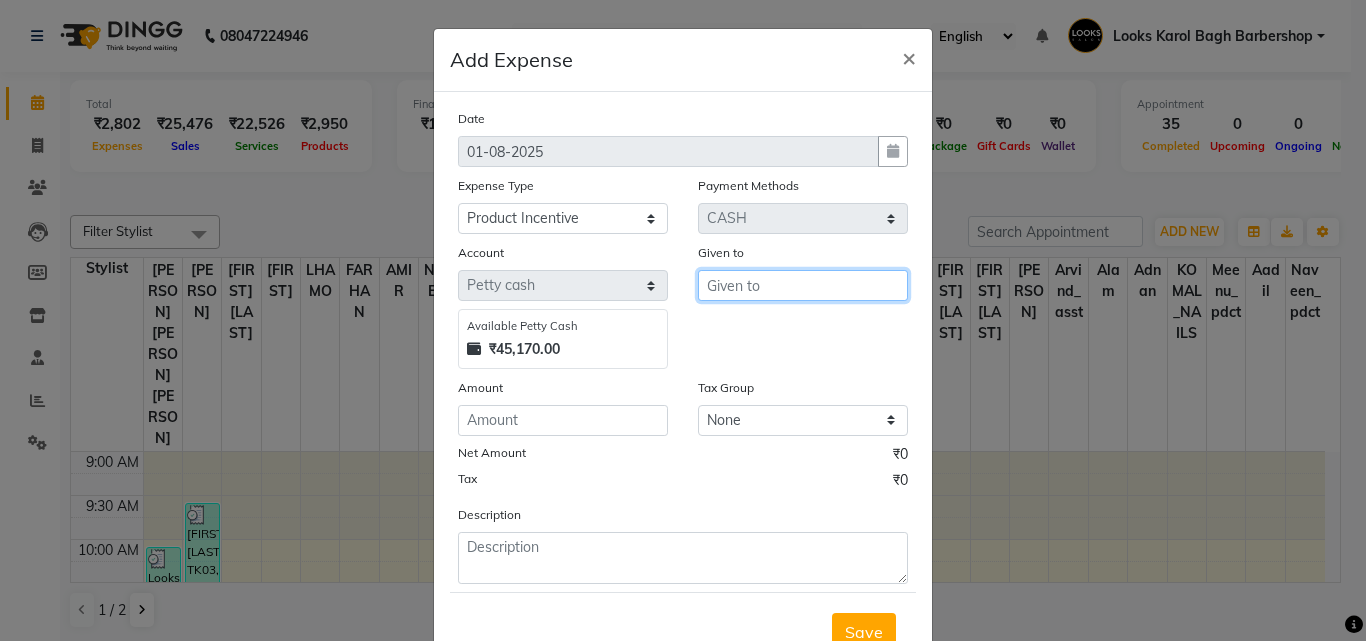 click at bounding box center [803, 285] 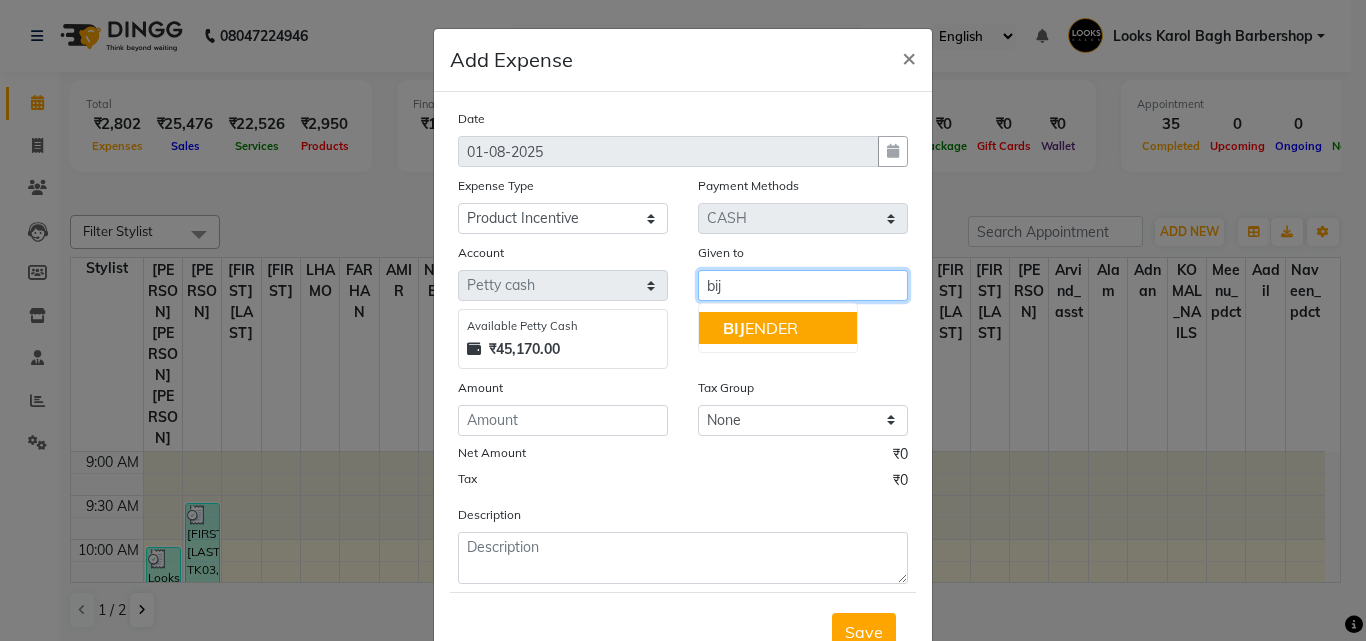 click on "BIJ ENDER" at bounding box center [760, 328] 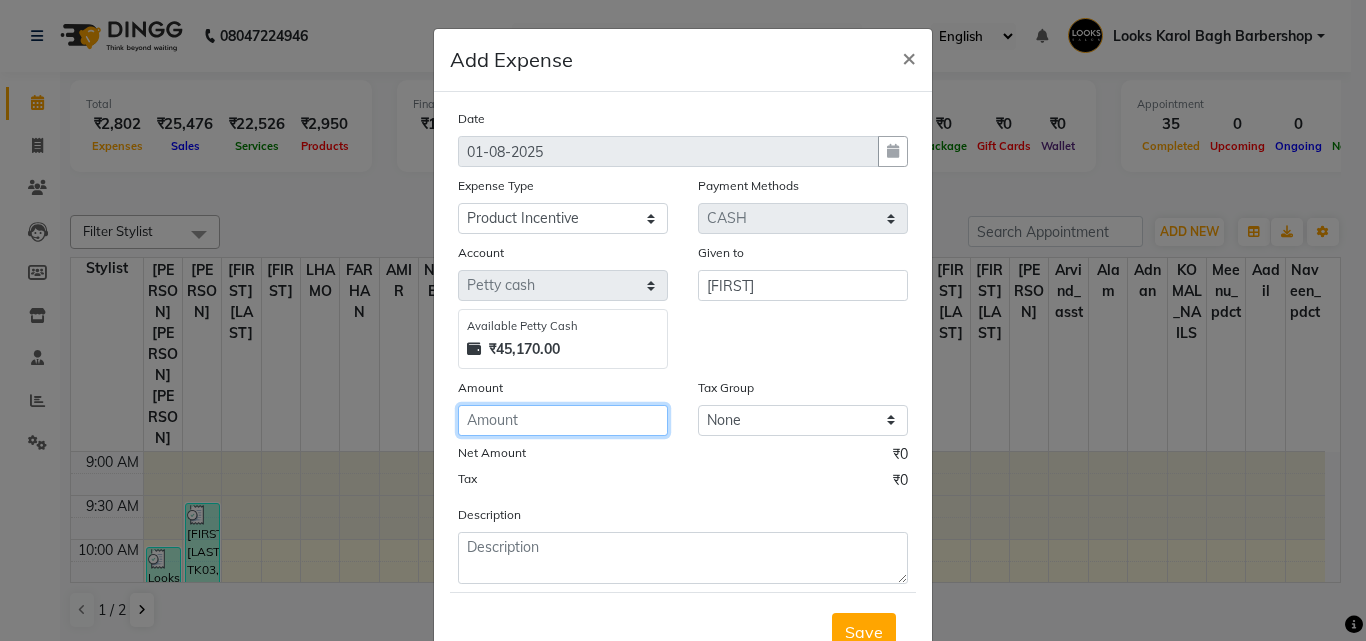 click 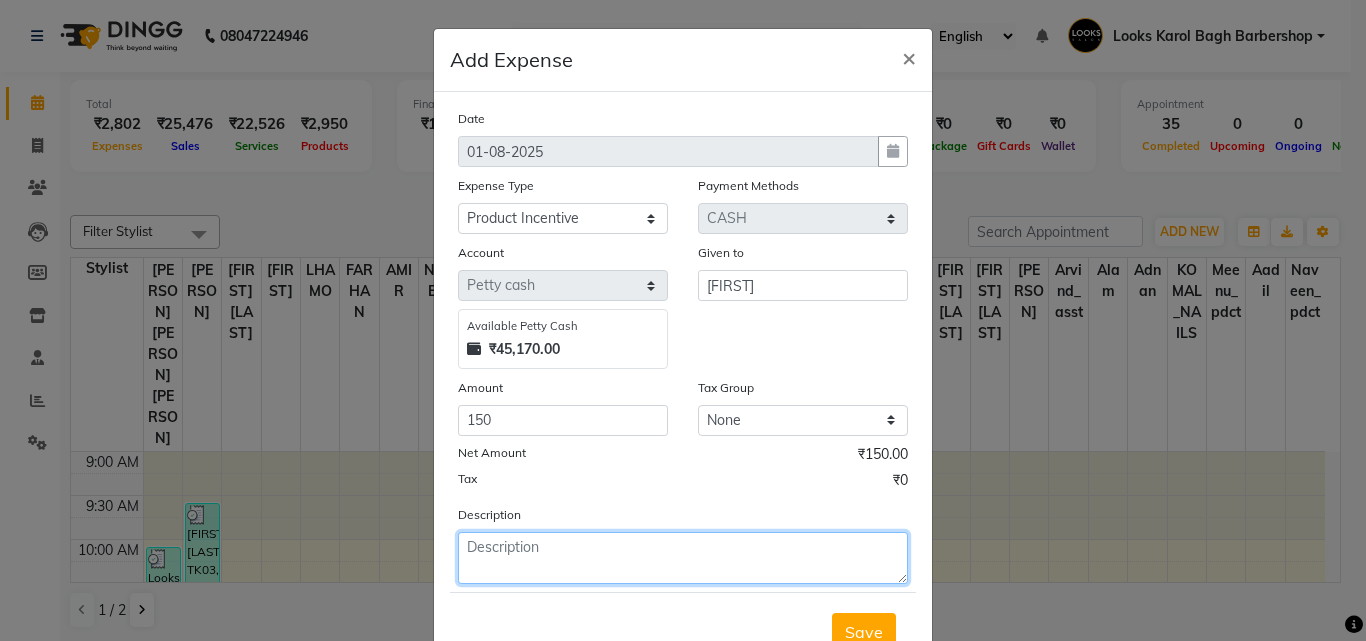 click 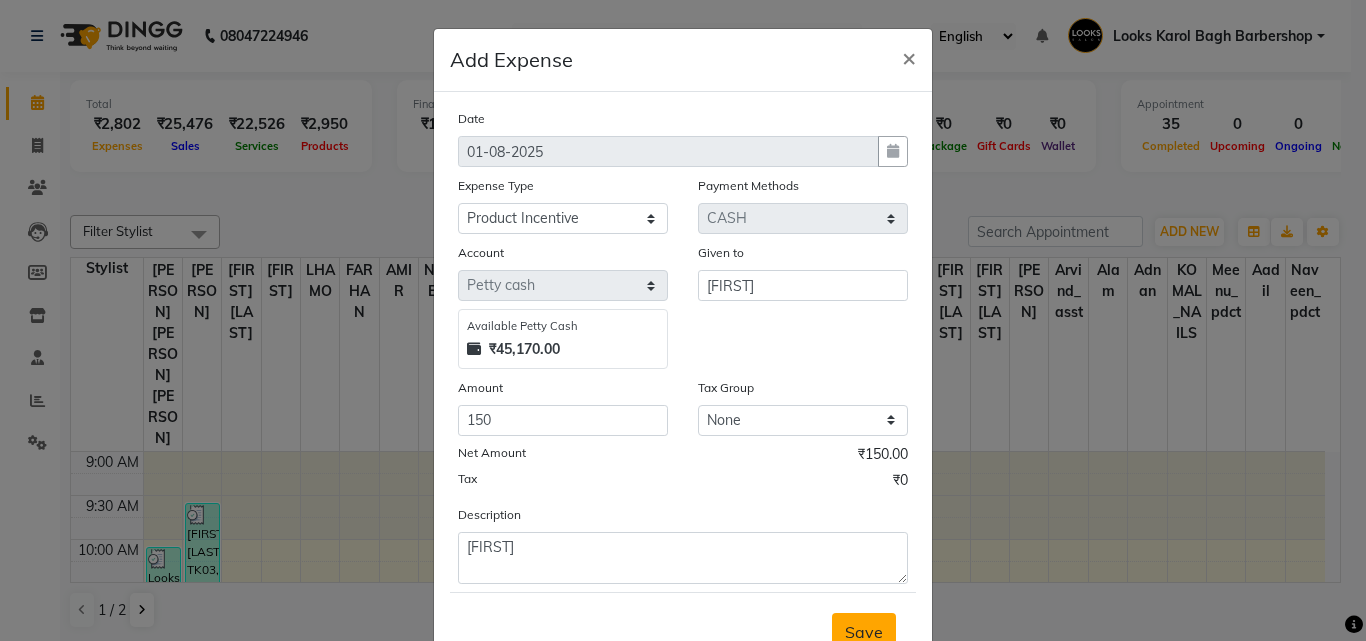 click on "Save" at bounding box center [864, 632] 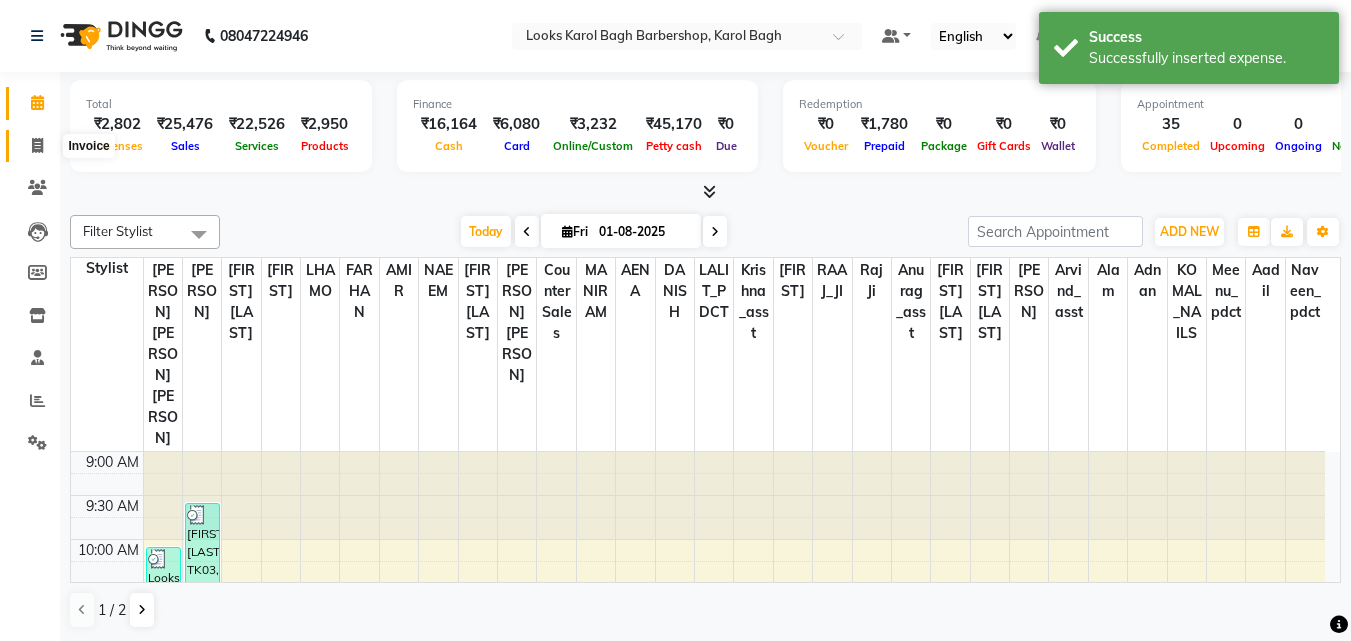 click 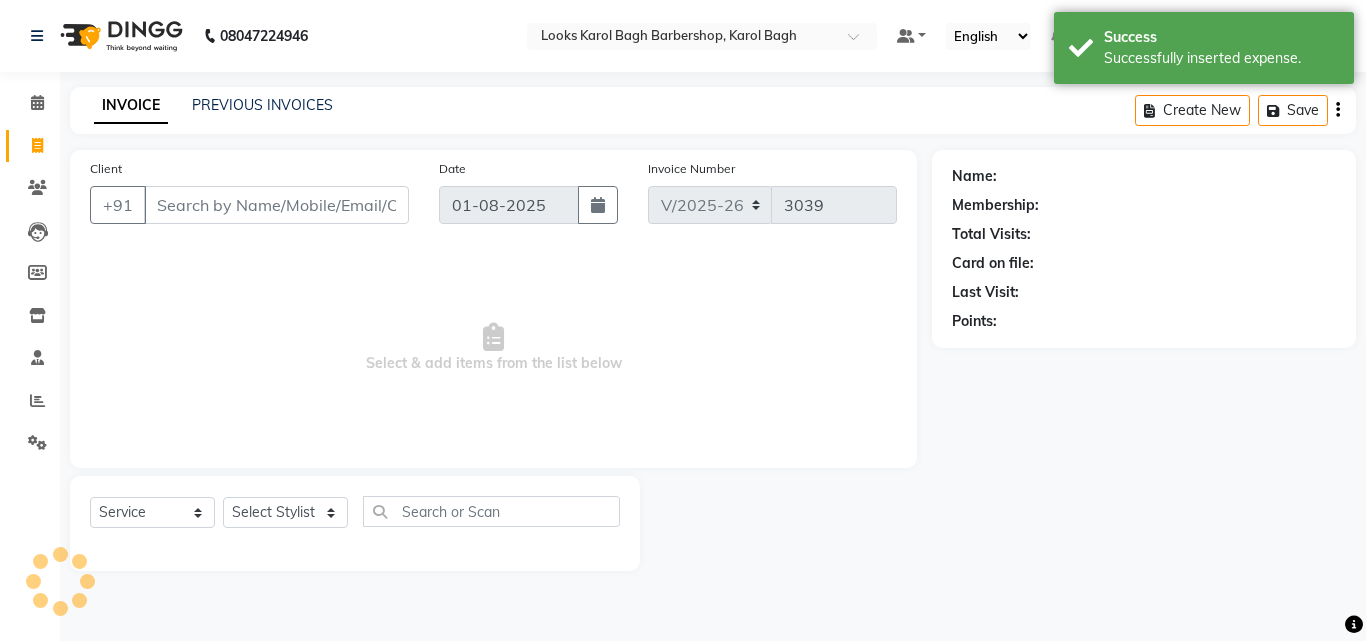 click on "Client" at bounding box center (276, 205) 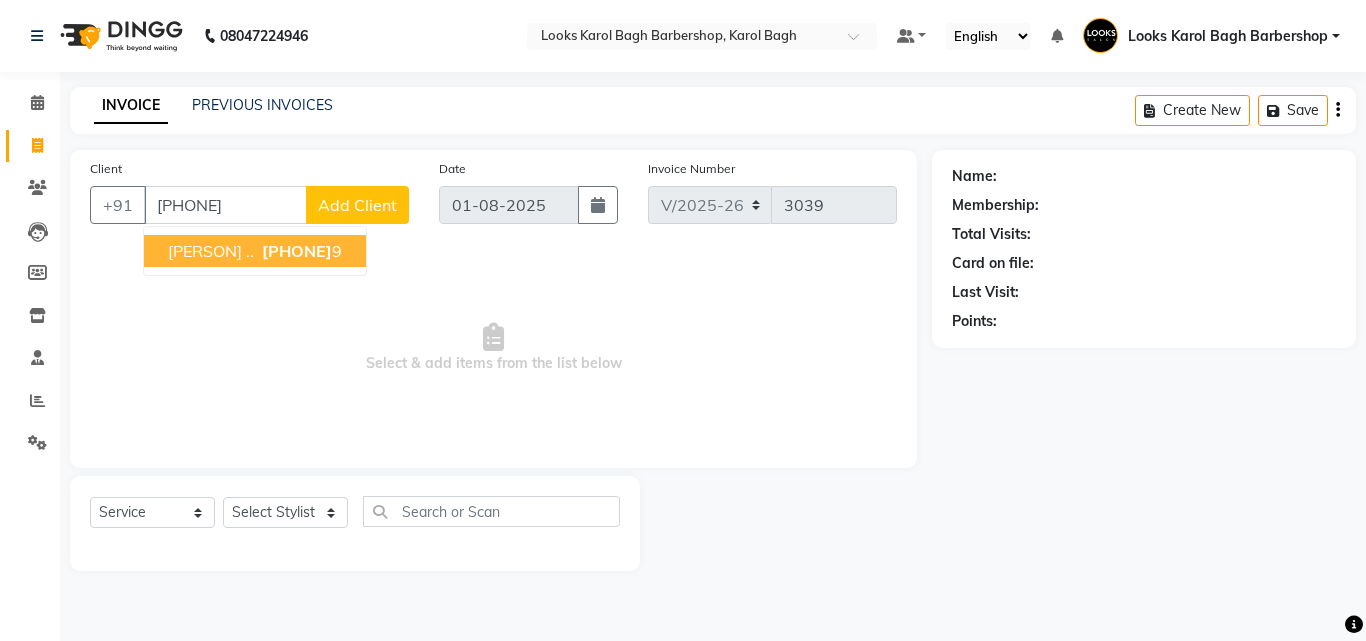 click on "[PHONE]" at bounding box center [297, 251] 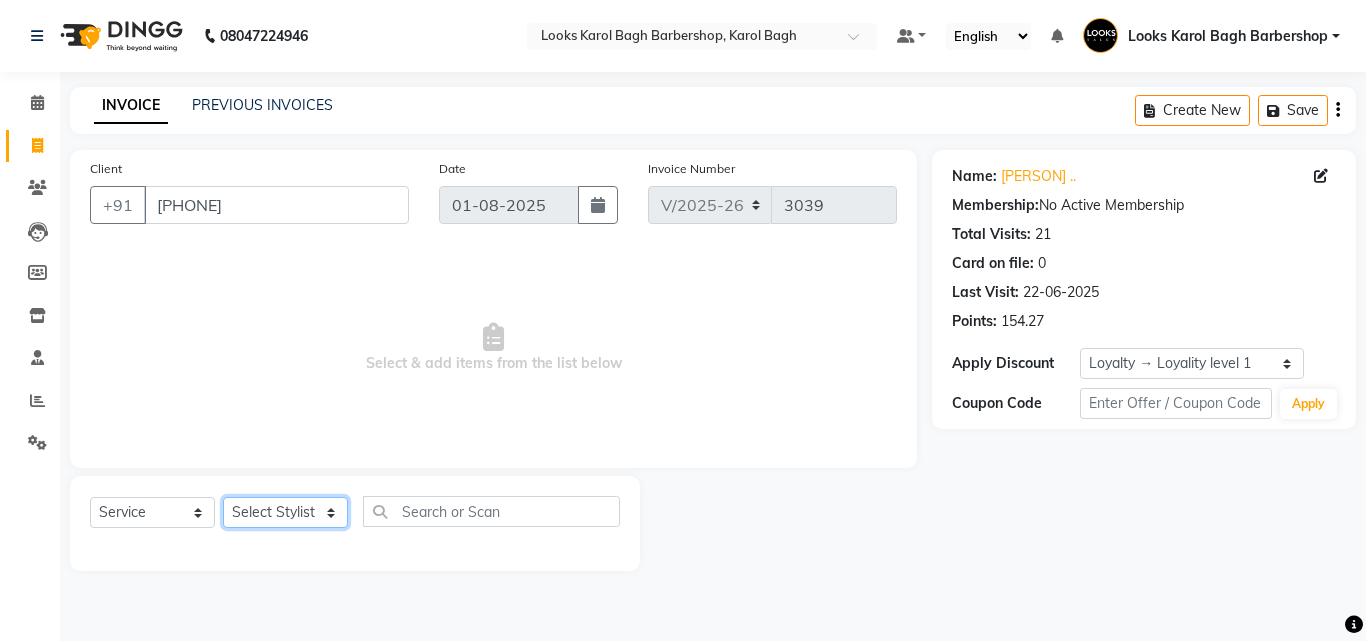 click on "Select Stylist Aadil Adnan AENA Aijaz Alam Amazon_Kart AMIR  Anurag _asst Arvind_asst BIJENDER  Counter Sales DANISH DHARAMVEER Eshan FARHAN KARAN RAI  KOMAL_NAILS Krishna_asst LALIT_PDCT LHAMO Looks_Female_Section Looks_H.O_Store Looks Karol Bagh Barbershop Looks_Kart MANIRAM Meenu_pdct Mohammad Sajid NAEEM  NARENDER DEOL  Naveen_pdct Prabhakar Kumar_PDCT RAAJ GUPTA RAAJ_JI raj ji RAM MURTI NARYAL ROHIT  Rohit Seth Rohit Thakur SACHIN sahil Shabina Shakir SIMRAN Sonia Sunny VIKRAM VIKRANT SINGH  Vishal_Asst YOGESH ASSISTANT" 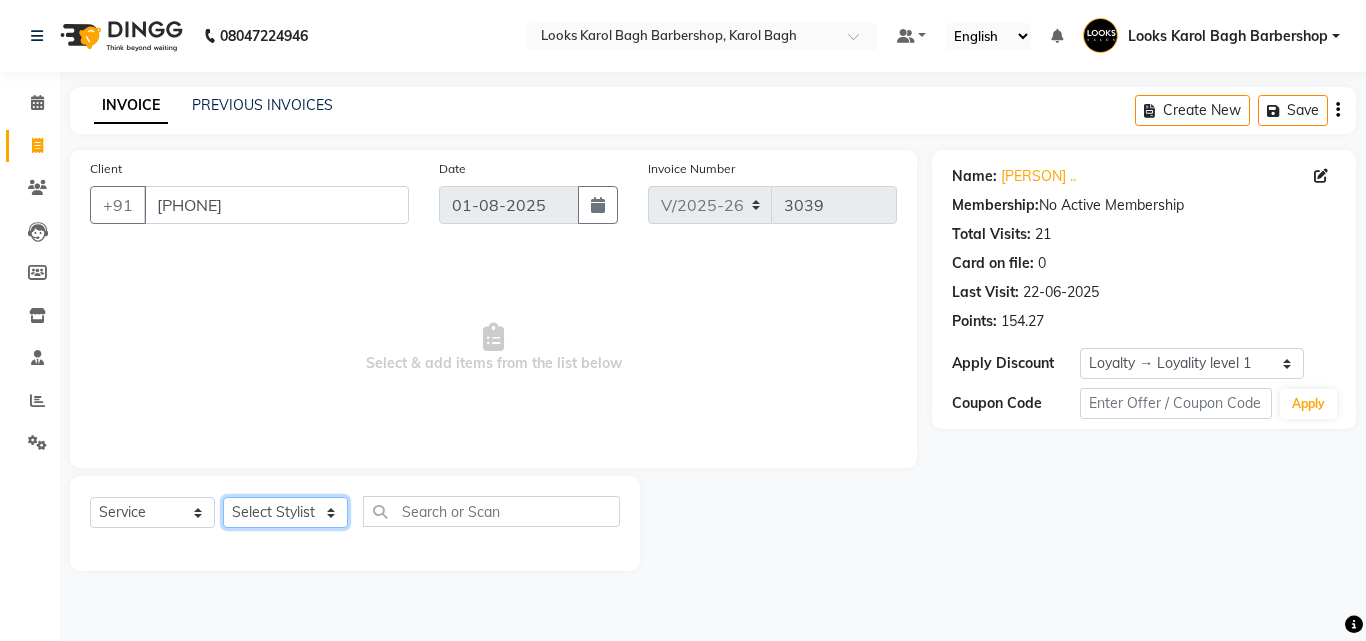 click on "Select Stylist Aadil Adnan AENA Aijaz Alam Amazon_Kart AMIR  Anurag _asst Arvind_asst BIJENDER  Counter Sales DANISH DHARAMVEER Eshan FARHAN KARAN RAI  KOMAL_NAILS Krishna_asst LALIT_PDCT LHAMO Looks_Female_Section Looks_H.O_Store Looks Karol Bagh Barbershop Looks_Kart MANIRAM Meenu_pdct Mohammad Sajid NAEEM  NARENDER DEOL  Naveen_pdct Prabhakar Kumar_PDCT RAAJ GUPTA RAAJ_JI raj ji RAM MURTI NARYAL ROHIT  Rohit Seth Rohit Thakur SACHIN sahil Shabina Shakir SIMRAN Sonia Sunny VIKRAM VIKRANT SINGH  Vishal_Asst YOGESH ASSISTANT" 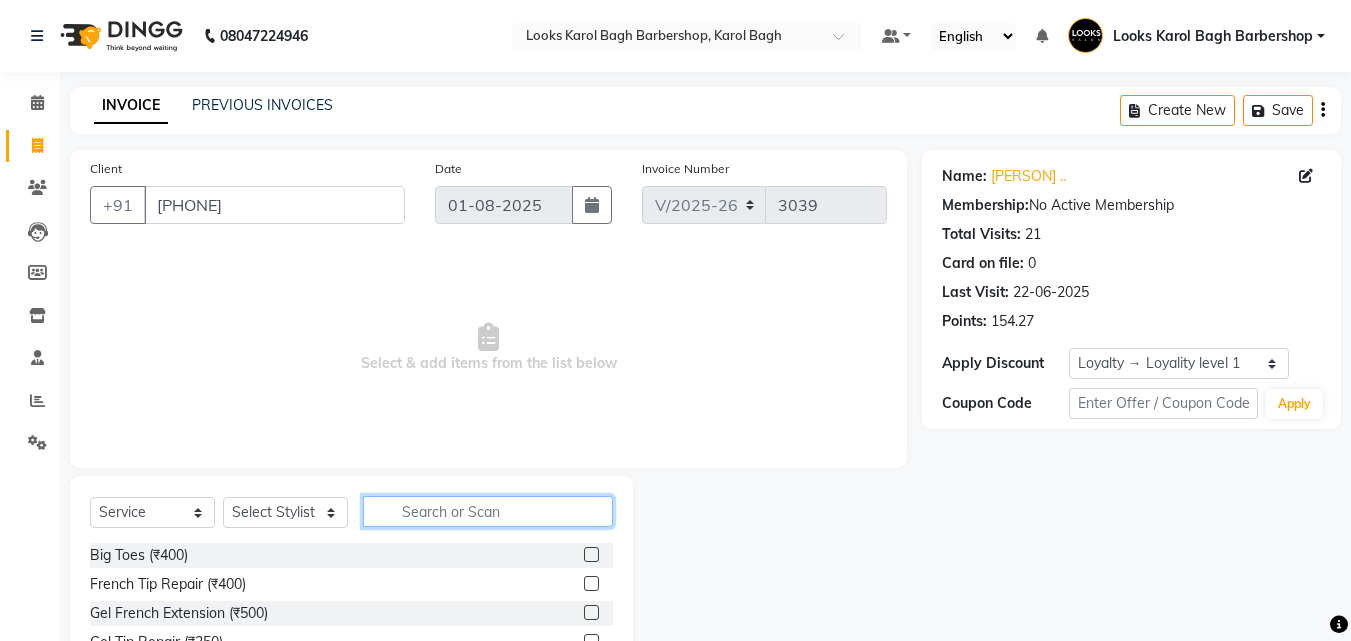 click 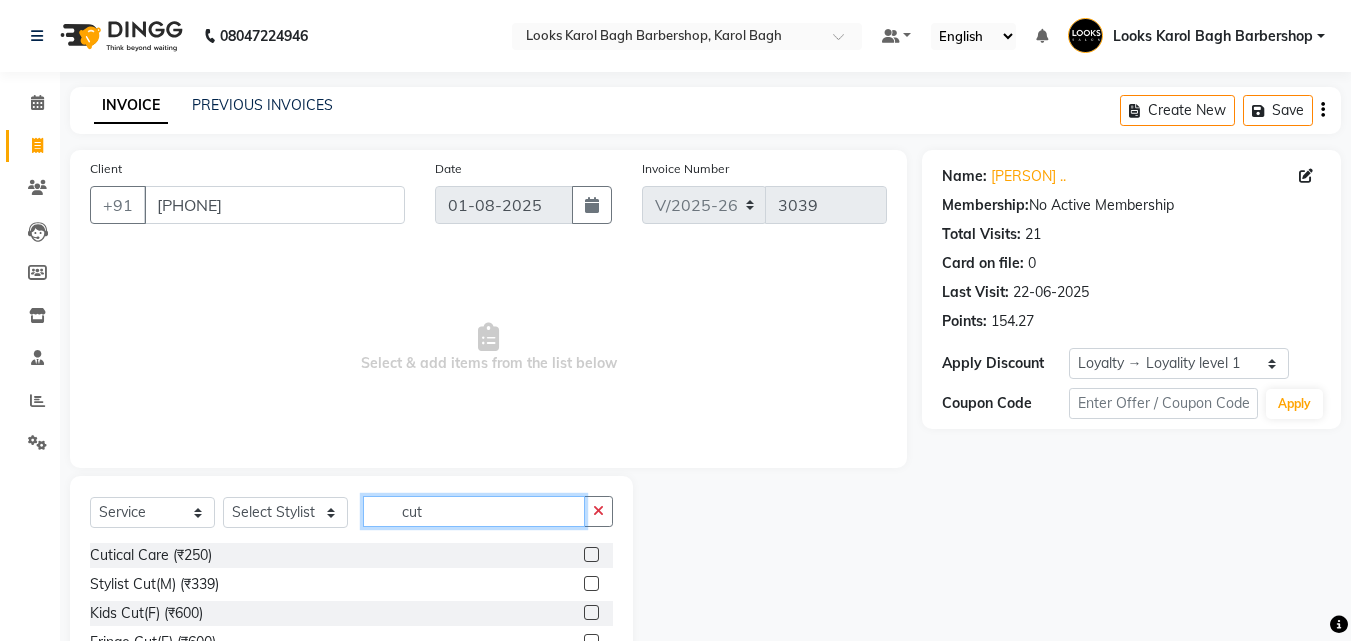 scroll, scrollTop: 40, scrollLeft: 0, axis: vertical 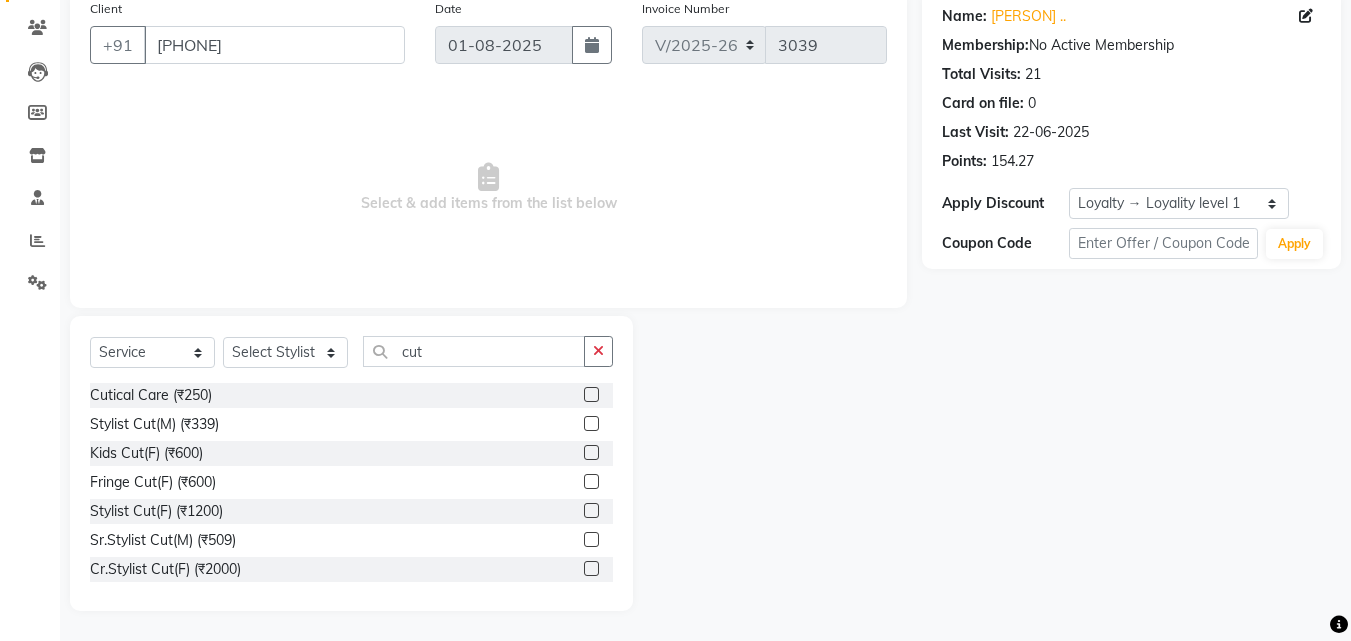 click 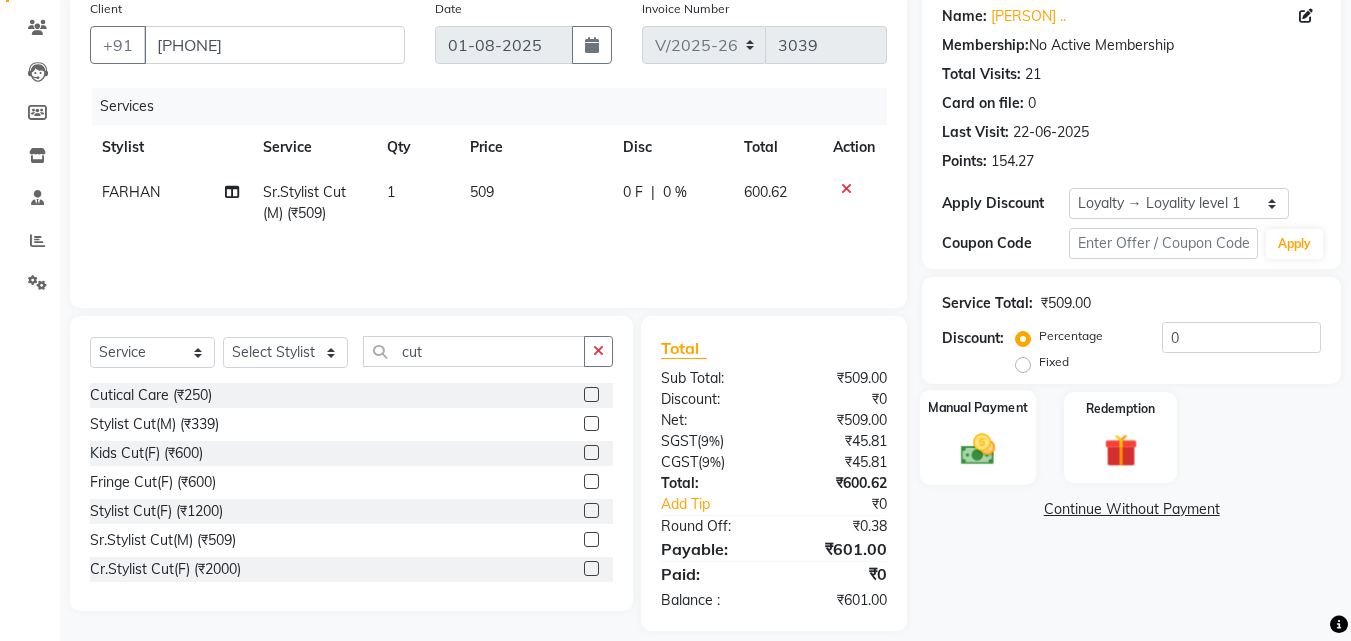 click 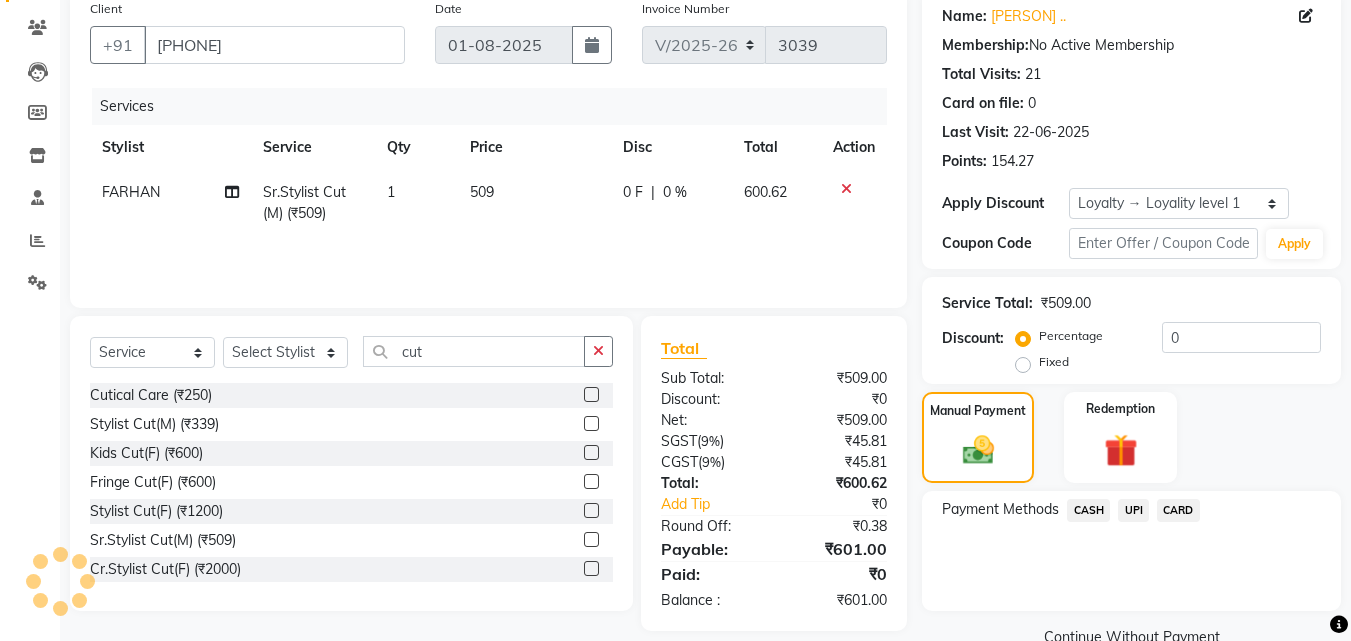 click on "CARD" 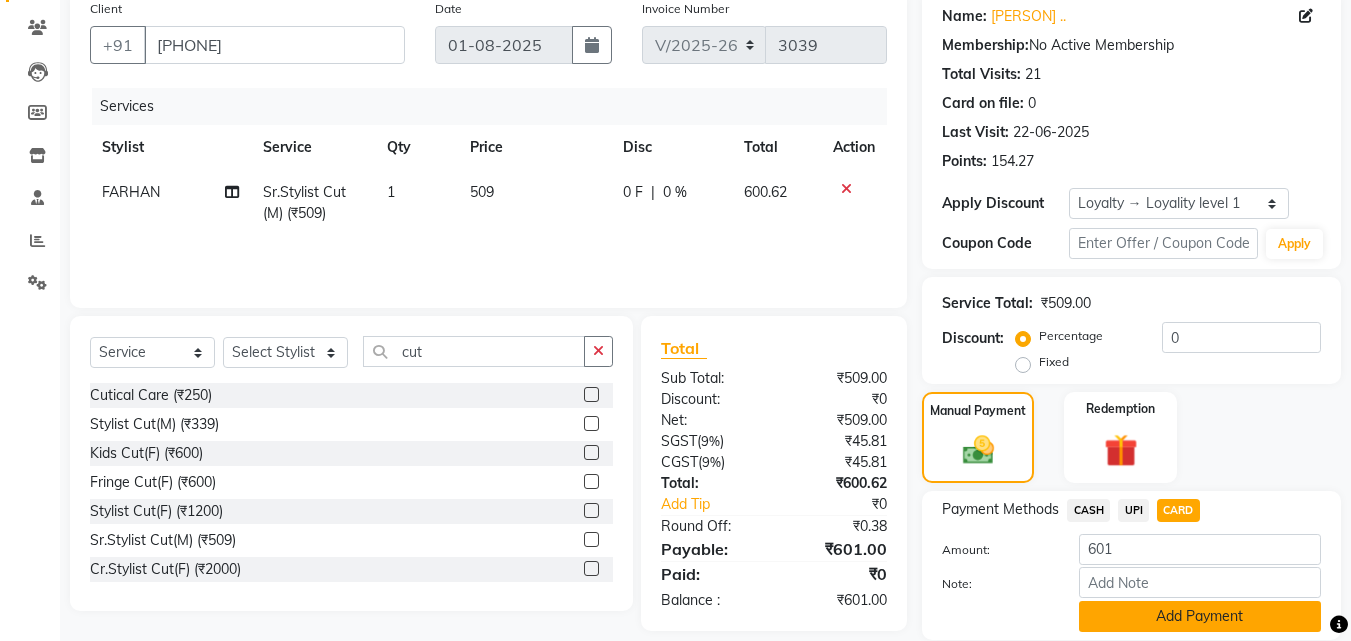 click on "Add Payment" 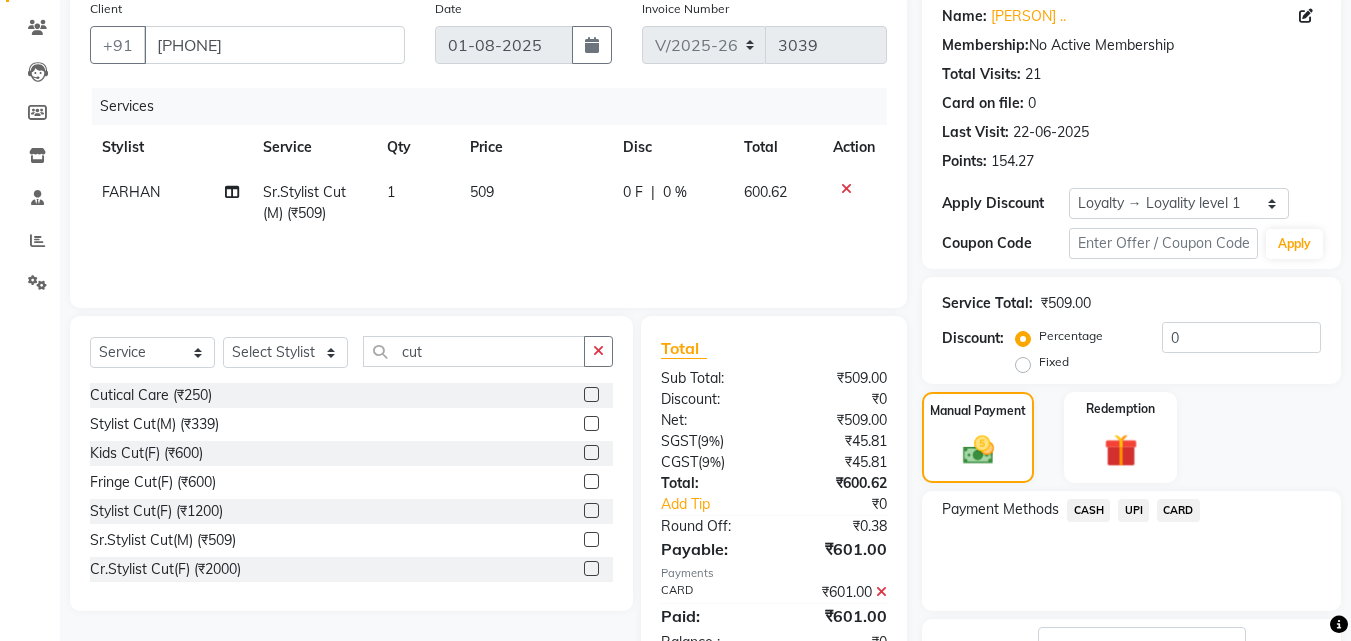 scroll, scrollTop: 230, scrollLeft: 0, axis: vertical 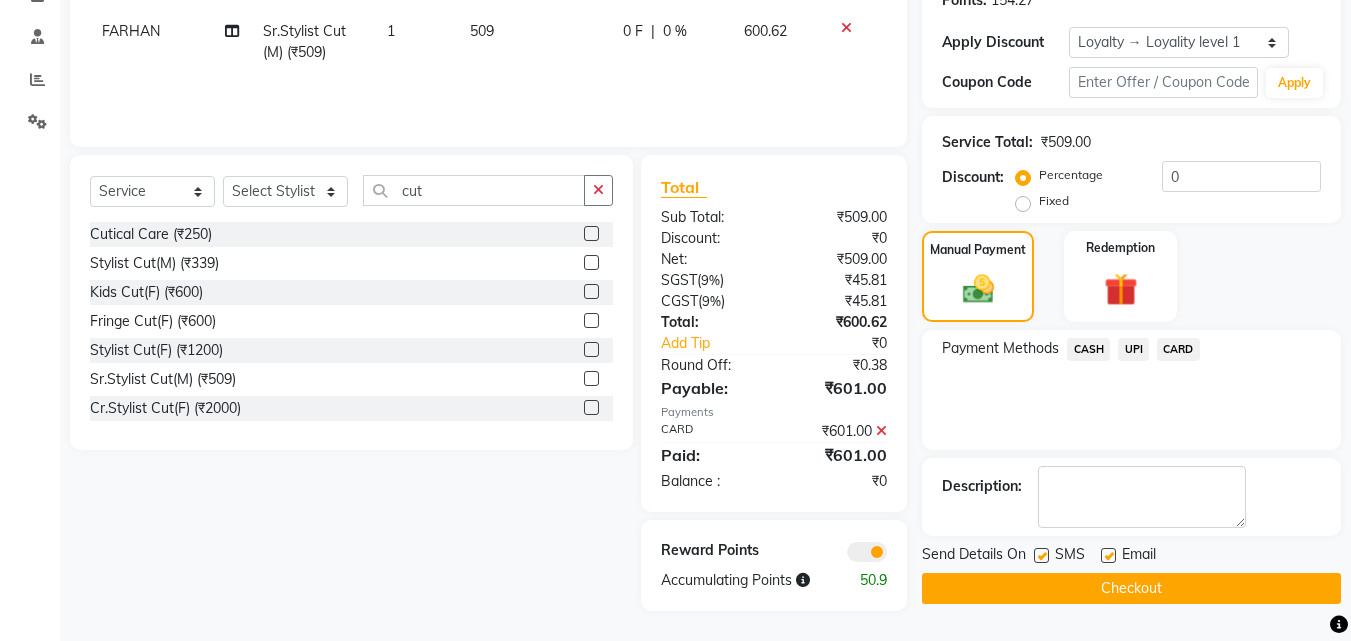 click on "Checkout" 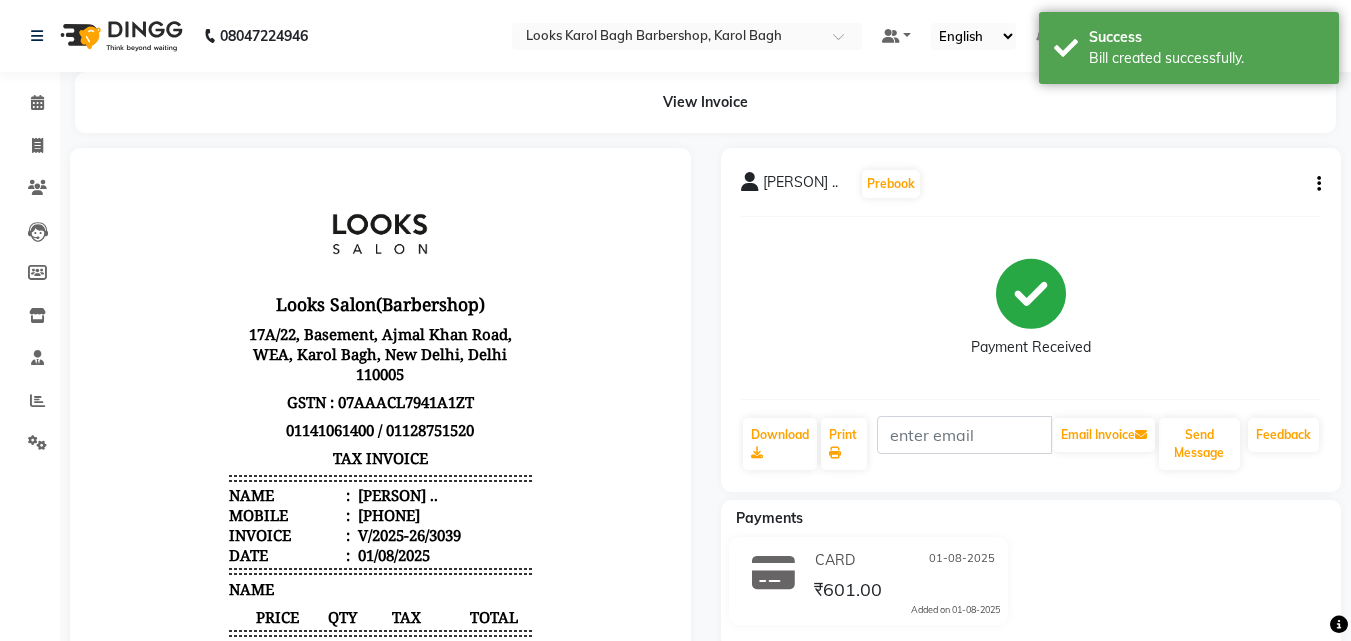 scroll, scrollTop: 0, scrollLeft: 0, axis: both 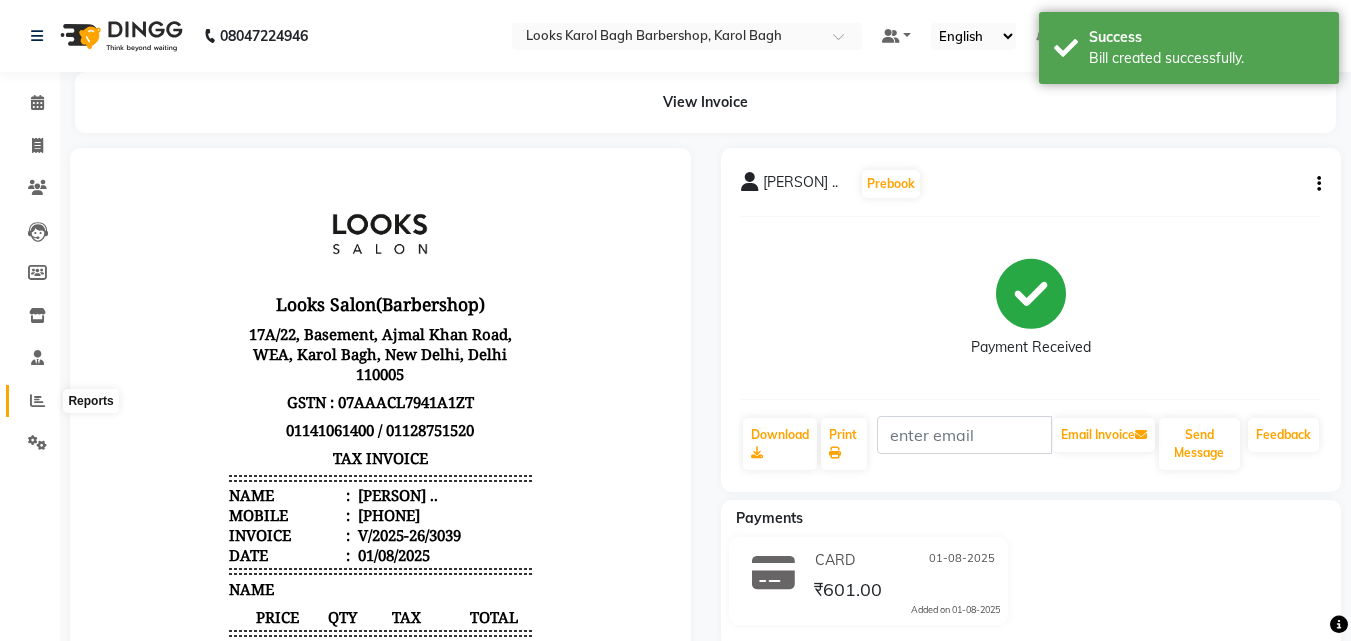 click 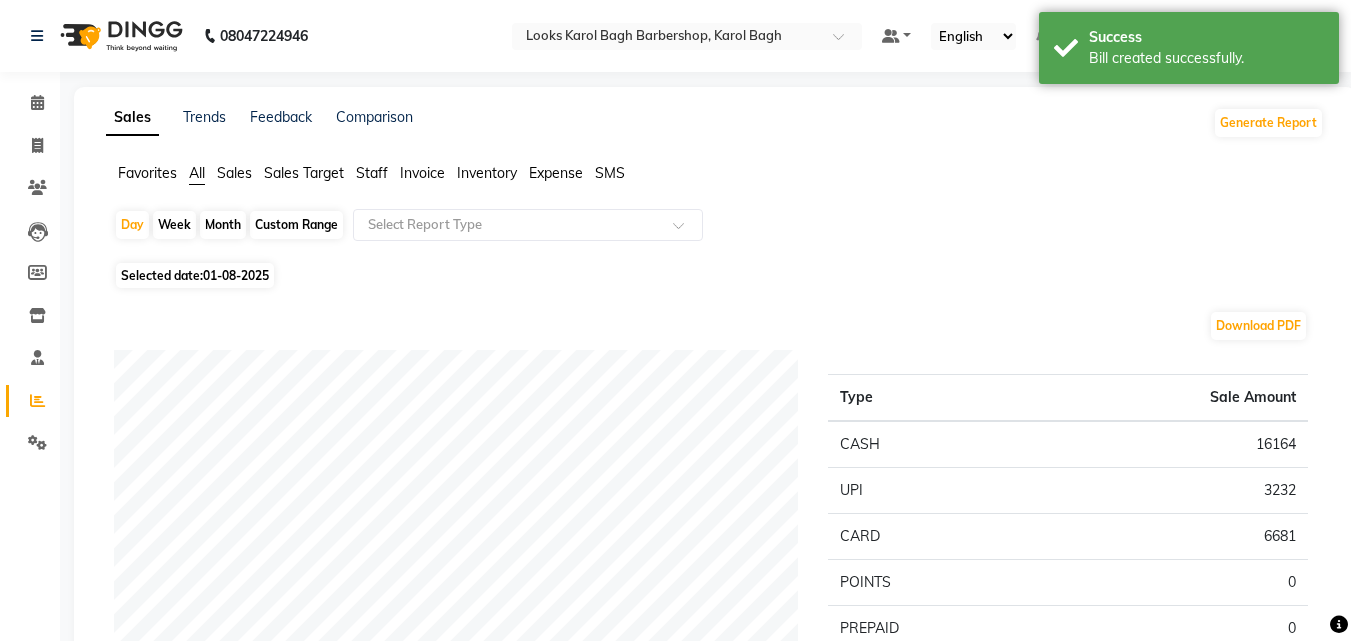 click on "Staff" 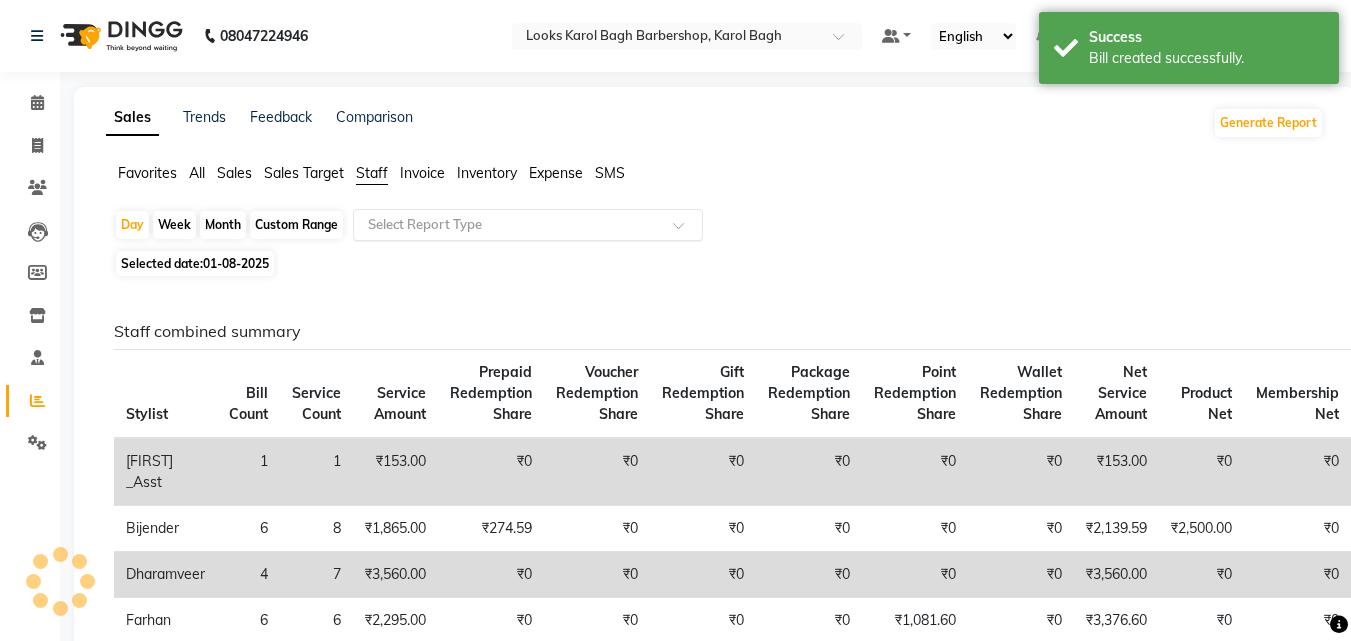 click 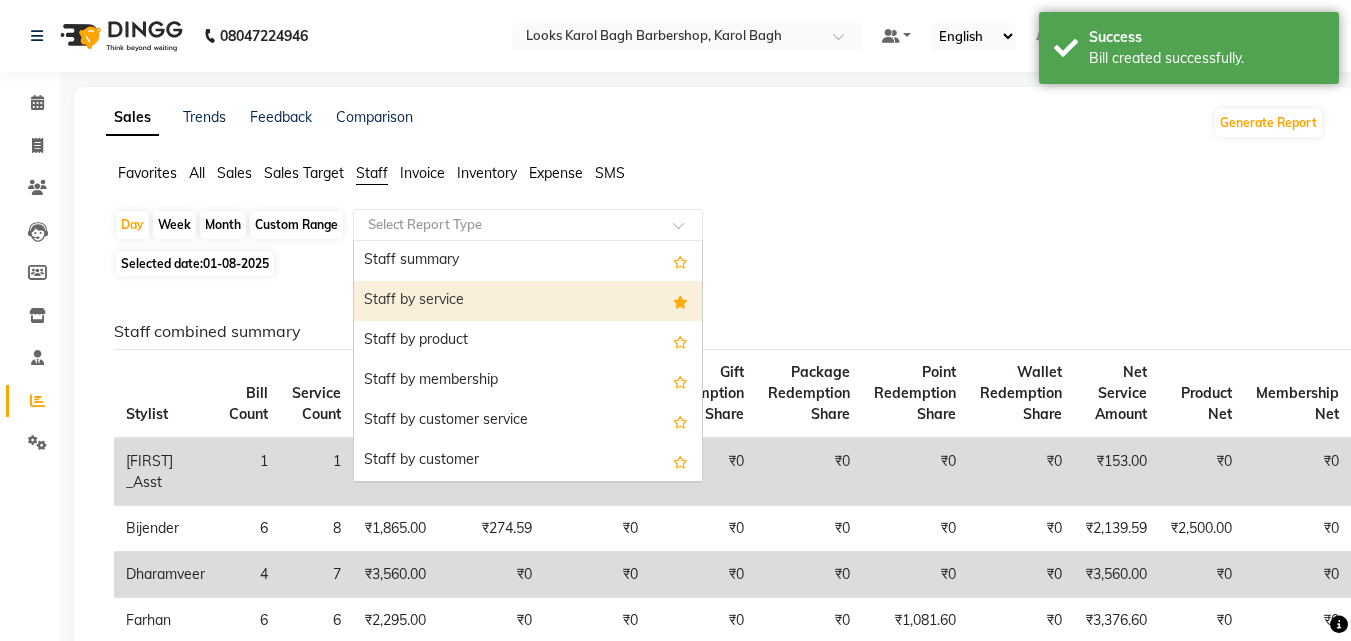 click on "Staff by service" at bounding box center [528, 301] 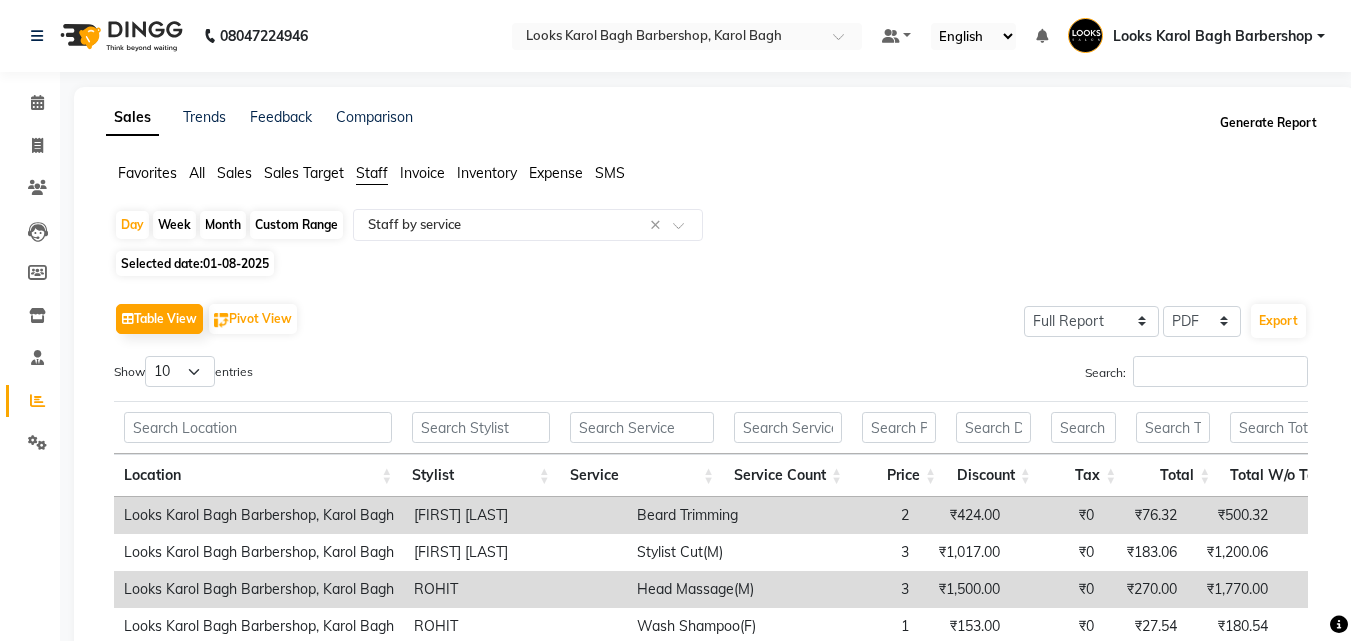 click on "Generate Report" 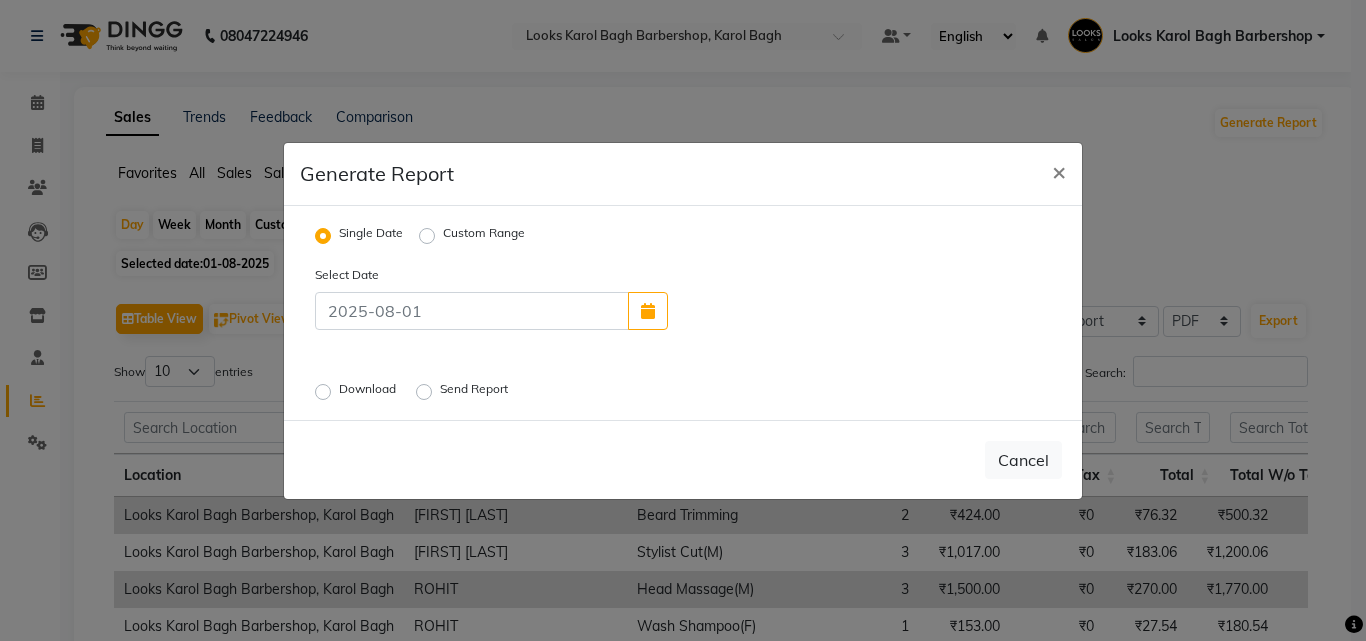 click on "Download" 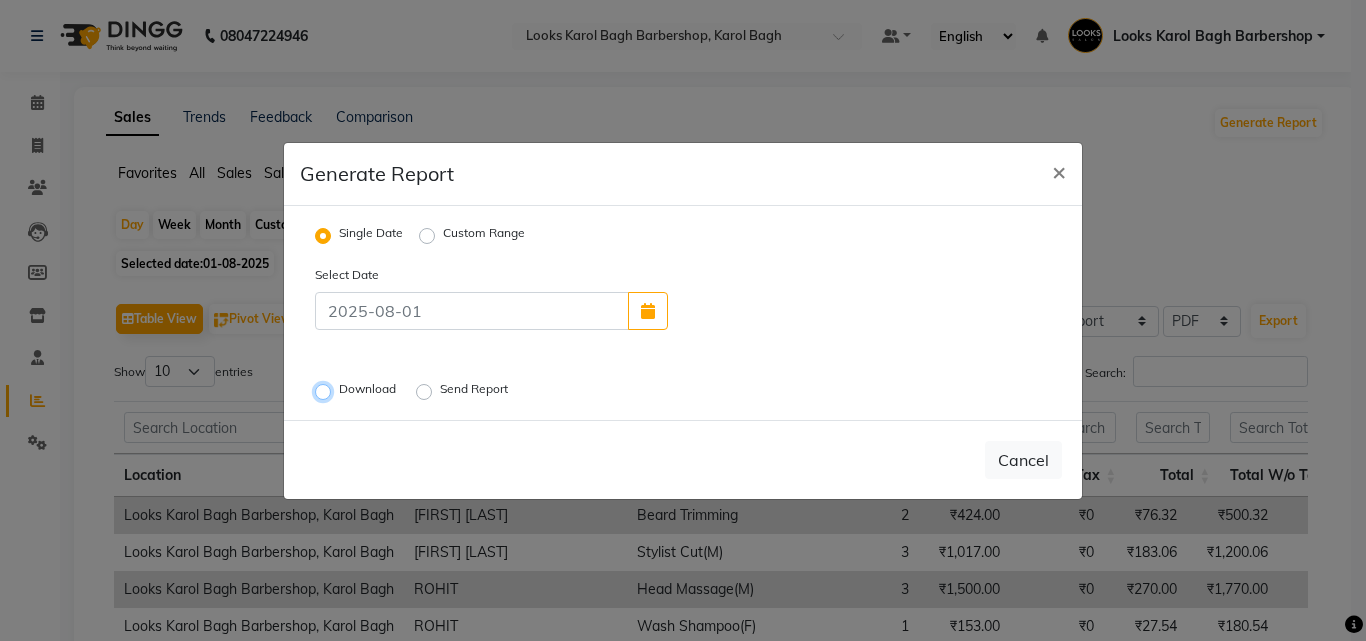 click on "Download" at bounding box center (326, 391) 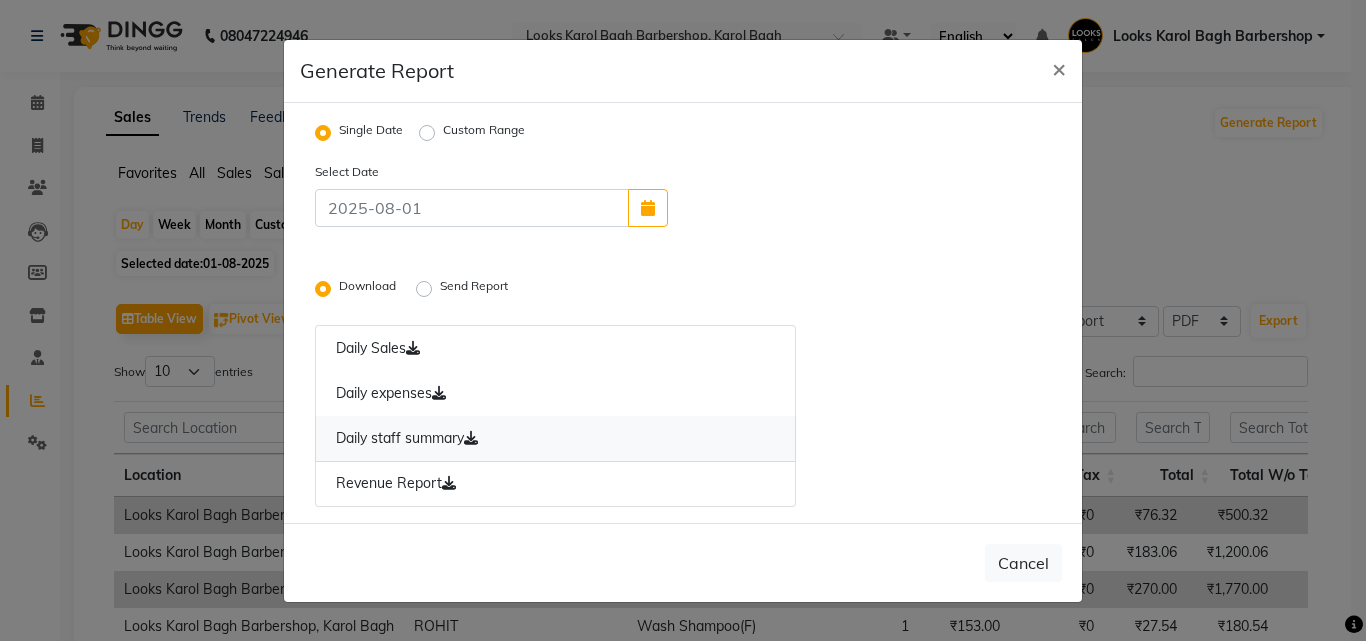 click 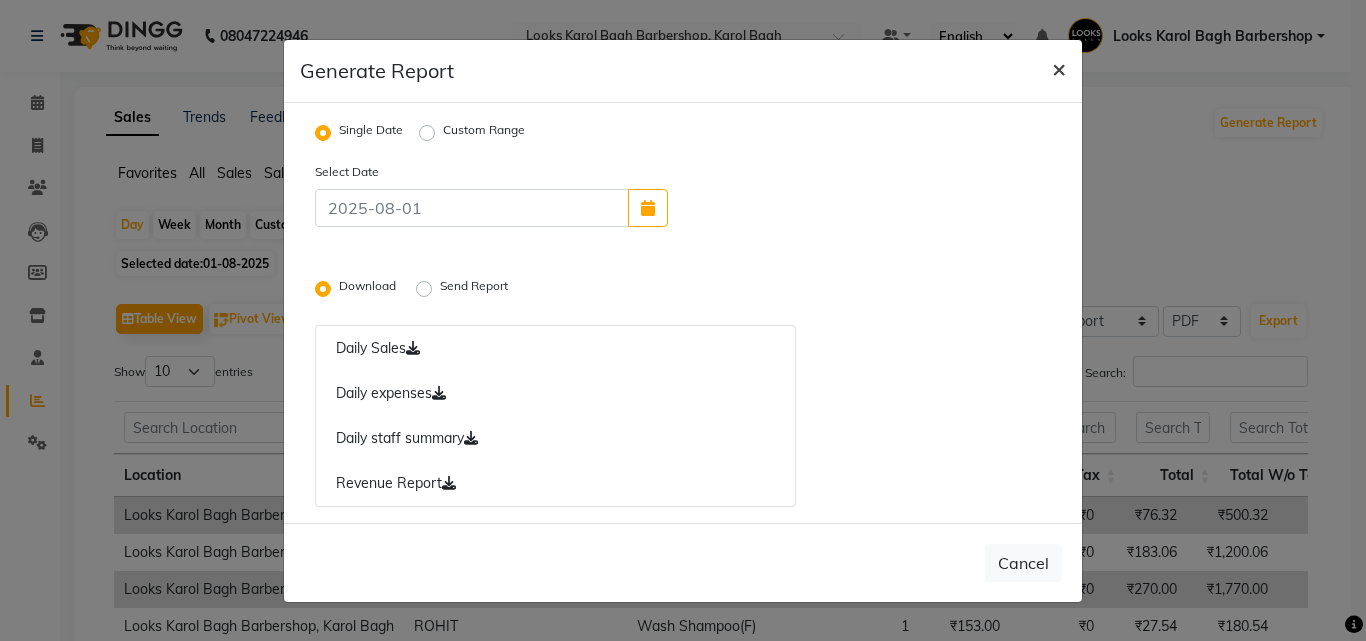click on "×" 